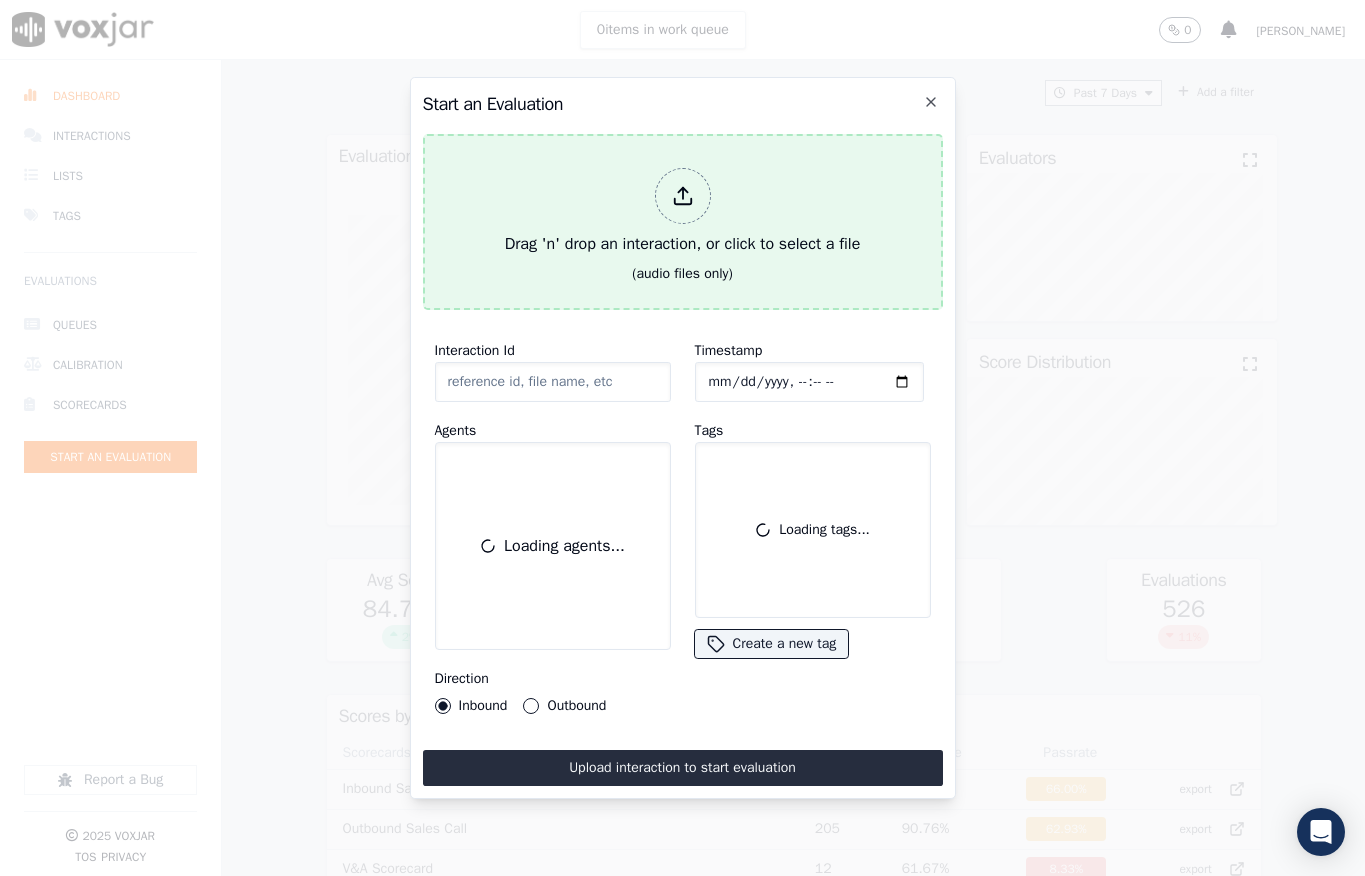 scroll, scrollTop: 0, scrollLeft: 0, axis: both 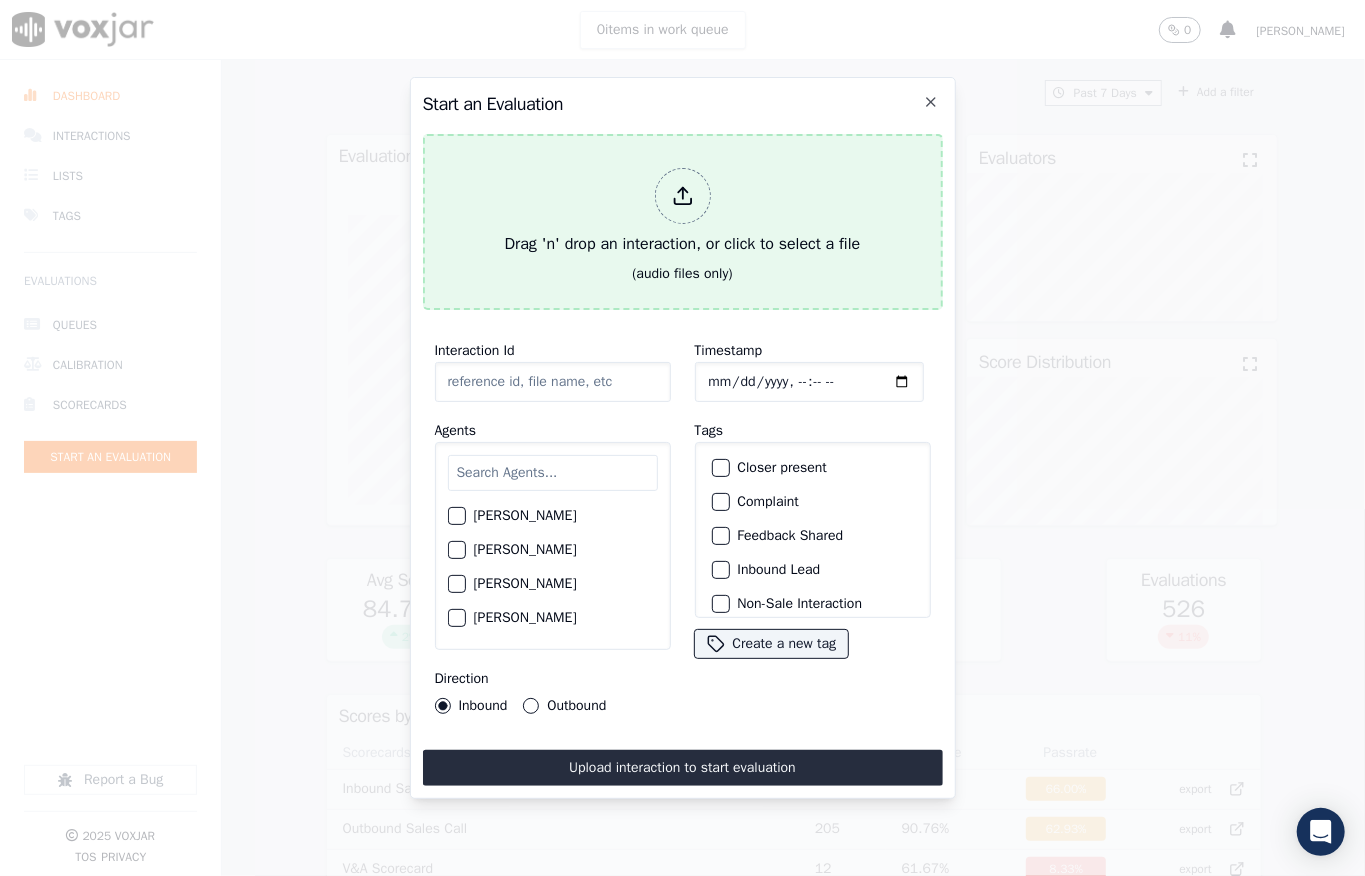 click 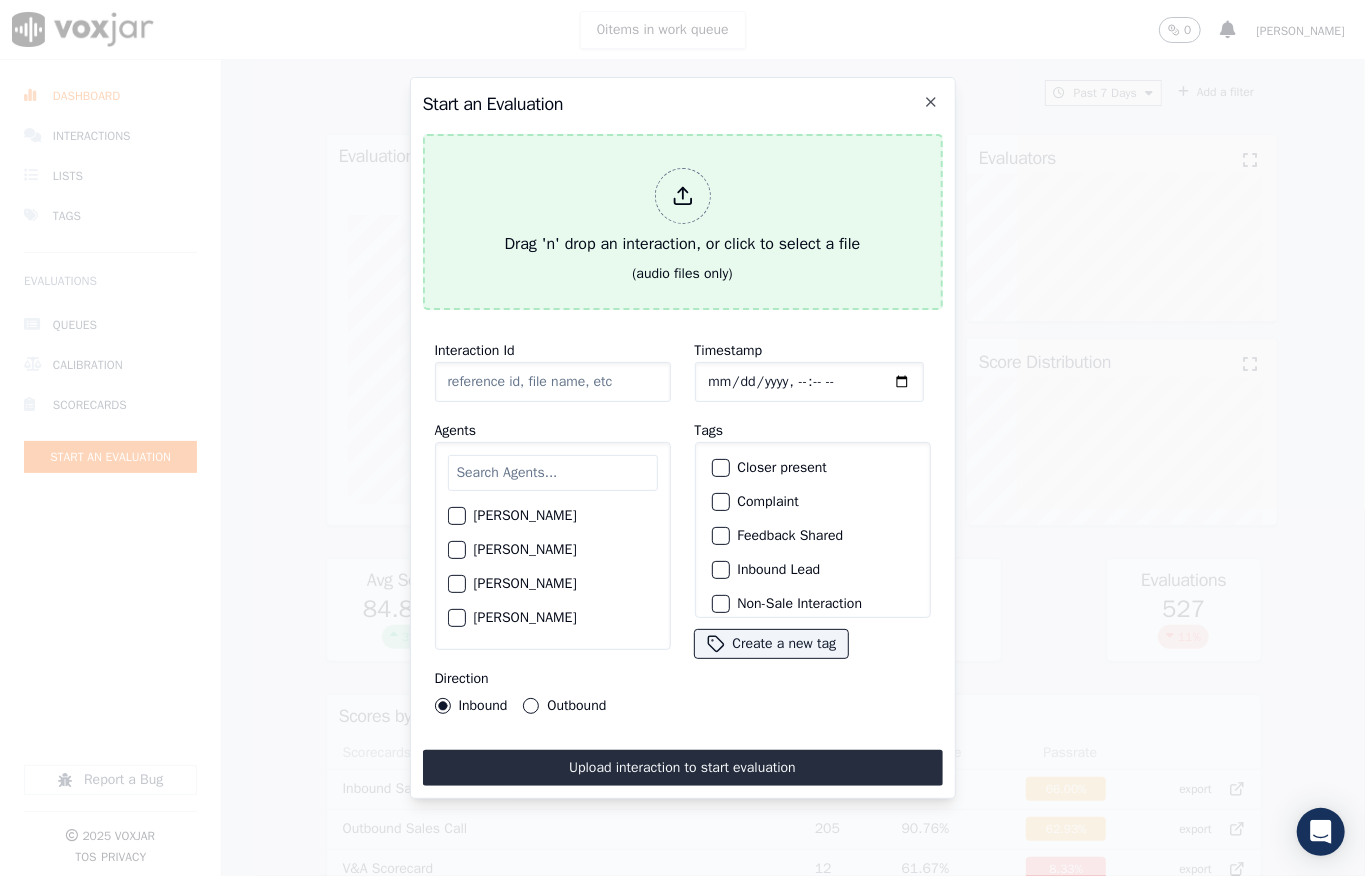 type on "20250630-171305_2154360693-all.mp3" 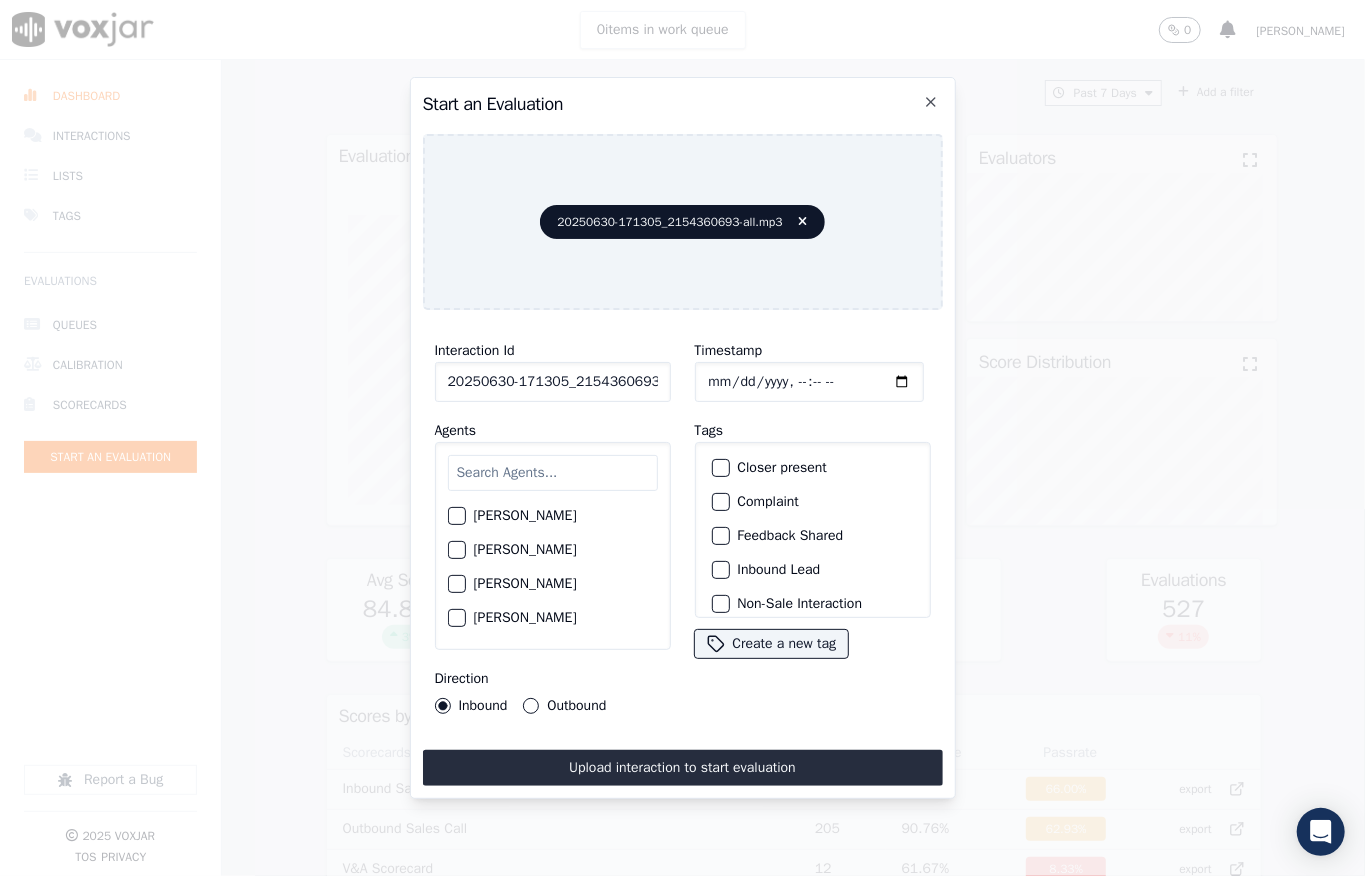 click on "Timestamp" 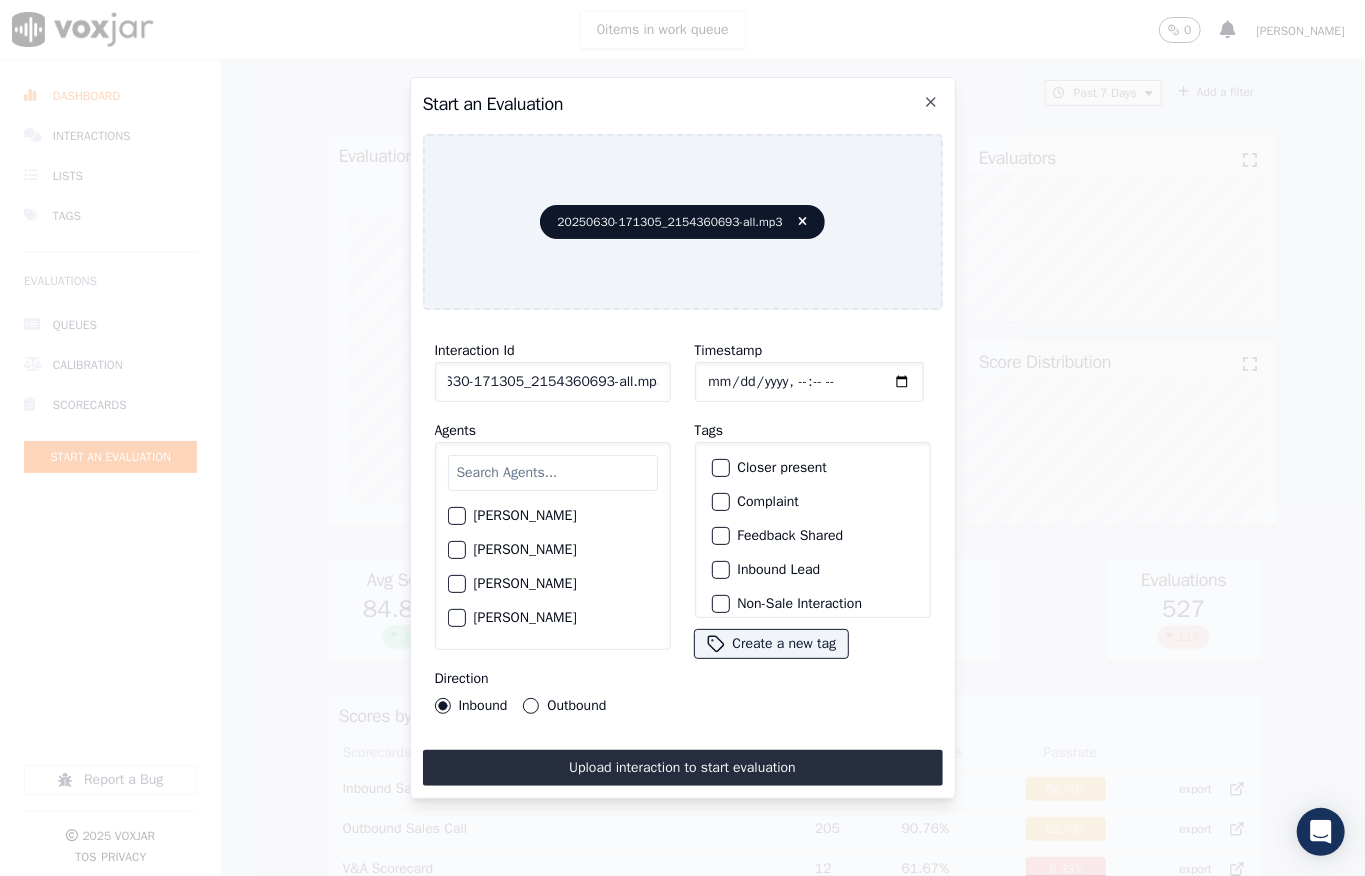 drag, startPoint x: 644, startPoint y: 374, endPoint x: 669, endPoint y: 372, distance: 25.079872 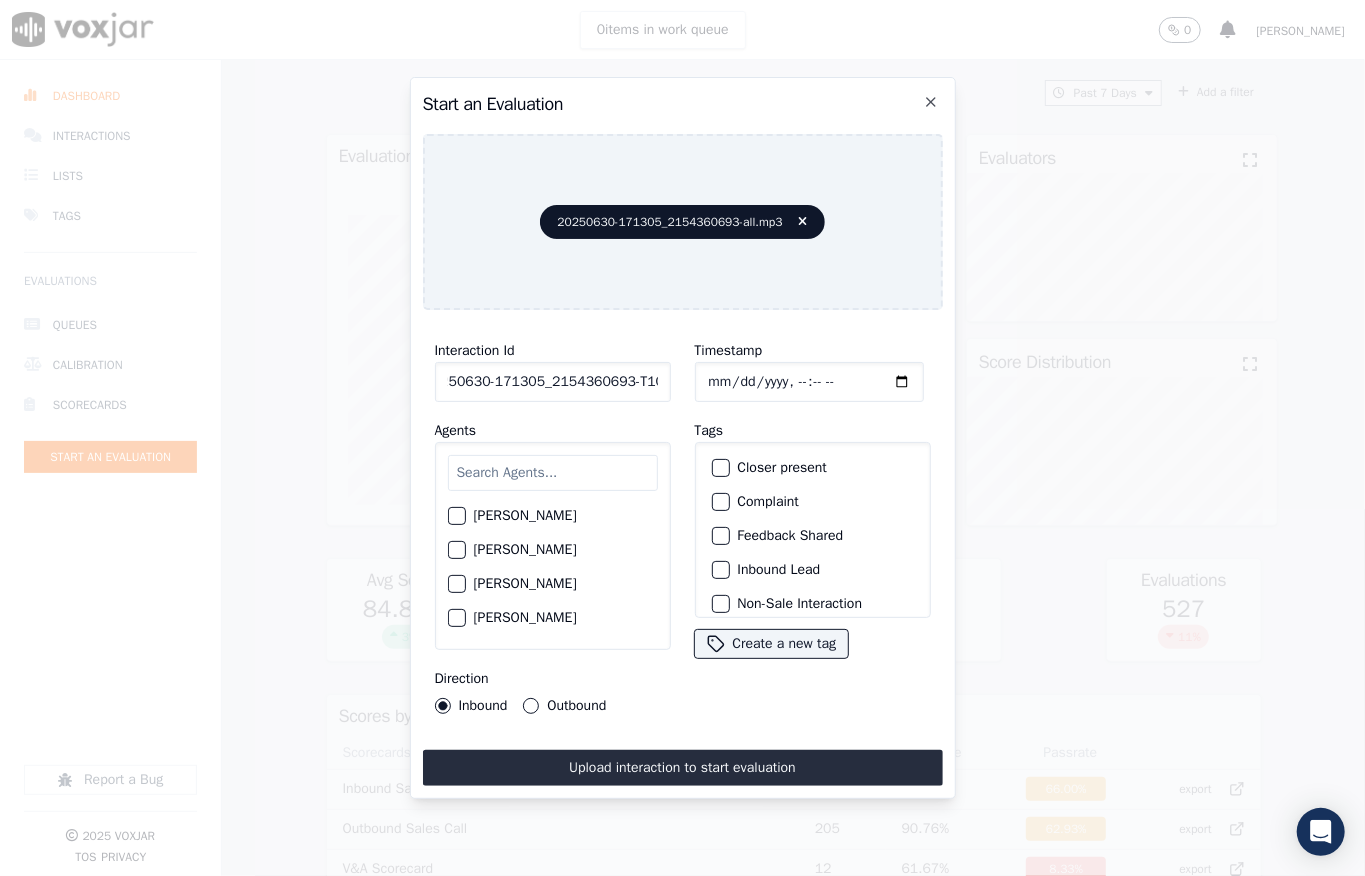 scroll, scrollTop: 0, scrollLeft: 32, axis: horizontal 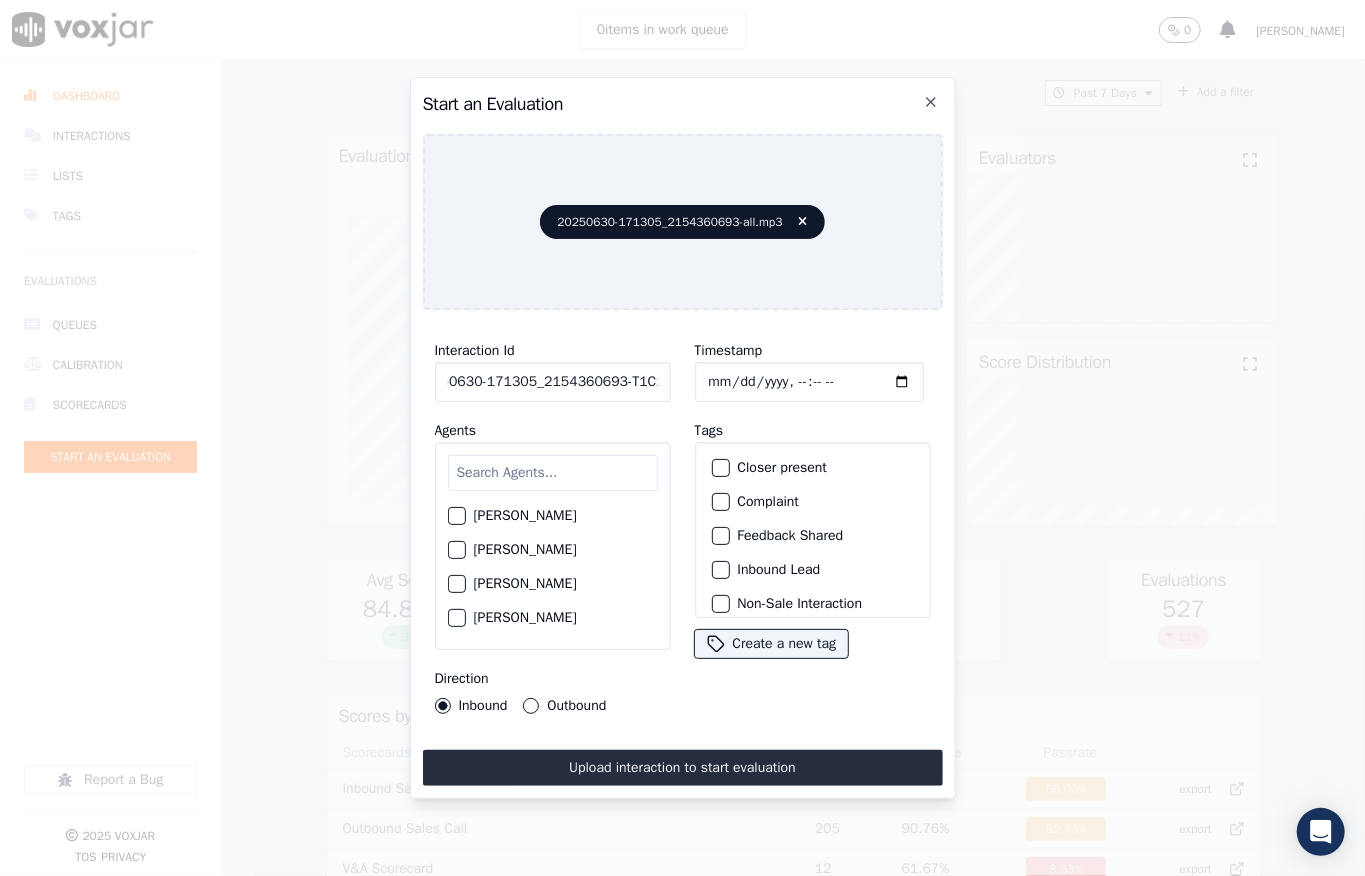 type on "20250630-171305_2154360693-T1C1" 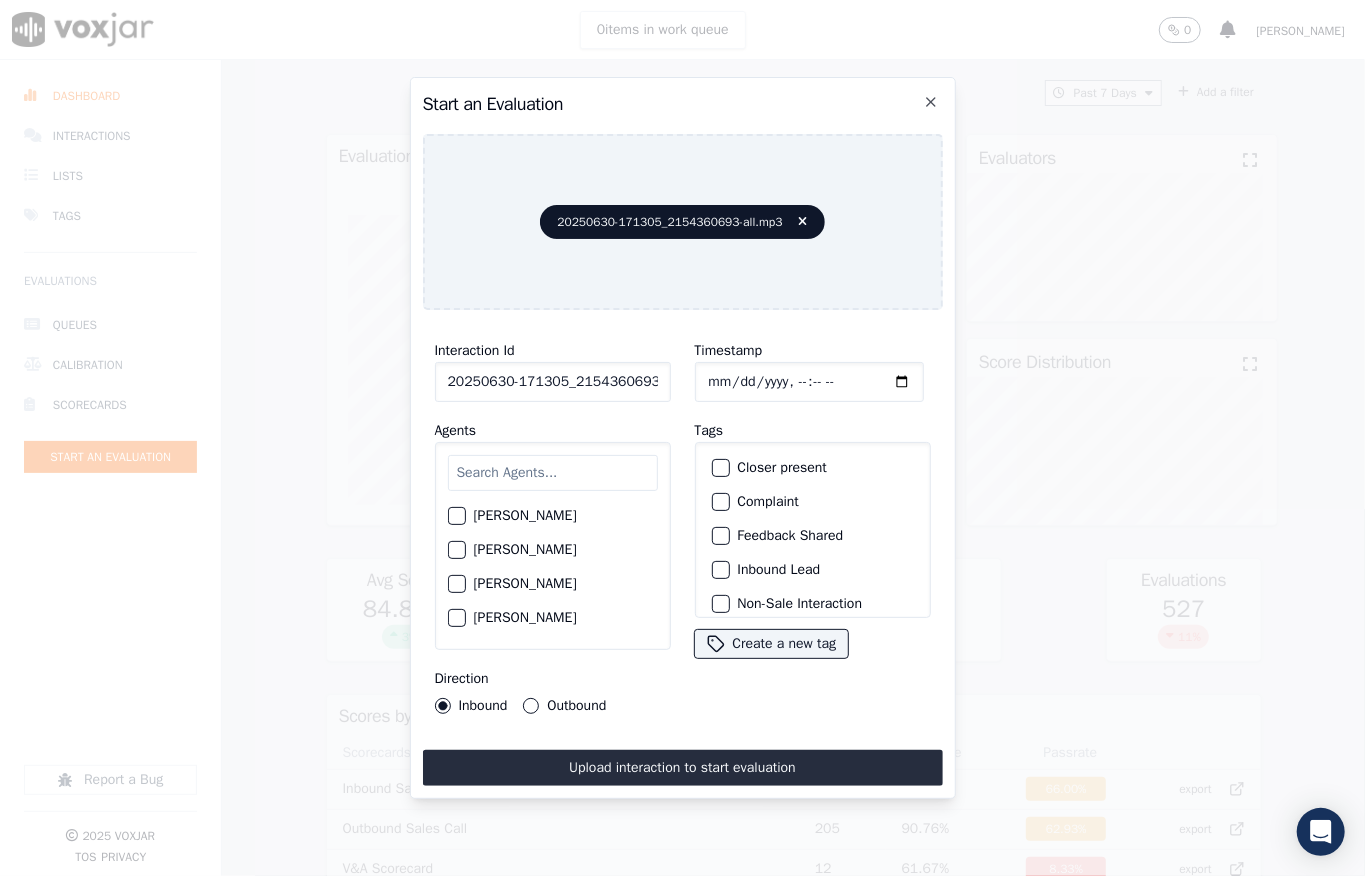 click at bounding box center (720, 570) 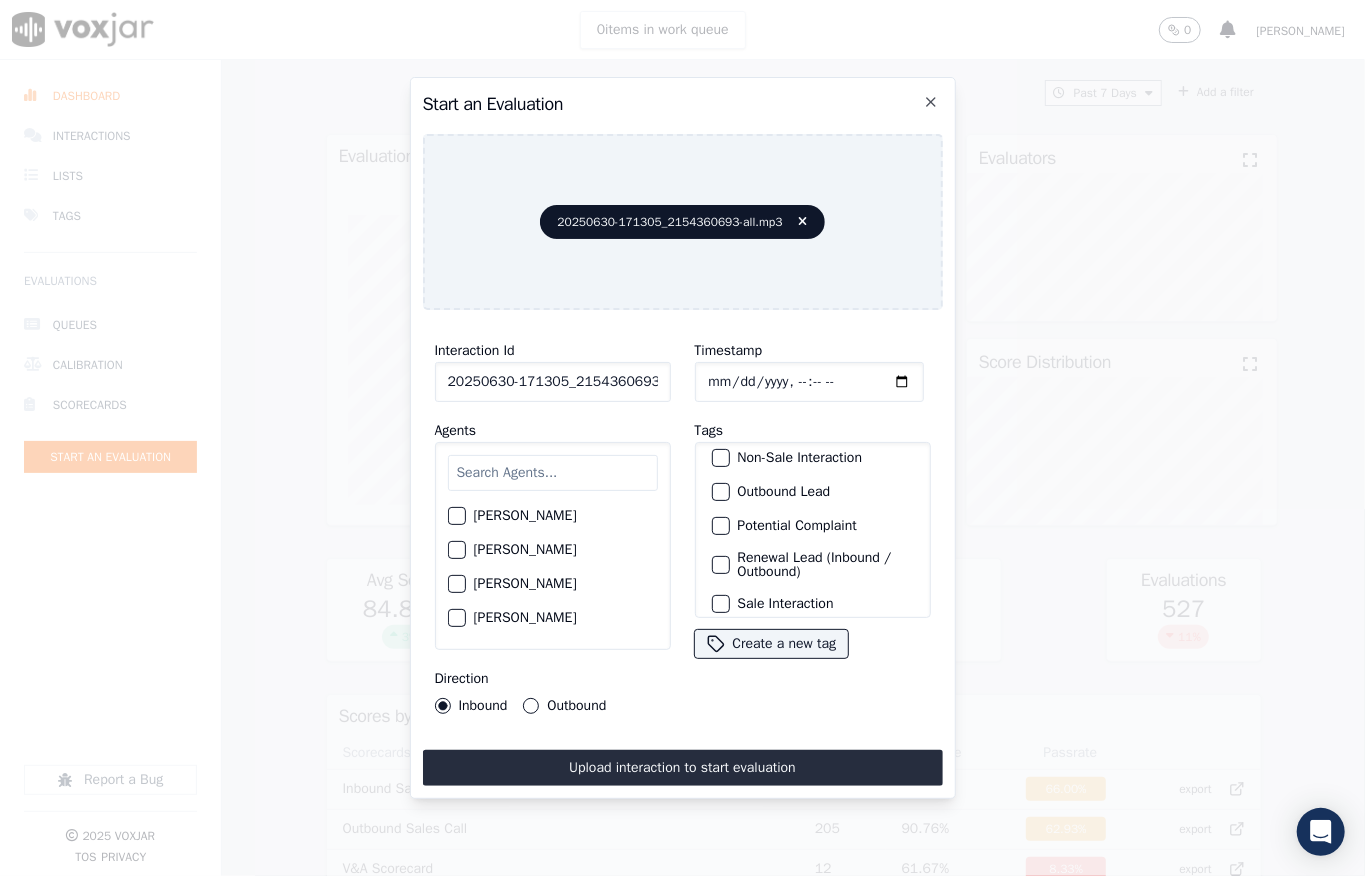 scroll, scrollTop: 200, scrollLeft: 0, axis: vertical 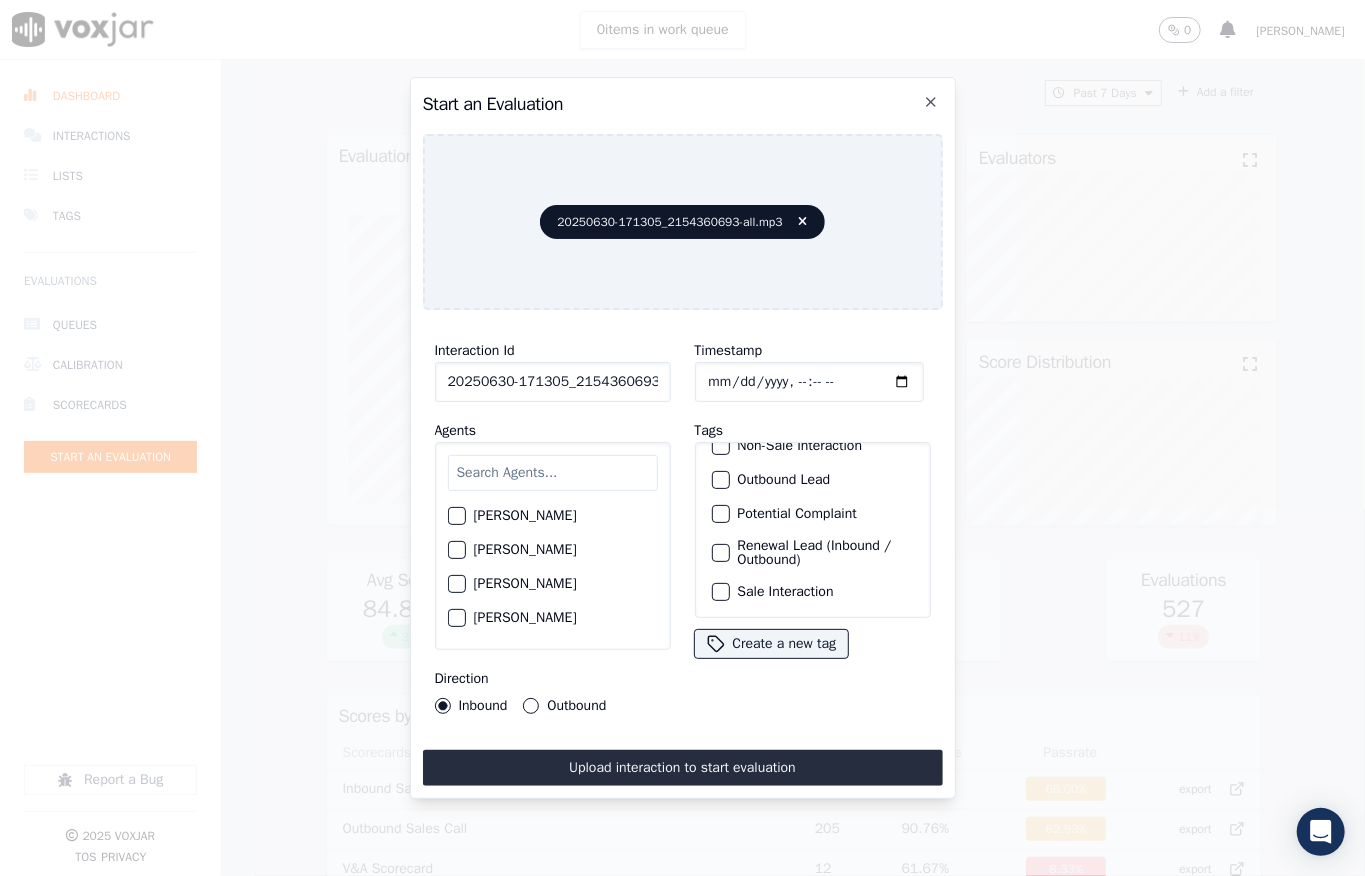 click on "Sale Interaction" at bounding box center (813, 592) 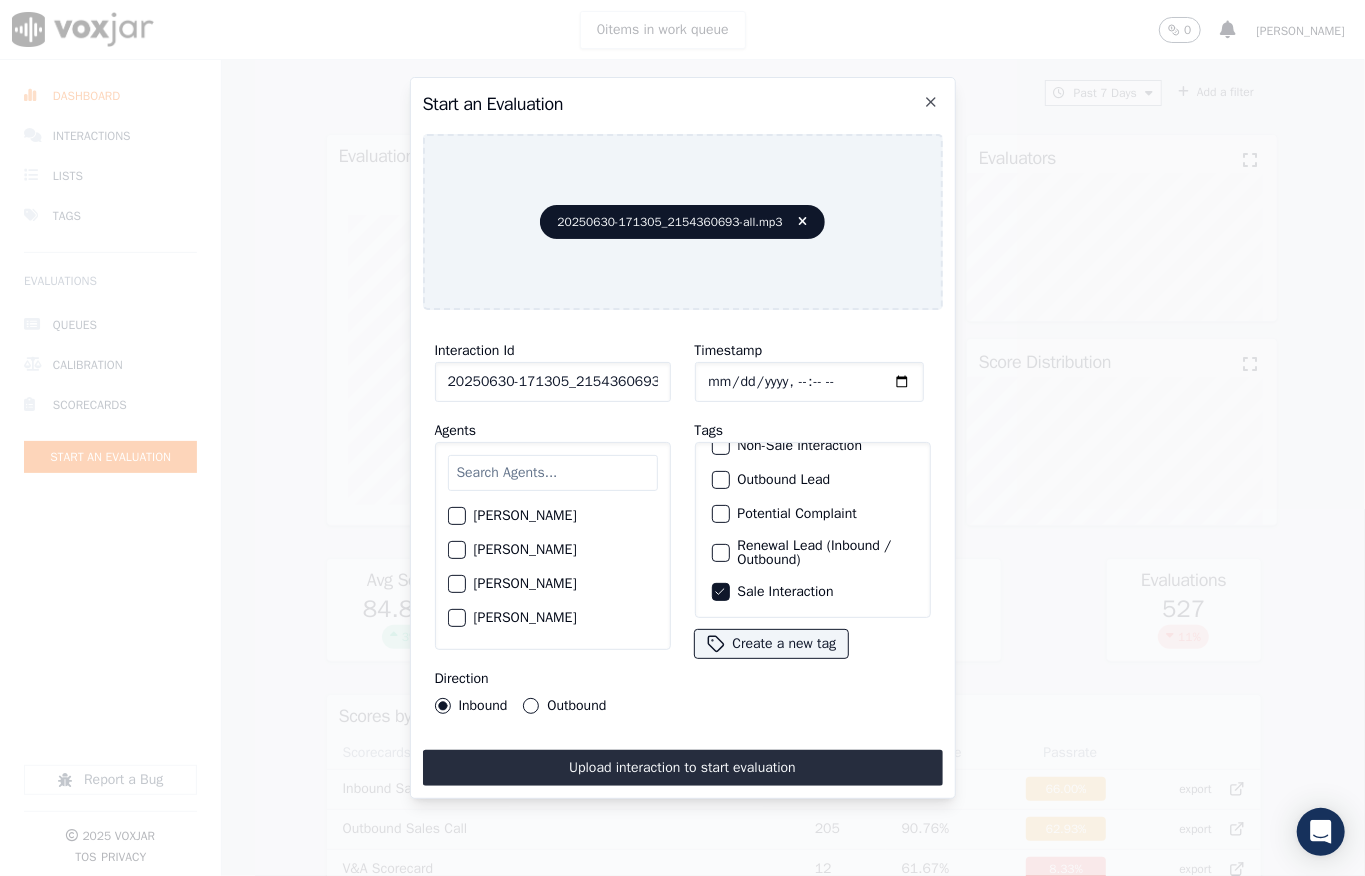 click at bounding box center (553, 473) 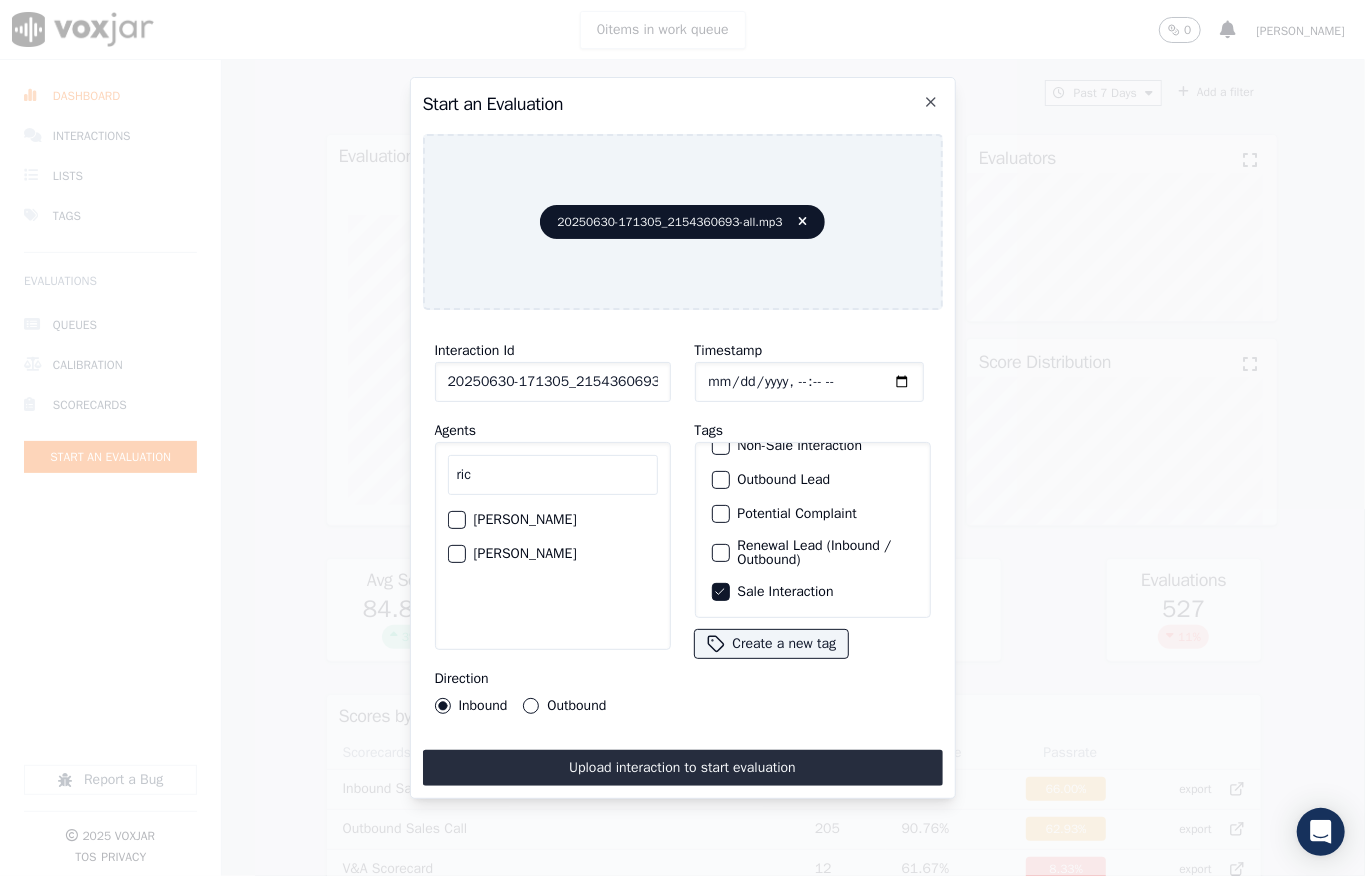 type on "ric" 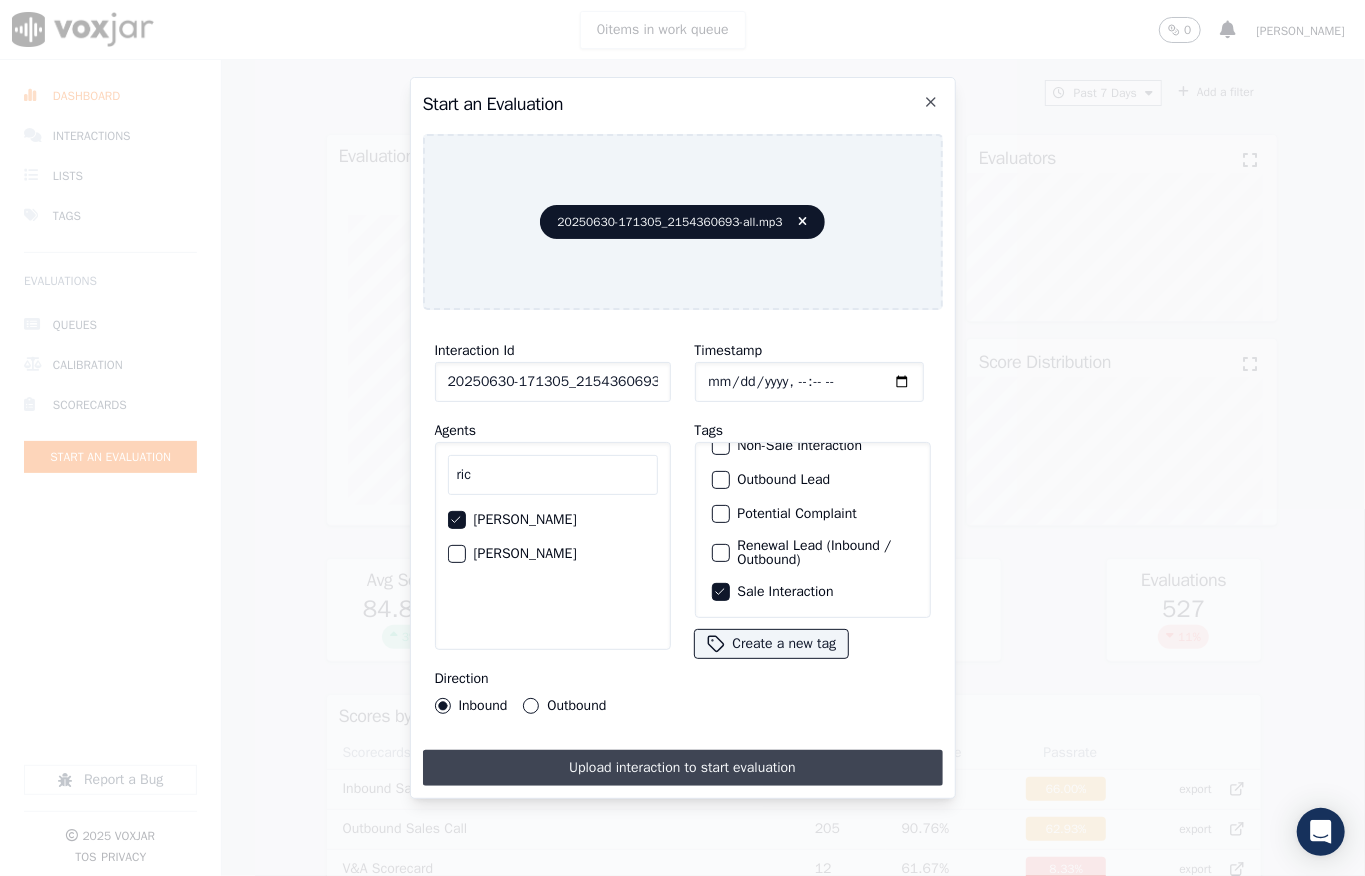 click on "Upload interaction to start evaluation" at bounding box center [683, 768] 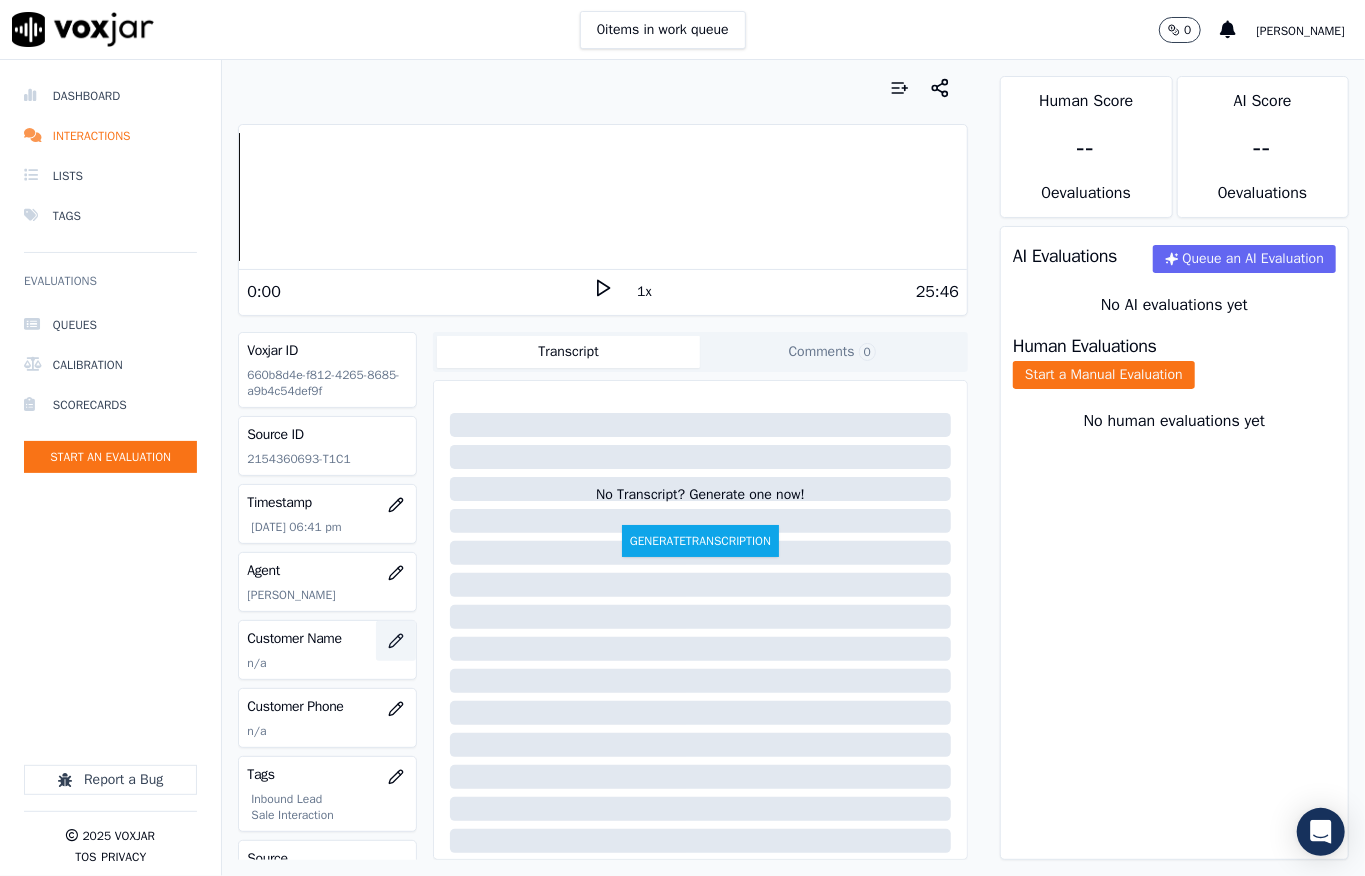 click 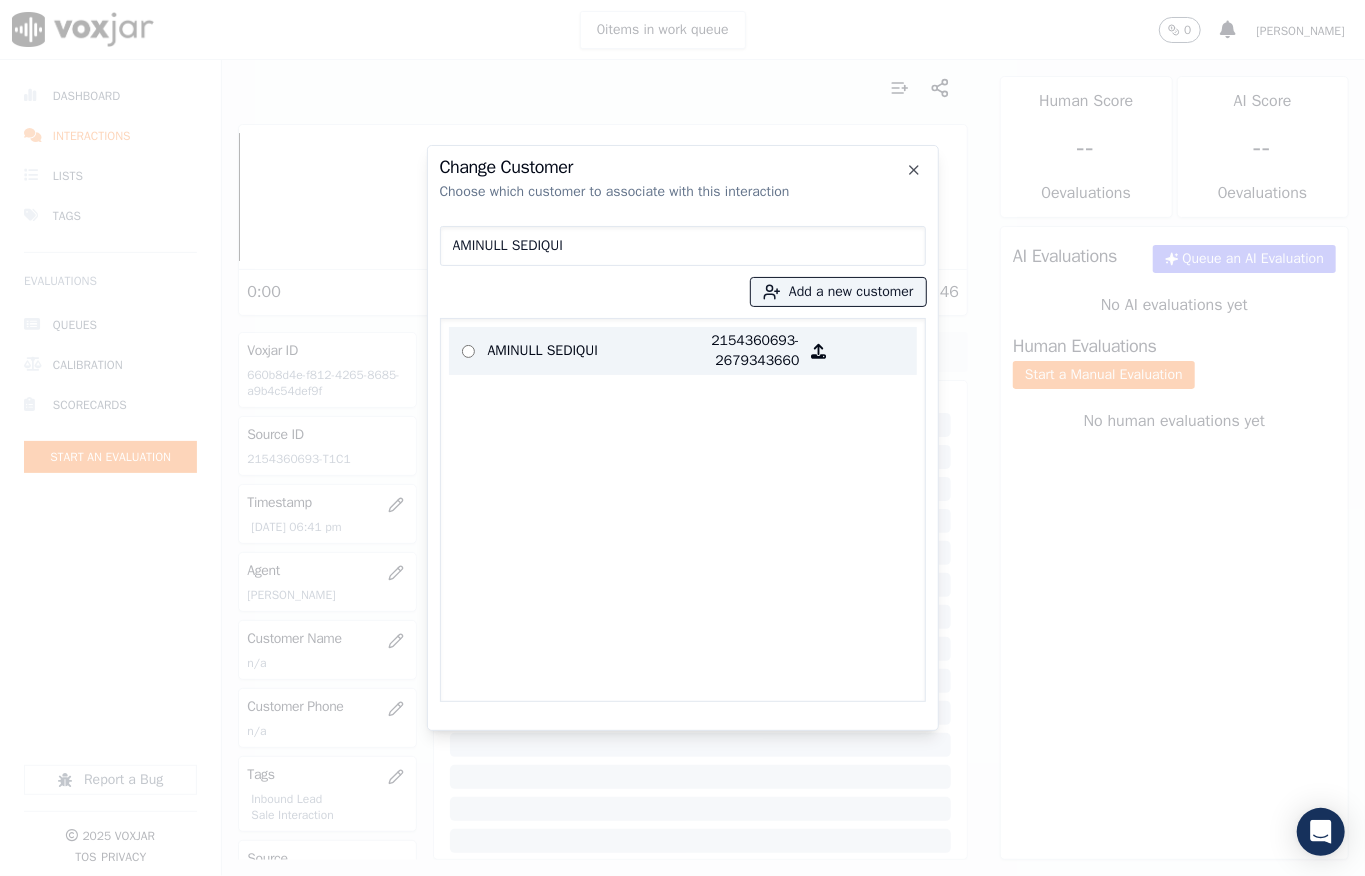 type on "AMINULL SEDIQUI" 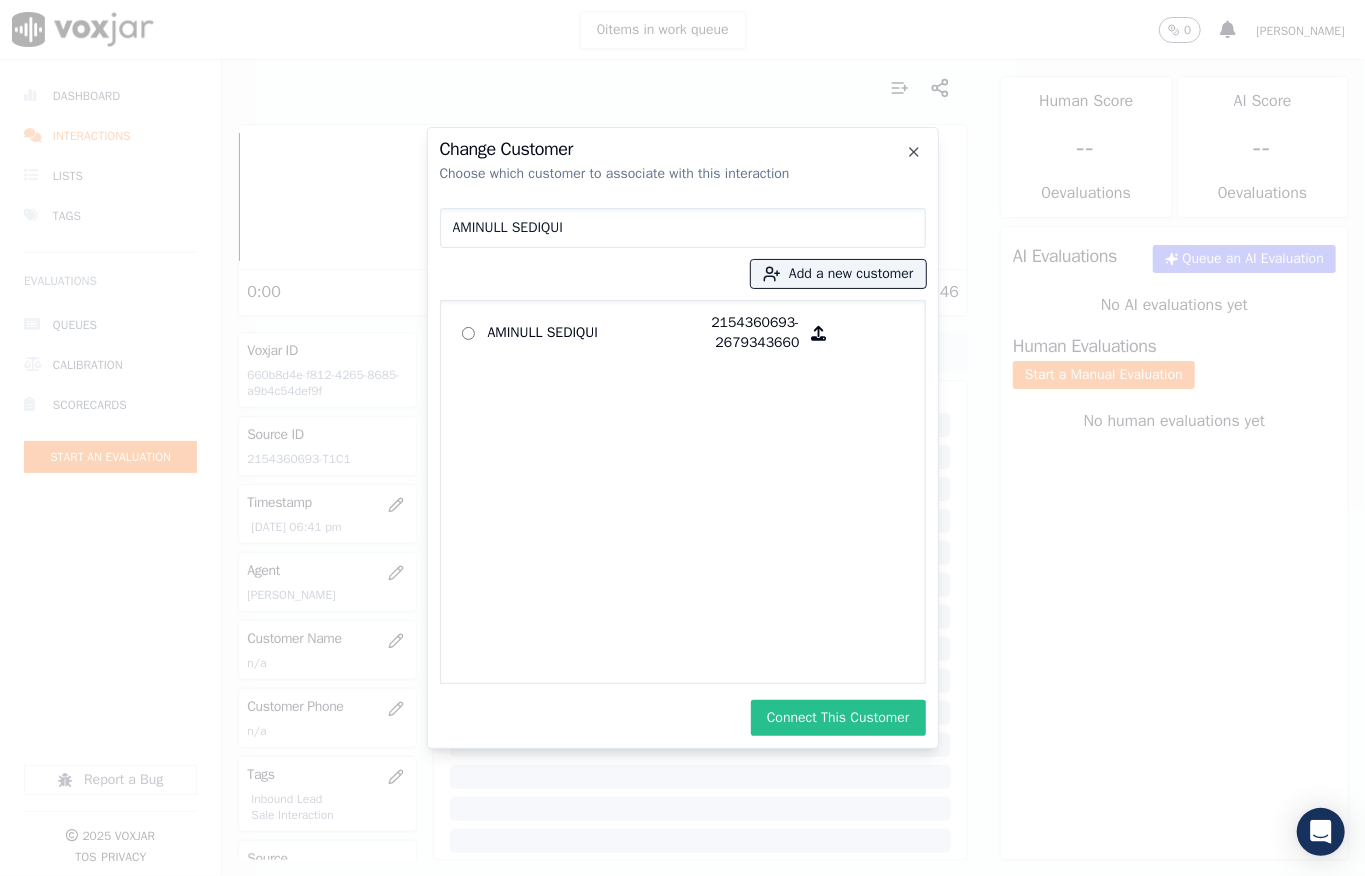click on "Connect This Customer" at bounding box center [838, 718] 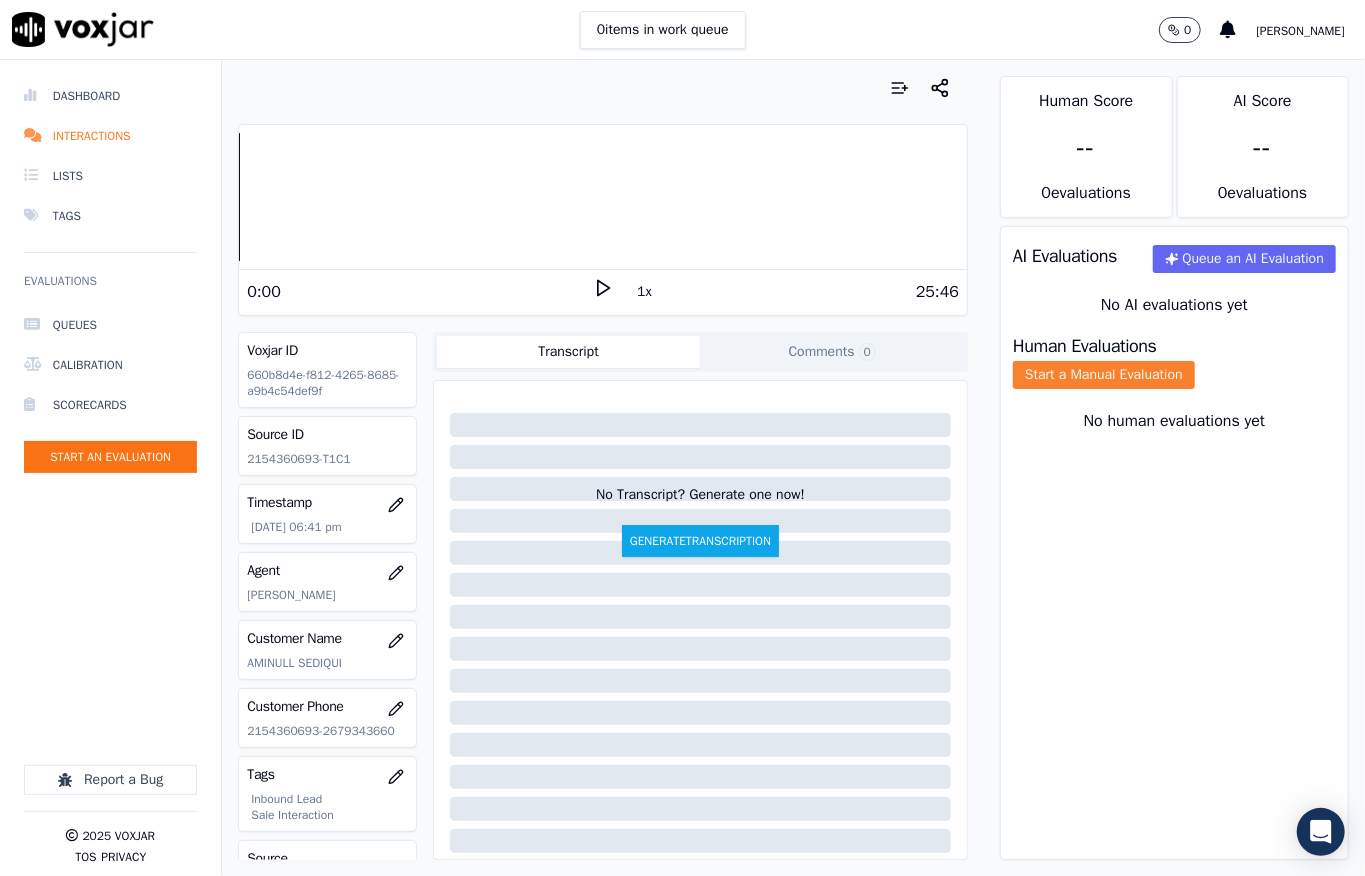 click on "Start a Manual Evaluation" 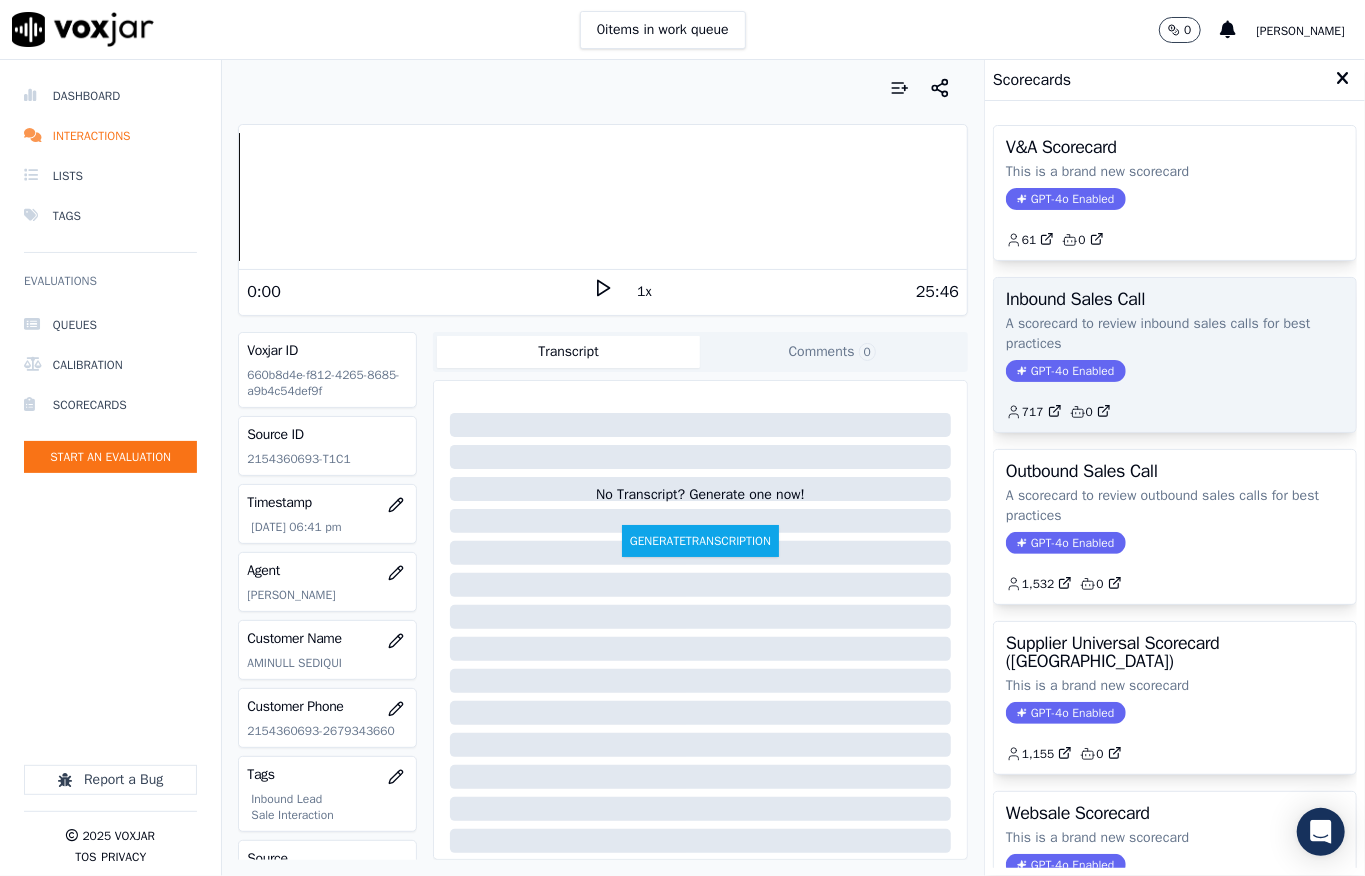 click on "Inbound Sales Call   A scorecard to review inbound sales calls for best practices     GPT-4o Enabled       717         0" at bounding box center [1175, 355] 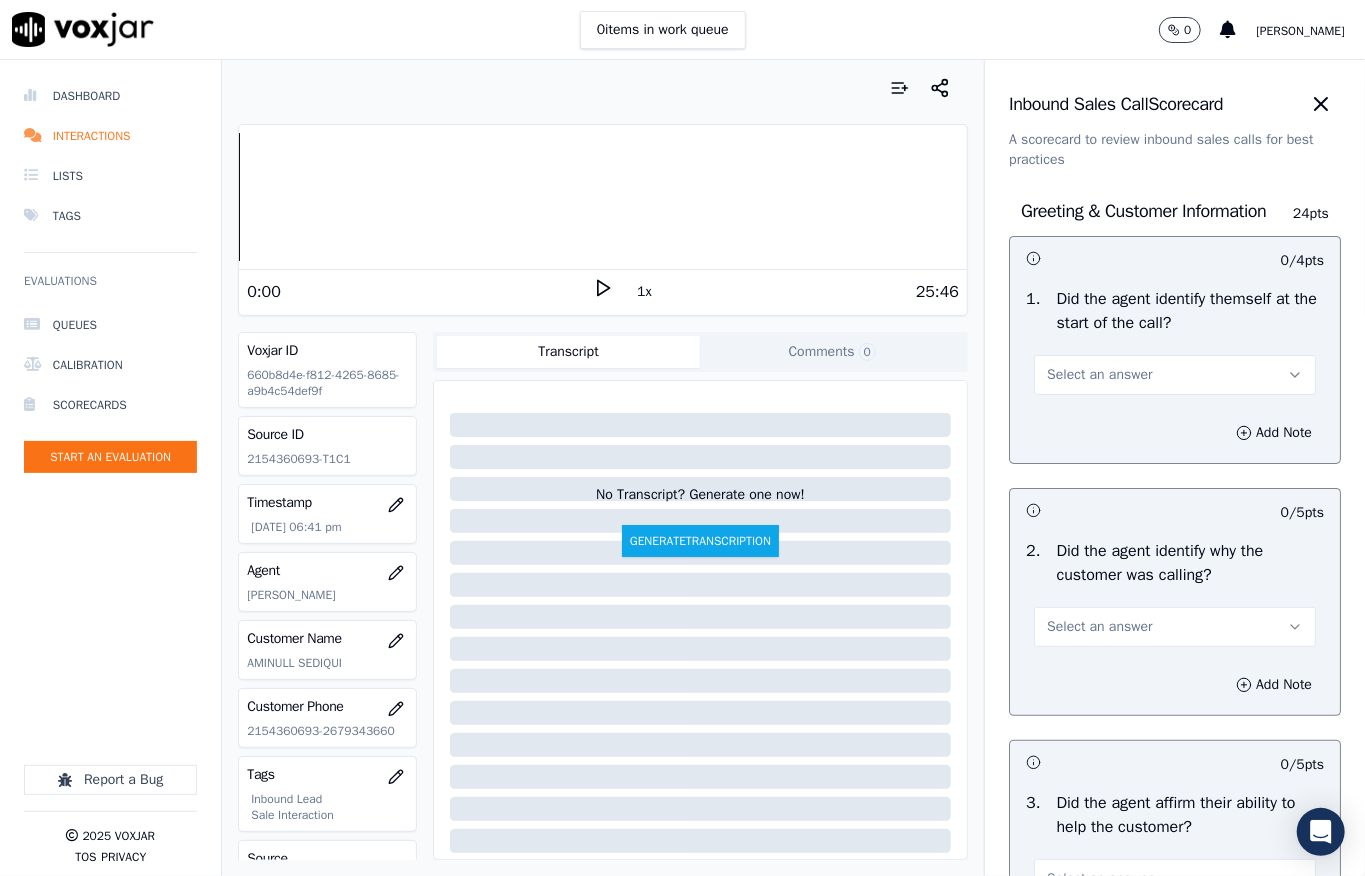 click on "Select an answer" at bounding box center [1099, 375] 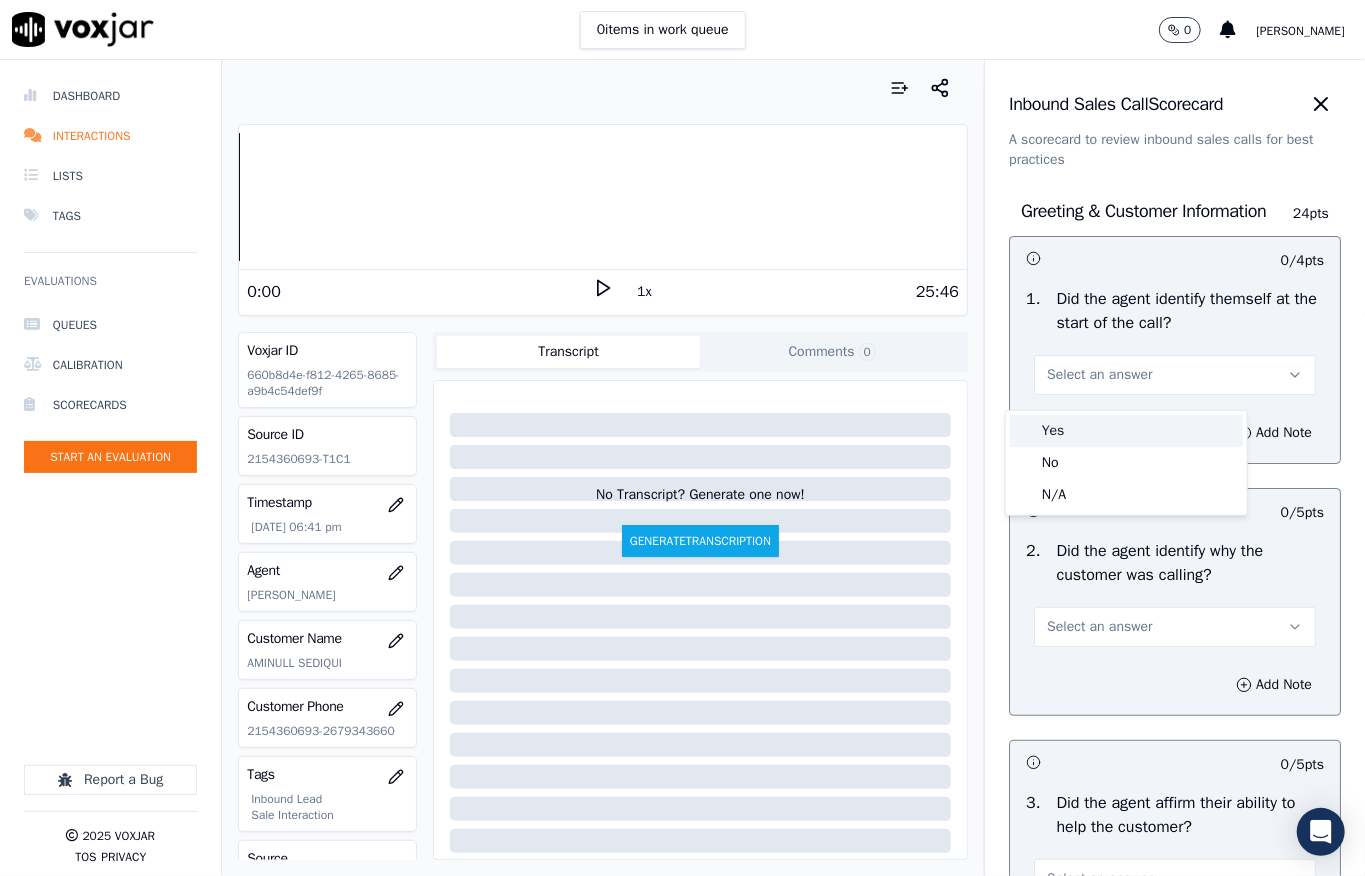 click on "Yes" at bounding box center [1126, 431] 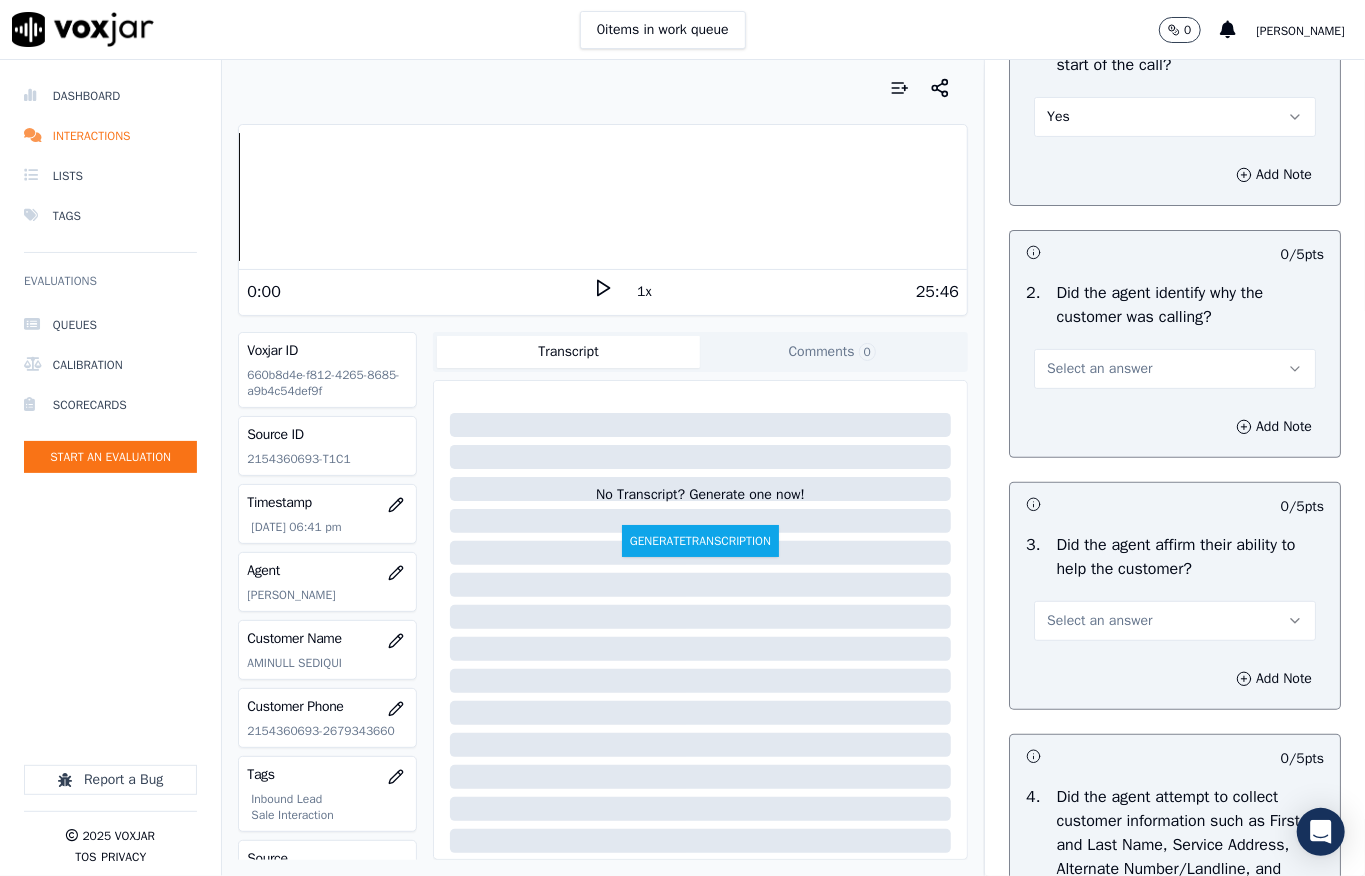 scroll, scrollTop: 266, scrollLeft: 0, axis: vertical 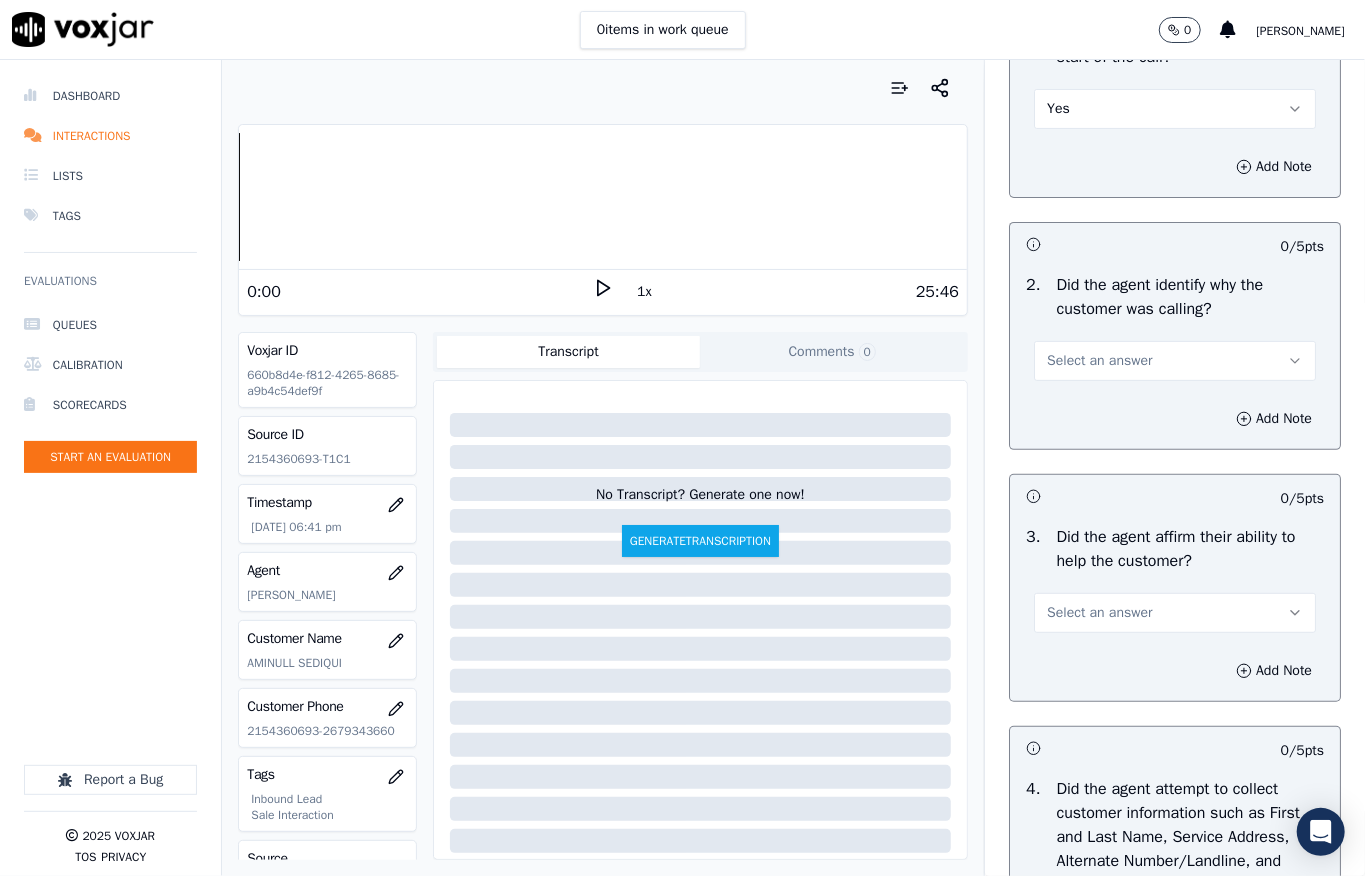 click on "Select an answer" at bounding box center (1175, 361) 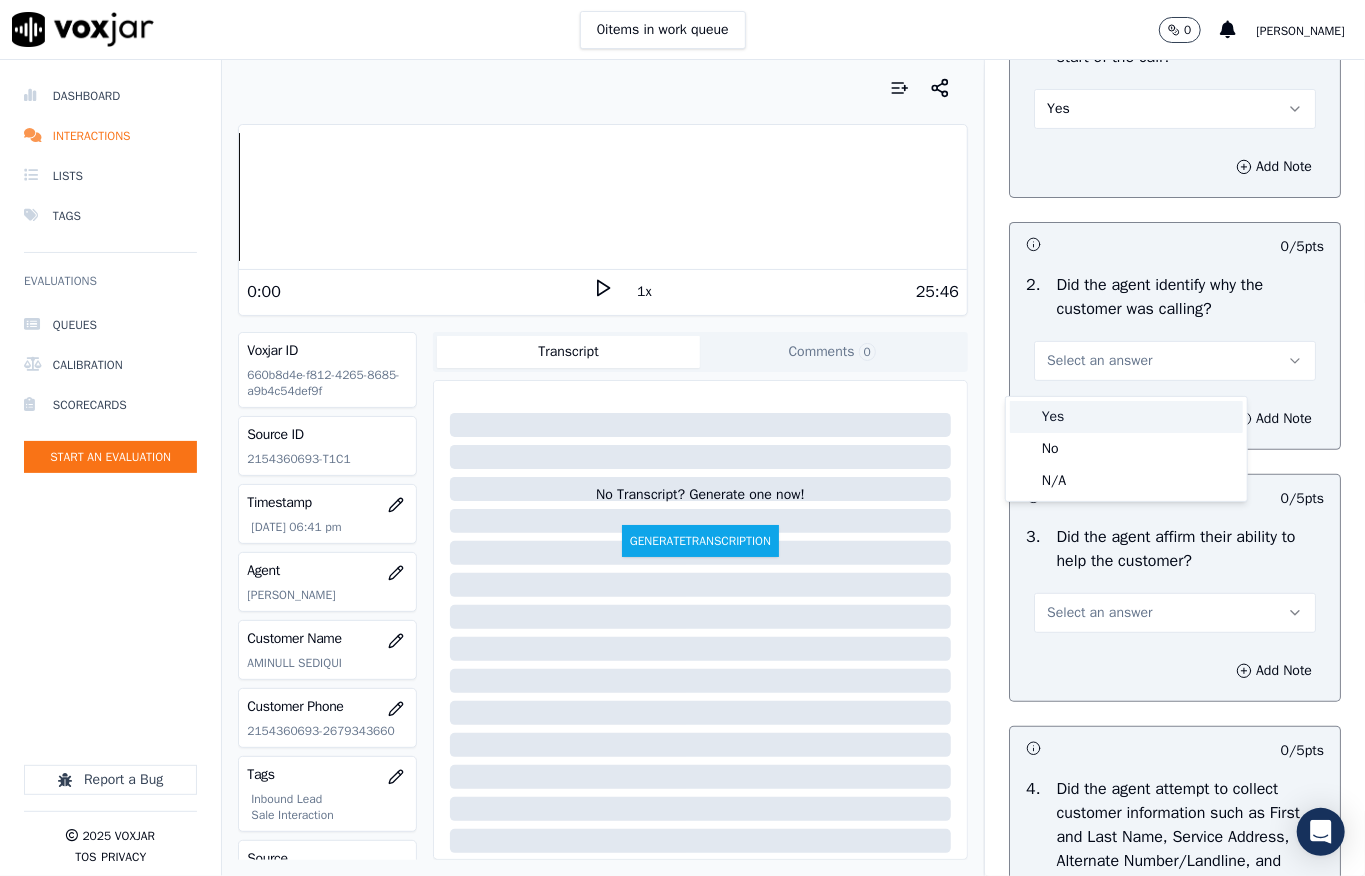 click on "Yes" at bounding box center (1126, 417) 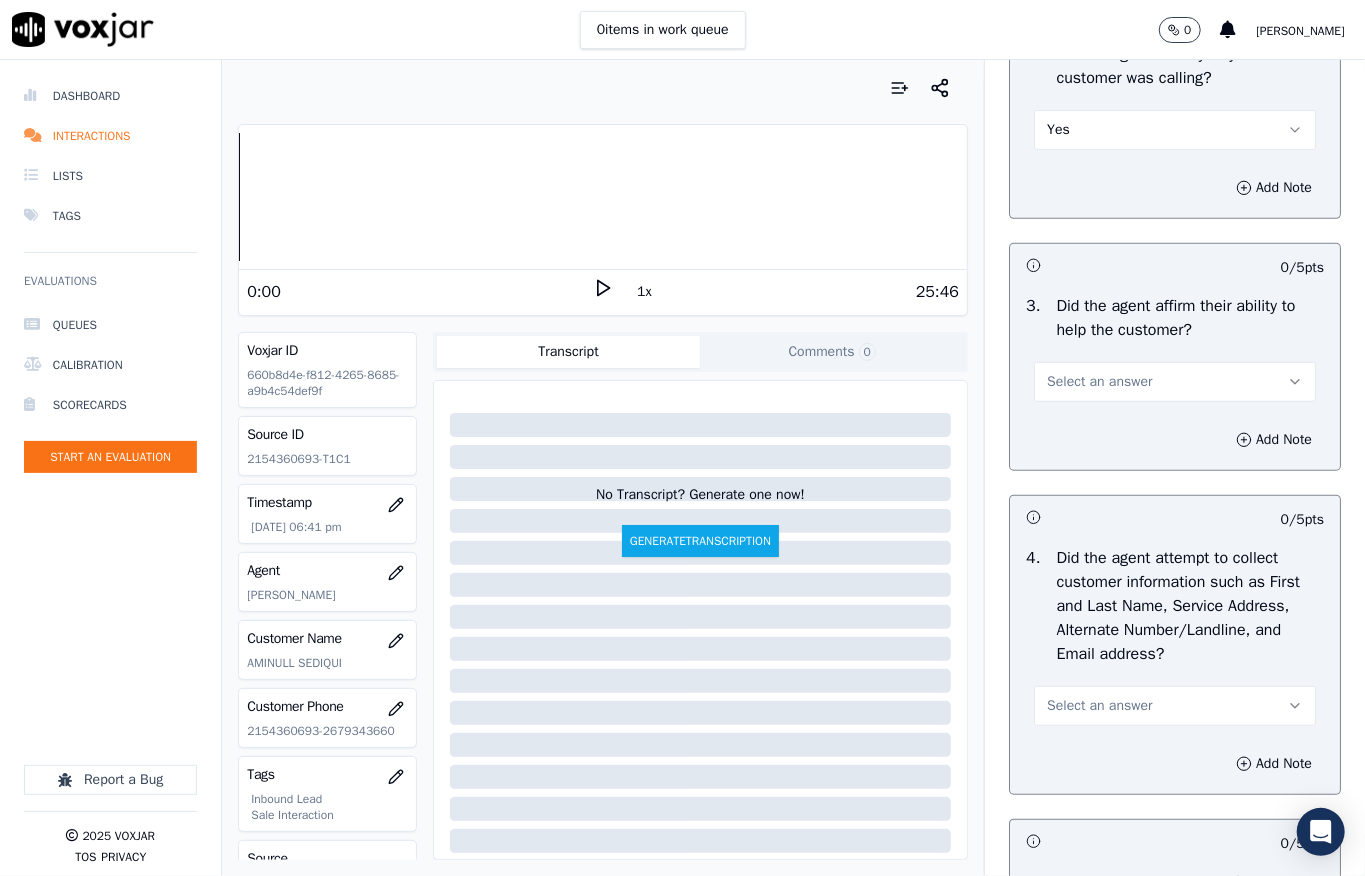scroll, scrollTop: 533, scrollLeft: 0, axis: vertical 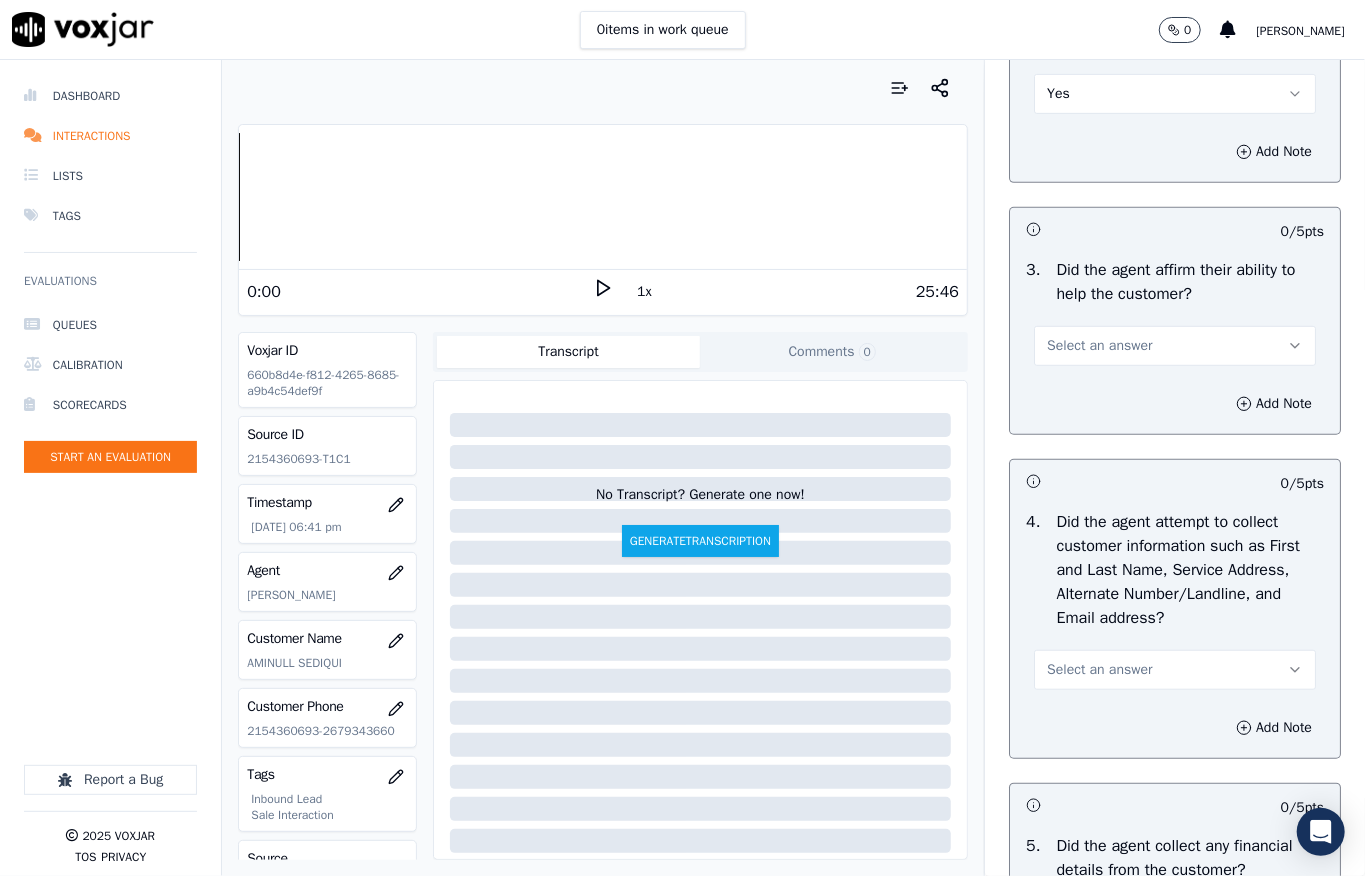 click on "Select an answer" at bounding box center (1099, 346) 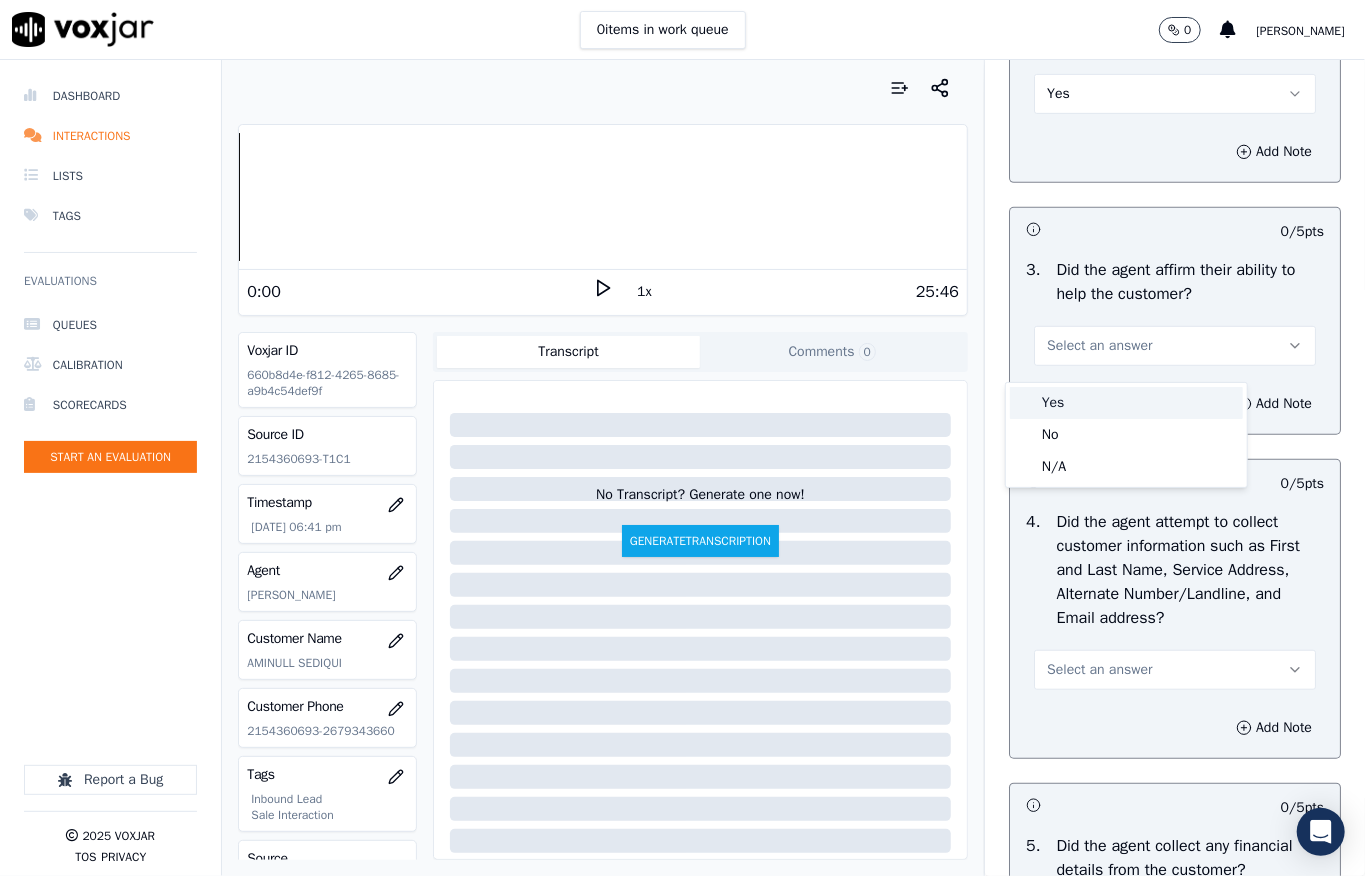 click on "Yes" at bounding box center [1126, 403] 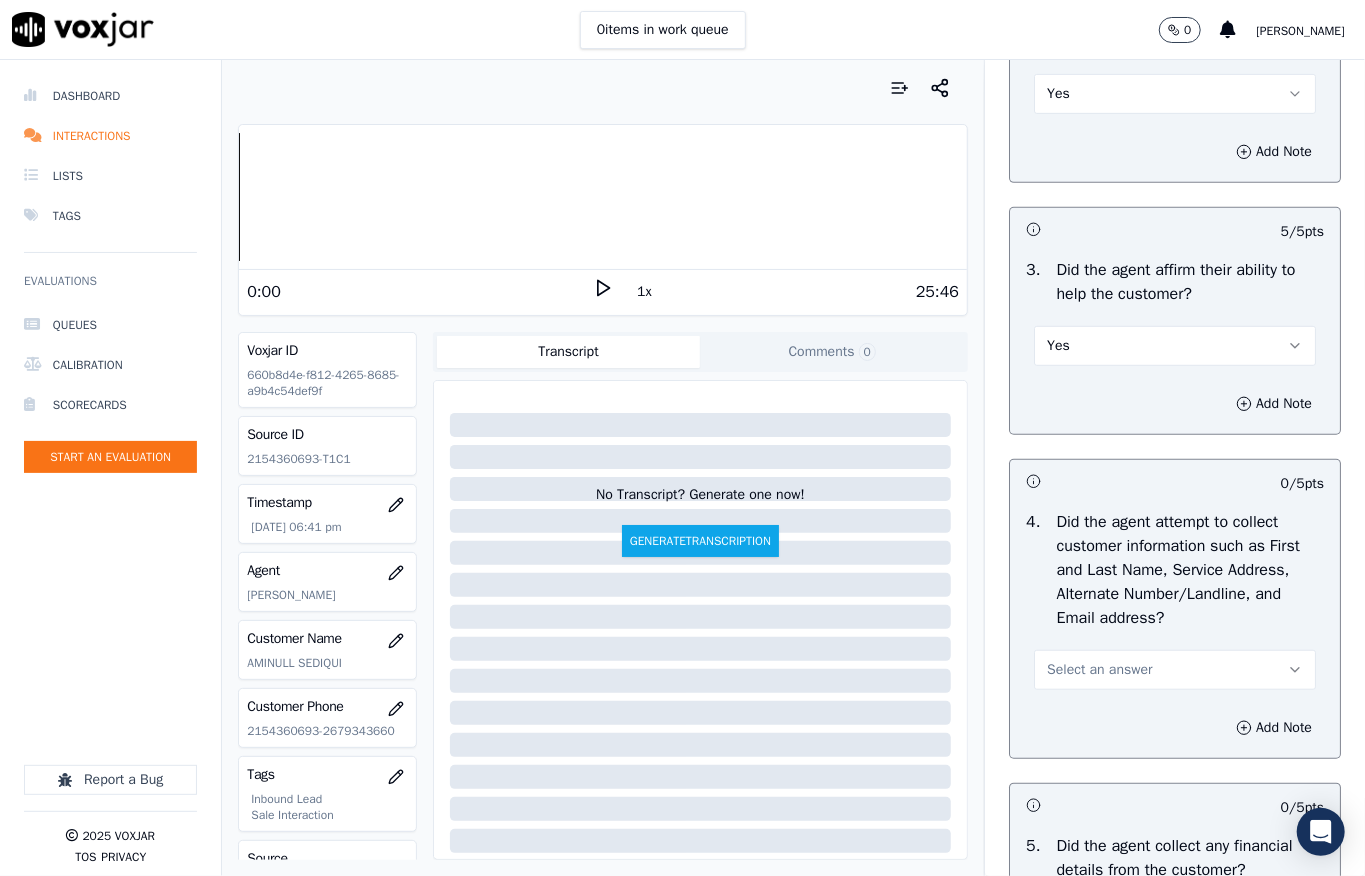 scroll, scrollTop: 800, scrollLeft: 0, axis: vertical 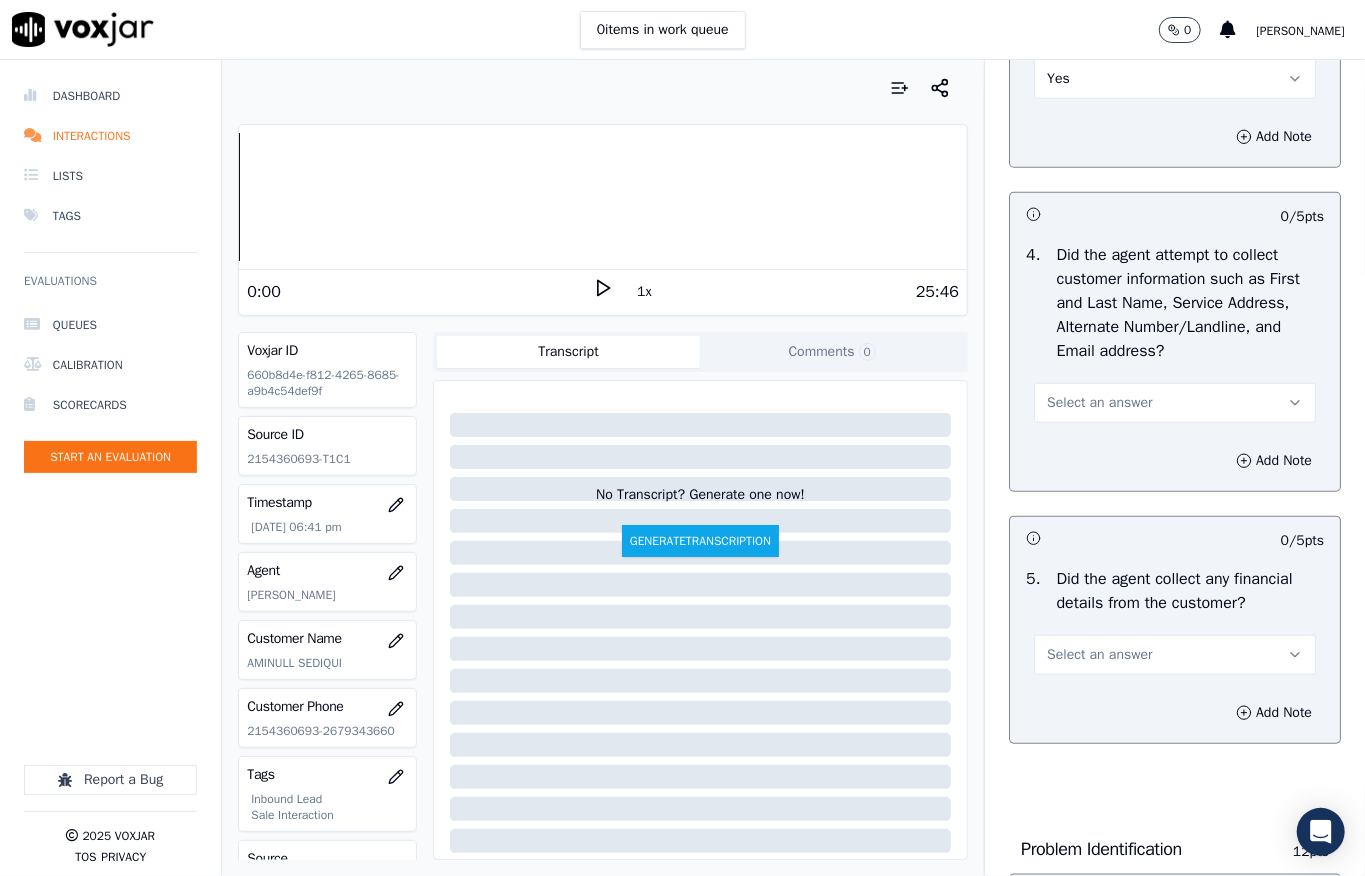 click on "Select an answer" at bounding box center [1175, 401] 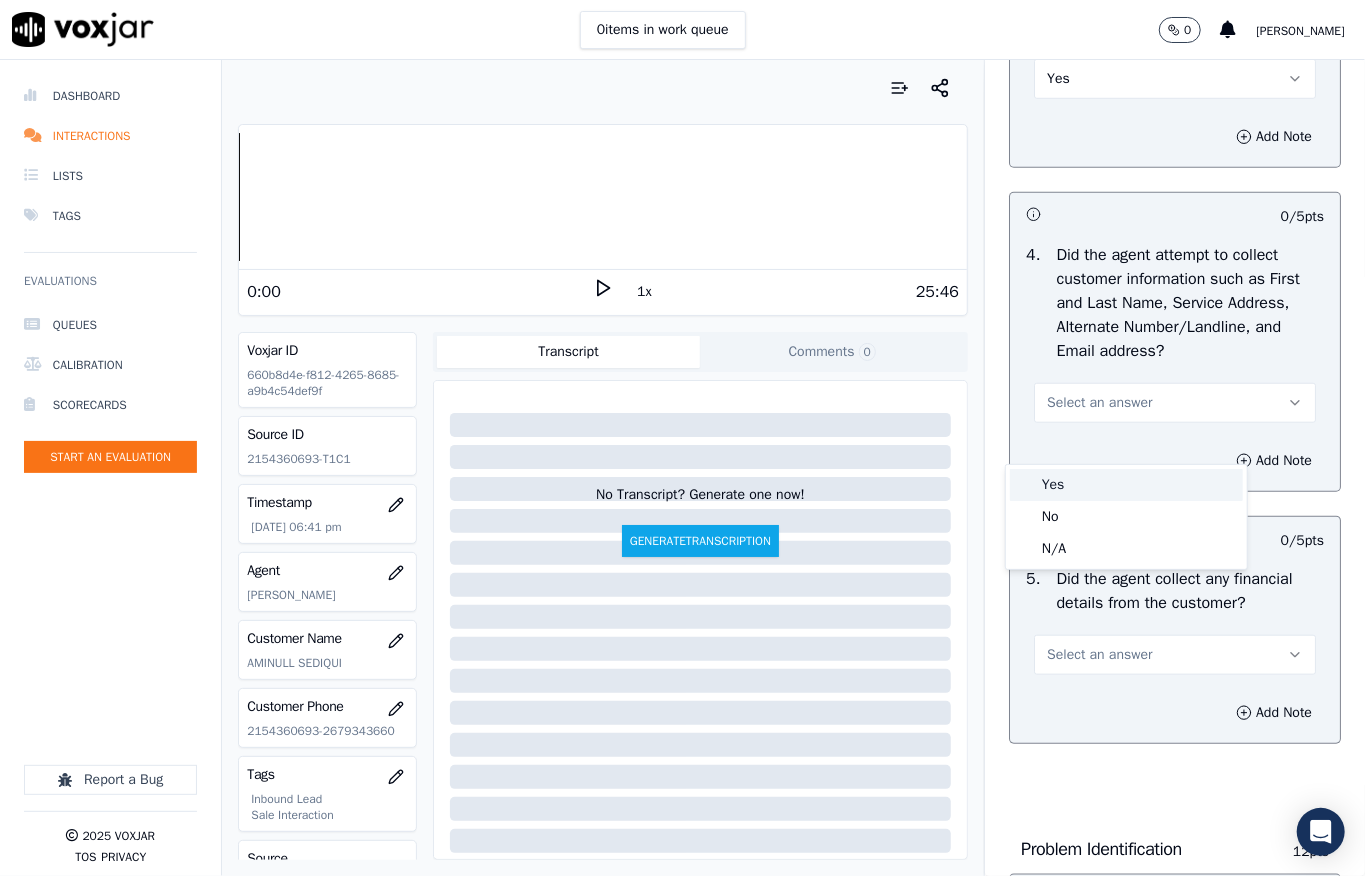 click on "Yes" at bounding box center (1126, 485) 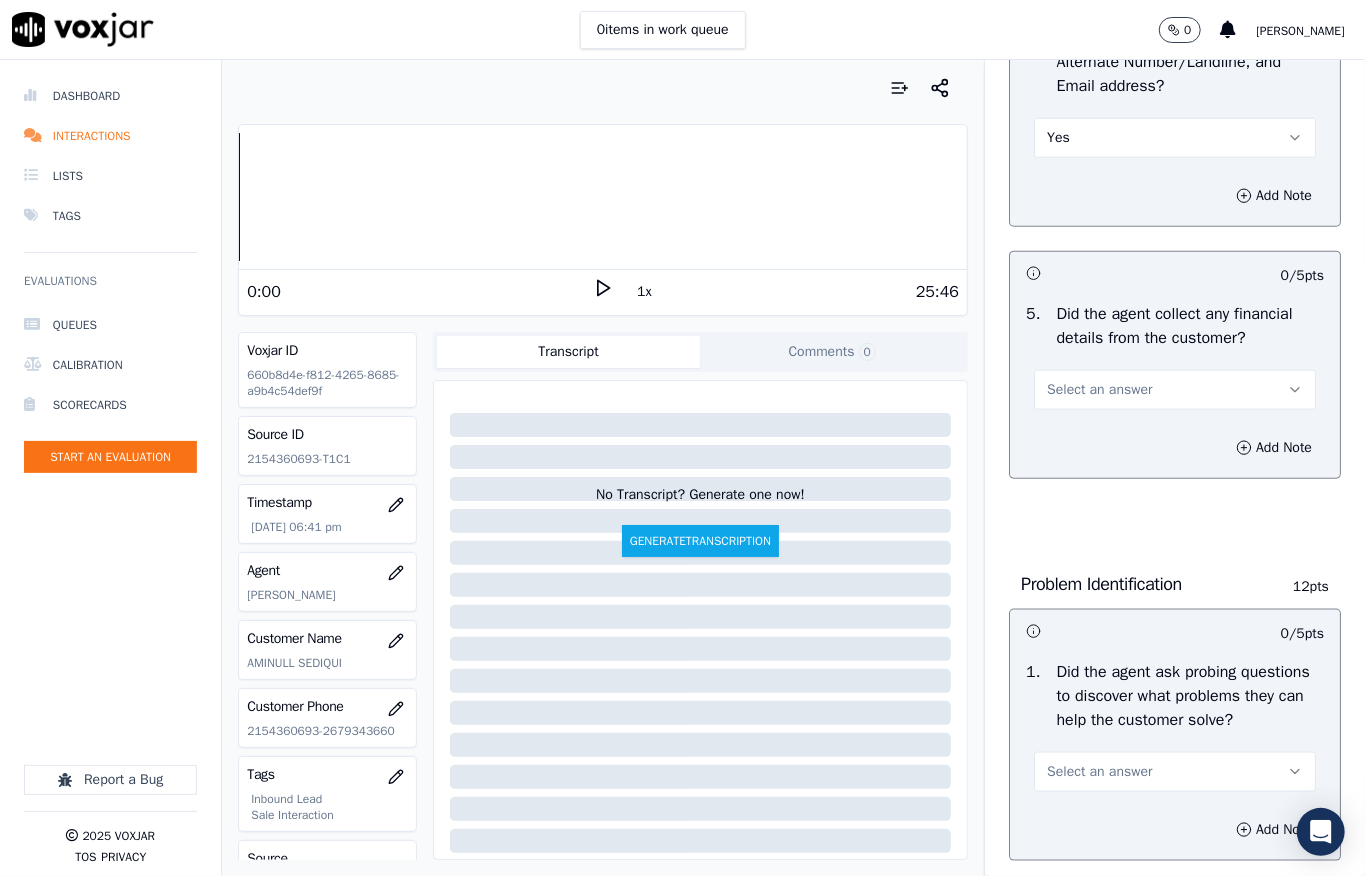 scroll, scrollTop: 1066, scrollLeft: 0, axis: vertical 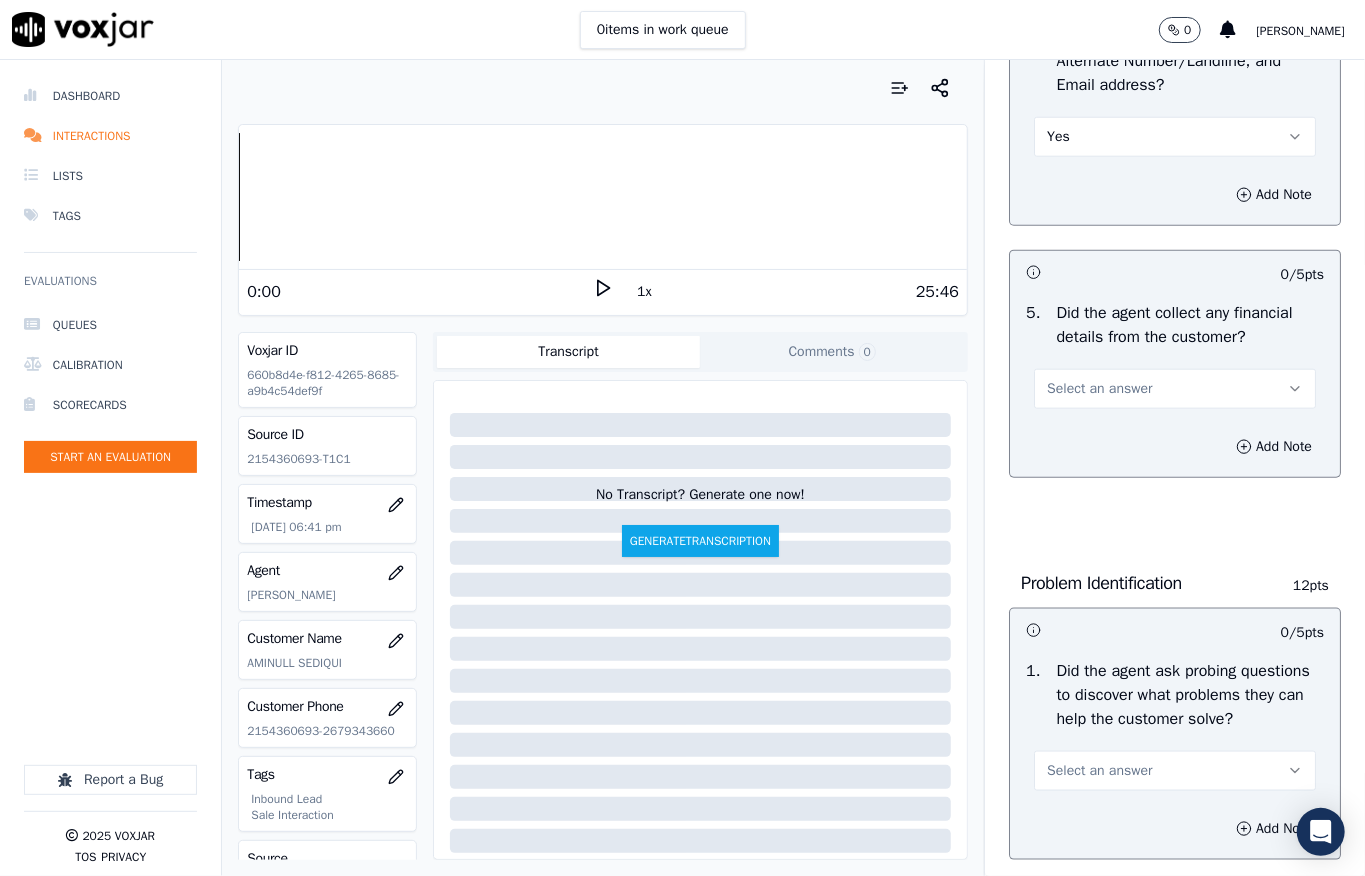 click on "Select an answer" at bounding box center (1175, 379) 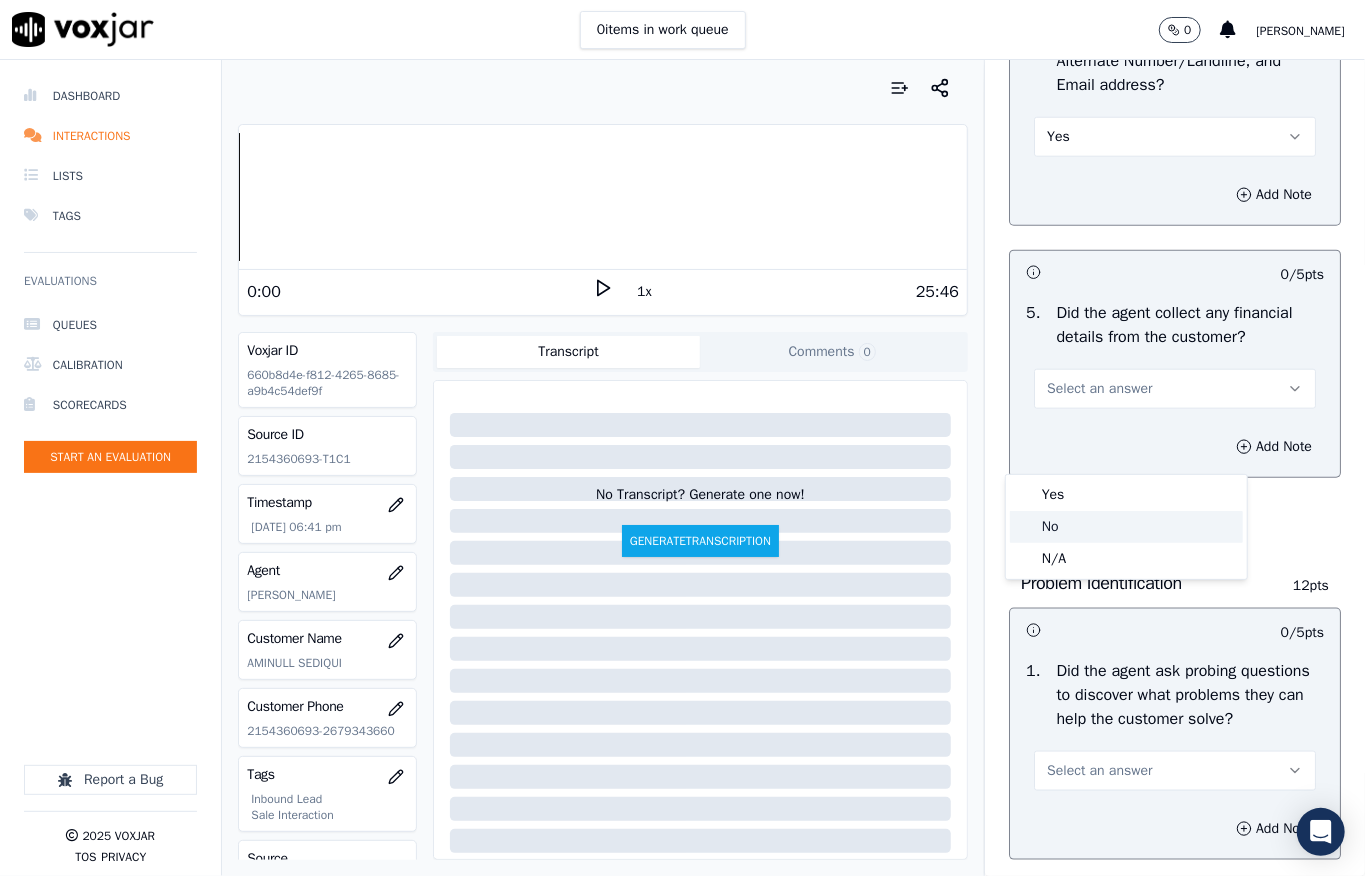 click on "No" 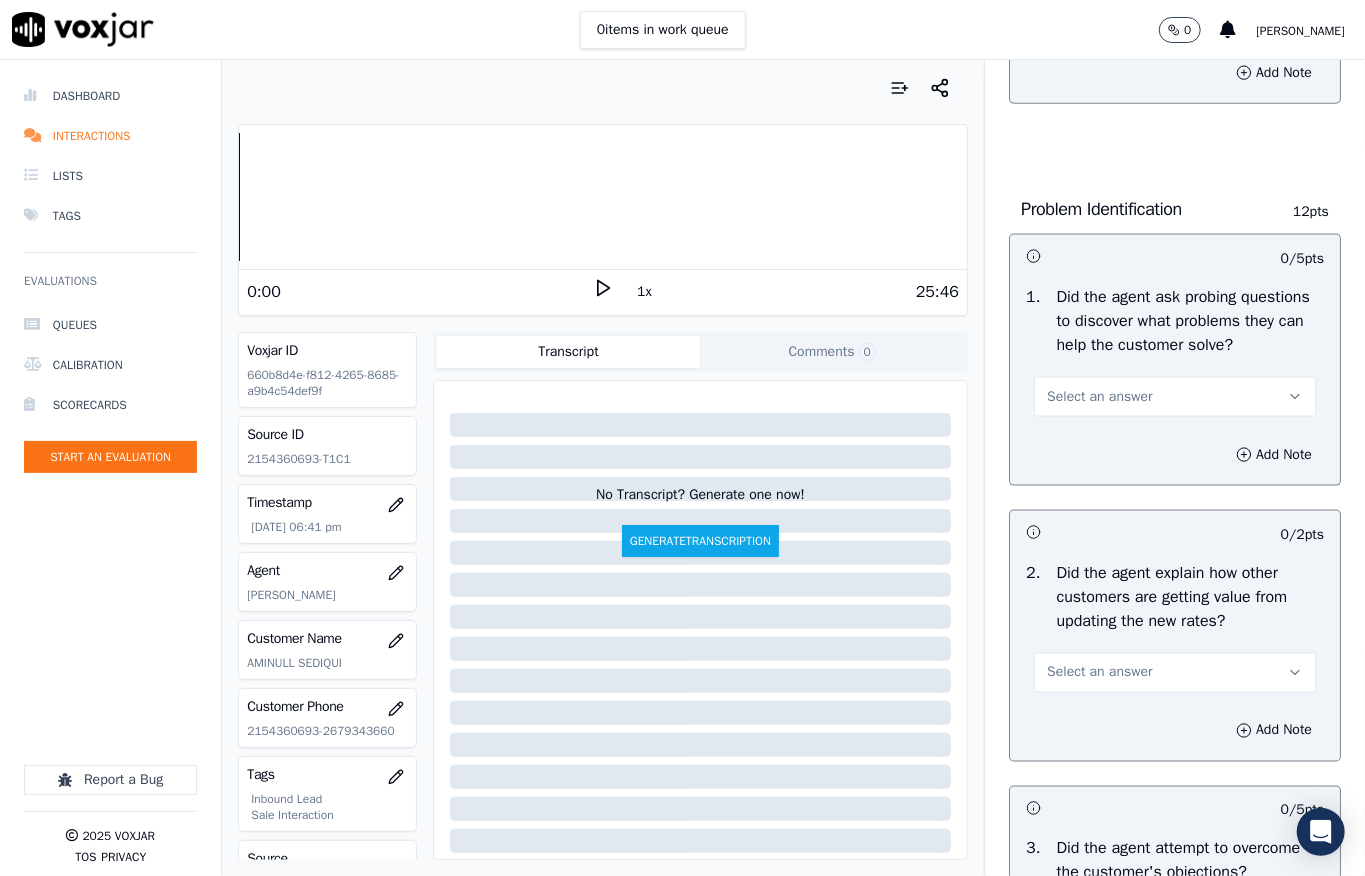 scroll, scrollTop: 1600, scrollLeft: 0, axis: vertical 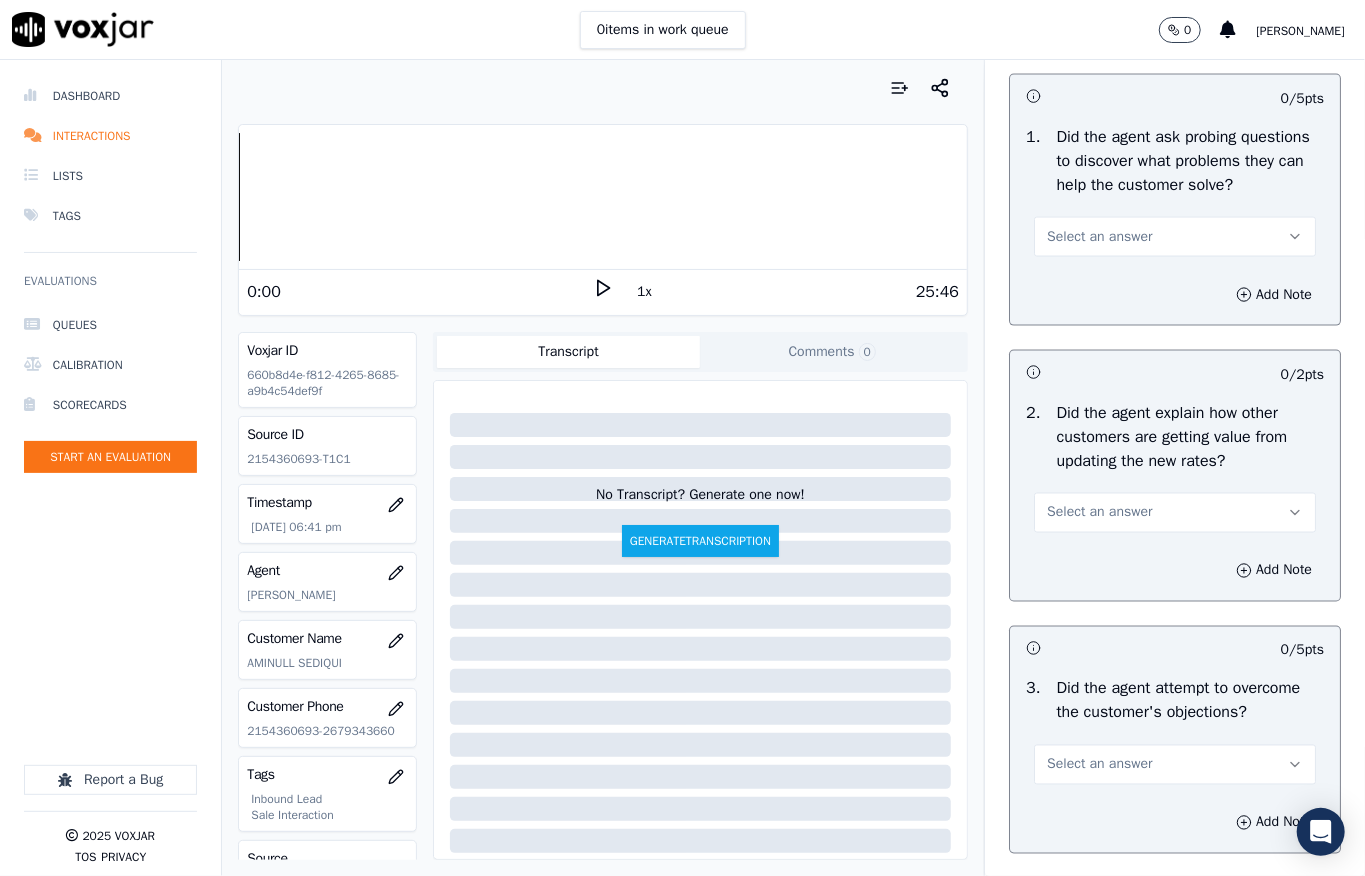 click on "Select an answer" at bounding box center [1099, 237] 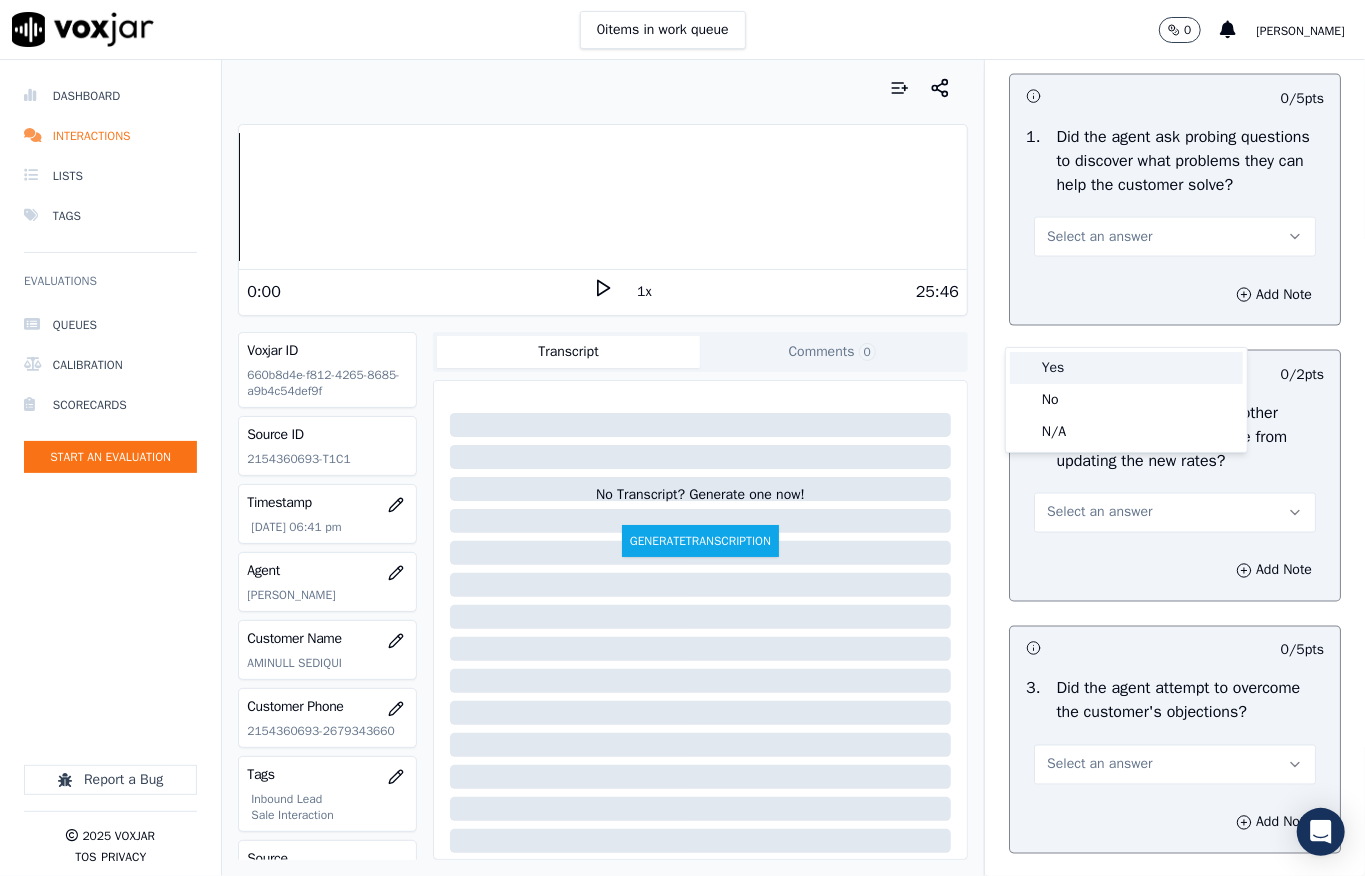 click on "Yes" at bounding box center [1126, 368] 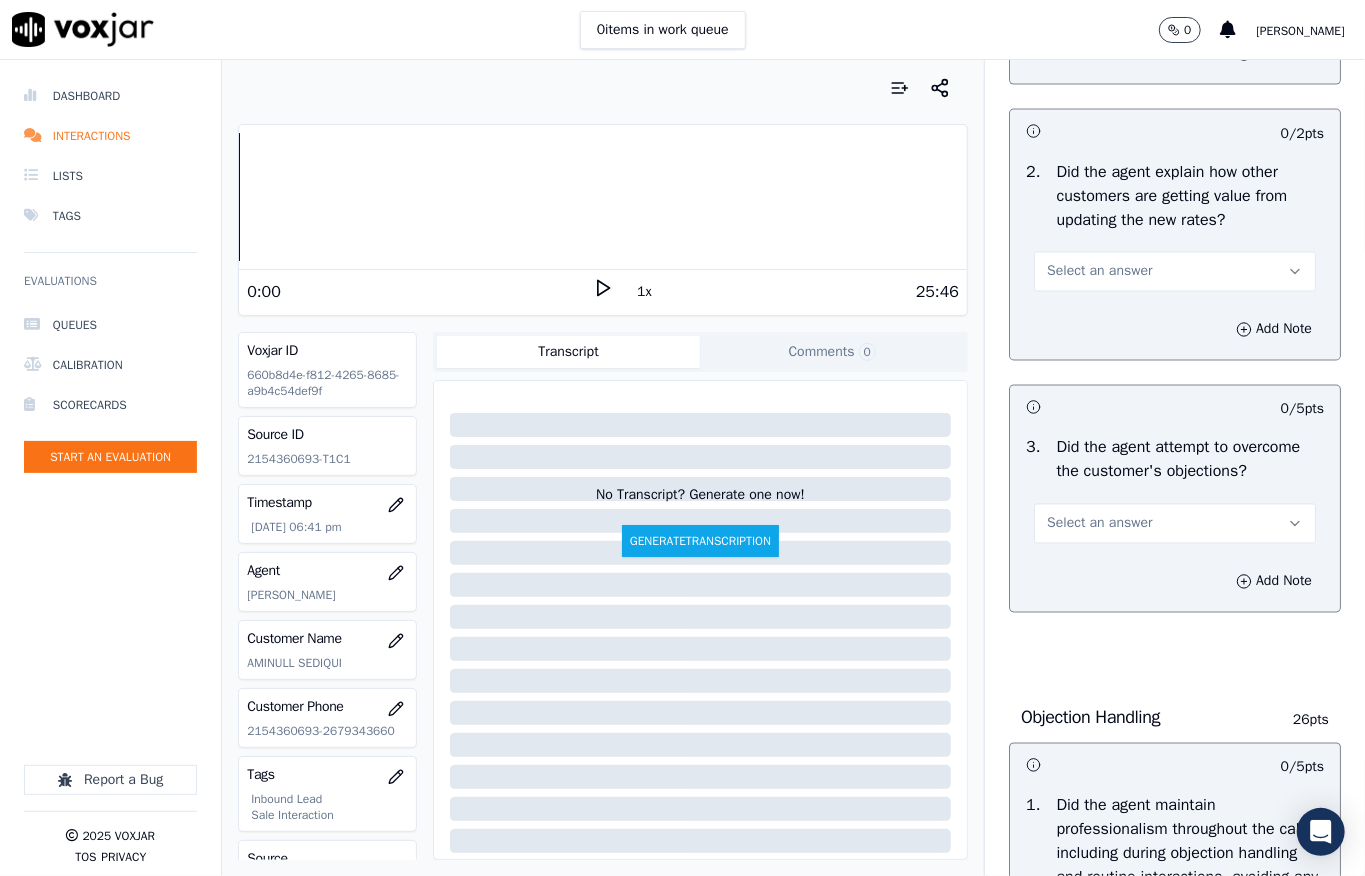 scroll, scrollTop: 1866, scrollLeft: 0, axis: vertical 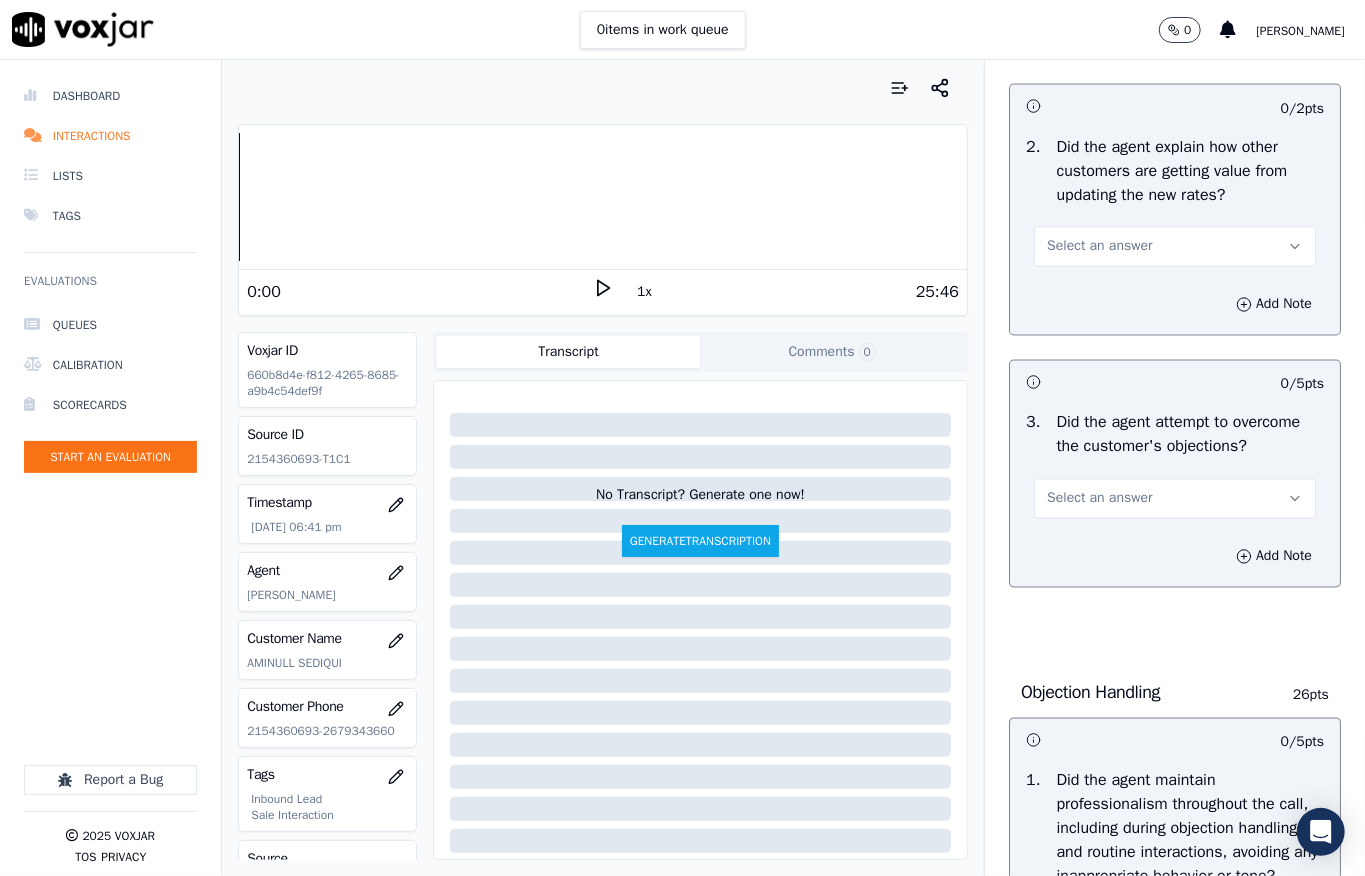 click on "Select an answer" at bounding box center [1099, 247] 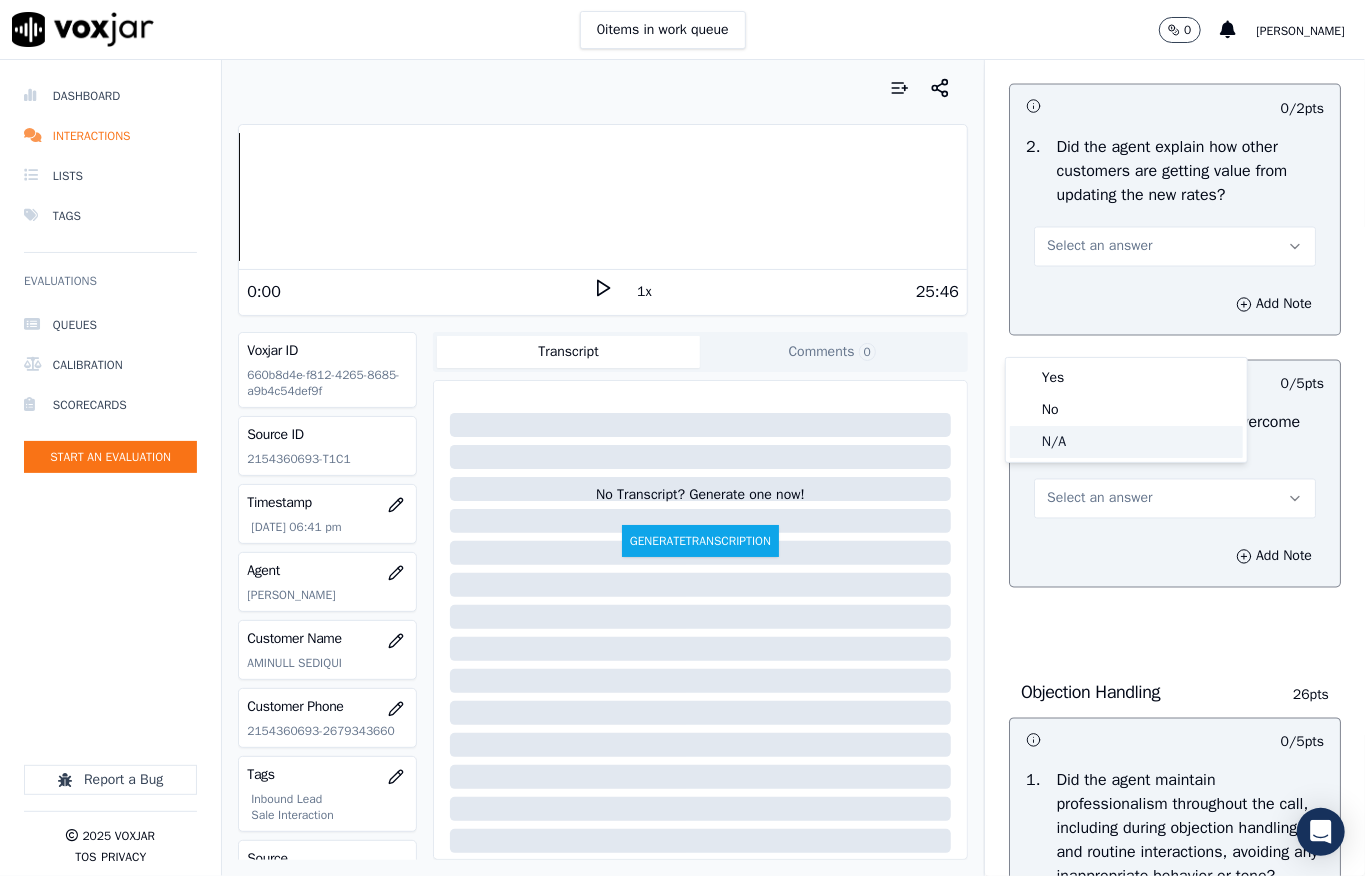 click on "N/A" 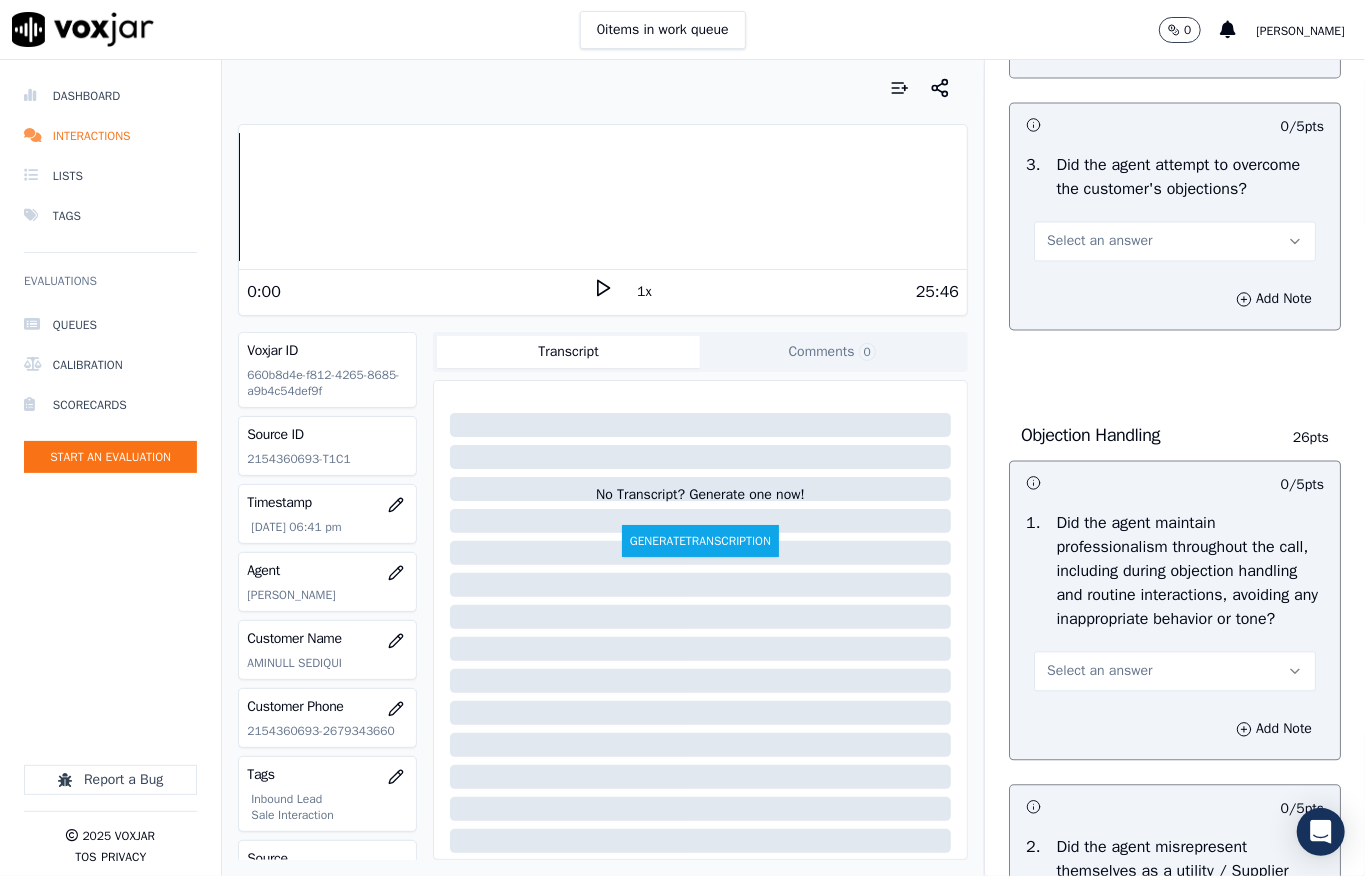 scroll, scrollTop: 2133, scrollLeft: 0, axis: vertical 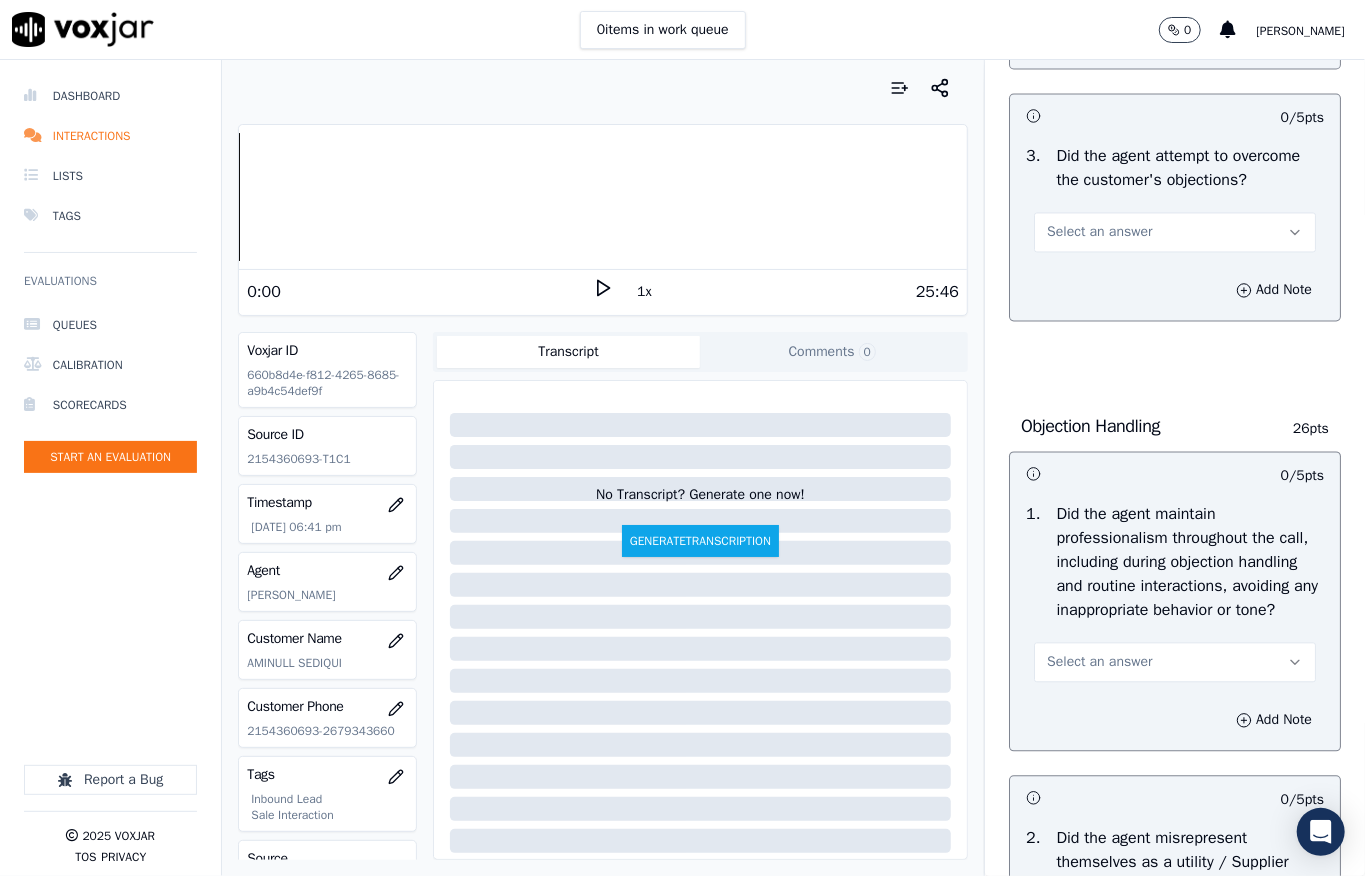click on "Select an answer" at bounding box center [1175, 232] 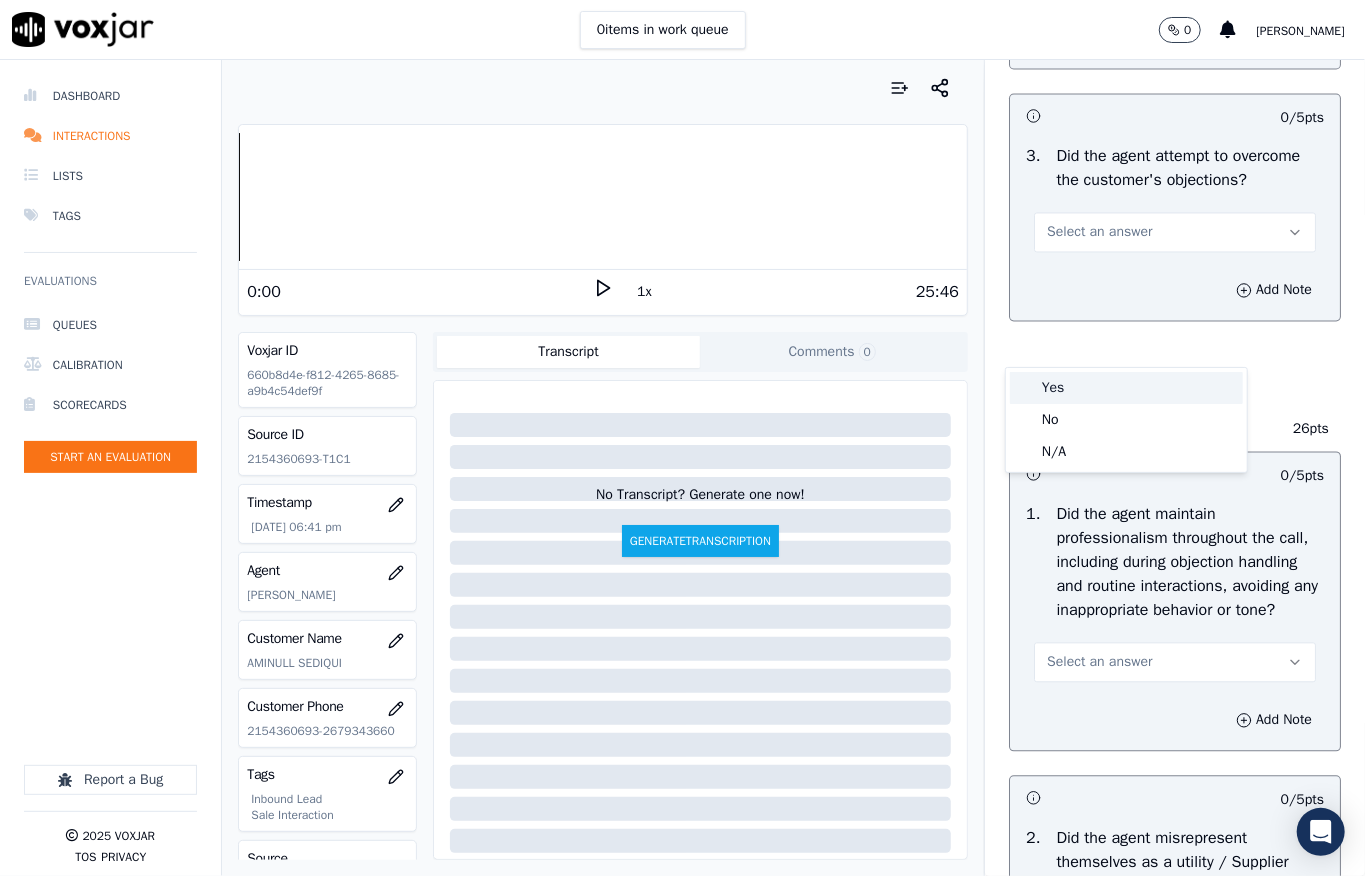 click on "Yes" at bounding box center (1126, 388) 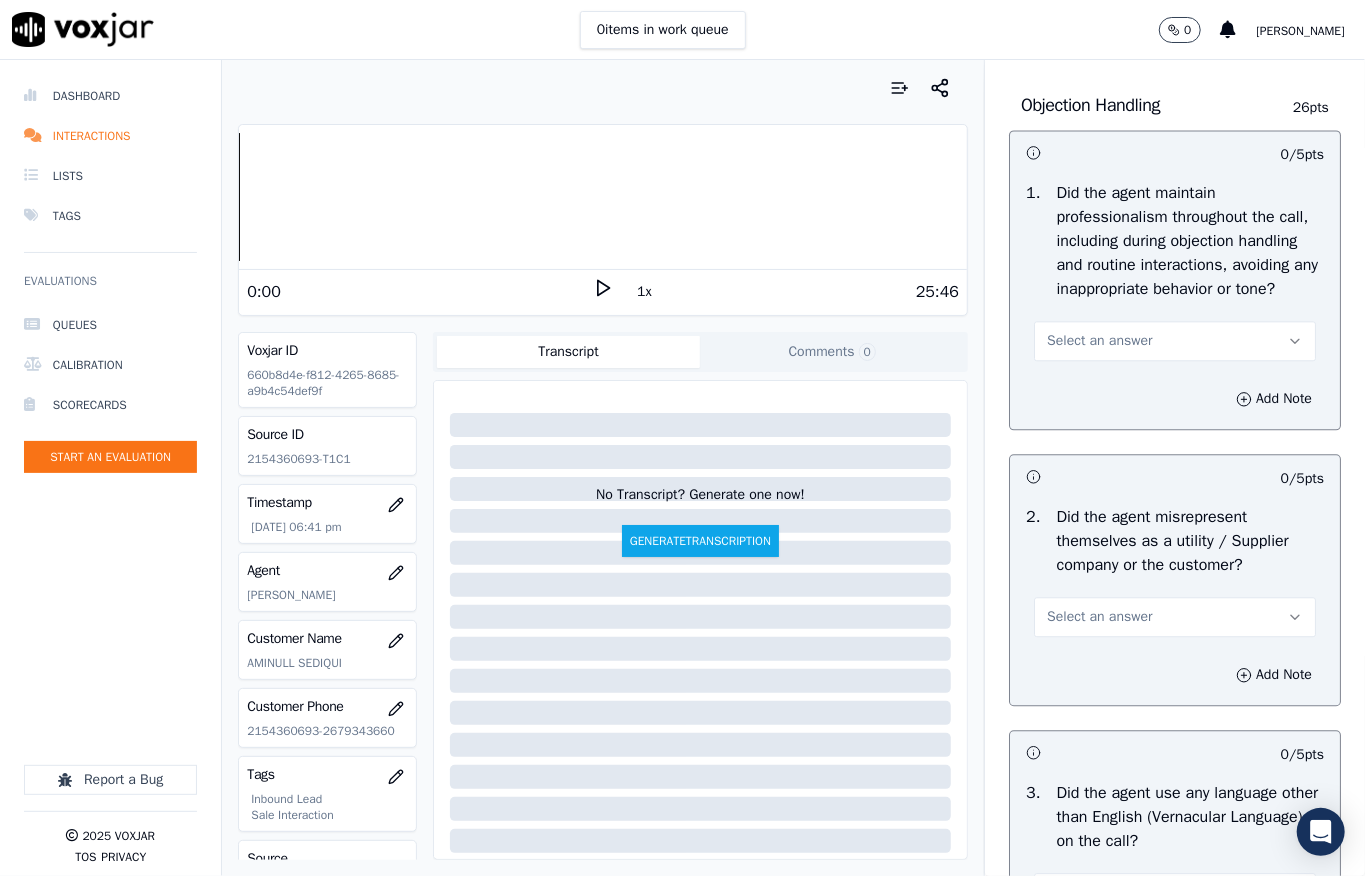 scroll, scrollTop: 2533, scrollLeft: 0, axis: vertical 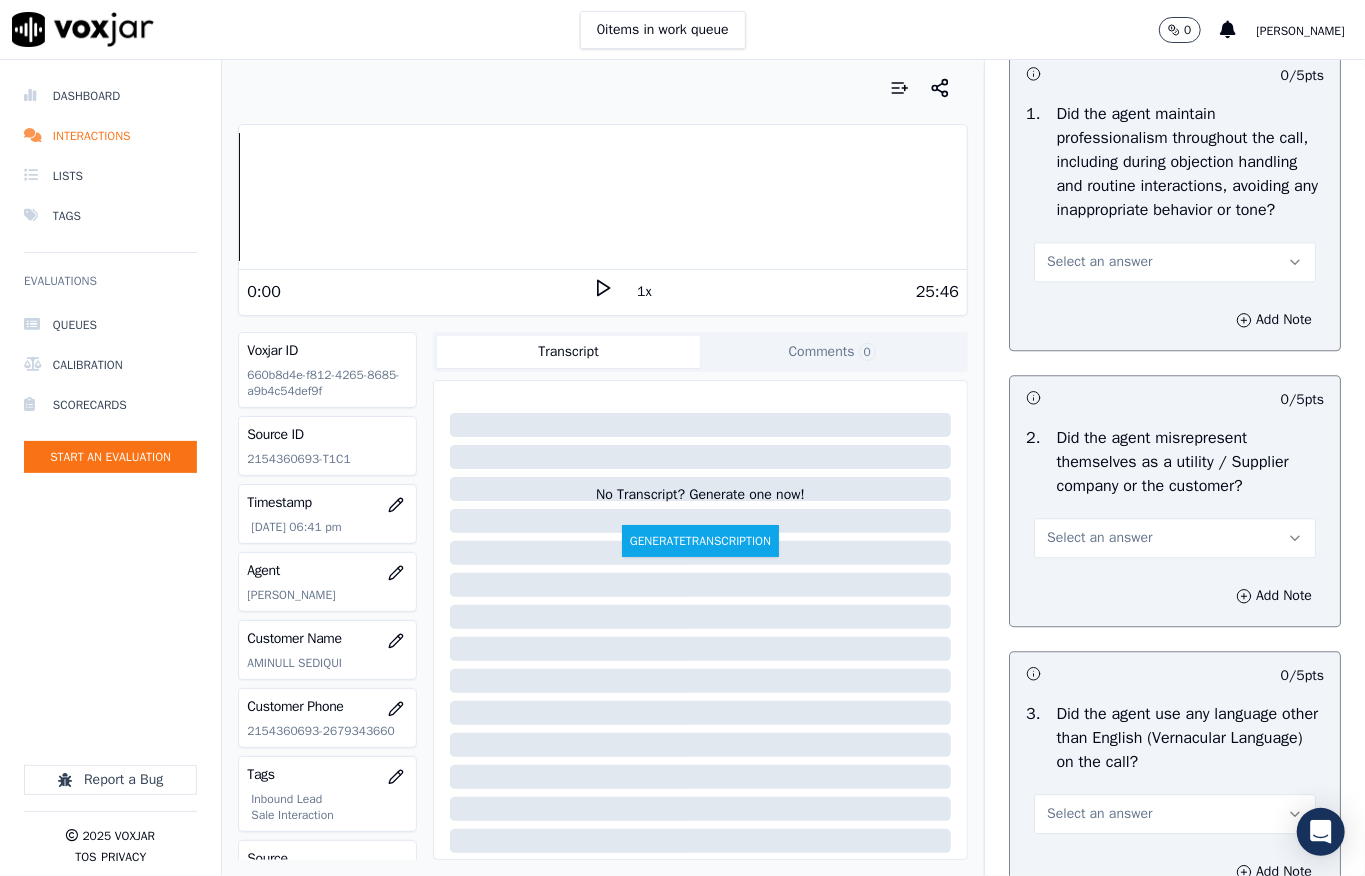 click on "Select an answer" at bounding box center (1099, 262) 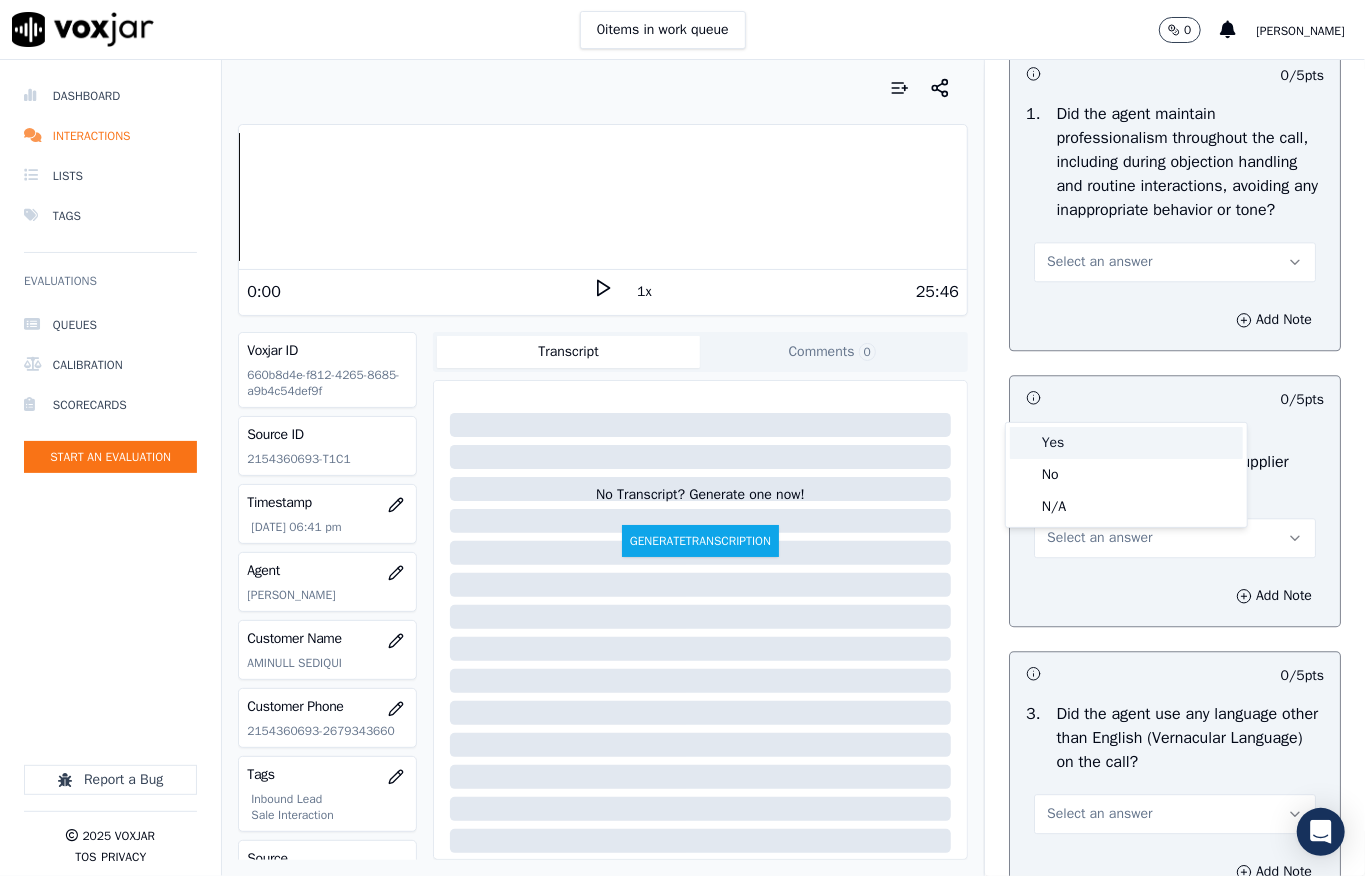 click on "Yes" at bounding box center (1126, 443) 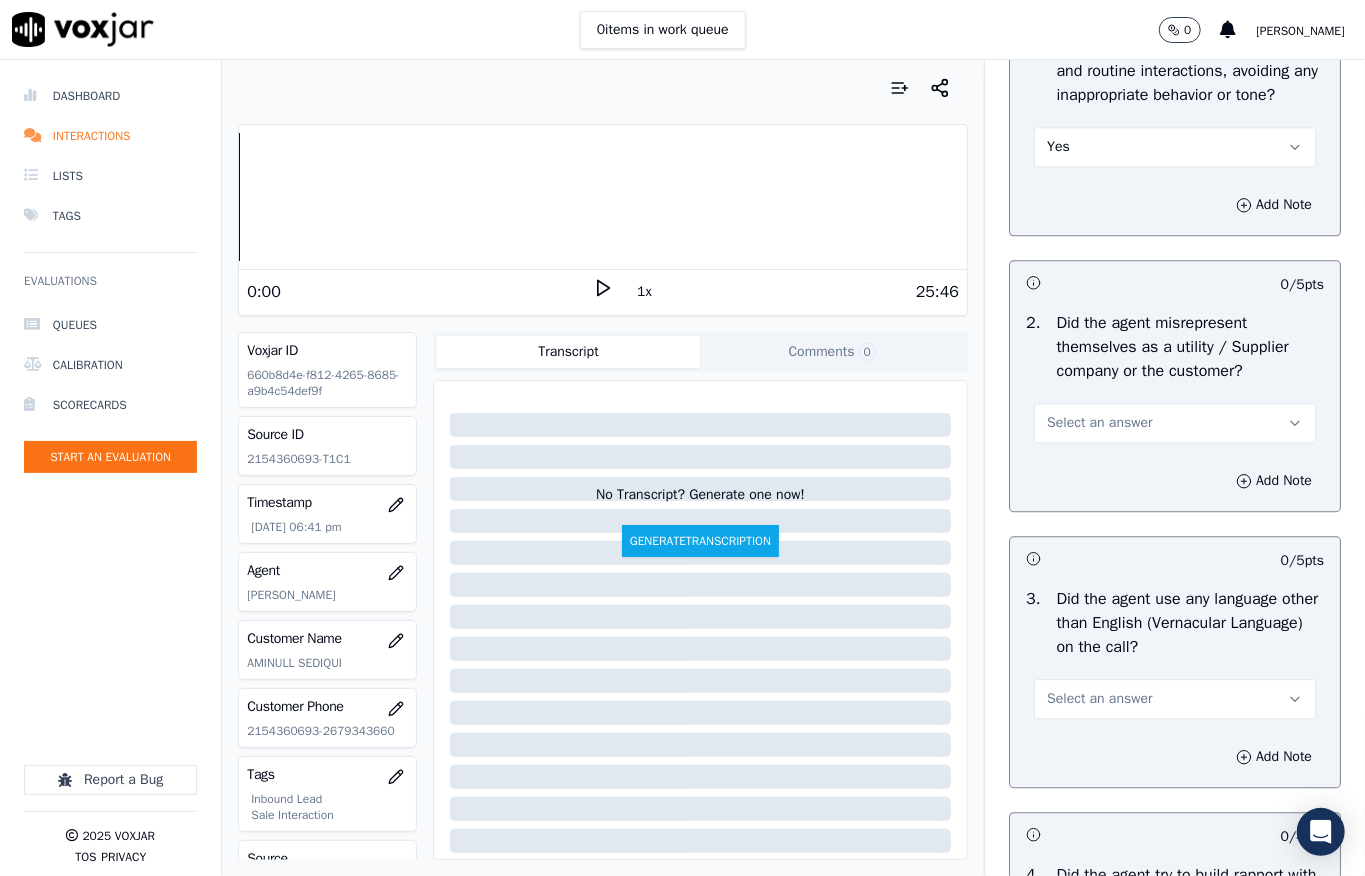 scroll, scrollTop: 2800, scrollLeft: 0, axis: vertical 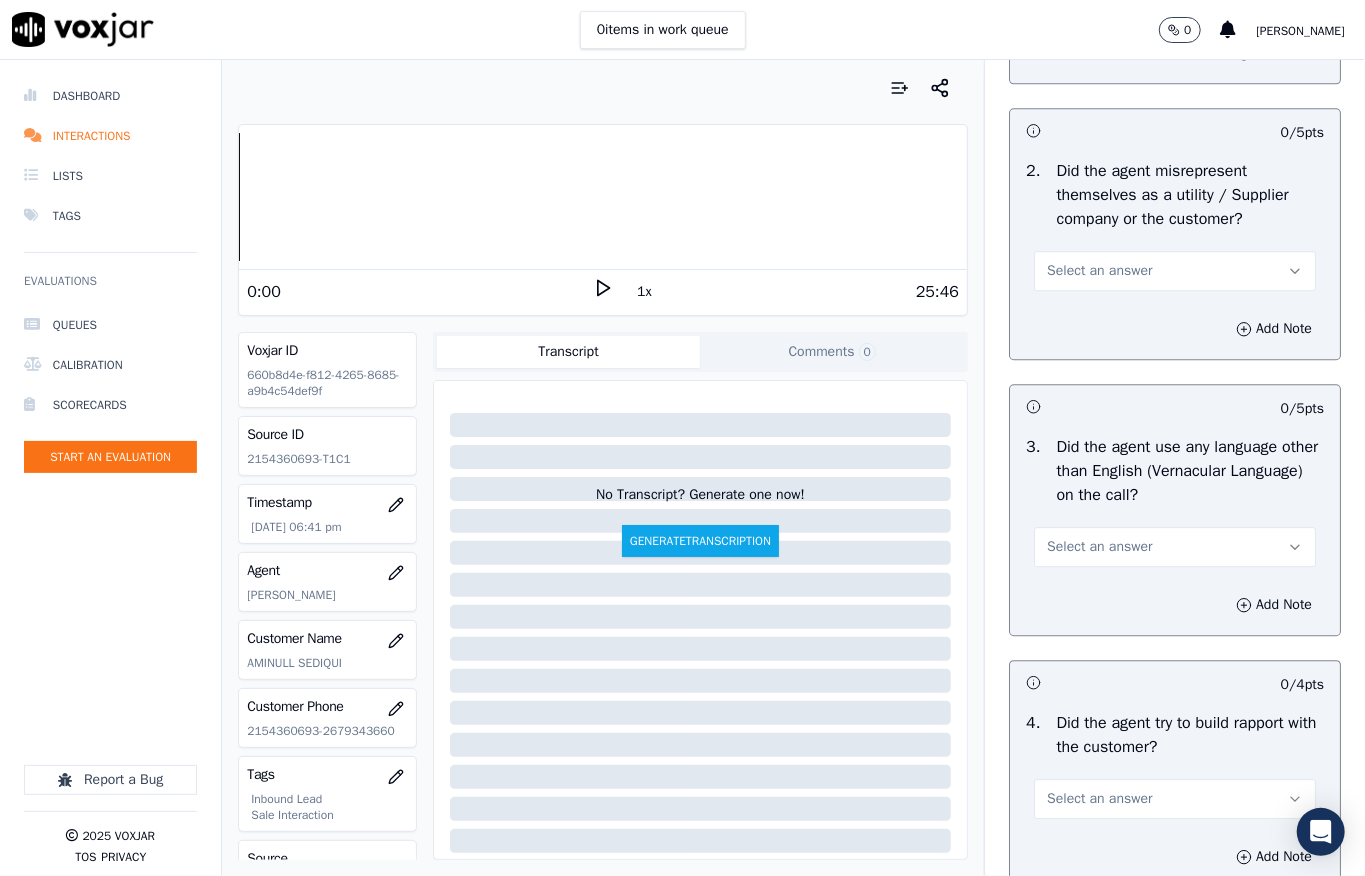 click on "Select an answer" at bounding box center (1099, 271) 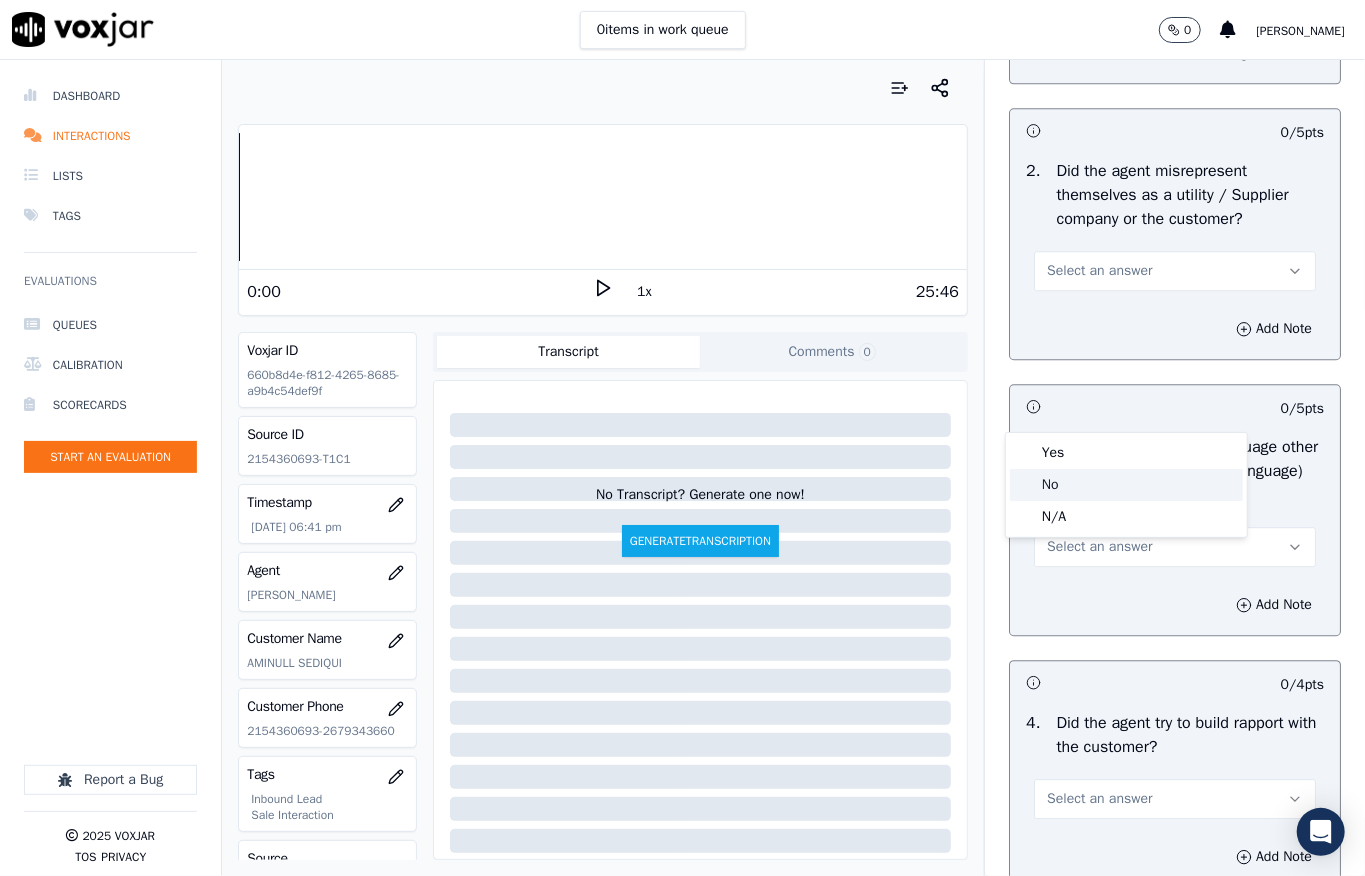 click on "No" 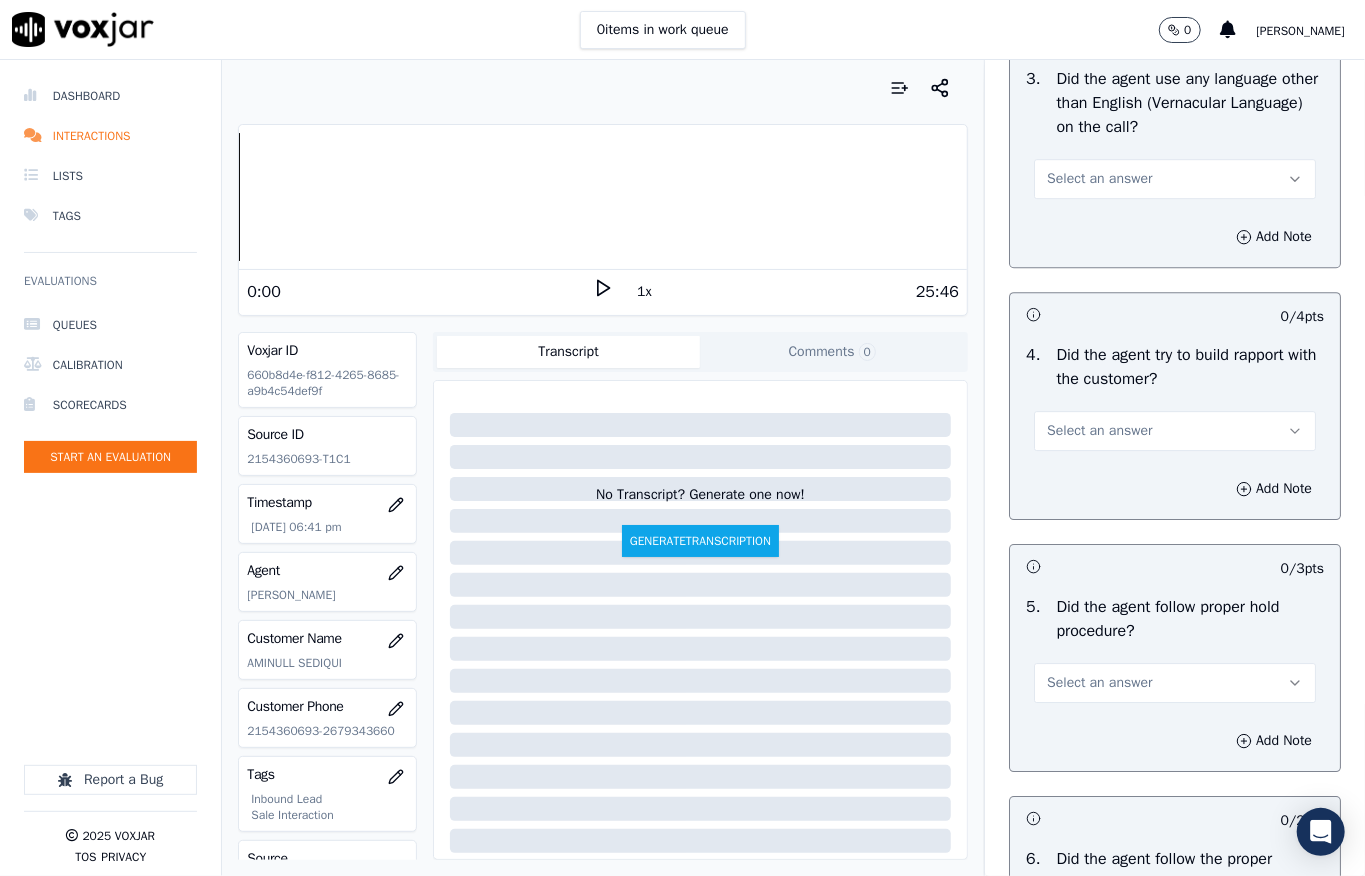 scroll, scrollTop: 3200, scrollLeft: 0, axis: vertical 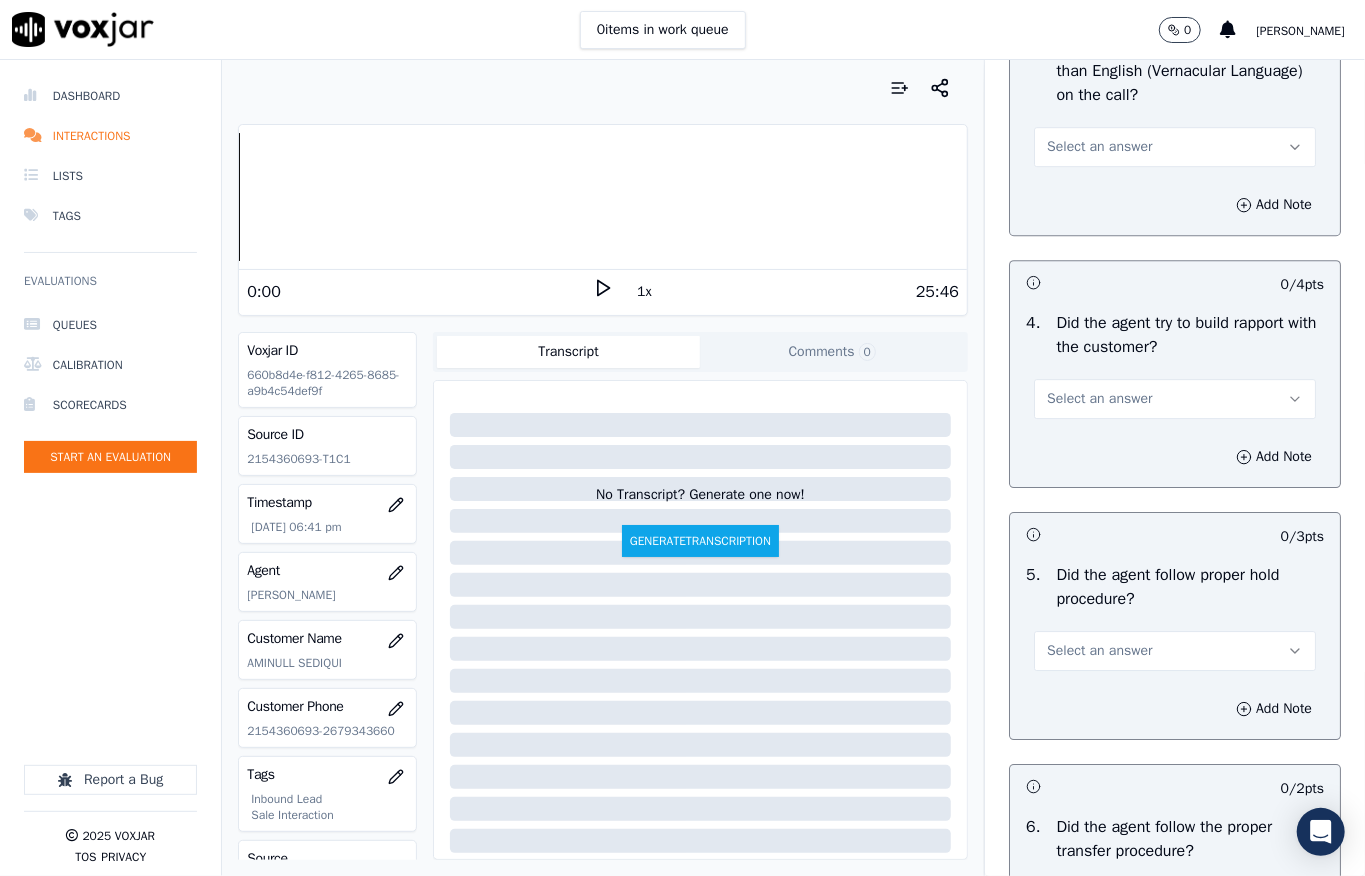 click on "Select an answer" at bounding box center [1099, 147] 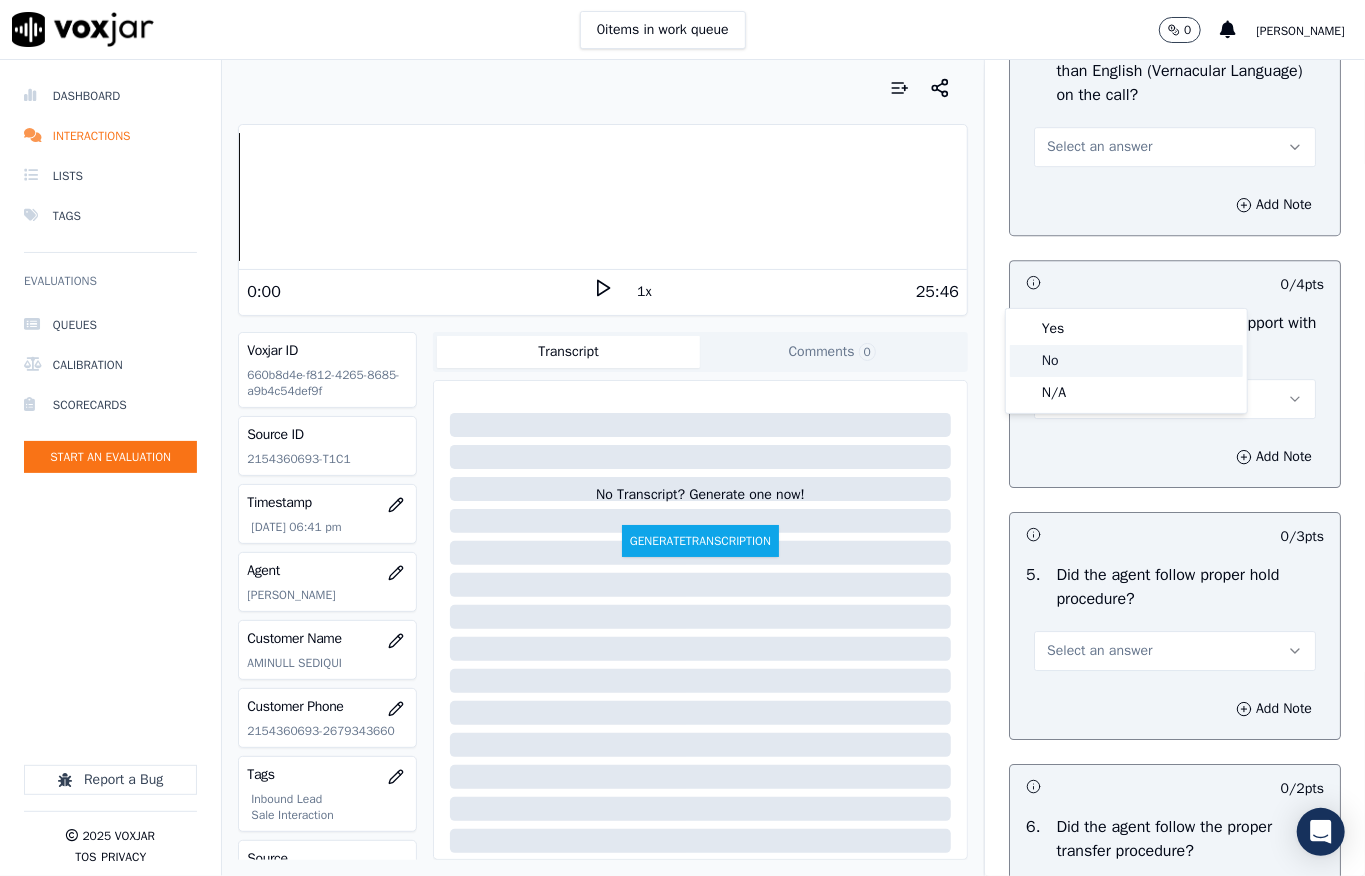 click on "No" 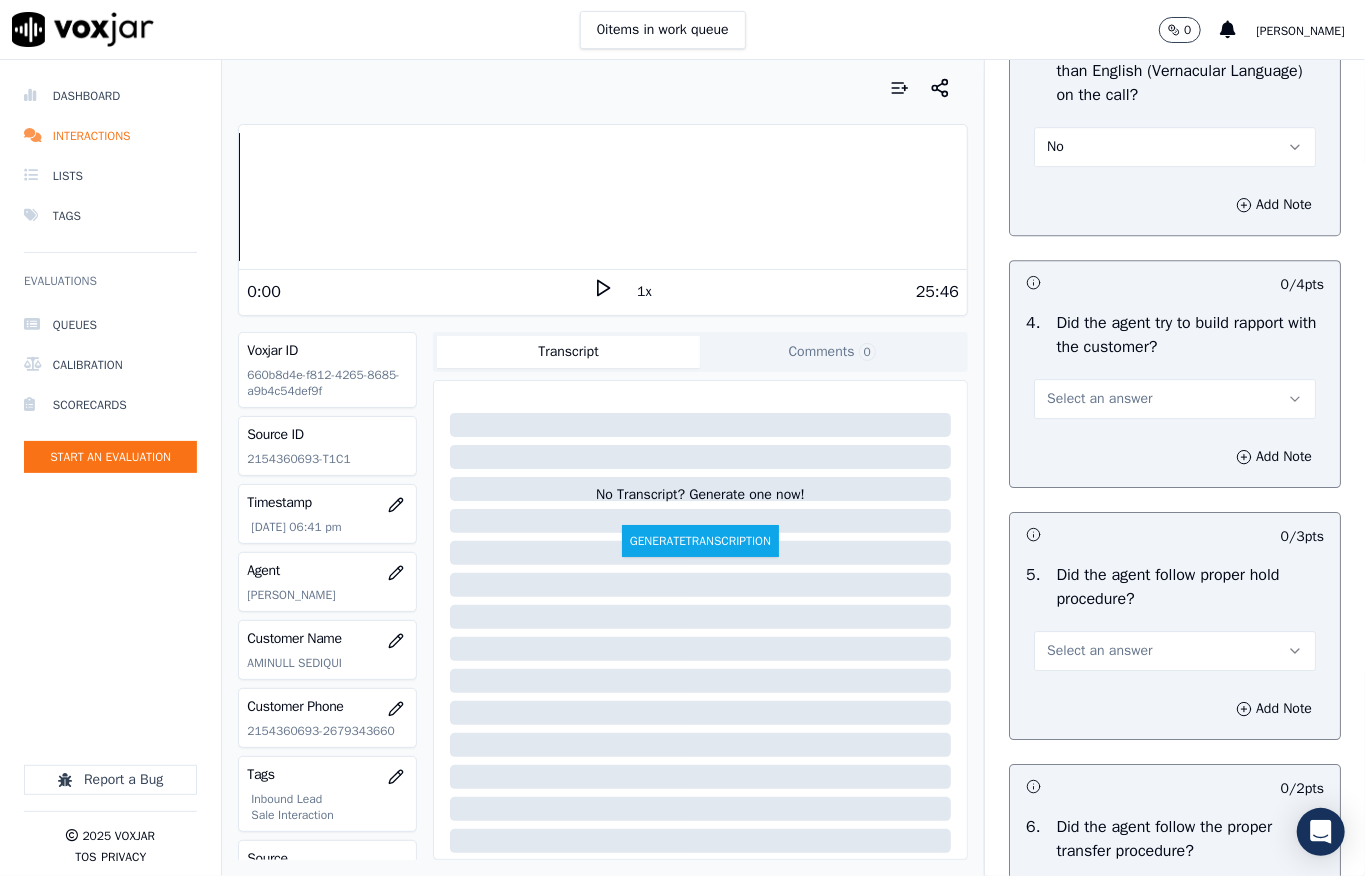 scroll, scrollTop: 3466, scrollLeft: 0, axis: vertical 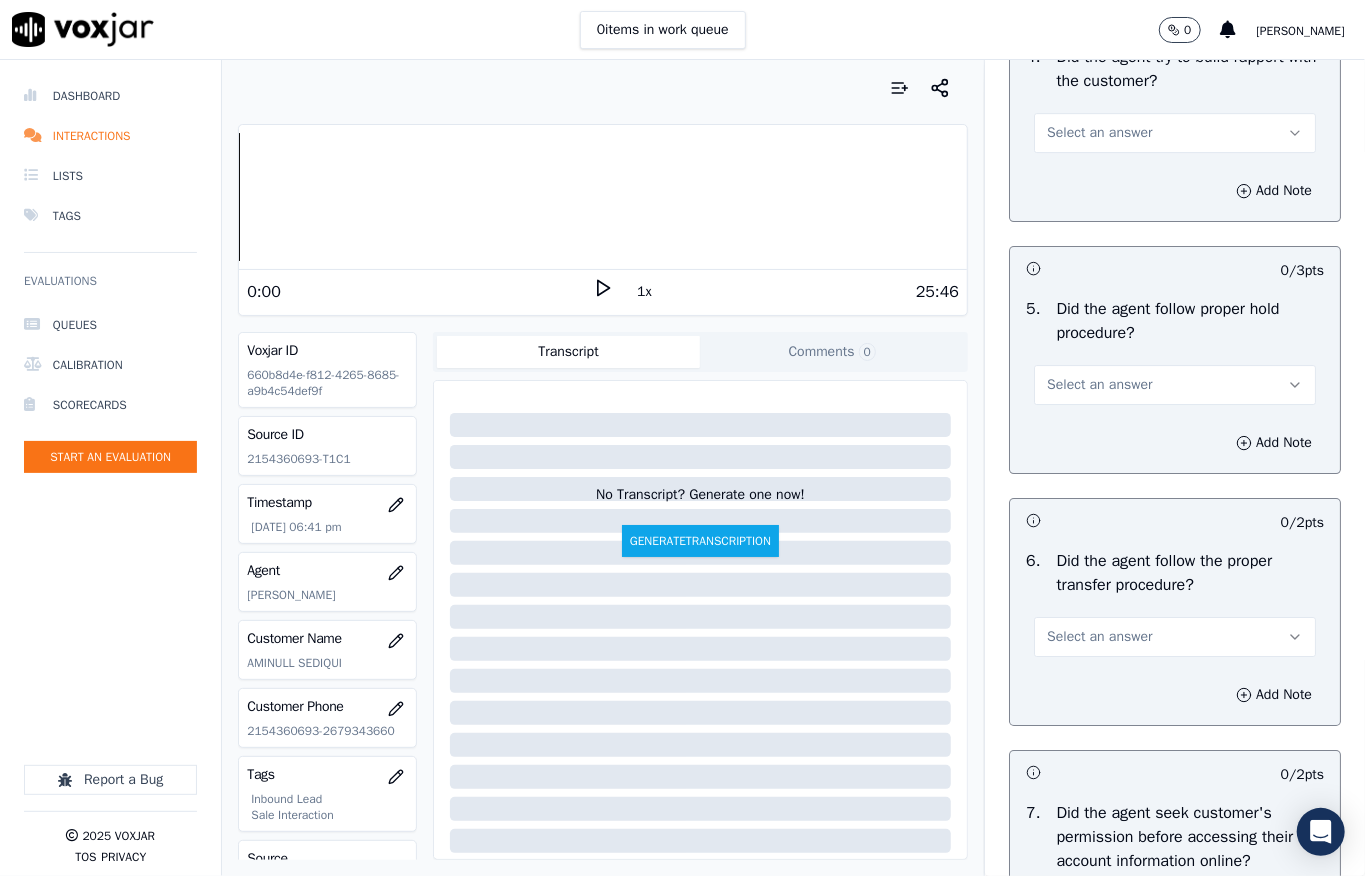 click on "Select an answer" at bounding box center [1099, 133] 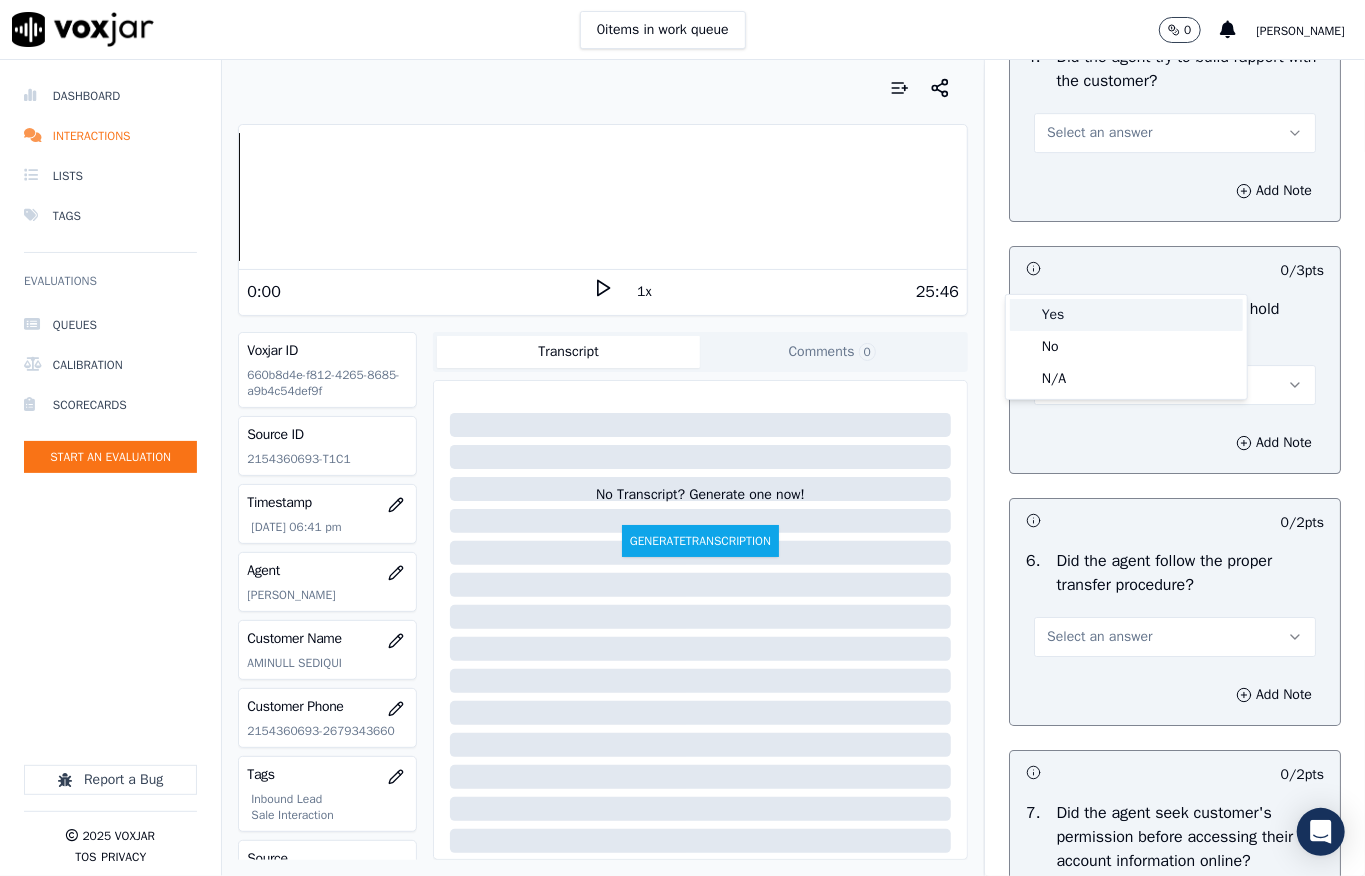 click on "Yes" at bounding box center (1126, 315) 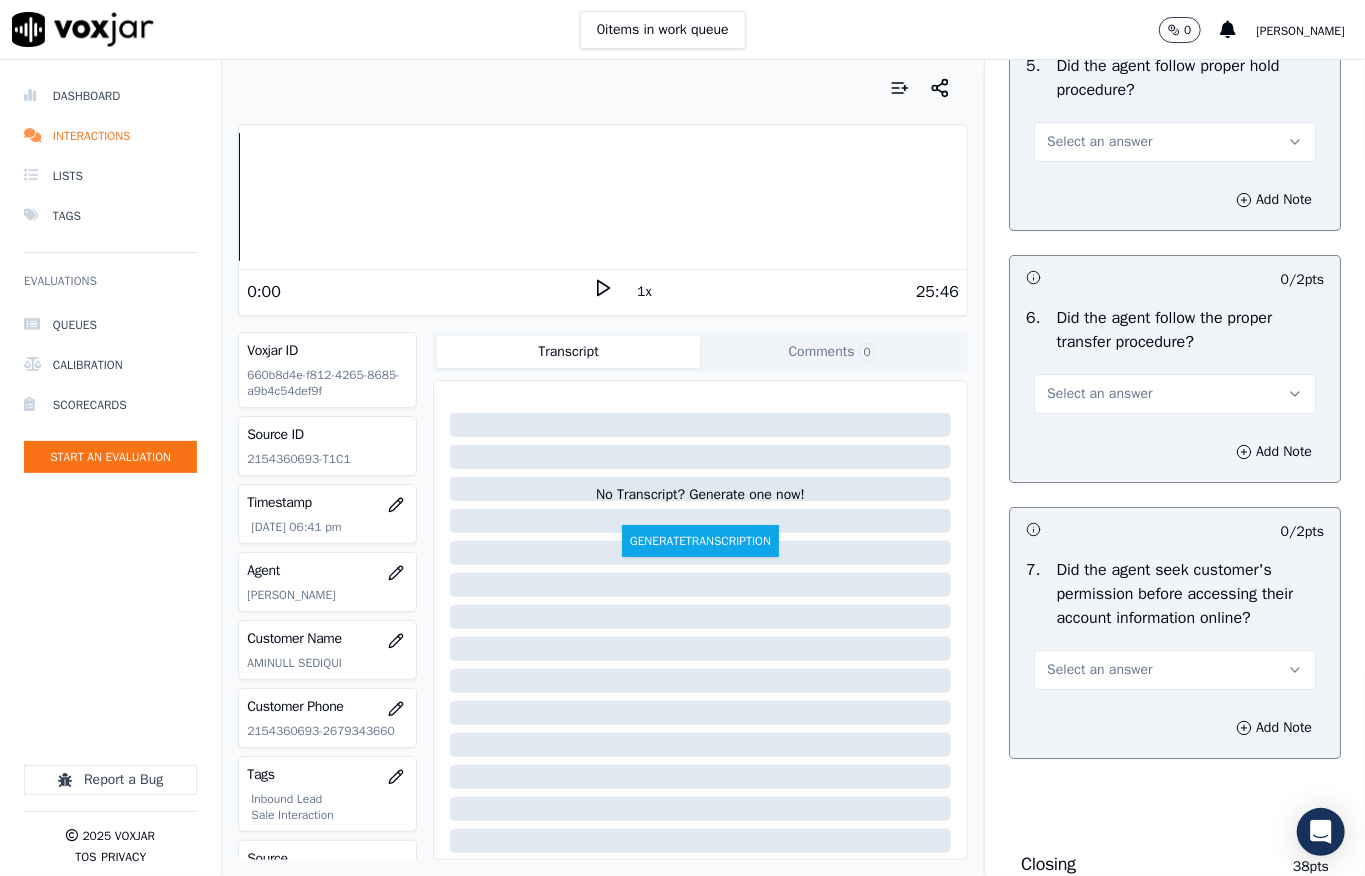 scroll, scrollTop: 3733, scrollLeft: 0, axis: vertical 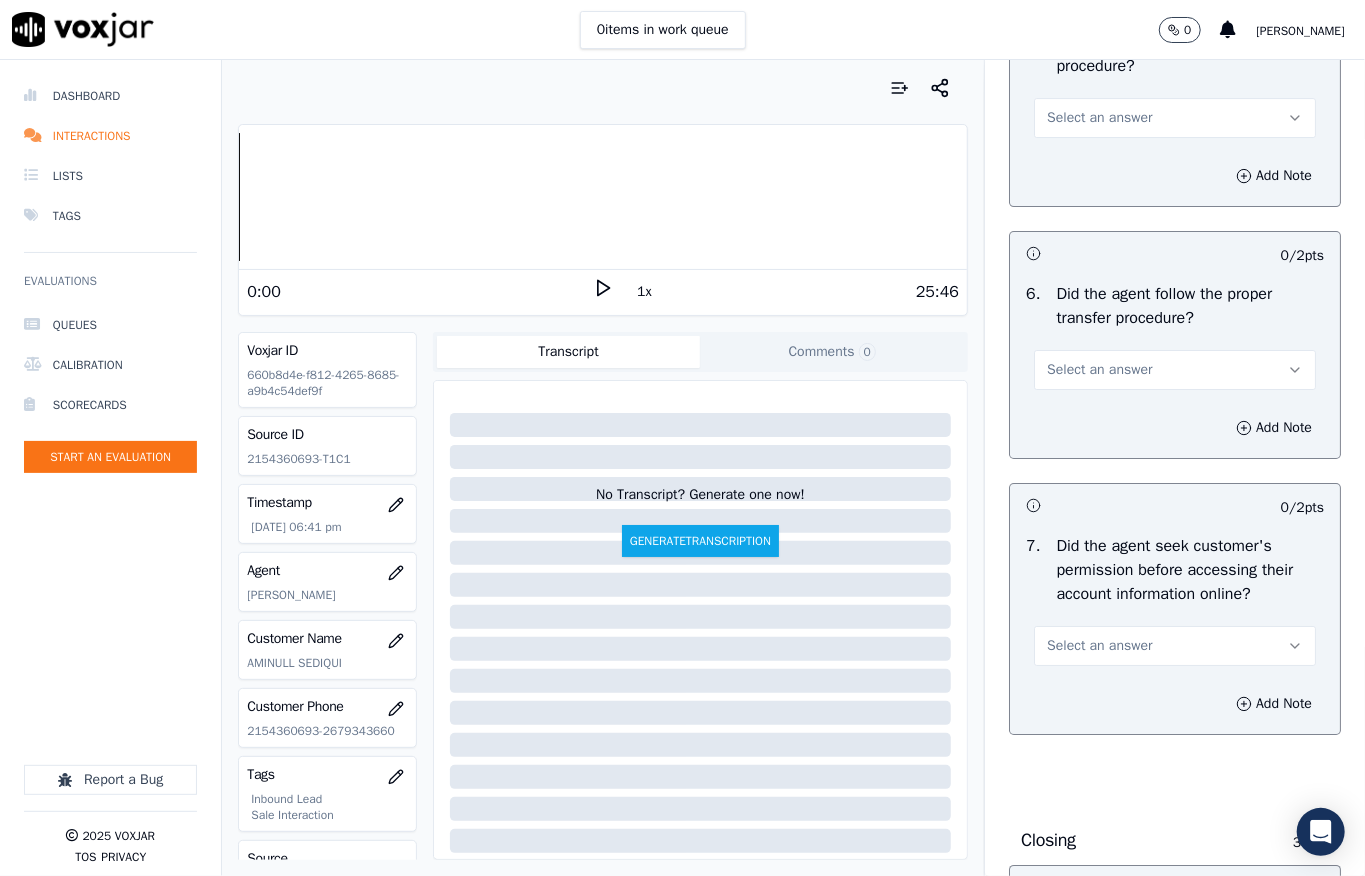 click on "Select an answer" at bounding box center (1099, 118) 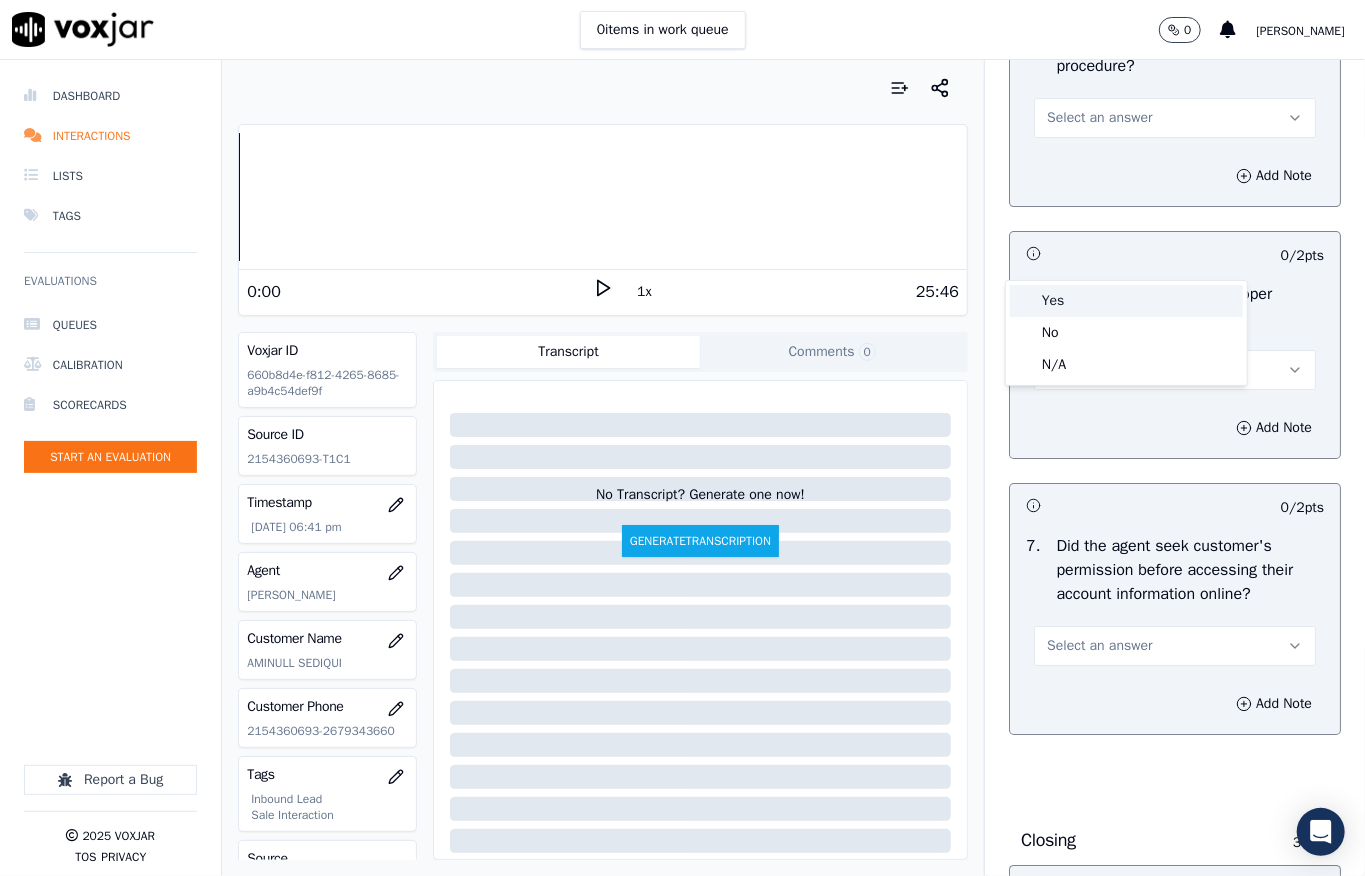 click on "Yes" at bounding box center (1126, 301) 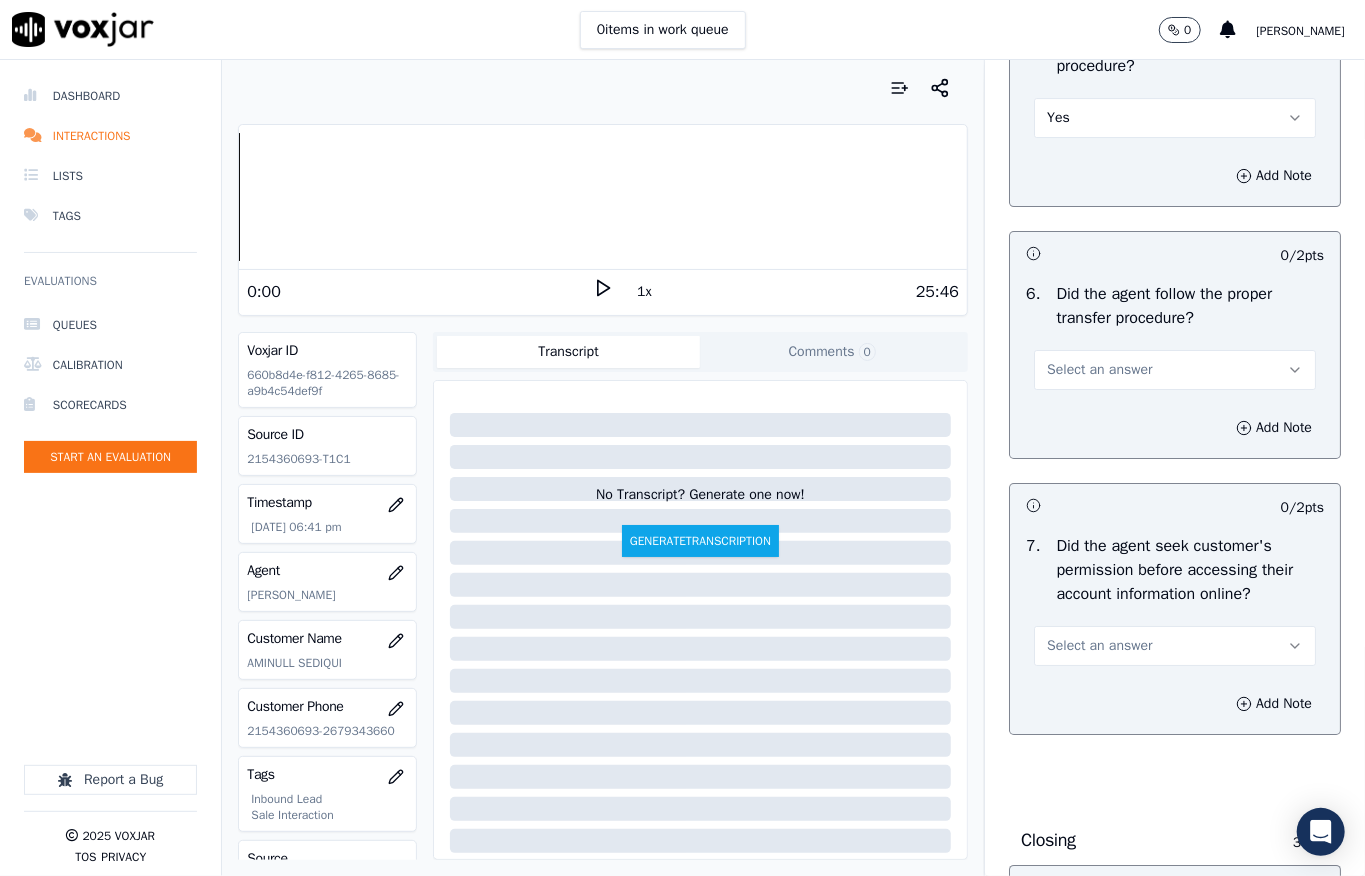 click on "Select an answer" at bounding box center (1099, 370) 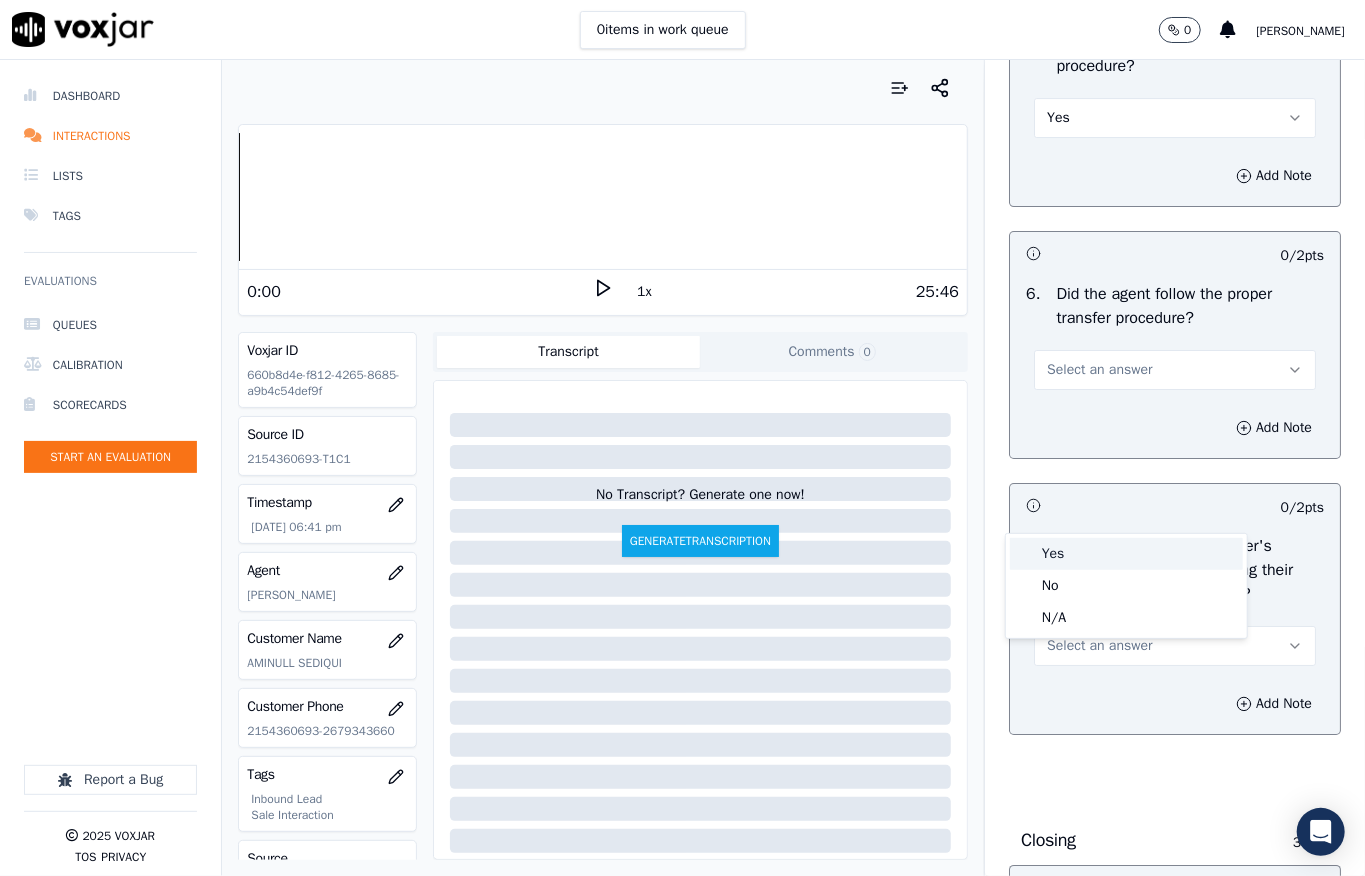 click on "Yes" at bounding box center [1126, 554] 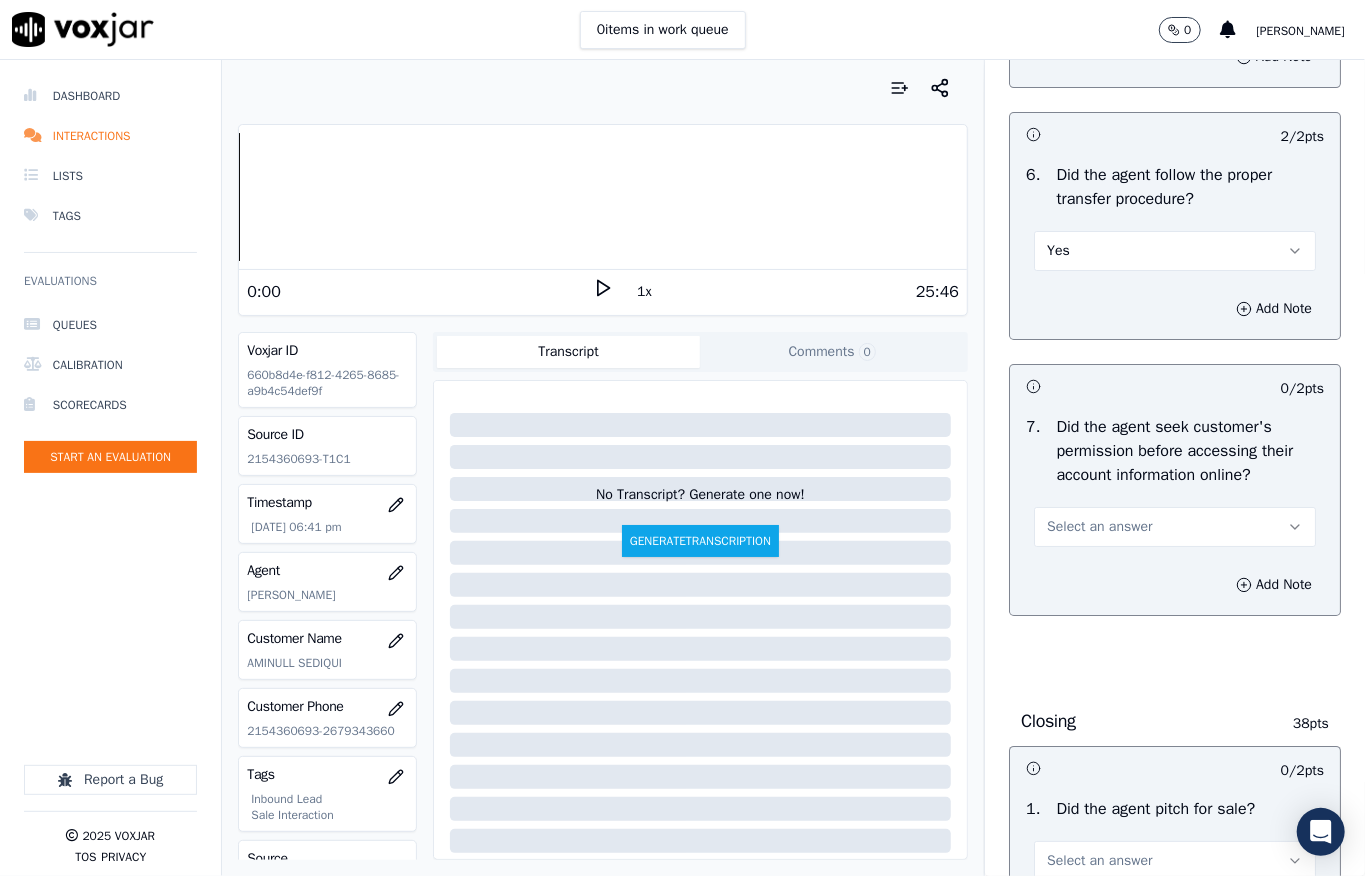 scroll, scrollTop: 4000, scrollLeft: 0, axis: vertical 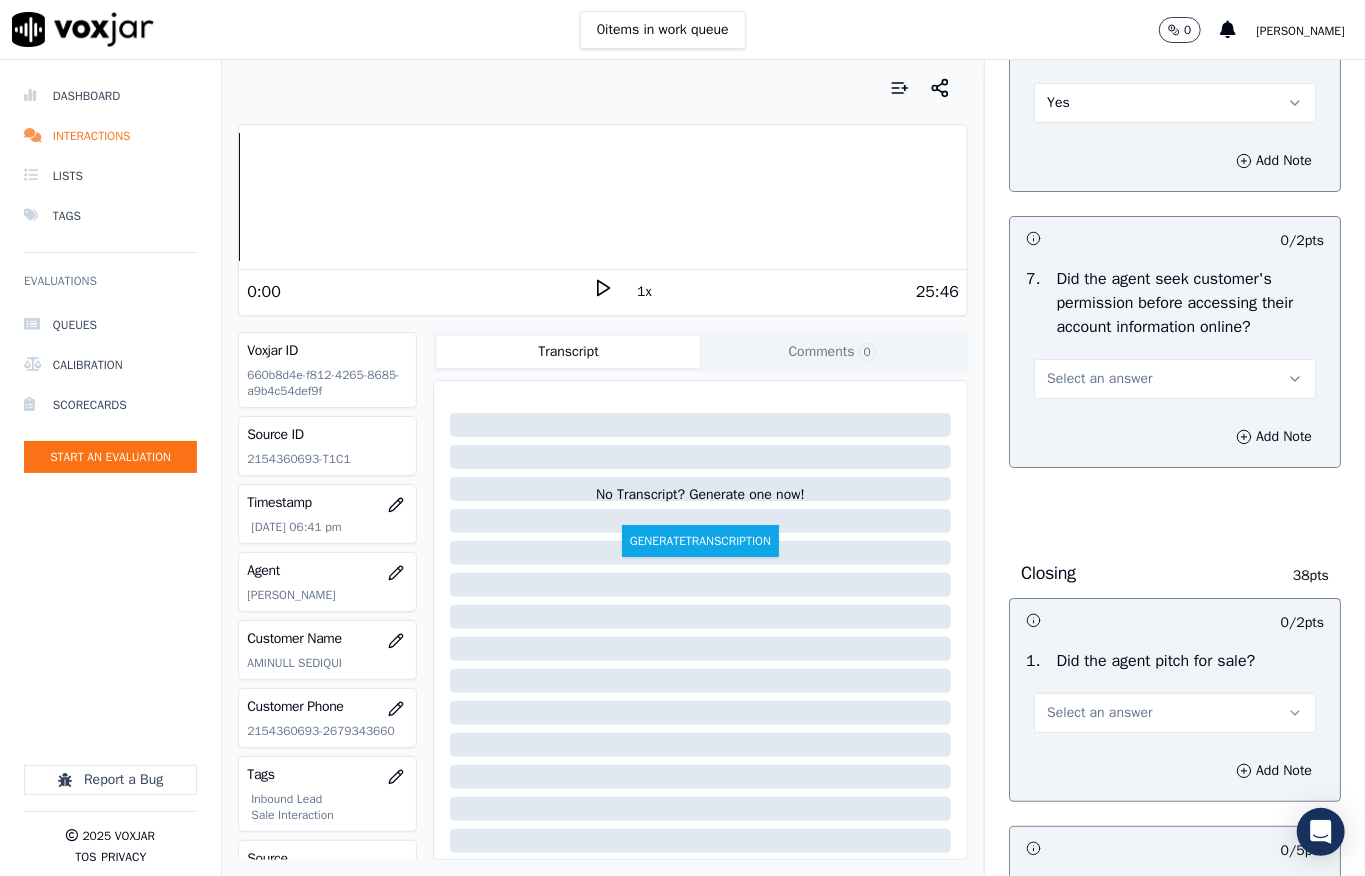 click on "Select an answer" at bounding box center (1099, 379) 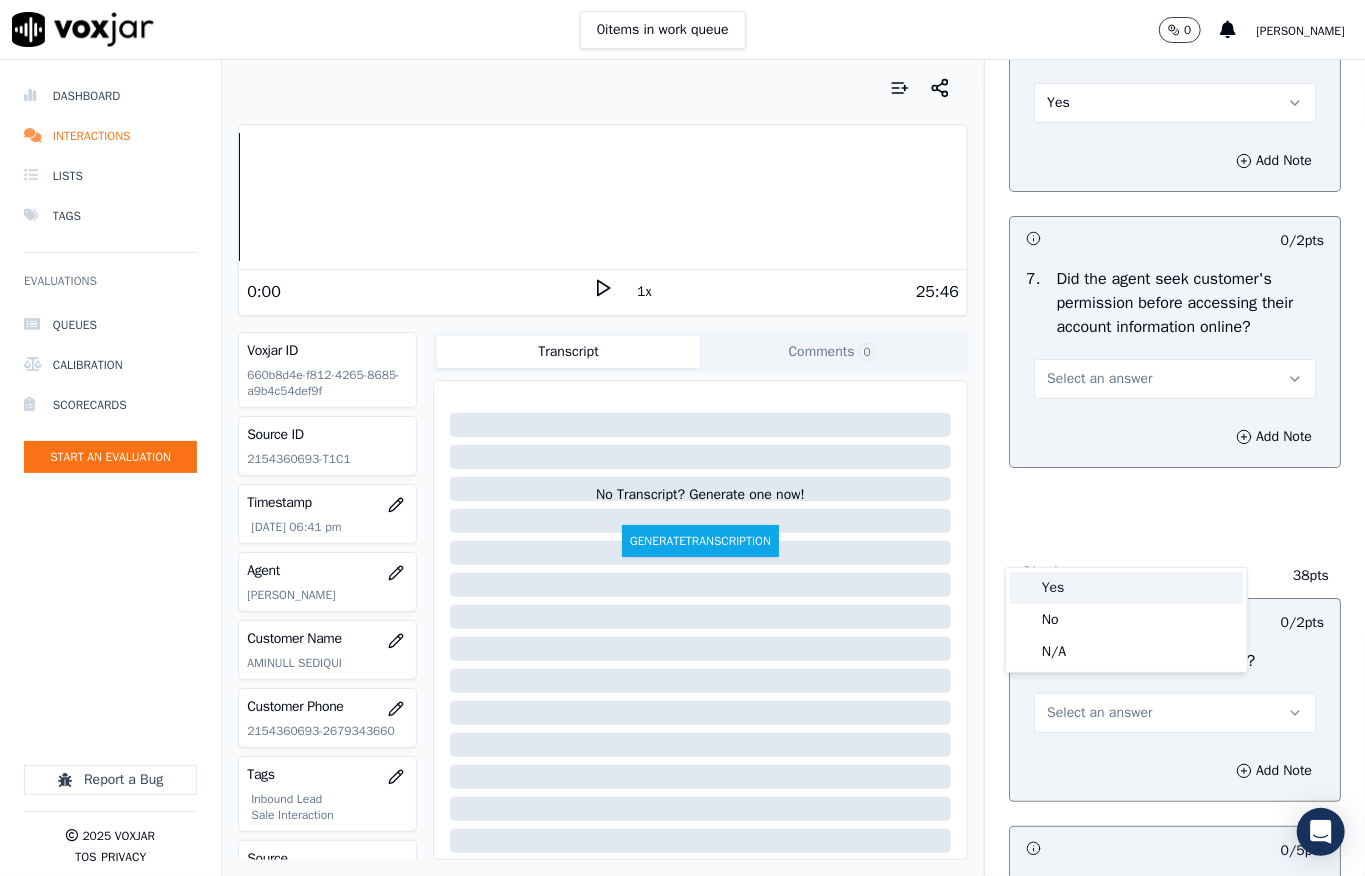 click on "Yes" at bounding box center [1126, 588] 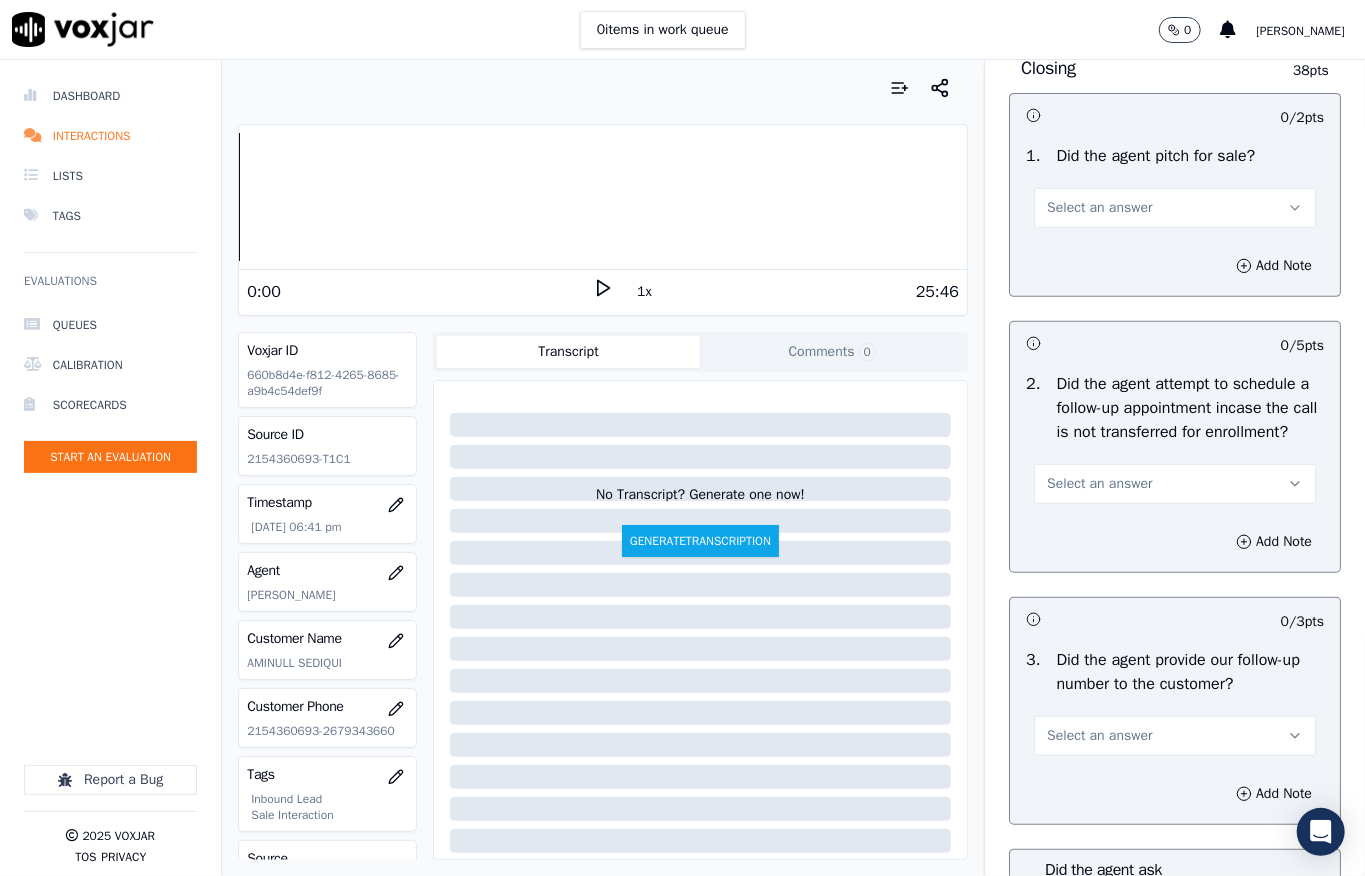 scroll, scrollTop: 4666, scrollLeft: 0, axis: vertical 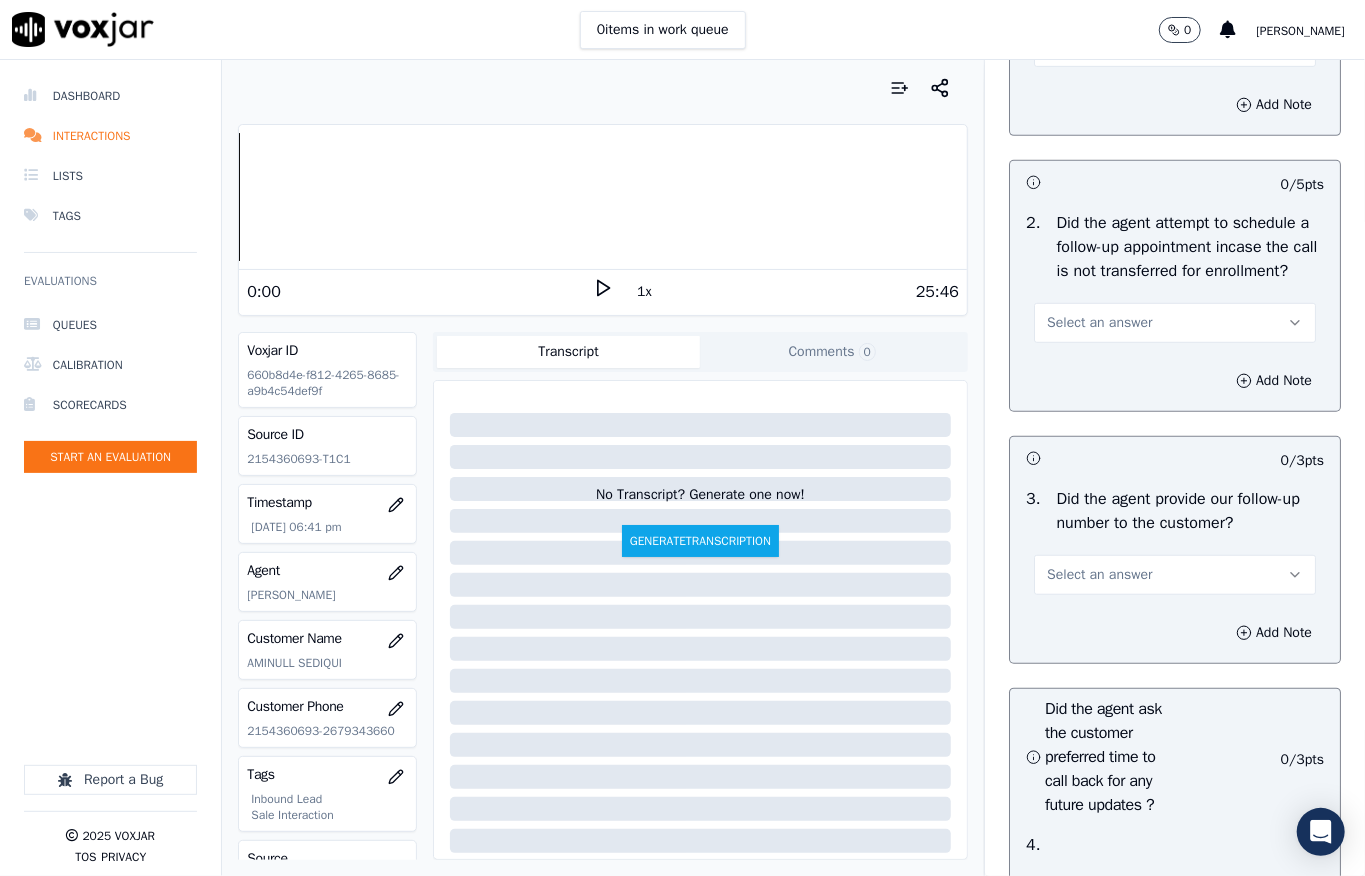 click on "Select an answer" at bounding box center (1099, 47) 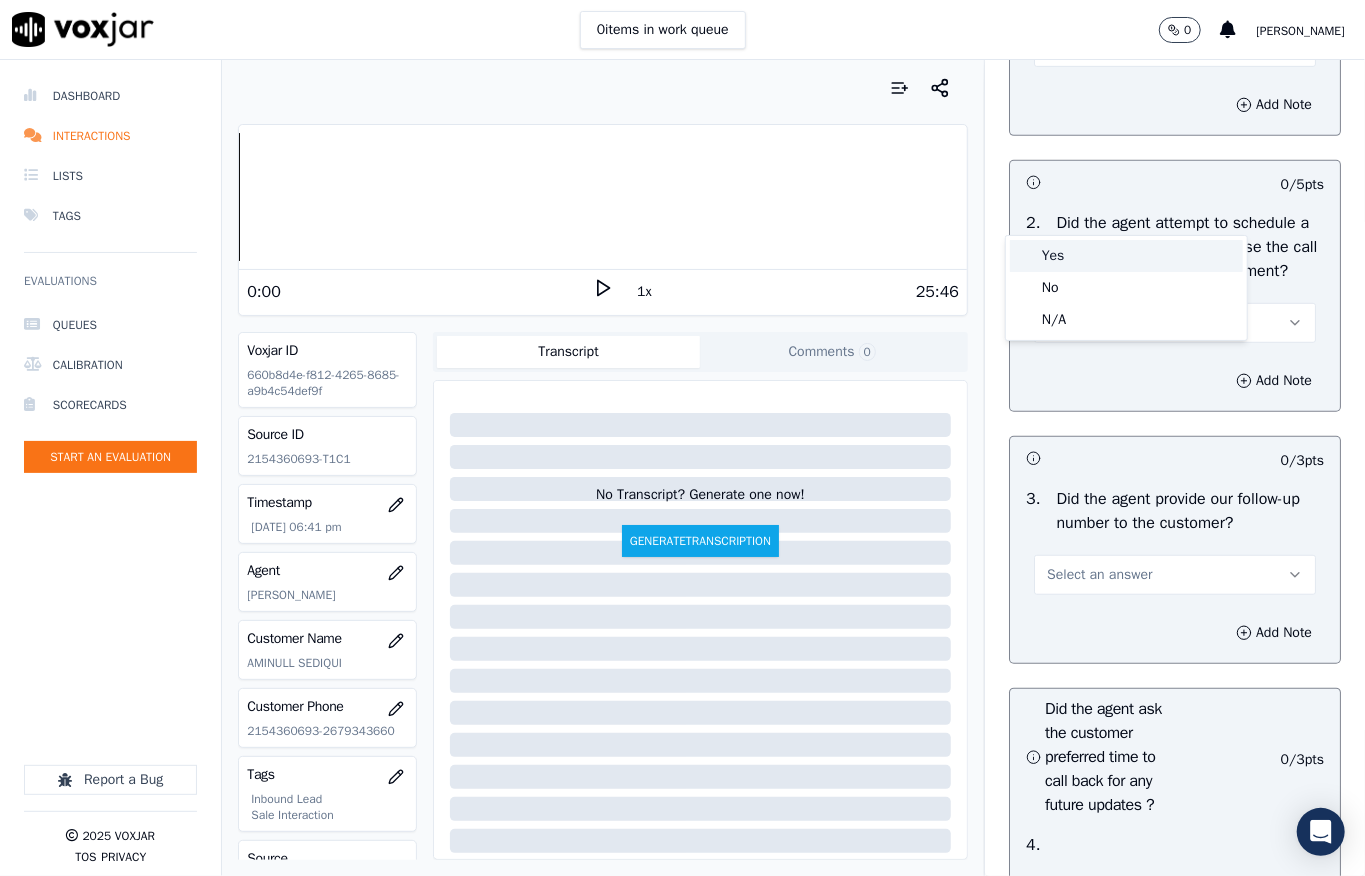 click on "Yes" at bounding box center [1126, 256] 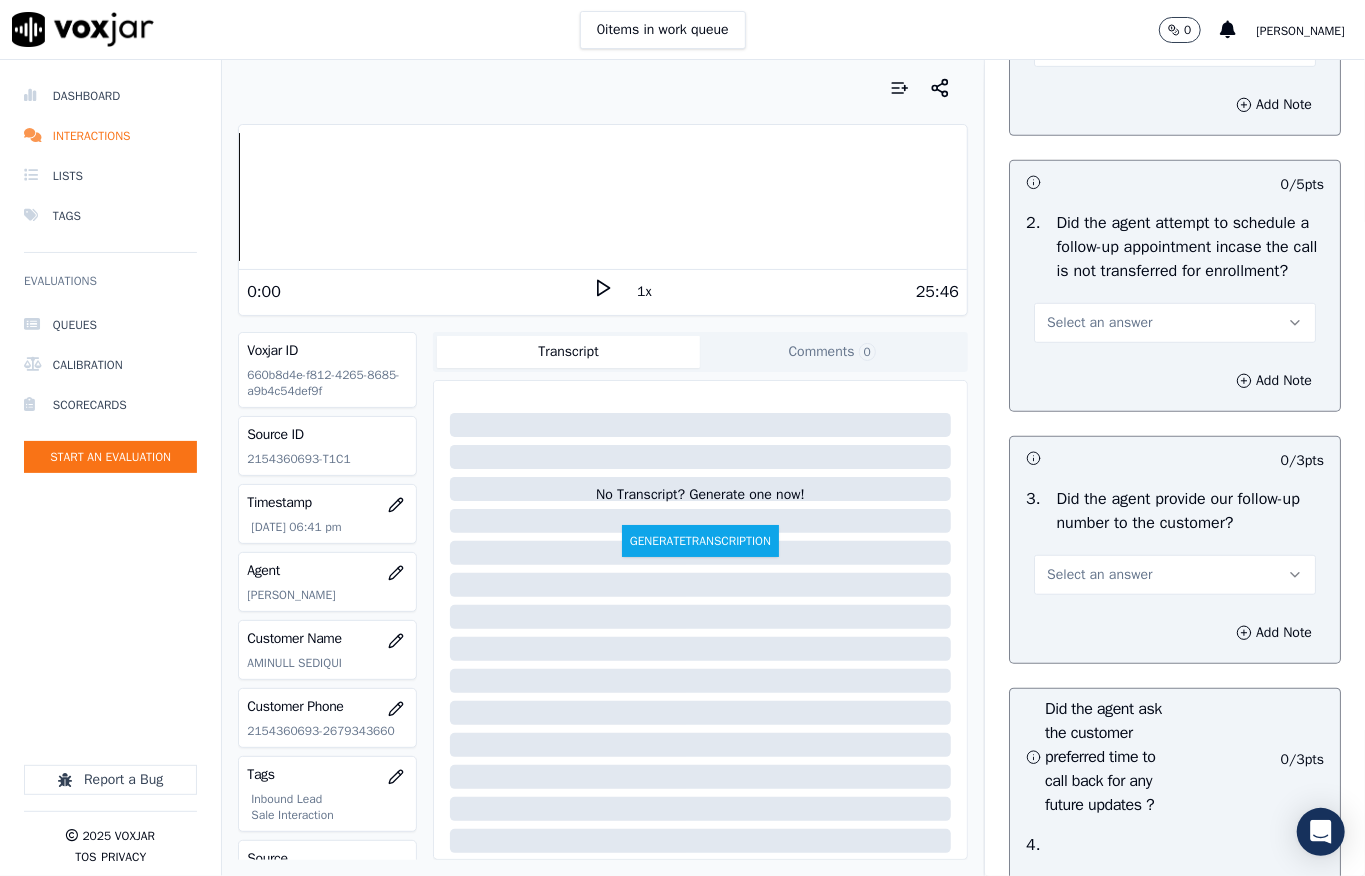 click on "Select an answer" at bounding box center (1099, 323) 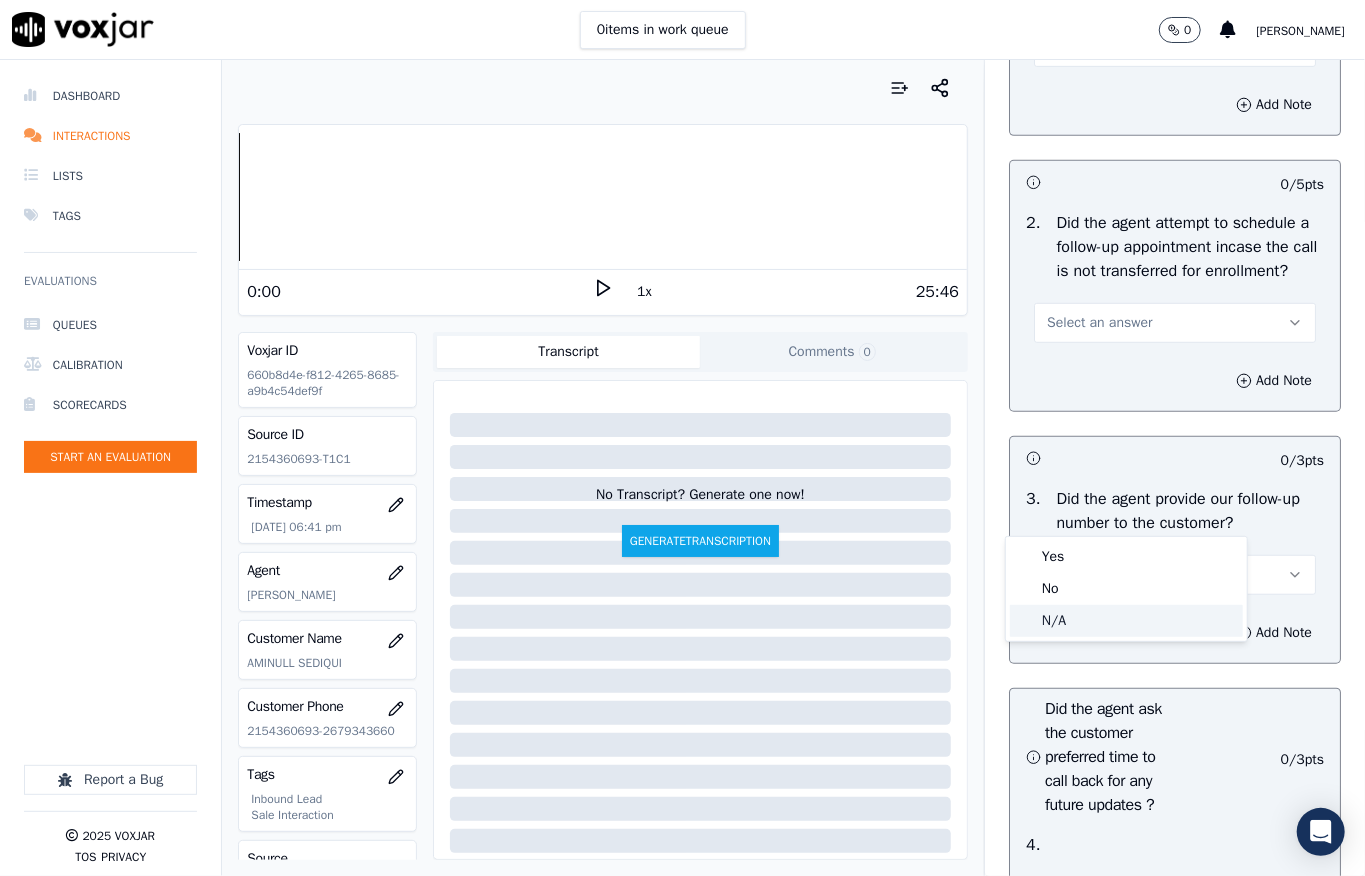 drag, startPoint x: 1072, startPoint y: 616, endPoint x: 1072, endPoint y: 598, distance: 18 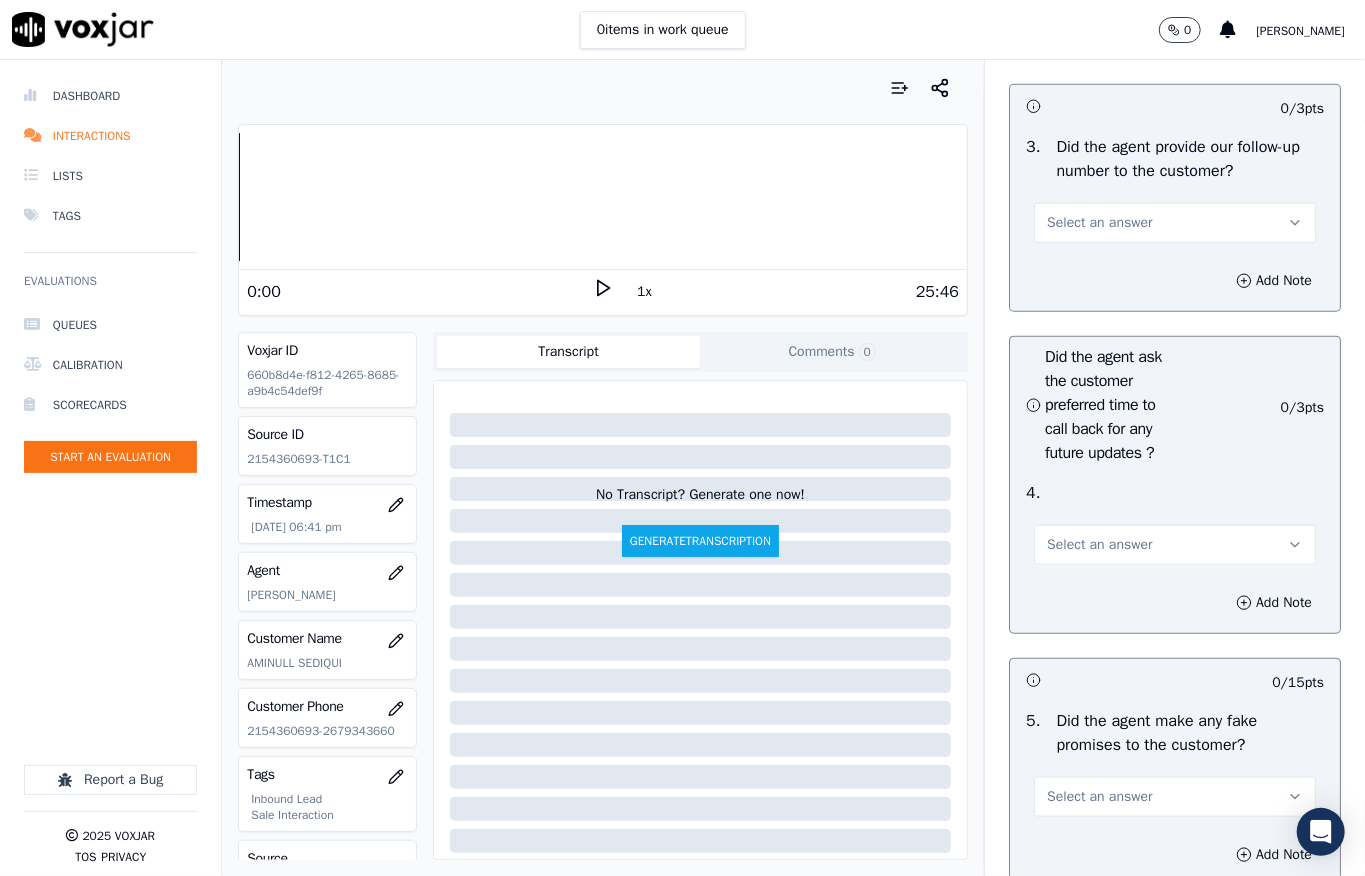 scroll, scrollTop: 5066, scrollLeft: 0, axis: vertical 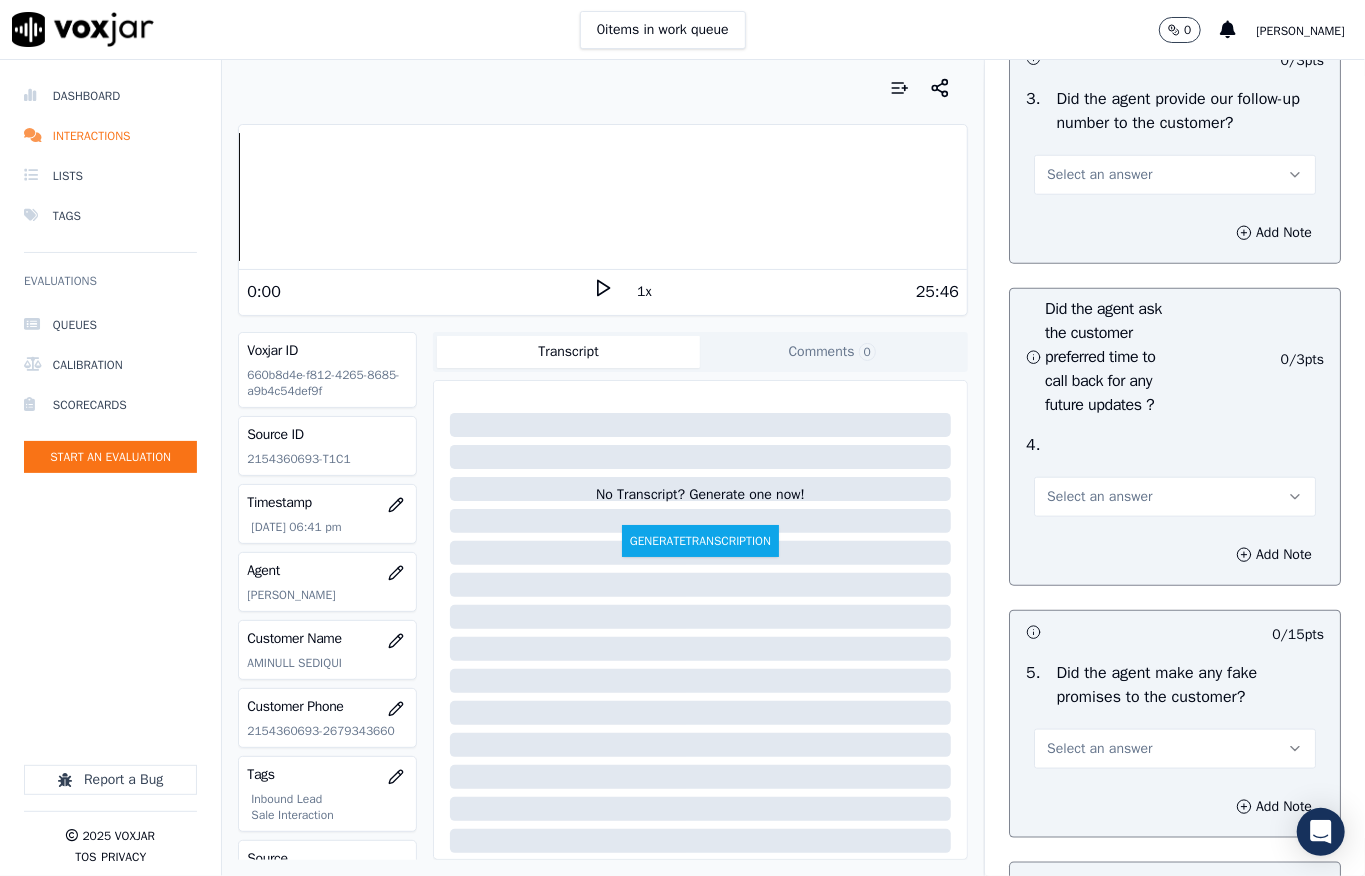 click on "Select an answer" at bounding box center [1099, 175] 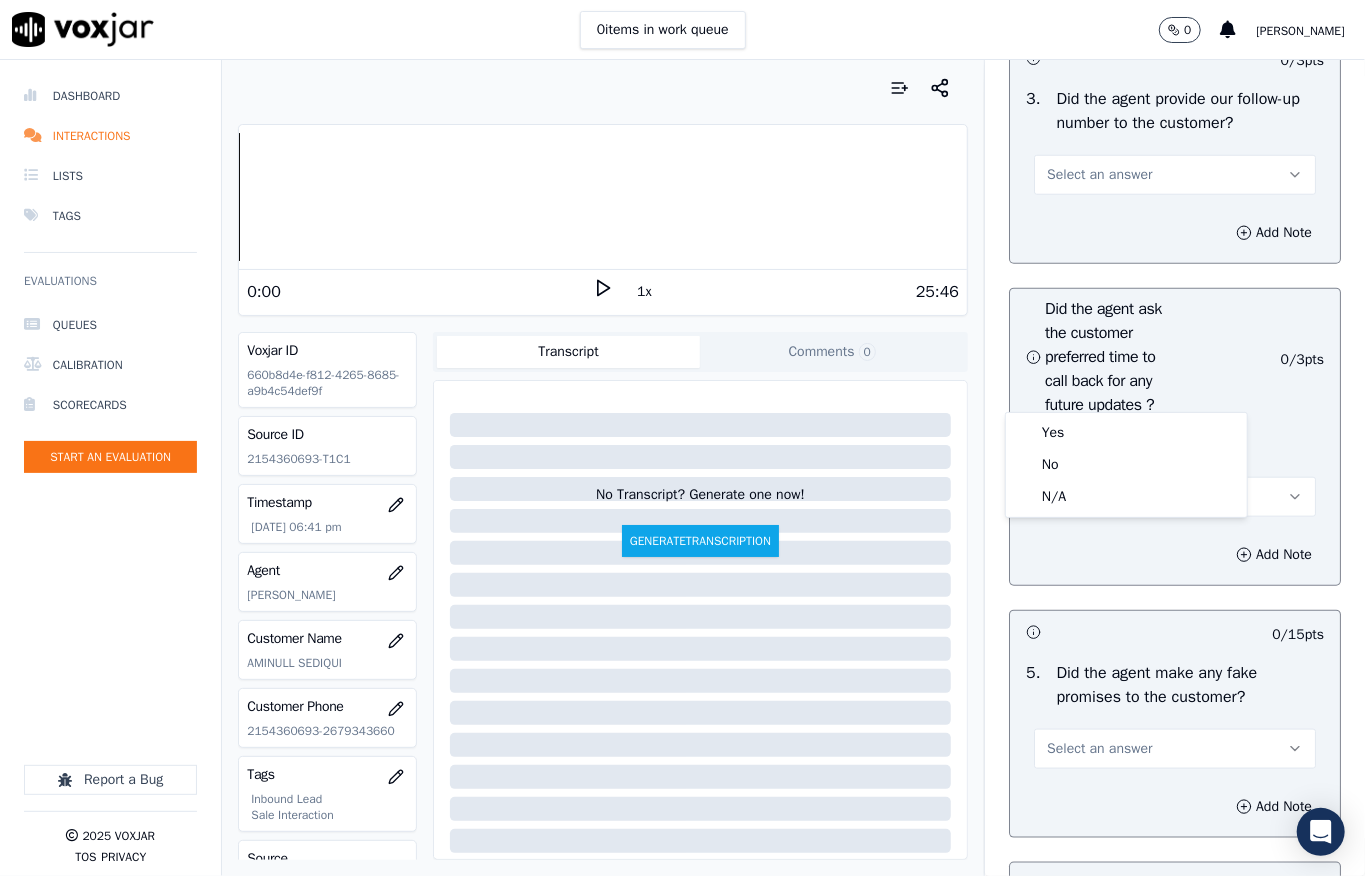 click on "Yes" at bounding box center (1126, 433) 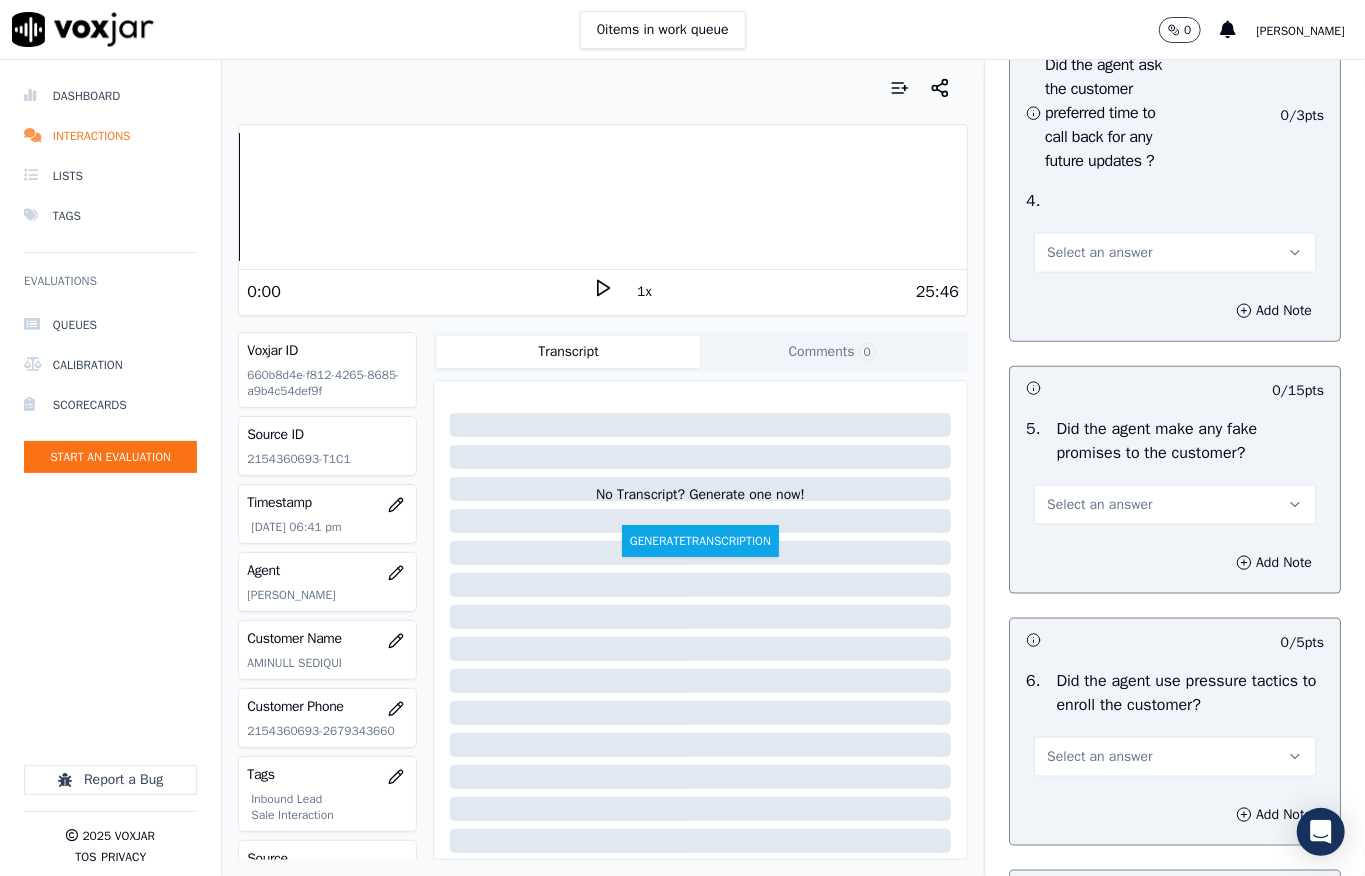 scroll, scrollTop: 5333, scrollLeft: 0, axis: vertical 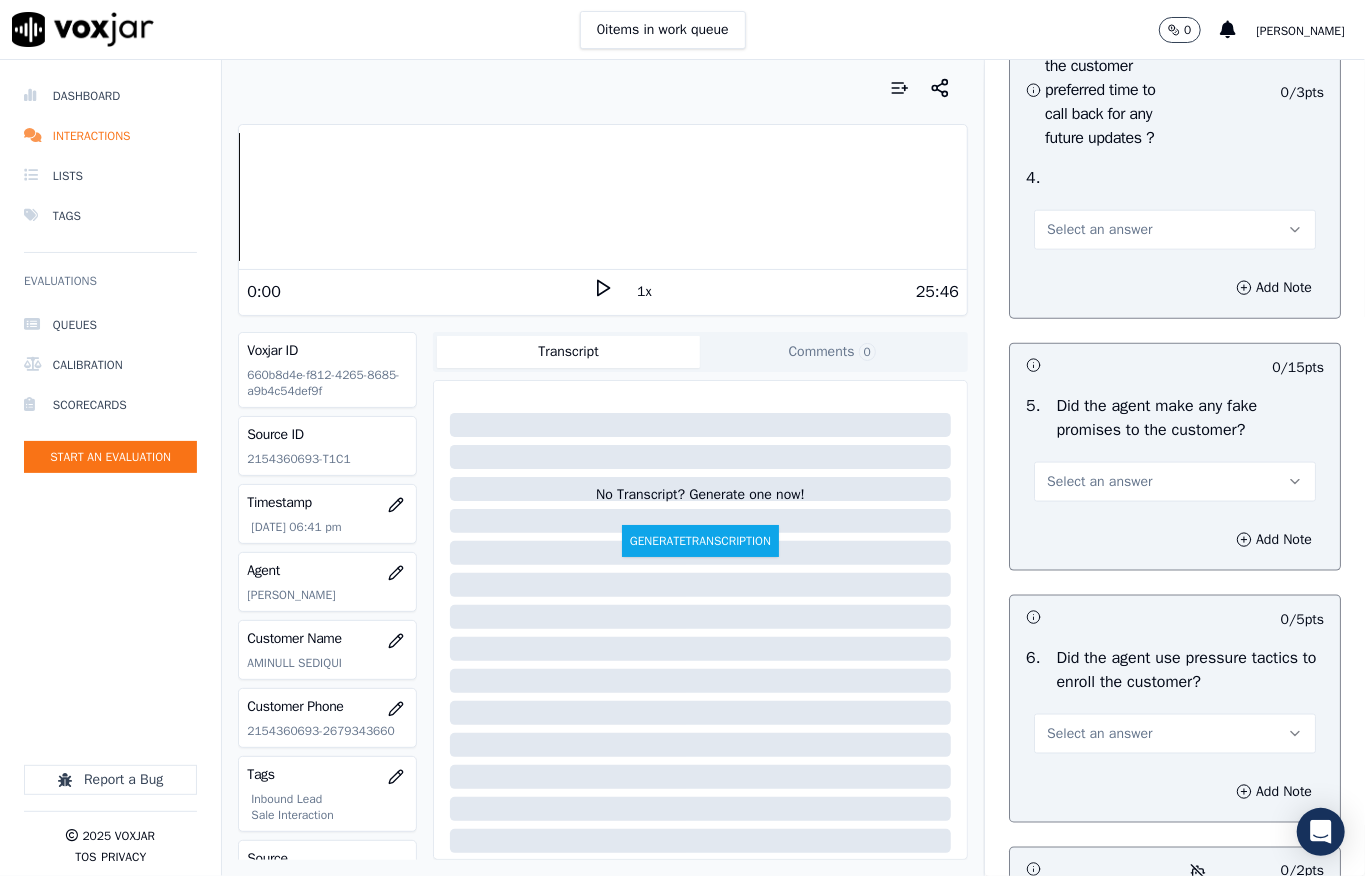 click on "Select an answer" at bounding box center [1099, 230] 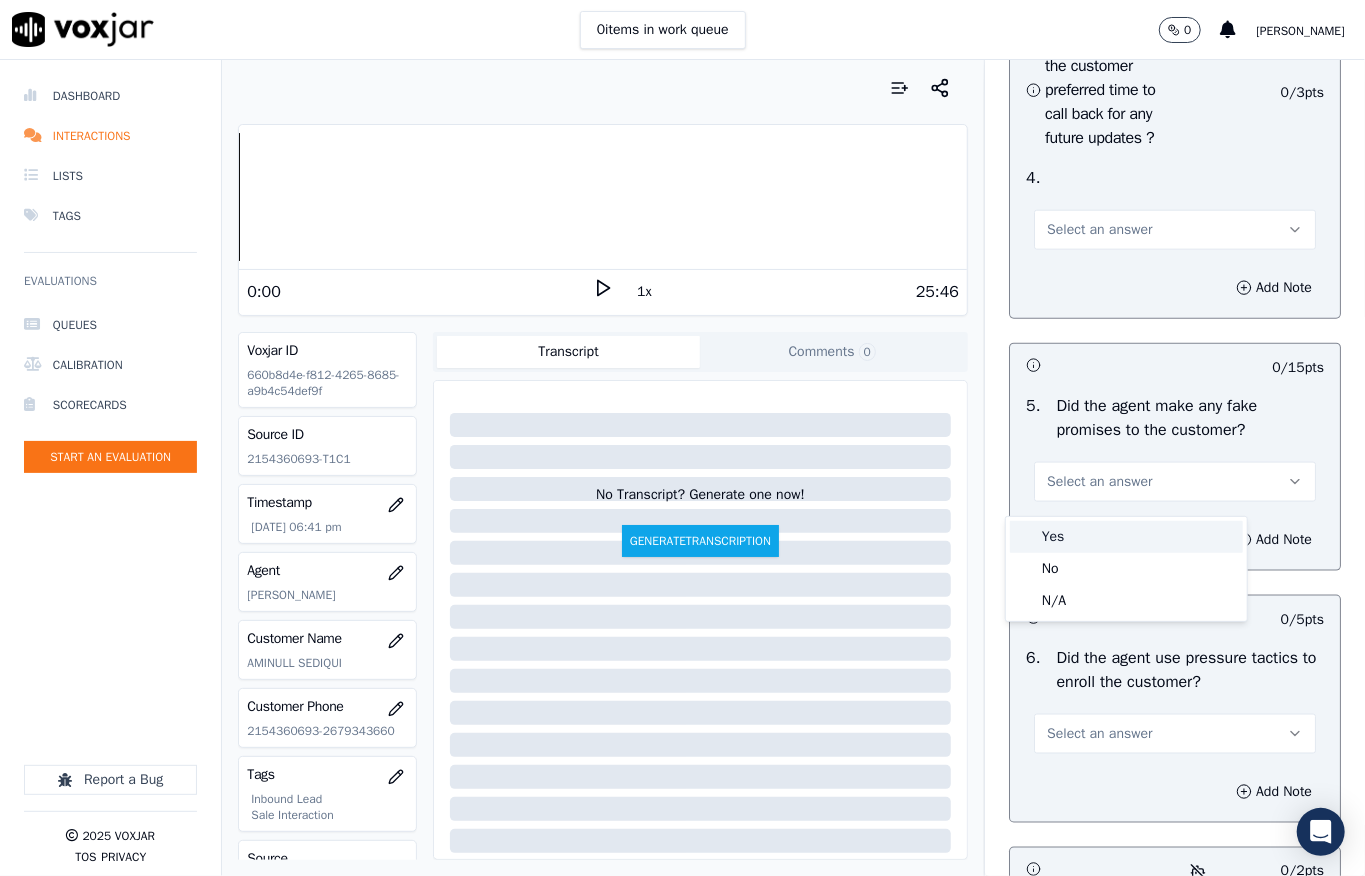 drag, startPoint x: 1052, startPoint y: 536, endPoint x: 1056, endPoint y: 525, distance: 11.7046995 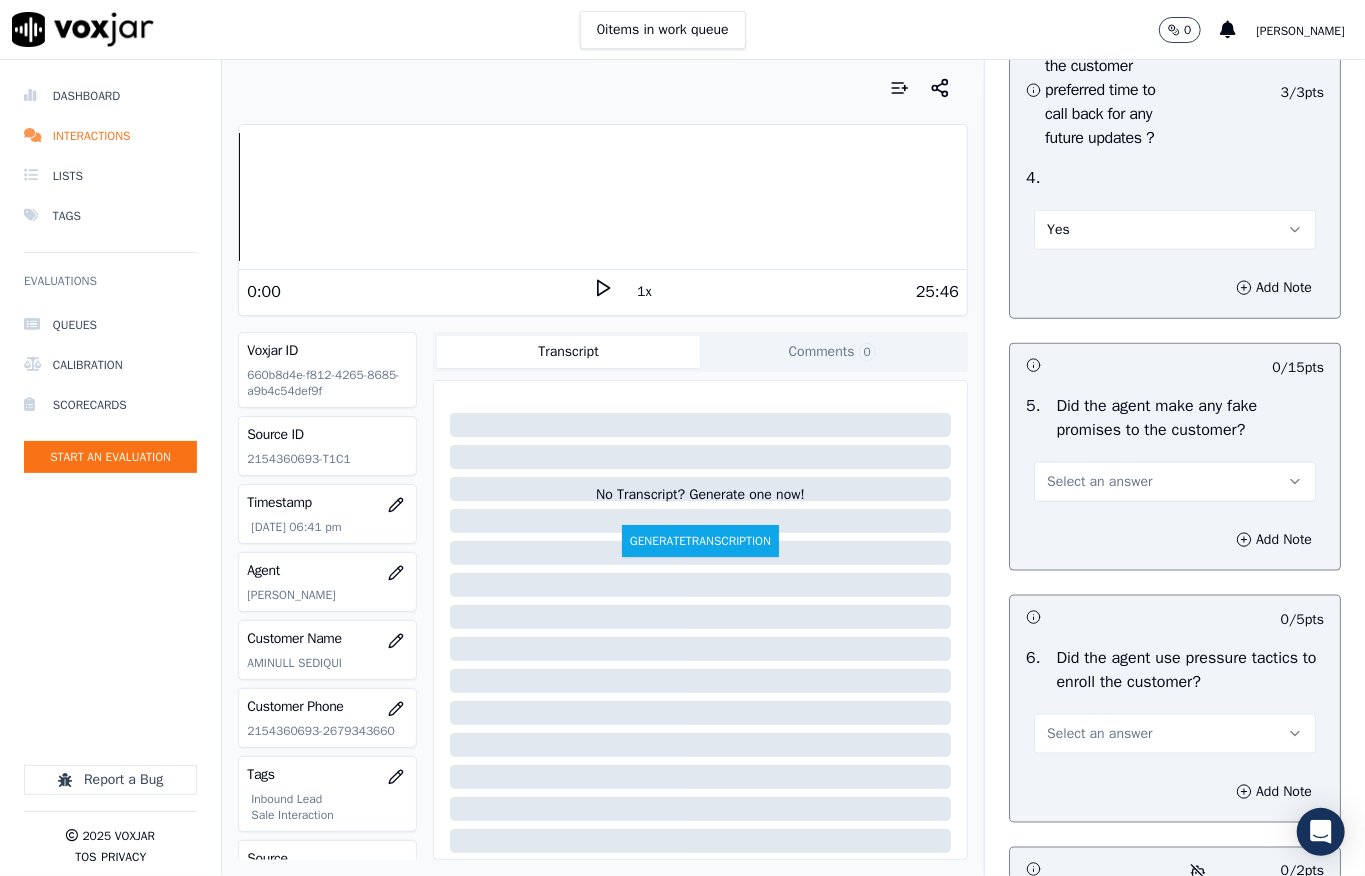 scroll, scrollTop: 5600, scrollLeft: 0, axis: vertical 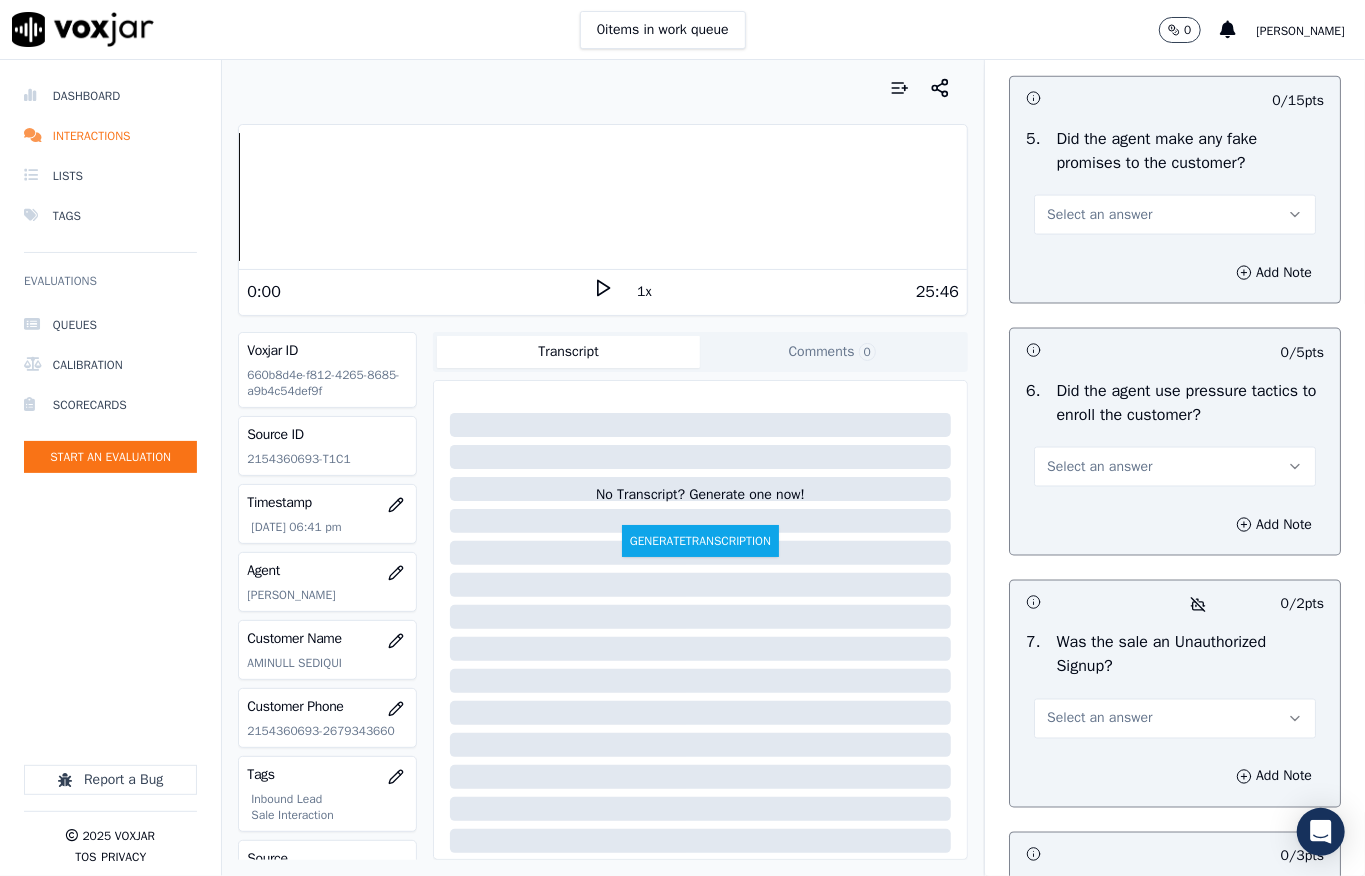 click on "Select an answer" at bounding box center (1099, 215) 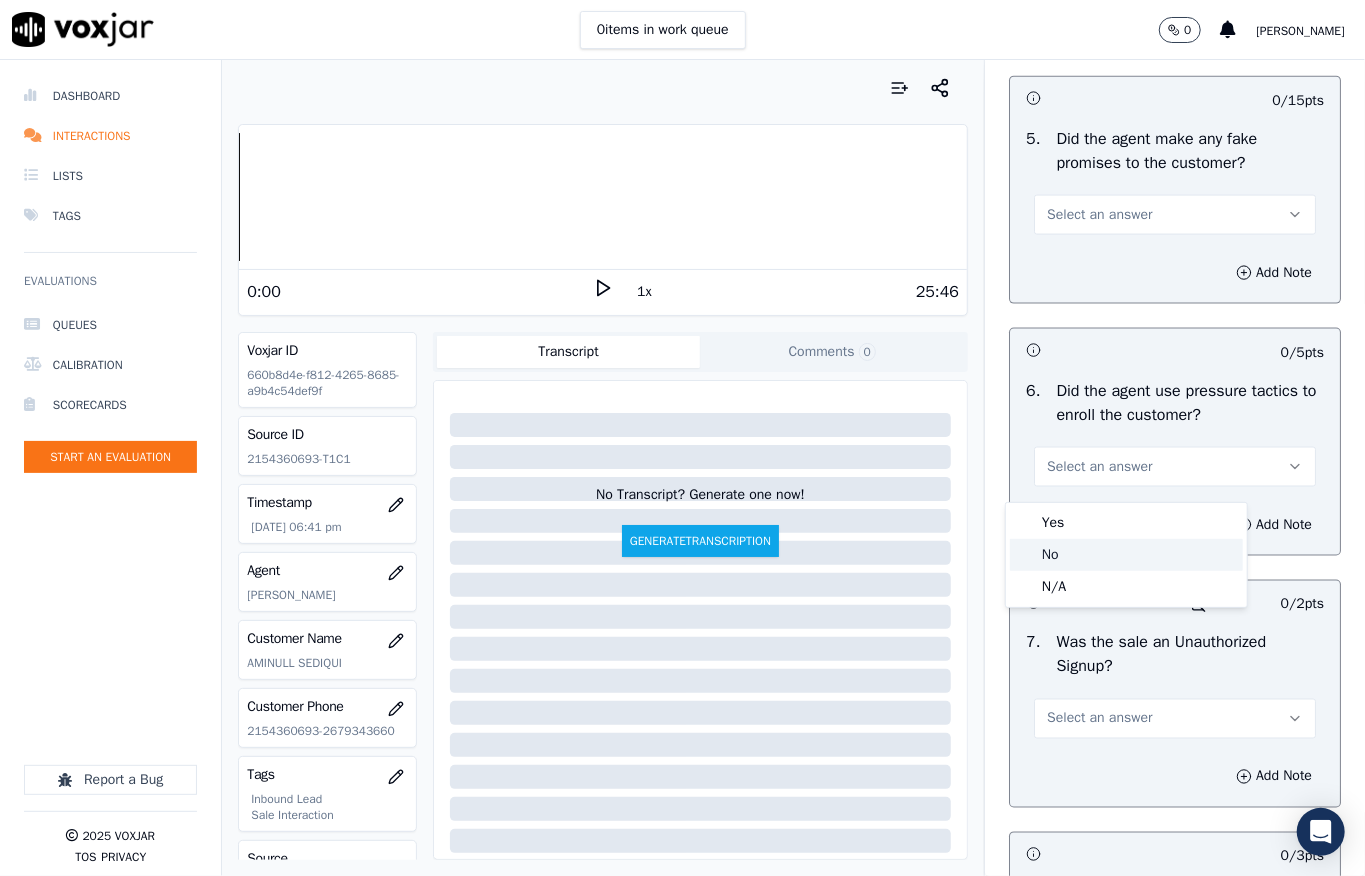 click on "No" 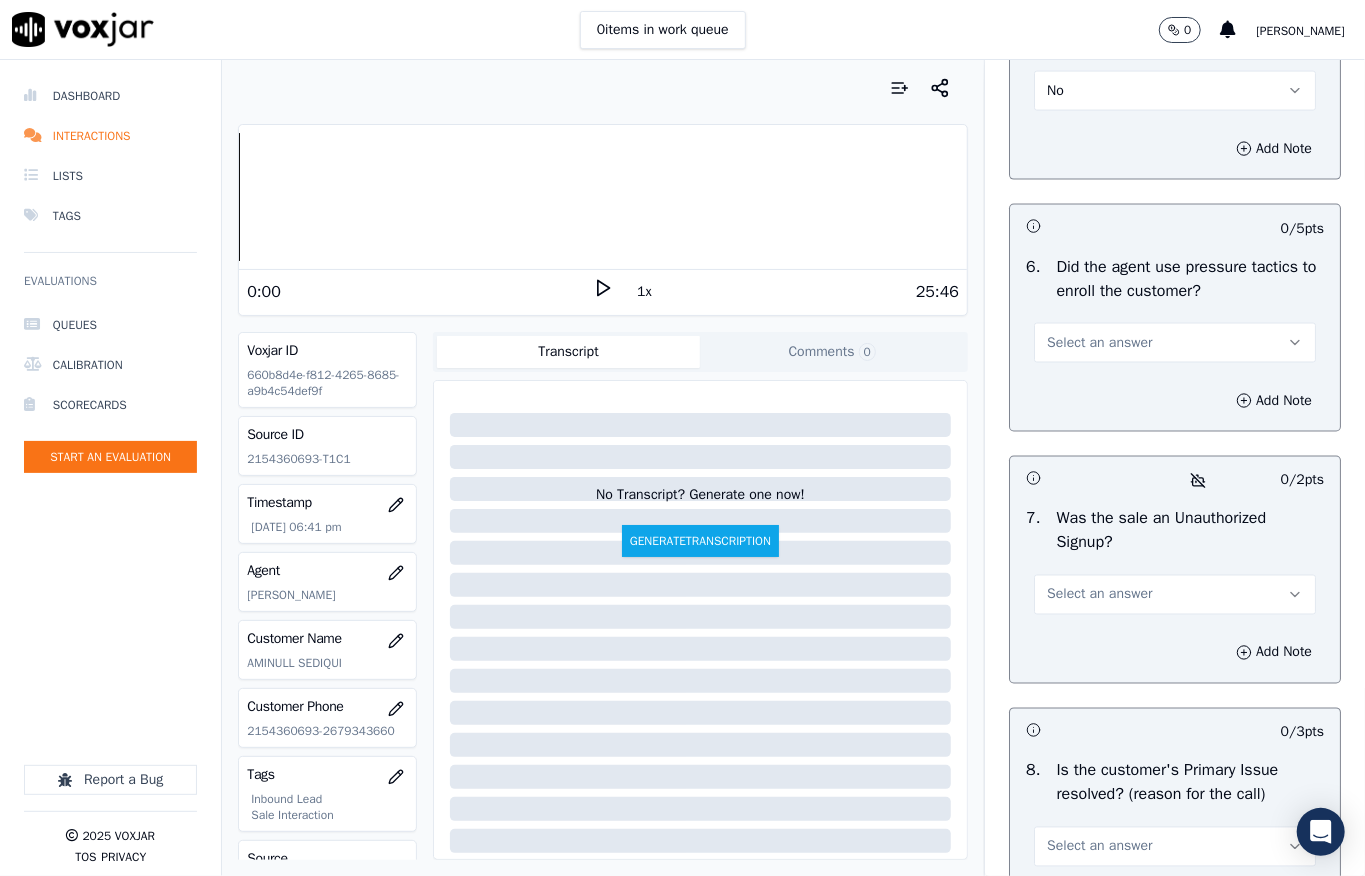 scroll, scrollTop: 5866, scrollLeft: 0, axis: vertical 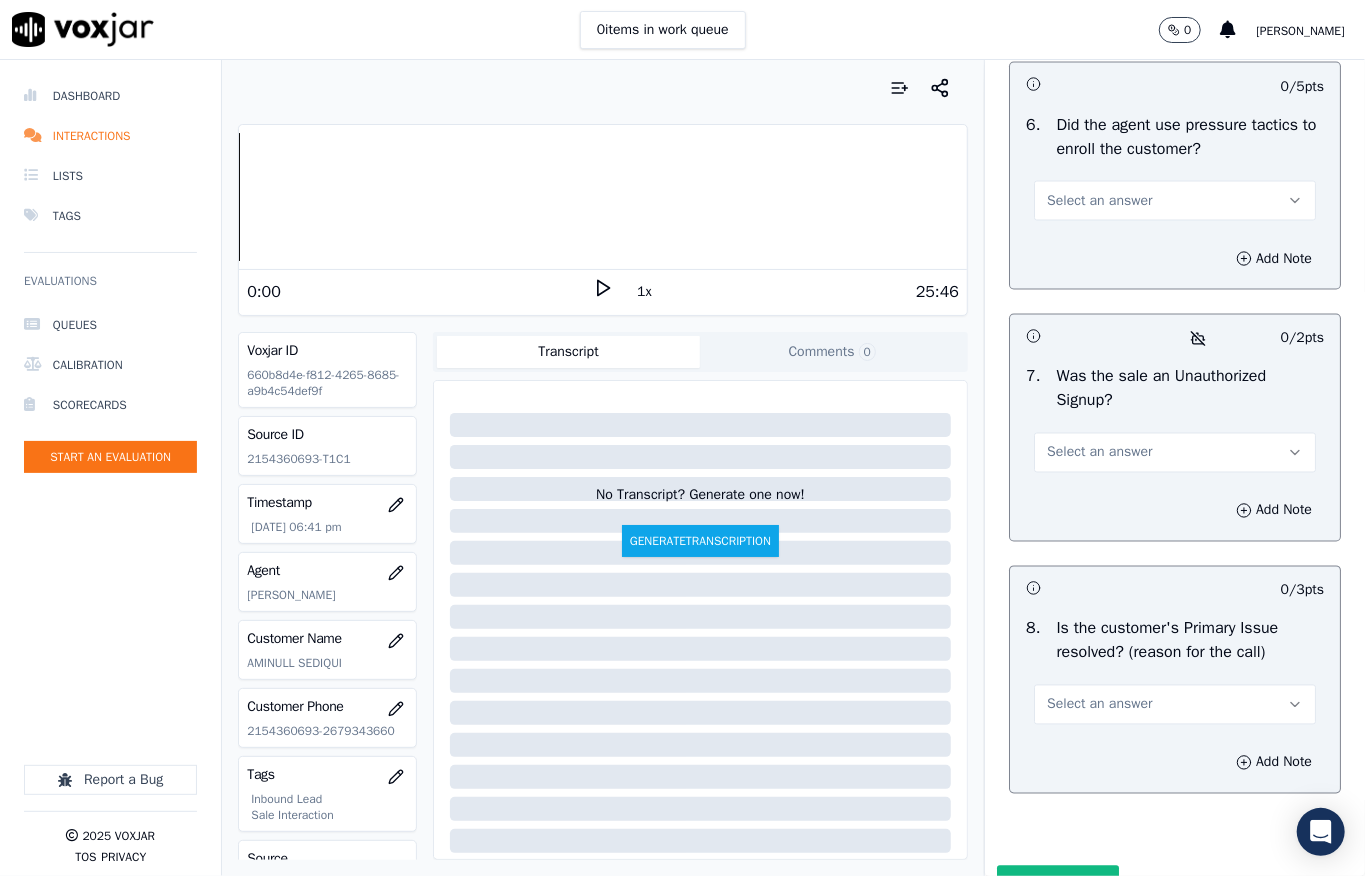 click on "Select an answer" at bounding box center (1099, 201) 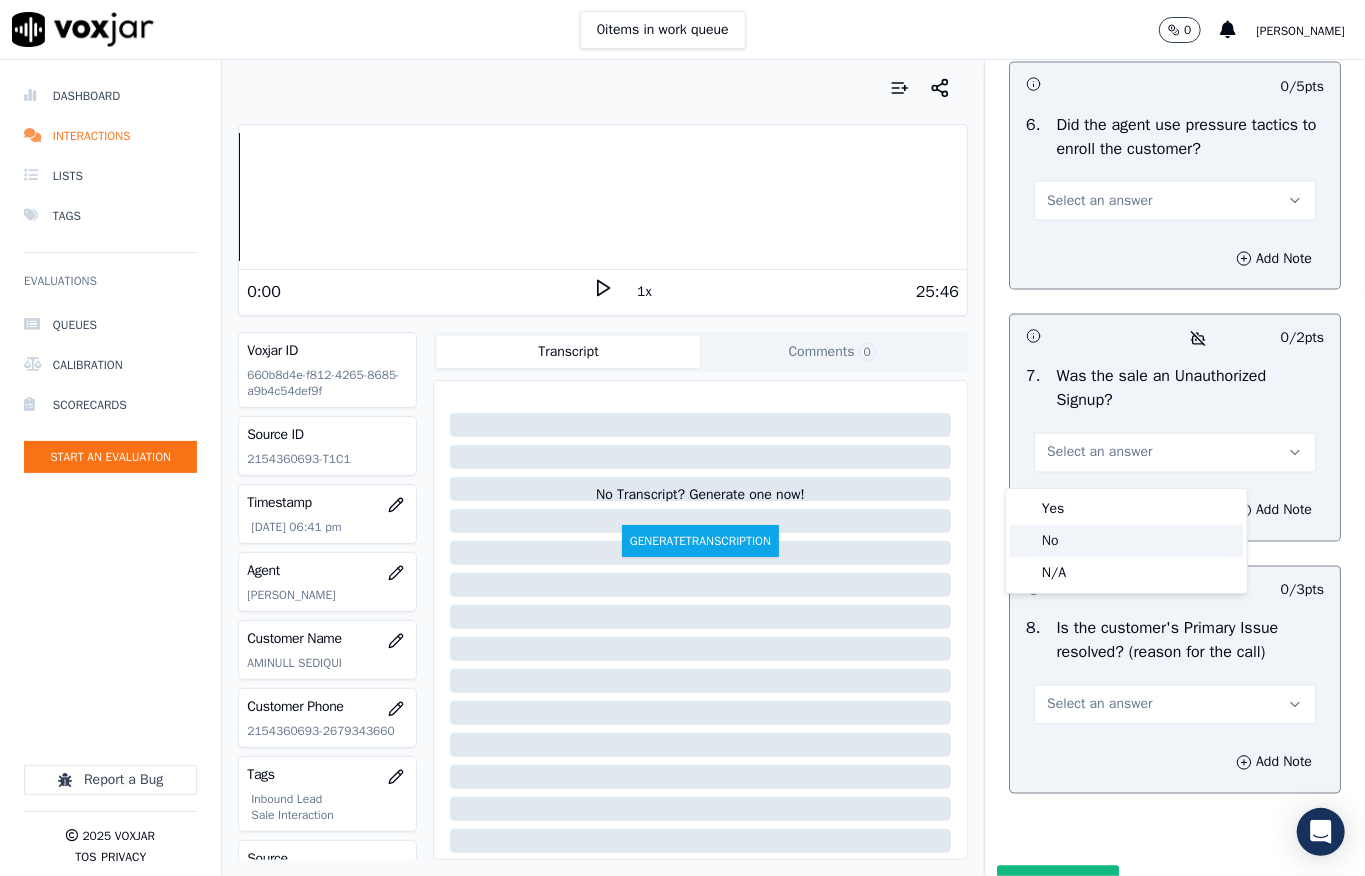 drag, startPoint x: 1070, startPoint y: 532, endPoint x: 1069, endPoint y: 512, distance: 20.024984 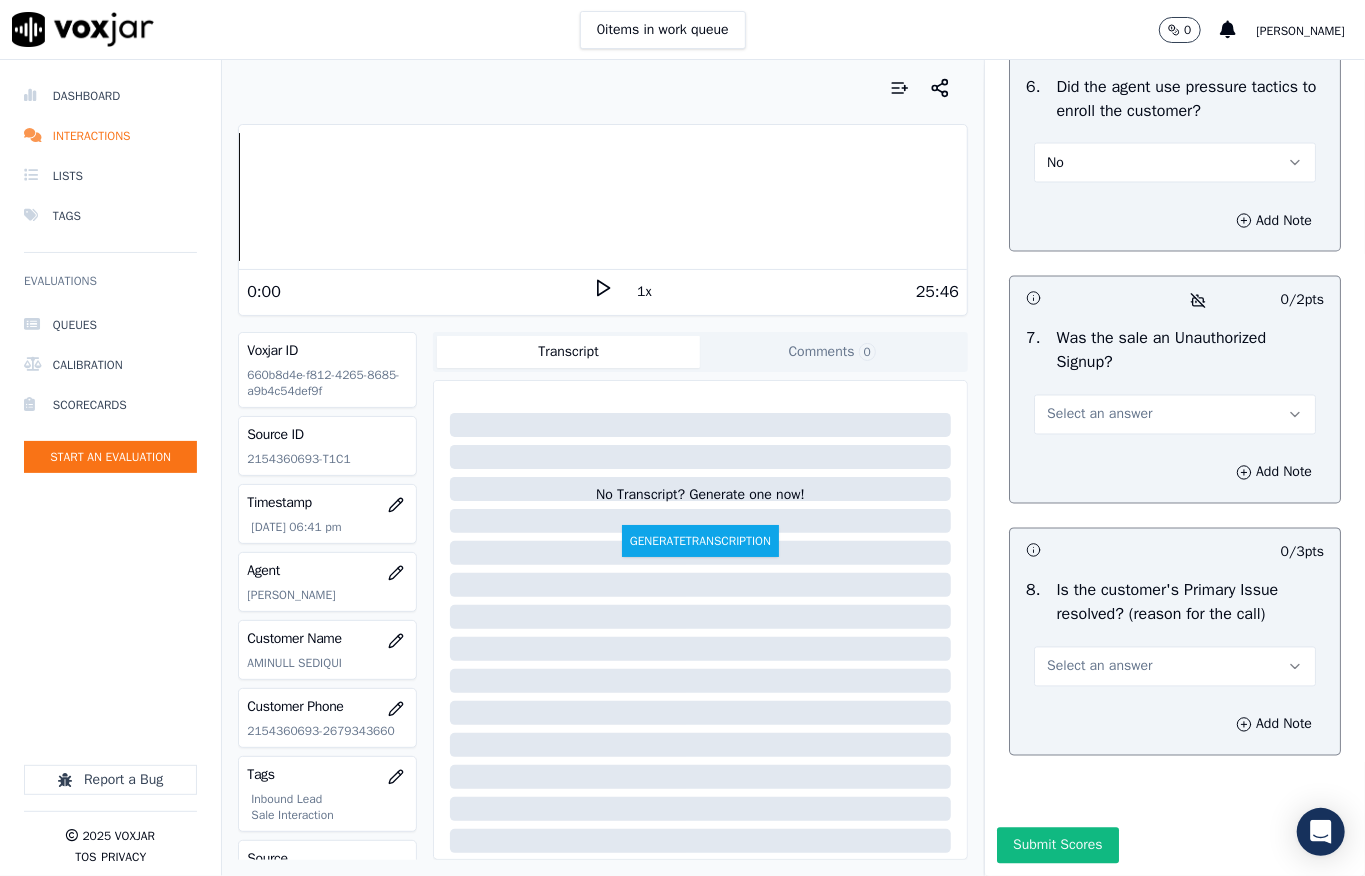 scroll, scrollTop: 6237, scrollLeft: 0, axis: vertical 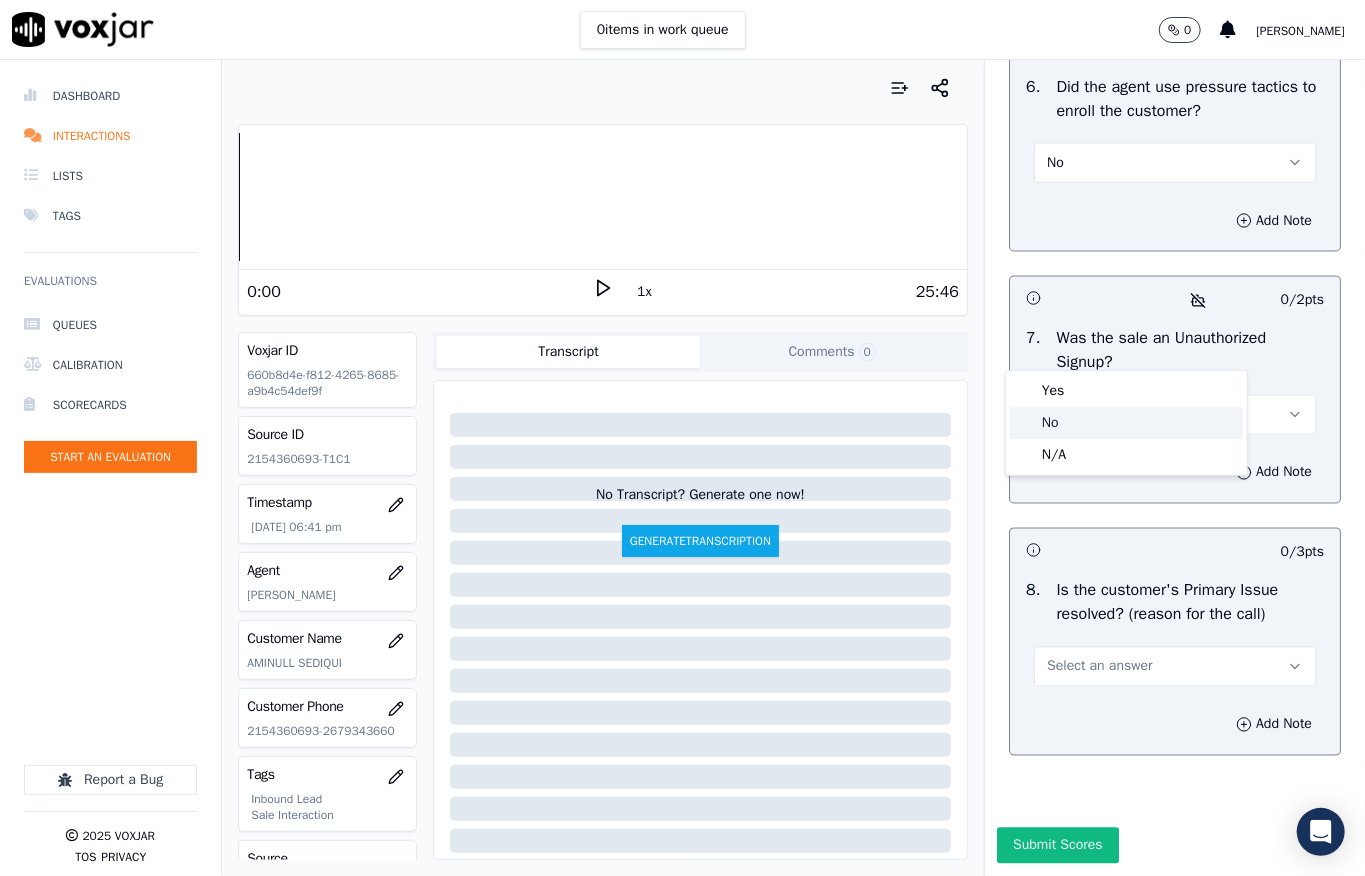 drag, startPoint x: 1069, startPoint y: 412, endPoint x: 1070, endPoint y: 398, distance: 14.035668 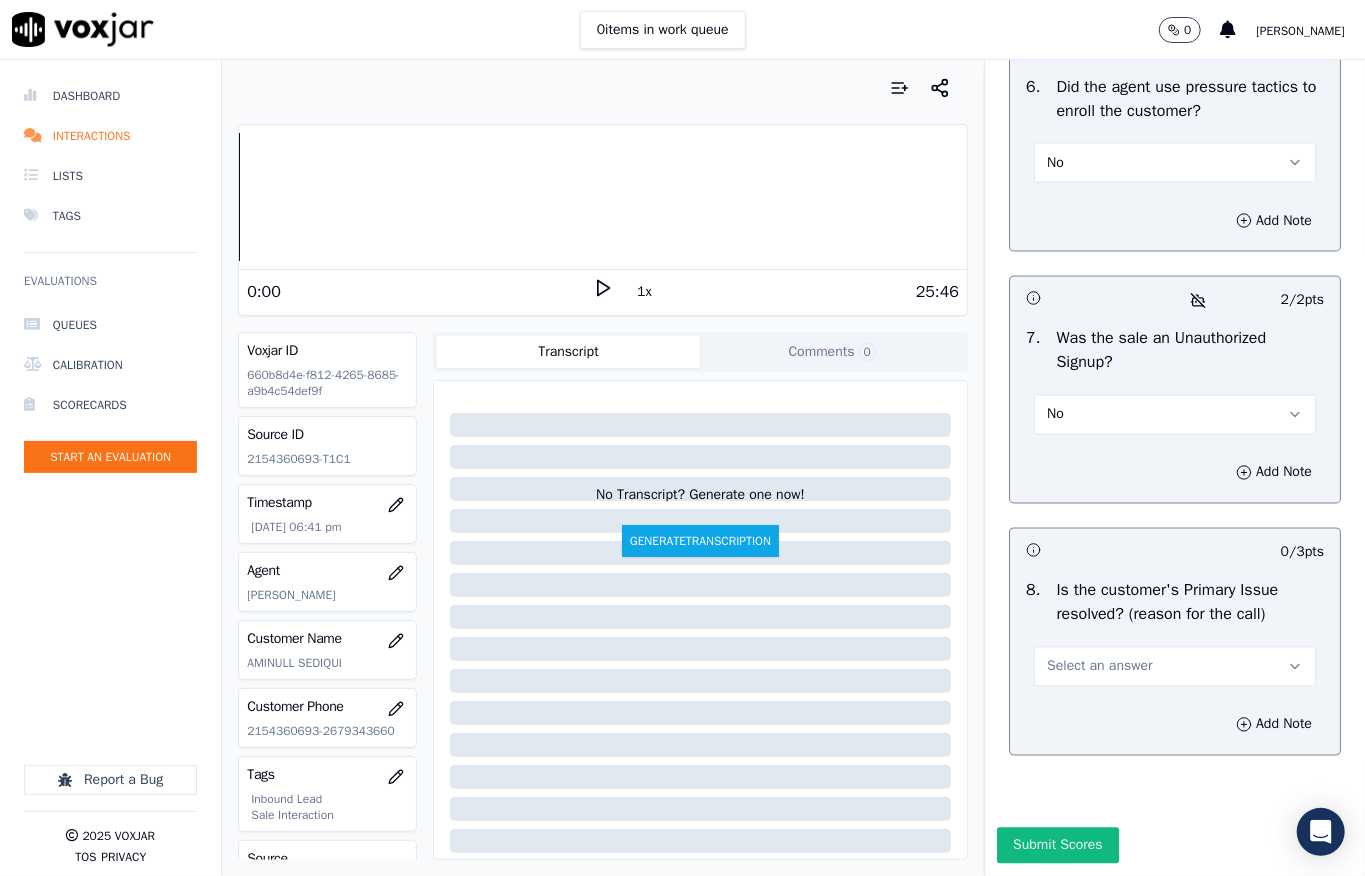 click on "Select an answer" at bounding box center (1175, 667) 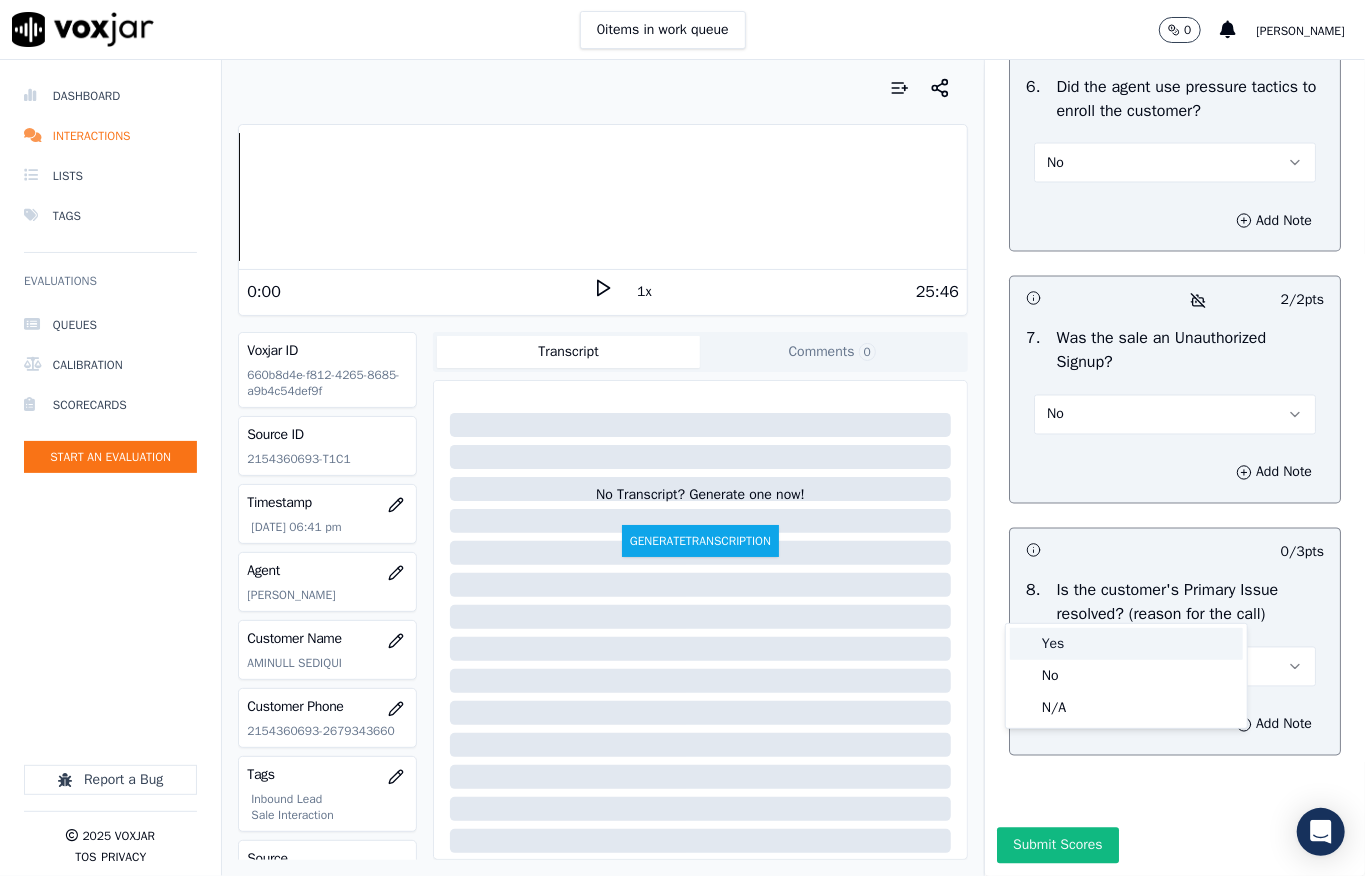 click on "Yes" at bounding box center (1126, 644) 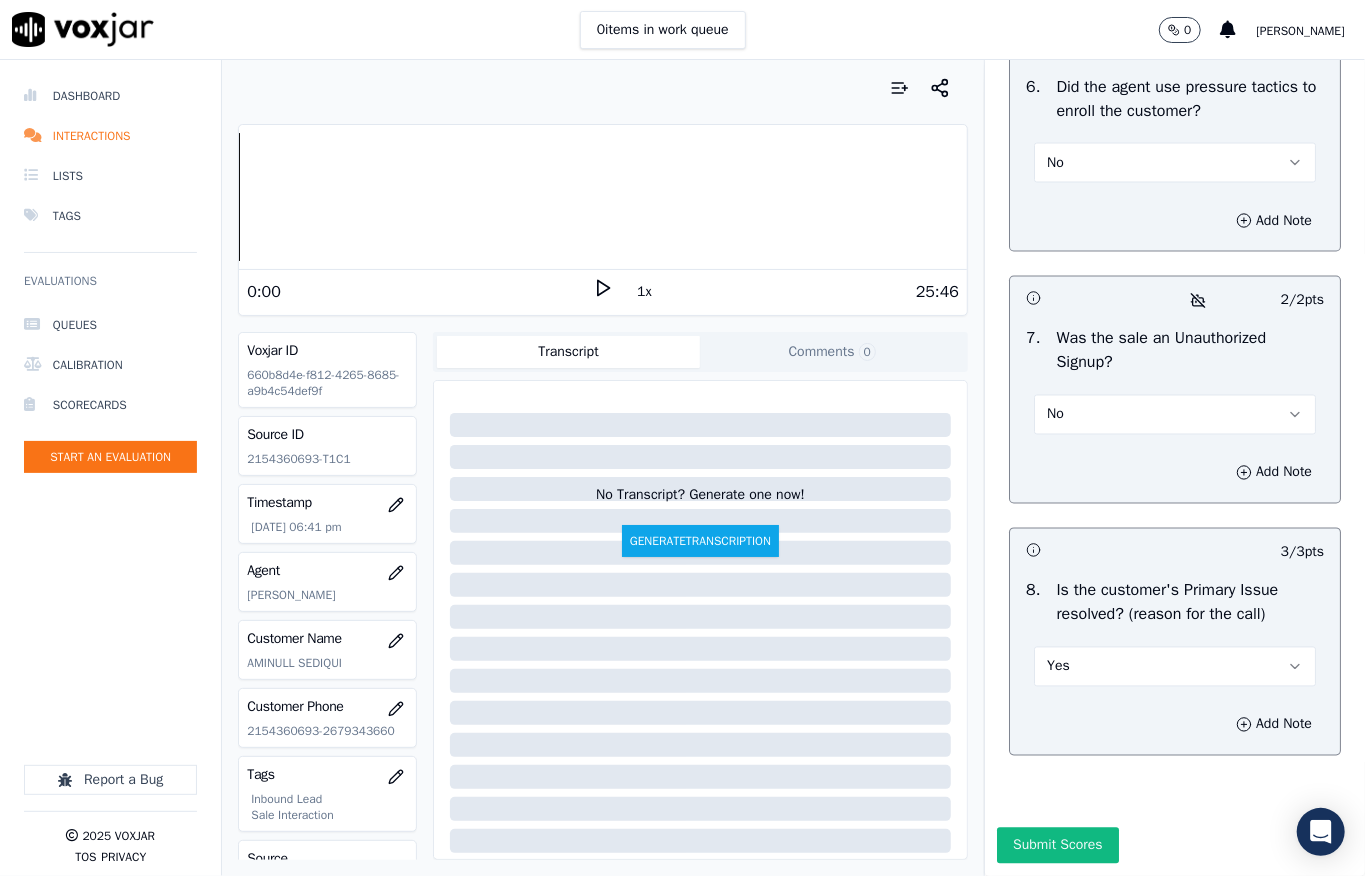 click on "Submit Scores" at bounding box center (1175, 852) 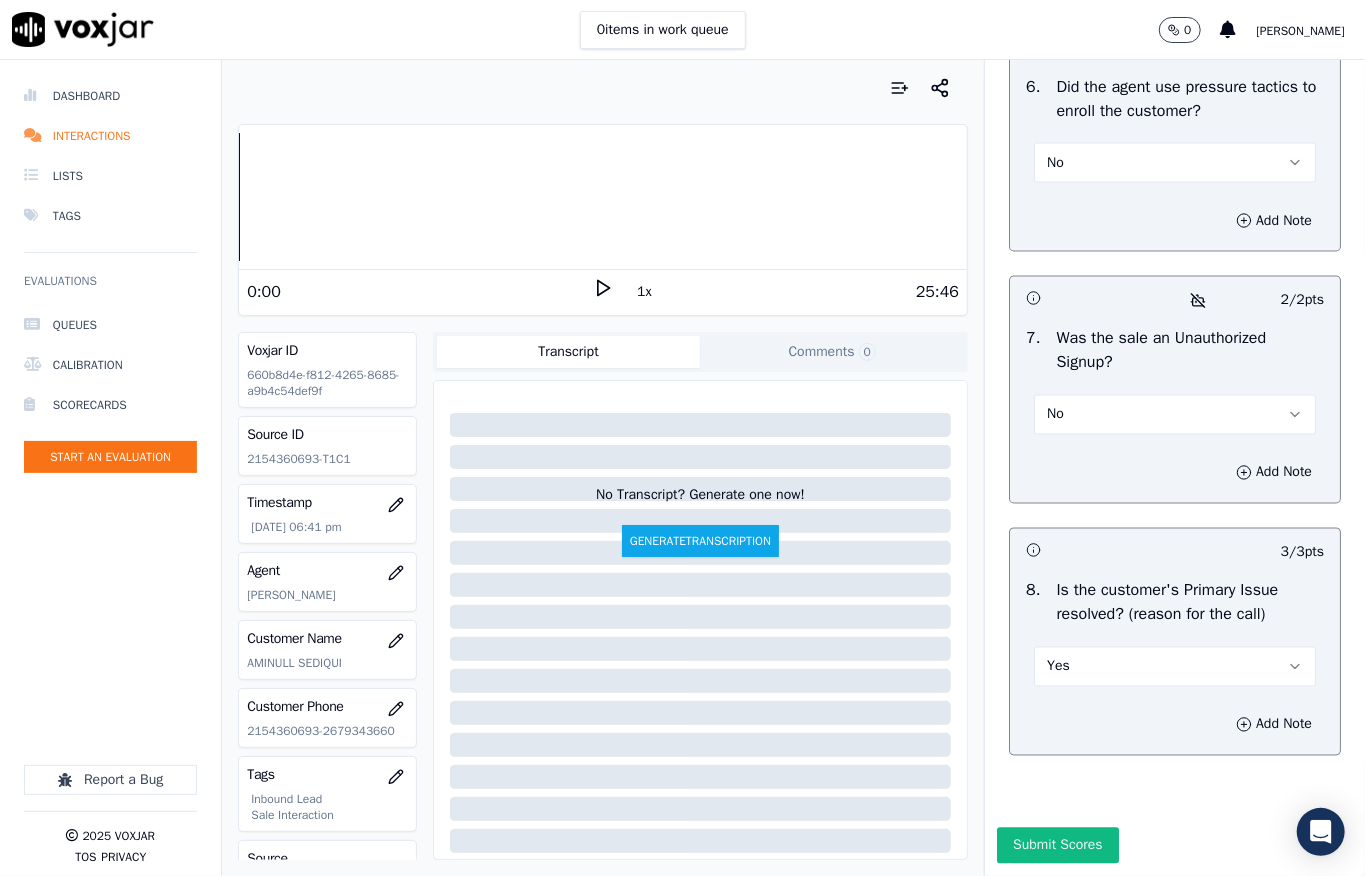 drag, startPoint x: 1020, startPoint y: 794, endPoint x: 1021, endPoint y: 782, distance: 12.0415945 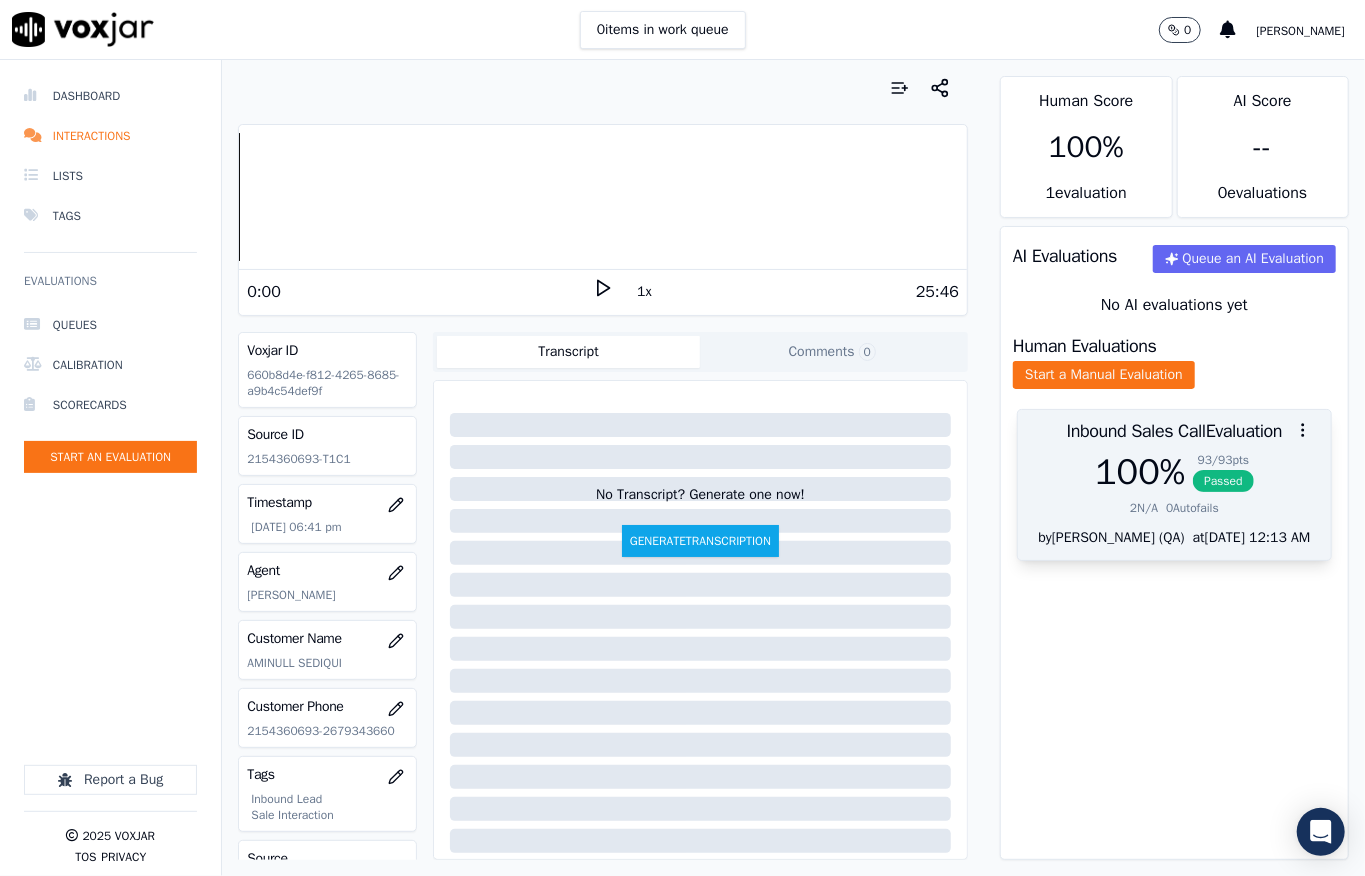 click on "Passed" at bounding box center (1223, 481) 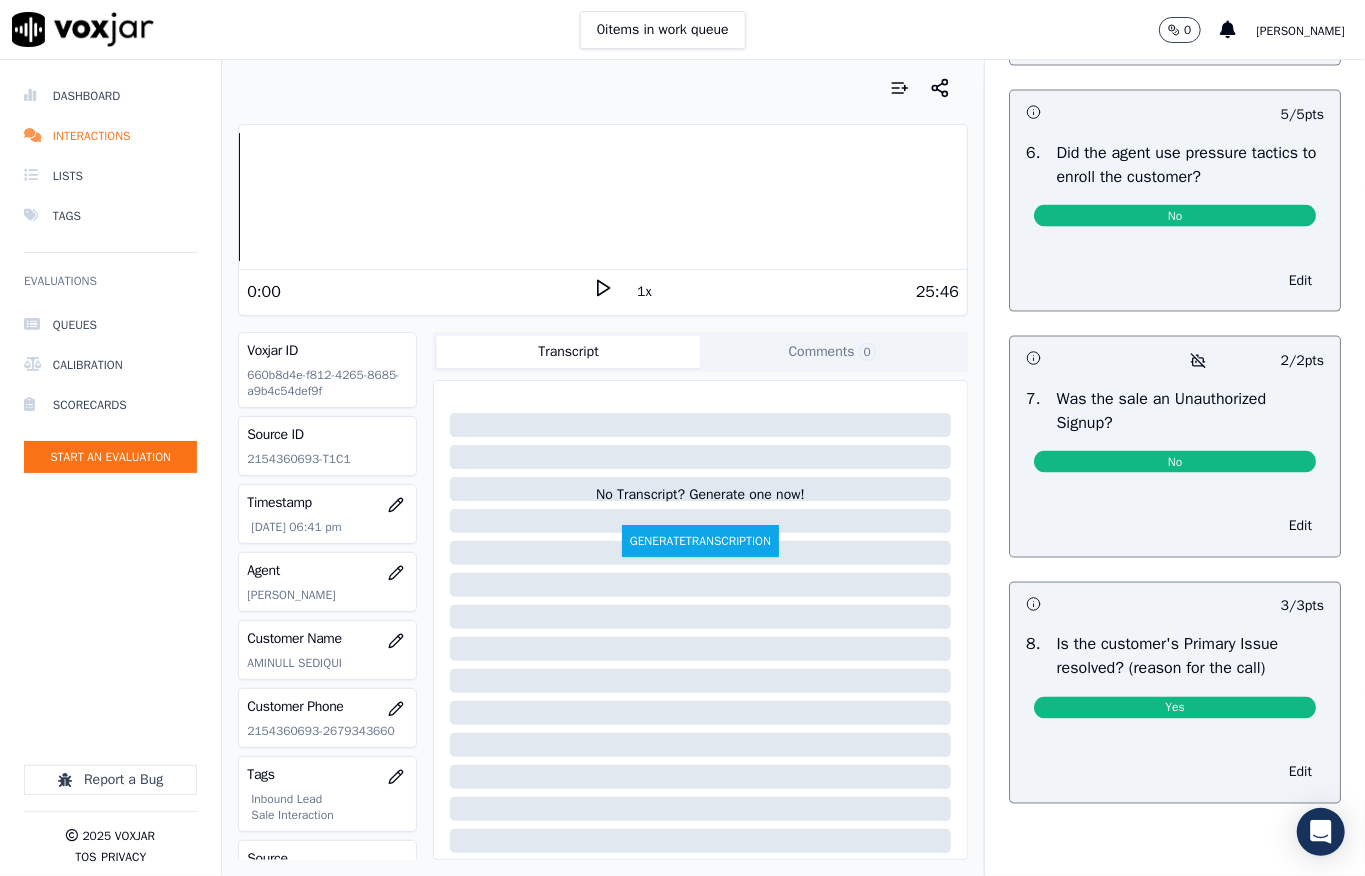 scroll, scrollTop: 0, scrollLeft: 0, axis: both 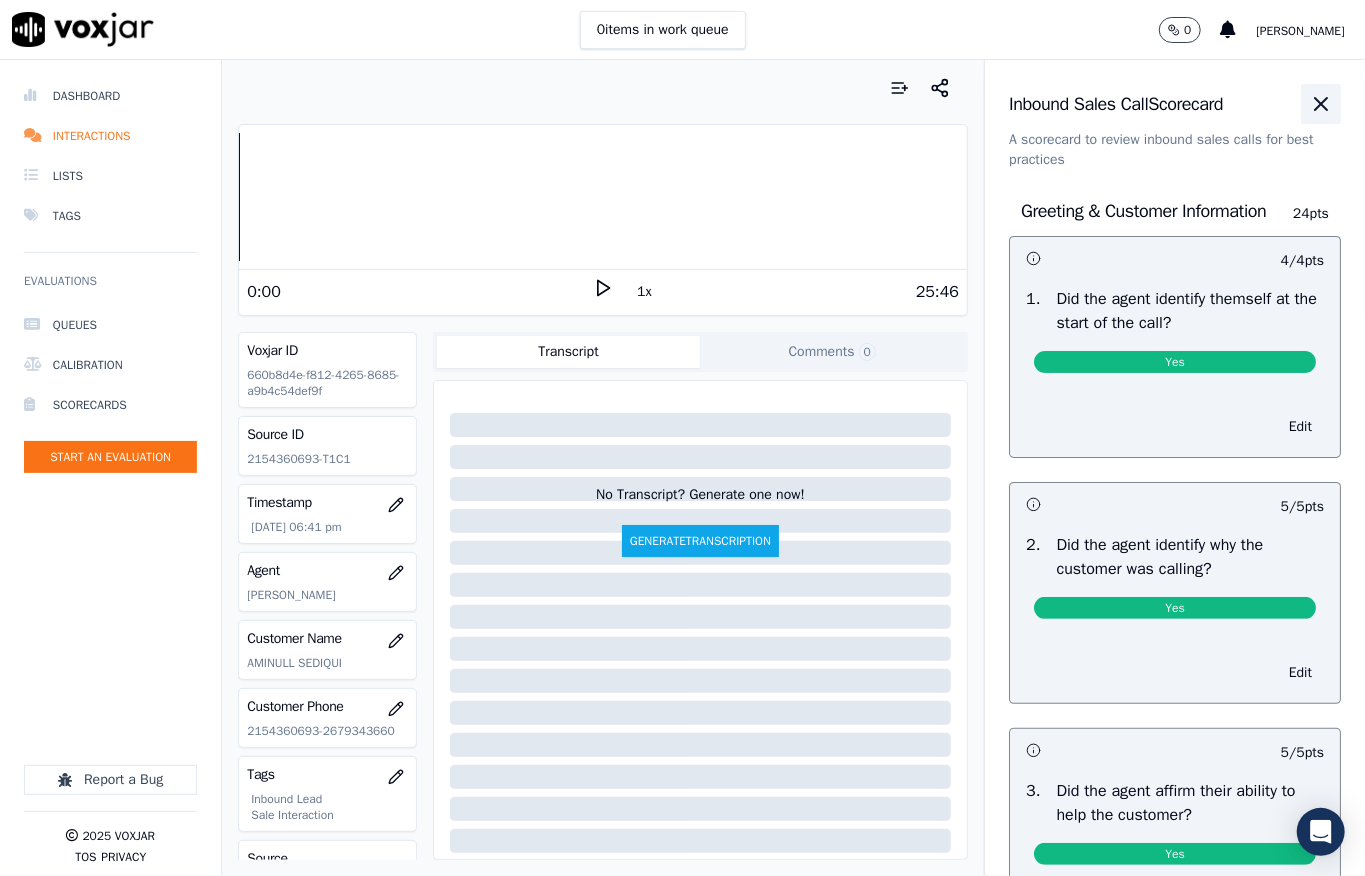 click 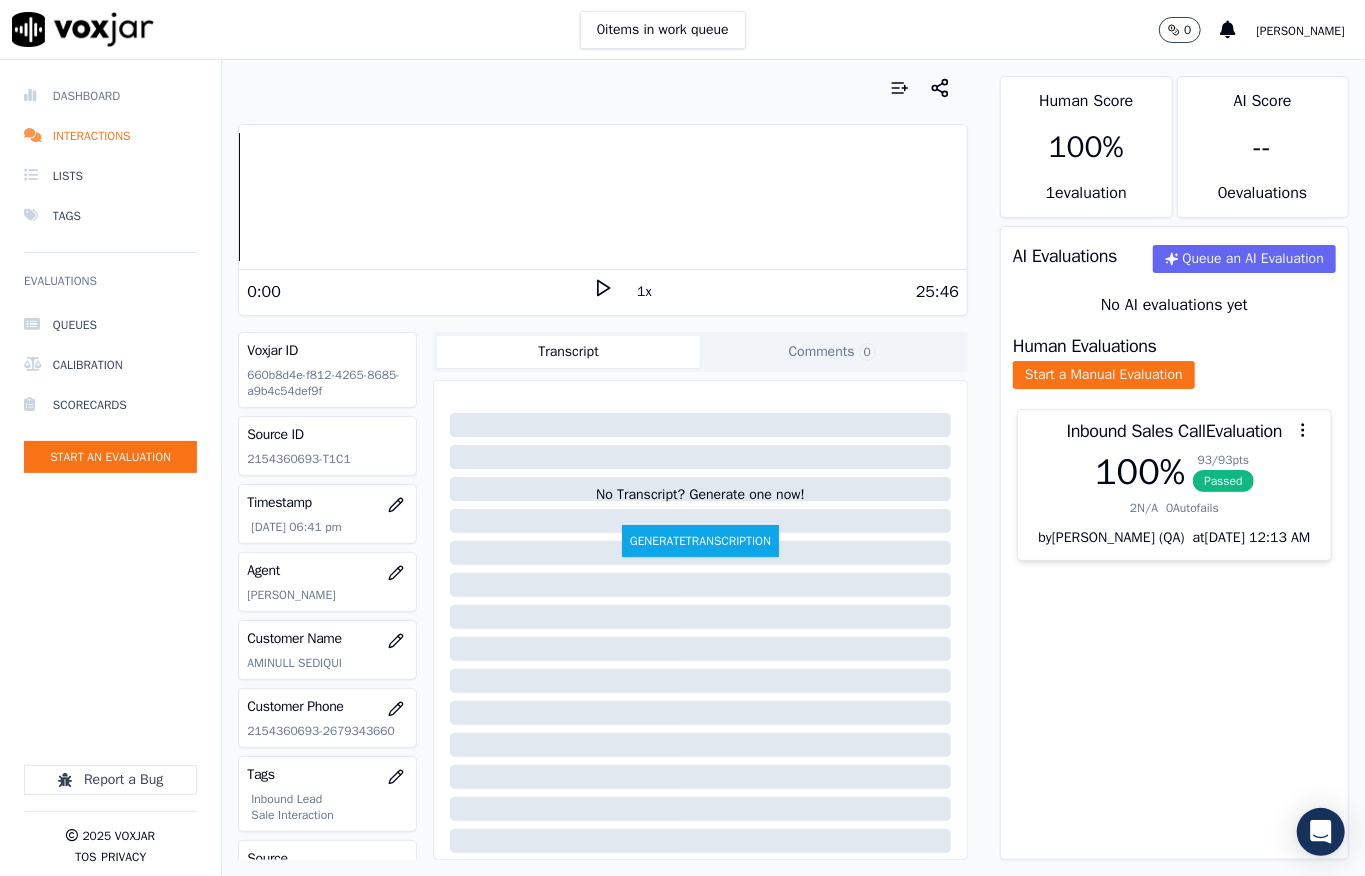 click on "Dashboard" at bounding box center [110, 96] 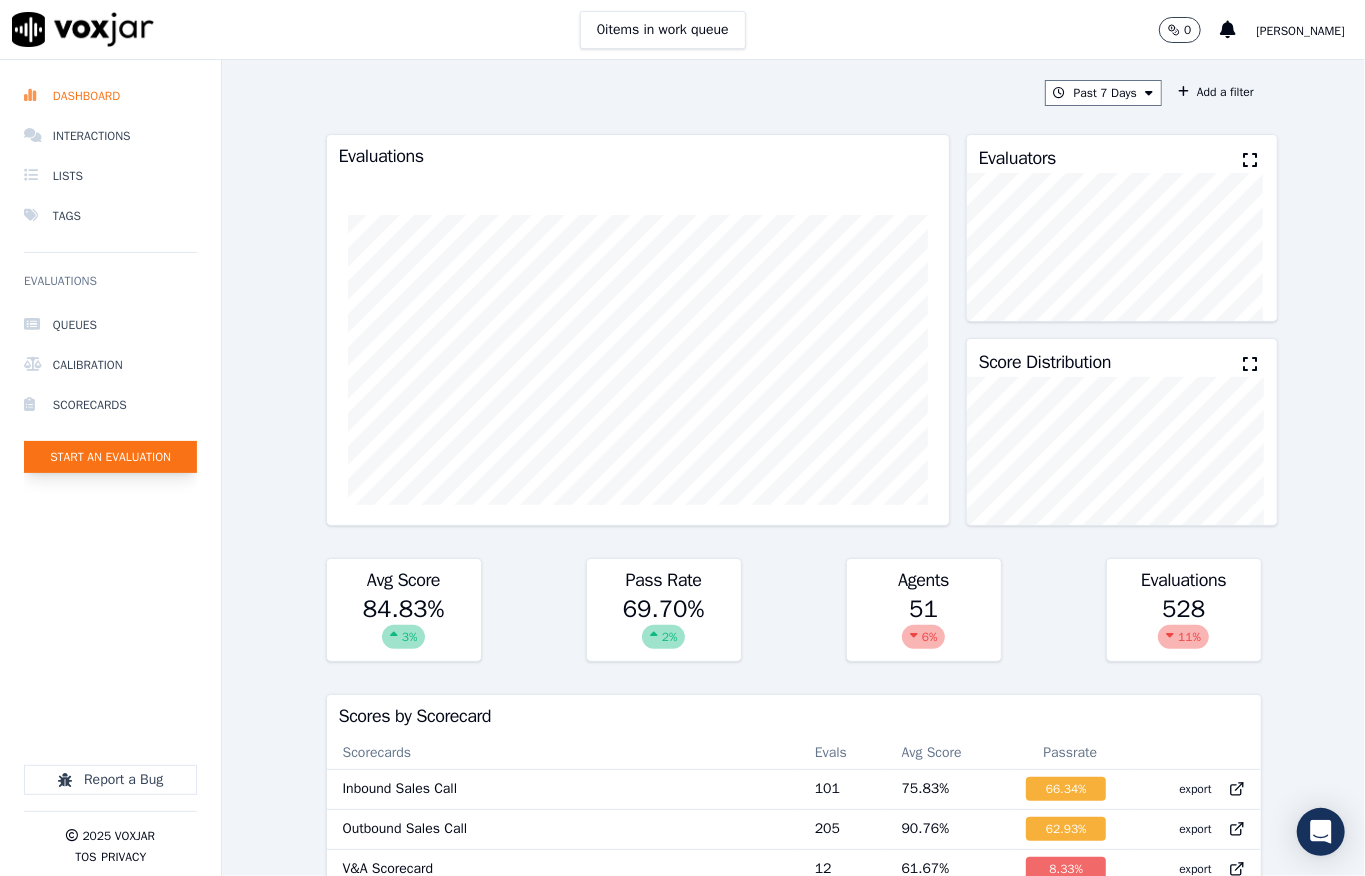 click on "Start an Evaluation" 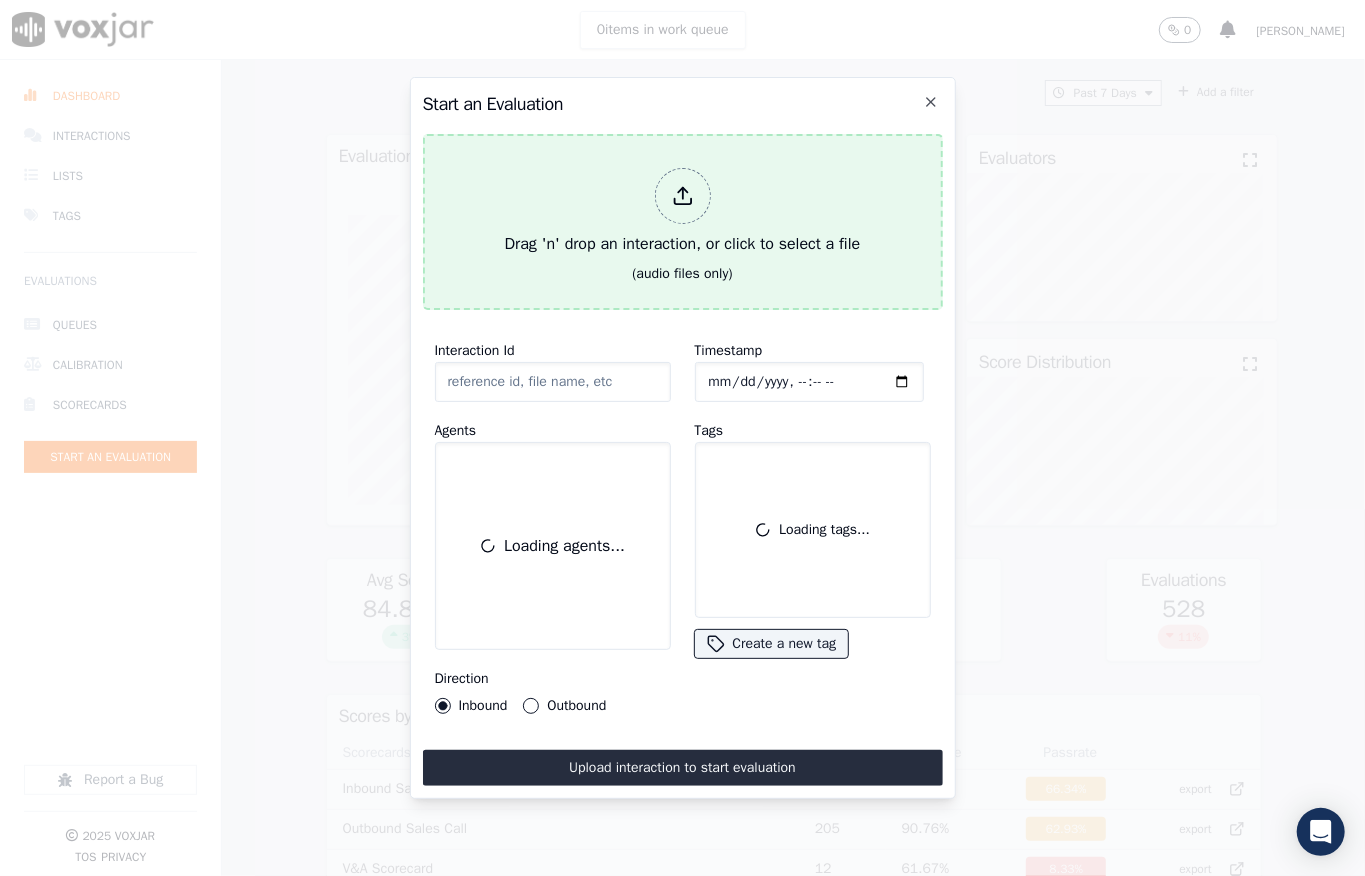 click on "Drag 'n' drop an interaction, or click to select a file" at bounding box center [683, 212] 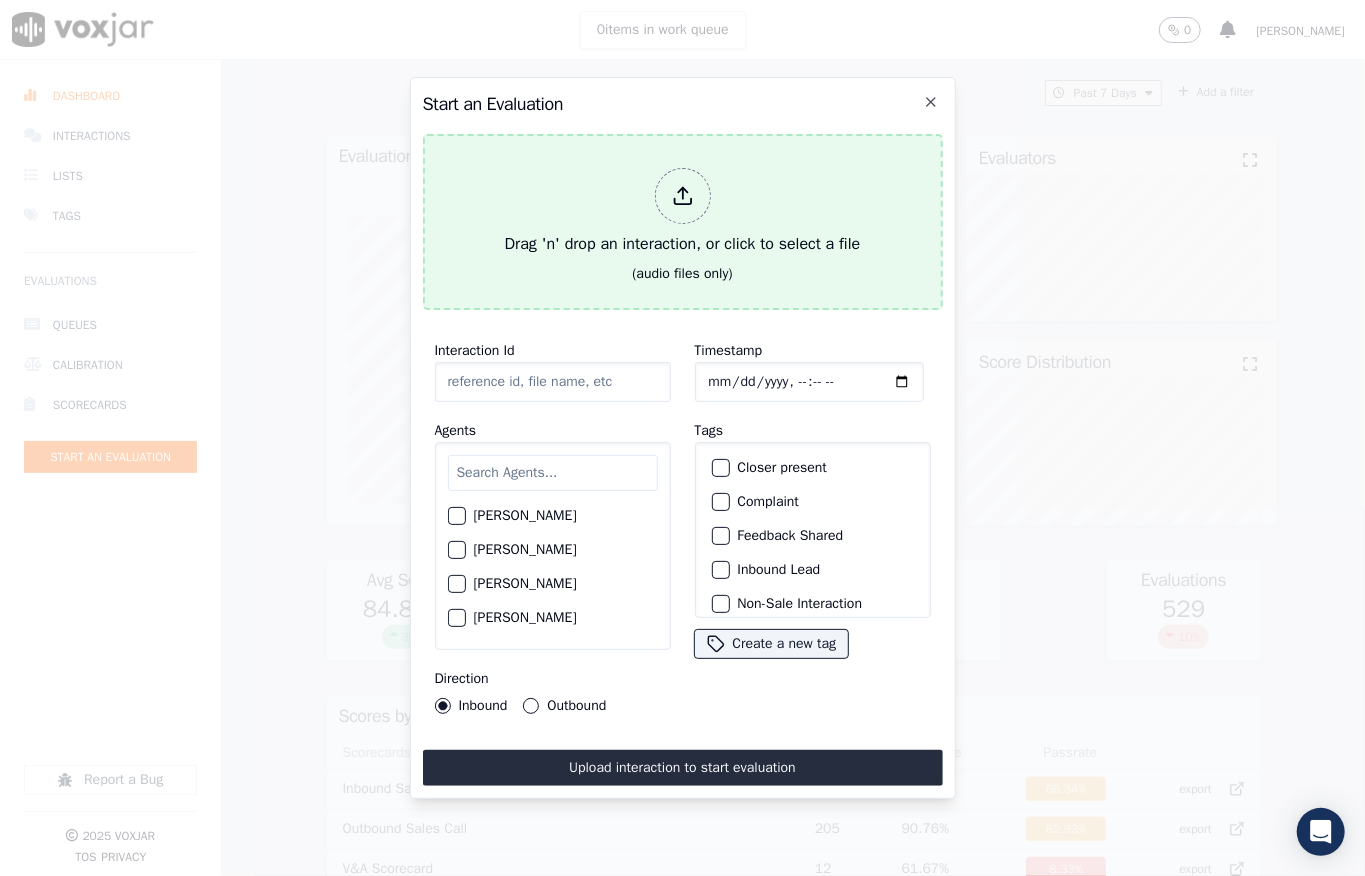 type on "20250630-150059_2025537635-all.mp3" 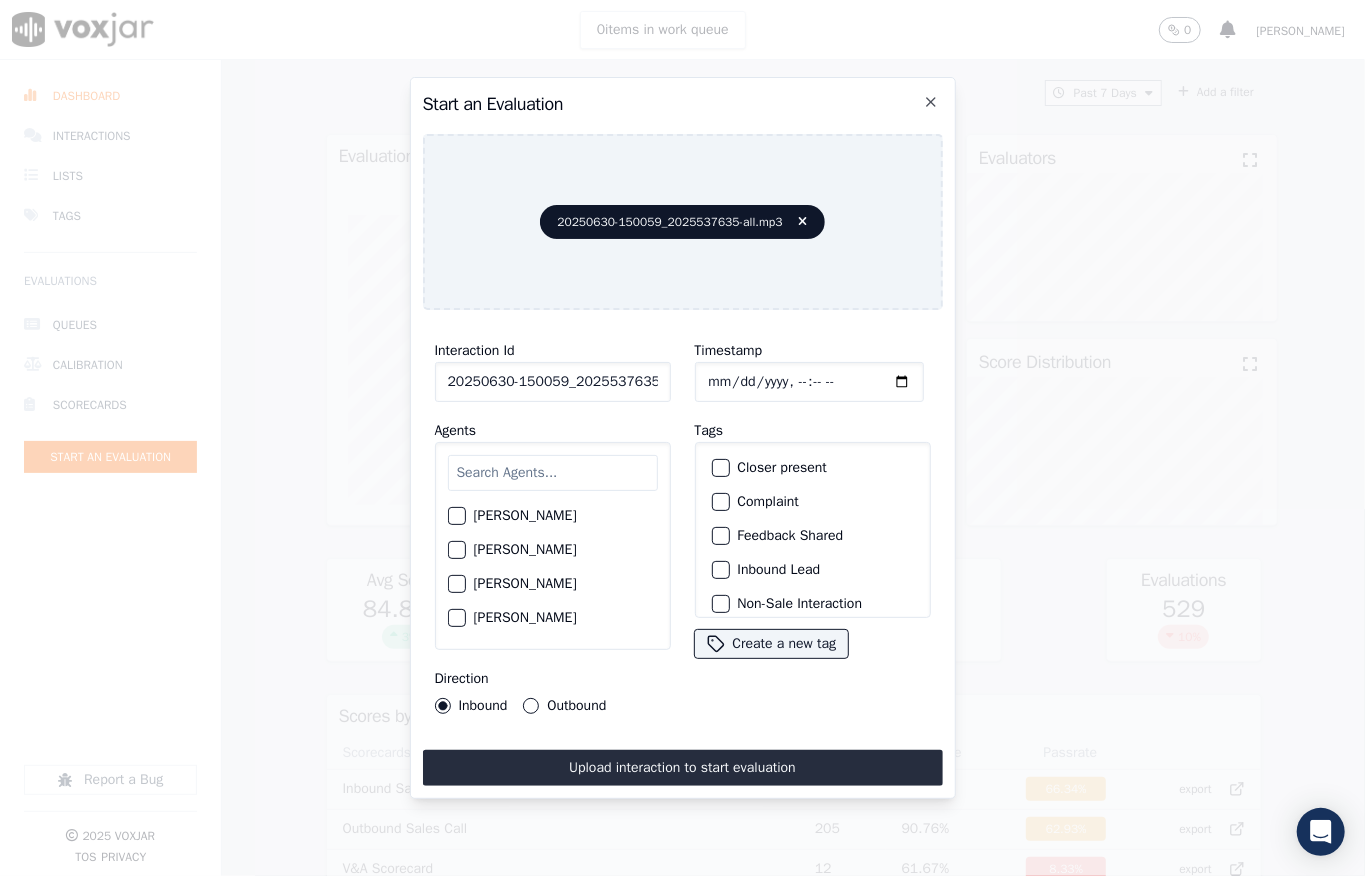 click on "Timestamp" 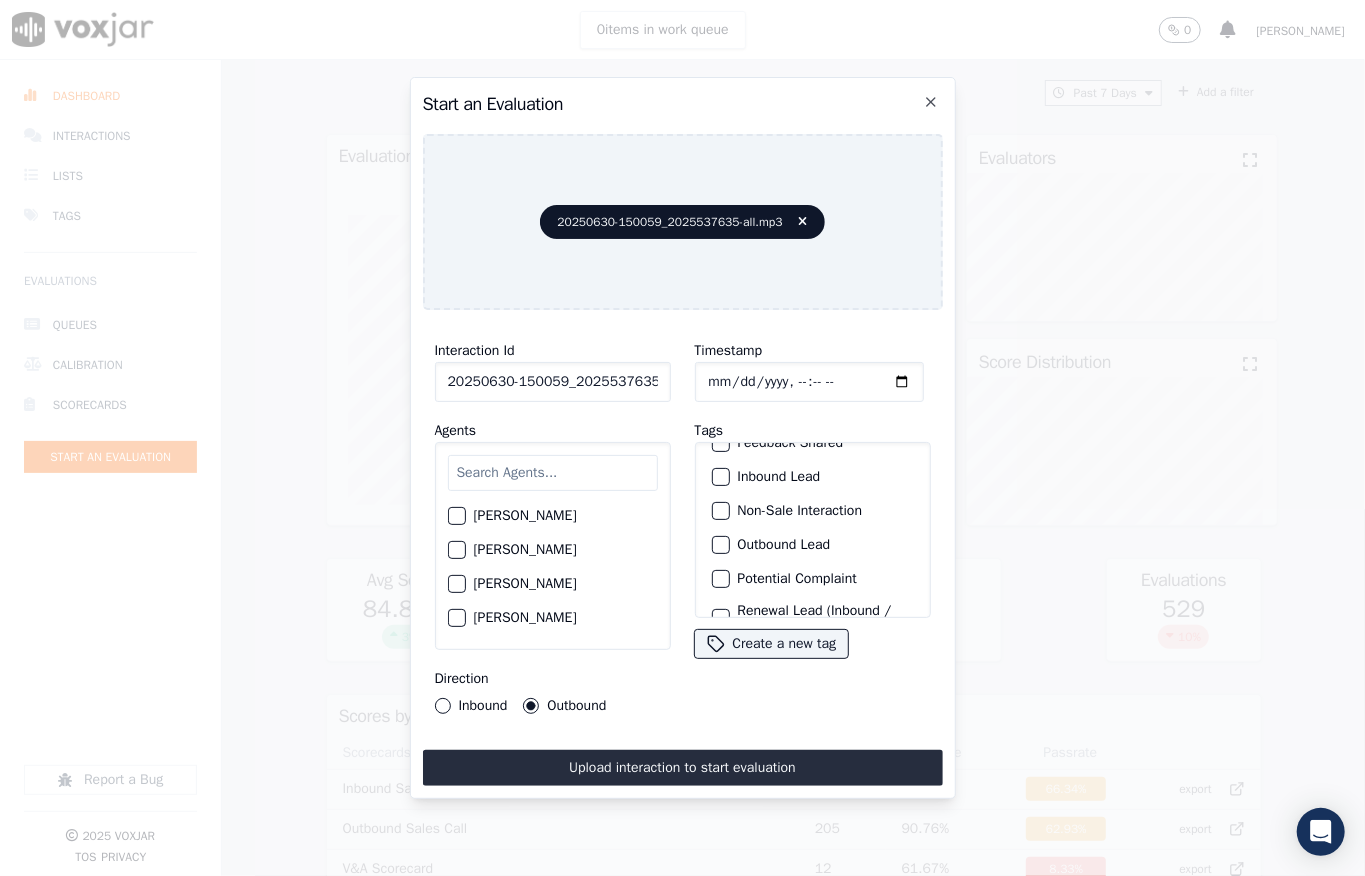 scroll, scrollTop: 200, scrollLeft: 0, axis: vertical 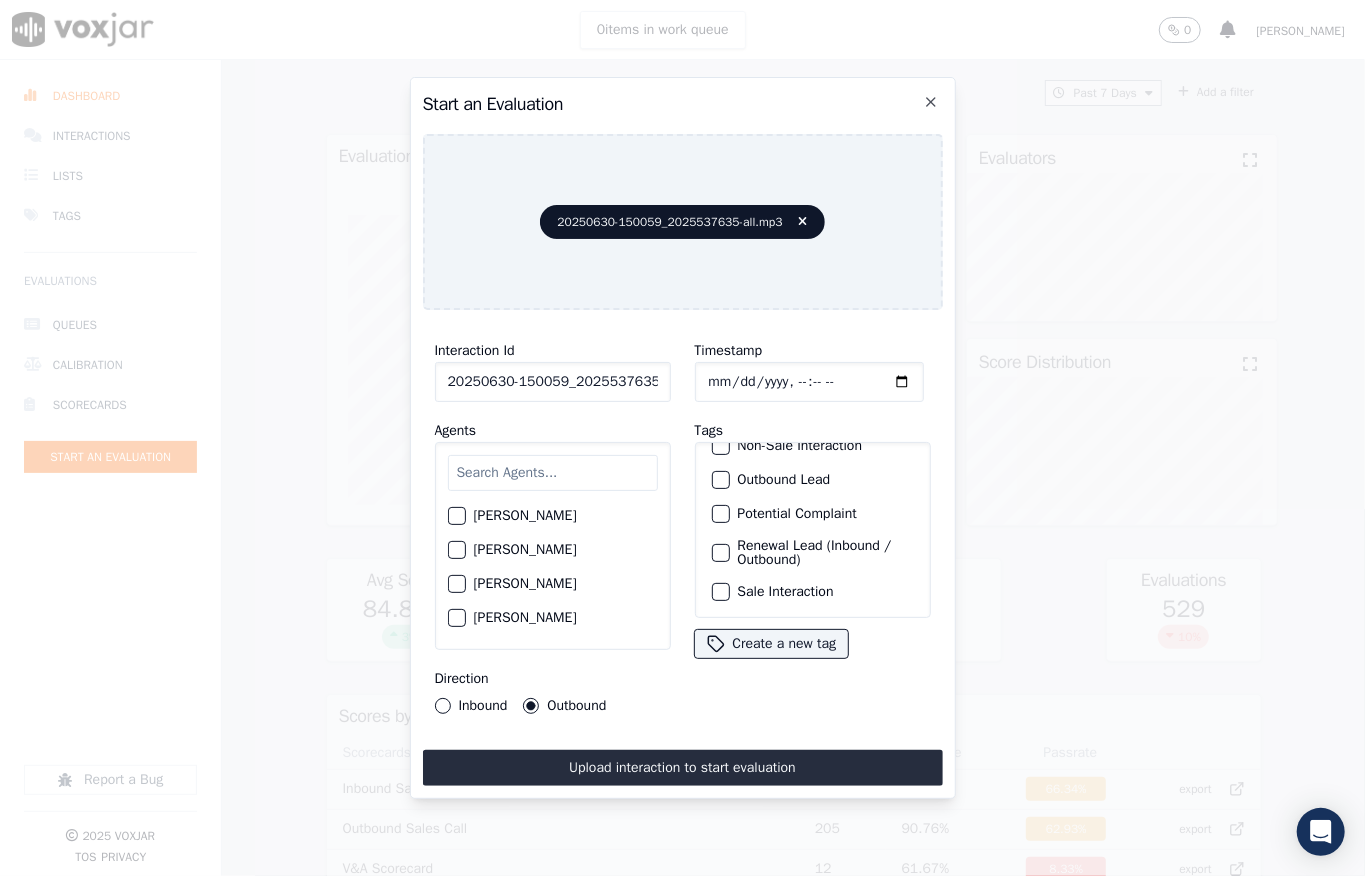 click on "Sale Interaction" at bounding box center [813, 592] 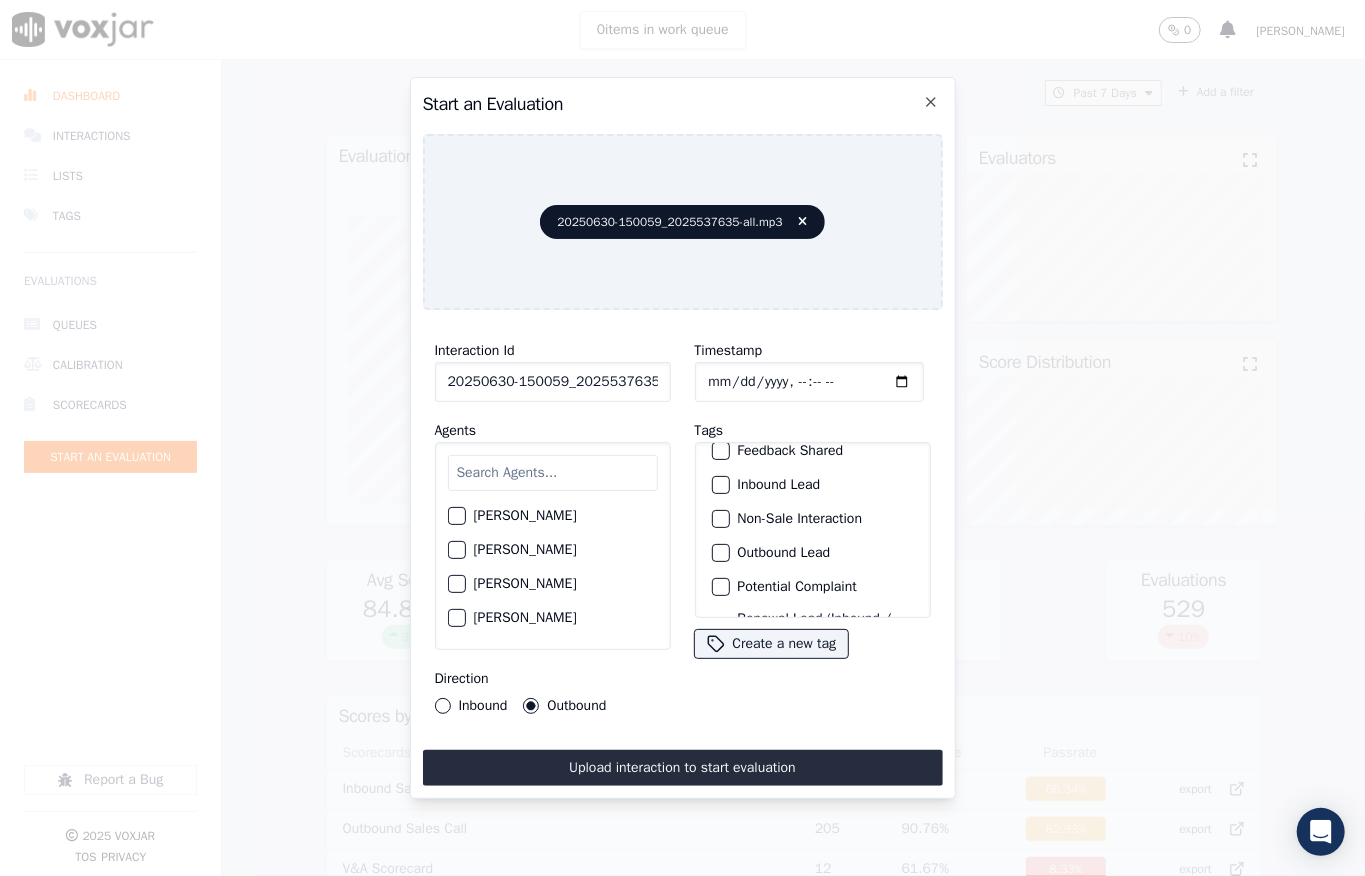 scroll, scrollTop: 133, scrollLeft: 0, axis: vertical 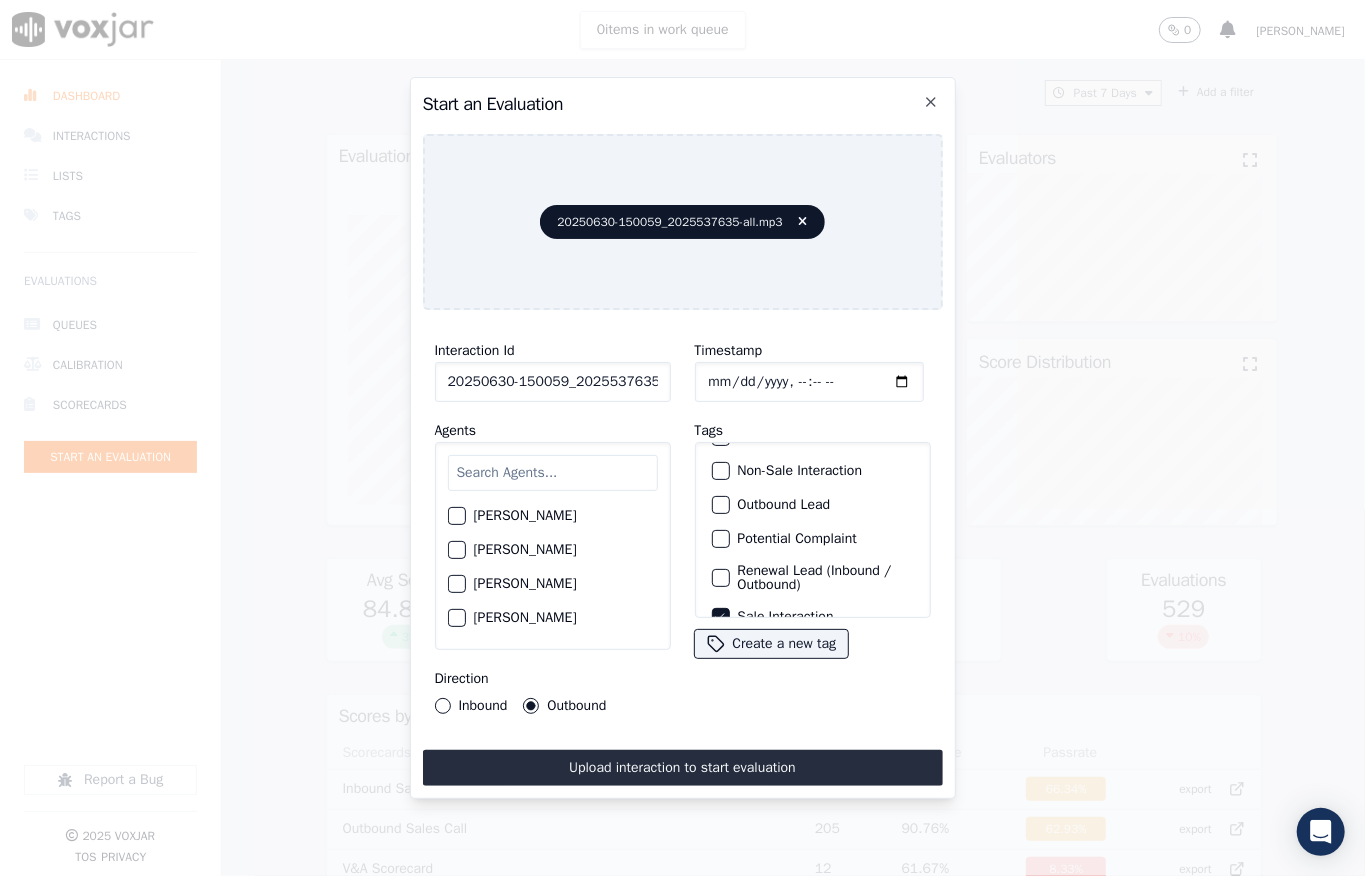 drag, startPoint x: 708, startPoint y: 497, endPoint x: 697, endPoint y: 502, distance: 12.083046 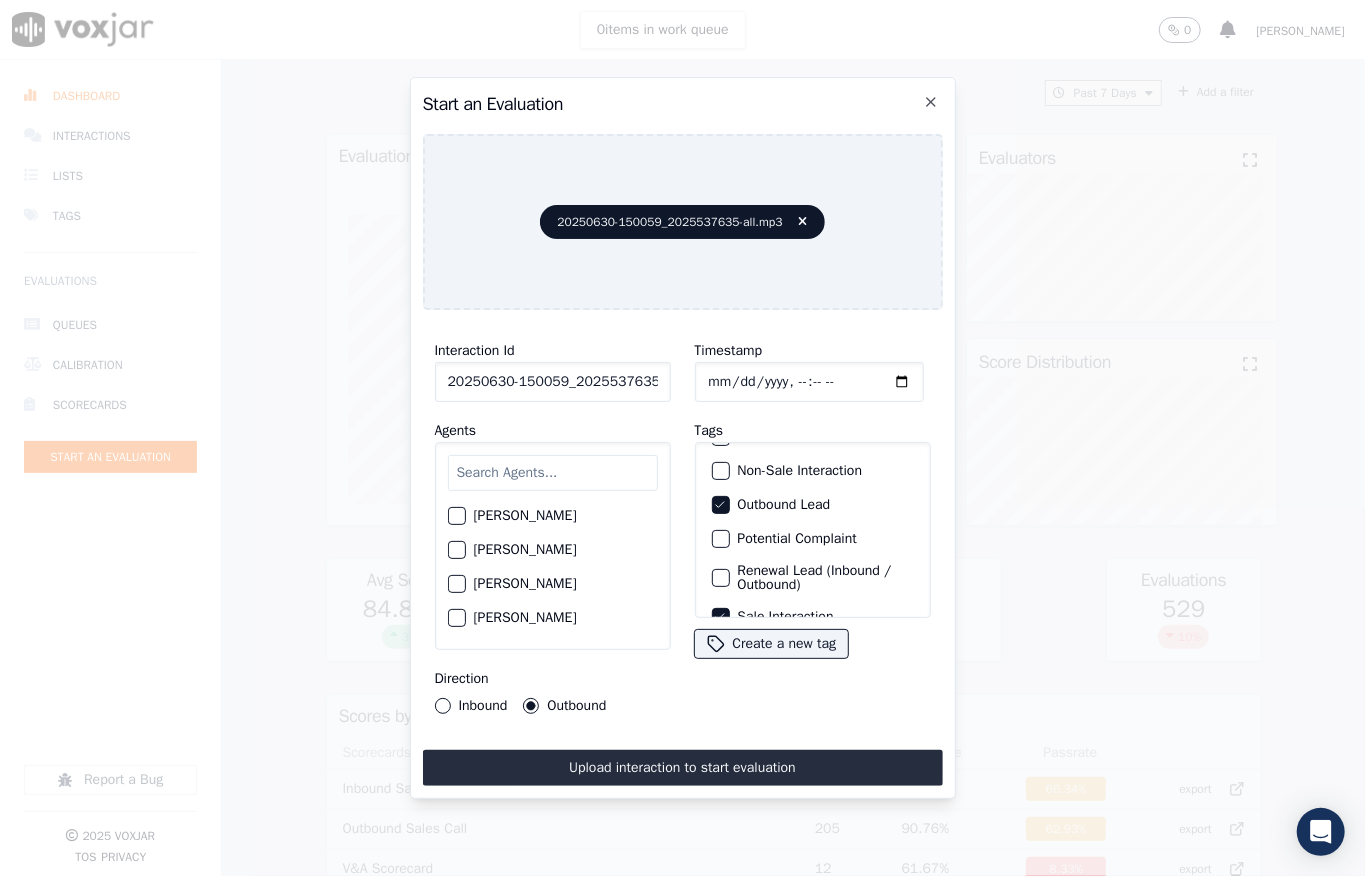 click at bounding box center [553, 473] 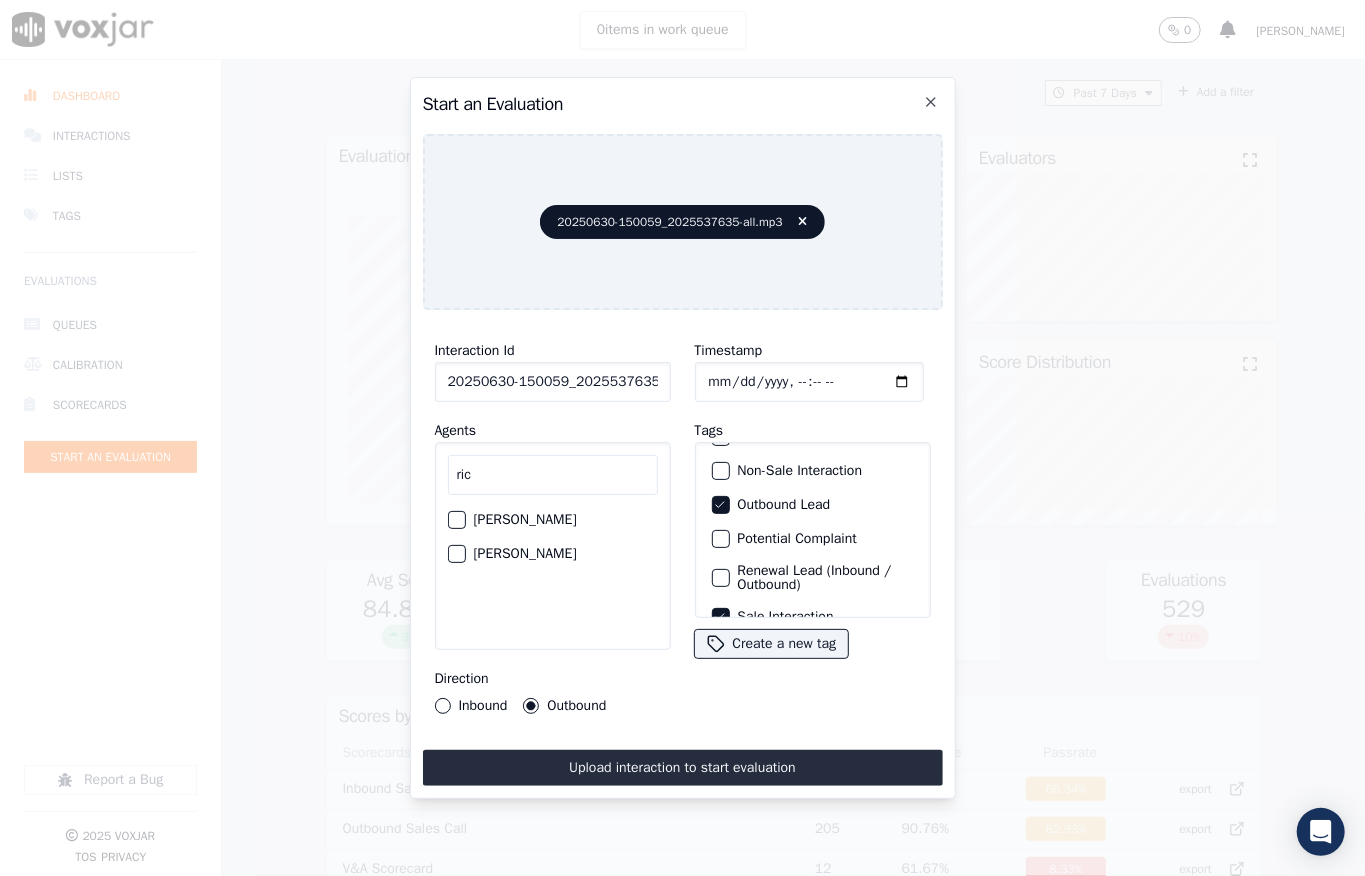 type on "ric" 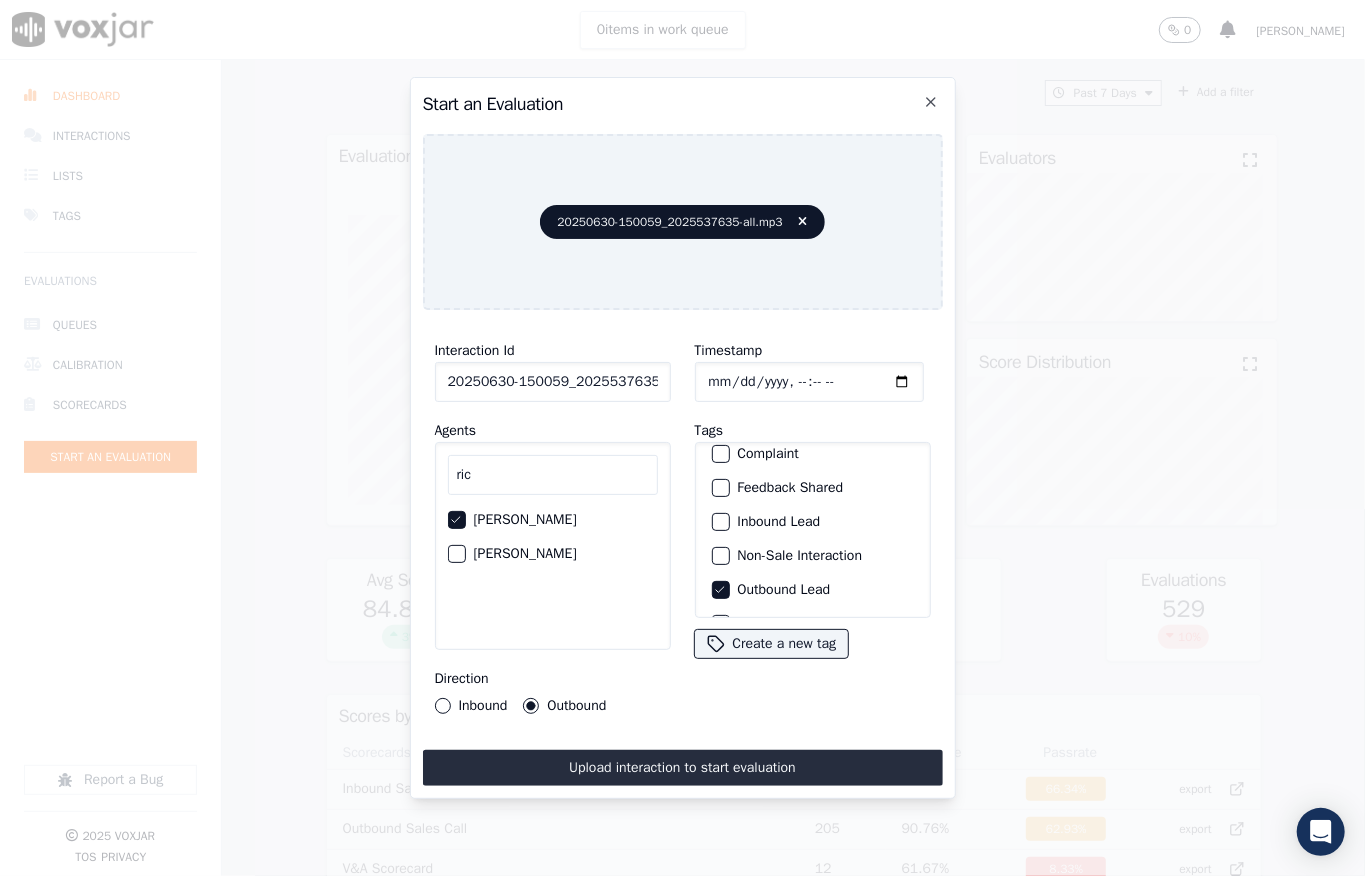 scroll, scrollTop: 0, scrollLeft: 0, axis: both 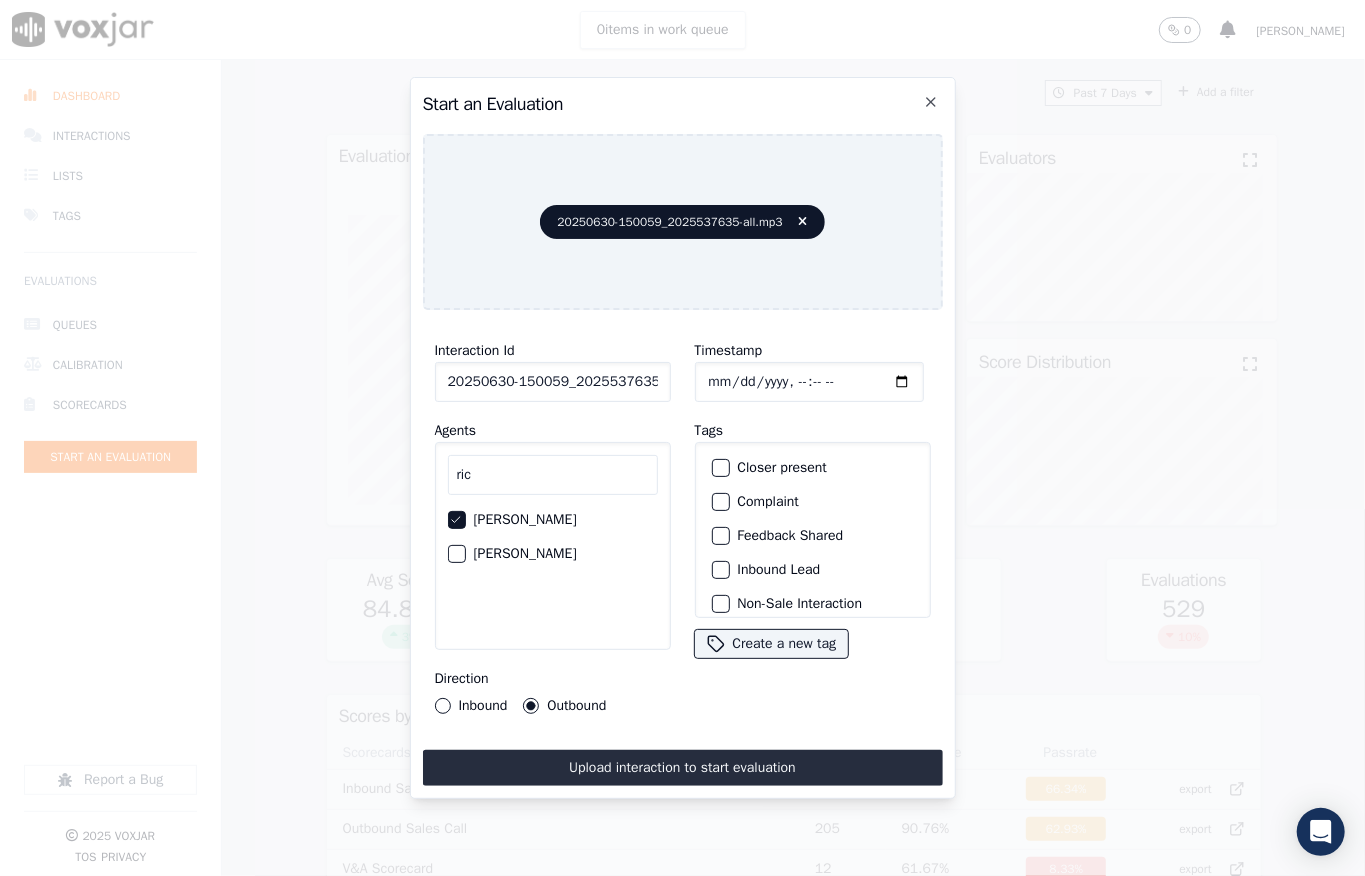click at bounding box center [720, 468] 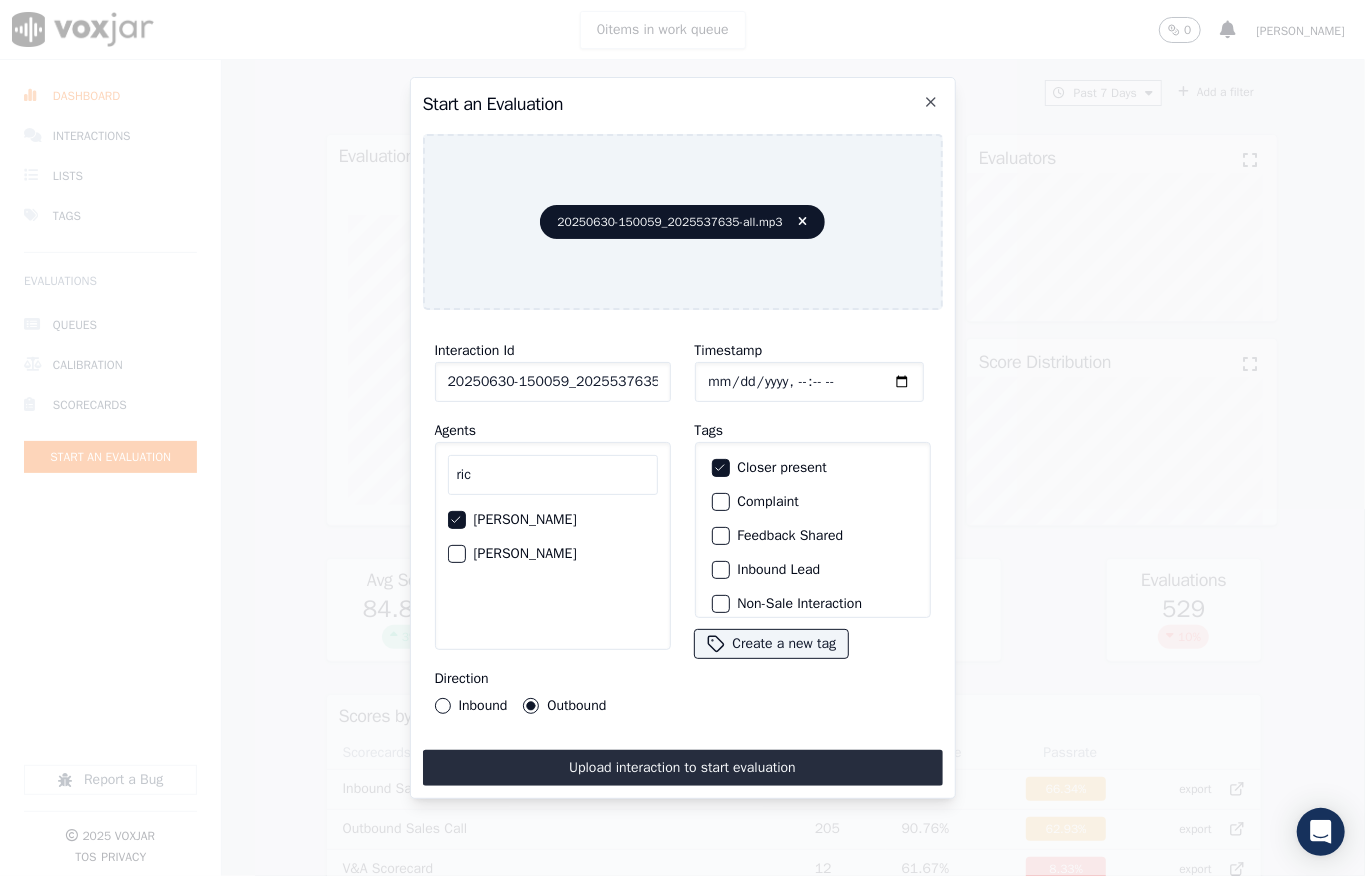 scroll, scrollTop: 0, scrollLeft: 45, axis: horizontal 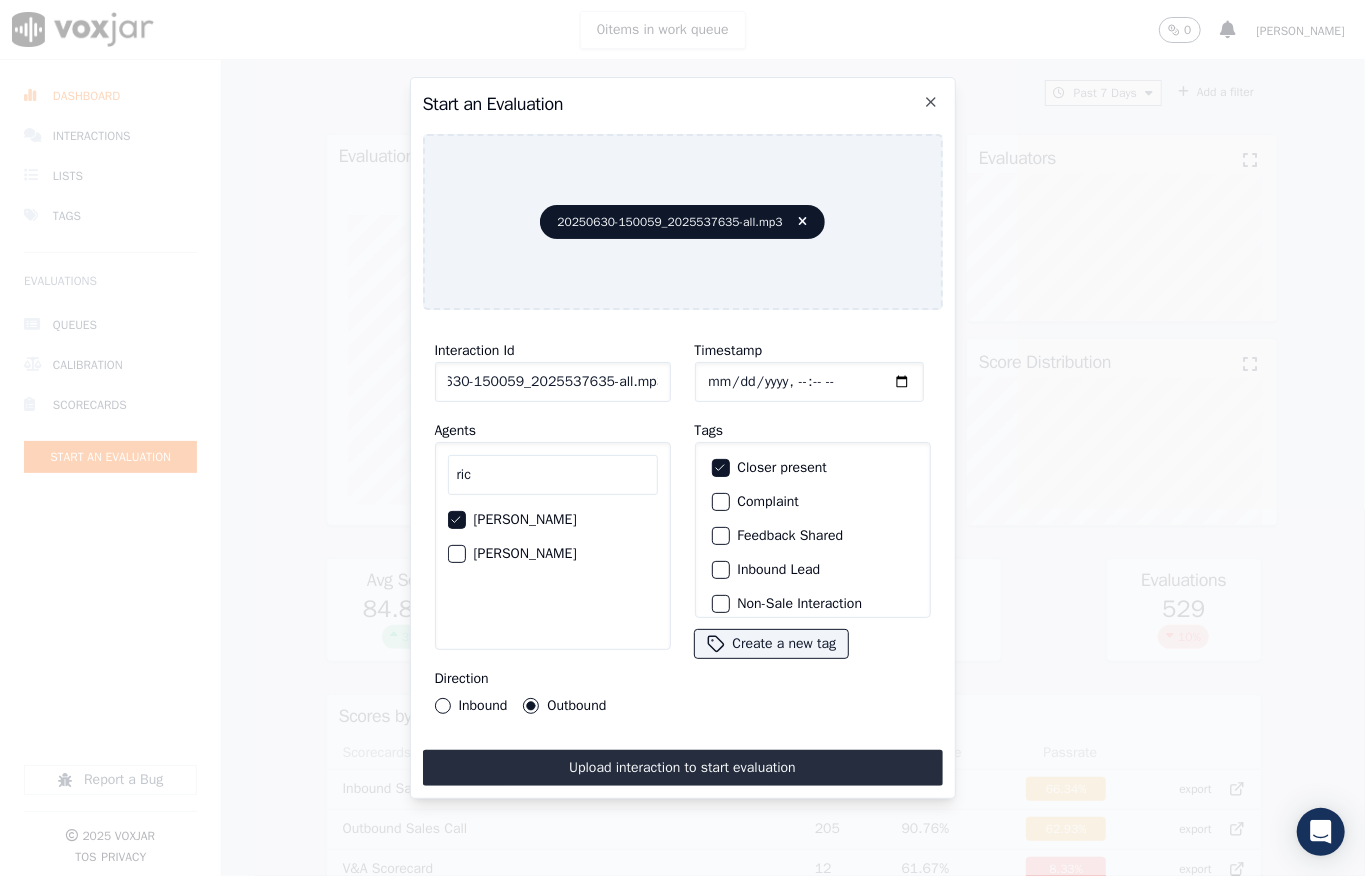 click on "20250630-150059_2025537635-all.mp3" 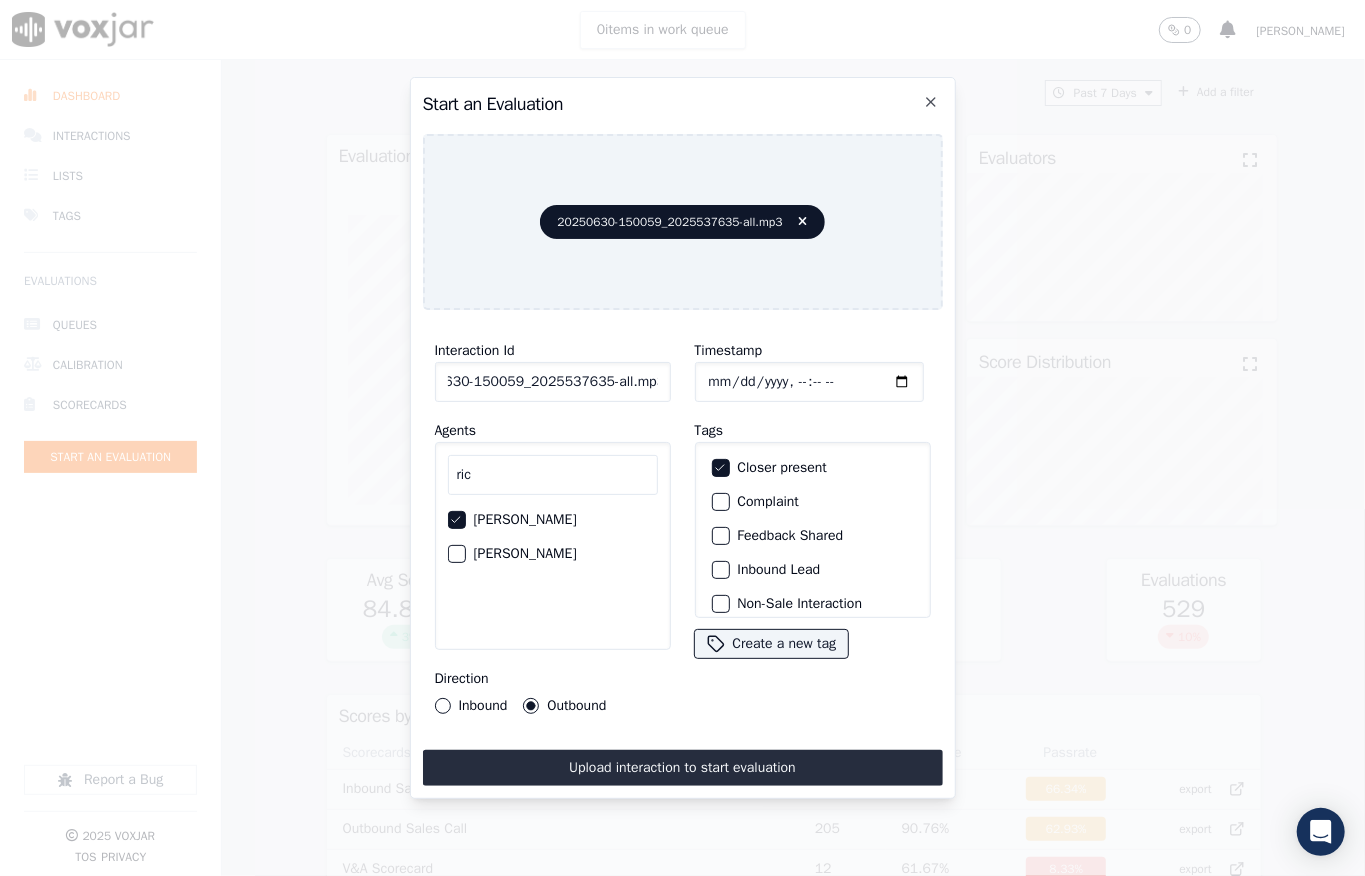 click on "20250630-150059_2025537635-all.mp3" 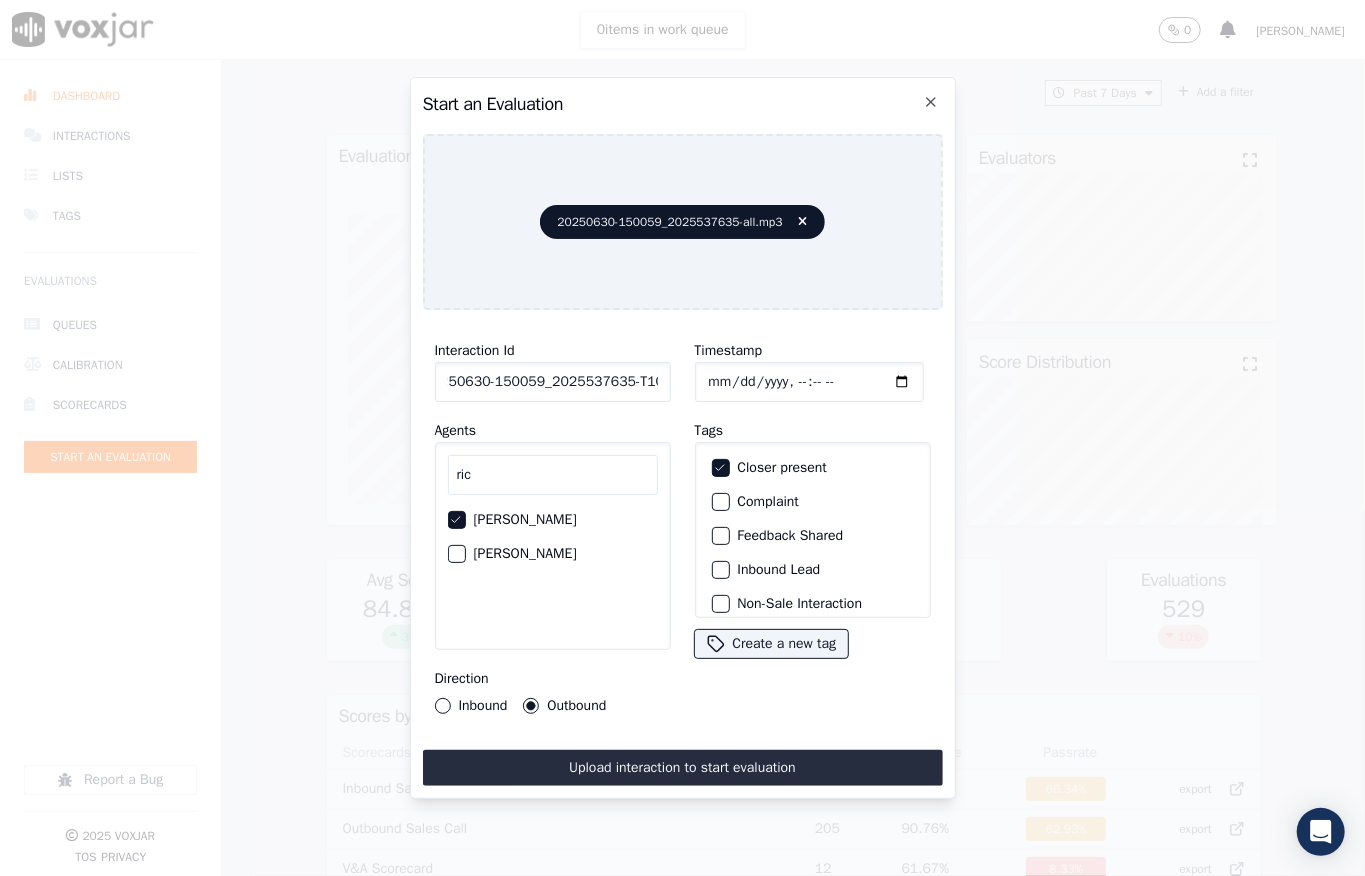 scroll, scrollTop: 0, scrollLeft: 32, axis: horizontal 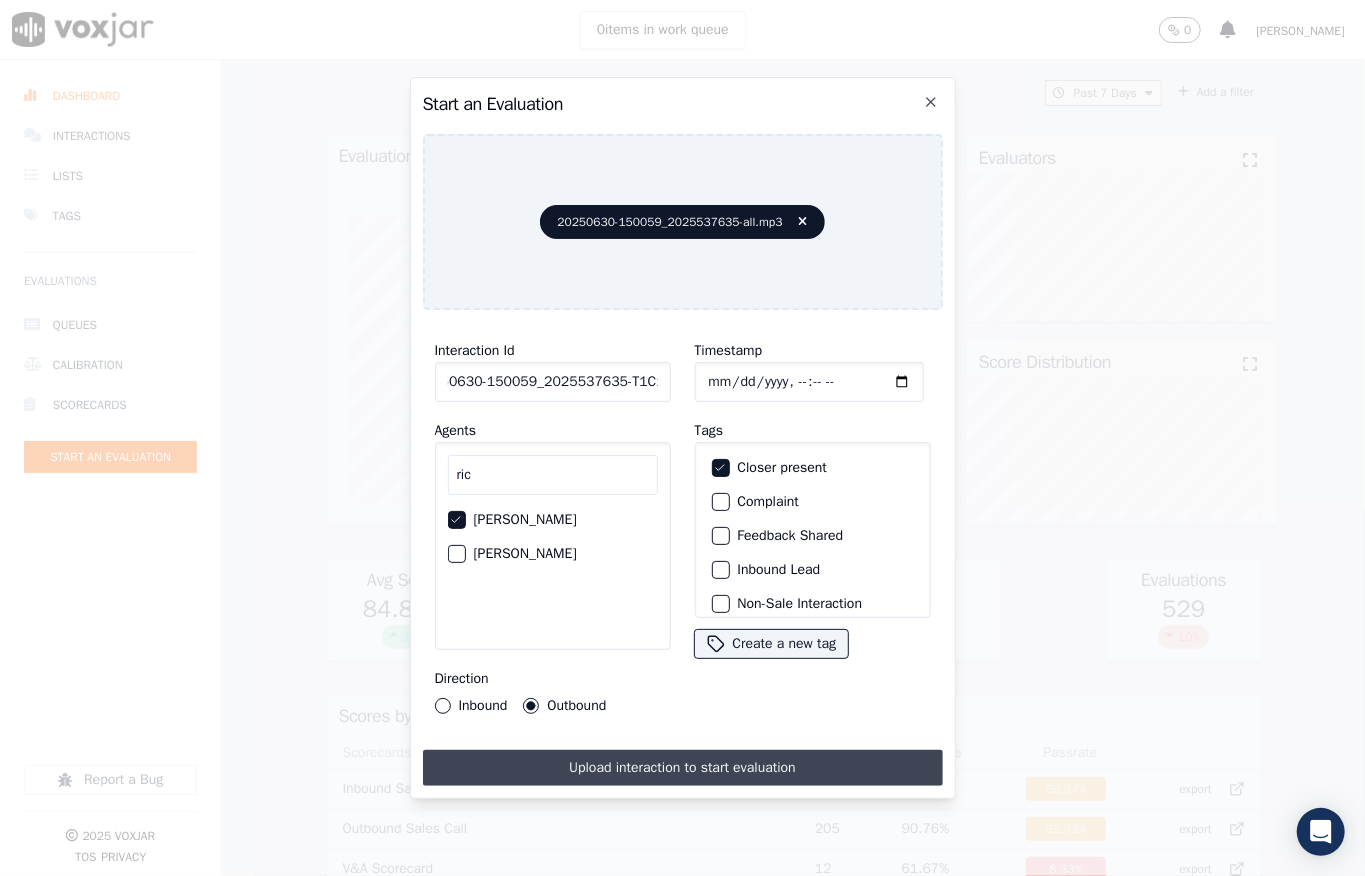 type on "20250630-150059_2025537635-T1C1" 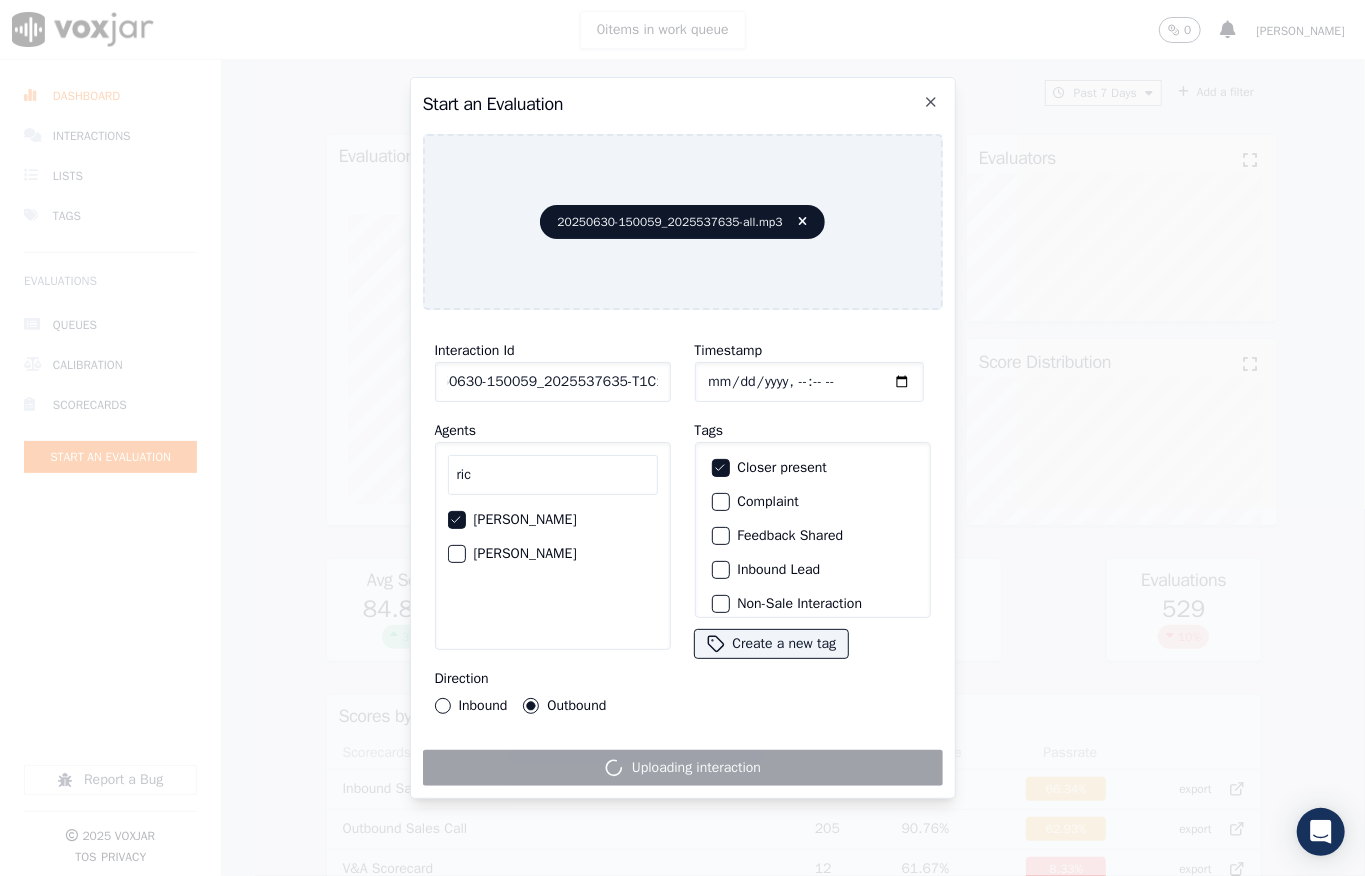 scroll, scrollTop: 0, scrollLeft: 0, axis: both 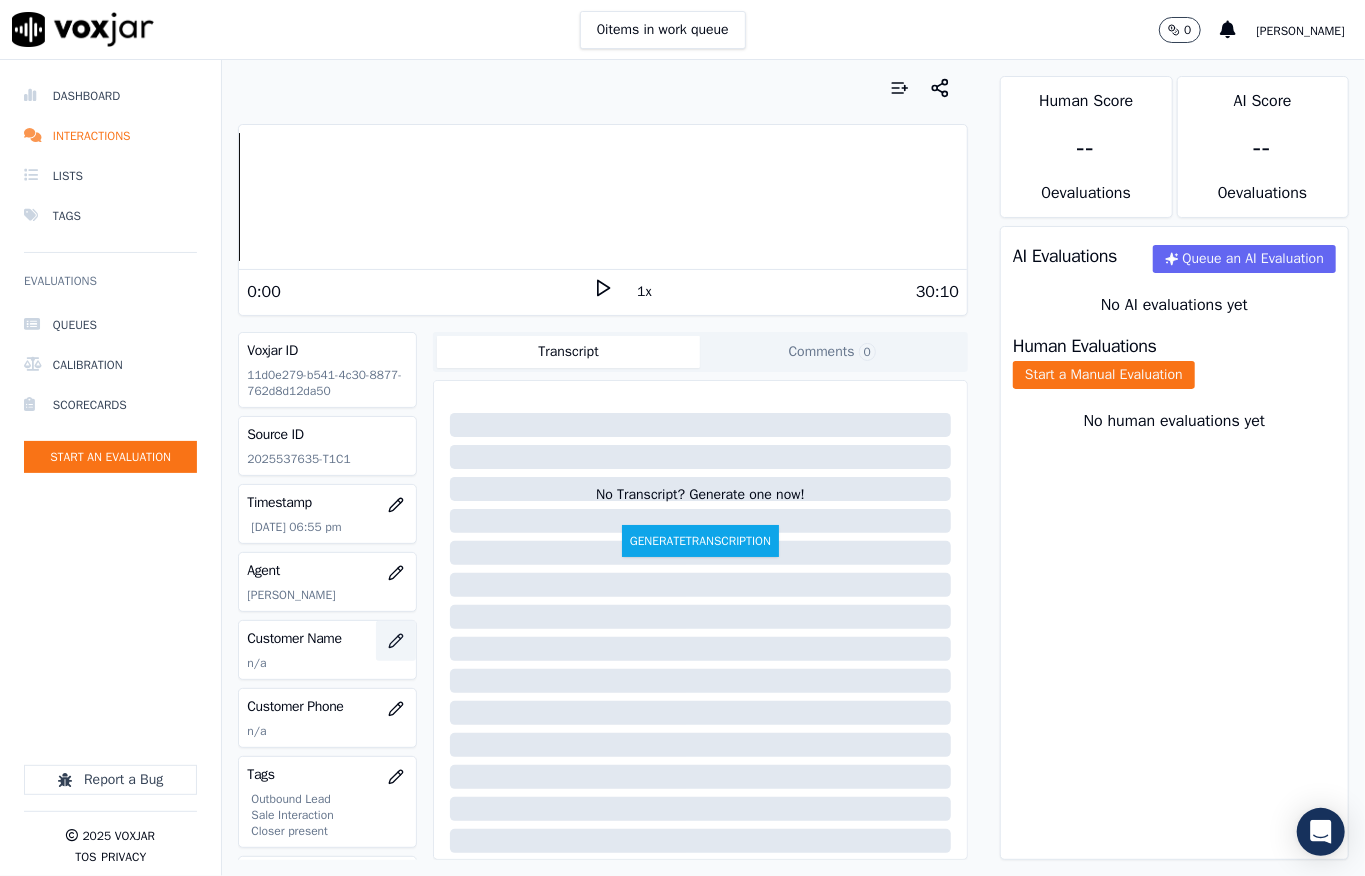 click at bounding box center (396, 641) 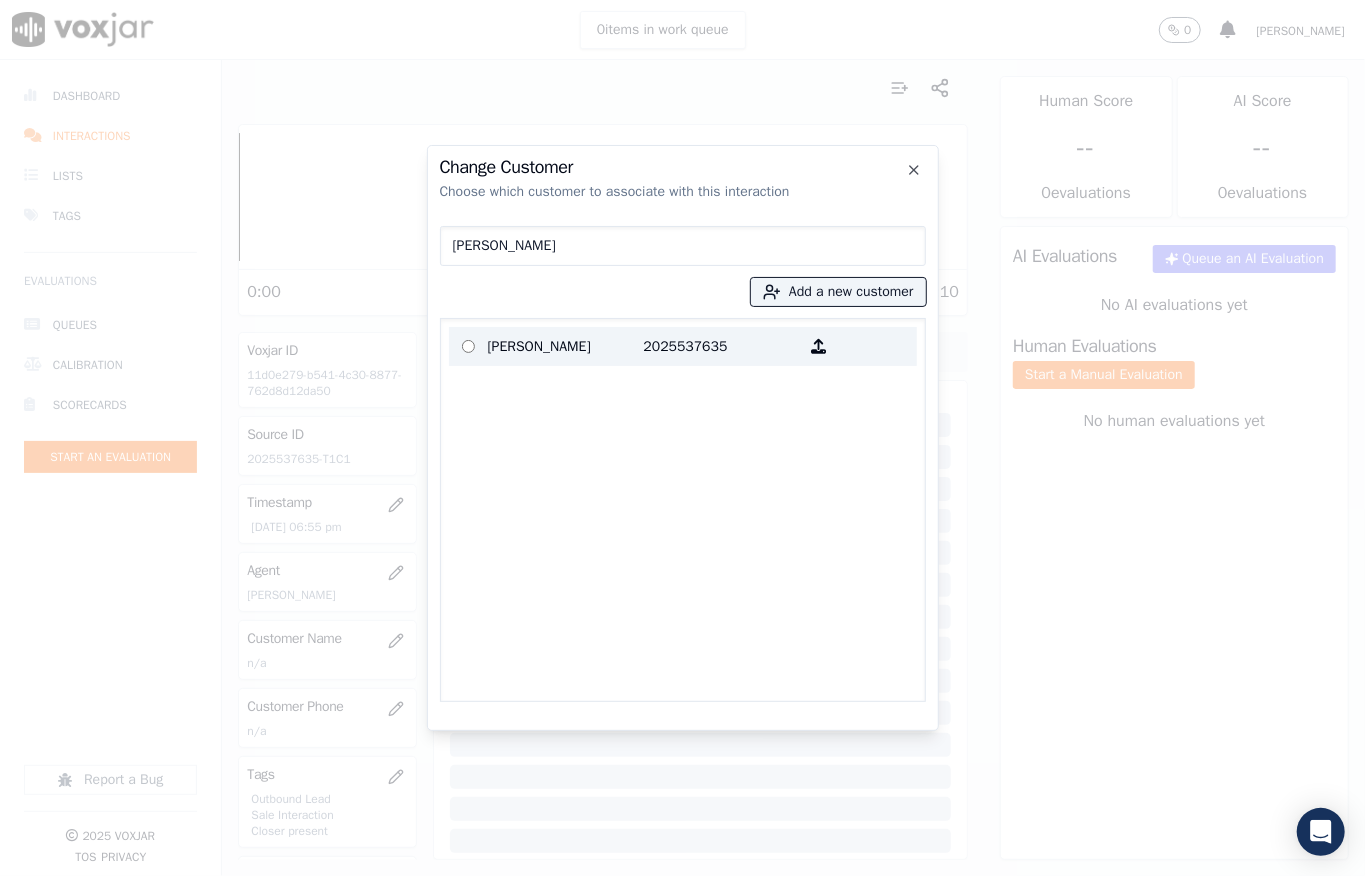 type on "[PERSON_NAME]" 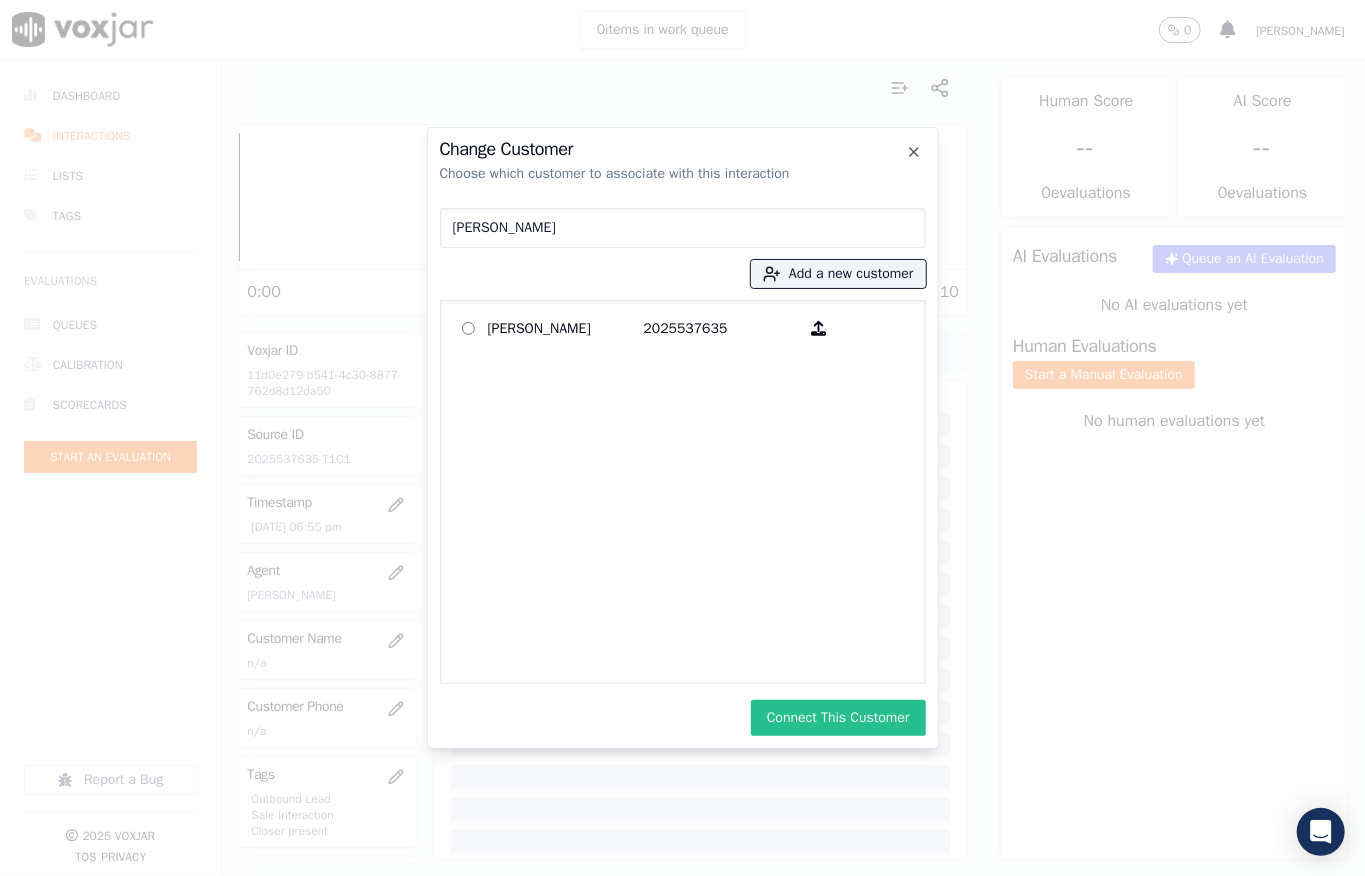 click on "Connect This Customer" at bounding box center [838, 718] 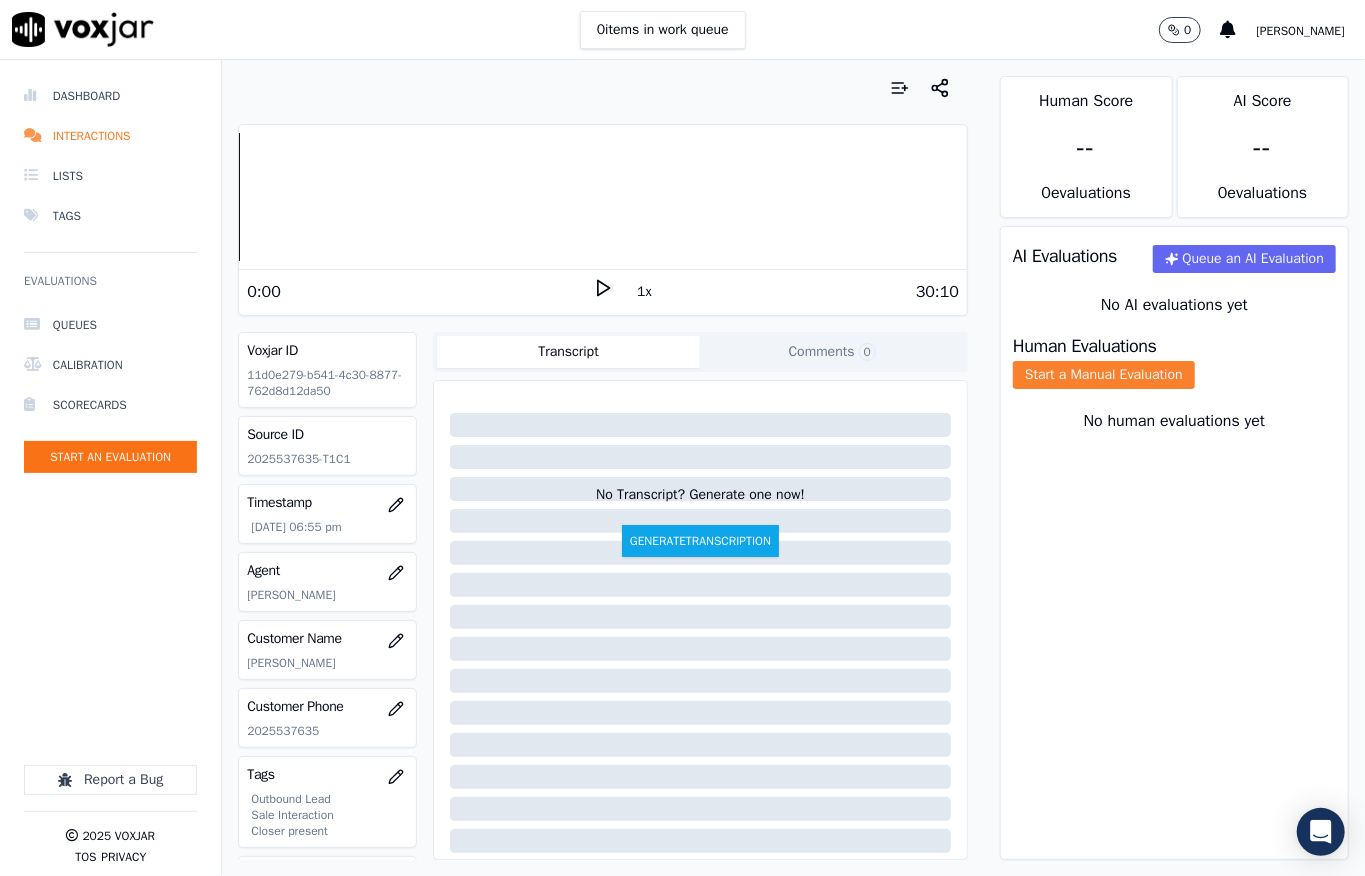 click on "Start a Manual Evaluation" 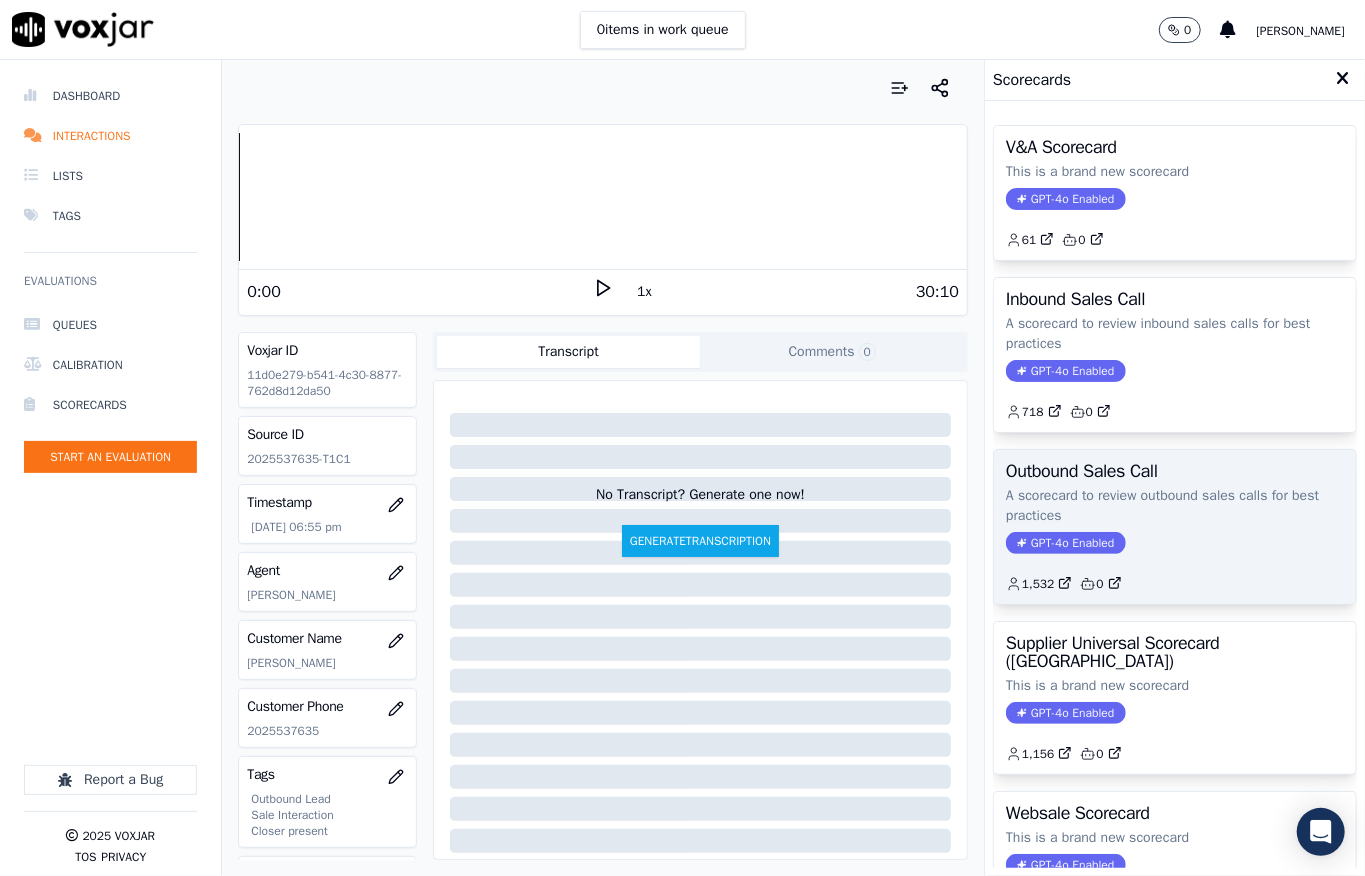 click on "GPT-4o Enabled" at bounding box center (1065, 543) 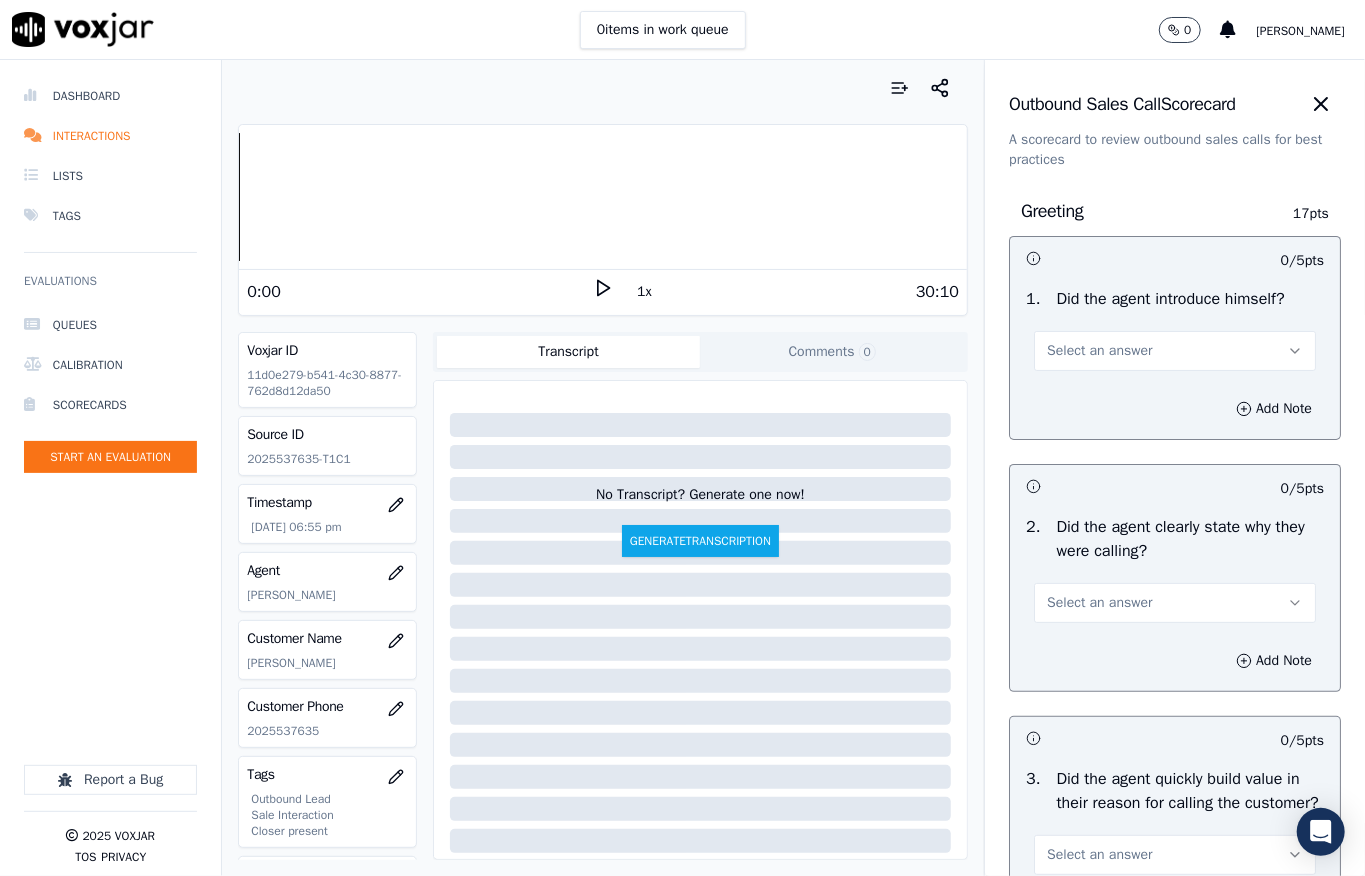click on "Select an answer" at bounding box center [1099, 351] 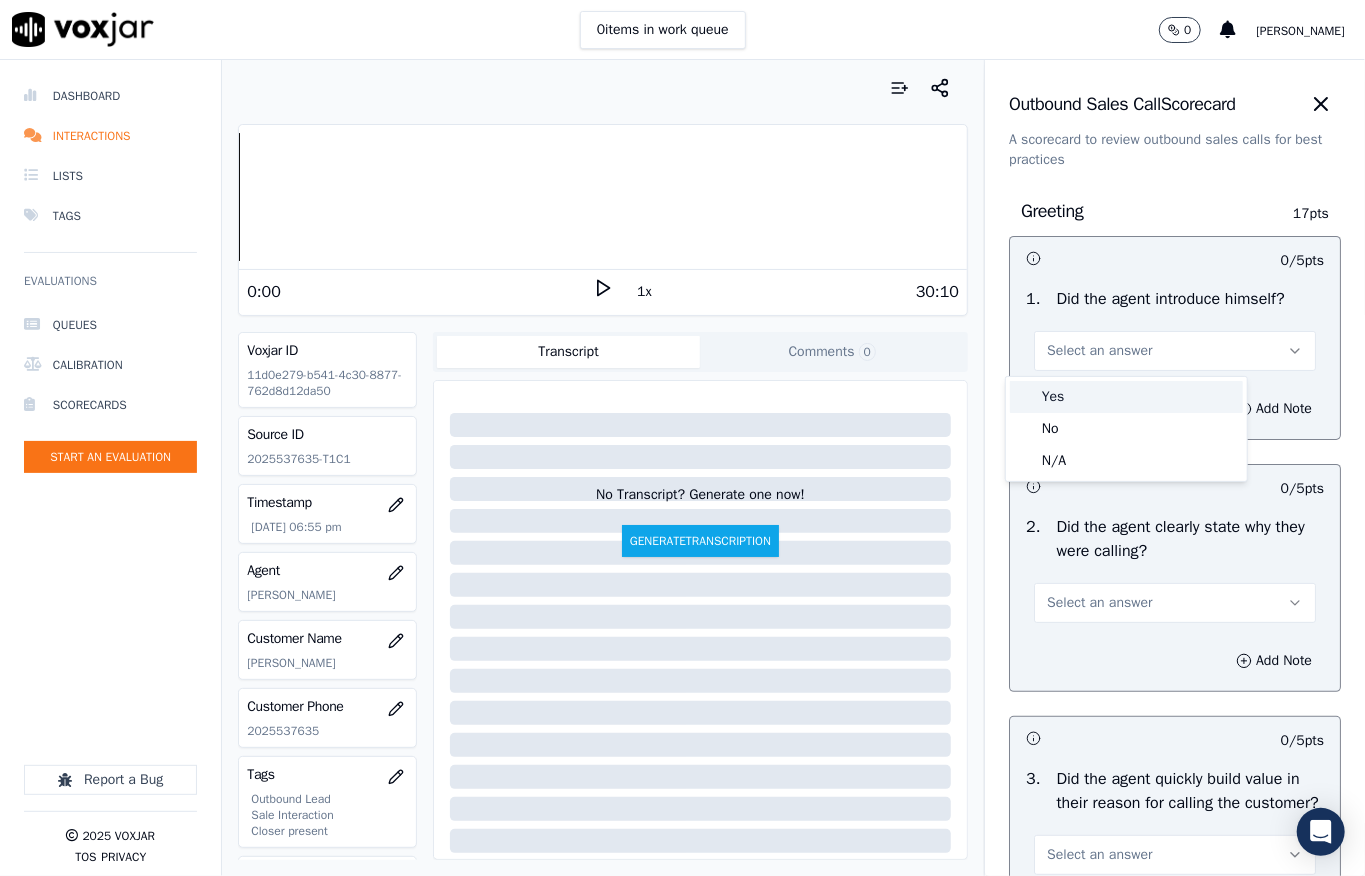 click on "Yes" at bounding box center [1126, 397] 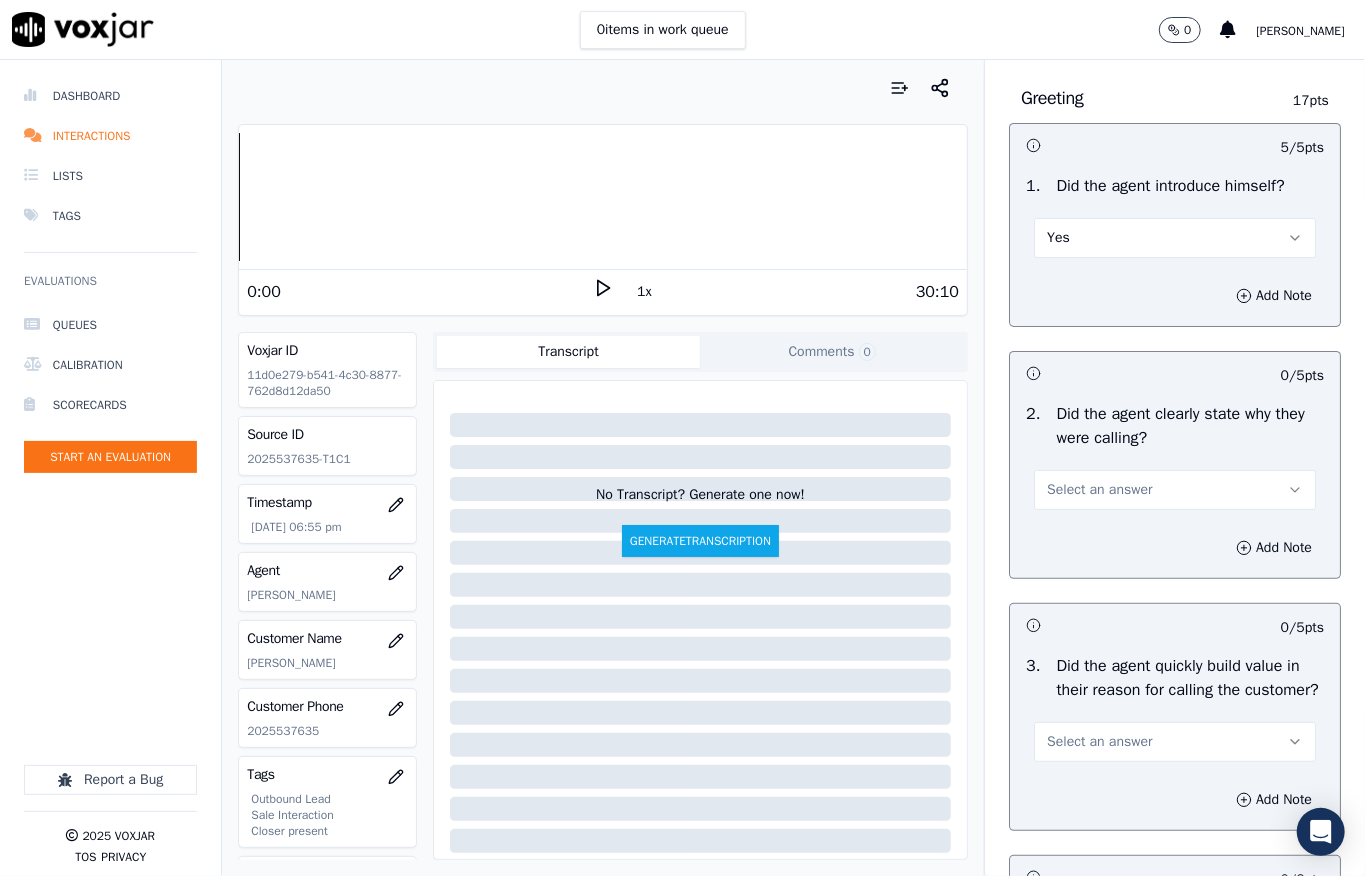 scroll, scrollTop: 266, scrollLeft: 0, axis: vertical 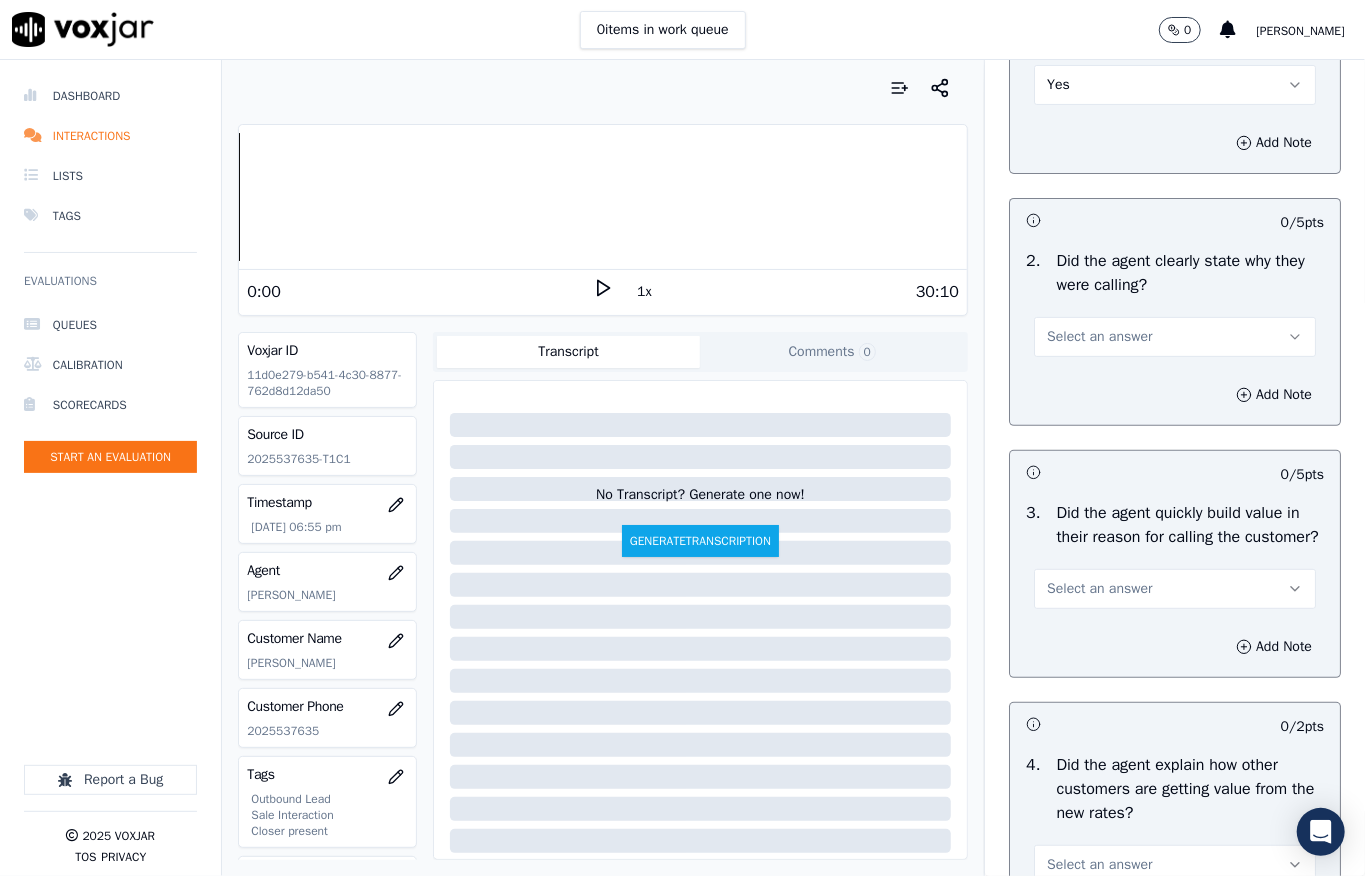 click on "Select an answer" at bounding box center (1099, 337) 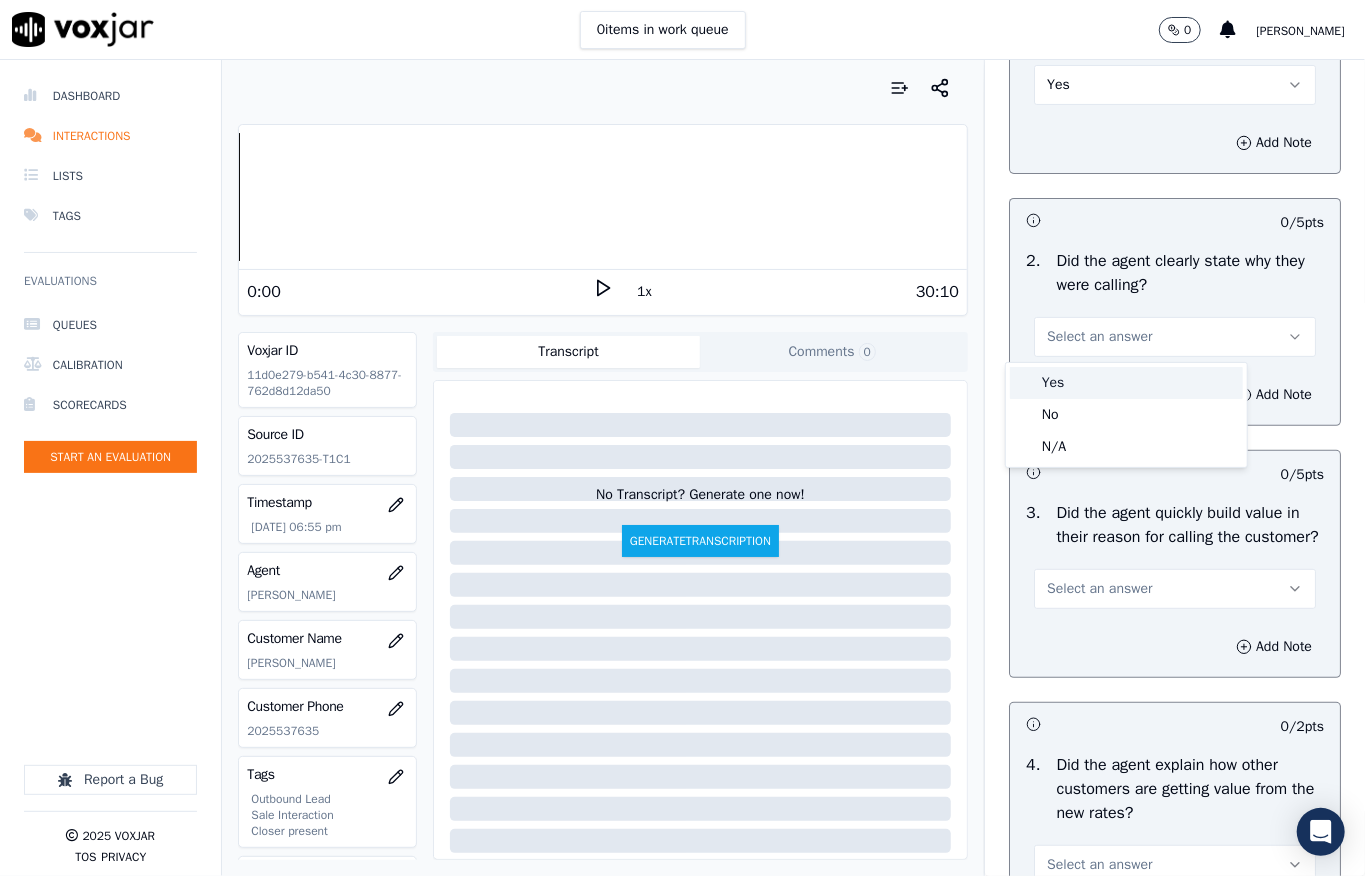 click on "Yes" at bounding box center [1126, 383] 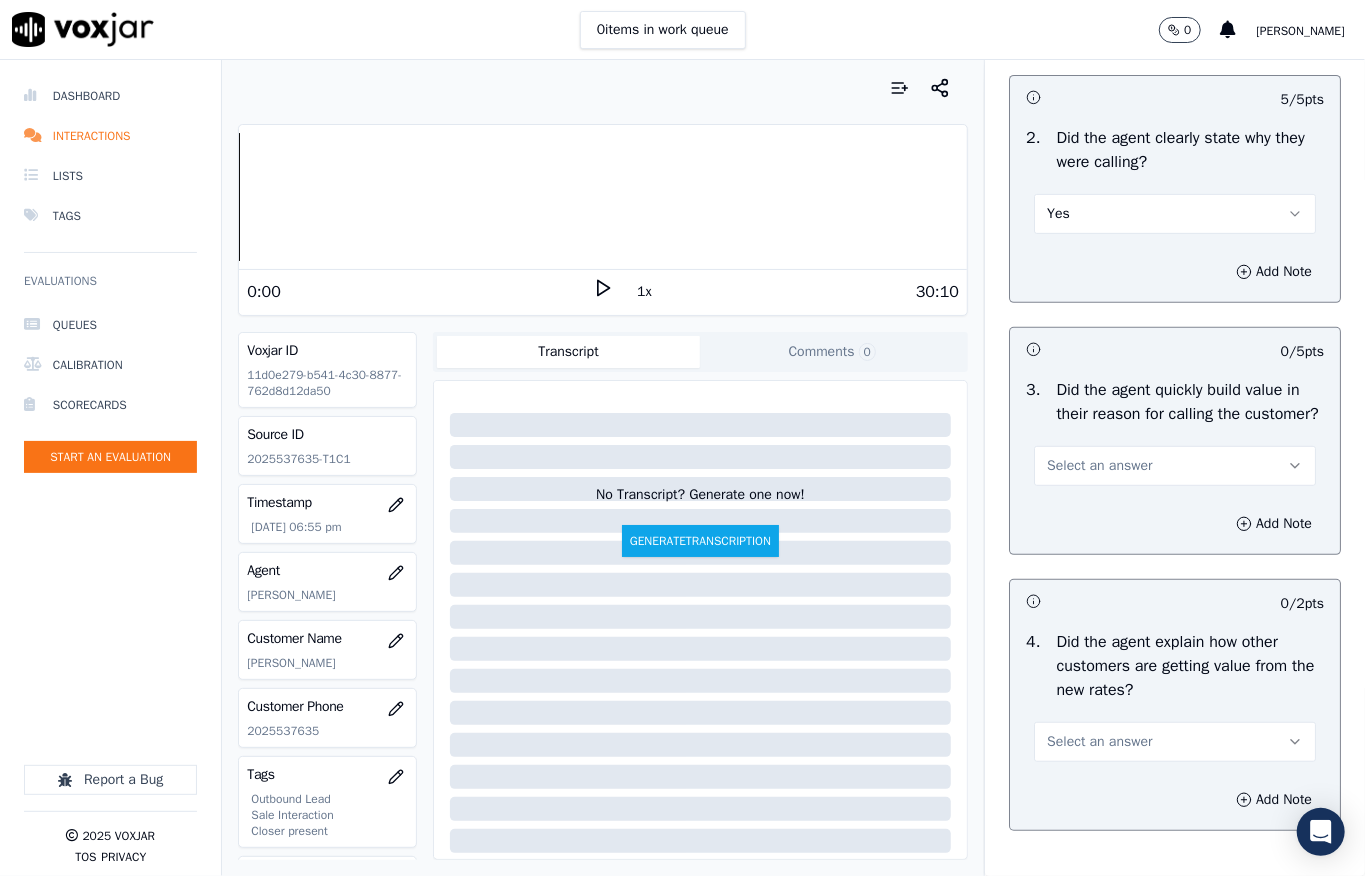 scroll, scrollTop: 533, scrollLeft: 0, axis: vertical 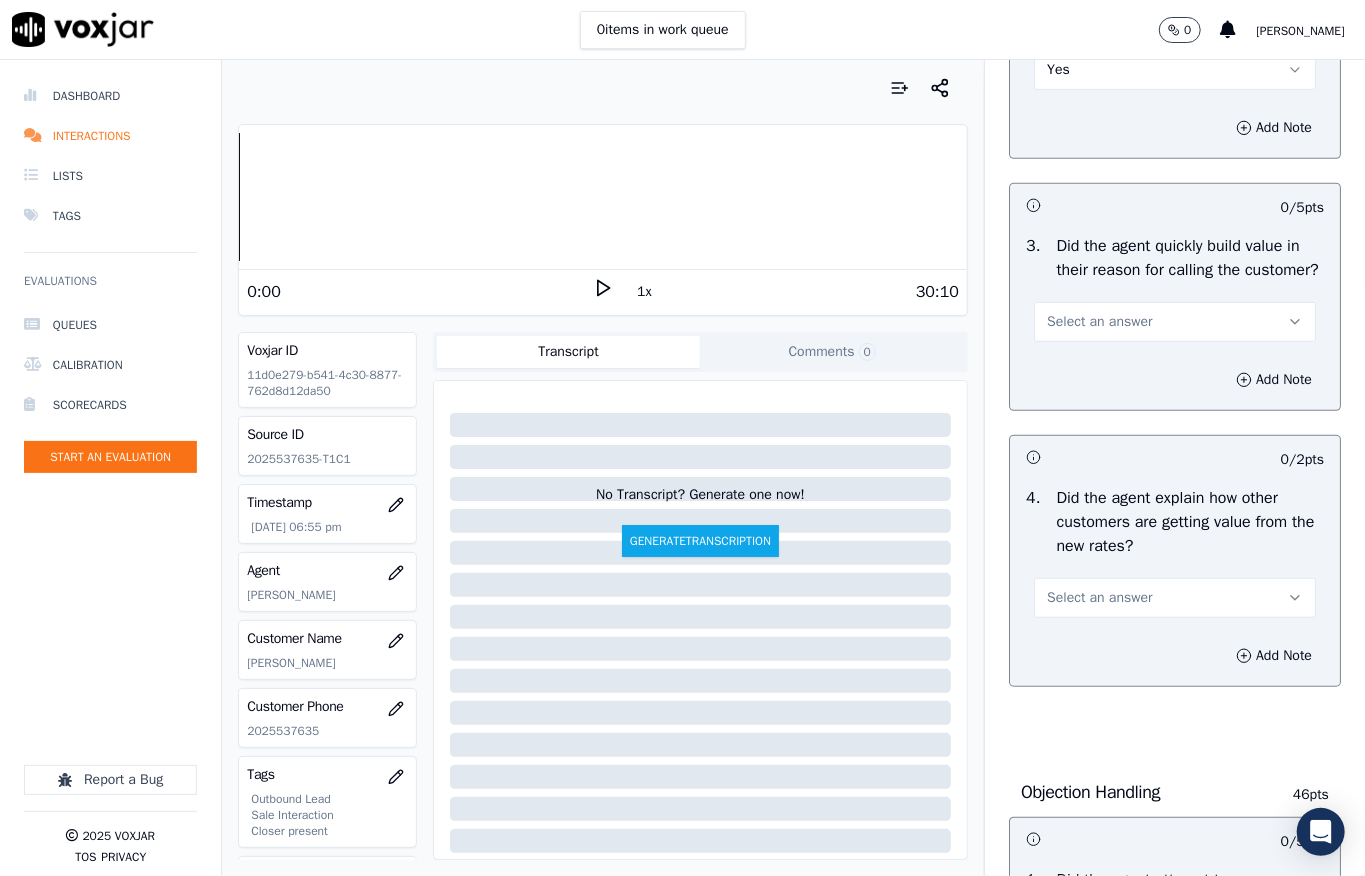 click on "Select an answer" at bounding box center [1099, 322] 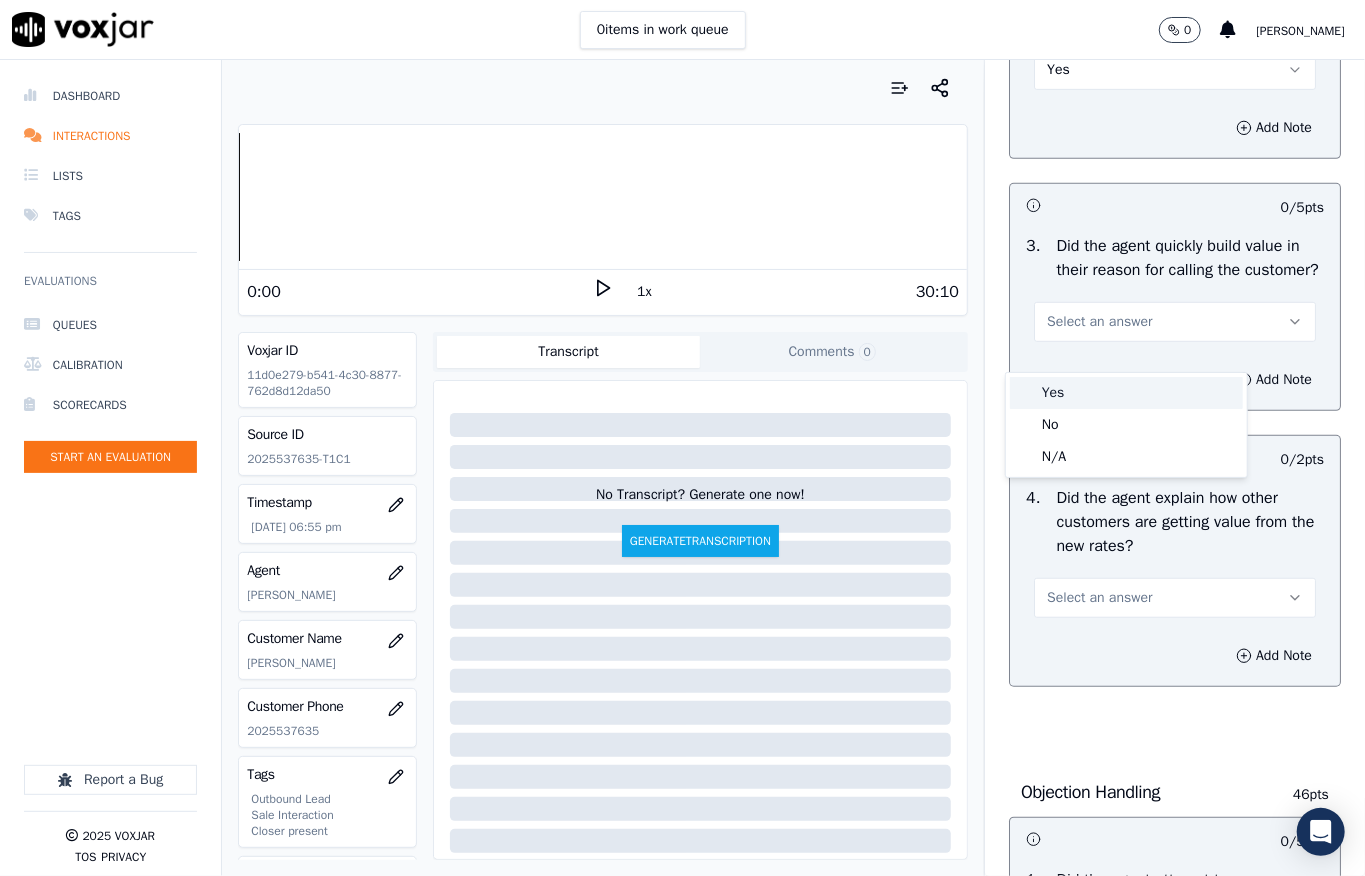 click on "Yes" at bounding box center (1126, 393) 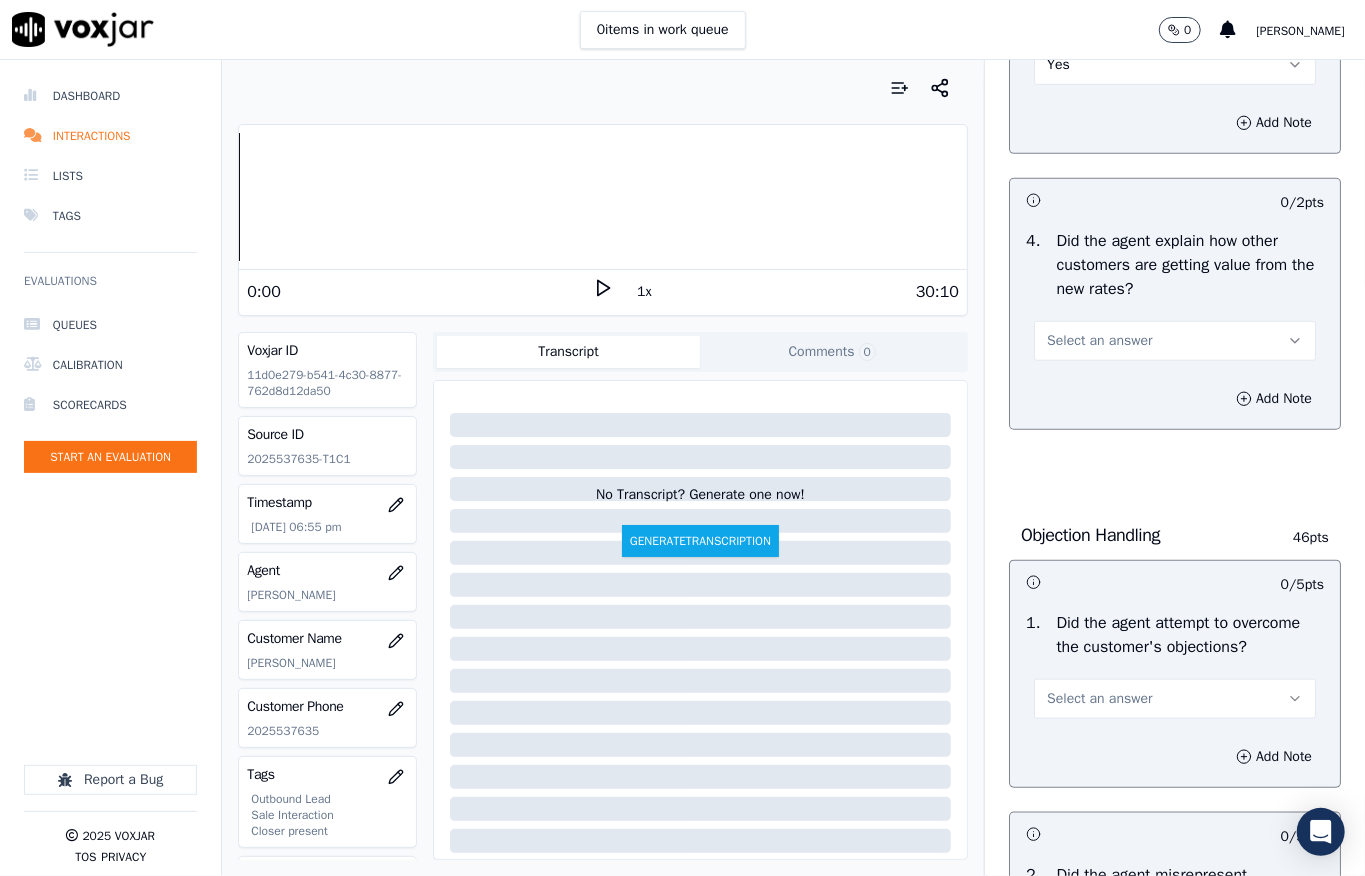 scroll, scrollTop: 800, scrollLeft: 0, axis: vertical 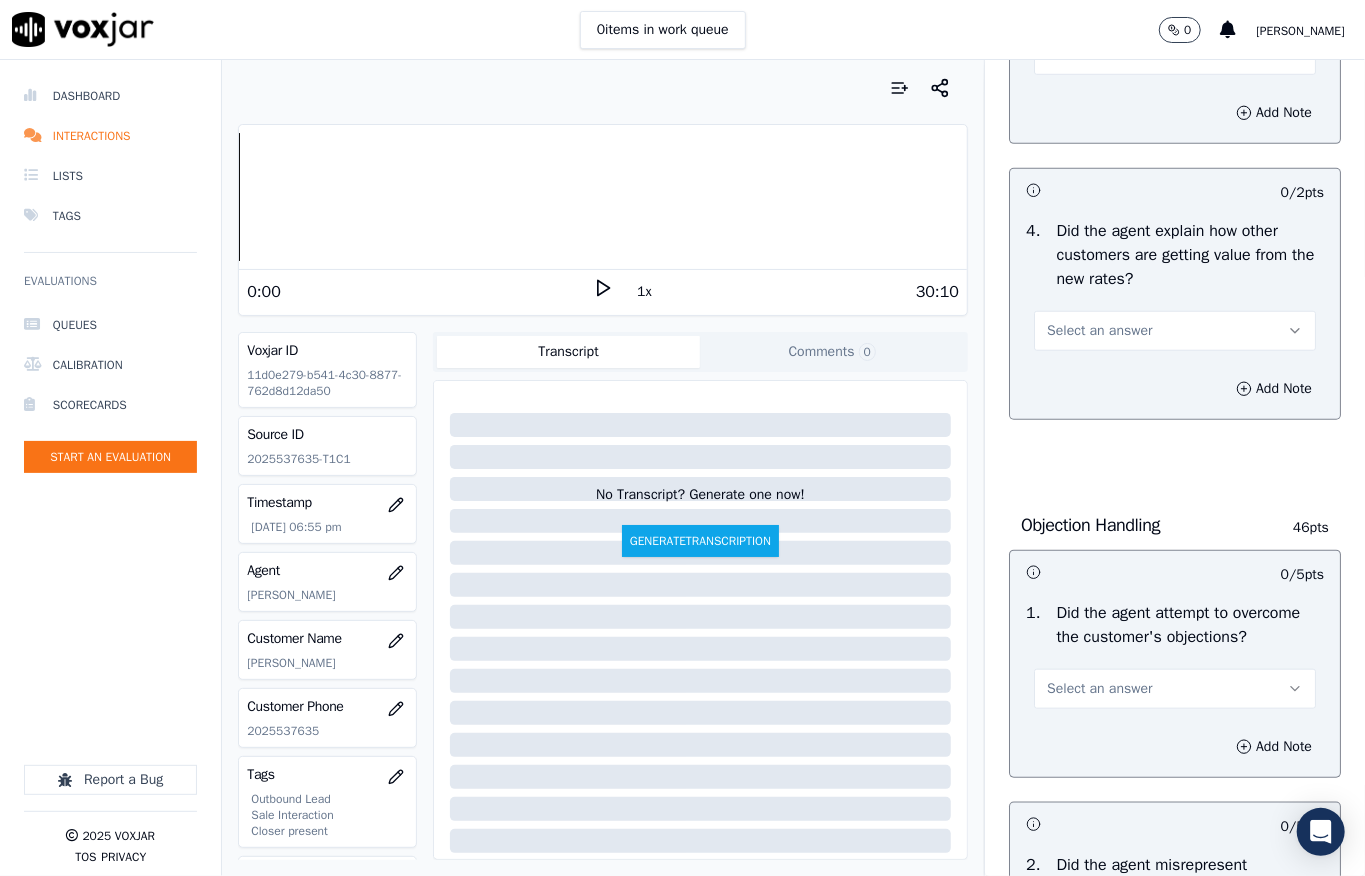click on "Select an answer" at bounding box center [1099, 331] 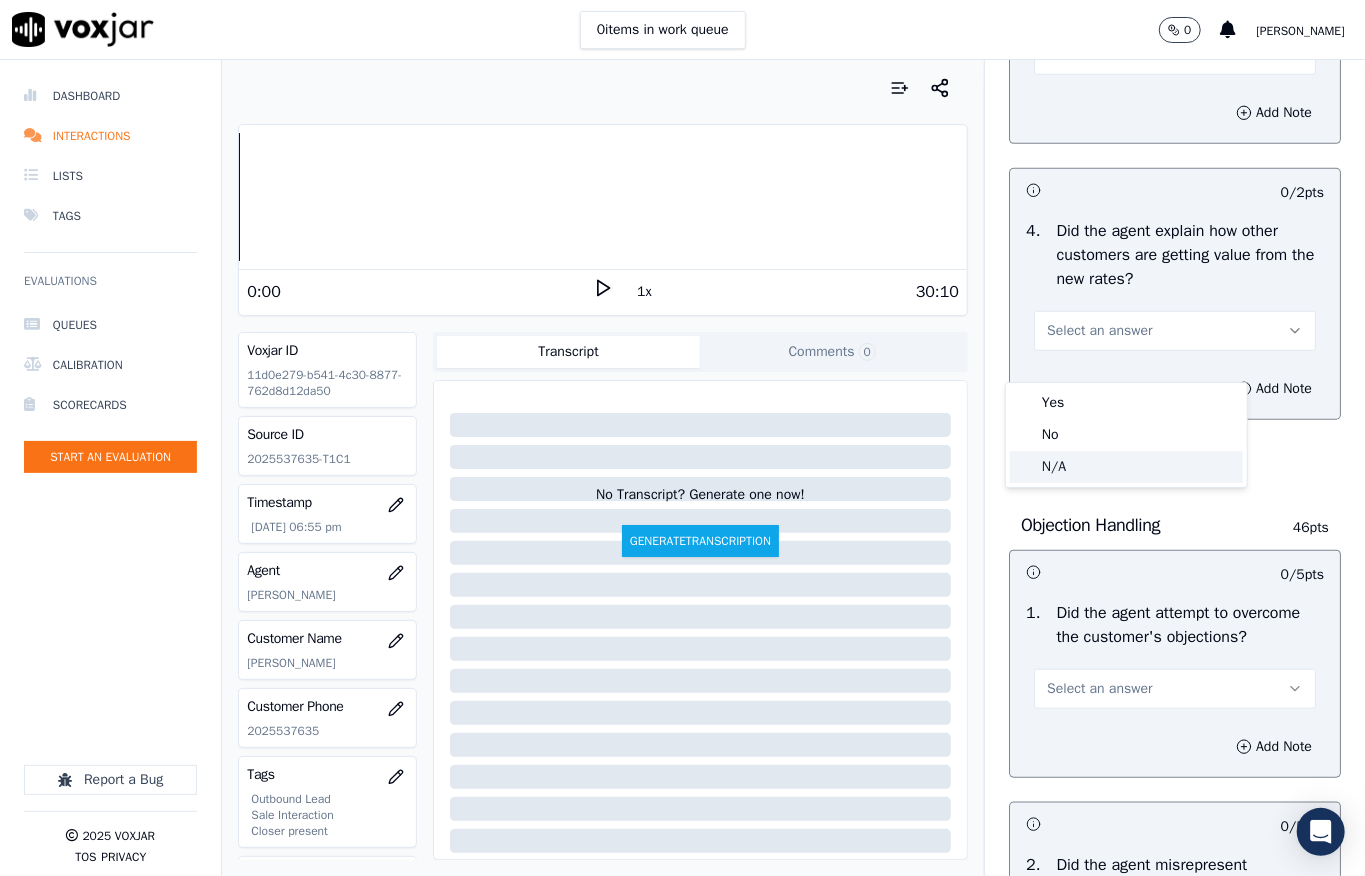 click on "N/A" 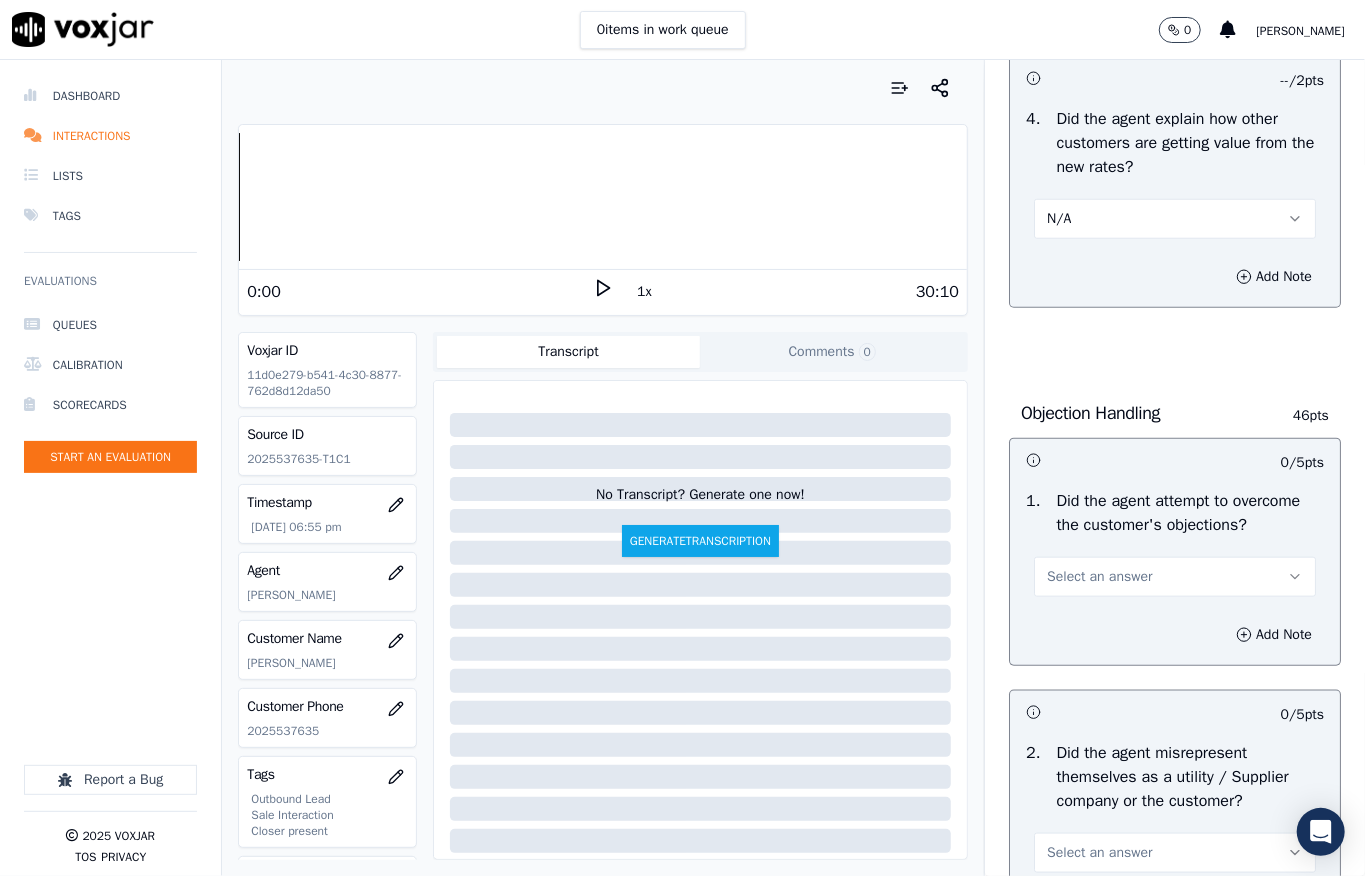 scroll, scrollTop: 1066, scrollLeft: 0, axis: vertical 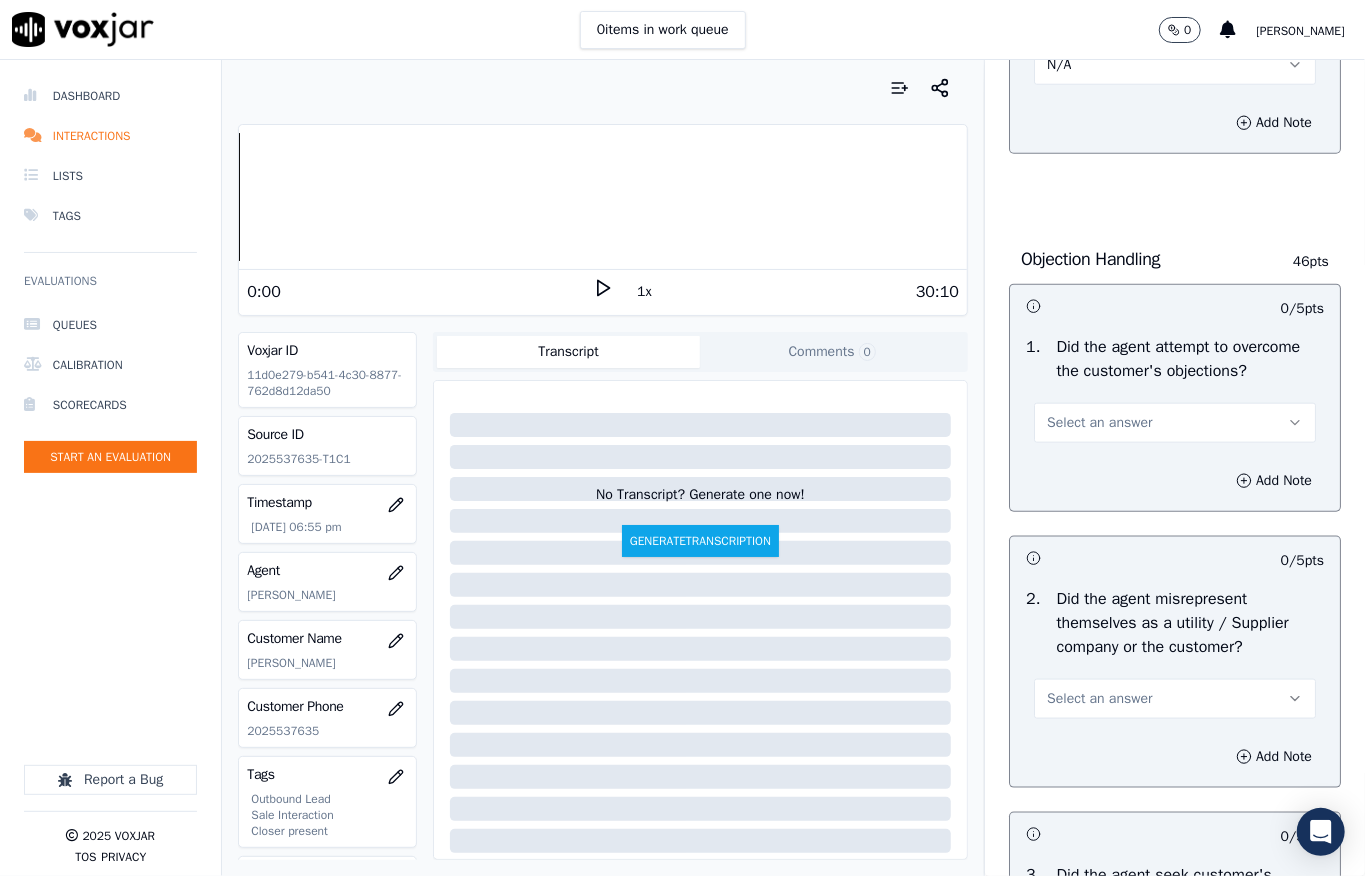 click on "Select an answer" at bounding box center (1099, 423) 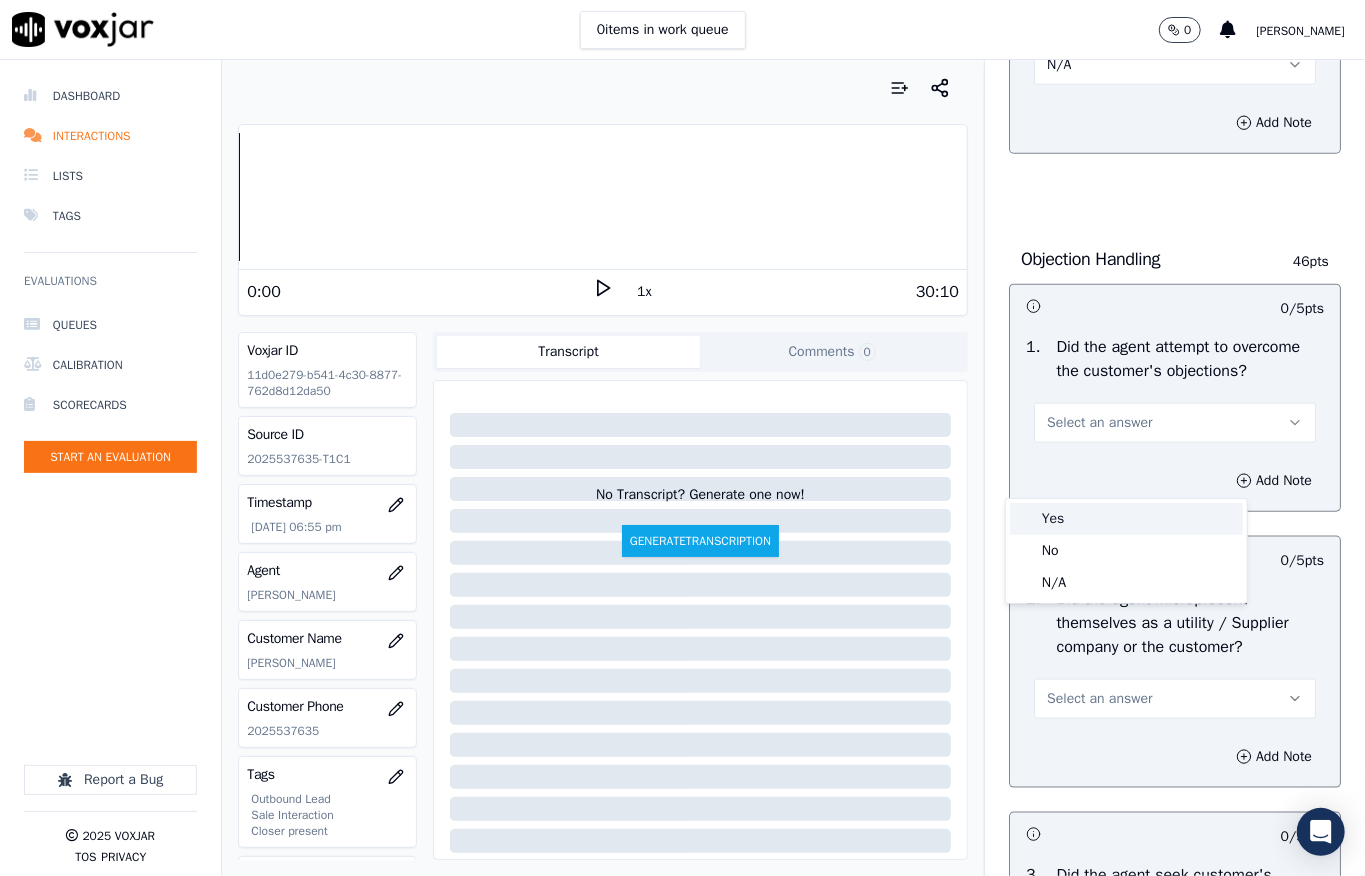 drag, startPoint x: 1082, startPoint y: 492, endPoint x: 1078, endPoint y: 525, distance: 33.24154 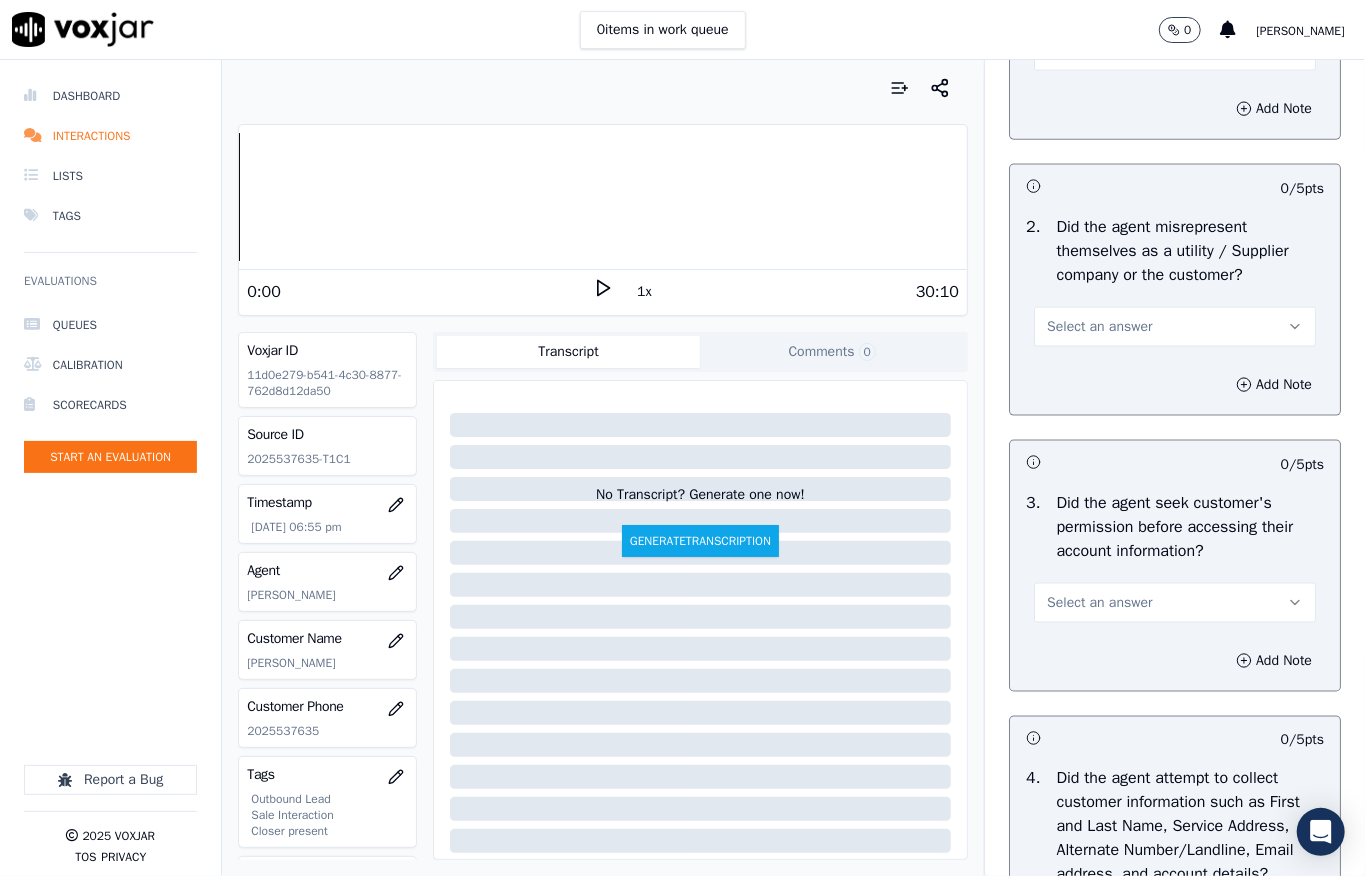 scroll, scrollTop: 1466, scrollLeft: 0, axis: vertical 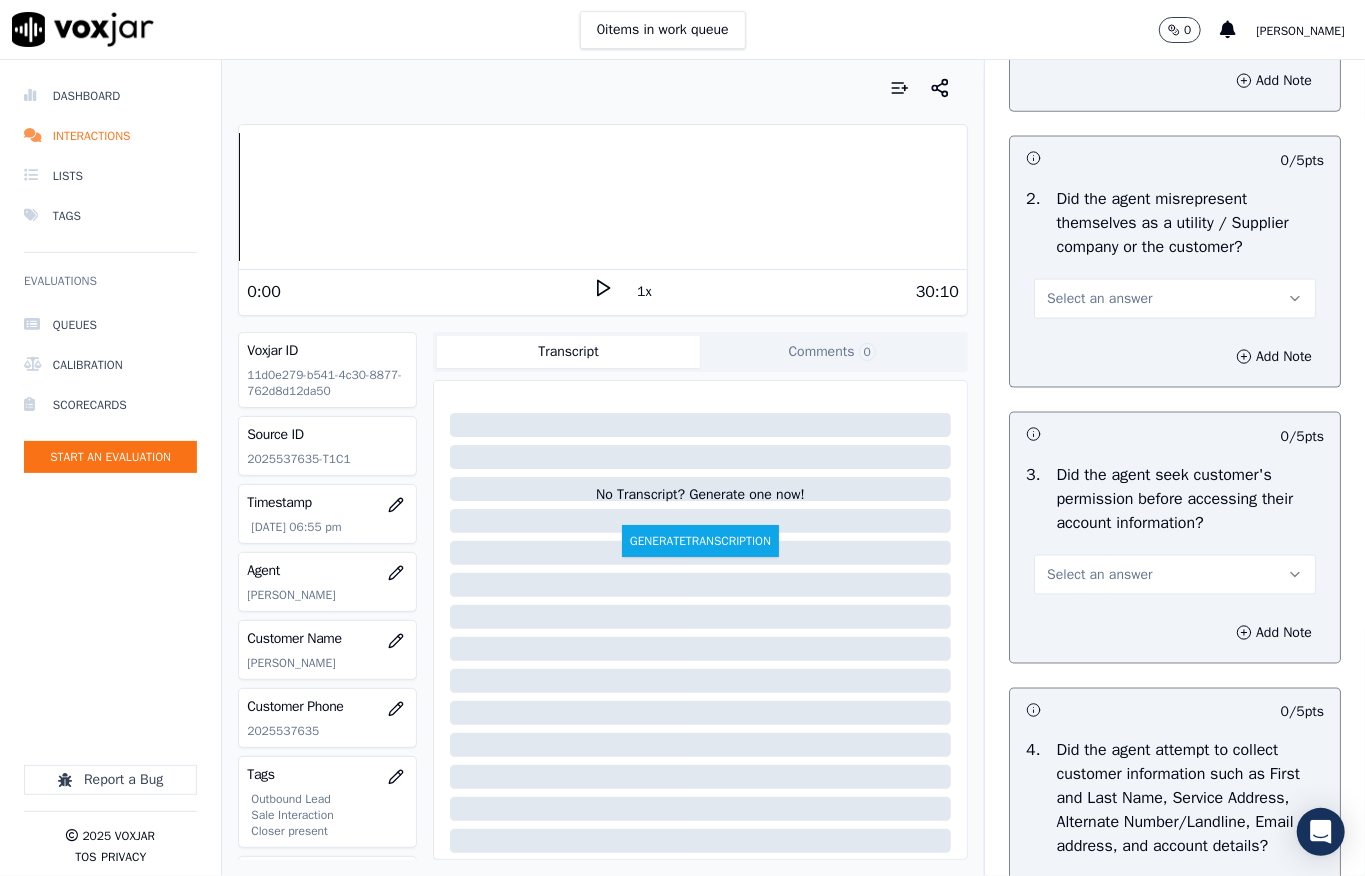 click on "Select an answer" at bounding box center (1099, 299) 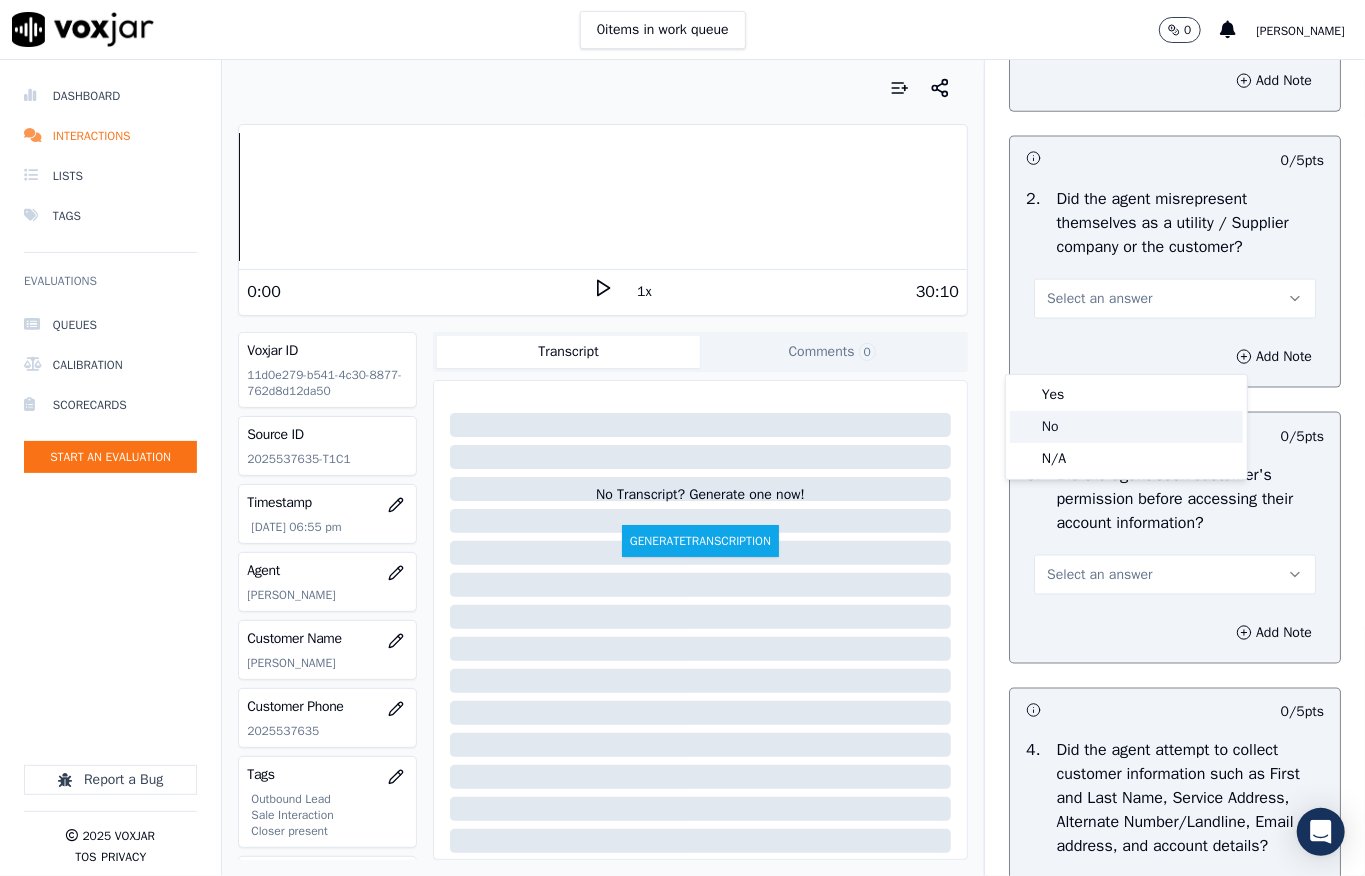 click on "No" 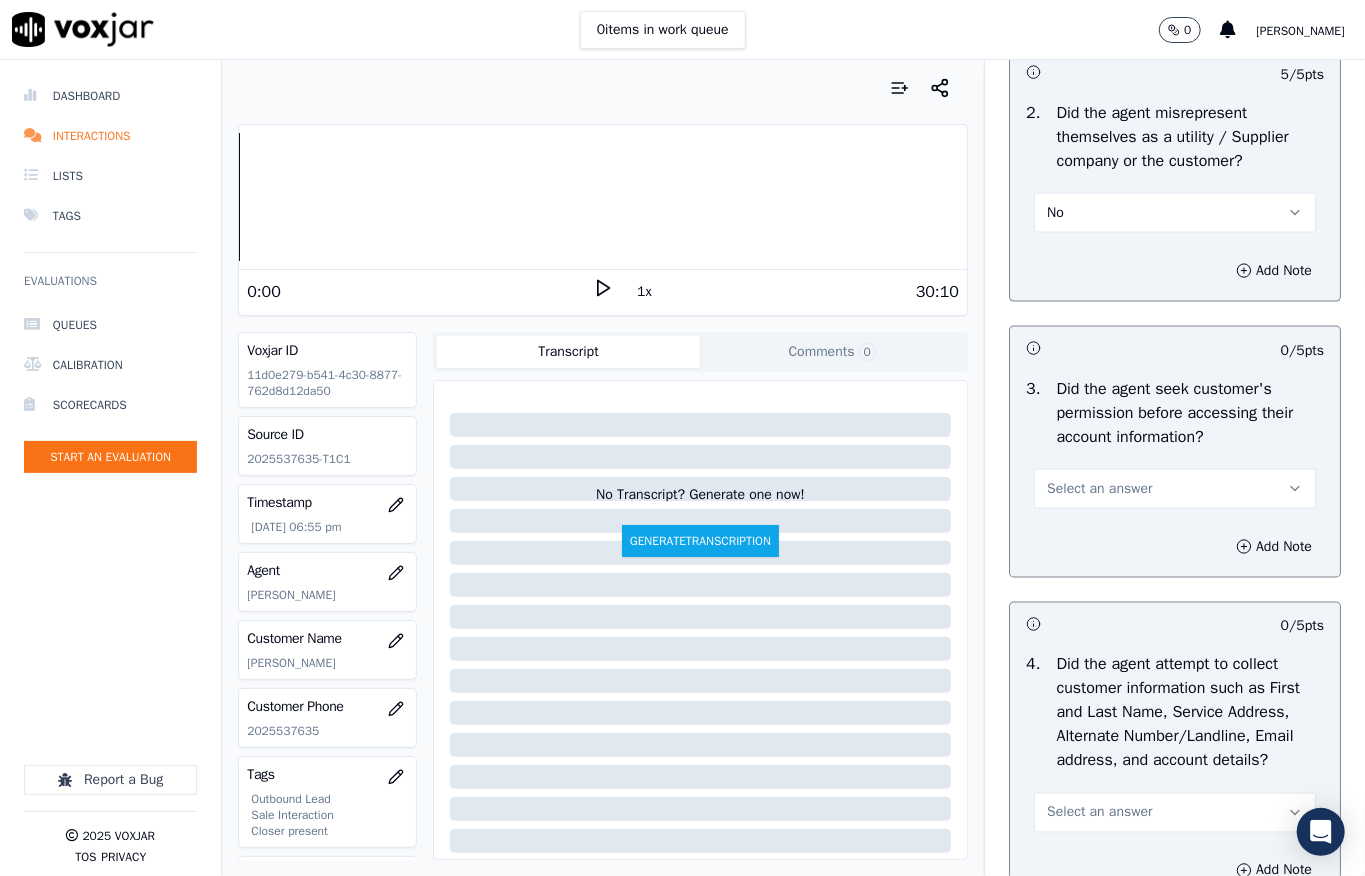 scroll, scrollTop: 1600, scrollLeft: 0, axis: vertical 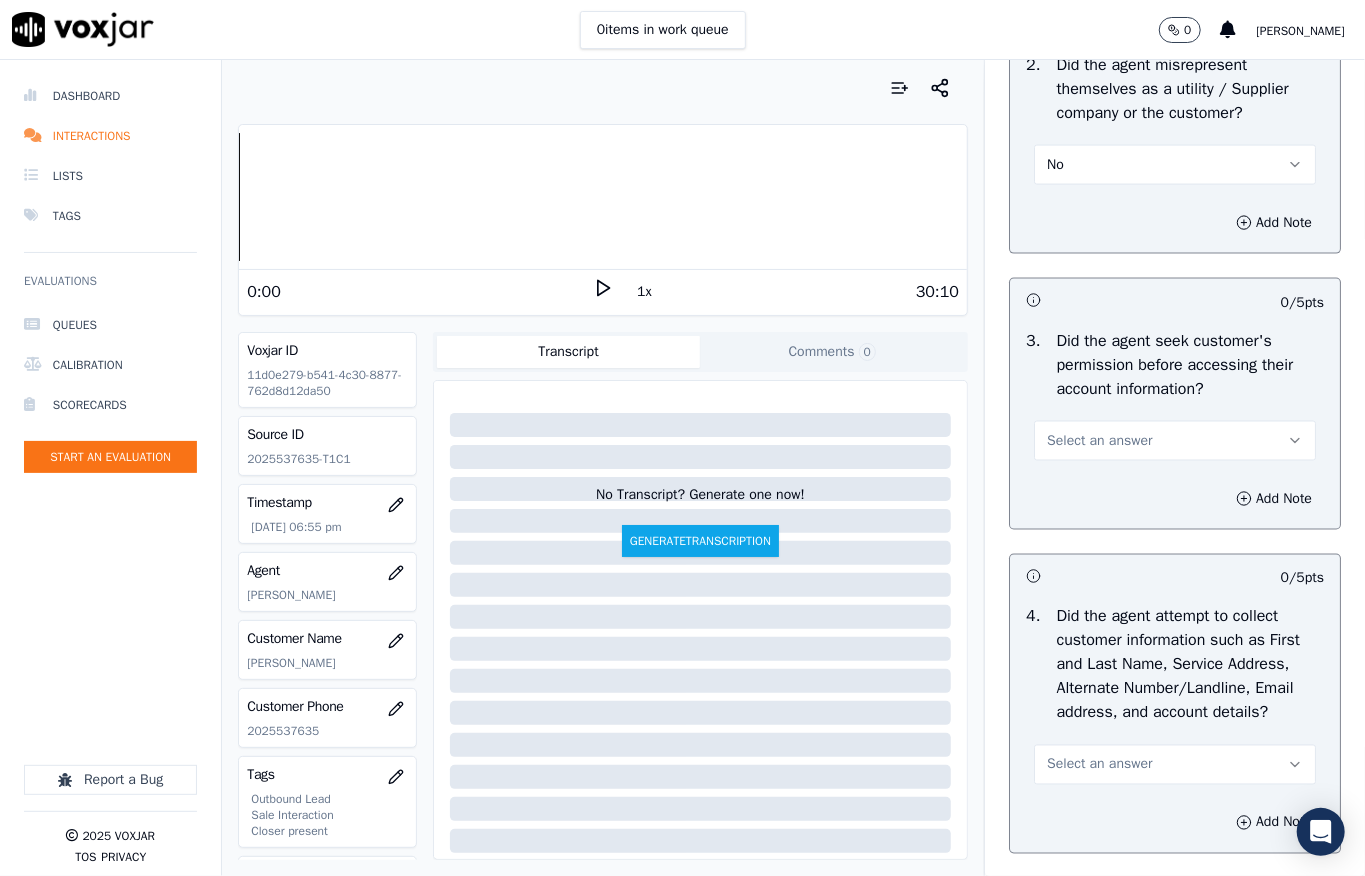 click on "Select an answer" at bounding box center (1099, 441) 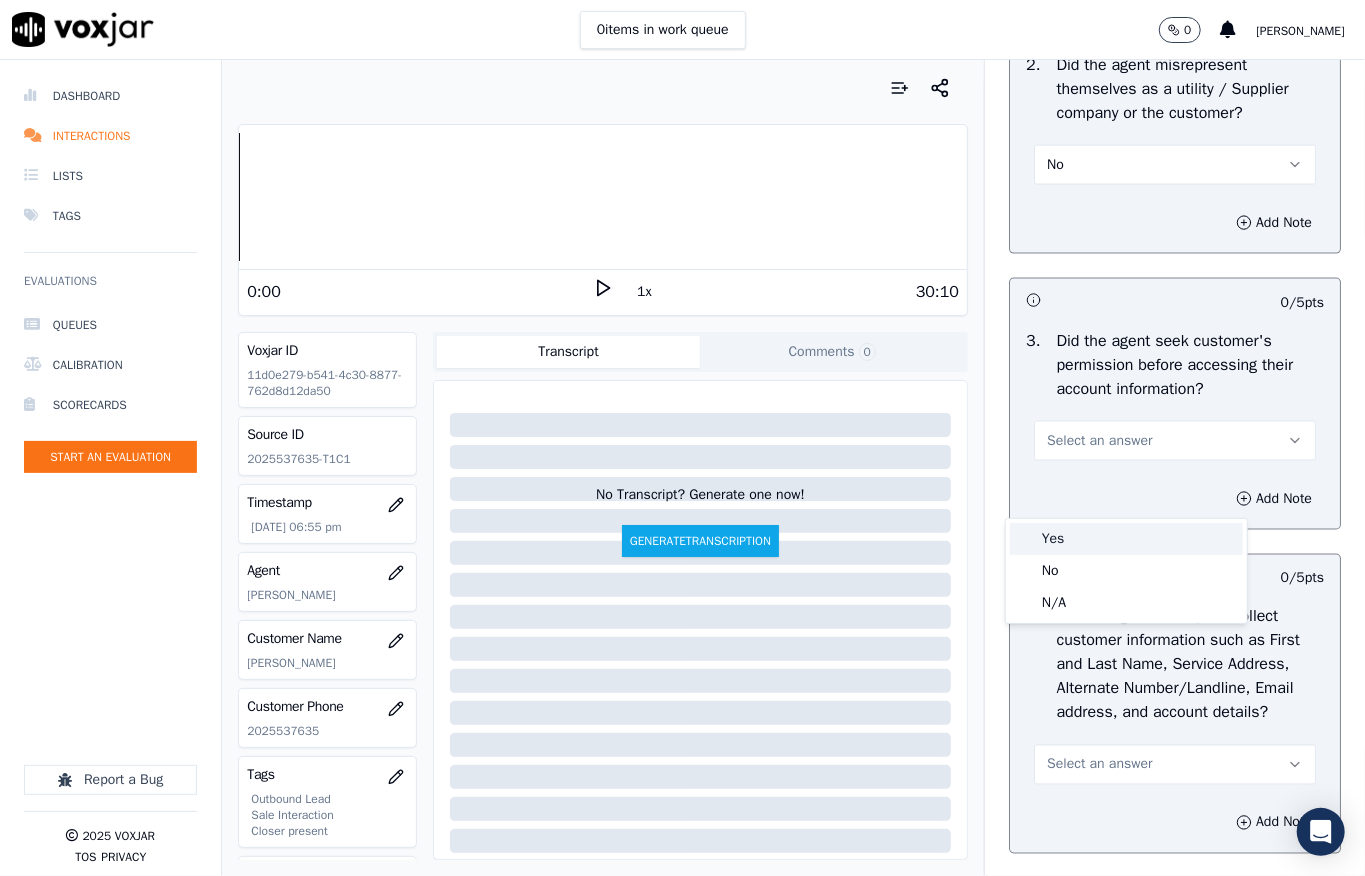 click on "Yes" at bounding box center [1126, 539] 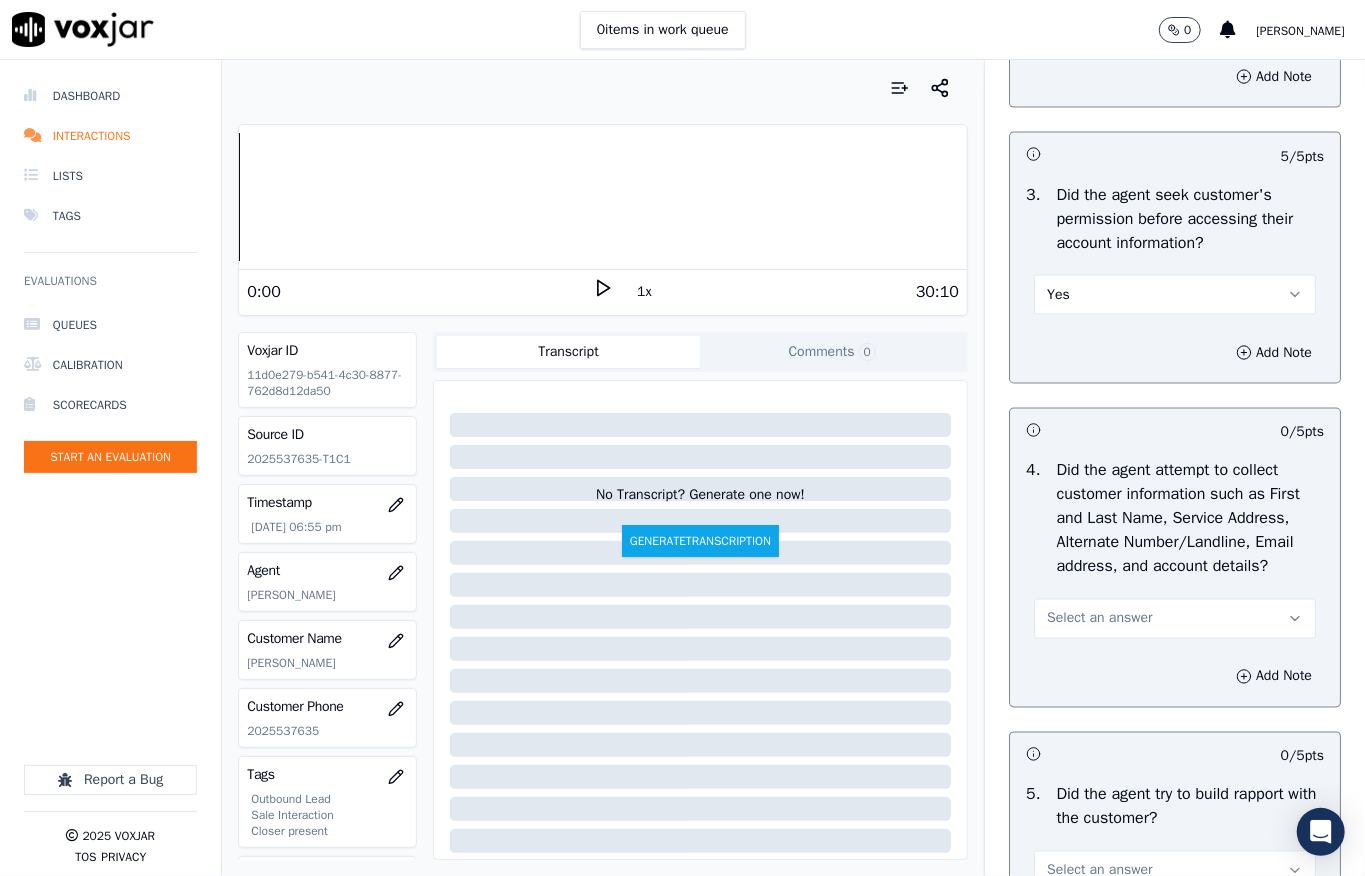 scroll, scrollTop: 2000, scrollLeft: 0, axis: vertical 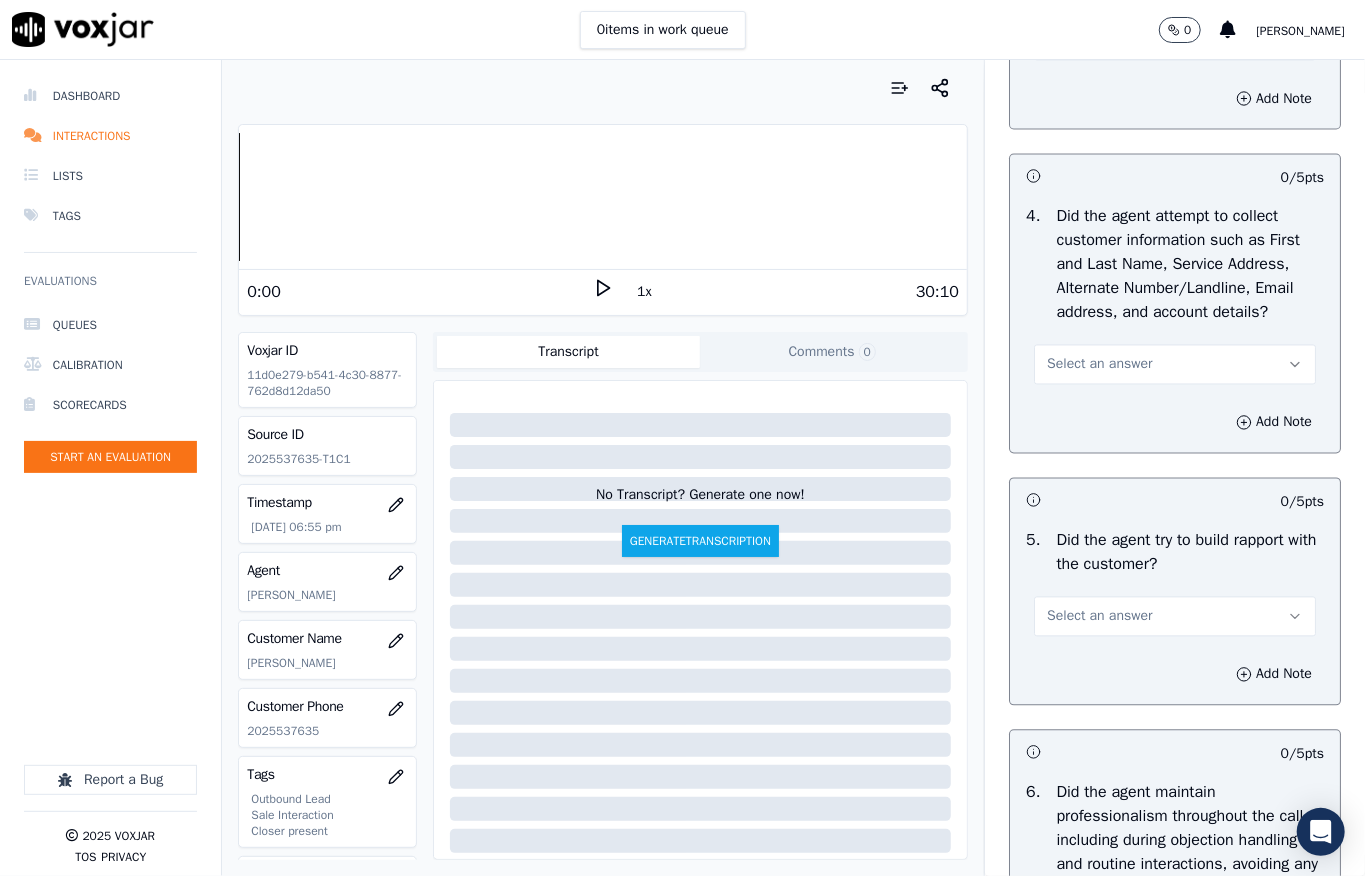 click on "Select an answer" at bounding box center [1099, 365] 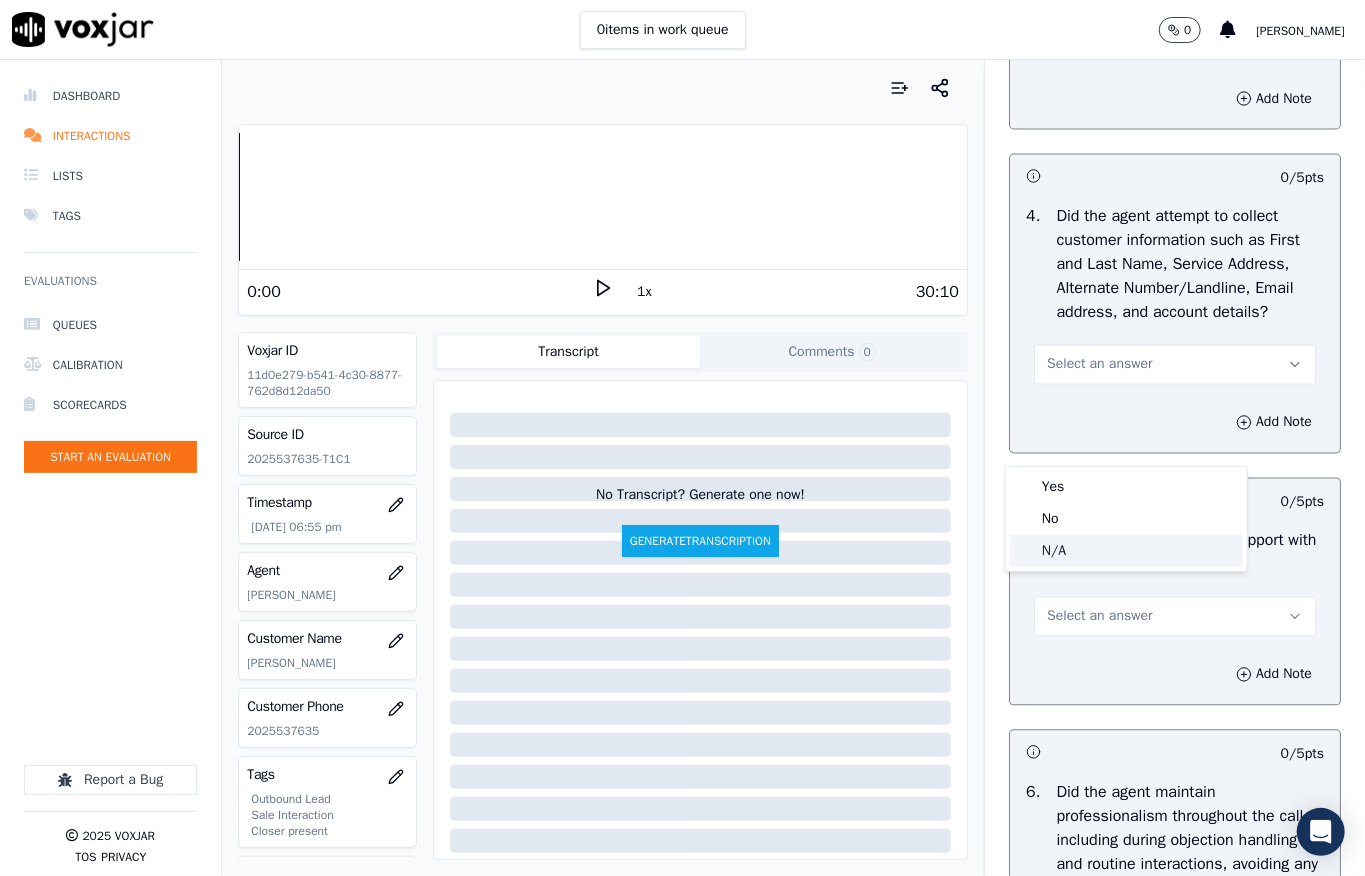 click on "N/A" 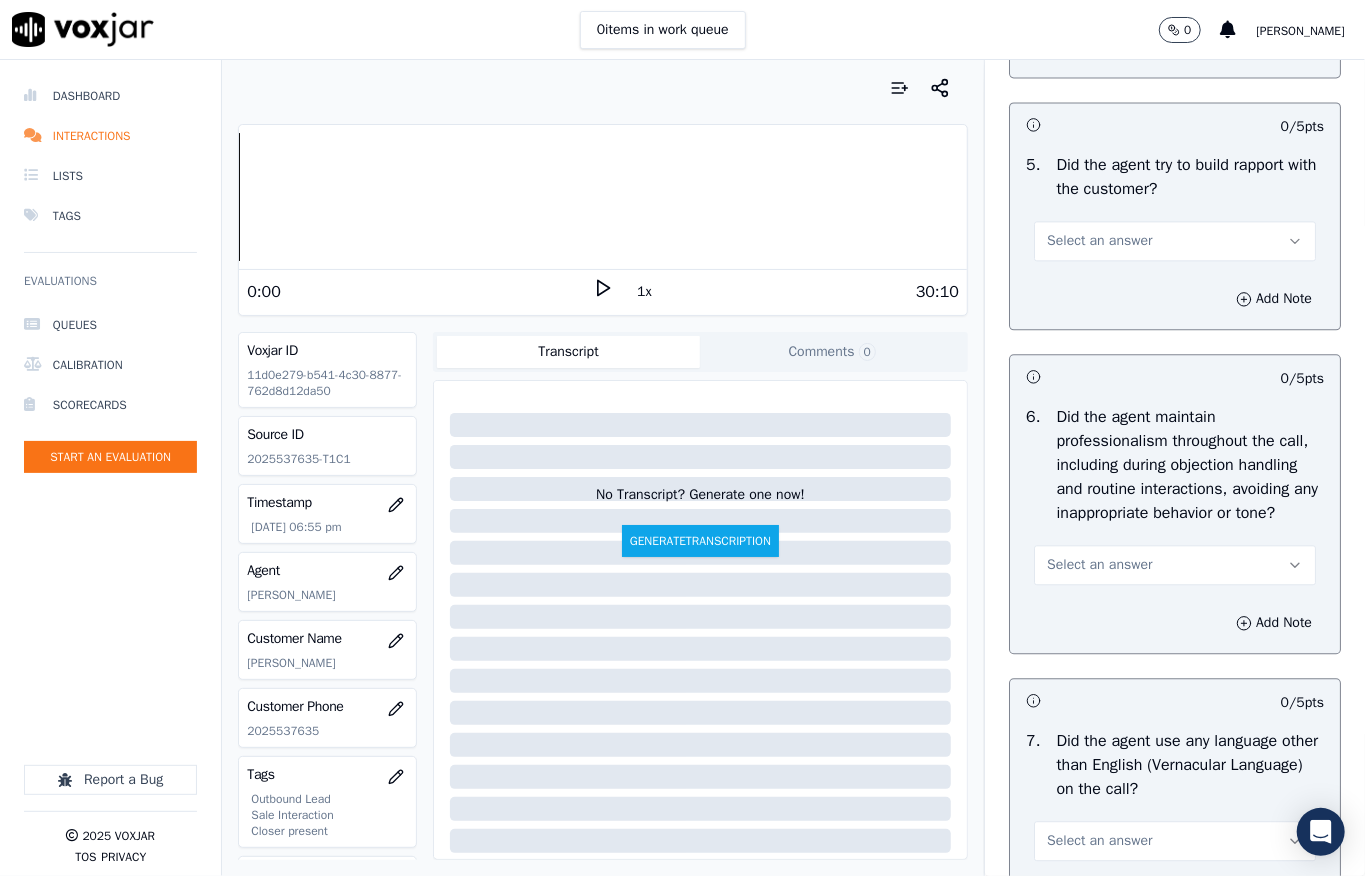 scroll, scrollTop: 2400, scrollLeft: 0, axis: vertical 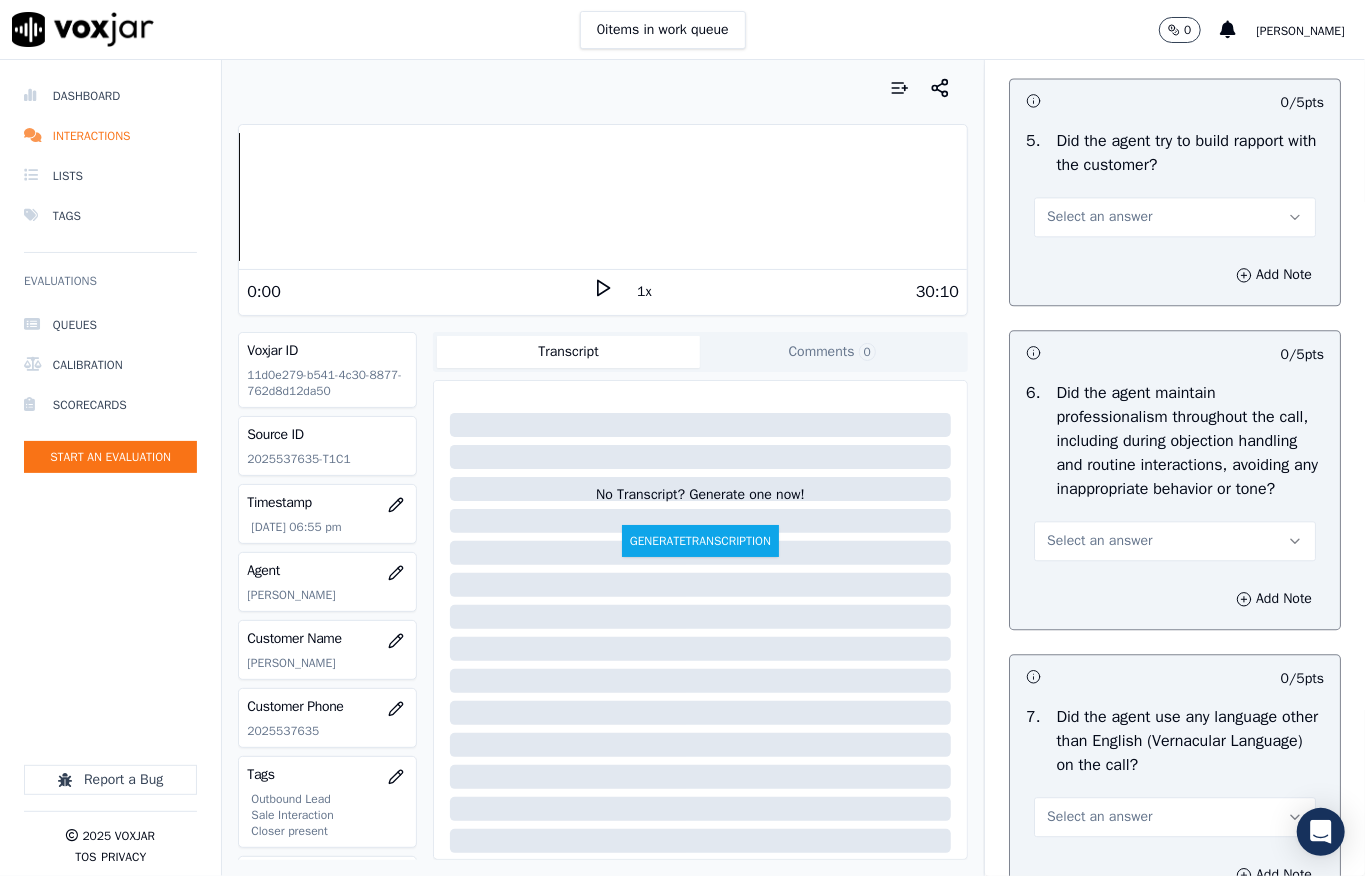 drag, startPoint x: 1062, startPoint y: 292, endPoint x: 1061, endPoint y: 308, distance: 16.03122 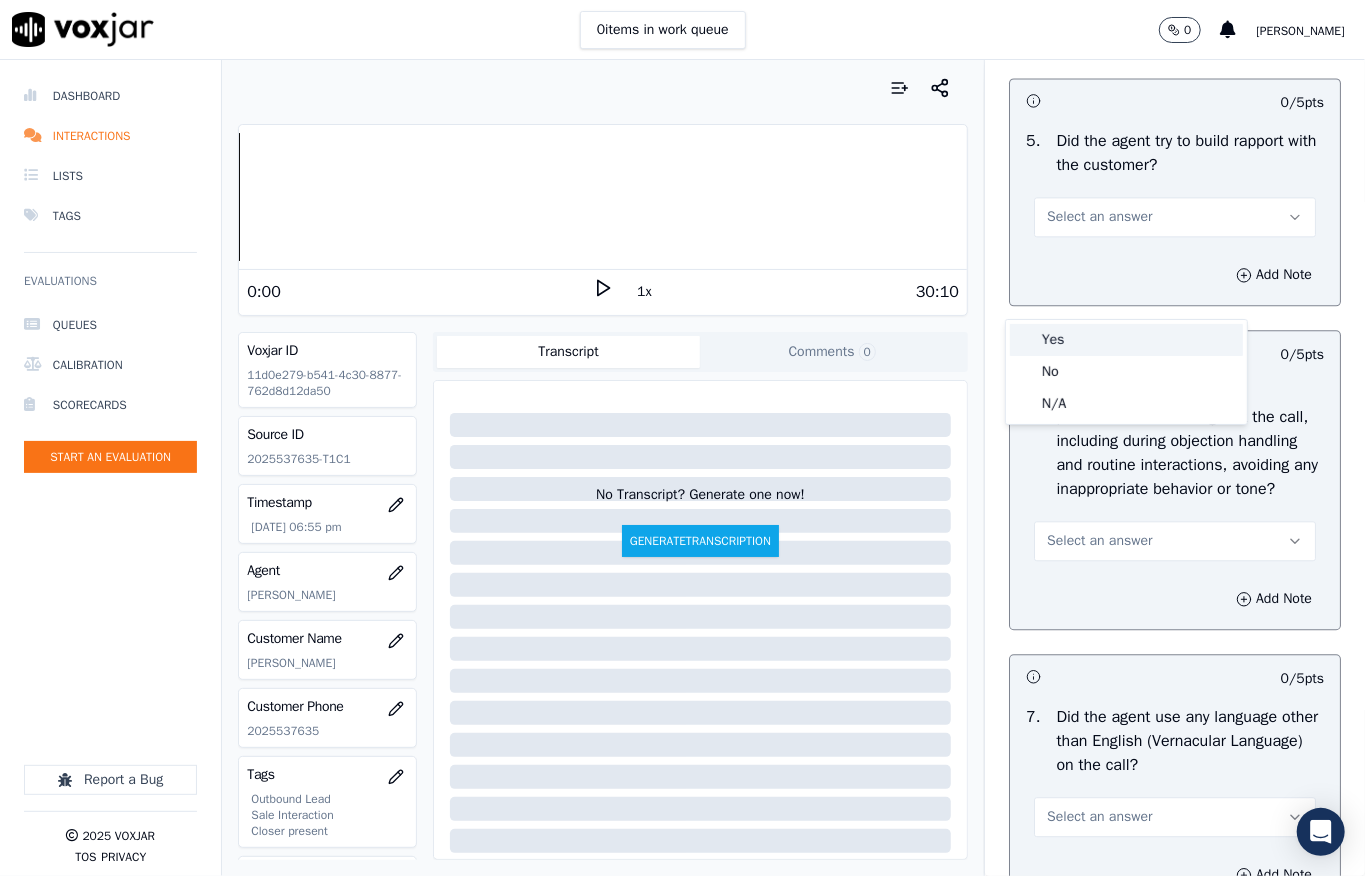 click on "Yes" at bounding box center [1126, 340] 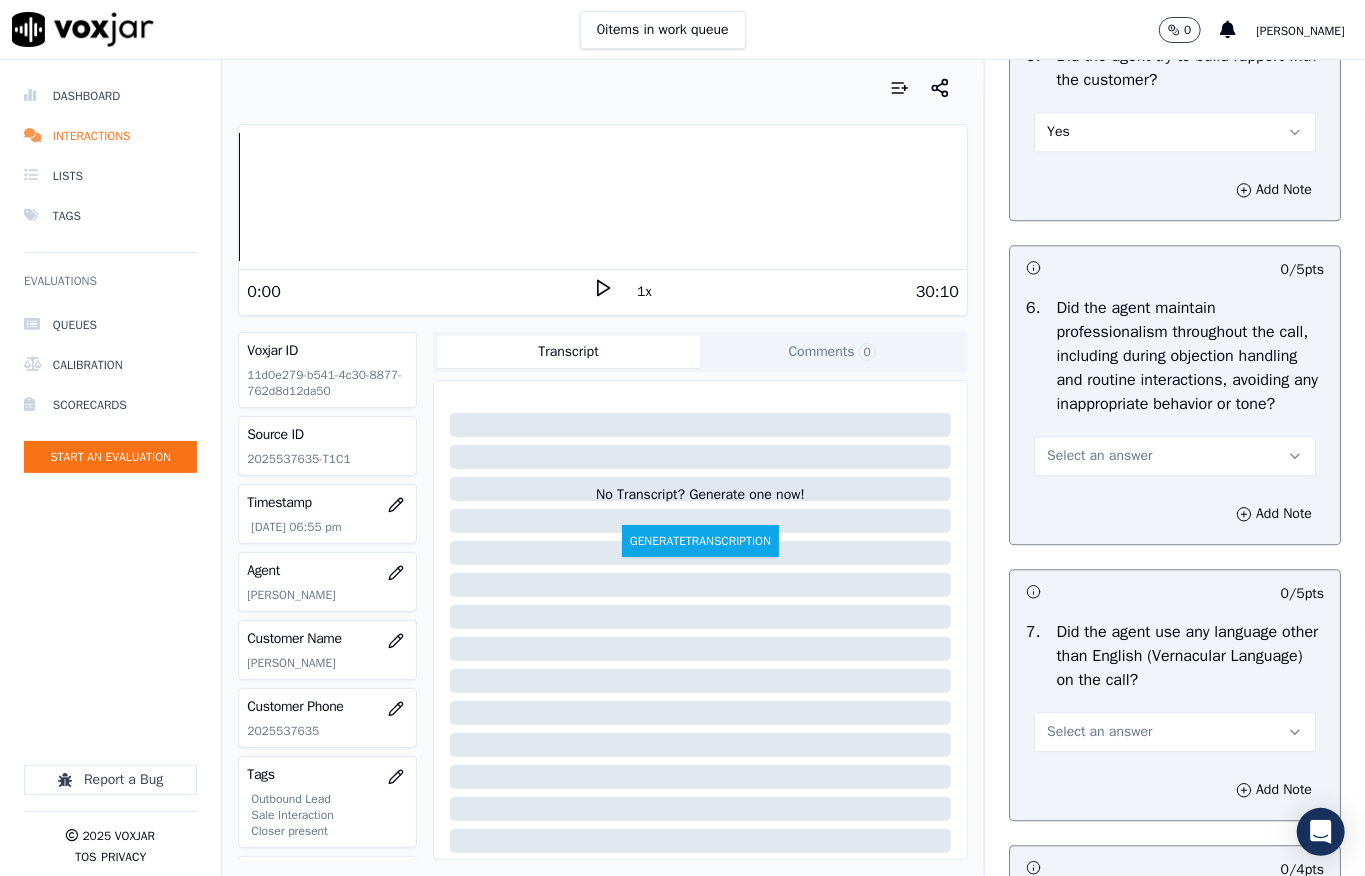 scroll, scrollTop: 2533, scrollLeft: 0, axis: vertical 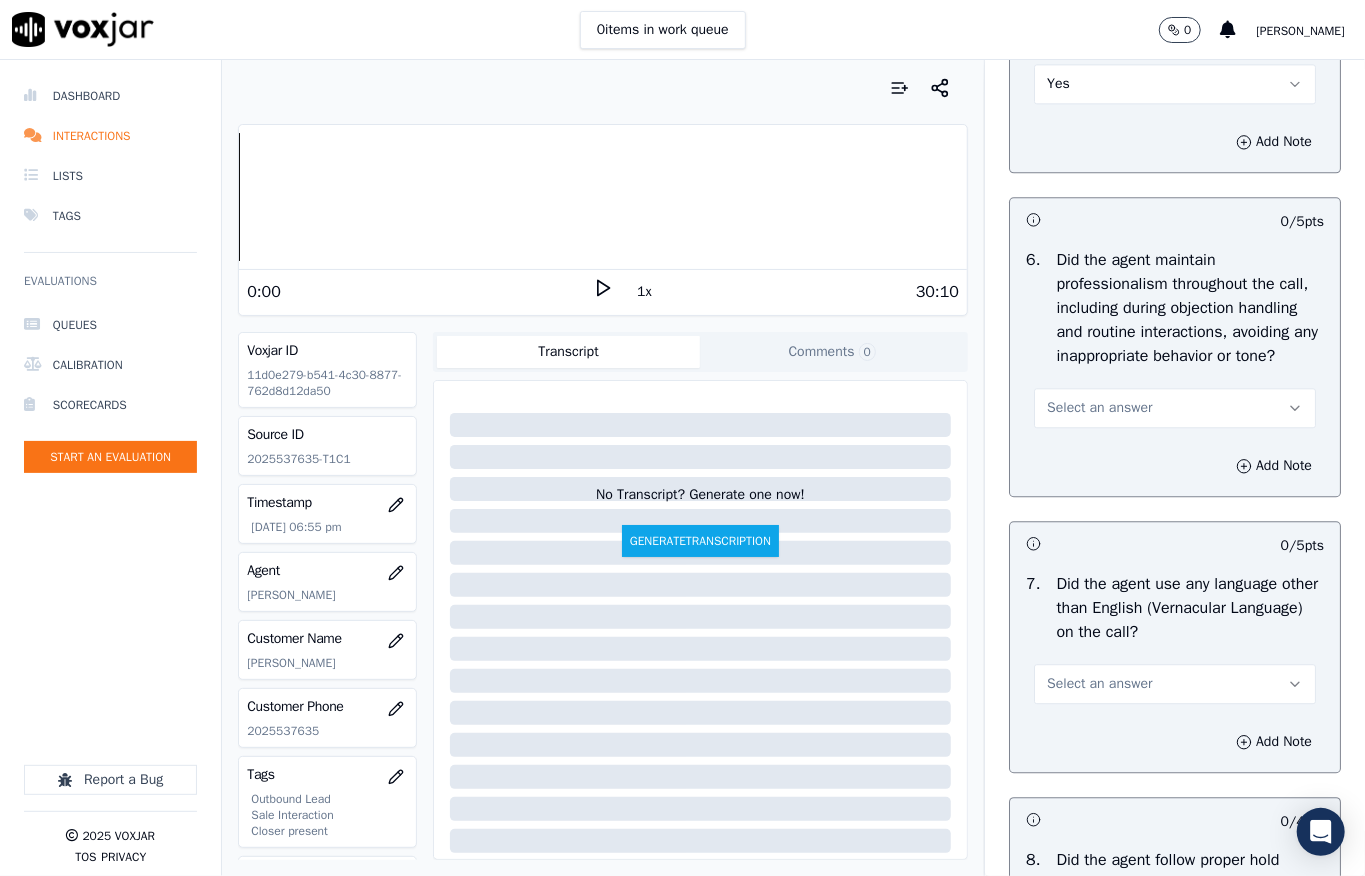 click on "Select an answer" at bounding box center [1099, 408] 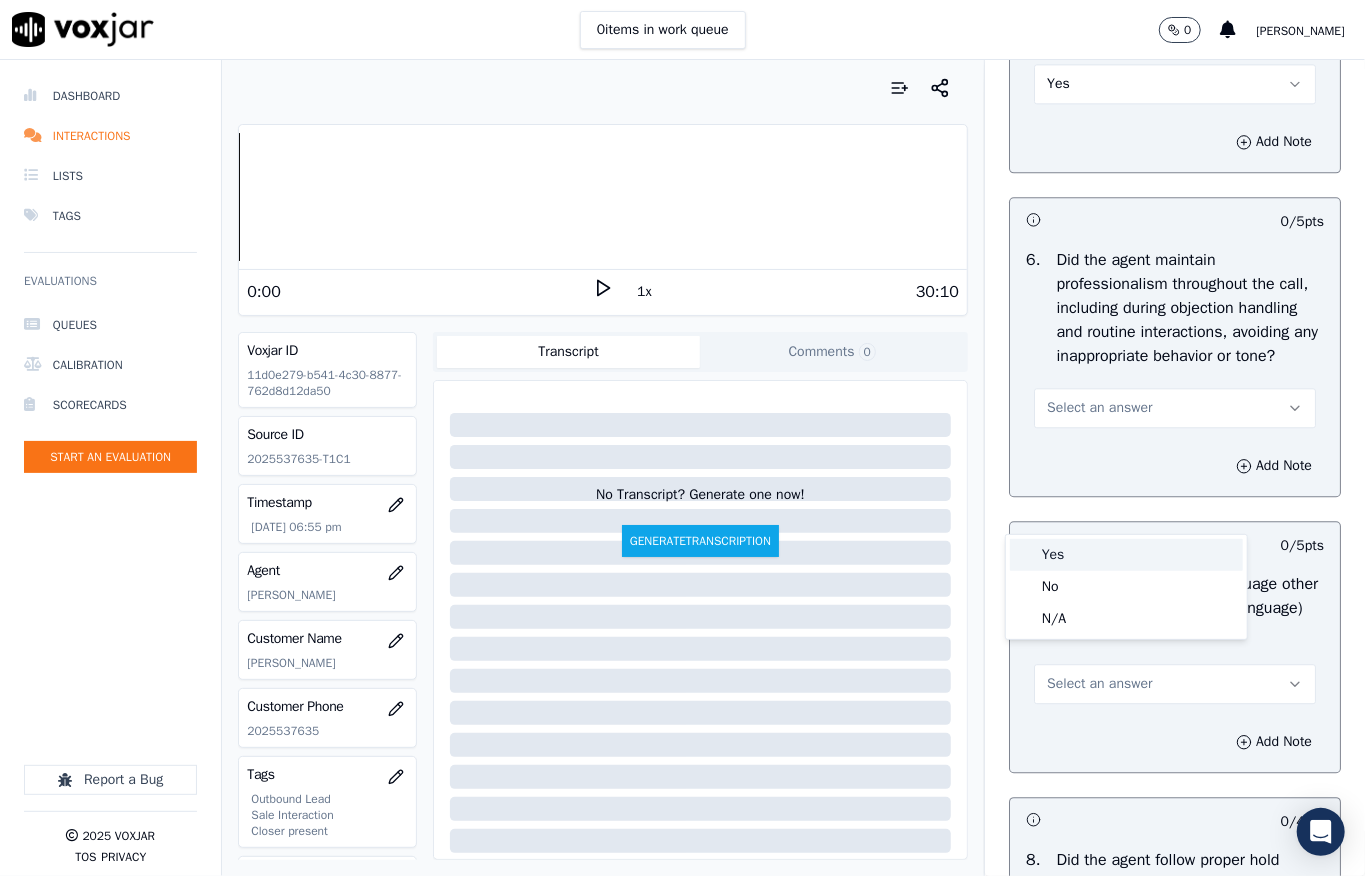 drag, startPoint x: 1061, startPoint y: 548, endPoint x: 1065, endPoint y: 534, distance: 14.56022 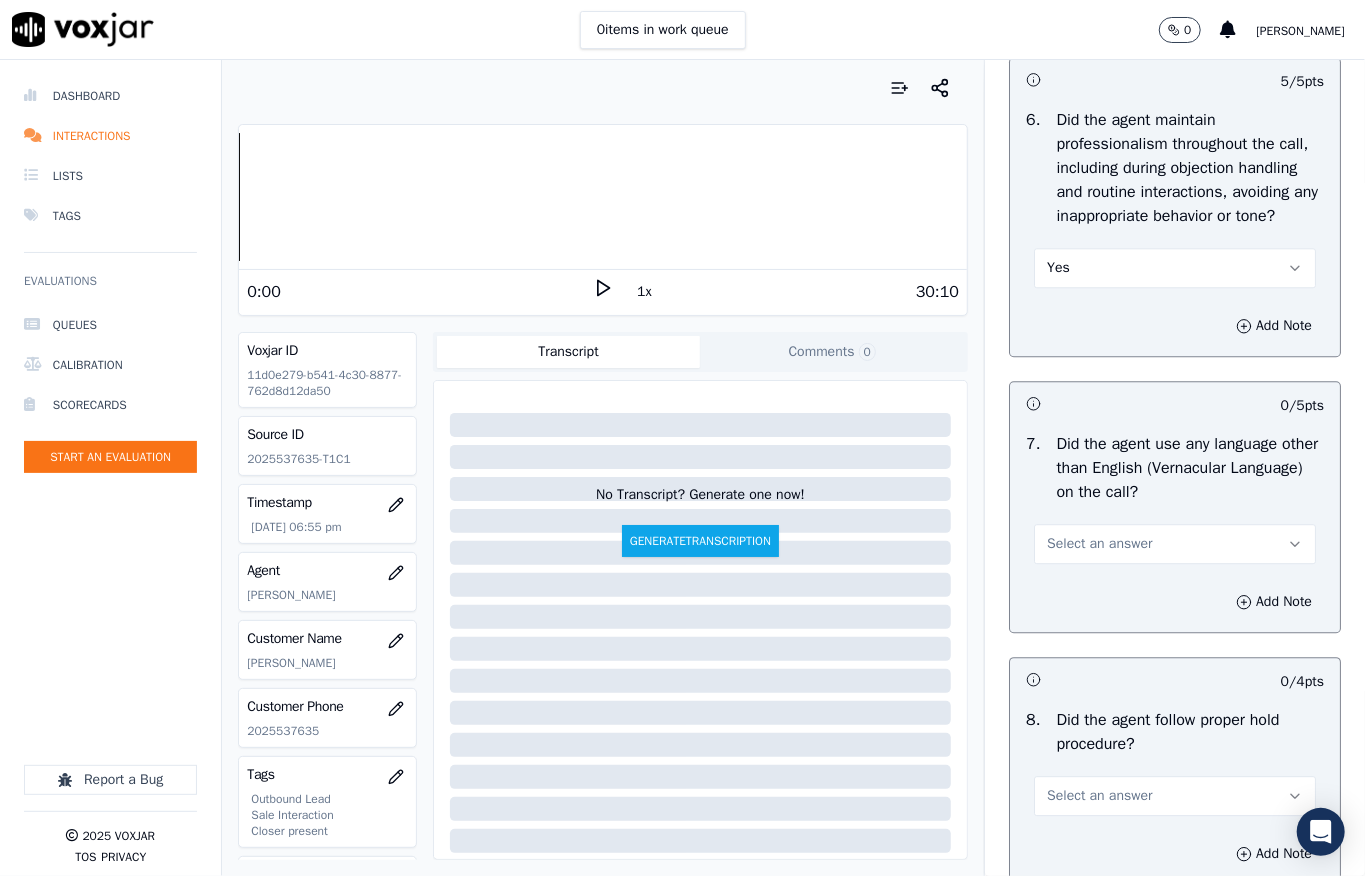 scroll, scrollTop: 2800, scrollLeft: 0, axis: vertical 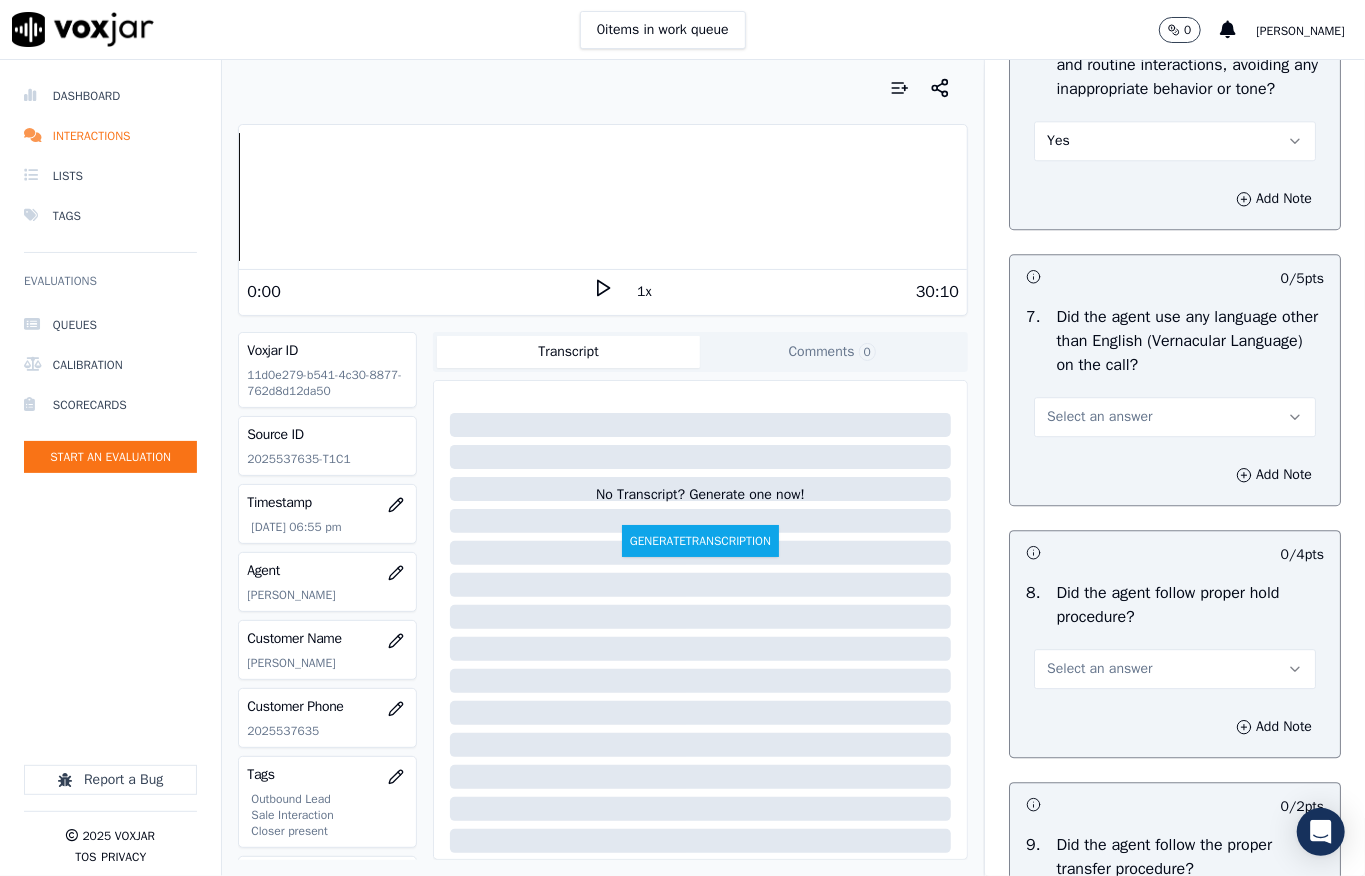 click on "Select an answer" at bounding box center (1099, 417) 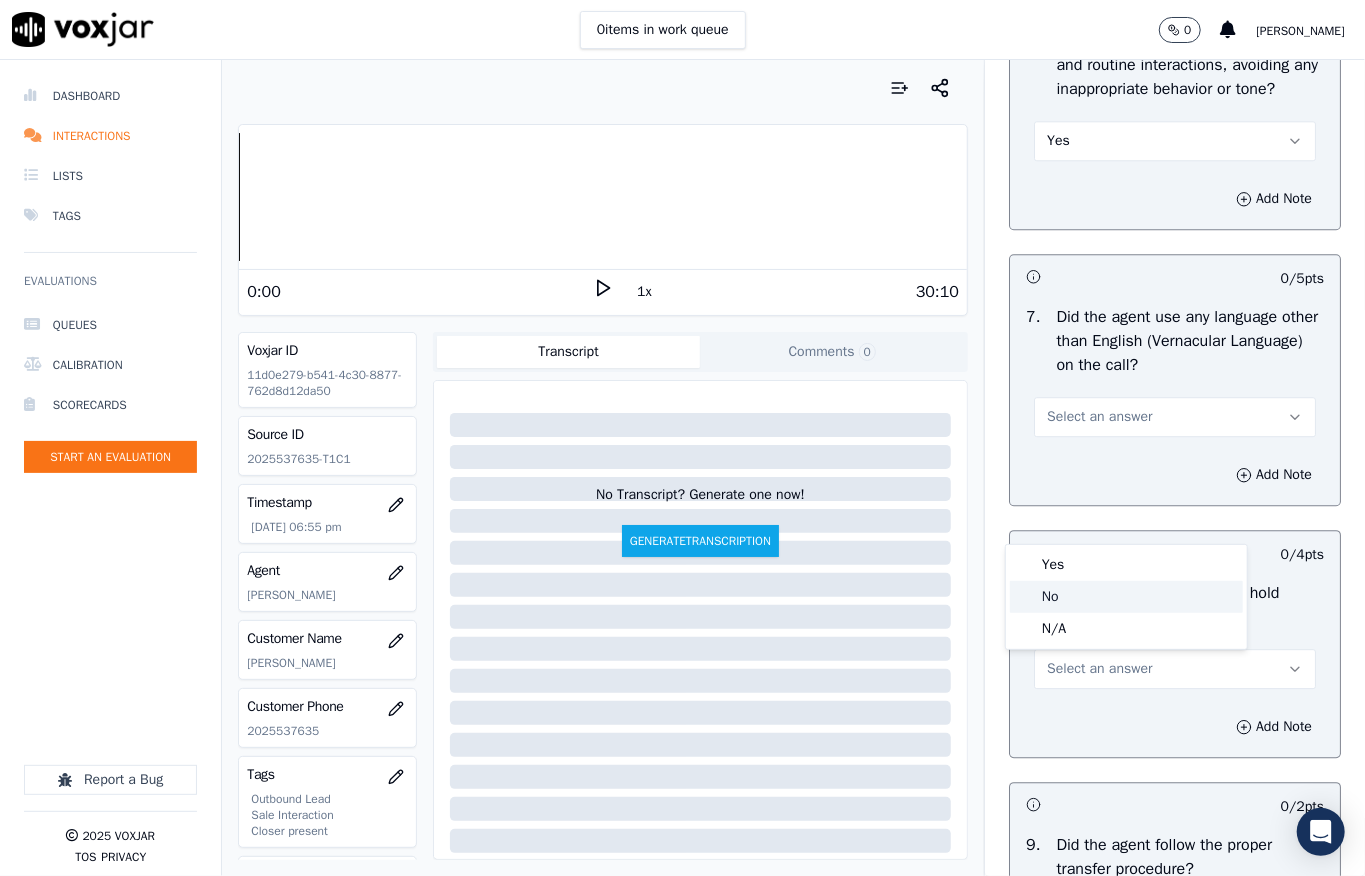 click on "No" 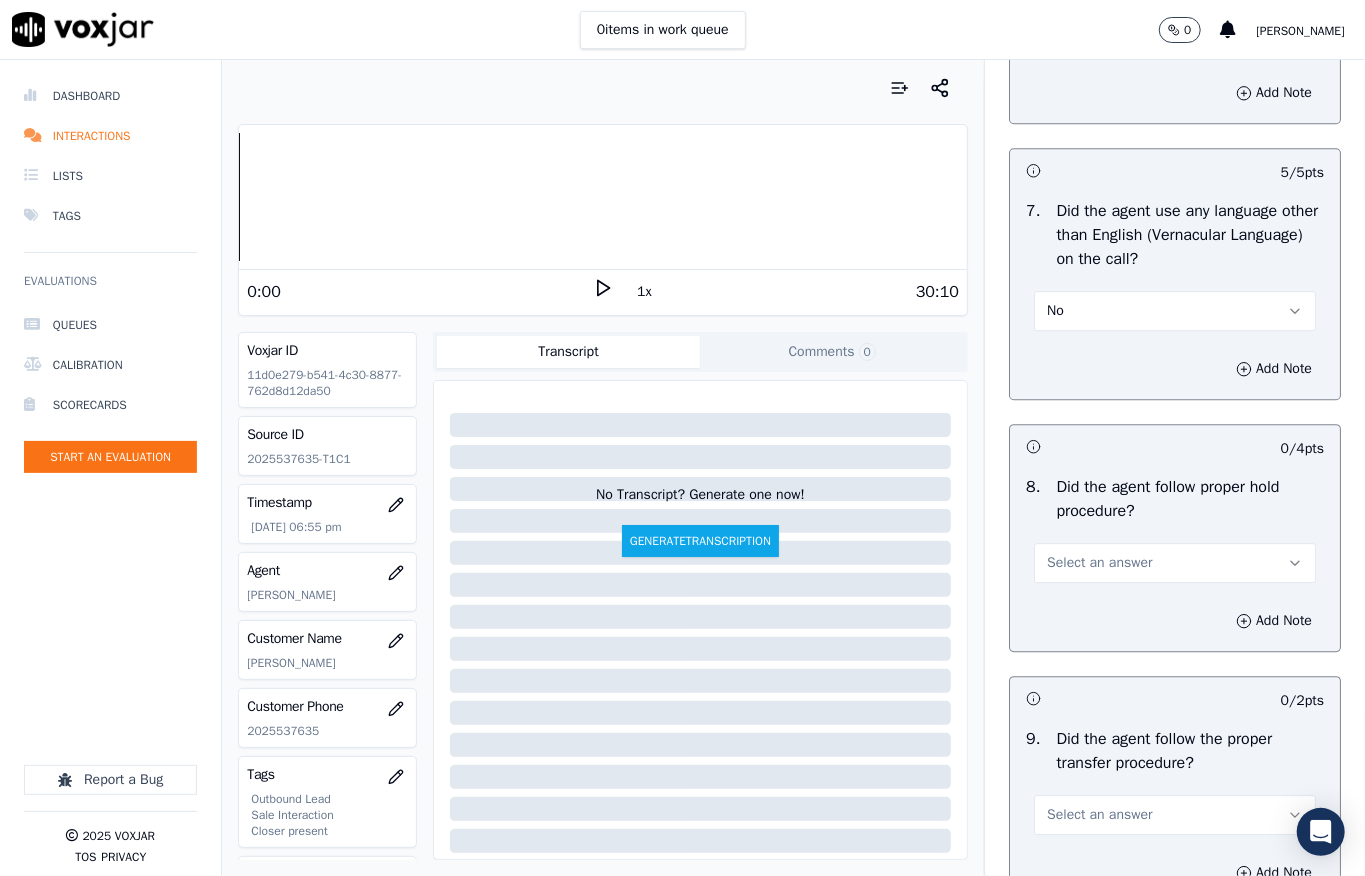 scroll, scrollTop: 3066, scrollLeft: 0, axis: vertical 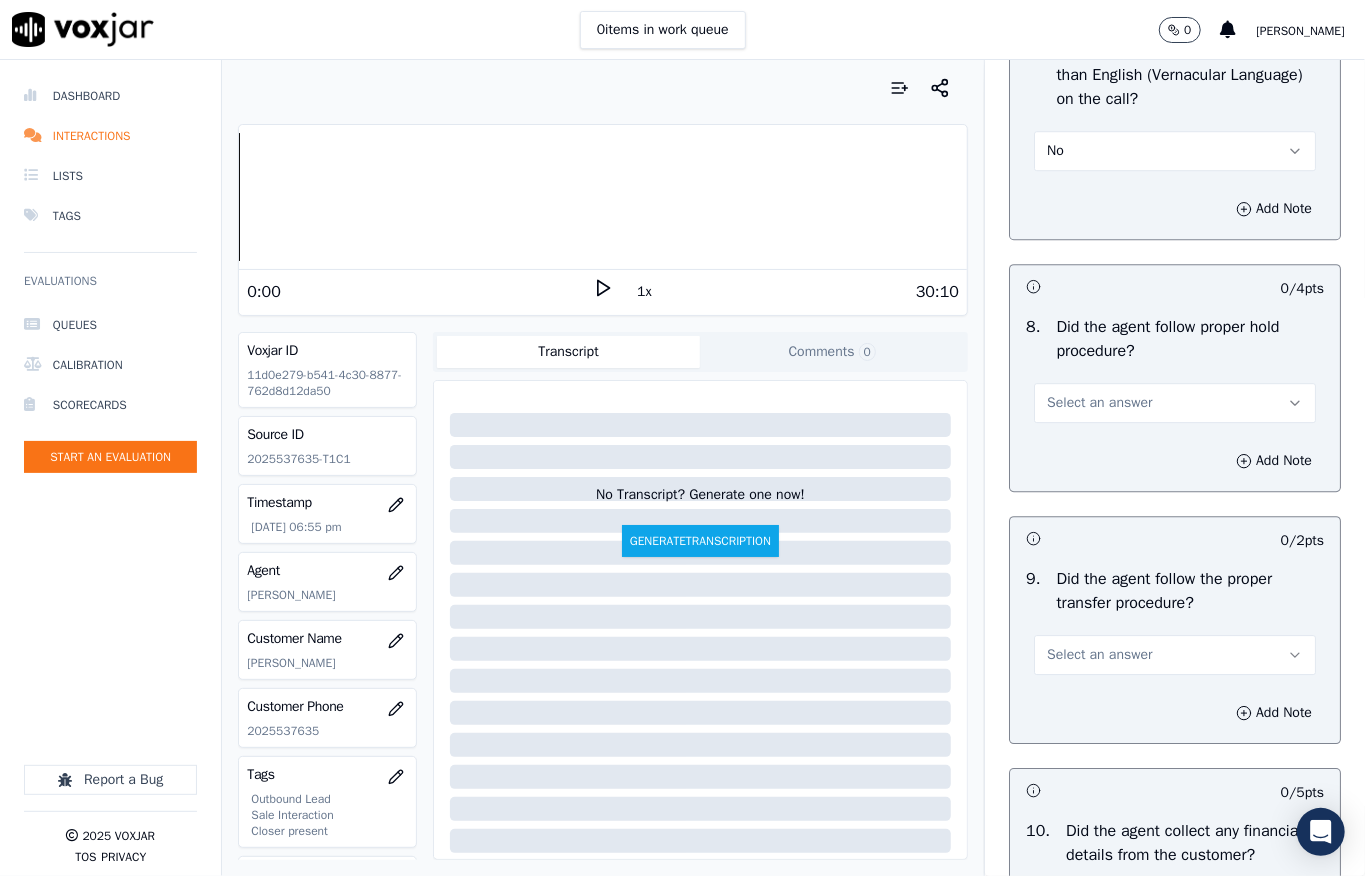 click on "Select an answer" at bounding box center [1175, 403] 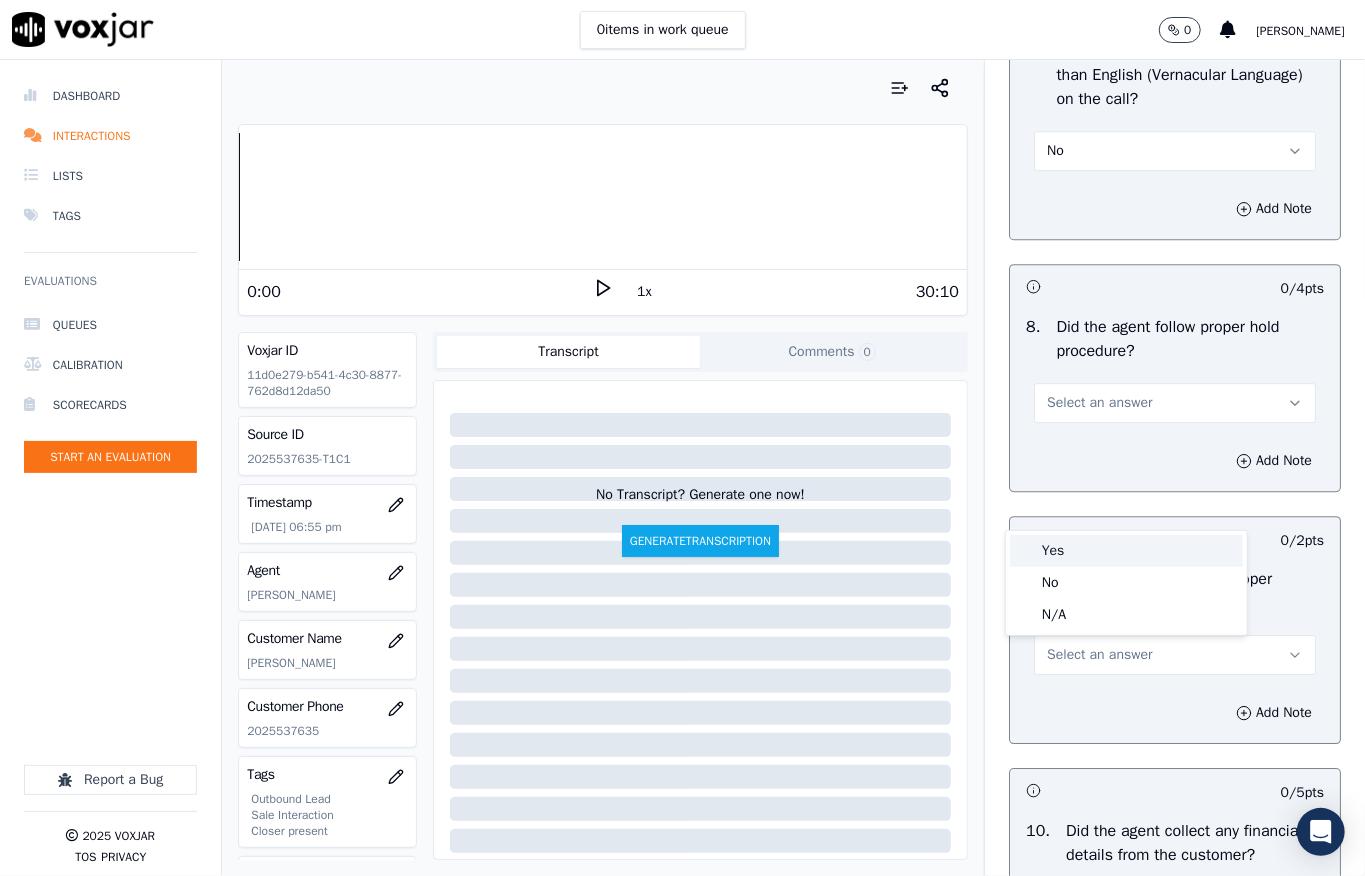 drag, startPoint x: 1056, startPoint y: 548, endPoint x: 1060, endPoint y: 533, distance: 15.524175 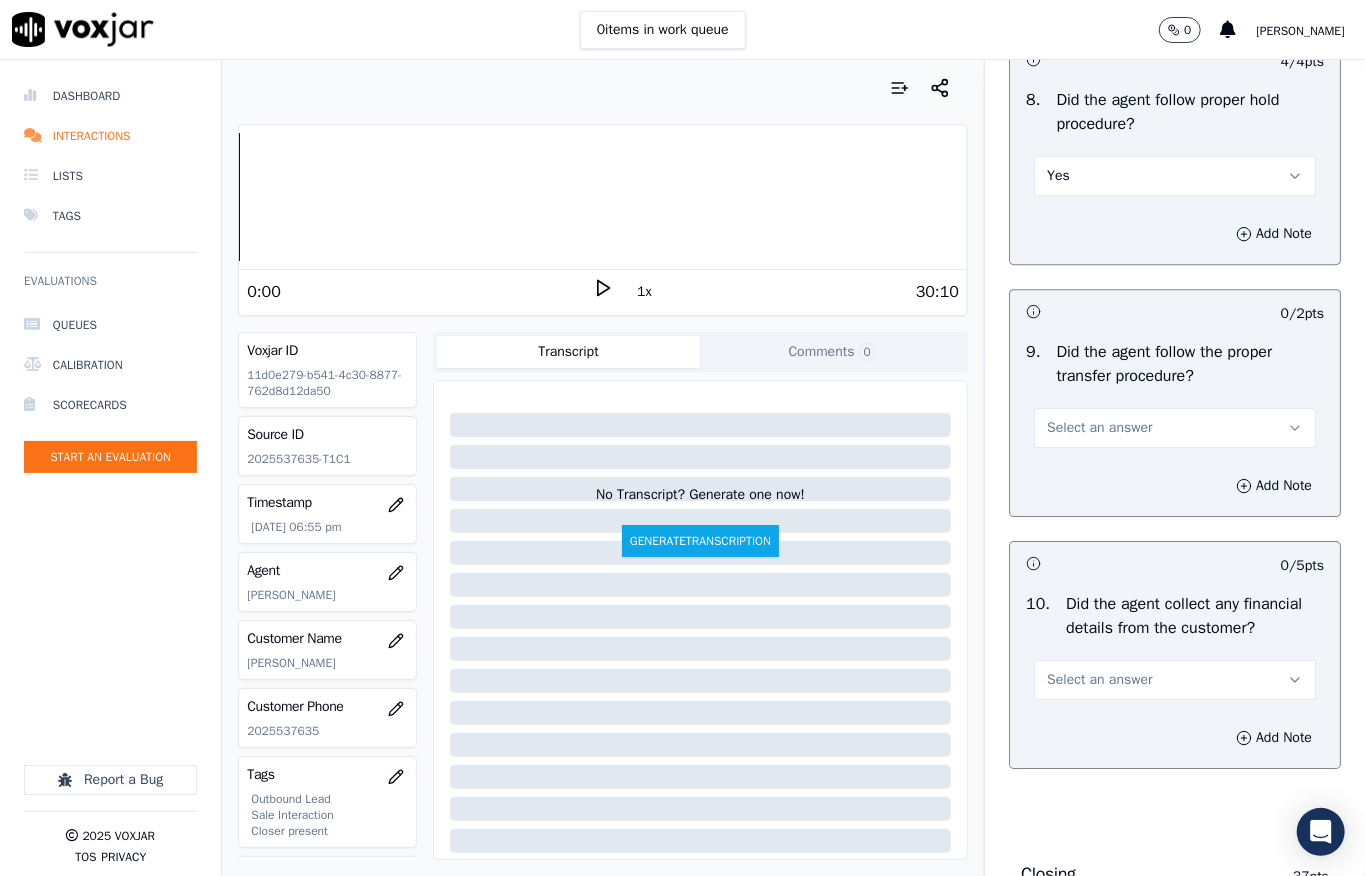 scroll, scrollTop: 3333, scrollLeft: 0, axis: vertical 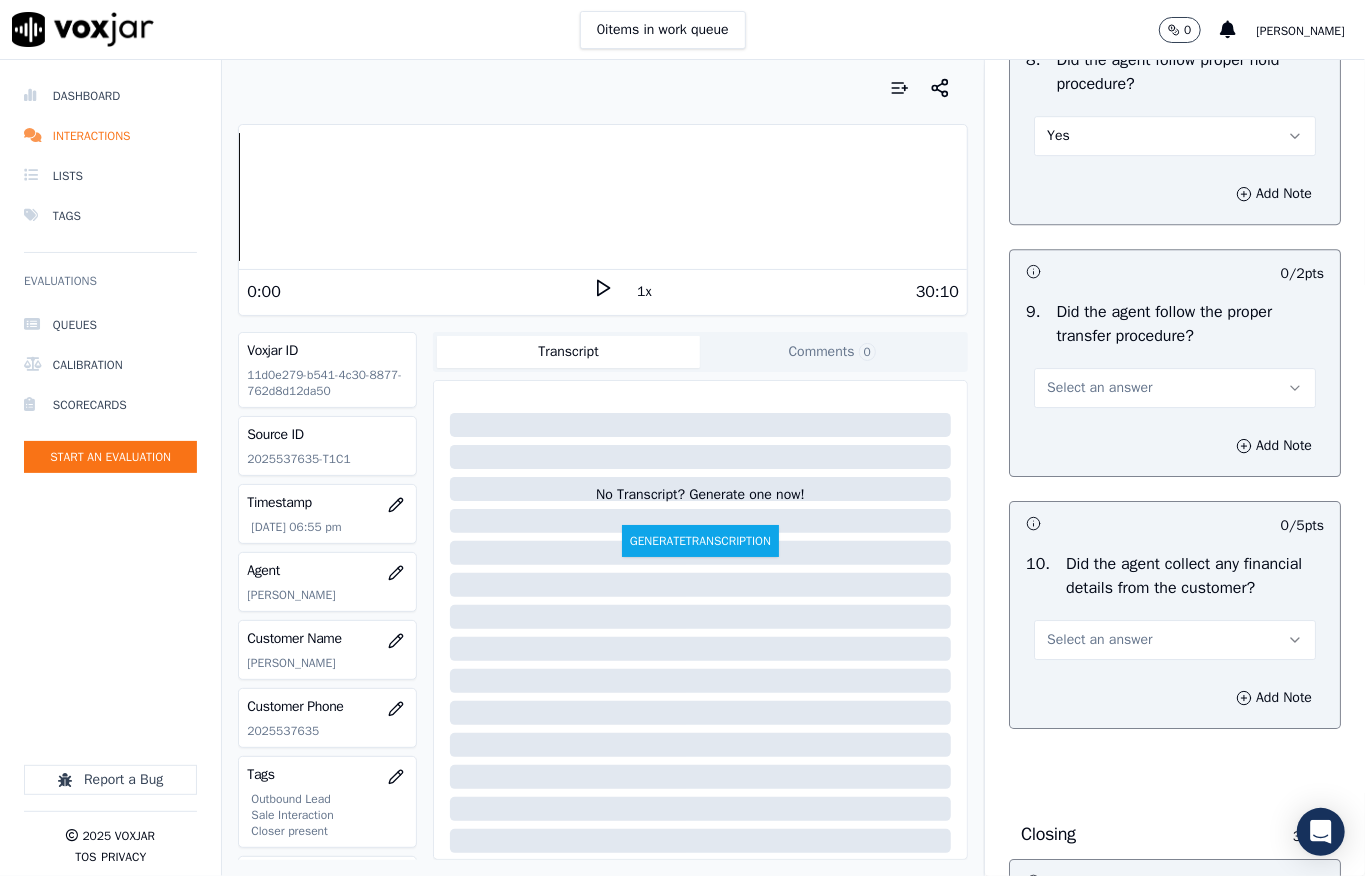 click on "Select an answer" at bounding box center [1099, 388] 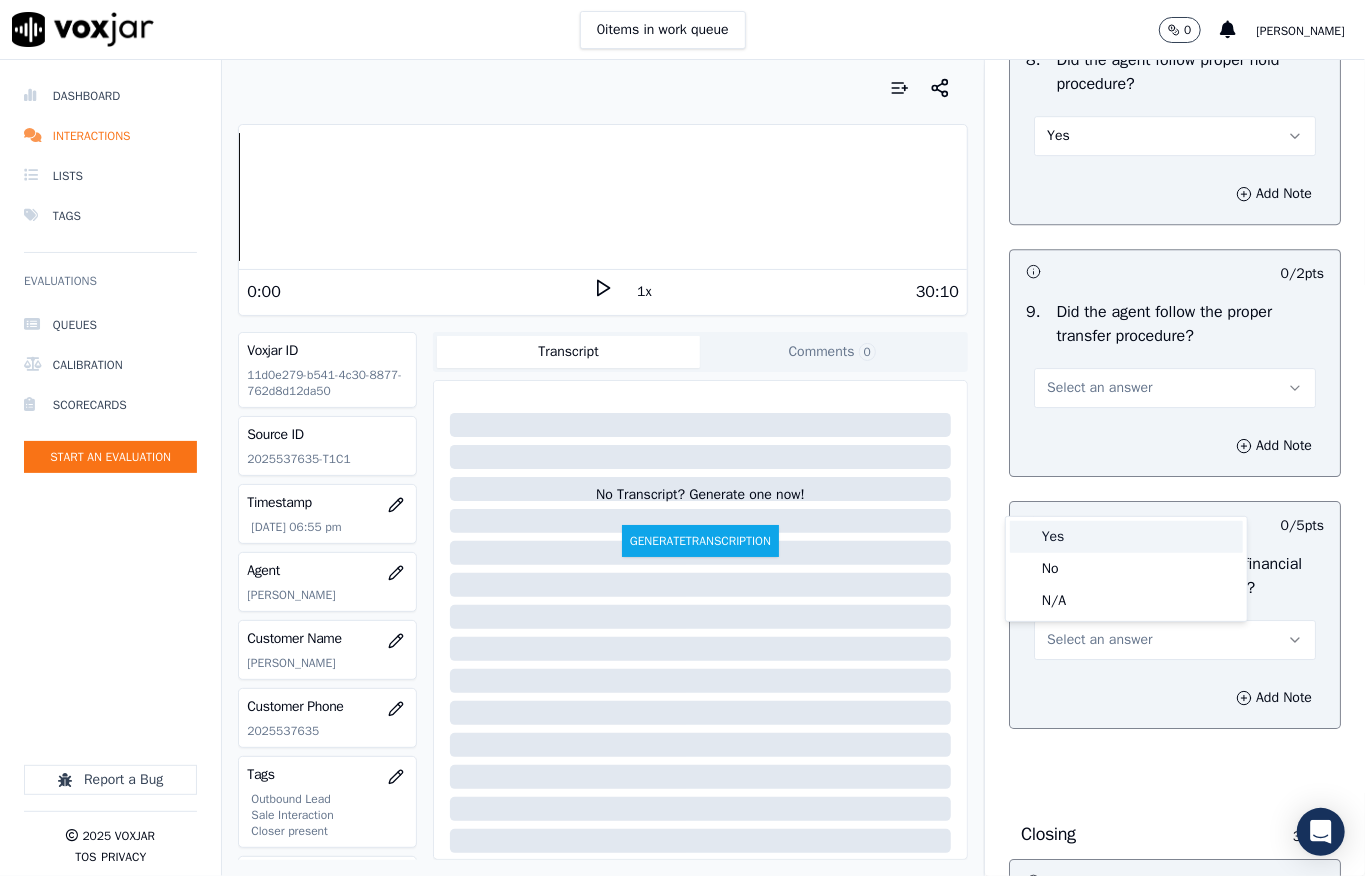 click on "Yes" at bounding box center [1126, 537] 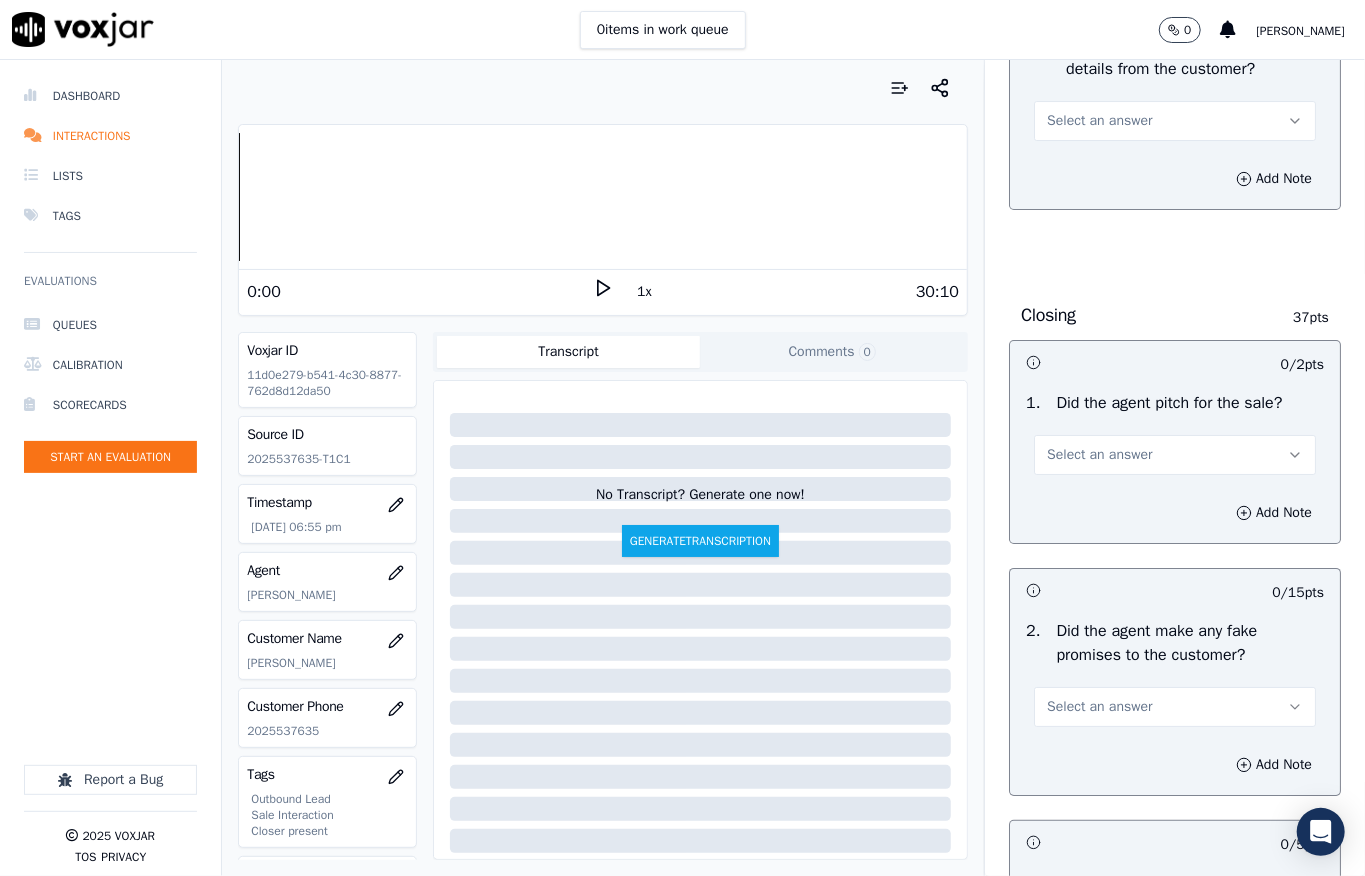 scroll, scrollTop: 3866, scrollLeft: 0, axis: vertical 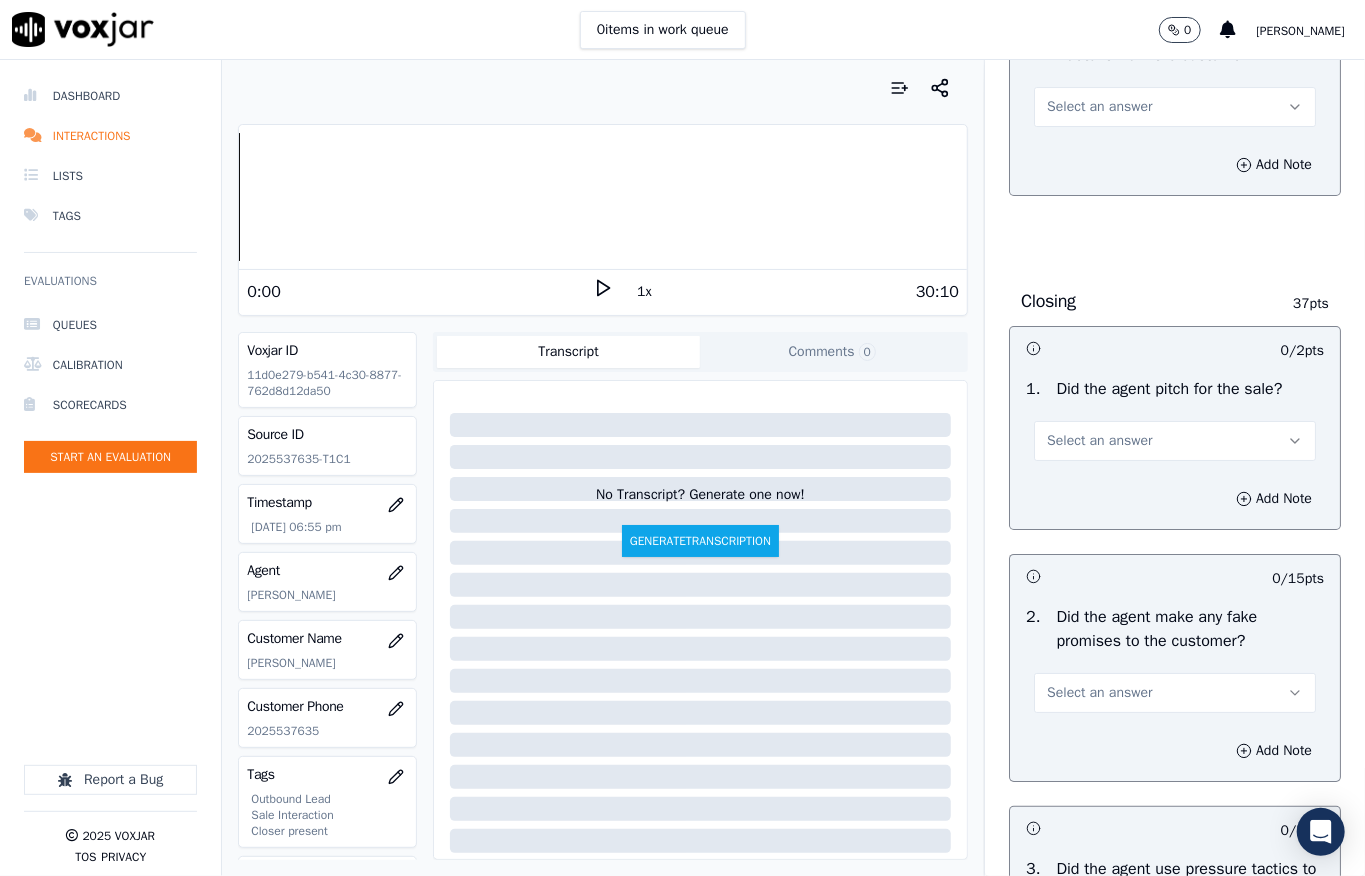 click on "Select an answer" at bounding box center [1099, 107] 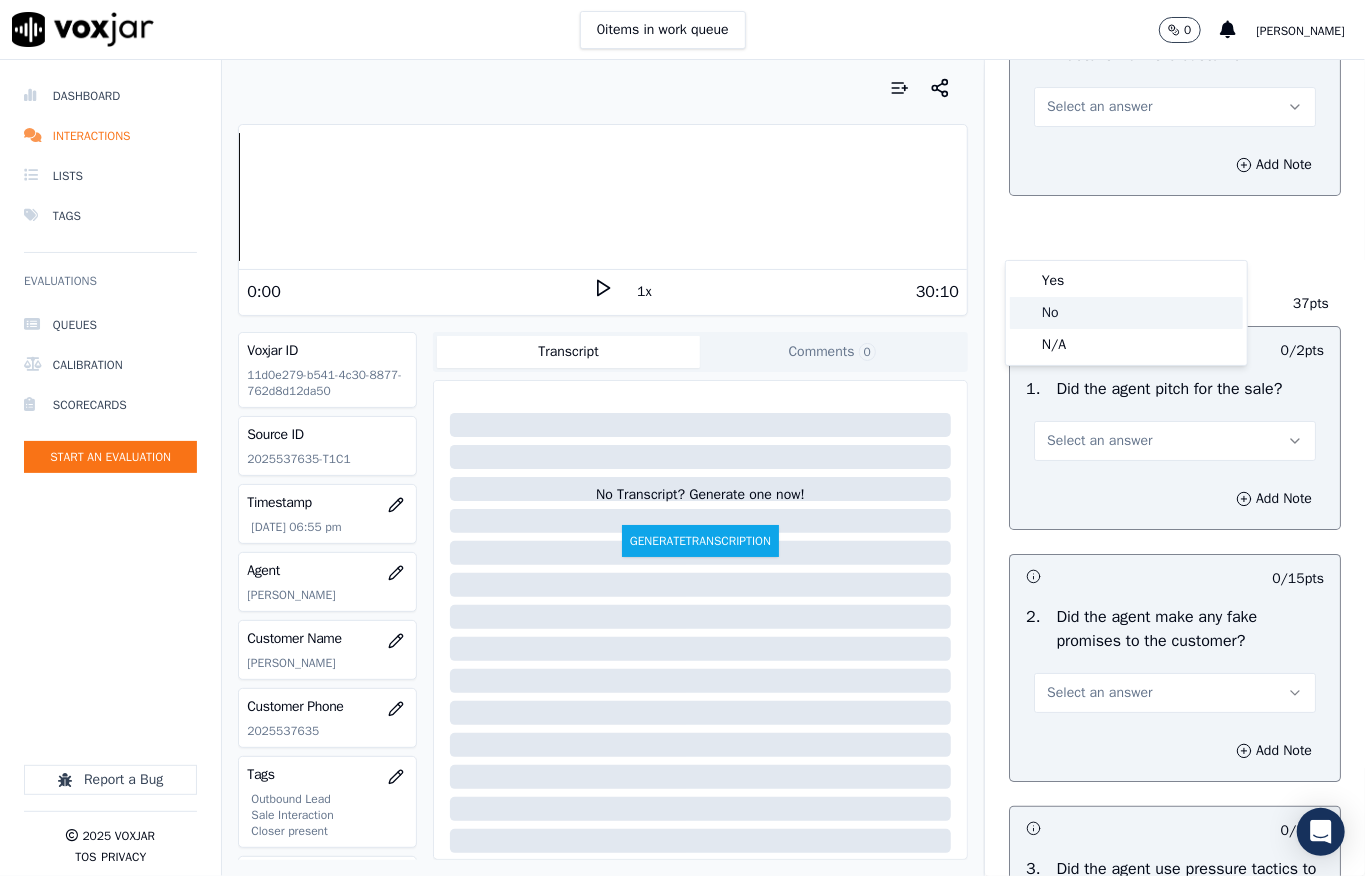 click on "No" 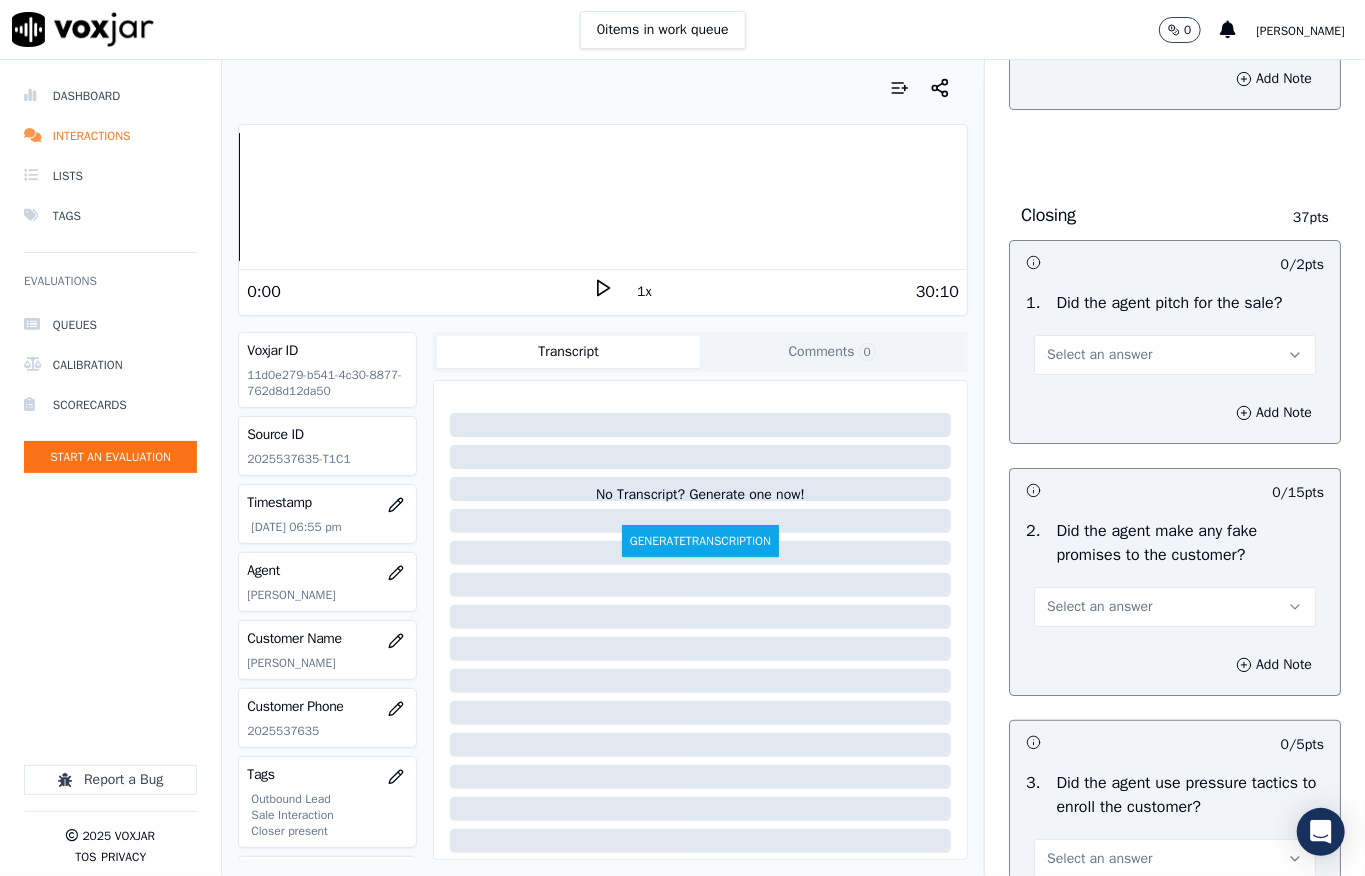 scroll, scrollTop: 4000, scrollLeft: 0, axis: vertical 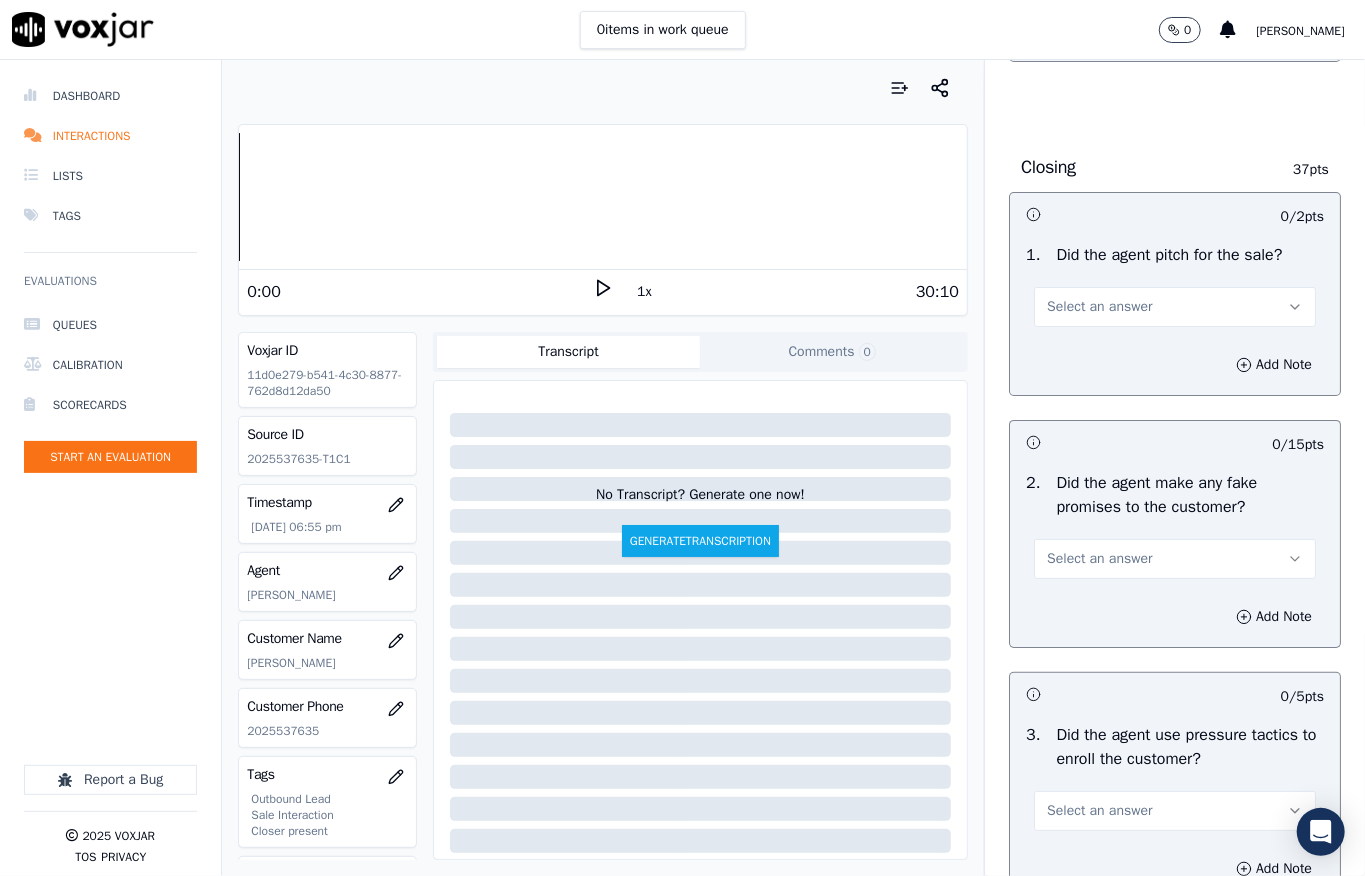 click on "Select an answer" at bounding box center (1099, 307) 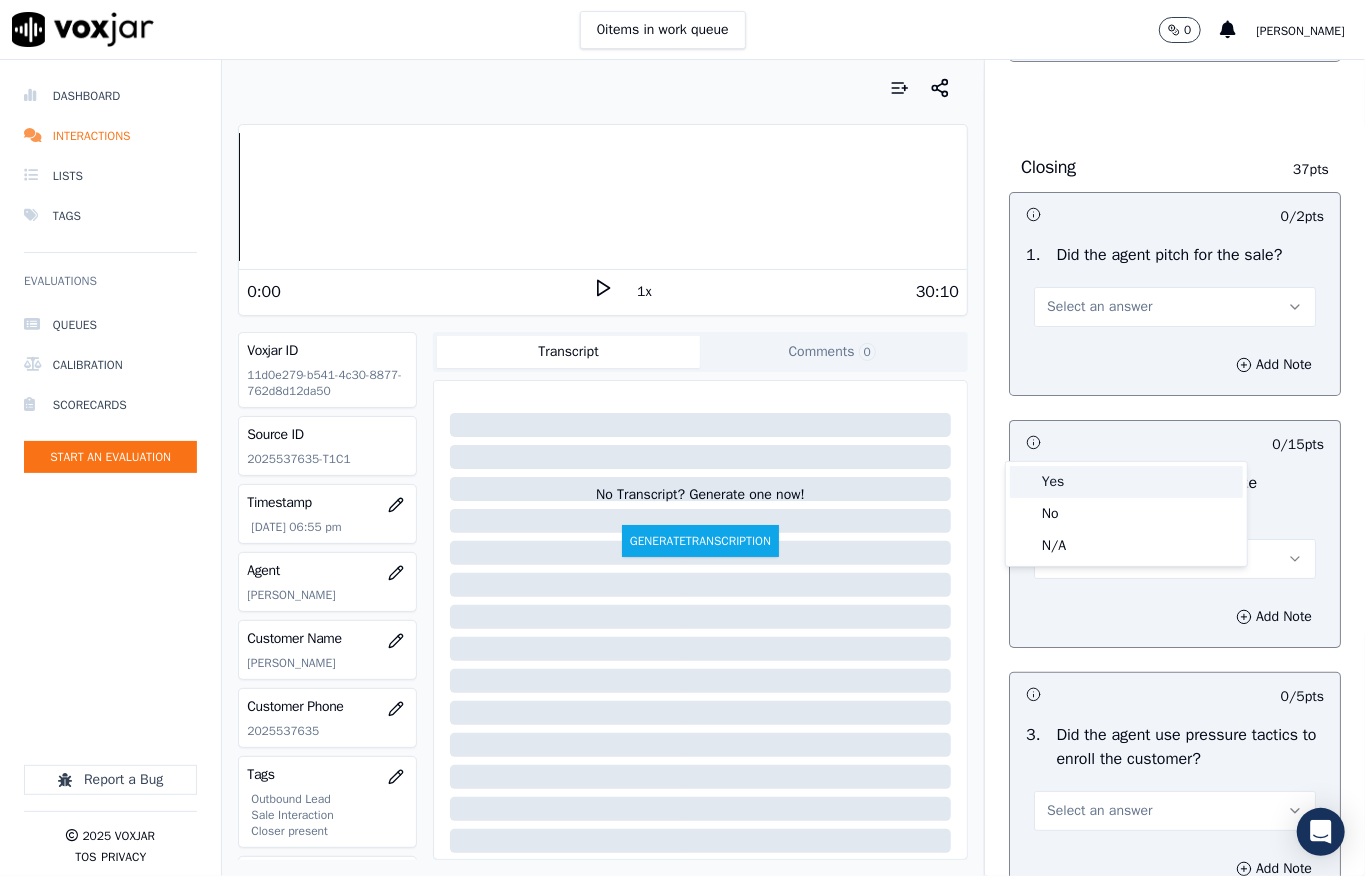click on "Yes" at bounding box center (1126, 482) 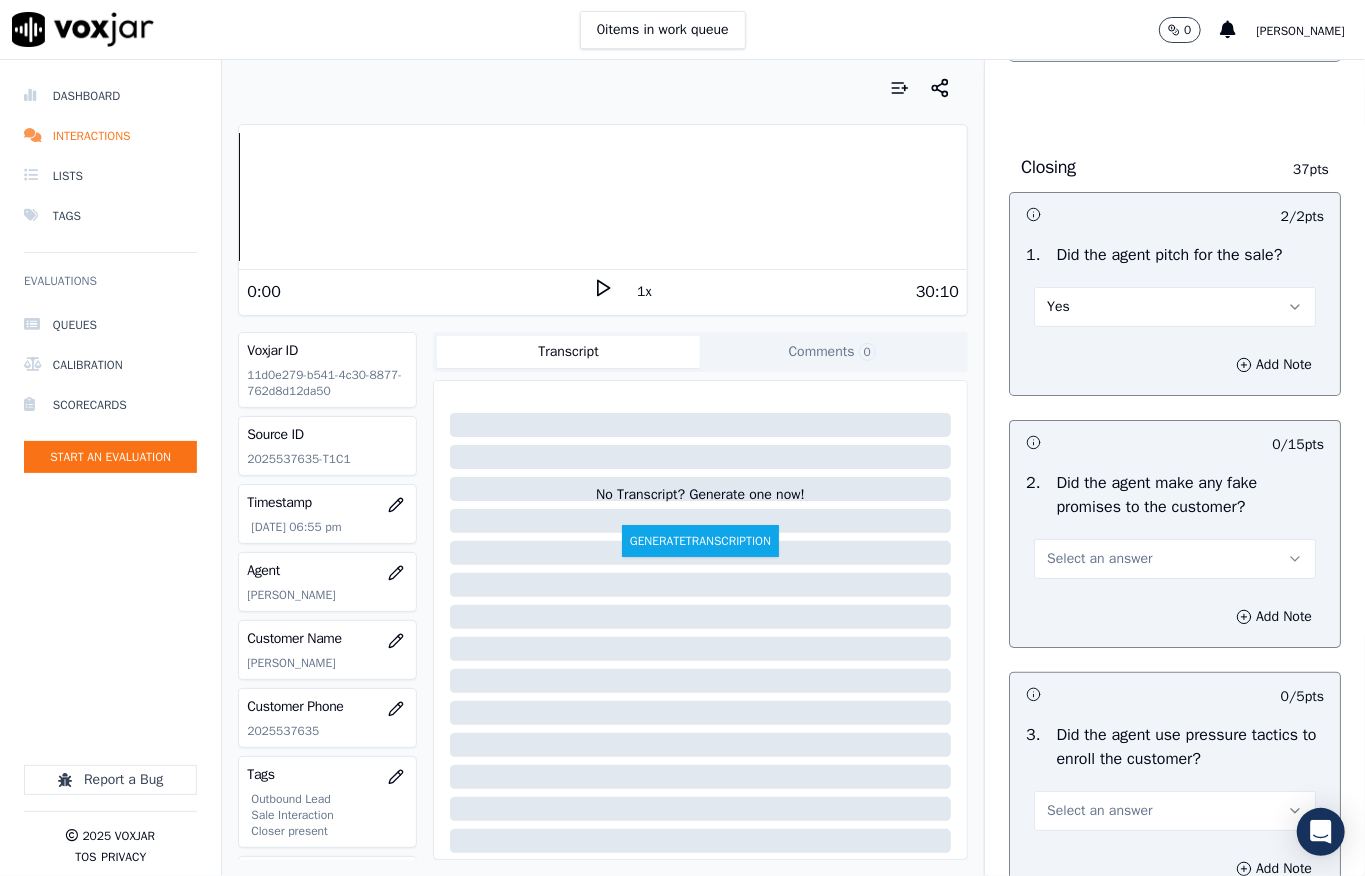 scroll, scrollTop: 4266, scrollLeft: 0, axis: vertical 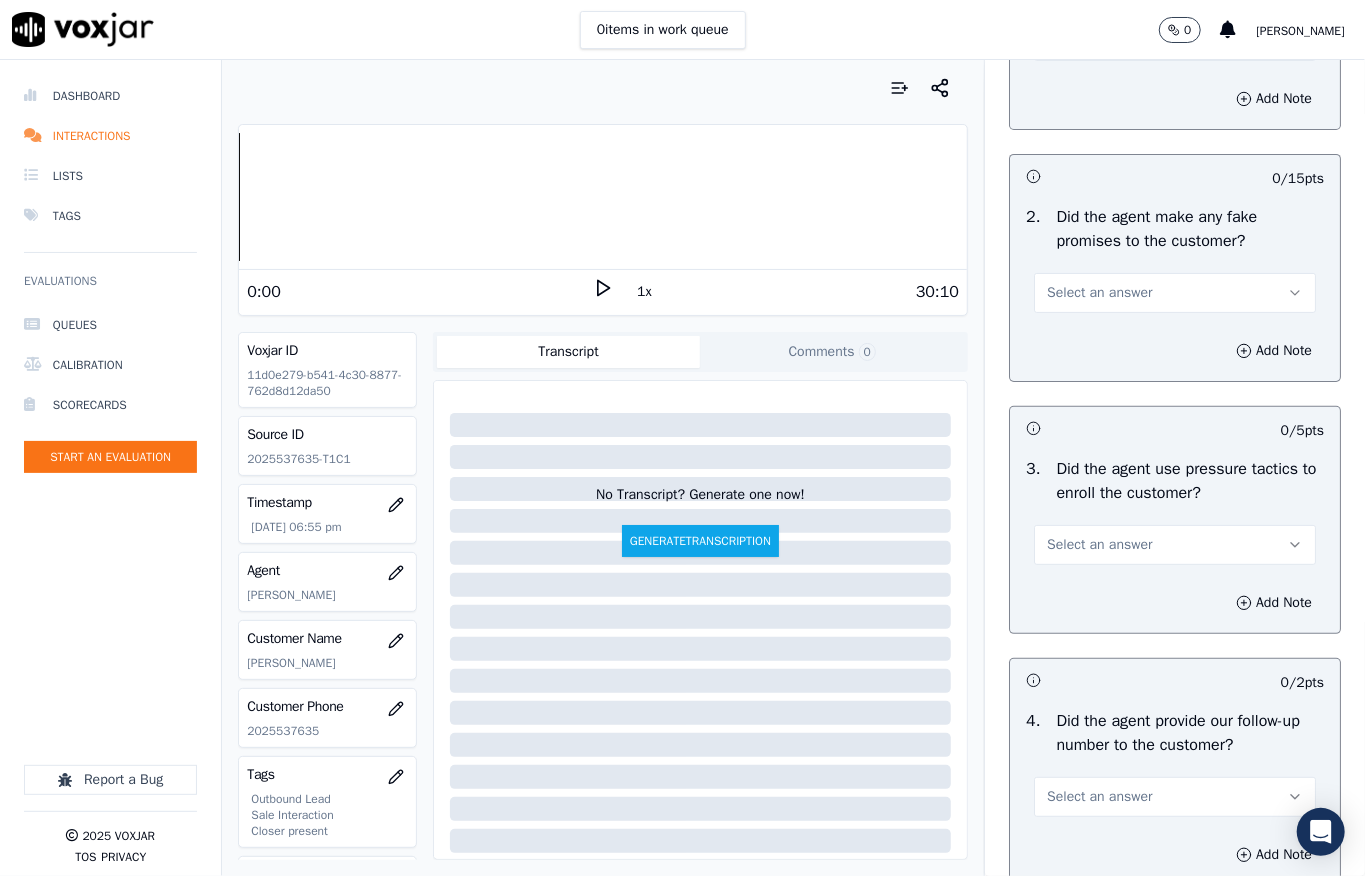 click on "Select an answer" at bounding box center (1175, 293) 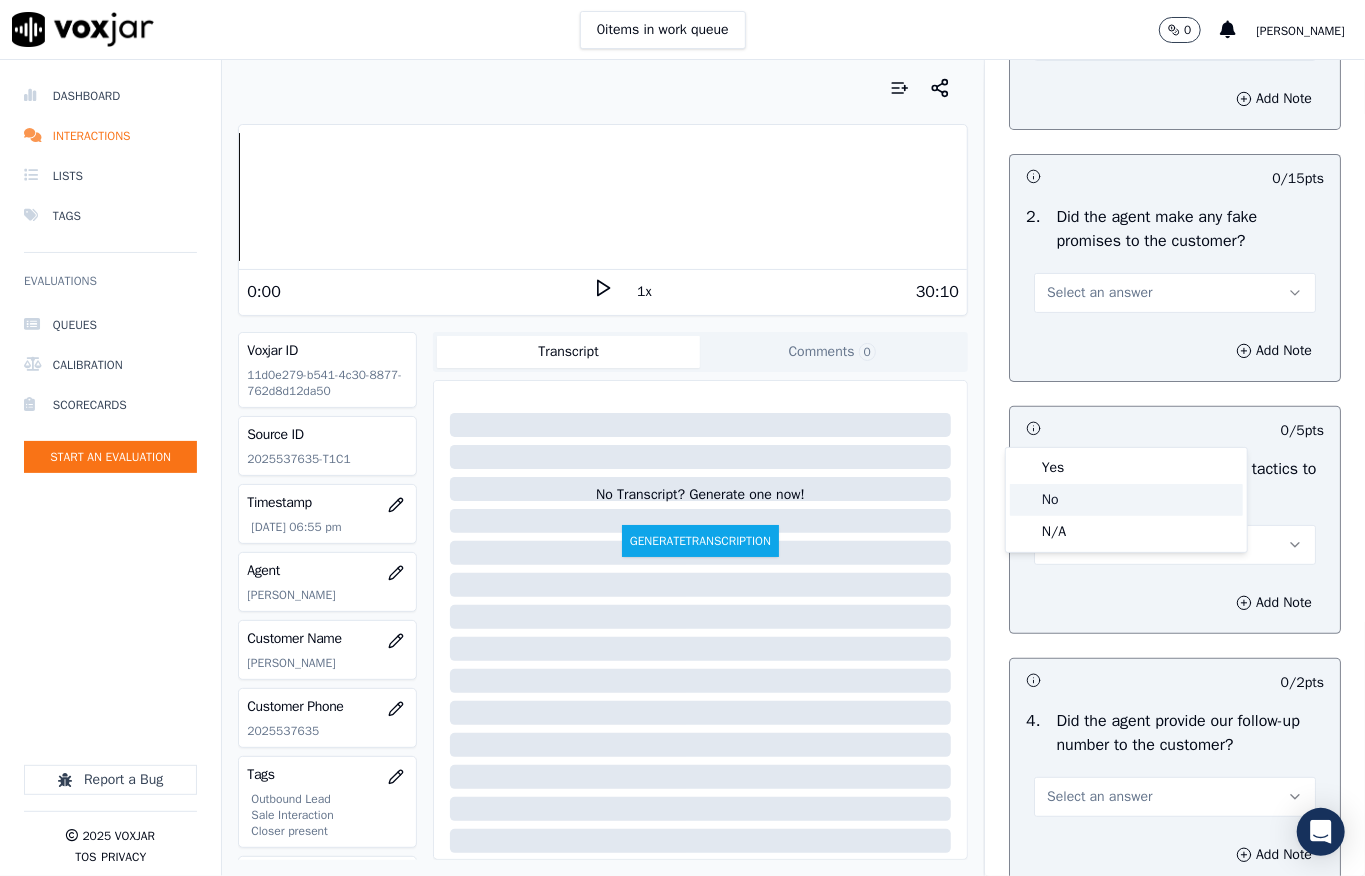 click on "No" 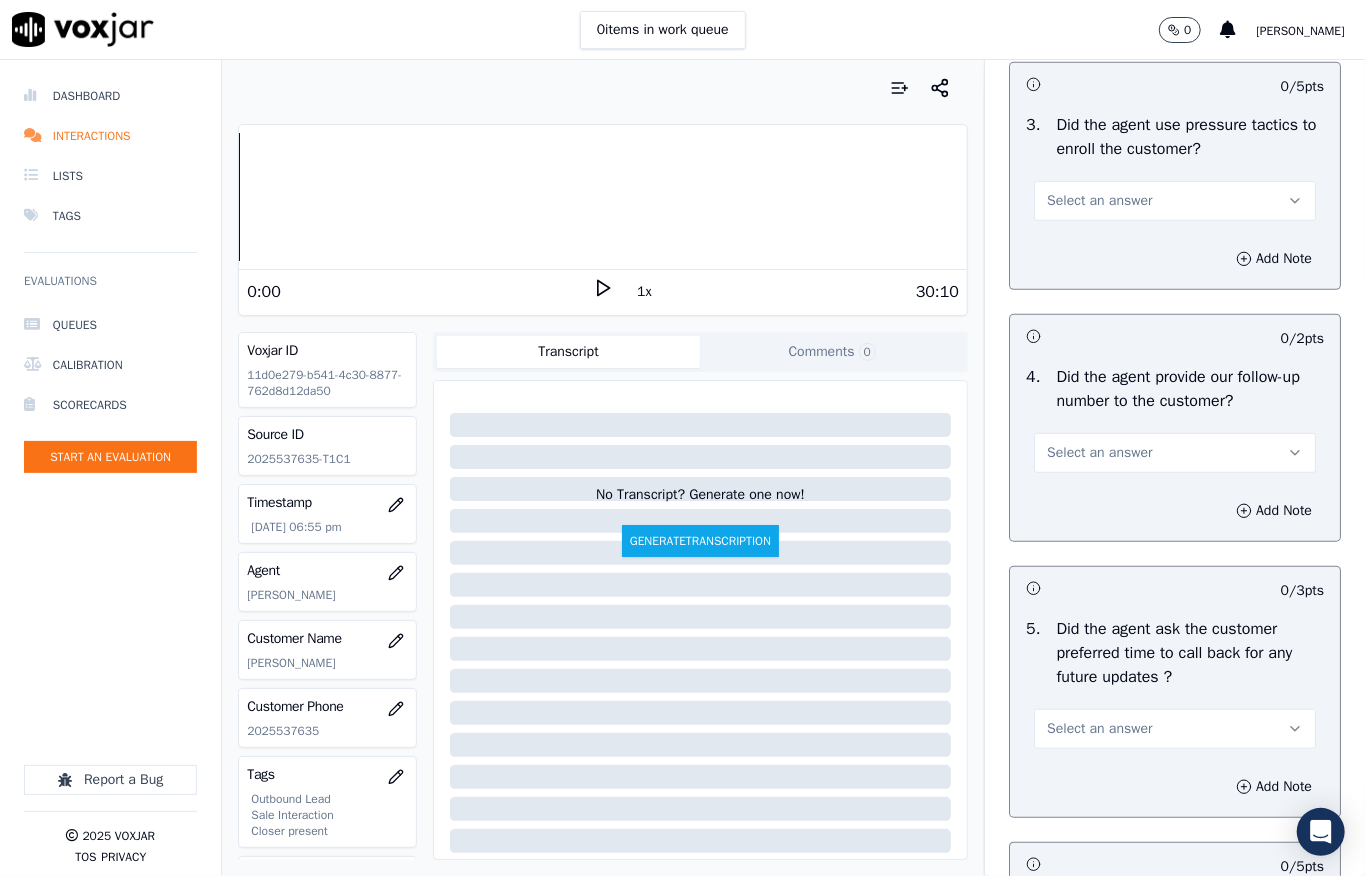 scroll, scrollTop: 4666, scrollLeft: 0, axis: vertical 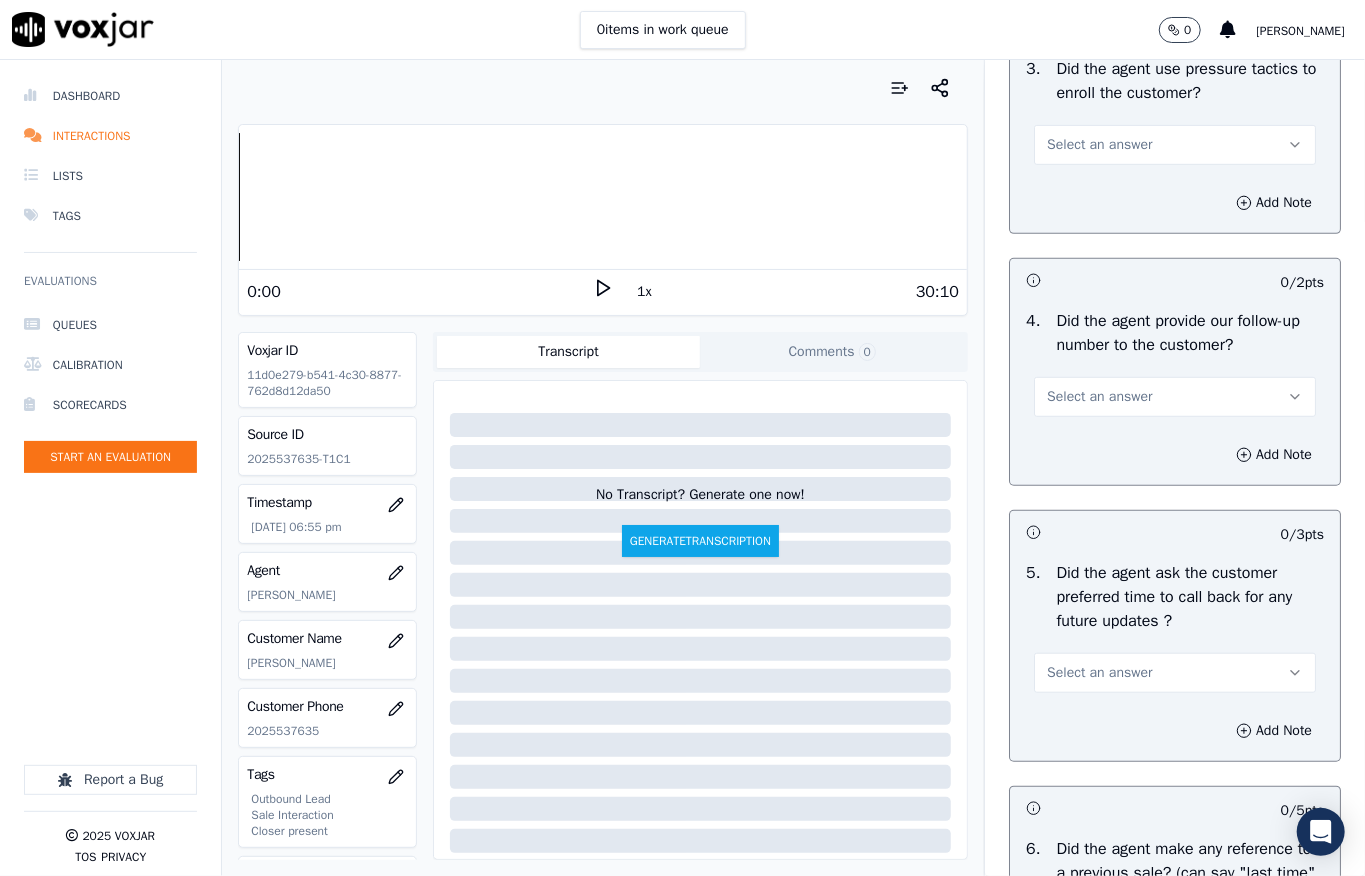 click on "Select an answer" at bounding box center [1175, 145] 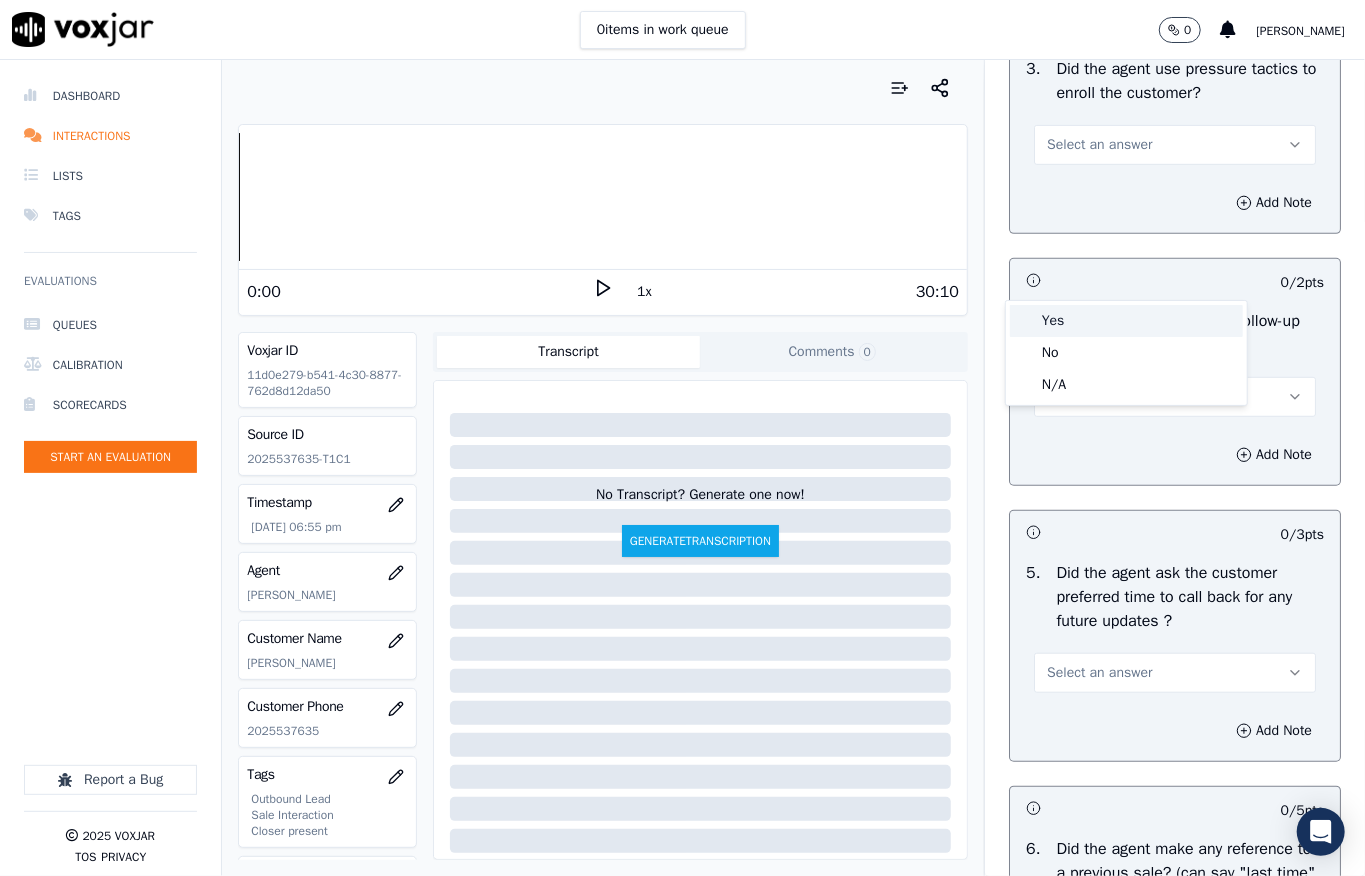 click on "Yes" at bounding box center (1126, 321) 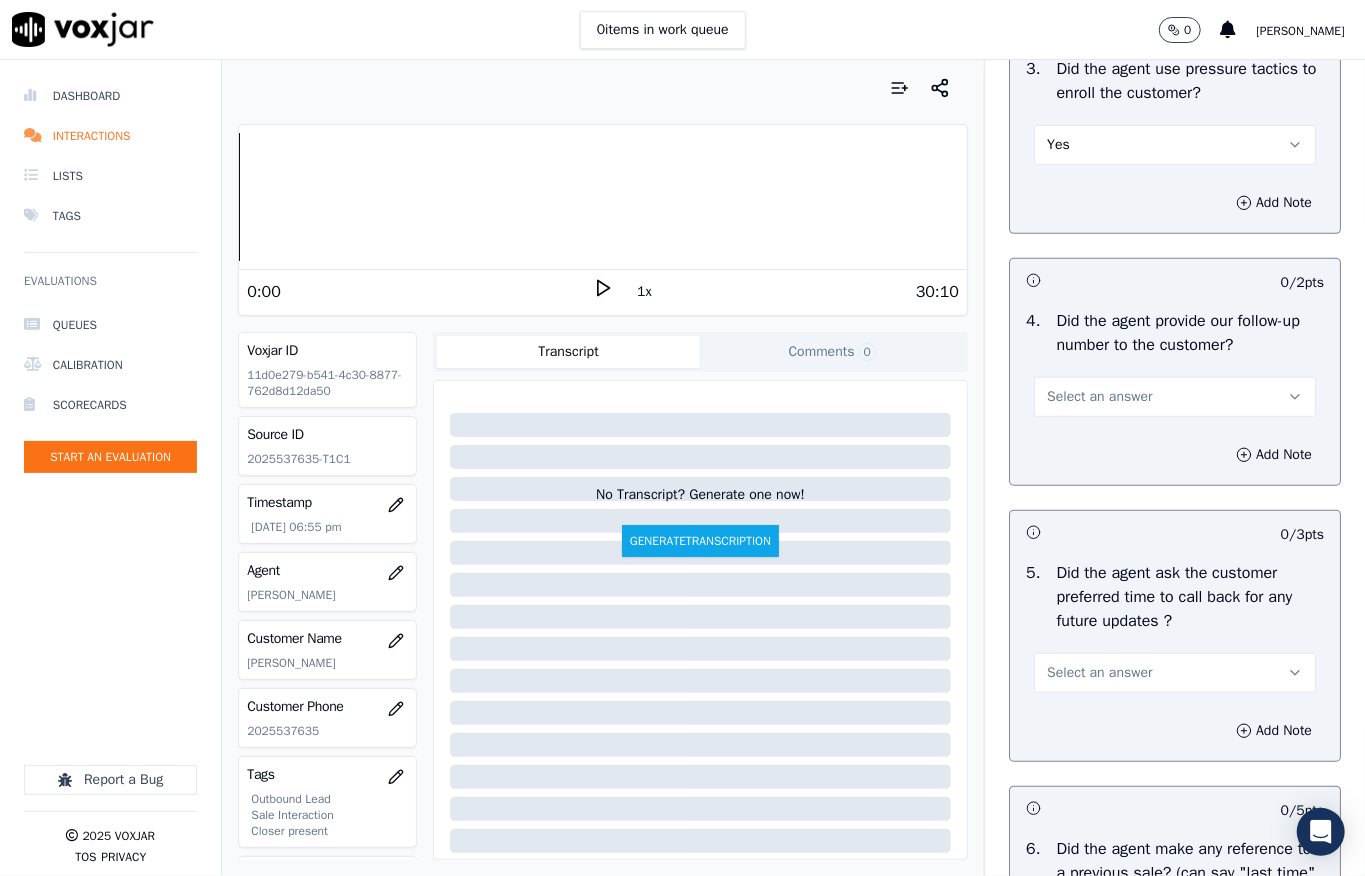 click on "Yes" at bounding box center (1175, 145) 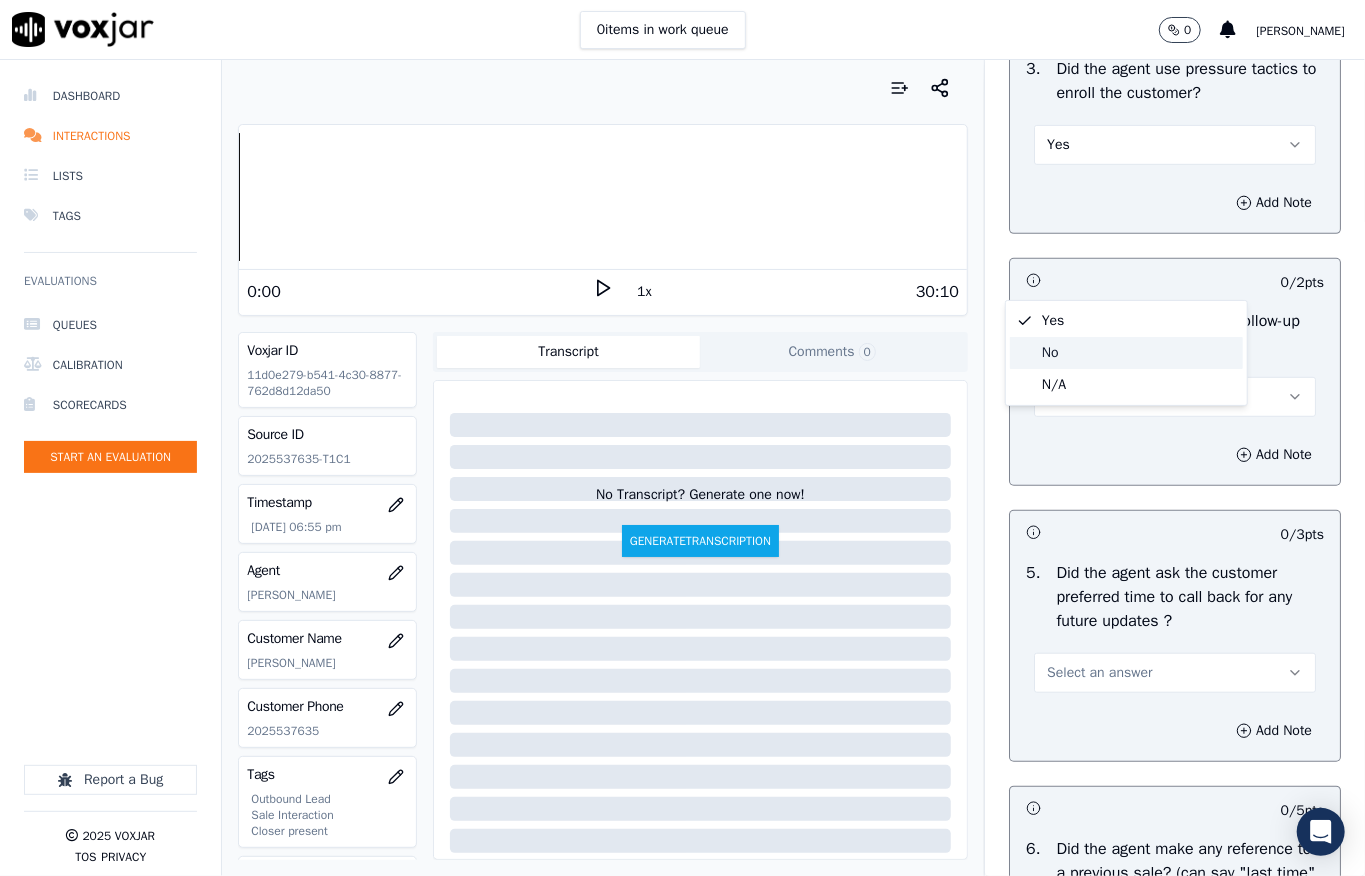click on "No" 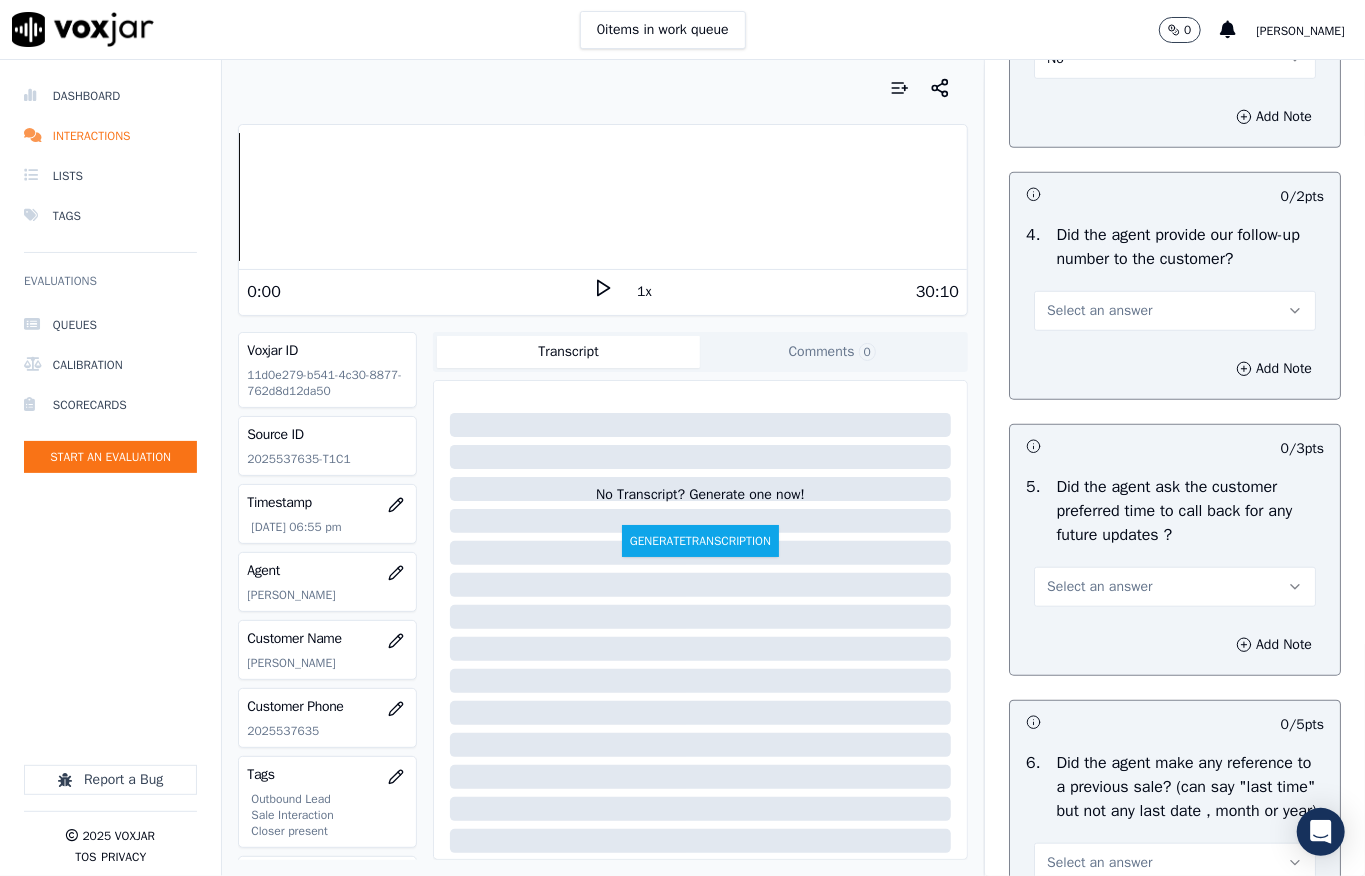 scroll, scrollTop: 4800, scrollLeft: 0, axis: vertical 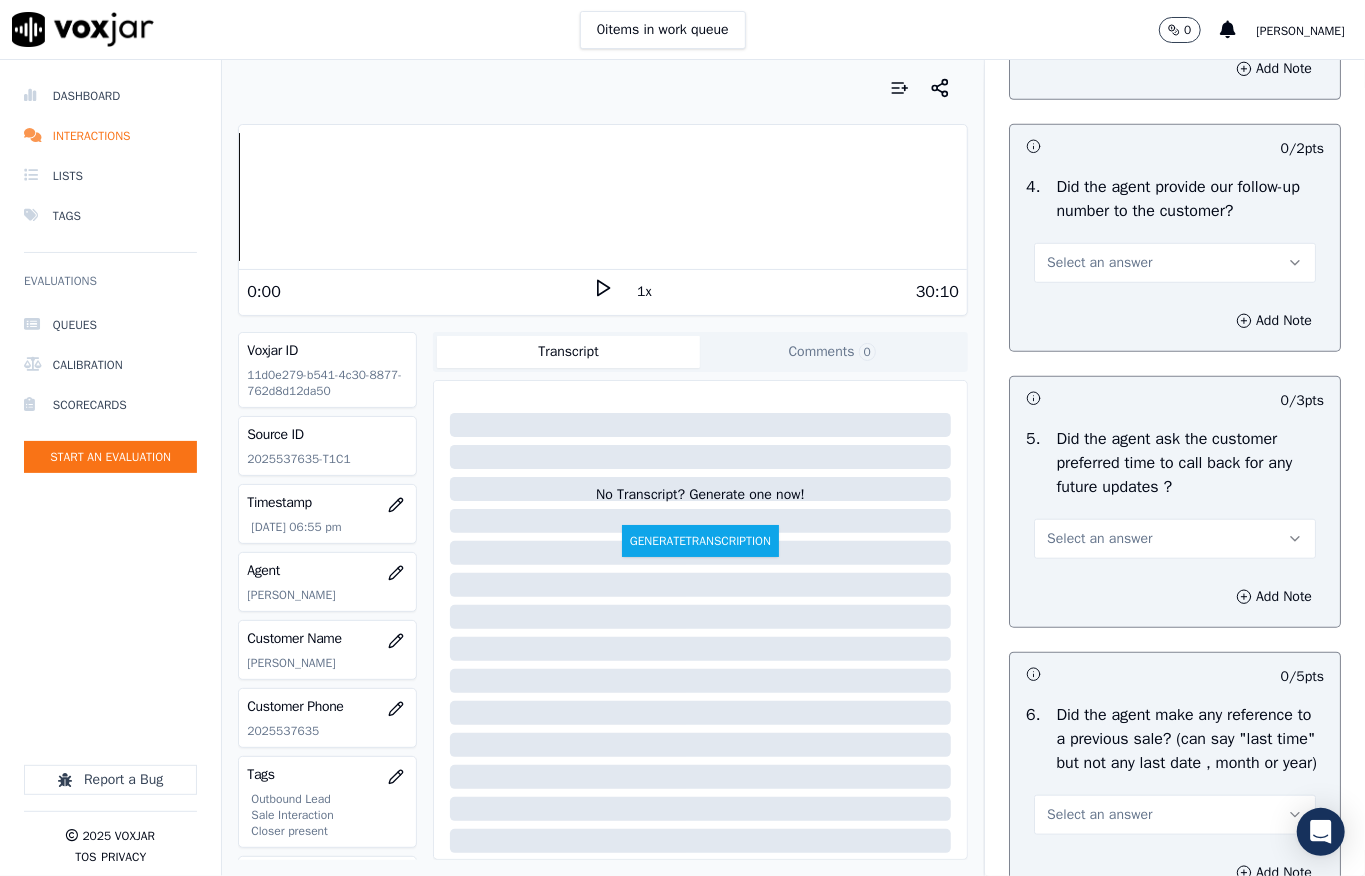 click on "Select an answer" at bounding box center (1175, 253) 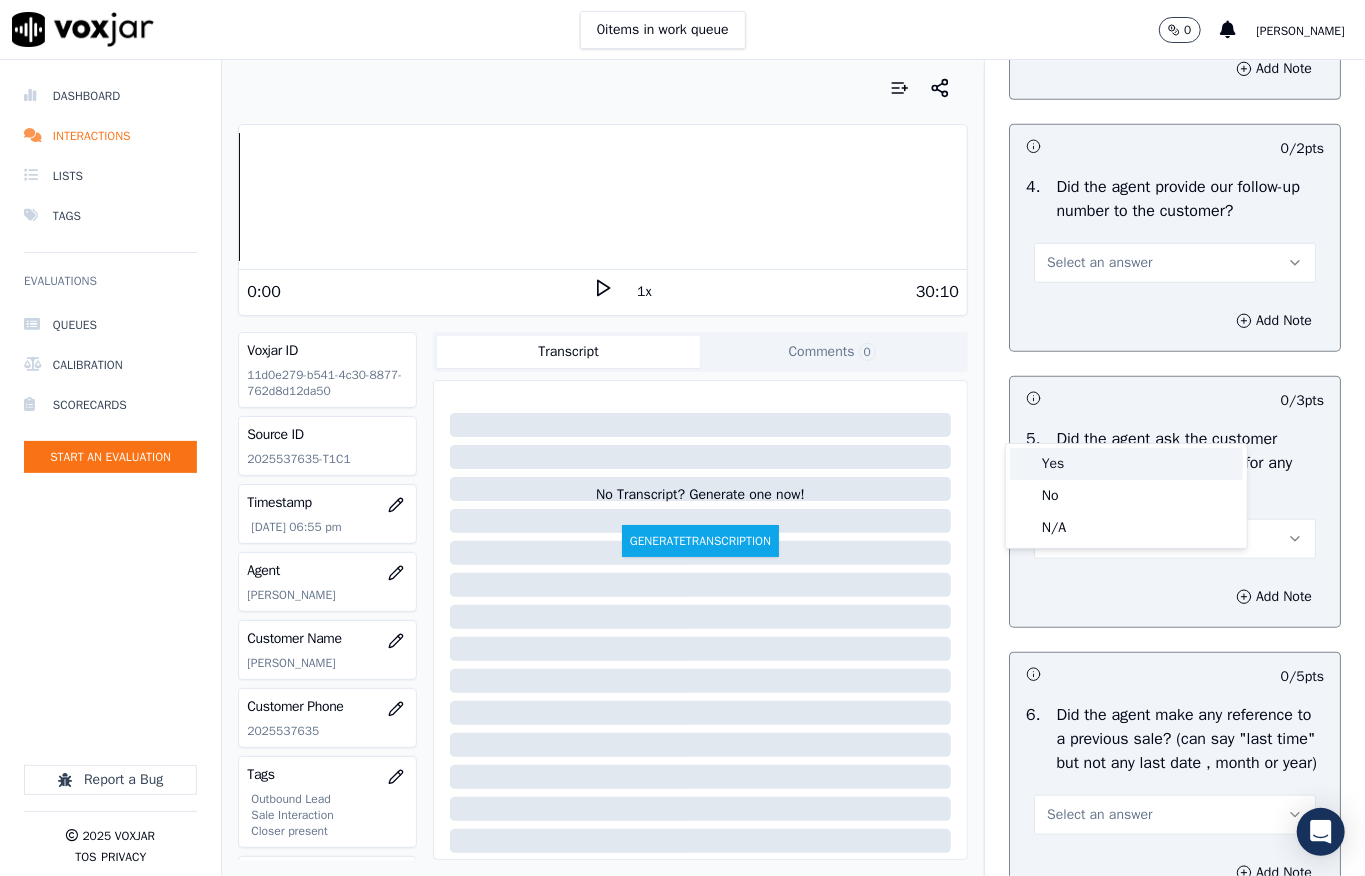 click on "Yes" at bounding box center [1126, 464] 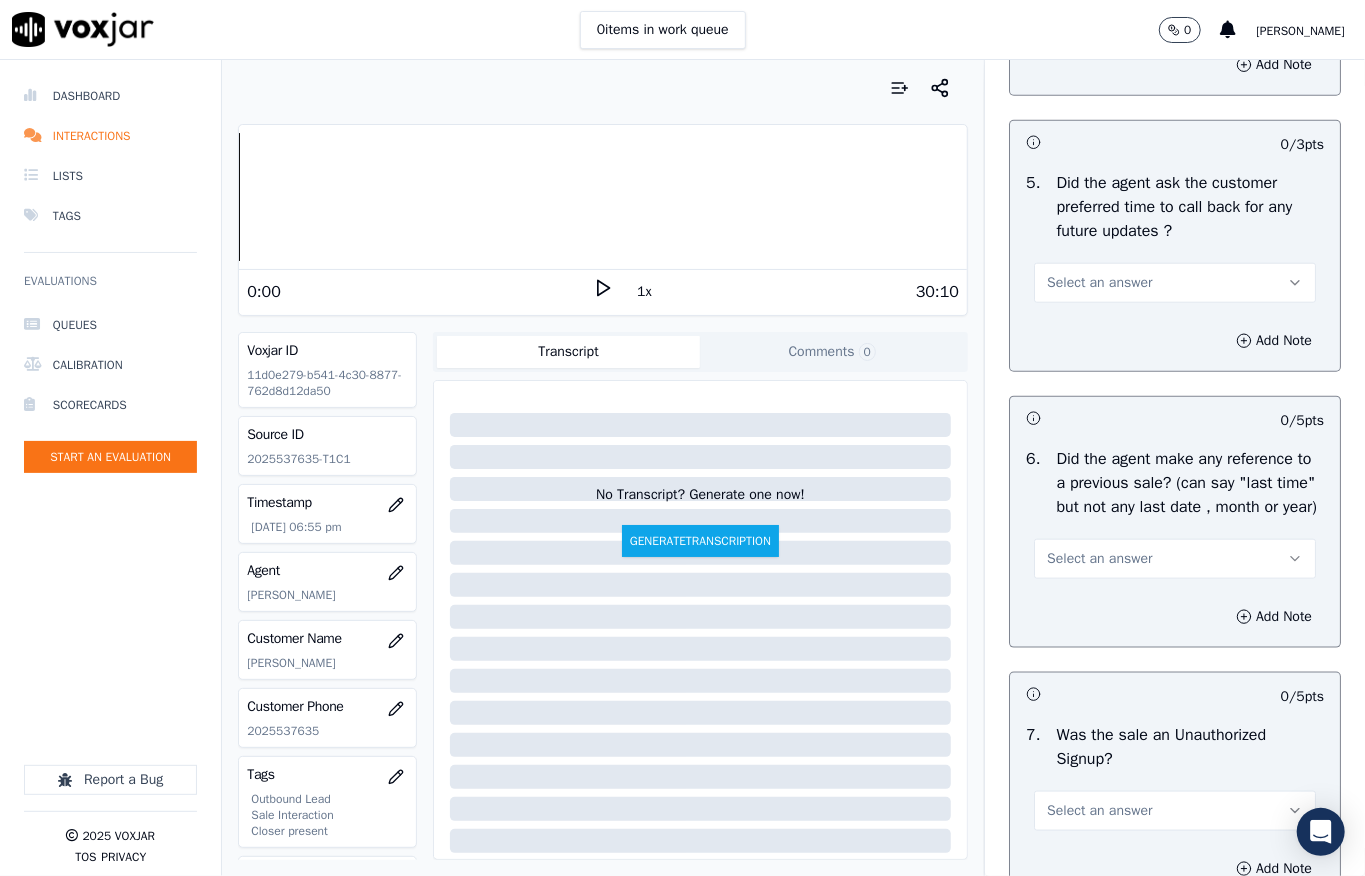 scroll, scrollTop: 5066, scrollLeft: 0, axis: vertical 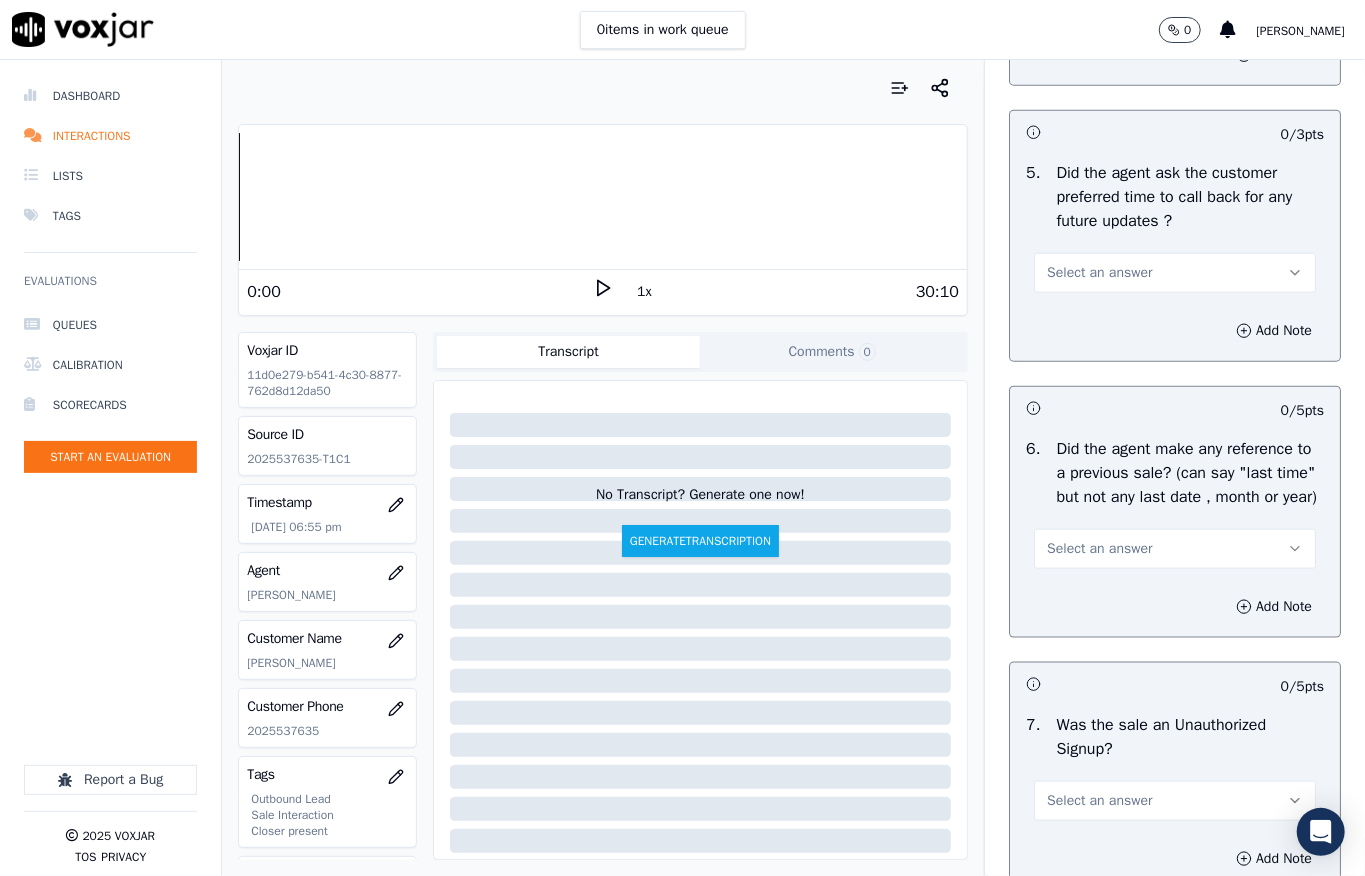 click on "Select an answer" at bounding box center [1099, 273] 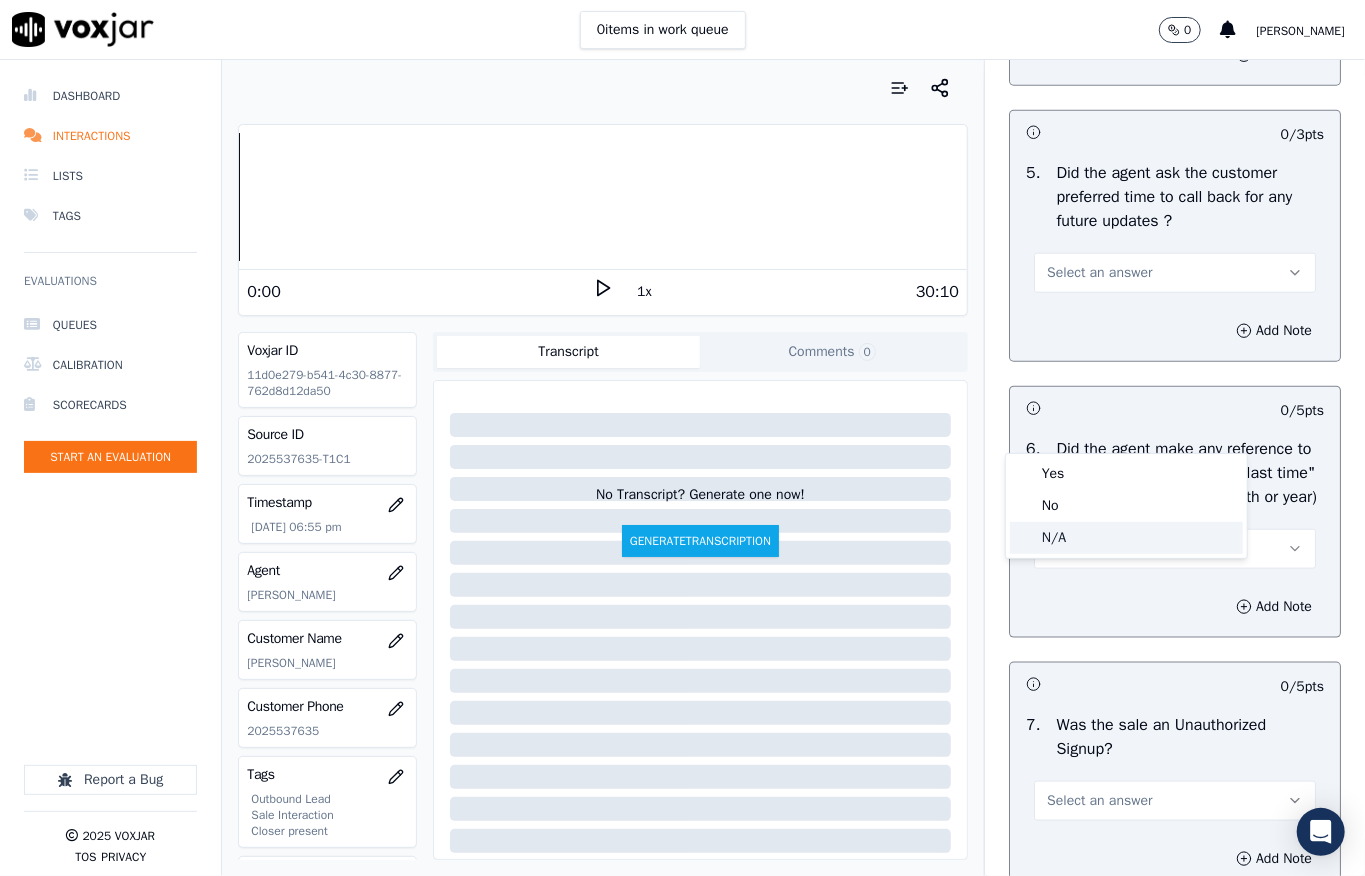 click on "N/A" 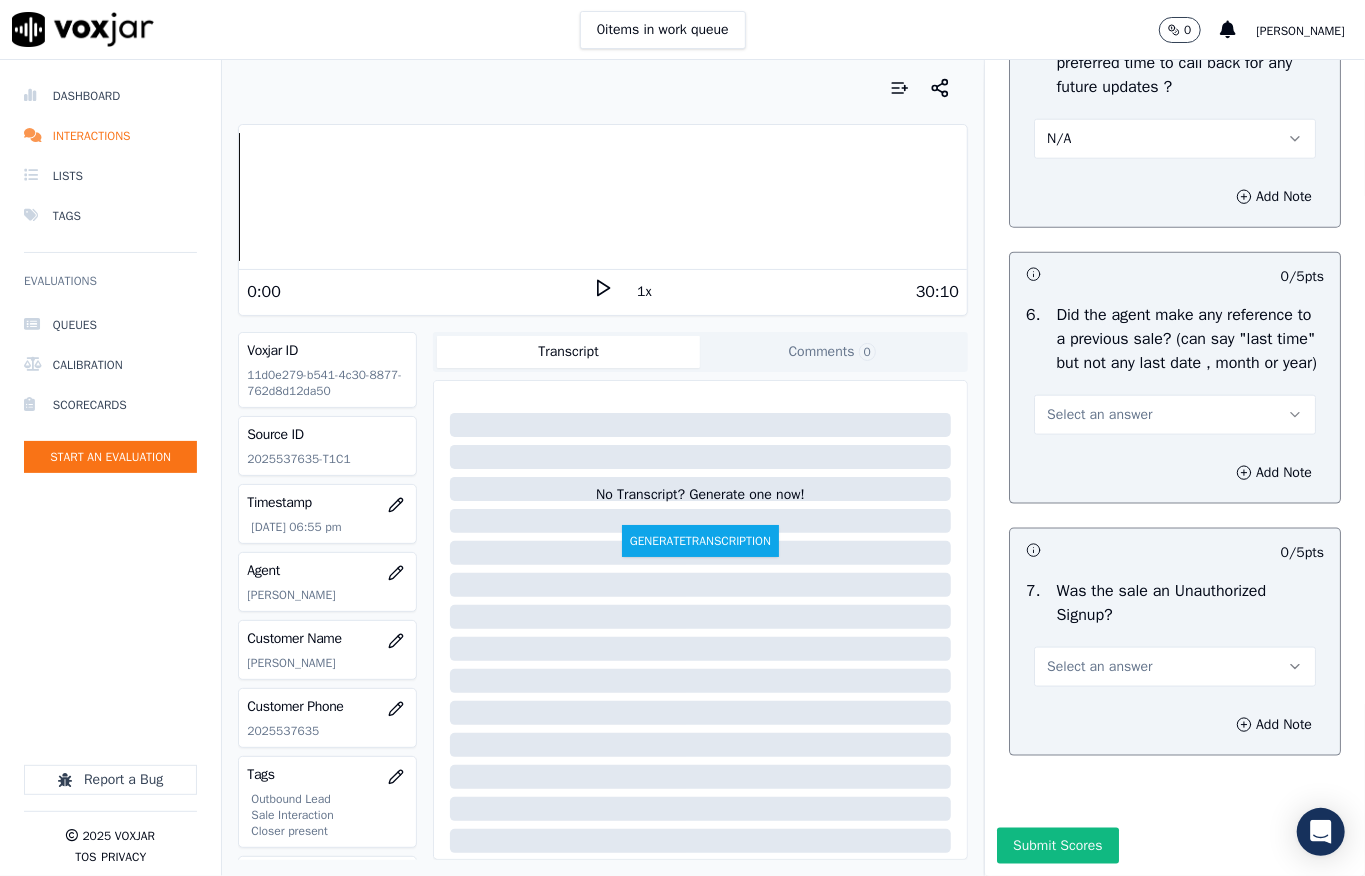 scroll, scrollTop: 5450, scrollLeft: 0, axis: vertical 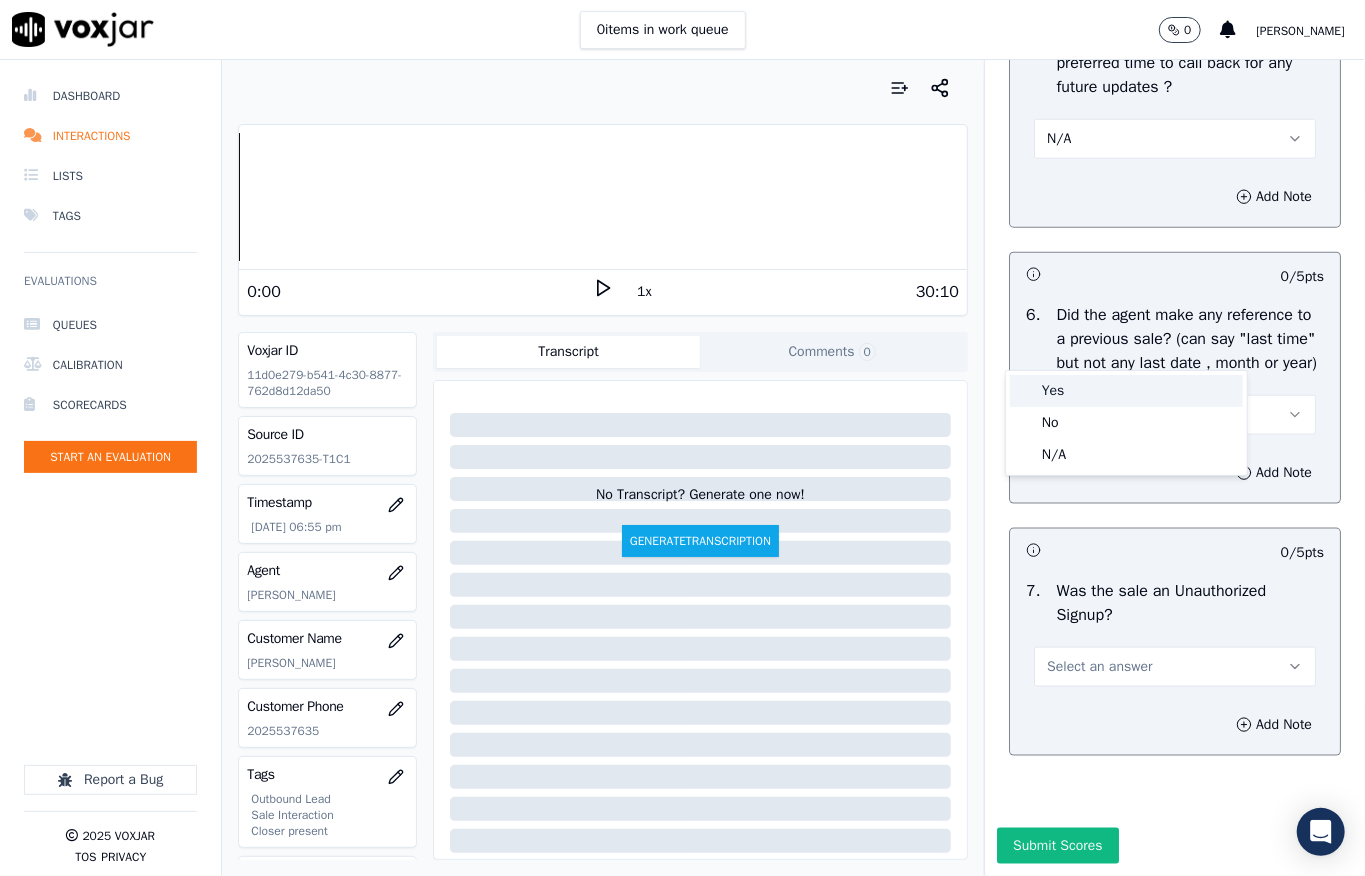click on "No" 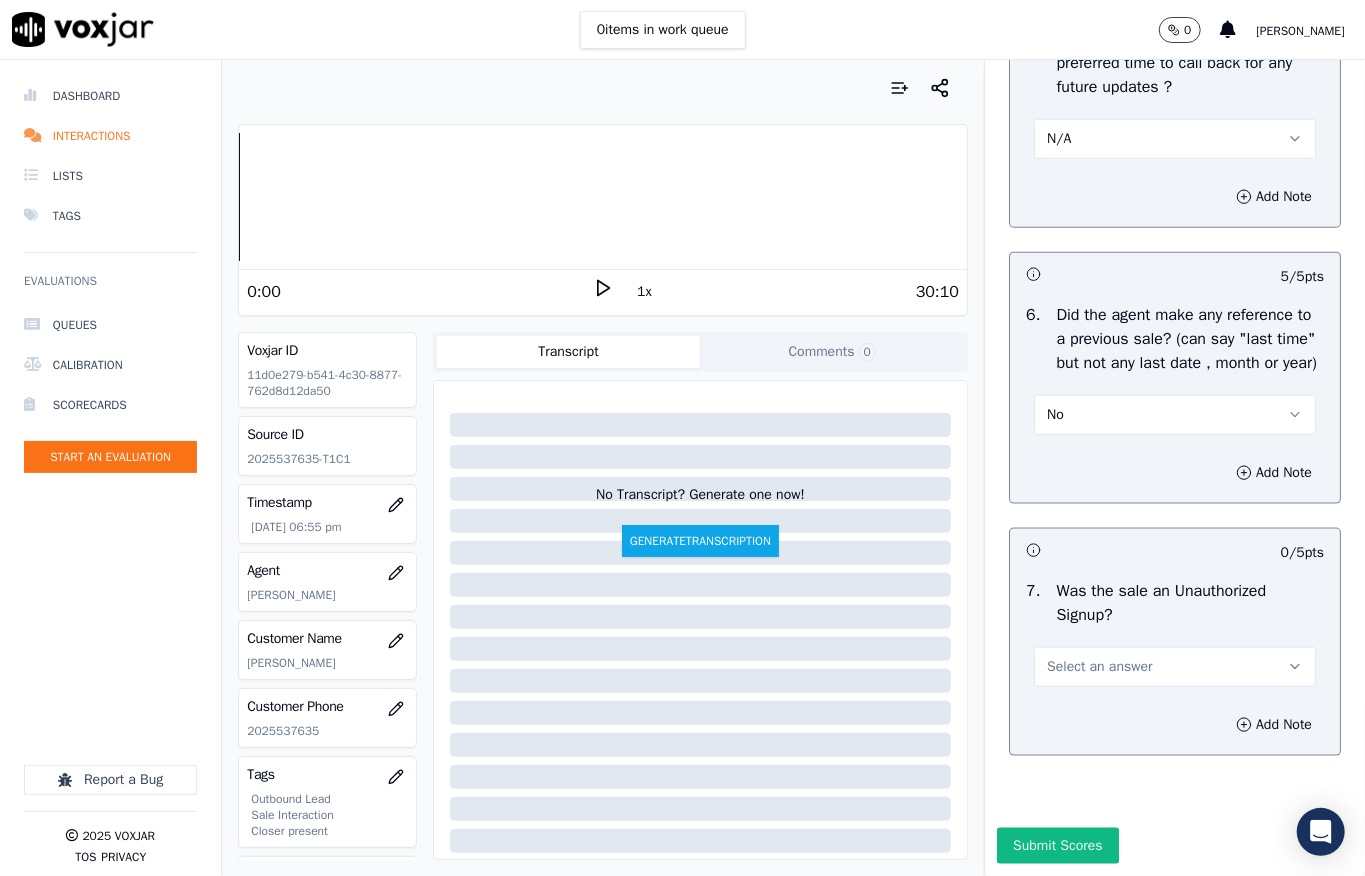 click on "Select an answer" at bounding box center [1175, 667] 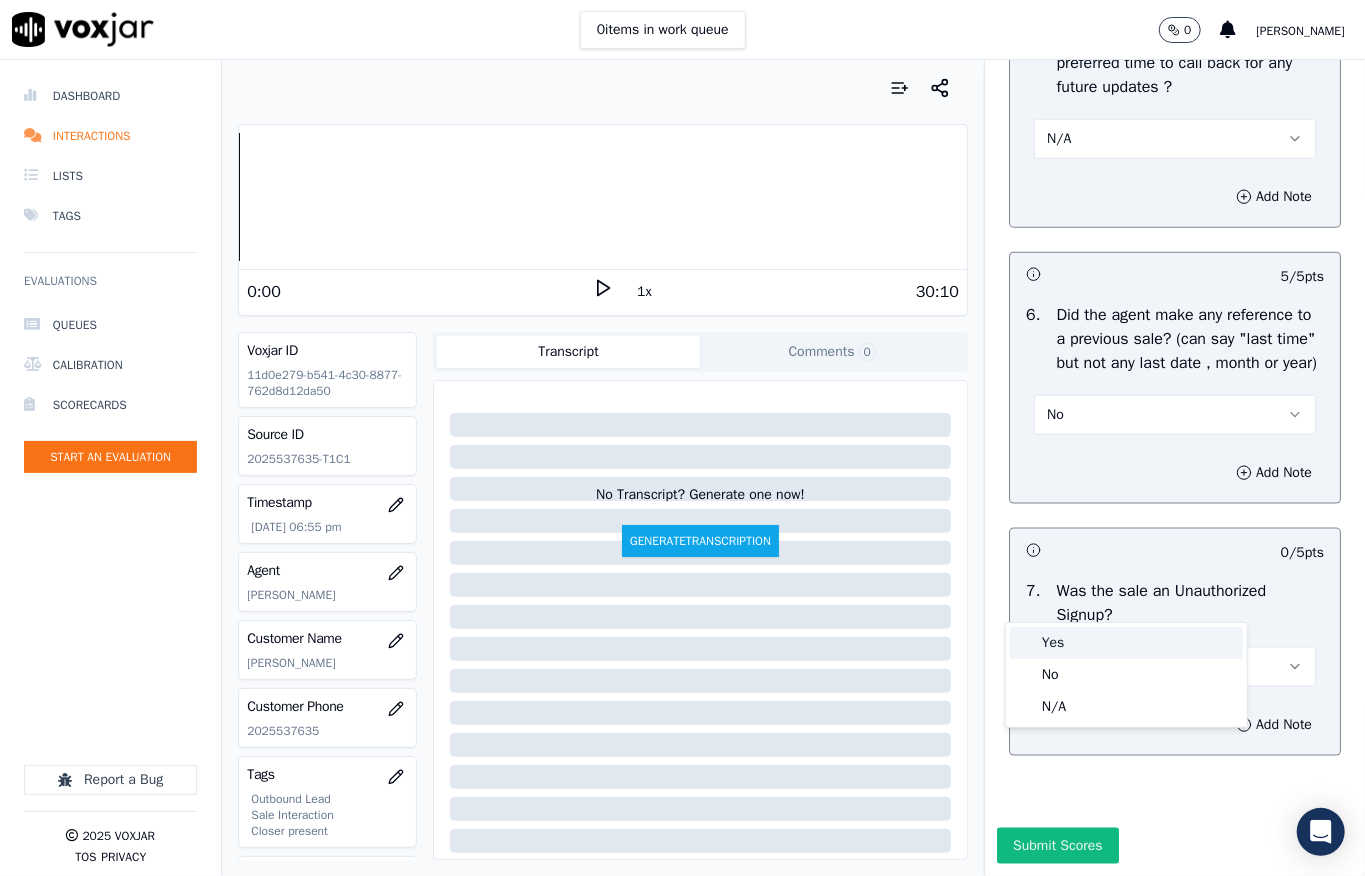 drag, startPoint x: 1069, startPoint y: 613, endPoint x: 1078, endPoint y: 640, distance: 28.460499 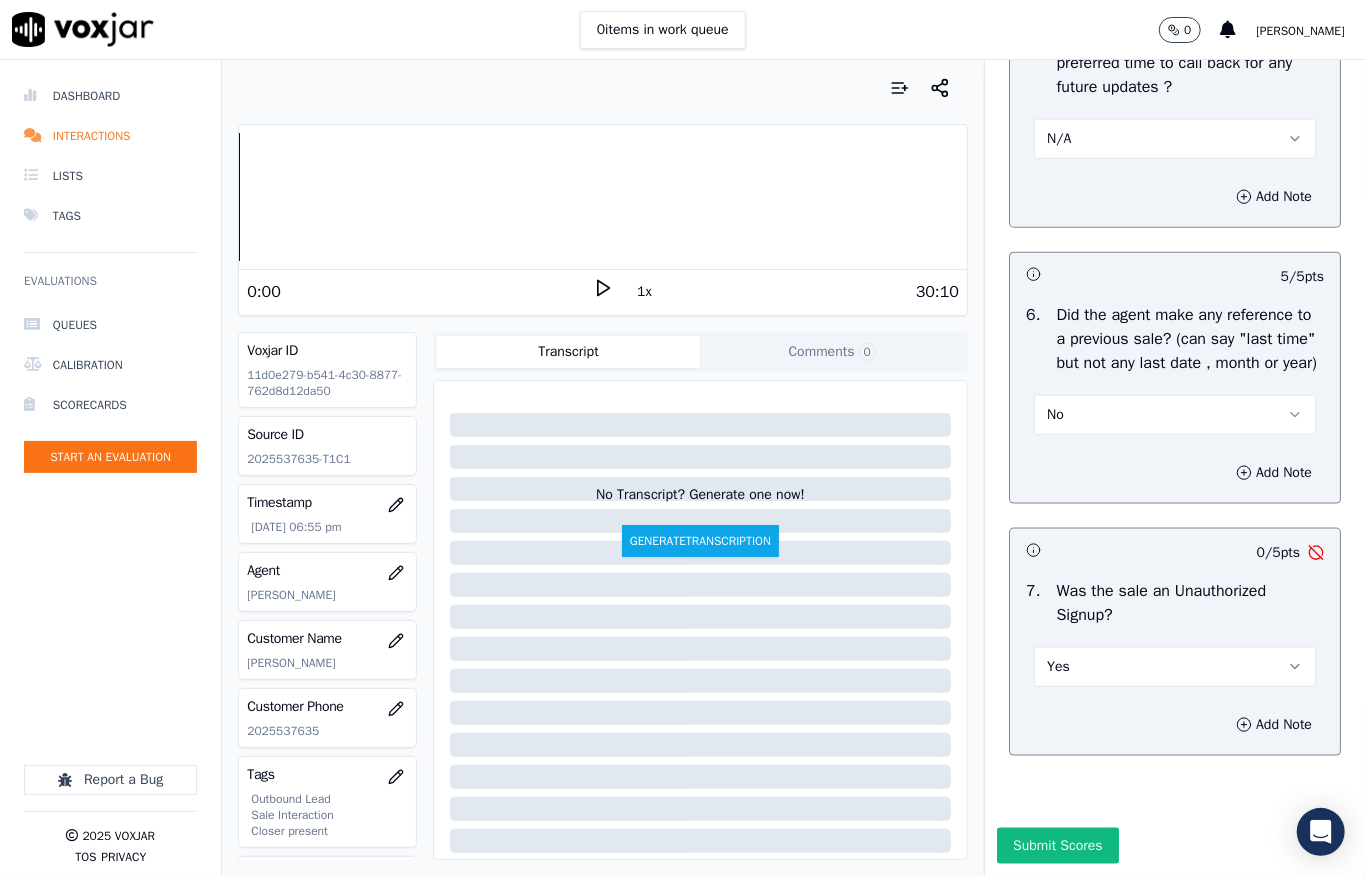 click on "Yes" at bounding box center (1175, 667) 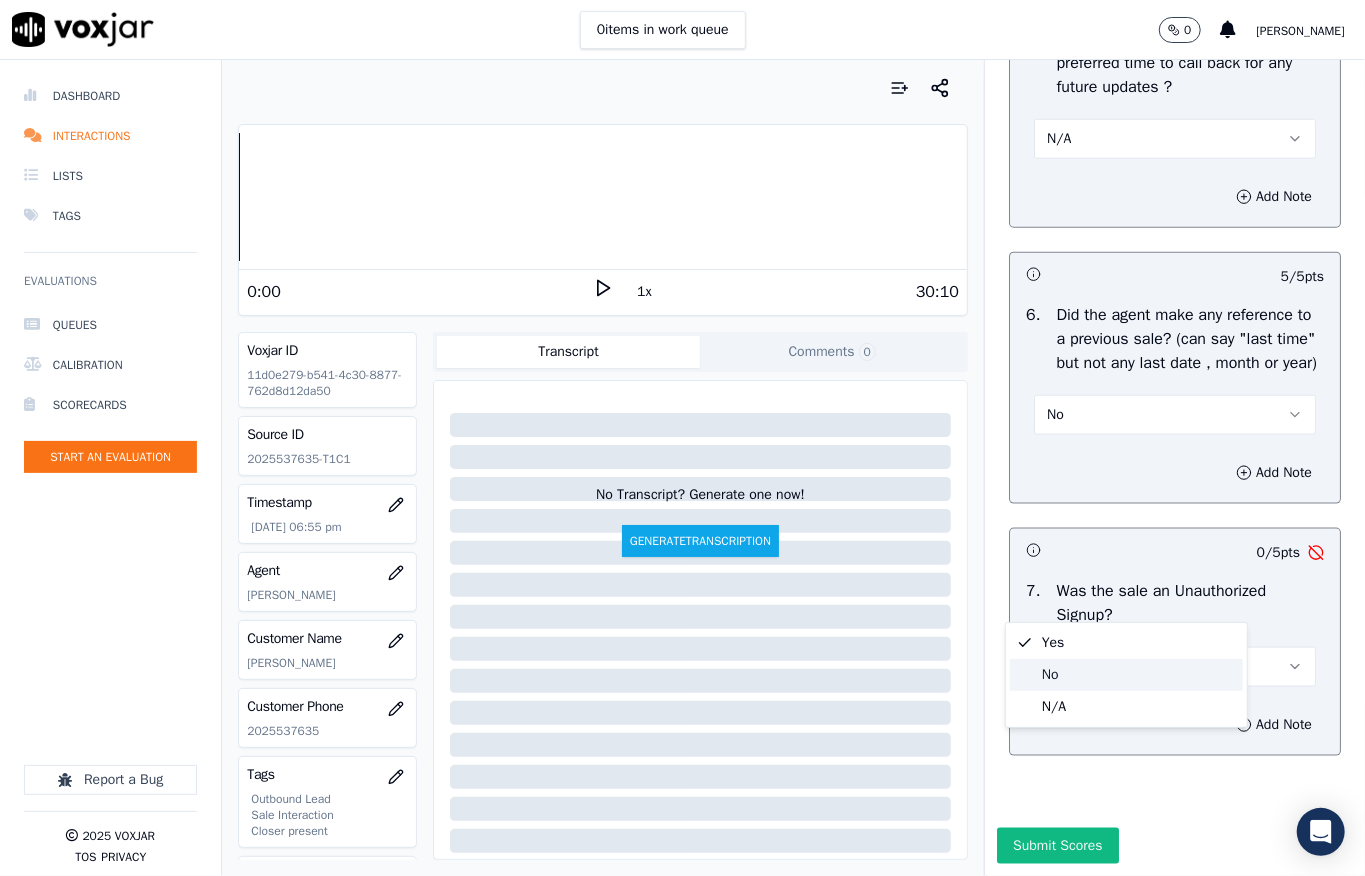 click on "No" 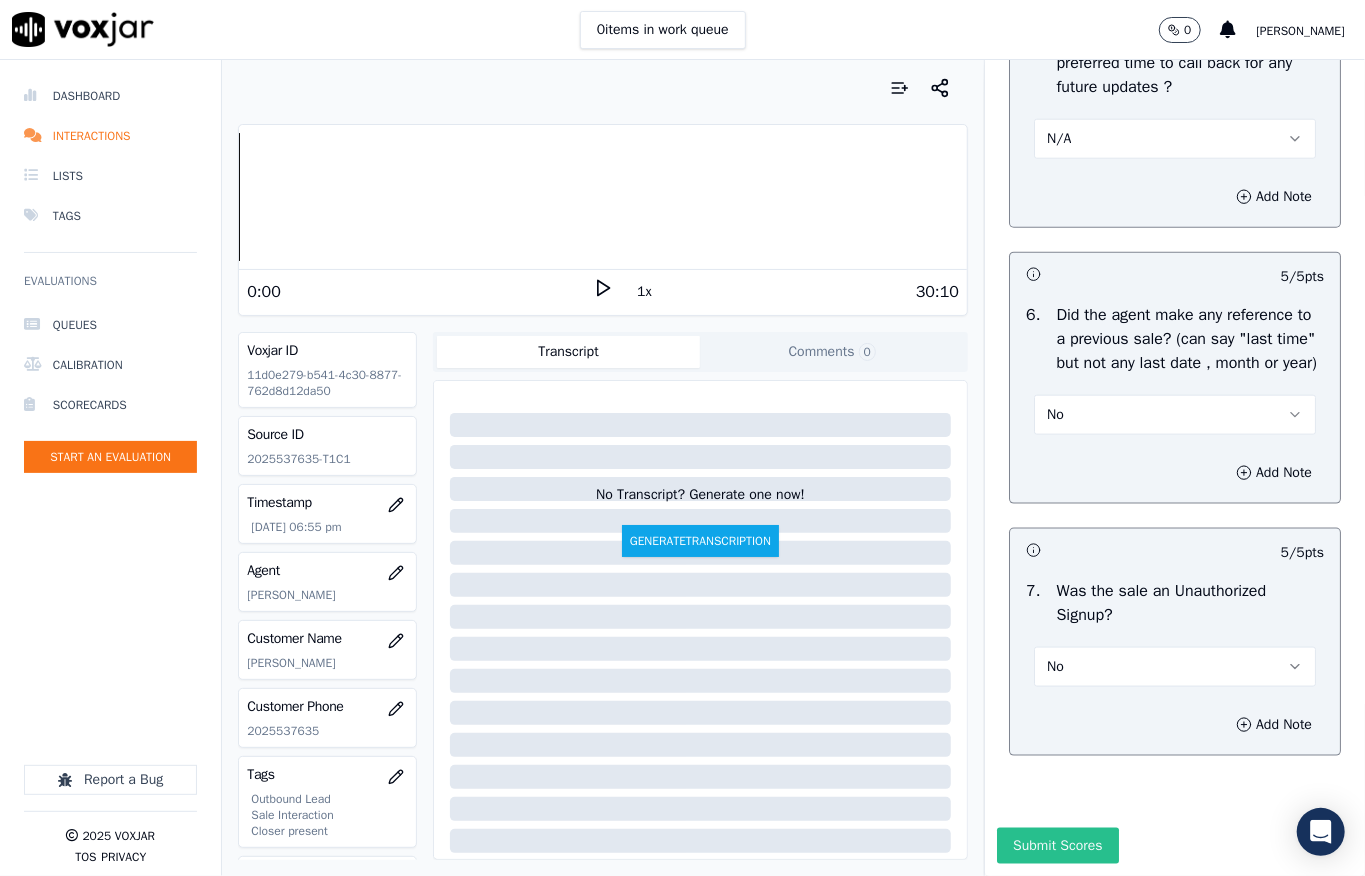 click on "Submit Scores" at bounding box center [1057, 846] 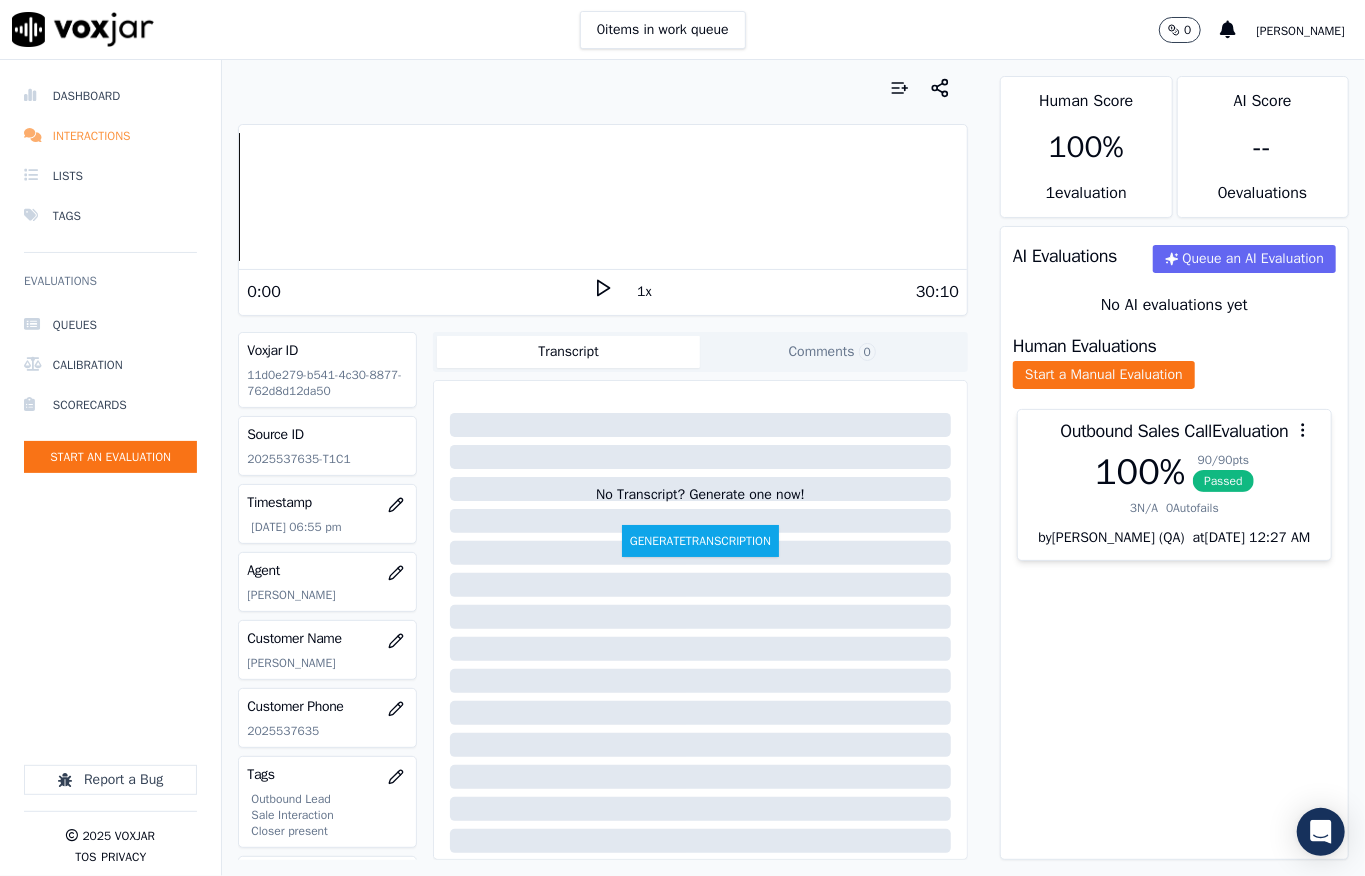 click on "Interactions" at bounding box center (110, 136) 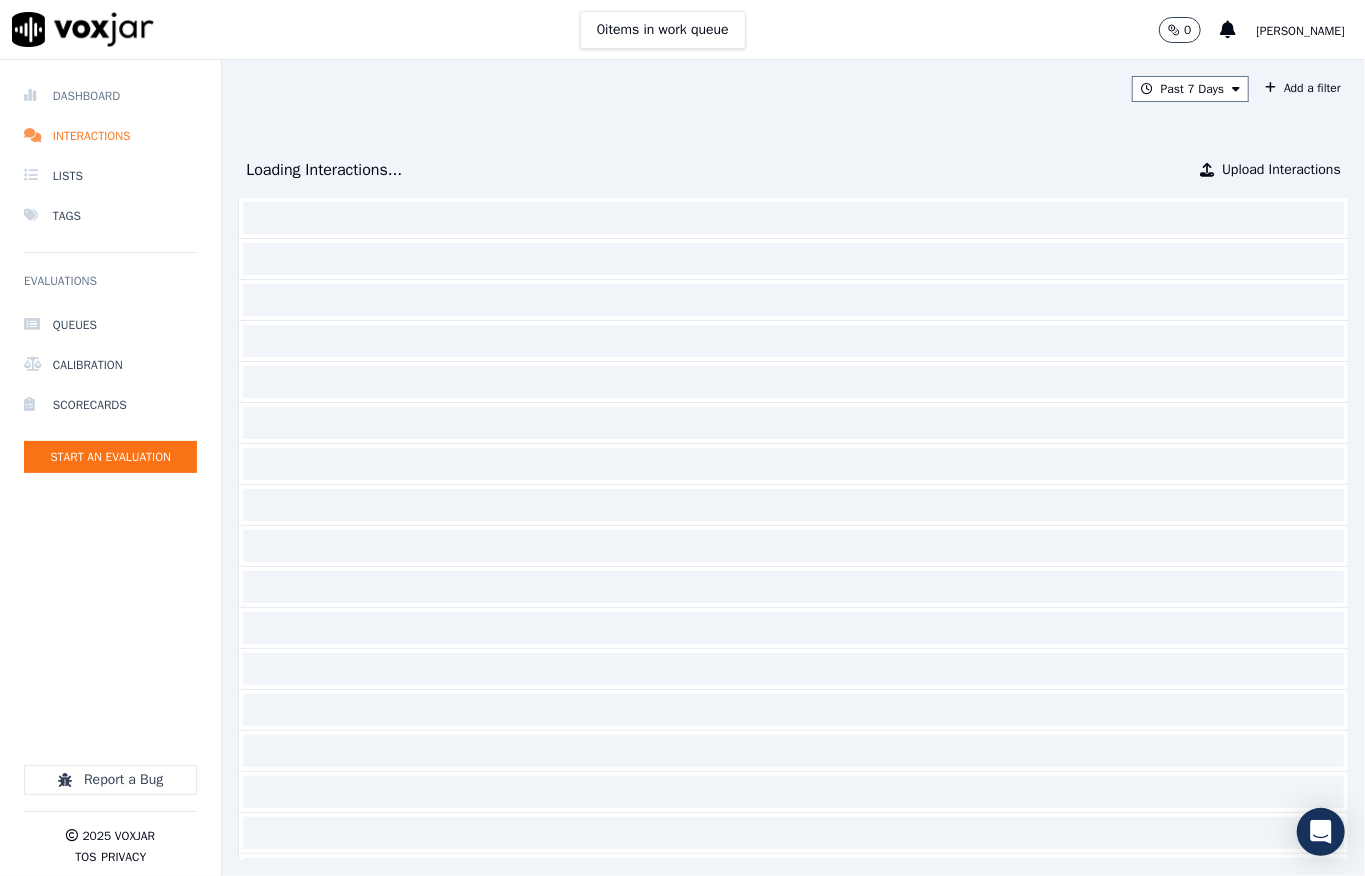 click on "Dashboard" at bounding box center [110, 96] 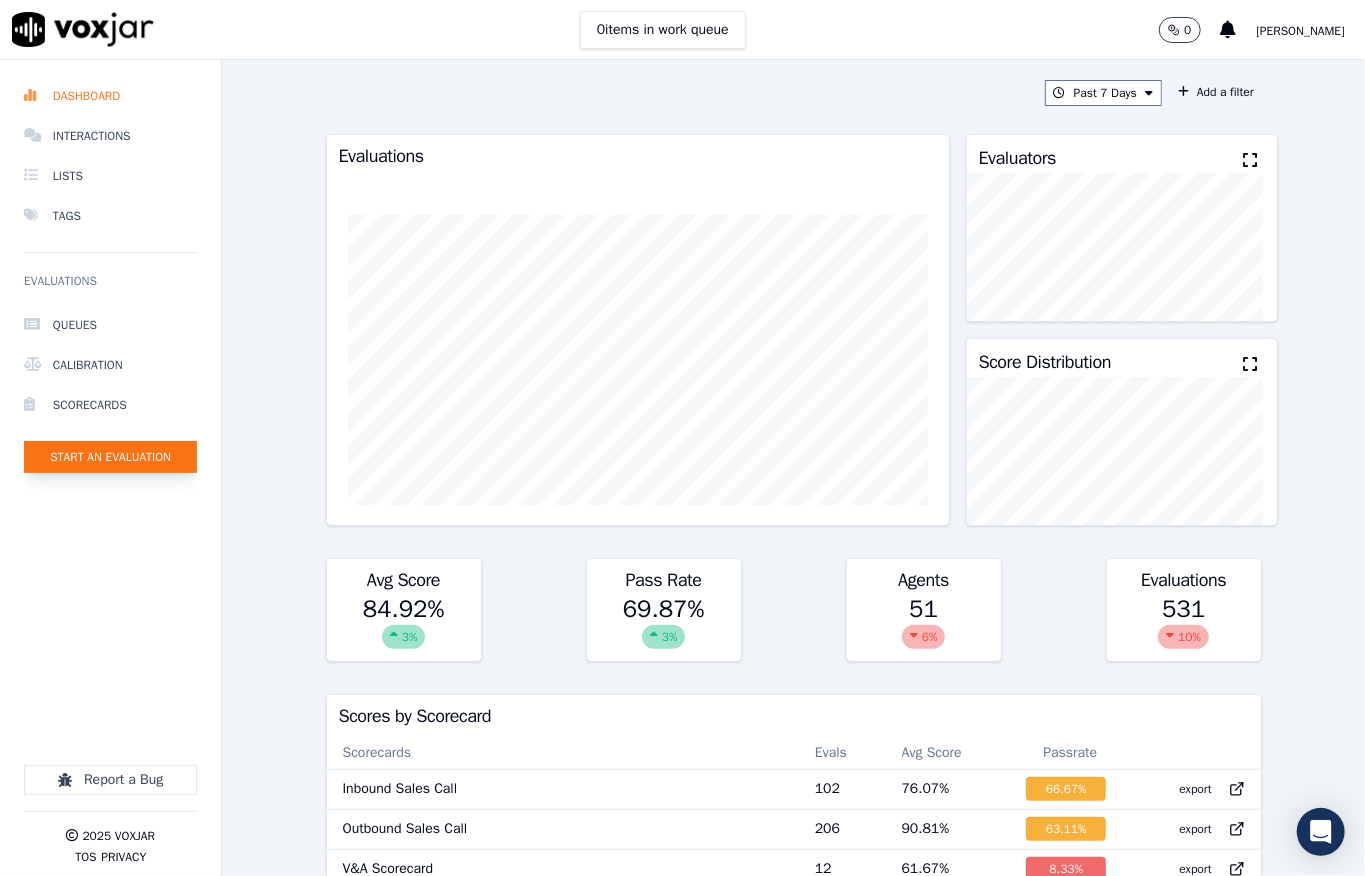click on "Start an Evaluation" 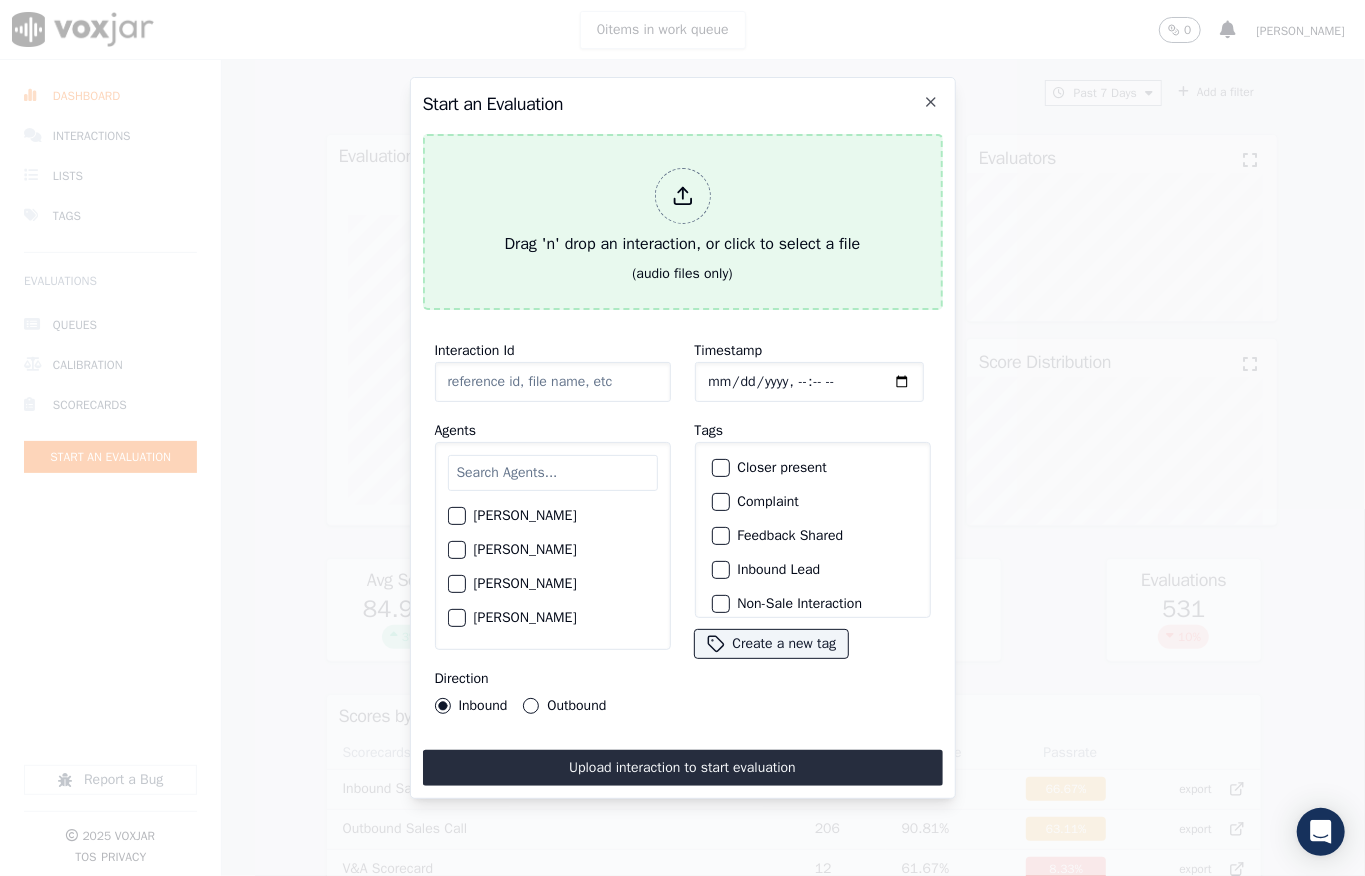click at bounding box center [683, 196] 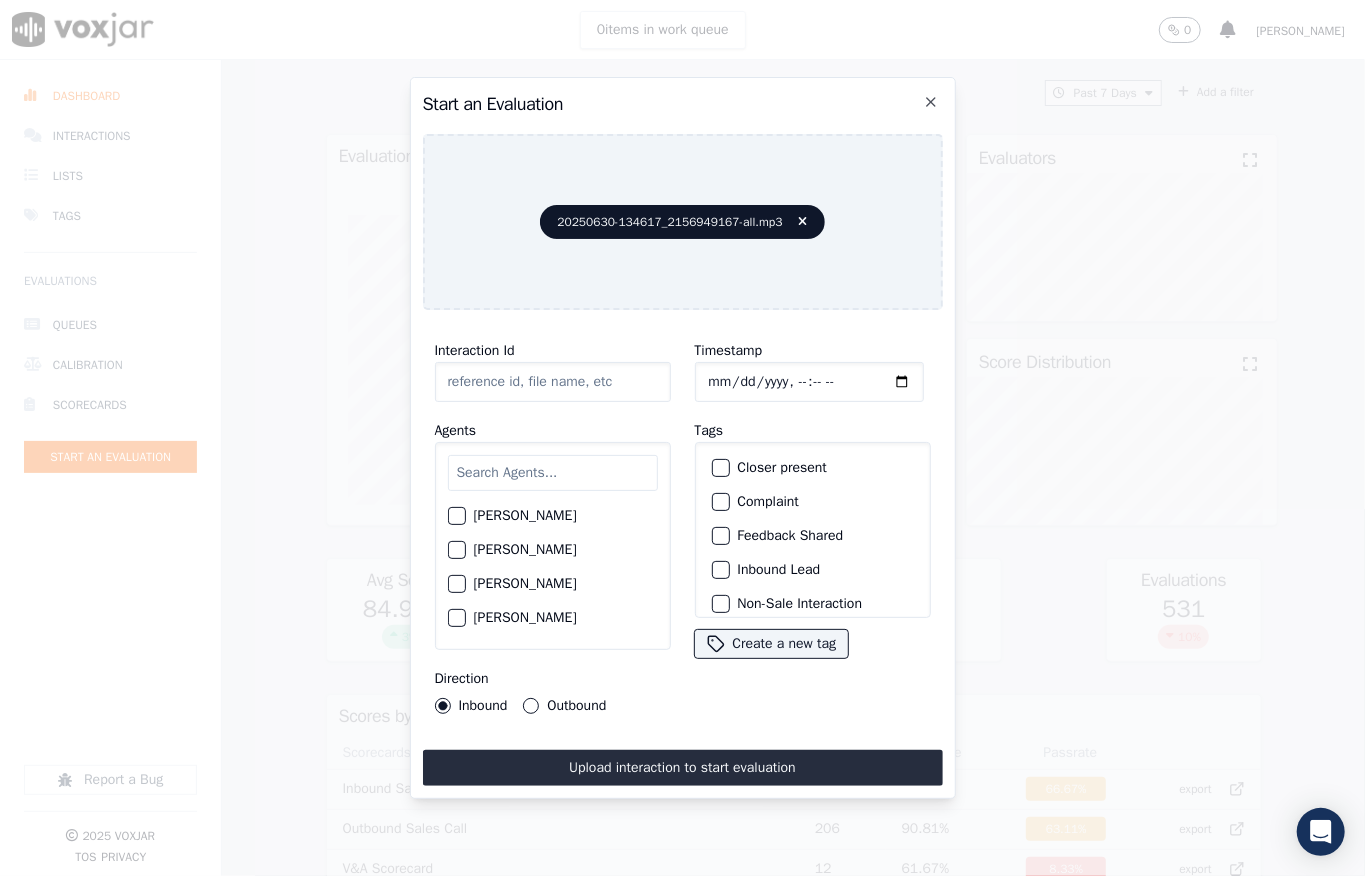 type on "20250630-134617_2156949167-all.mp3" 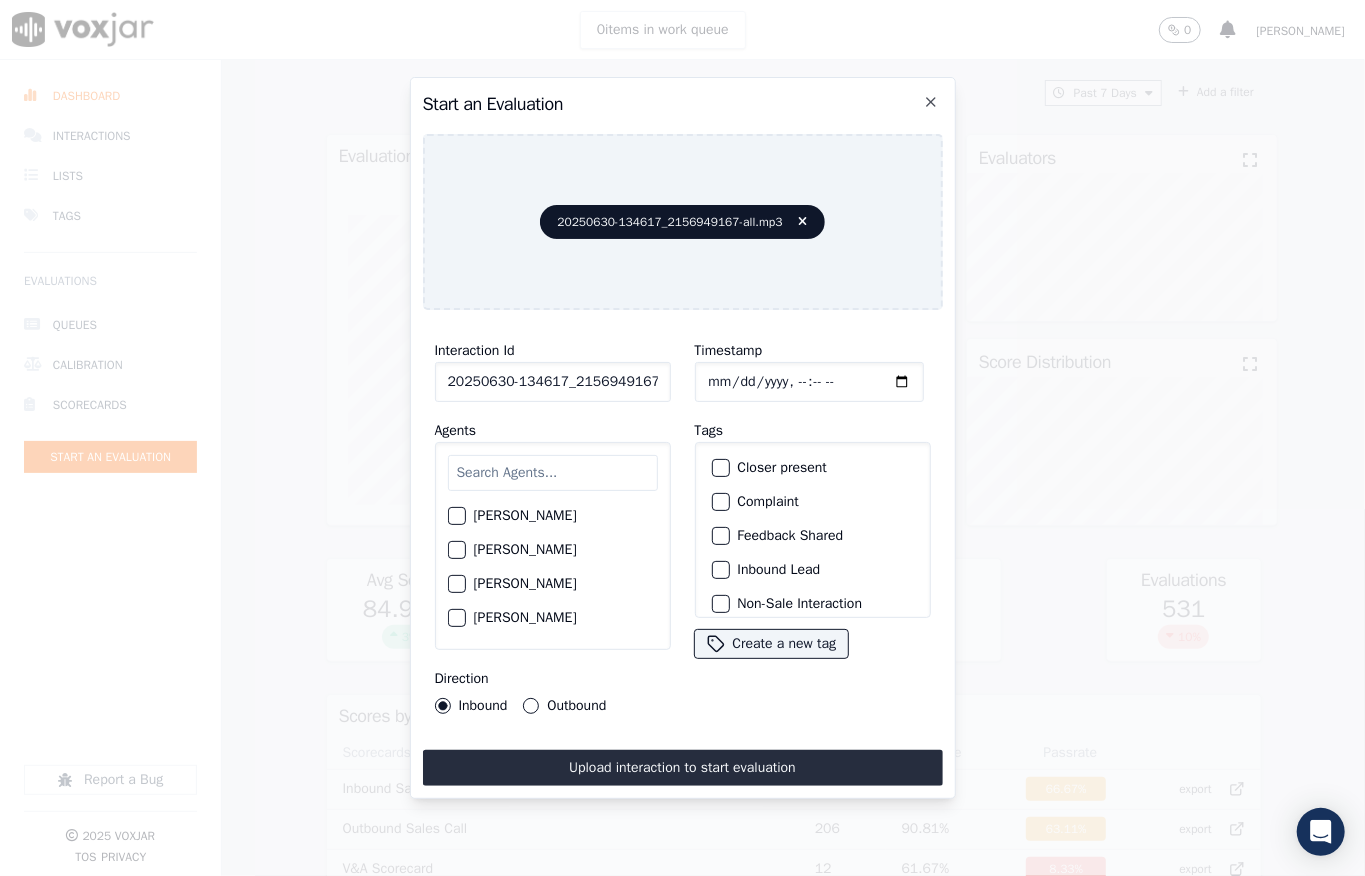 click on "Timestamp" 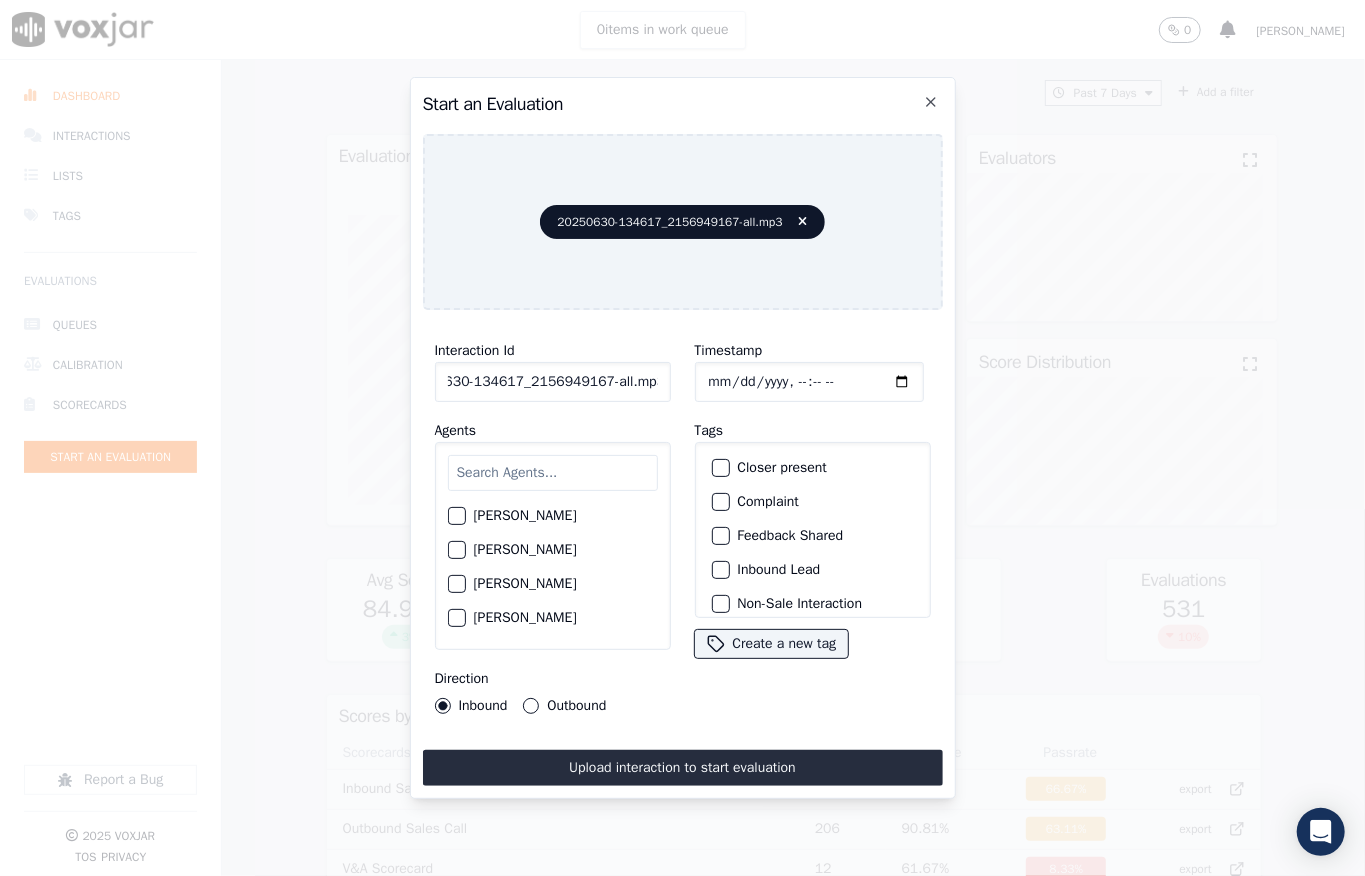drag, startPoint x: 610, startPoint y: 370, endPoint x: 665, endPoint y: 374, distance: 55.145264 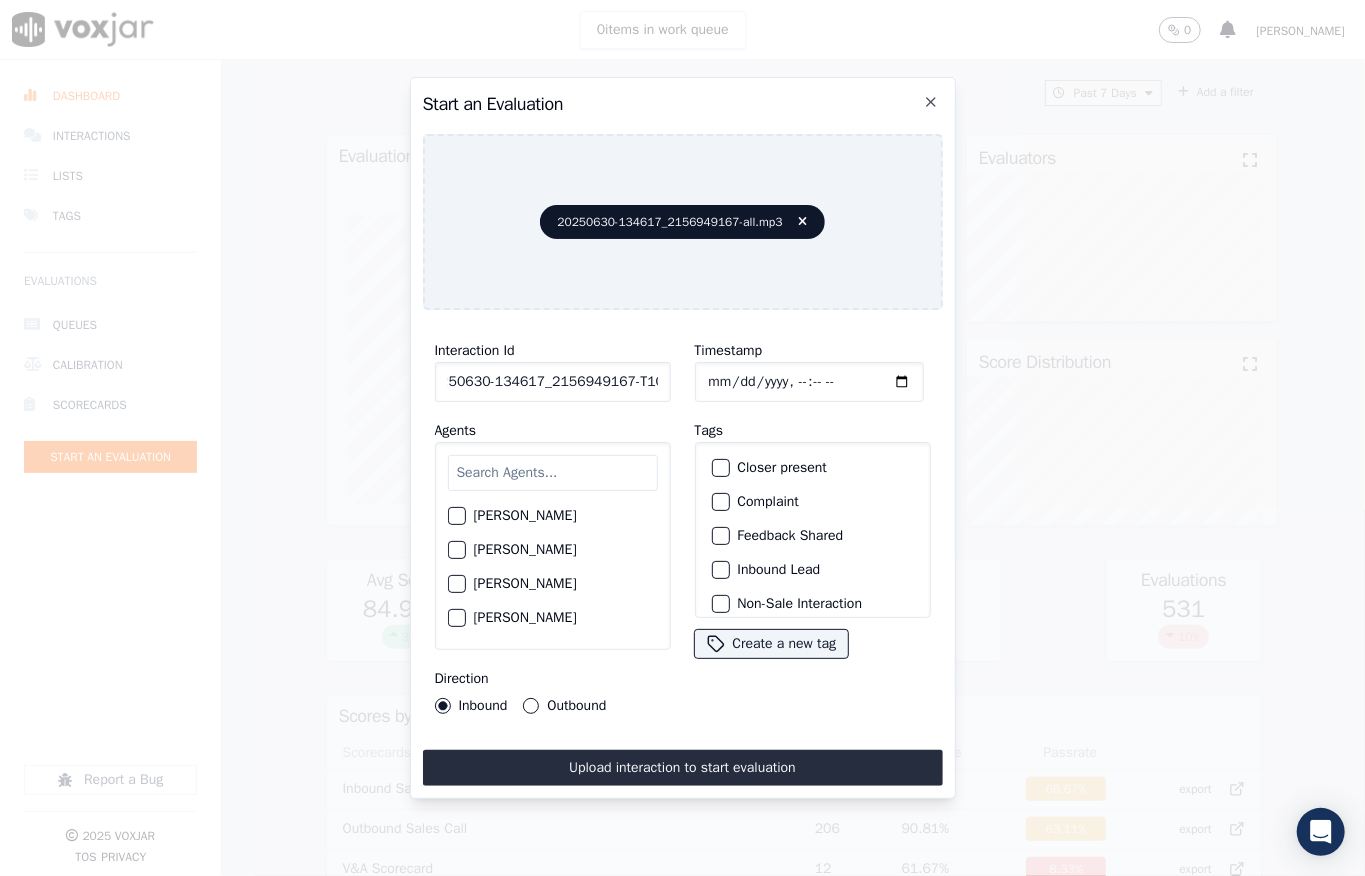 scroll, scrollTop: 0, scrollLeft: 32, axis: horizontal 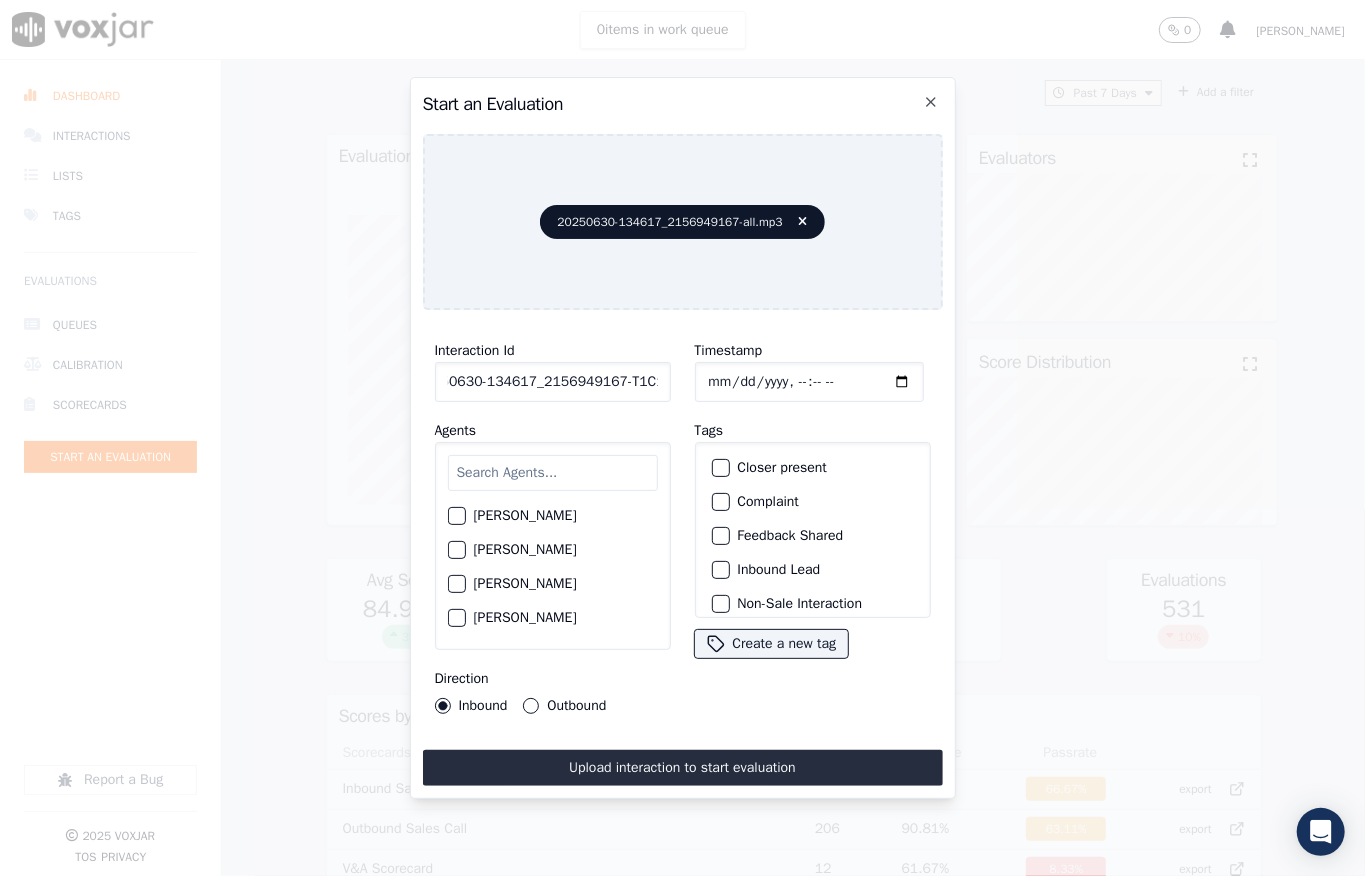 type on "20250630-134617_2156949167-T1C1" 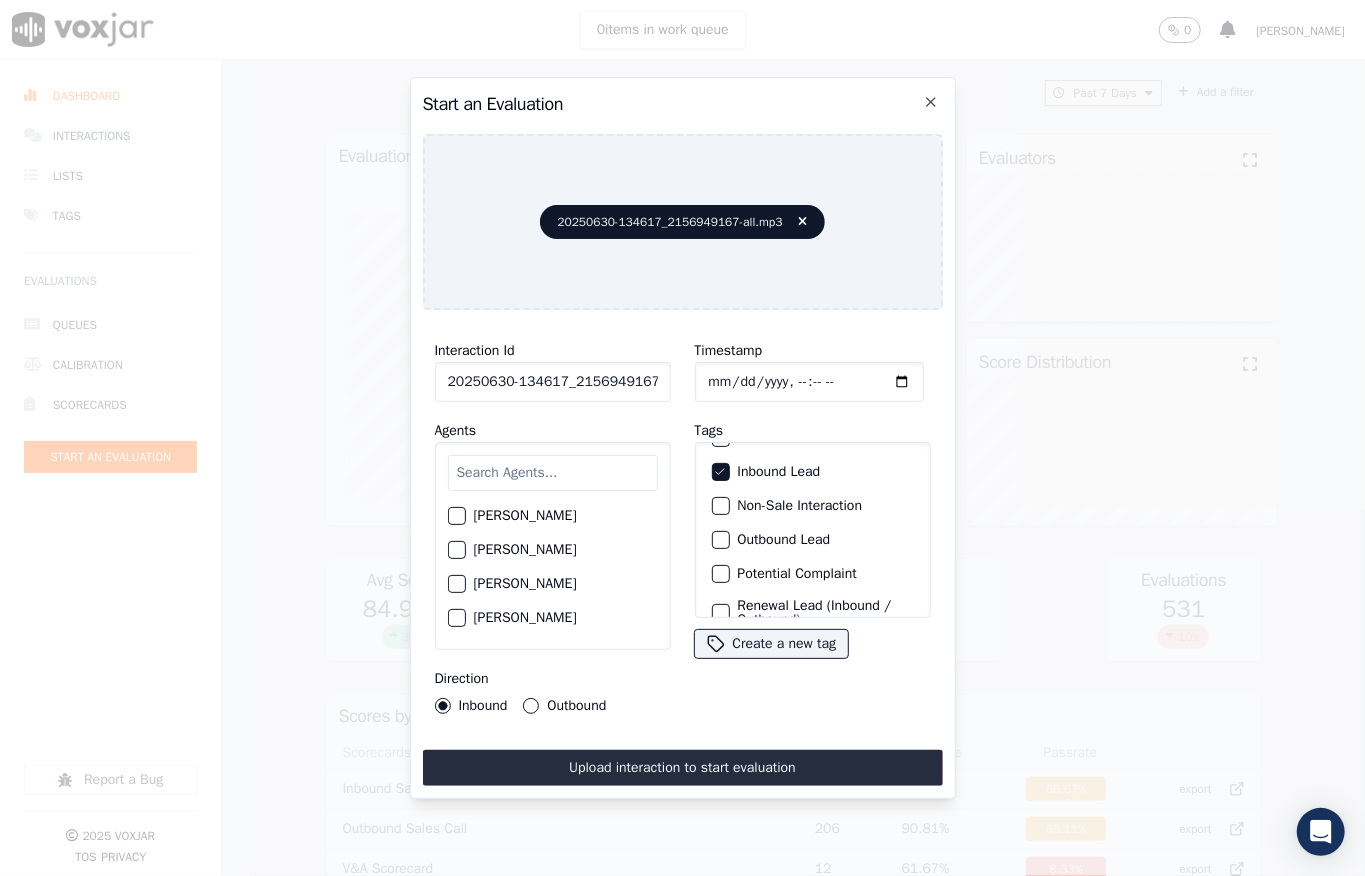scroll, scrollTop: 200, scrollLeft: 0, axis: vertical 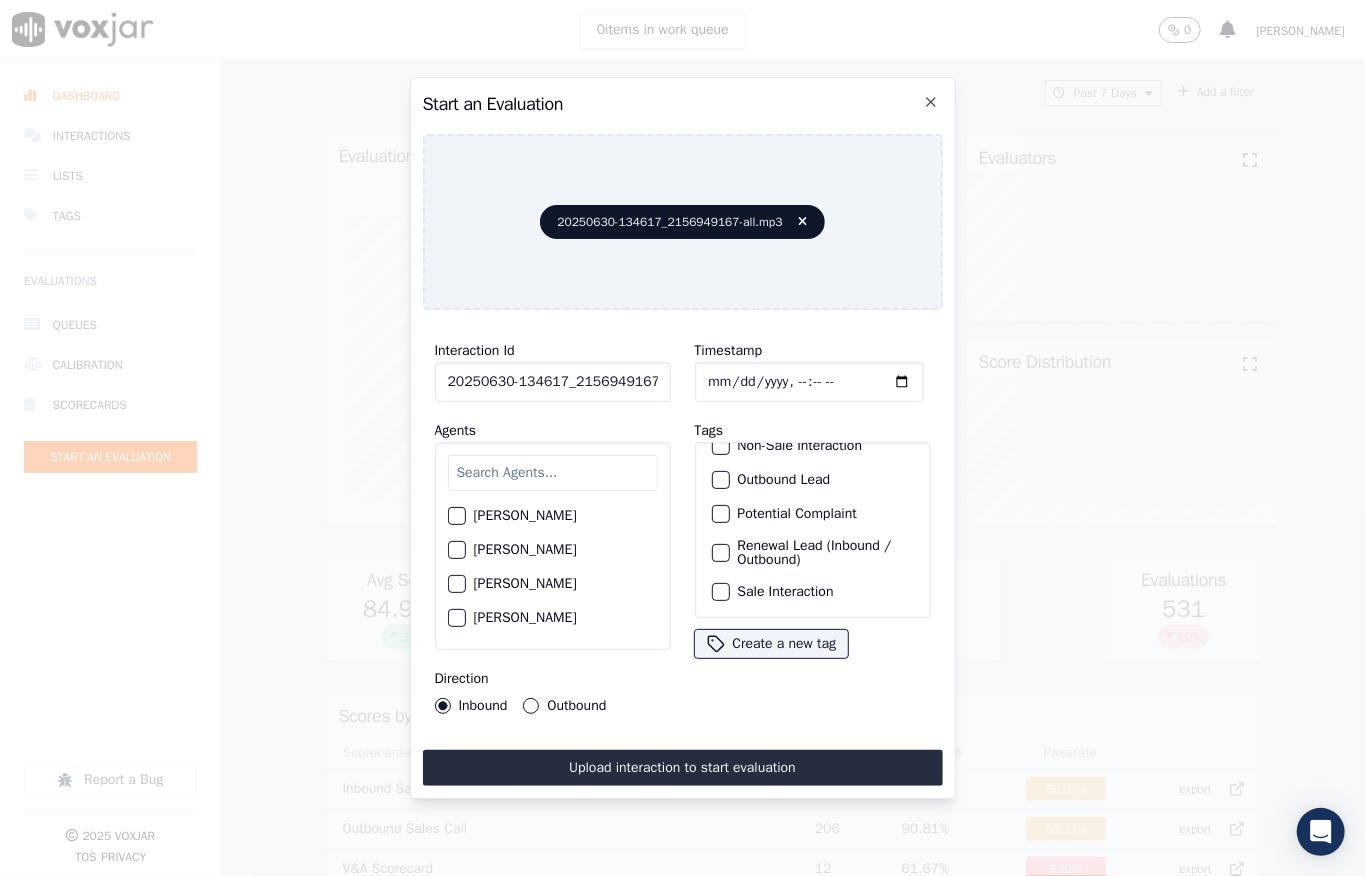 click at bounding box center (720, 592) 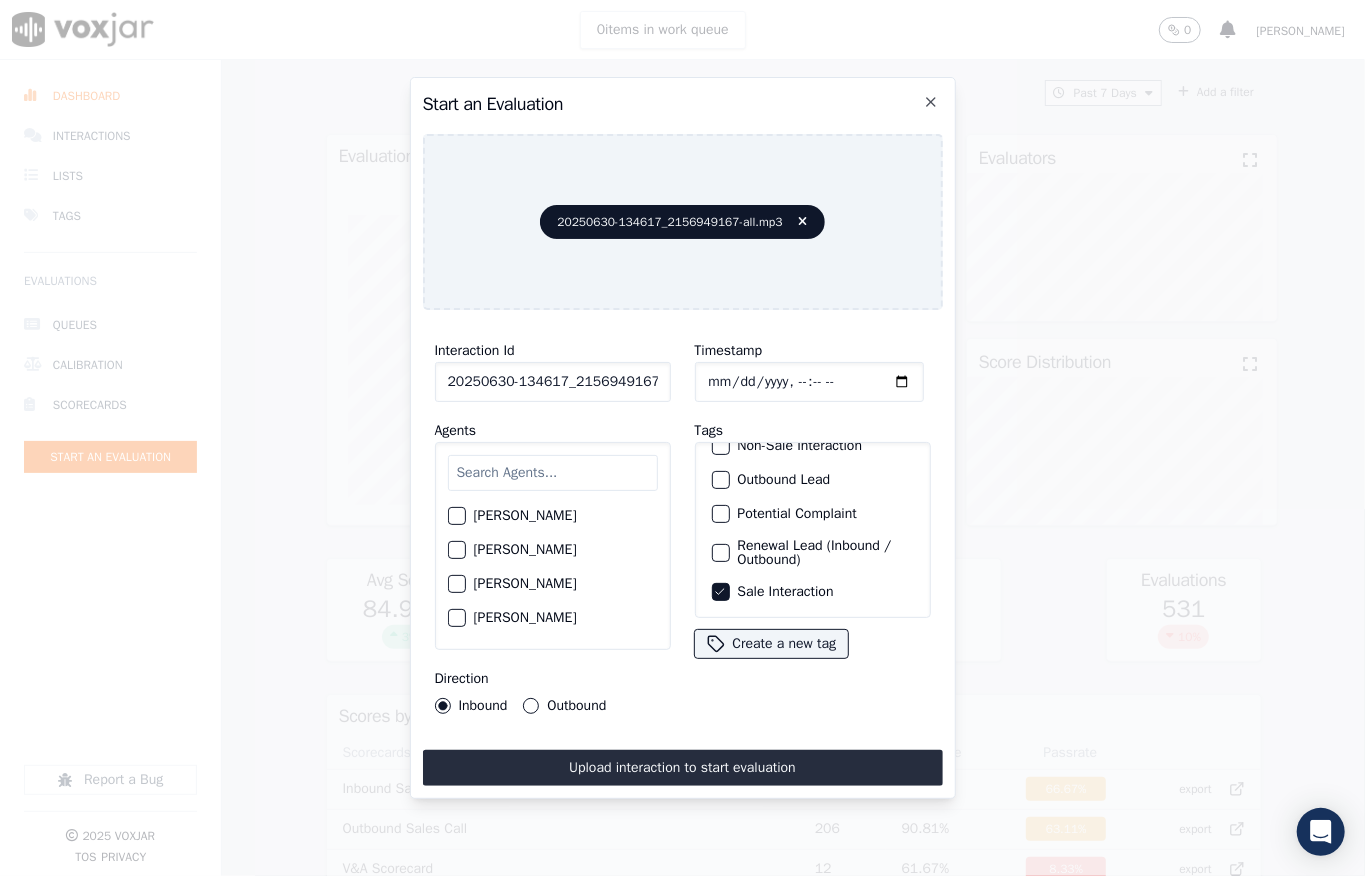 click at bounding box center (553, 473) 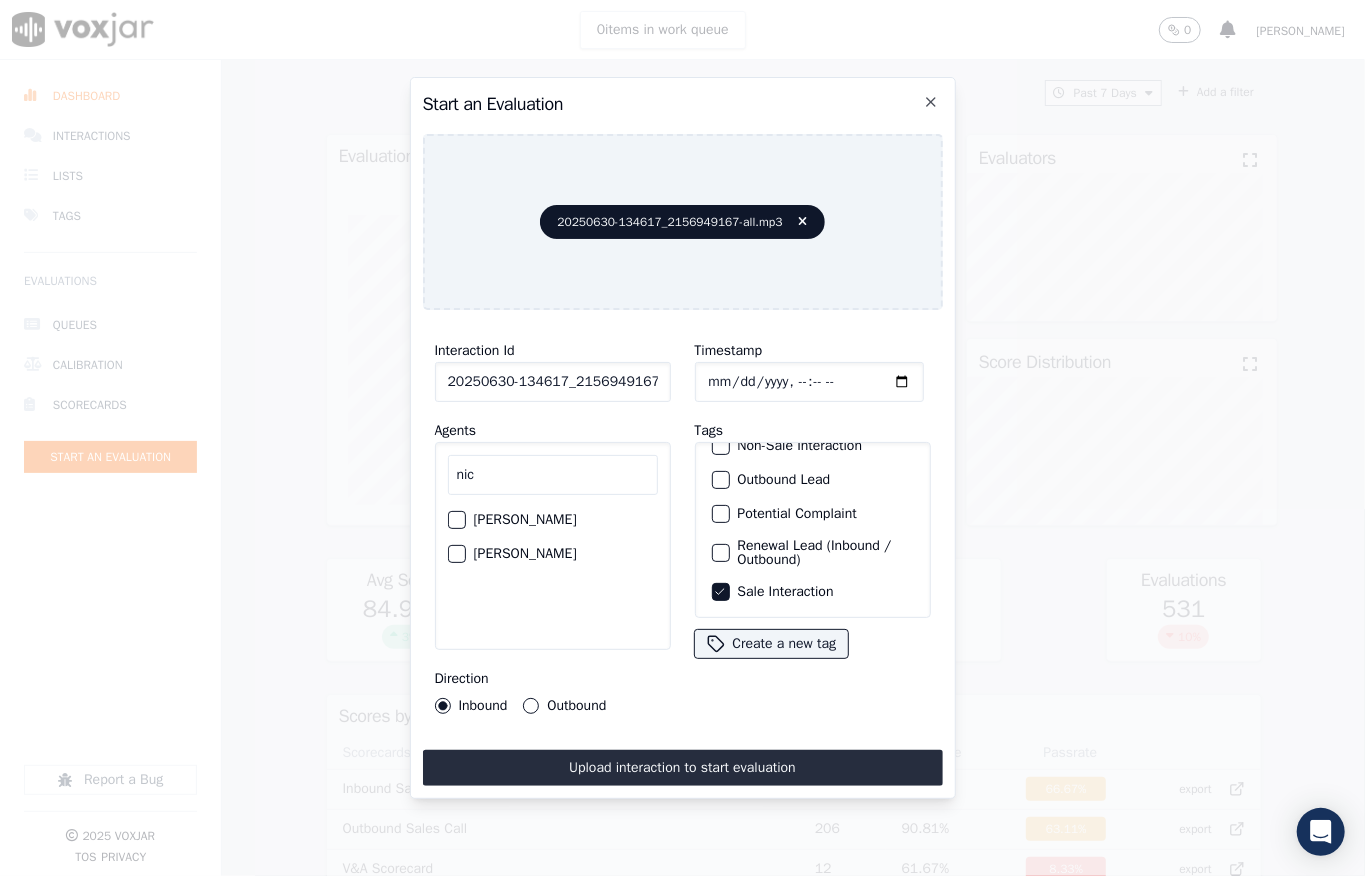 type on "nic" 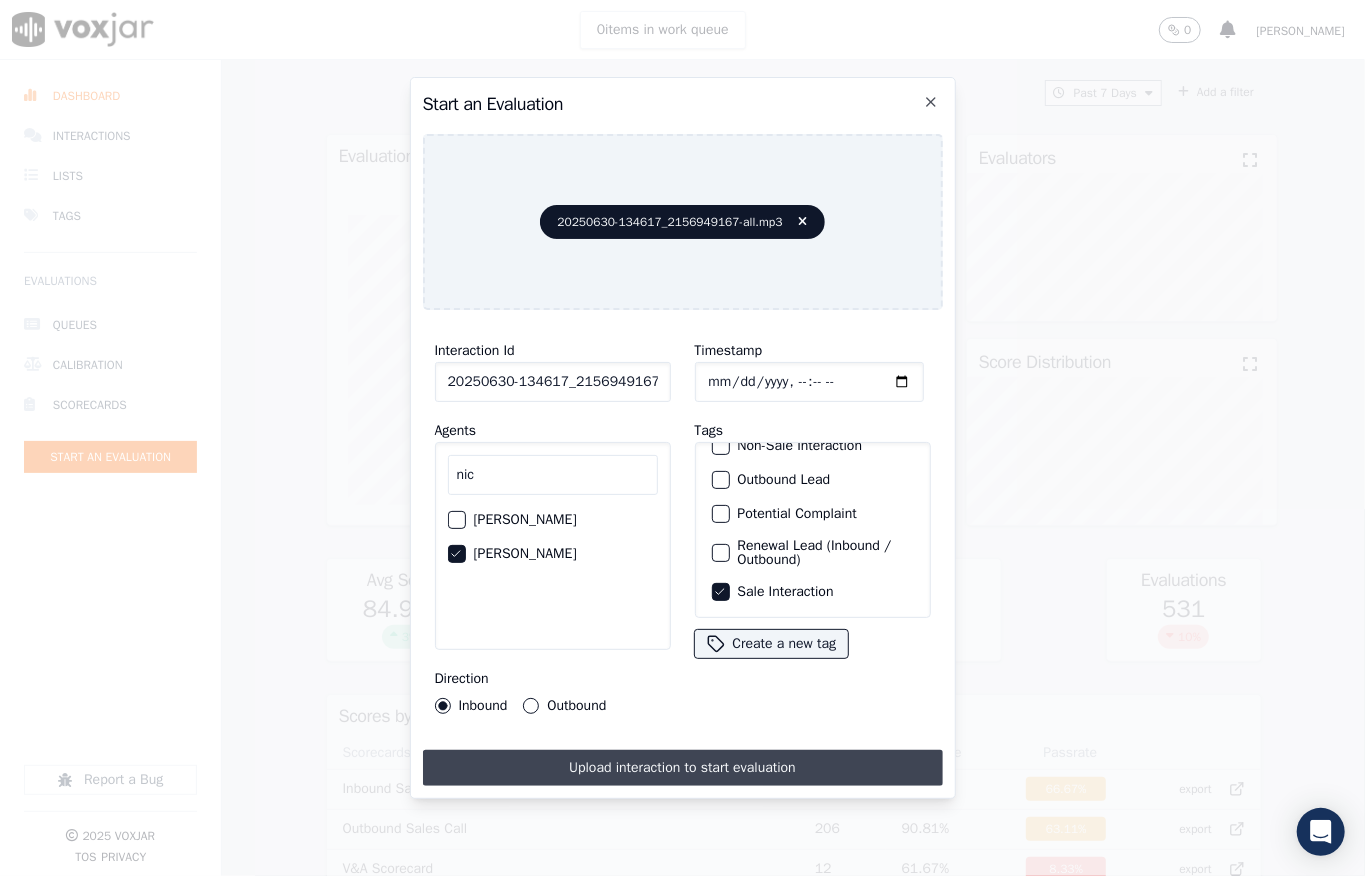 click on "Upload interaction to start evaluation" at bounding box center [683, 768] 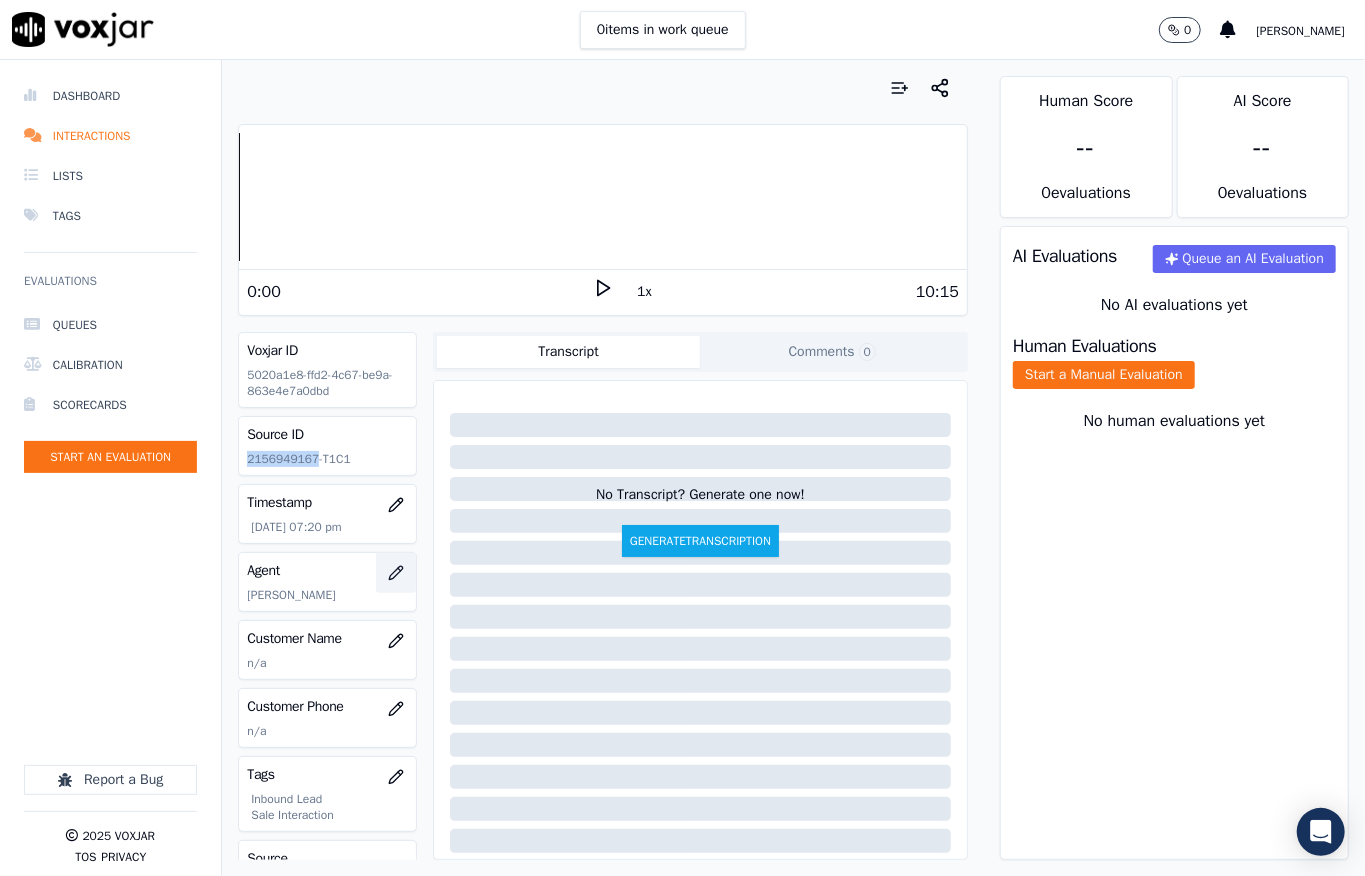 click 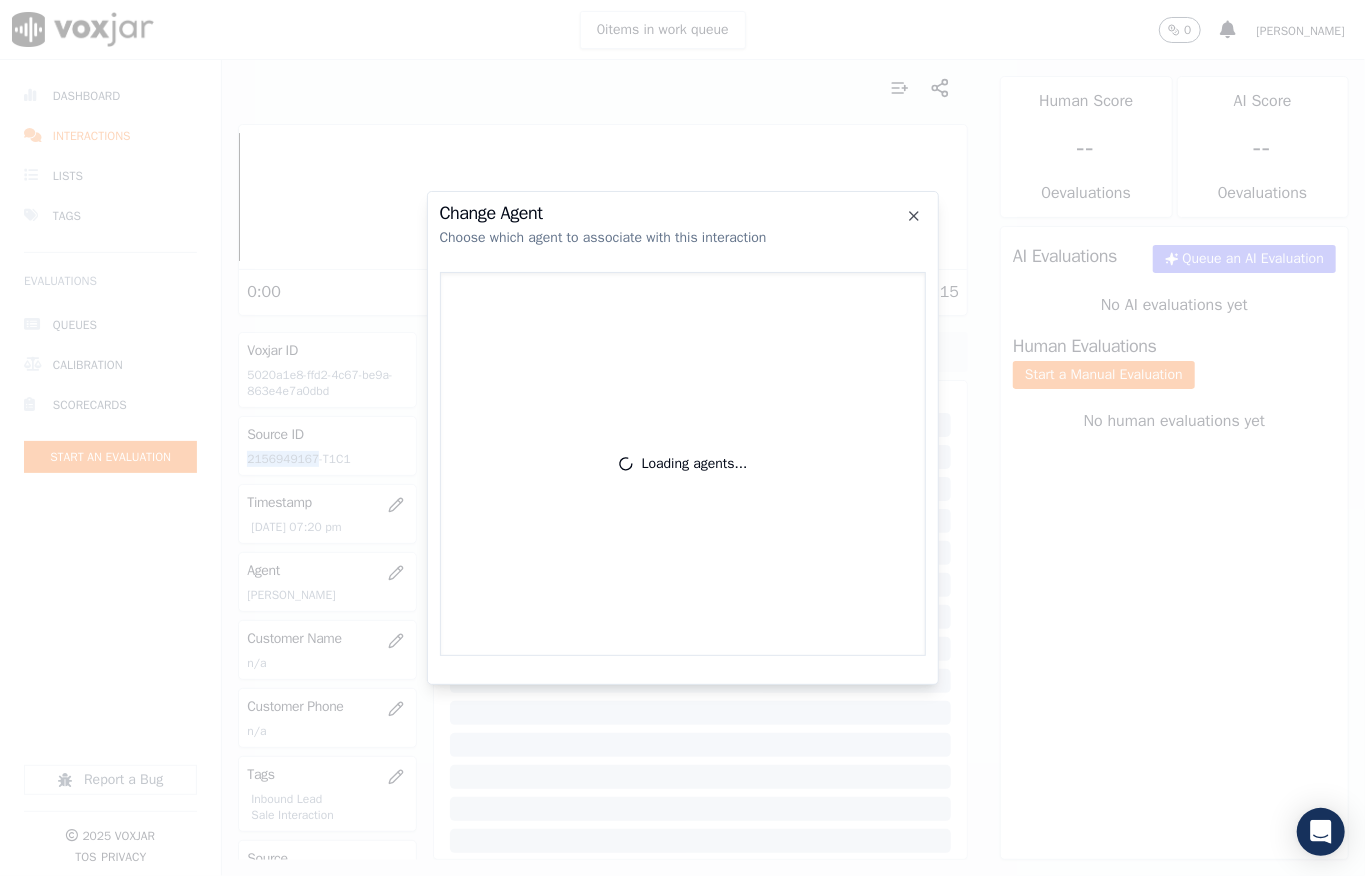click at bounding box center [682, 438] 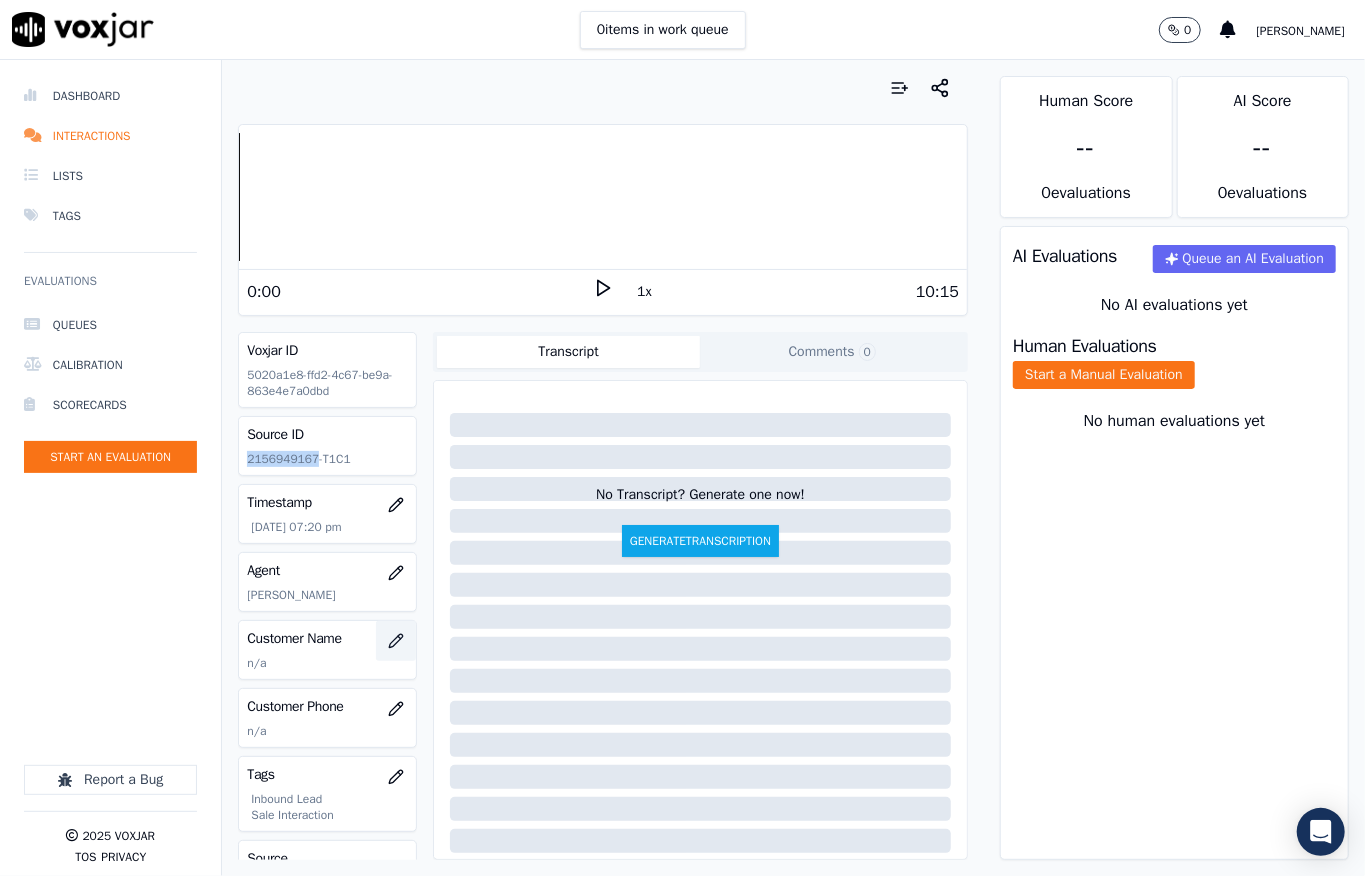 click 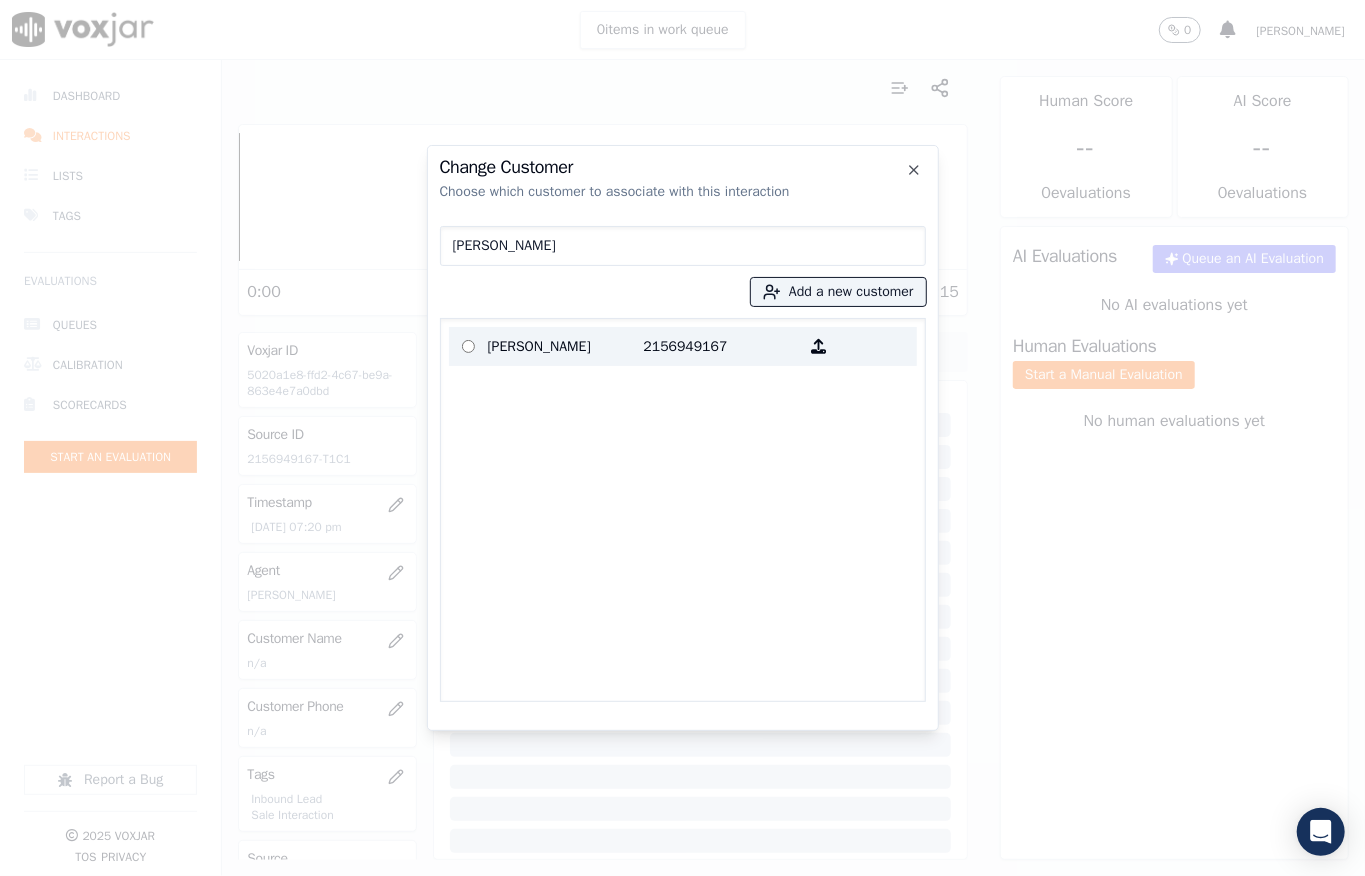 type on "[PERSON_NAME]" 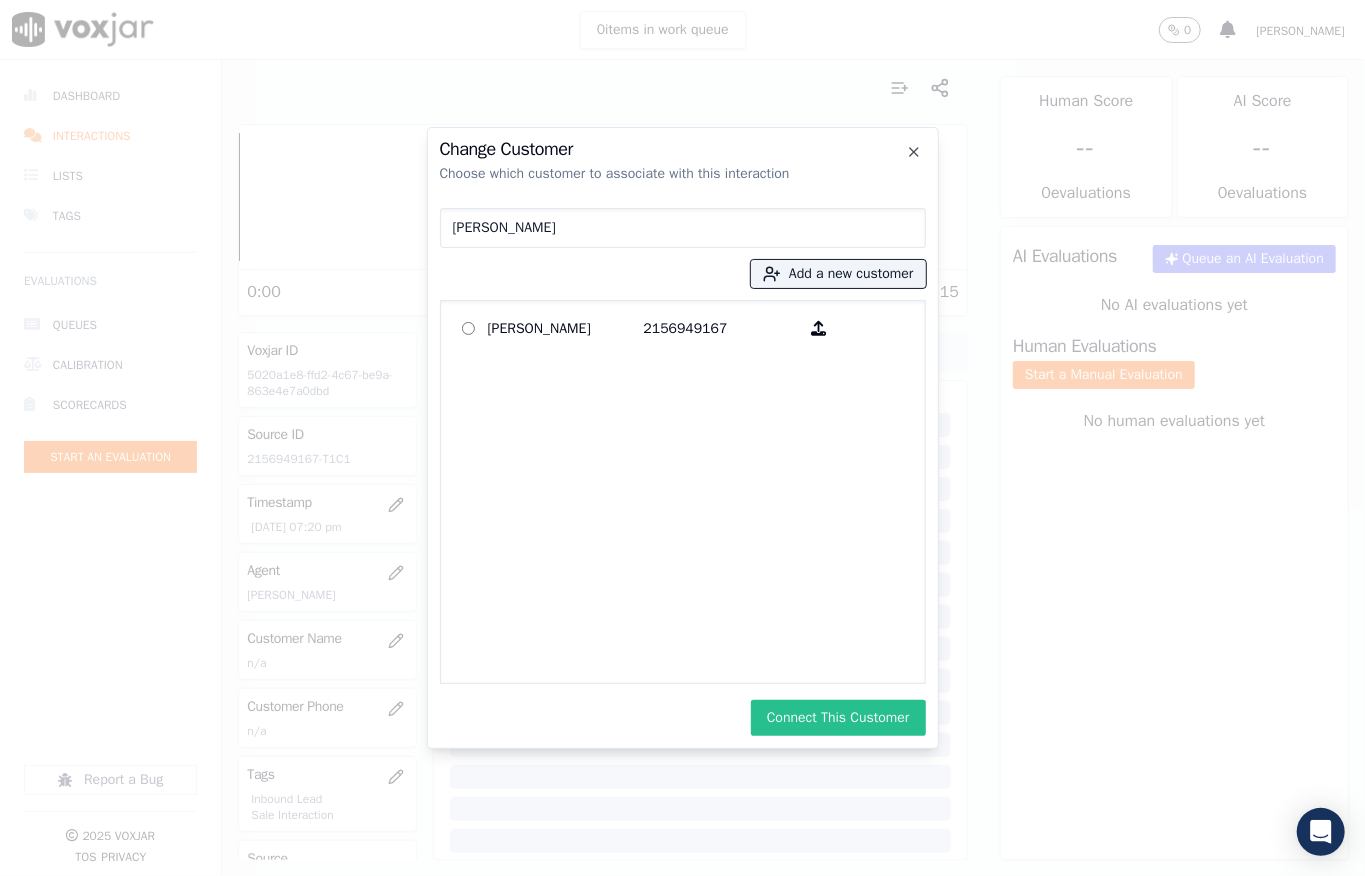 click on "Connect This Customer" at bounding box center [838, 718] 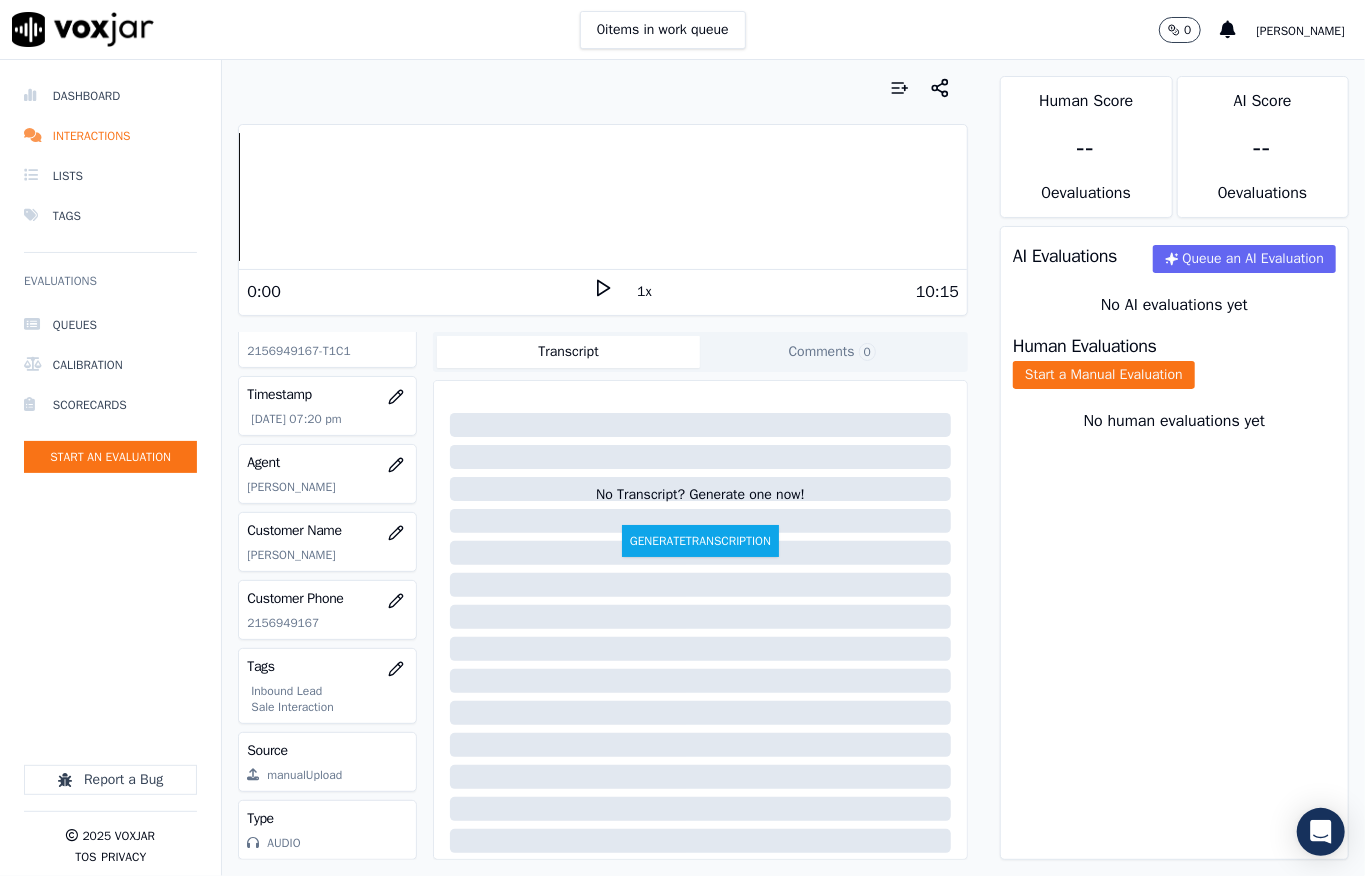scroll, scrollTop: 0, scrollLeft: 0, axis: both 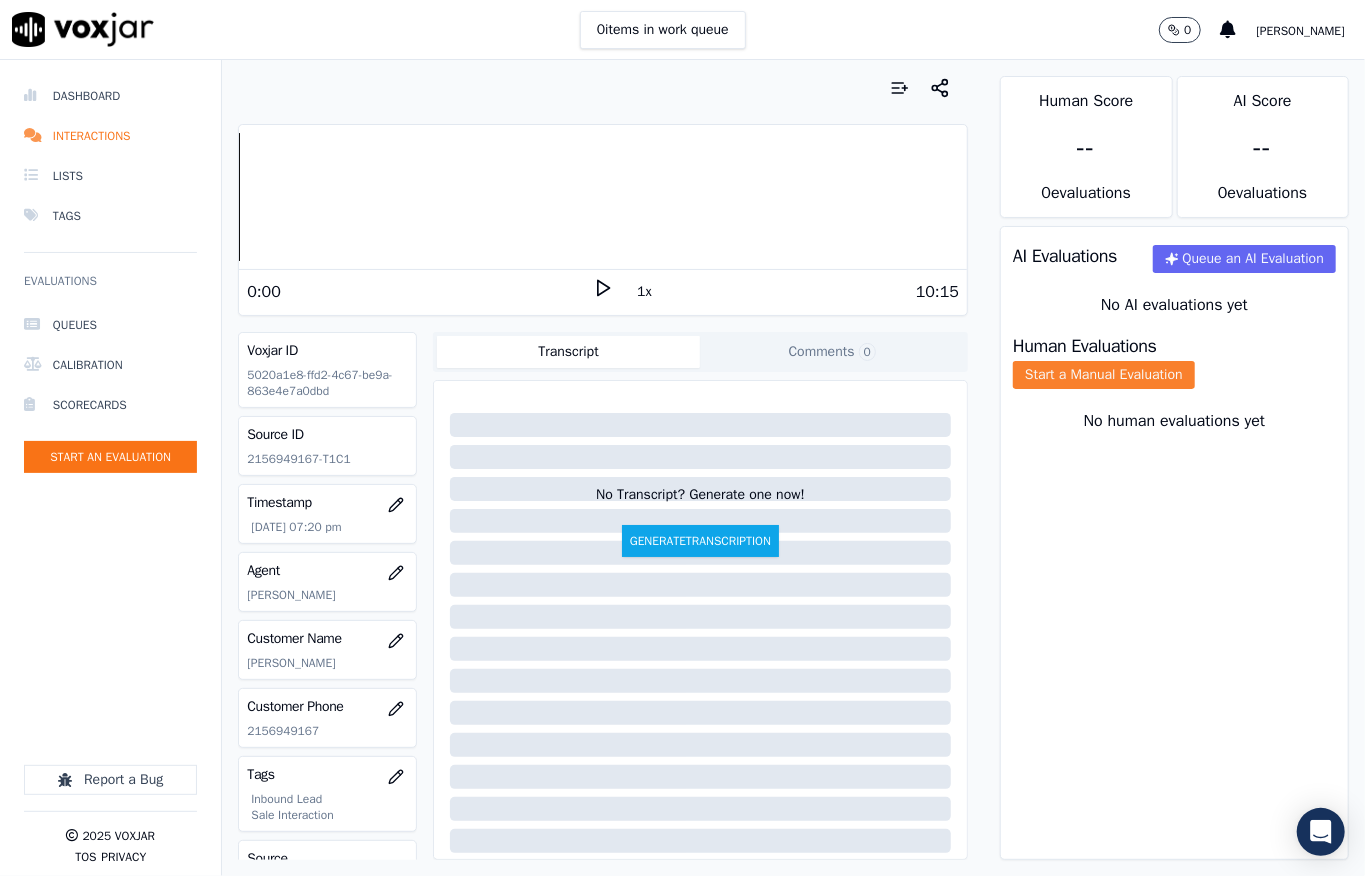 click on "Start a Manual Evaluation" 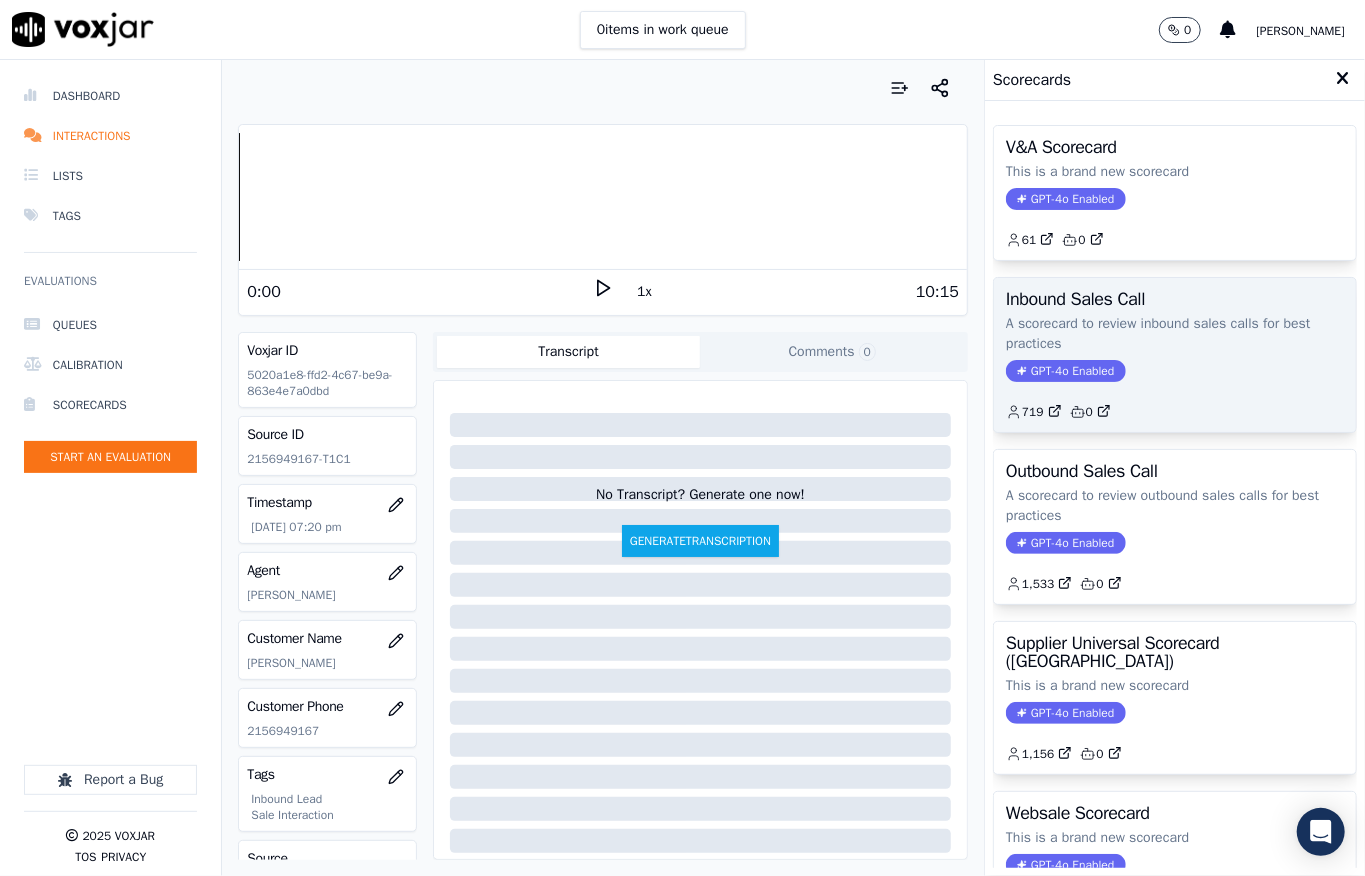 click on "GPT-4o Enabled" at bounding box center [1065, 371] 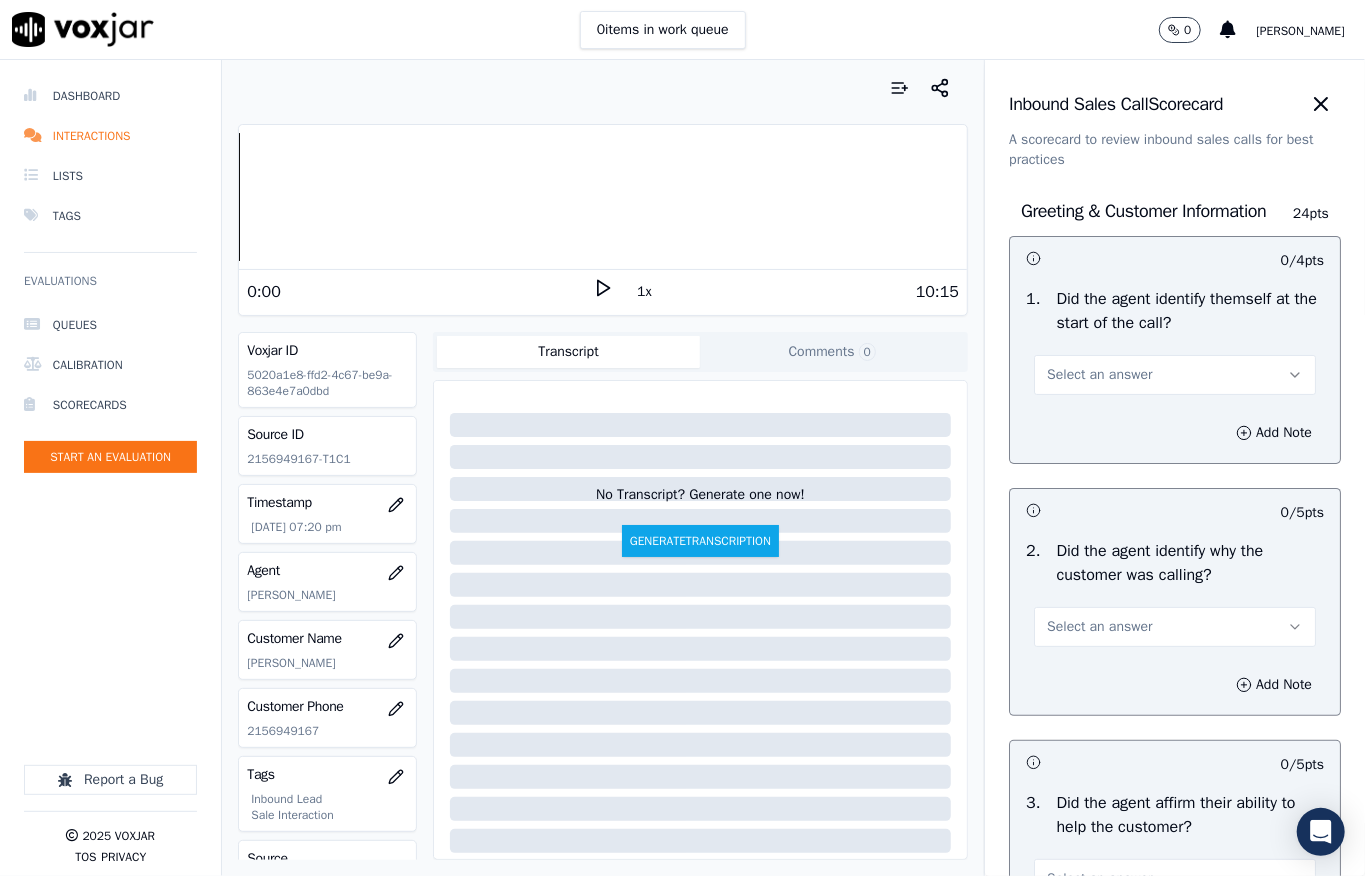 click on "Select an answer" at bounding box center (1099, 375) 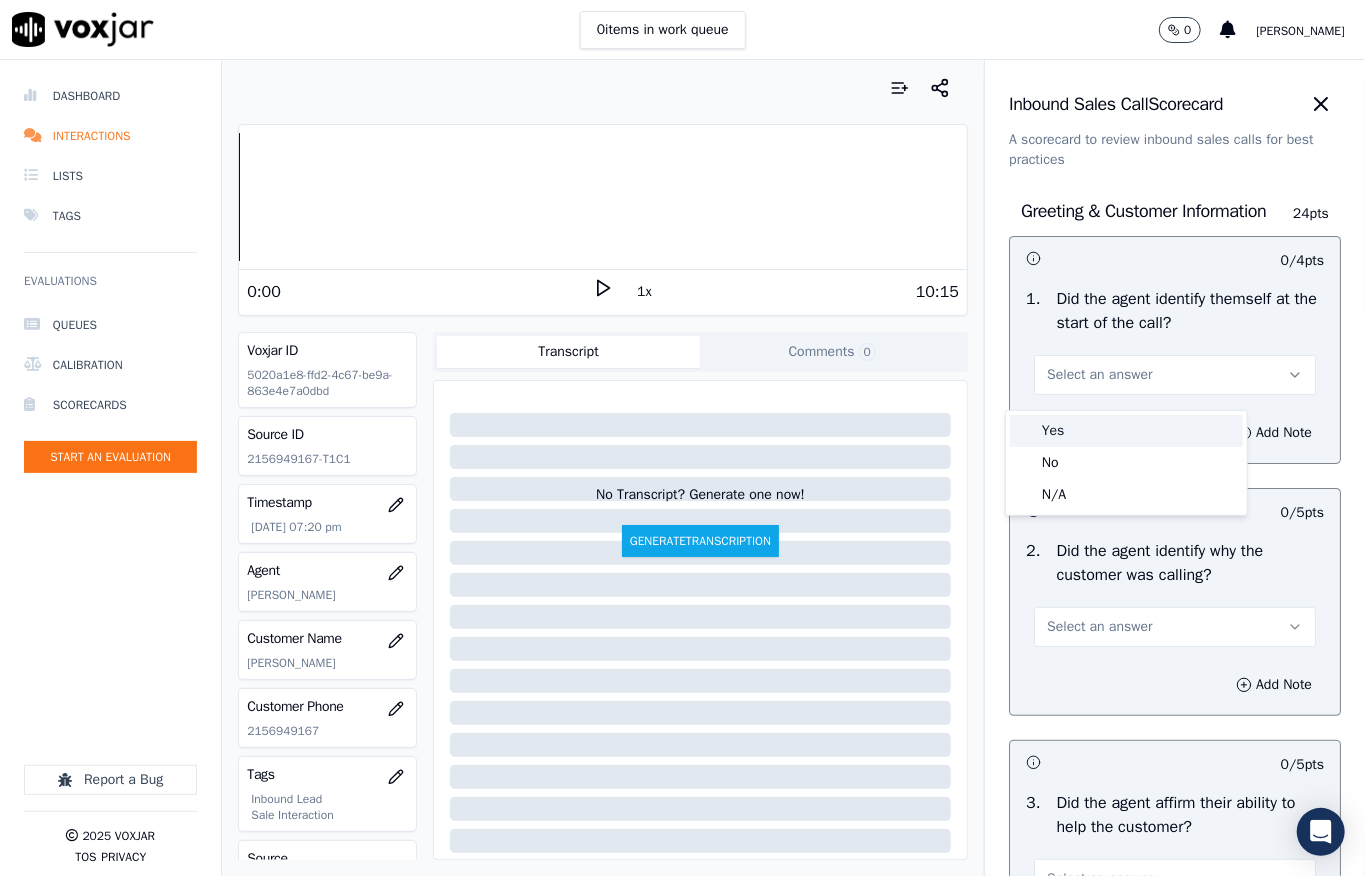 click on "Yes" at bounding box center [1126, 431] 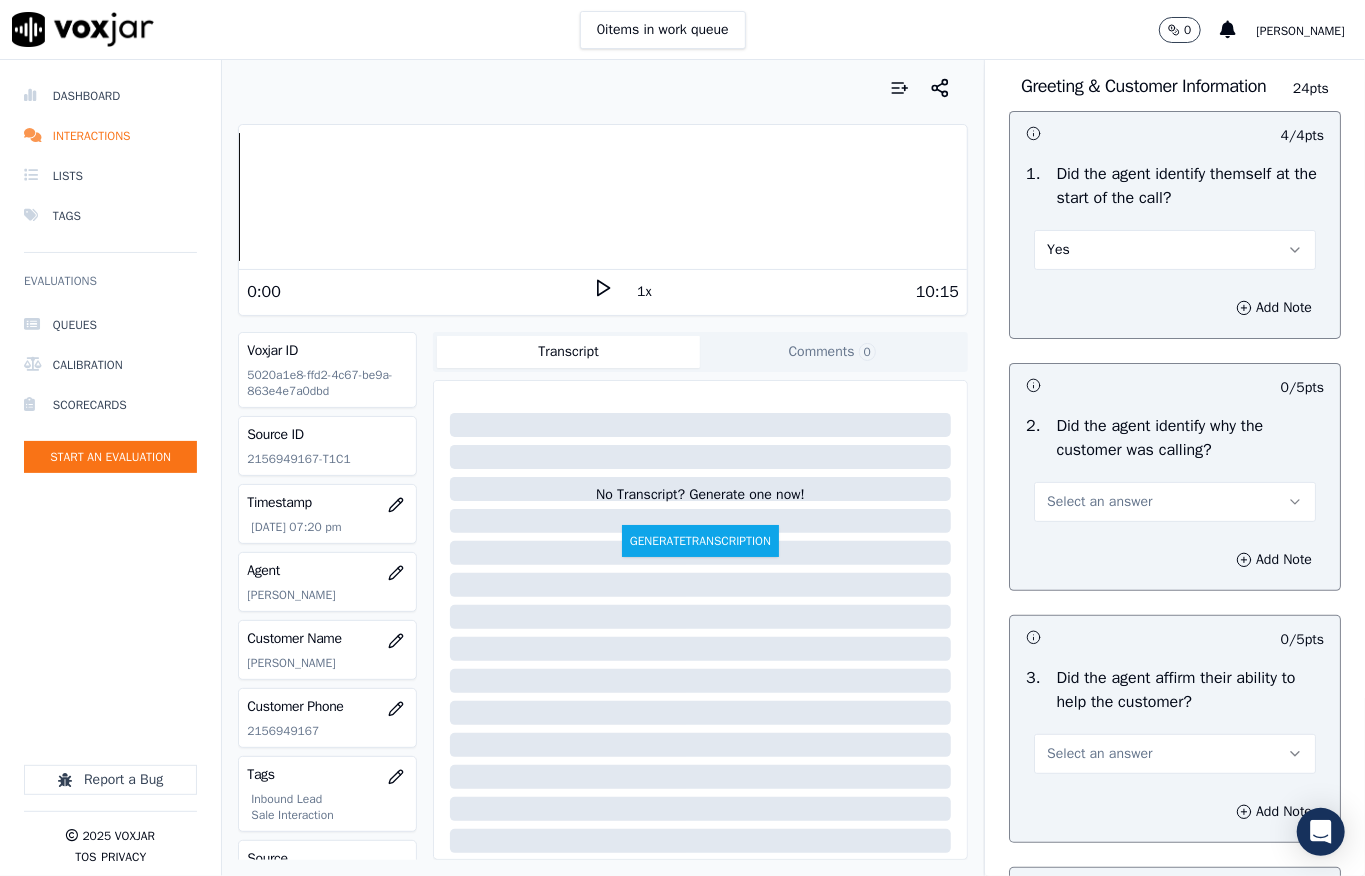 scroll, scrollTop: 266, scrollLeft: 0, axis: vertical 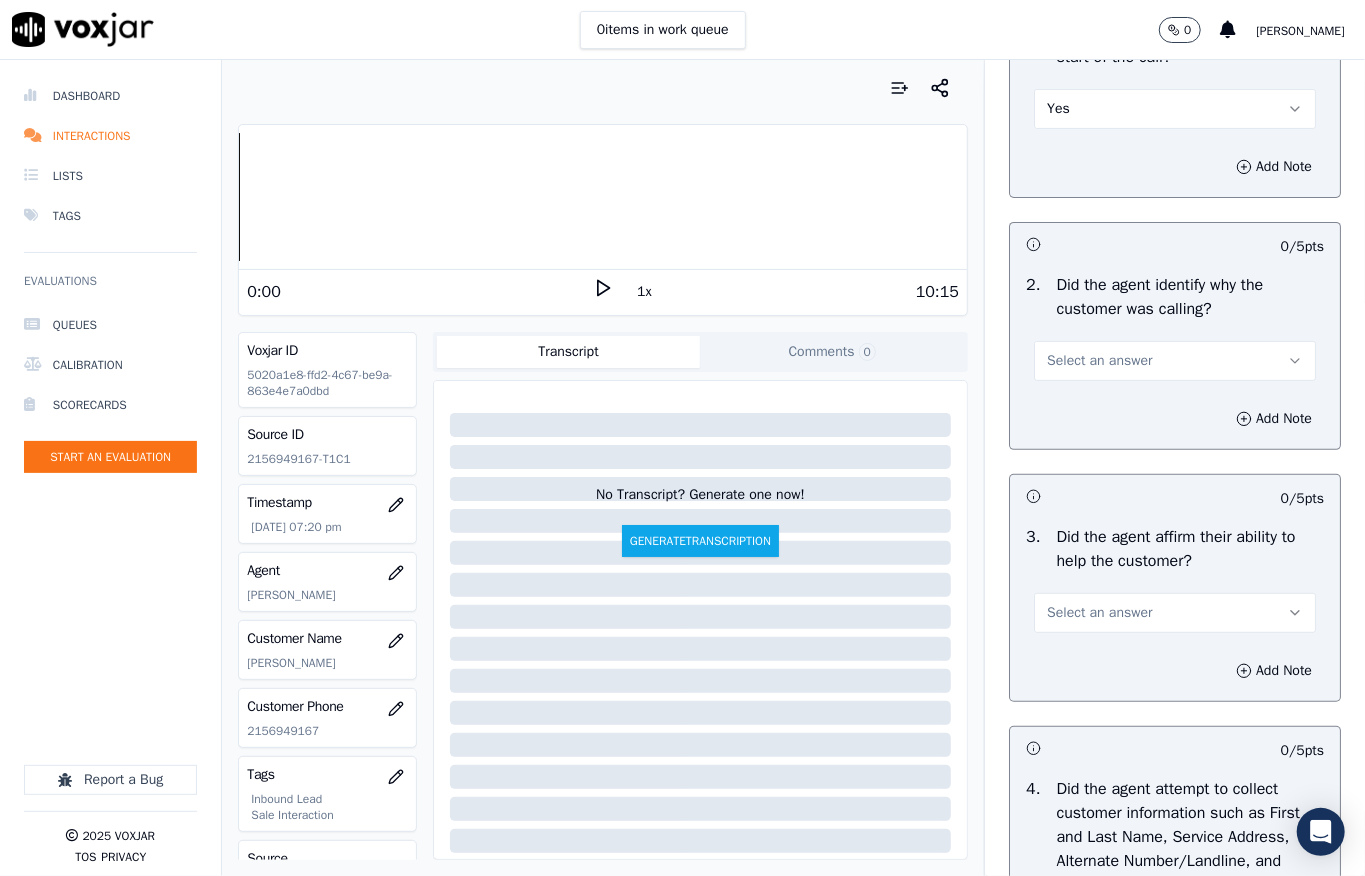drag, startPoint x: 1078, startPoint y: 369, endPoint x: 1077, endPoint y: 388, distance: 19.026299 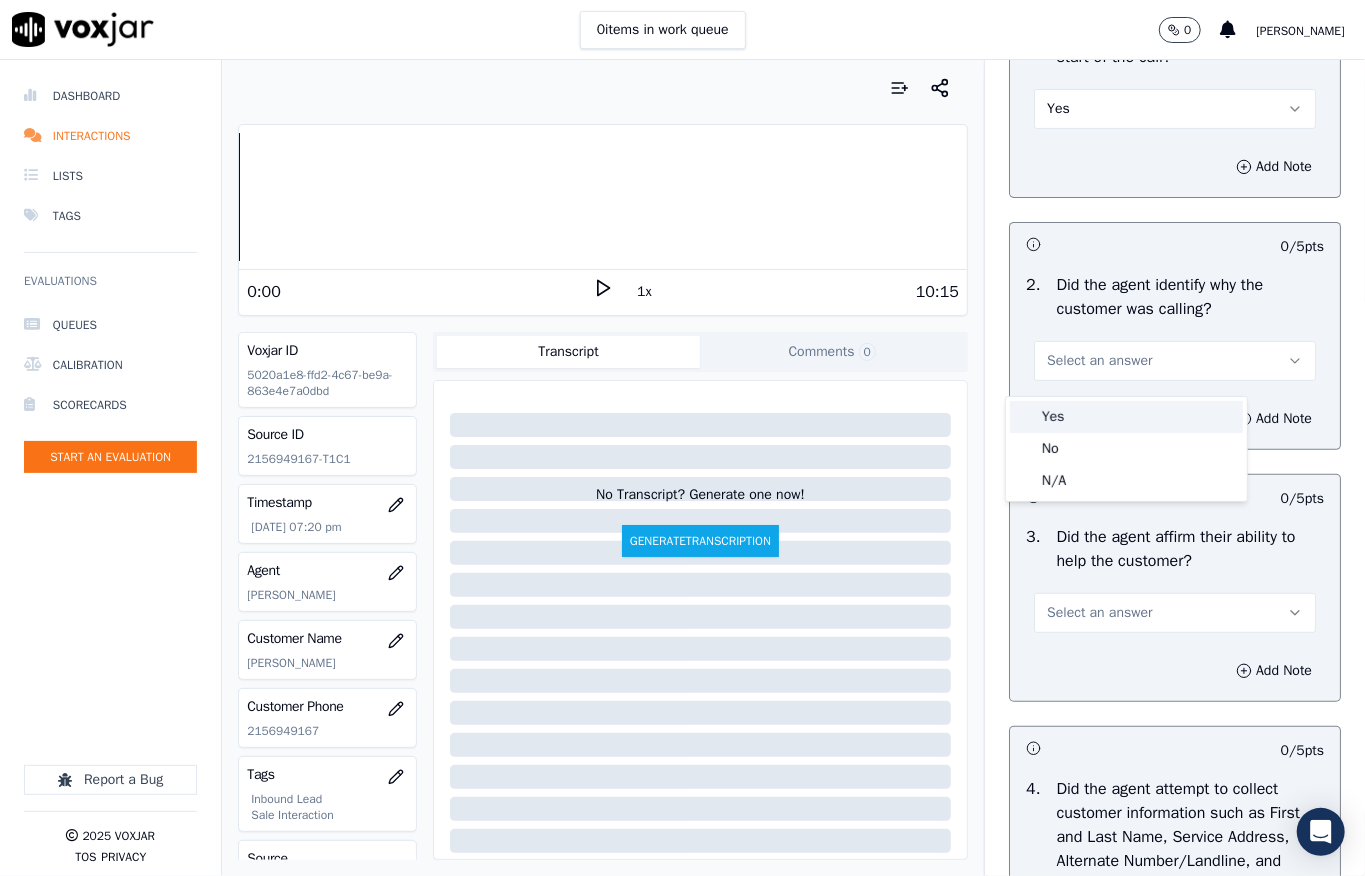 click on "Yes" at bounding box center (1126, 417) 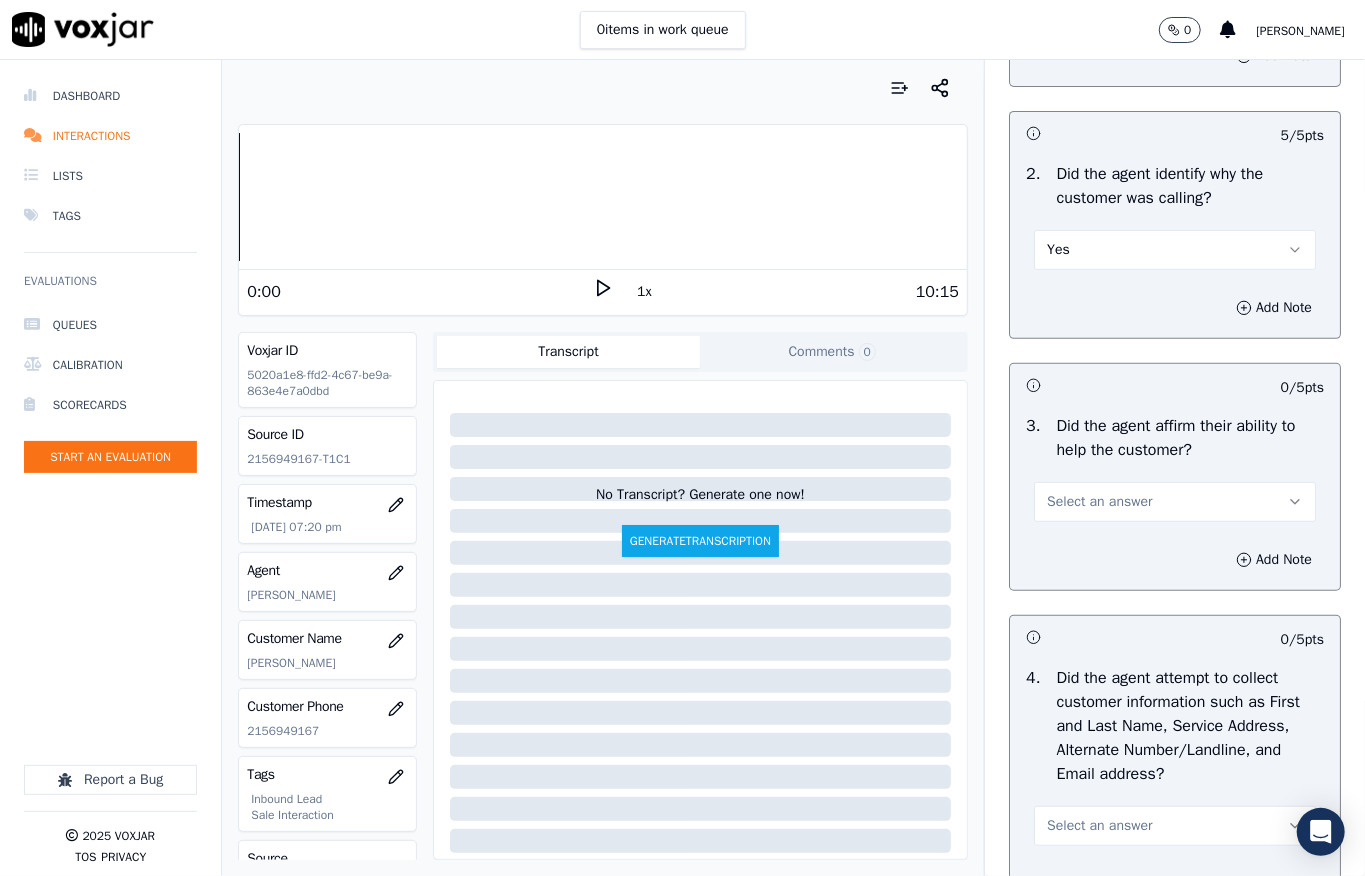 scroll, scrollTop: 533, scrollLeft: 0, axis: vertical 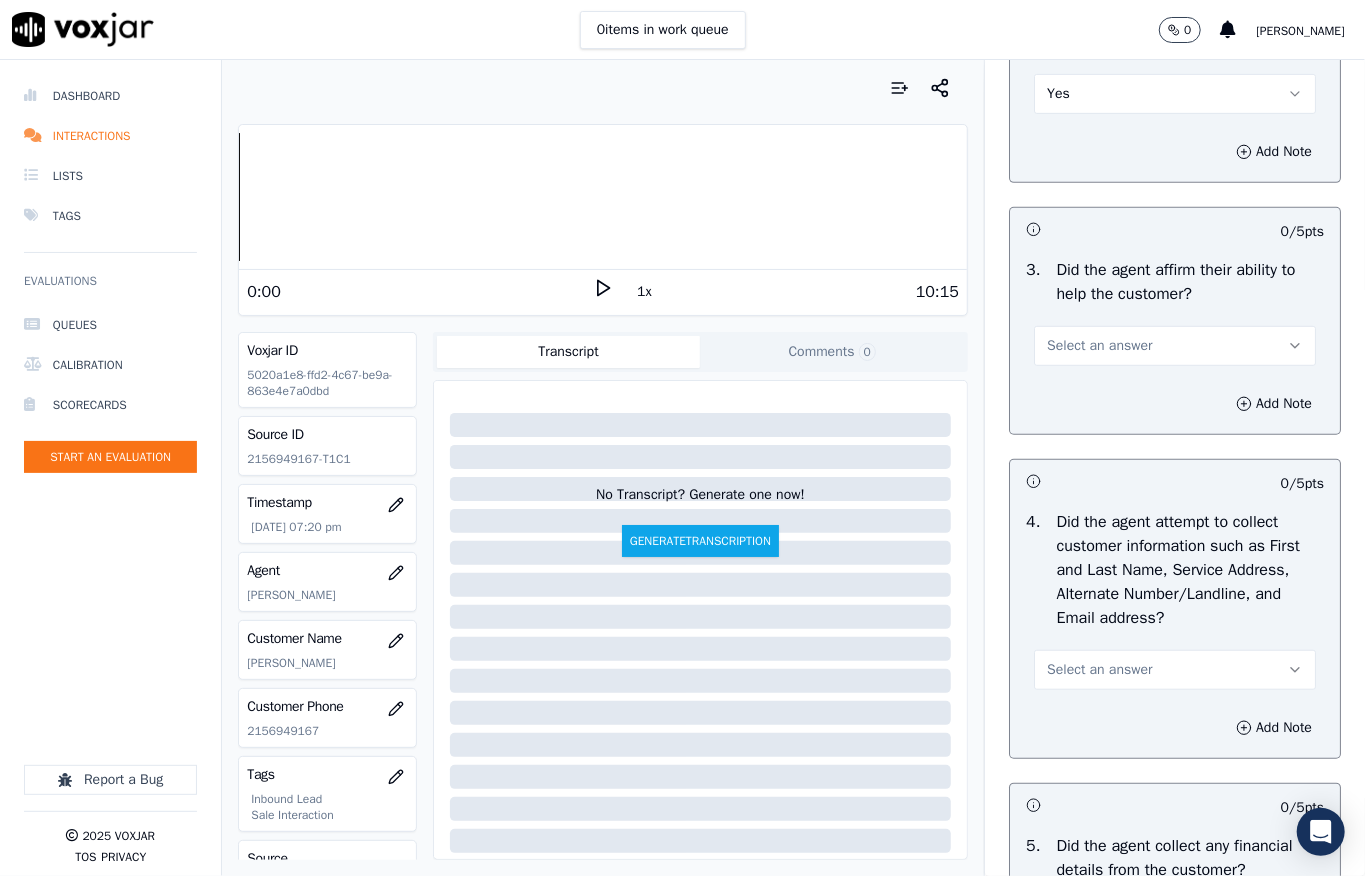 click on "Select an answer" at bounding box center [1099, 346] 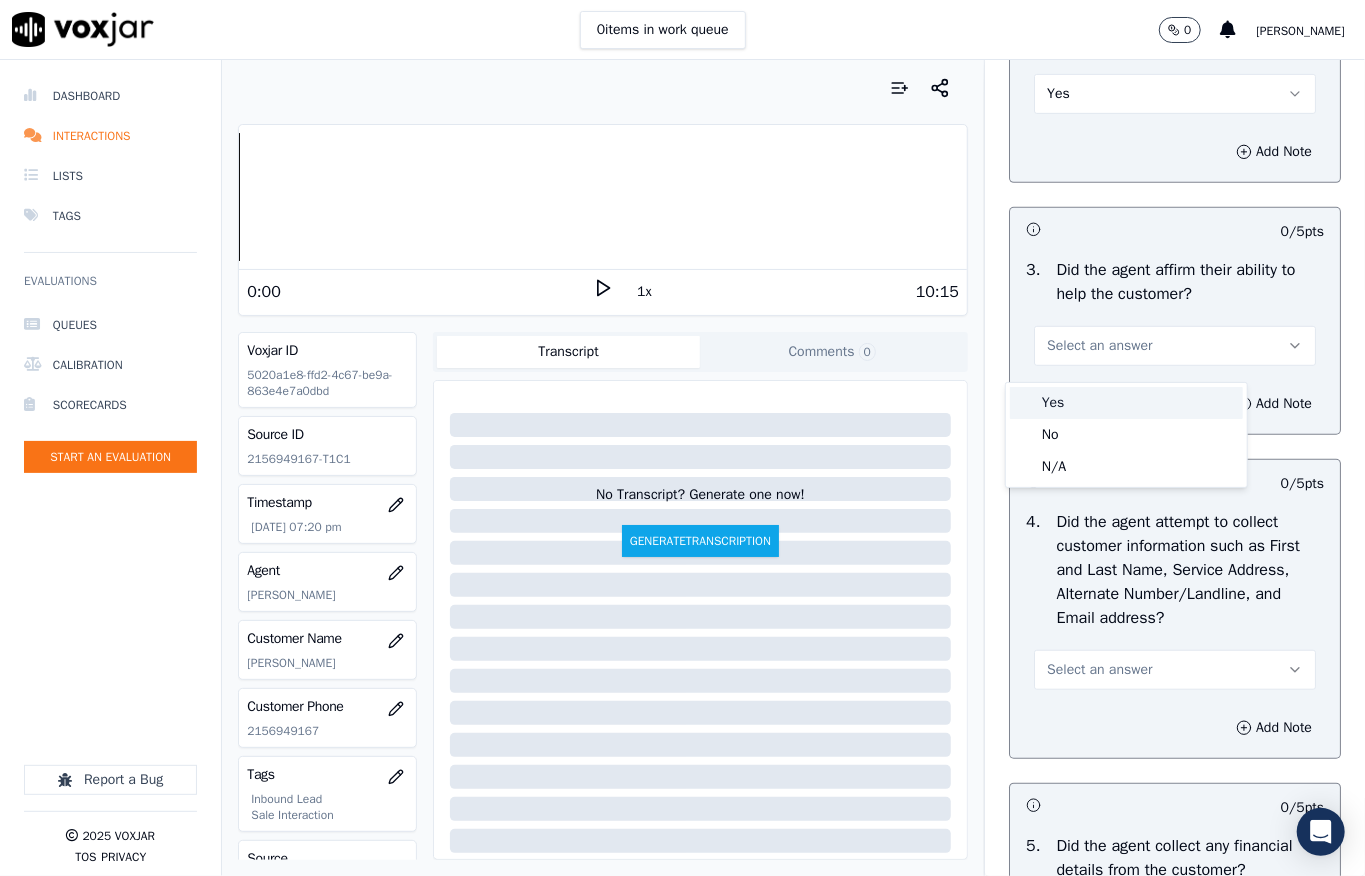 click on "Yes" at bounding box center [1126, 403] 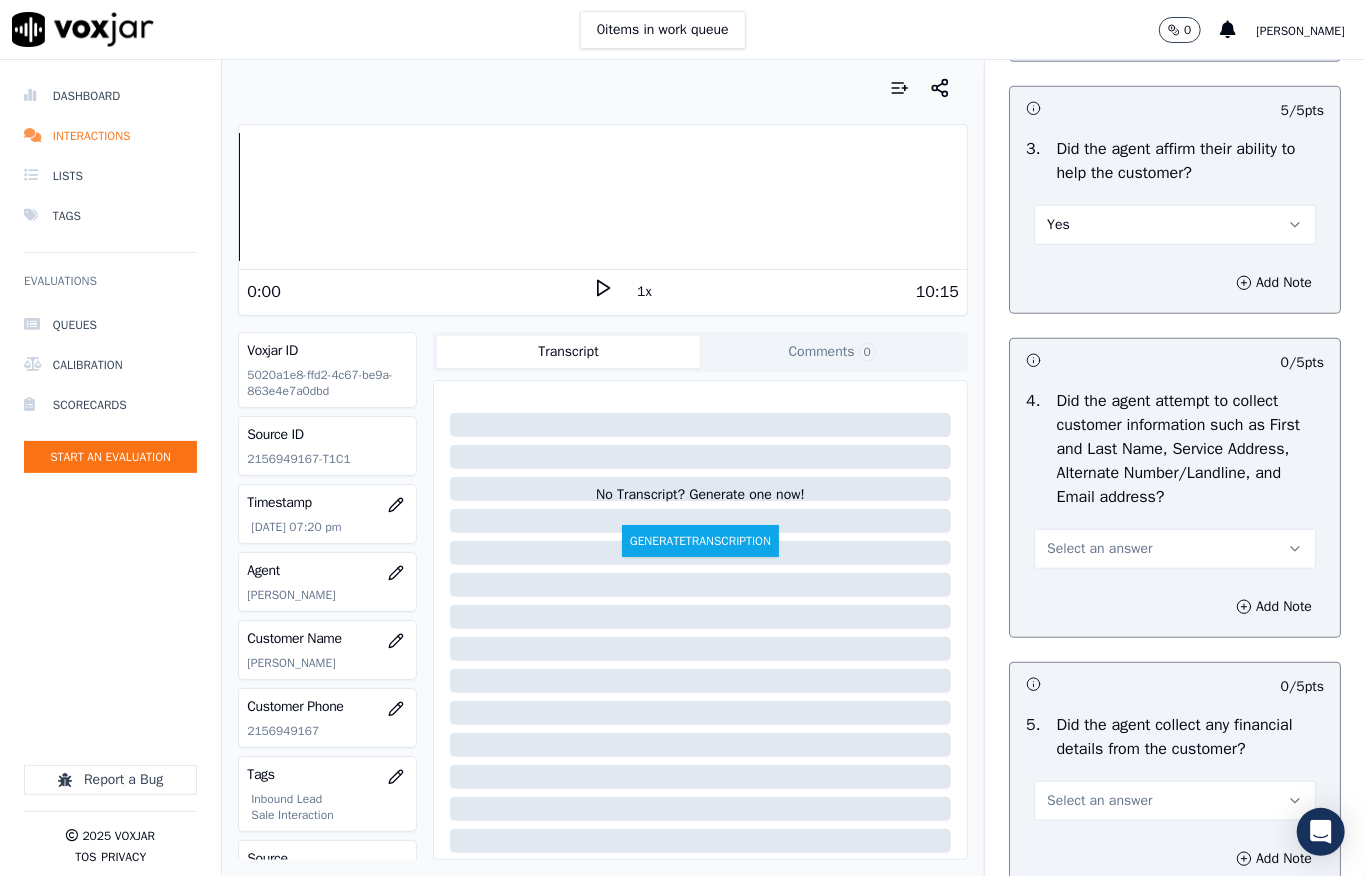 scroll, scrollTop: 800, scrollLeft: 0, axis: vertical 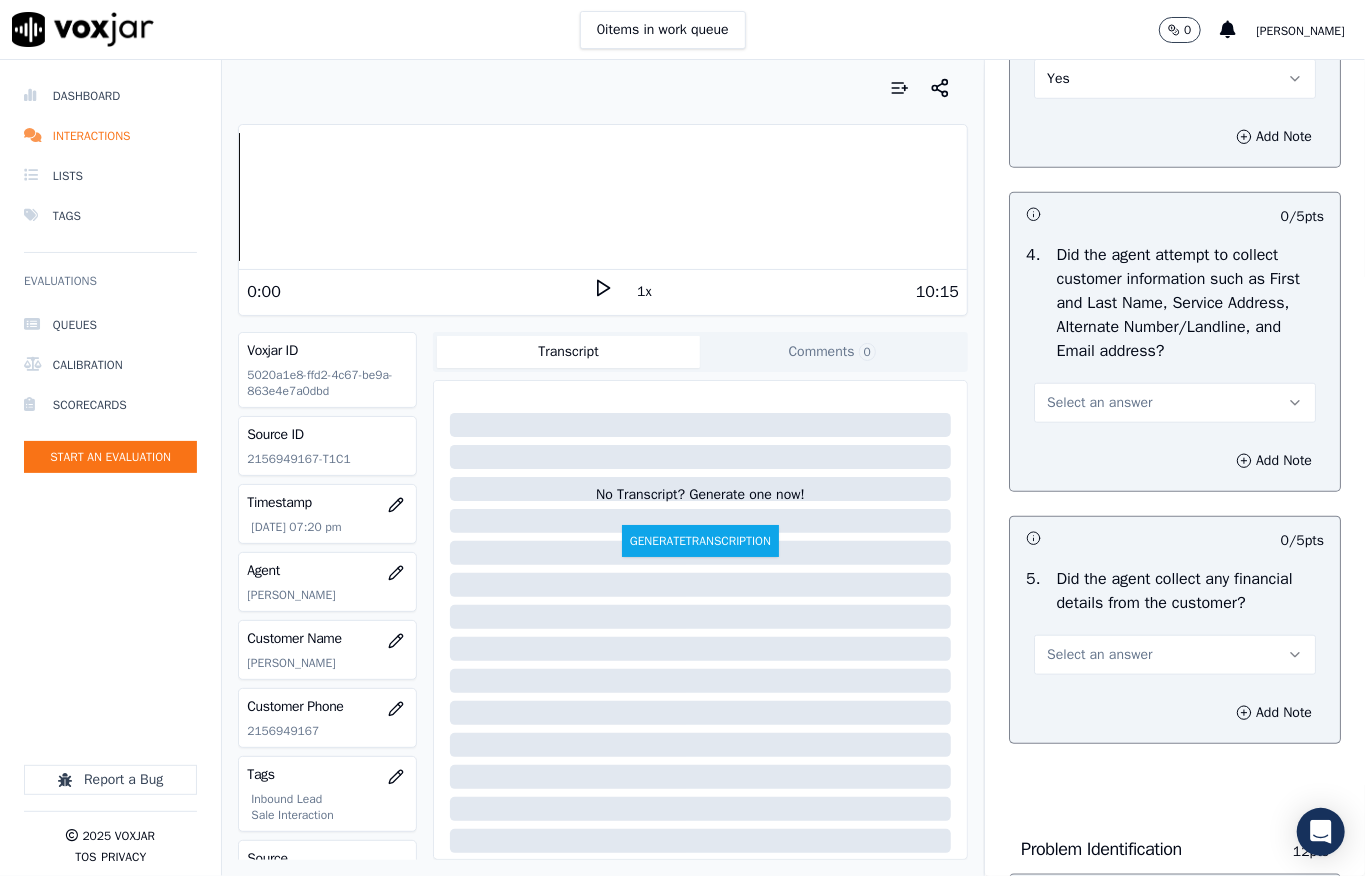 click on "Select an answer" at bounding box center [1175, 401] 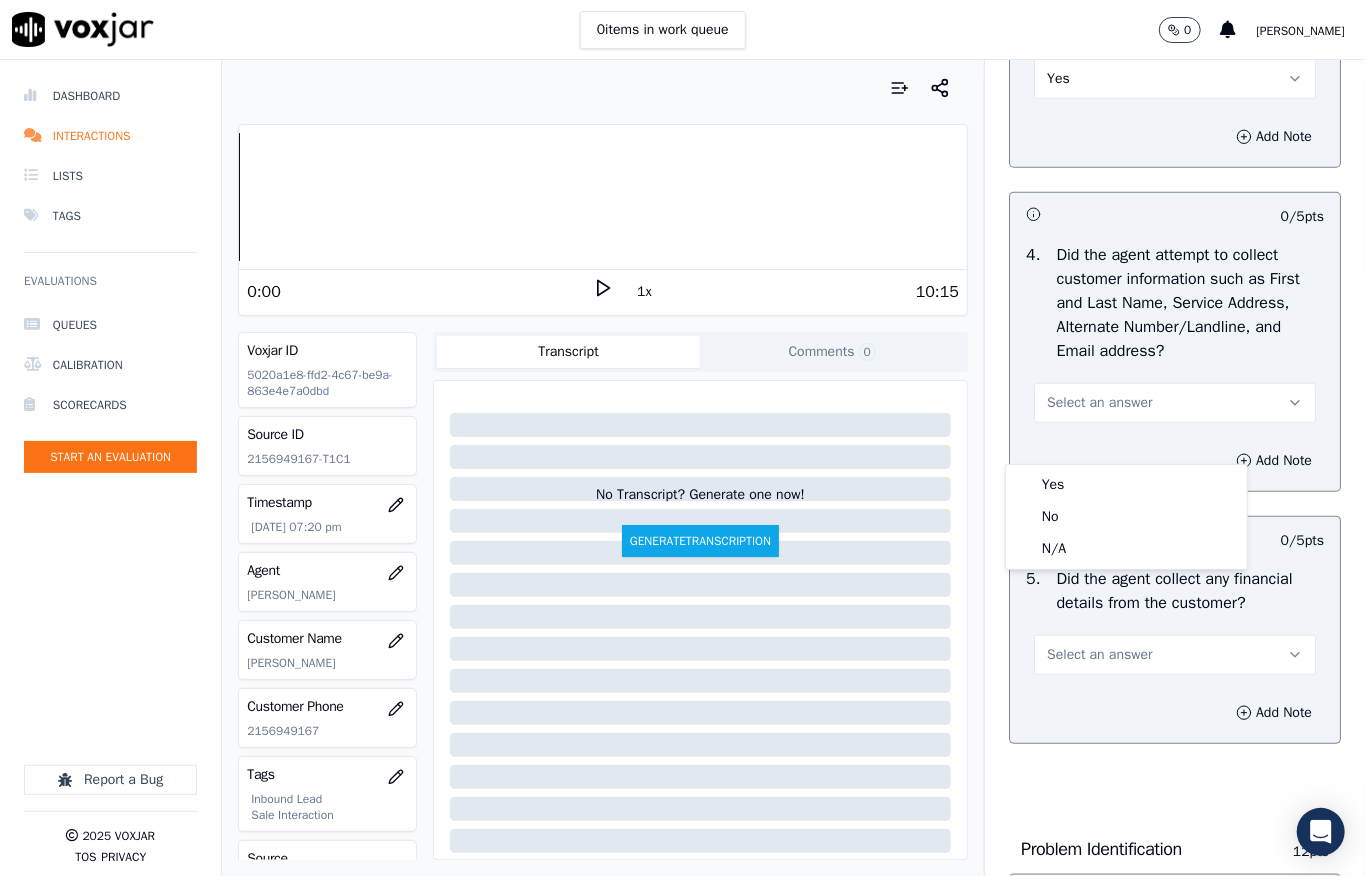 click on "Yes" at bounding box center [1126, 485] 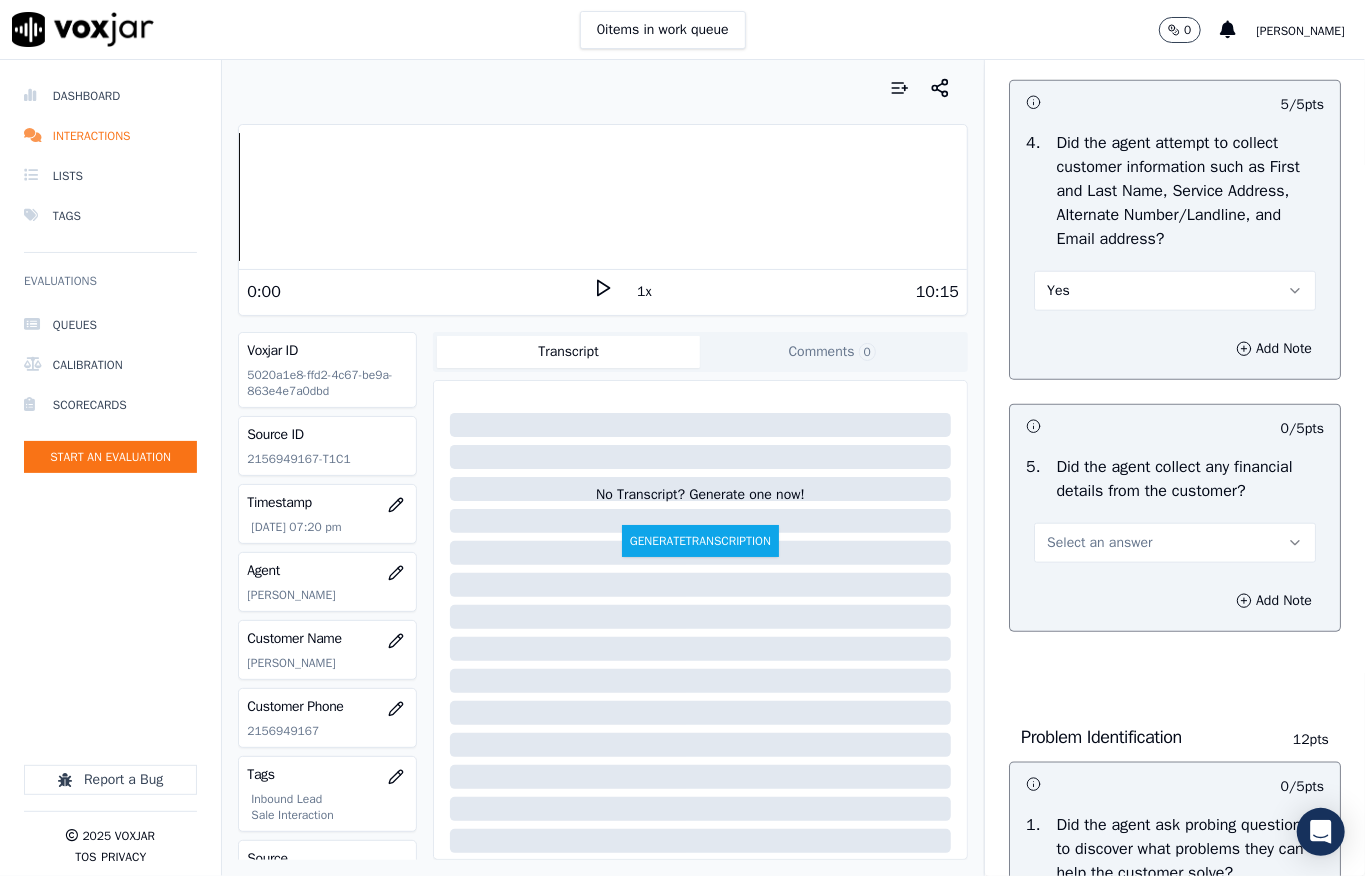 scroll, scrollTop: 1066, scrollLeft: 0, axis: vertical 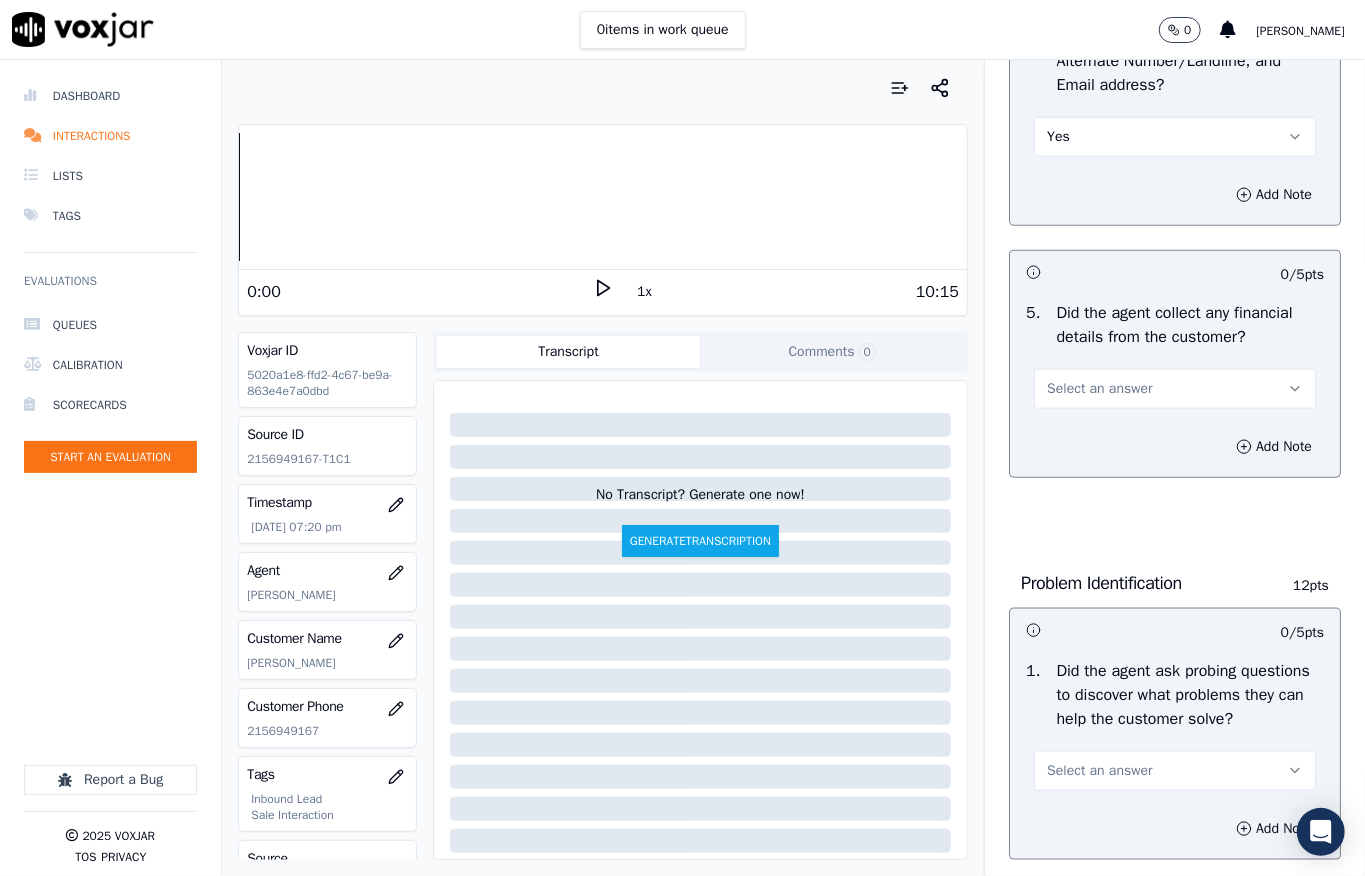 click on "Select an answer" at bounding box center (1175, 389) 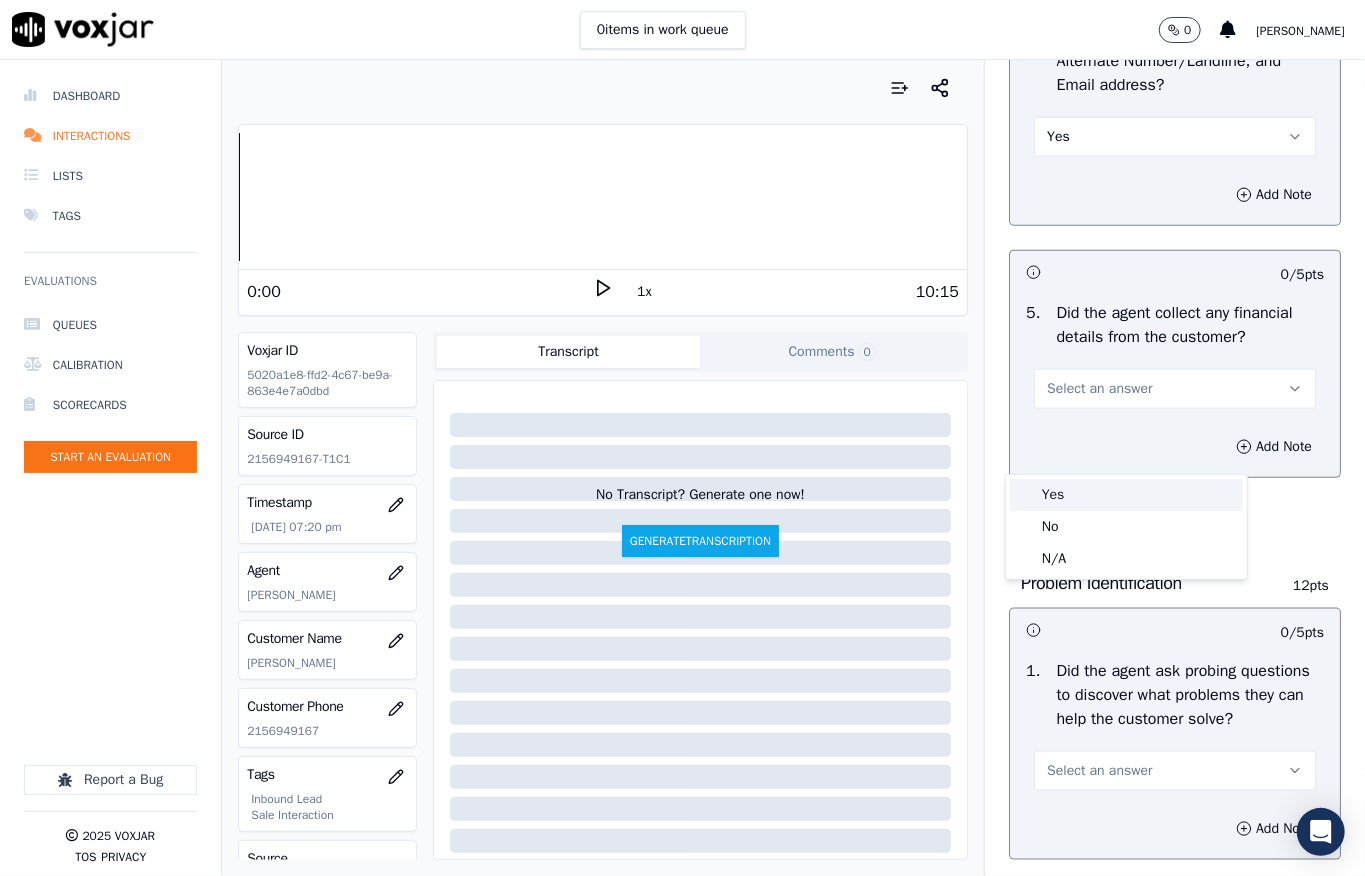 click on "Yes" at bounding box center (1126, 495) 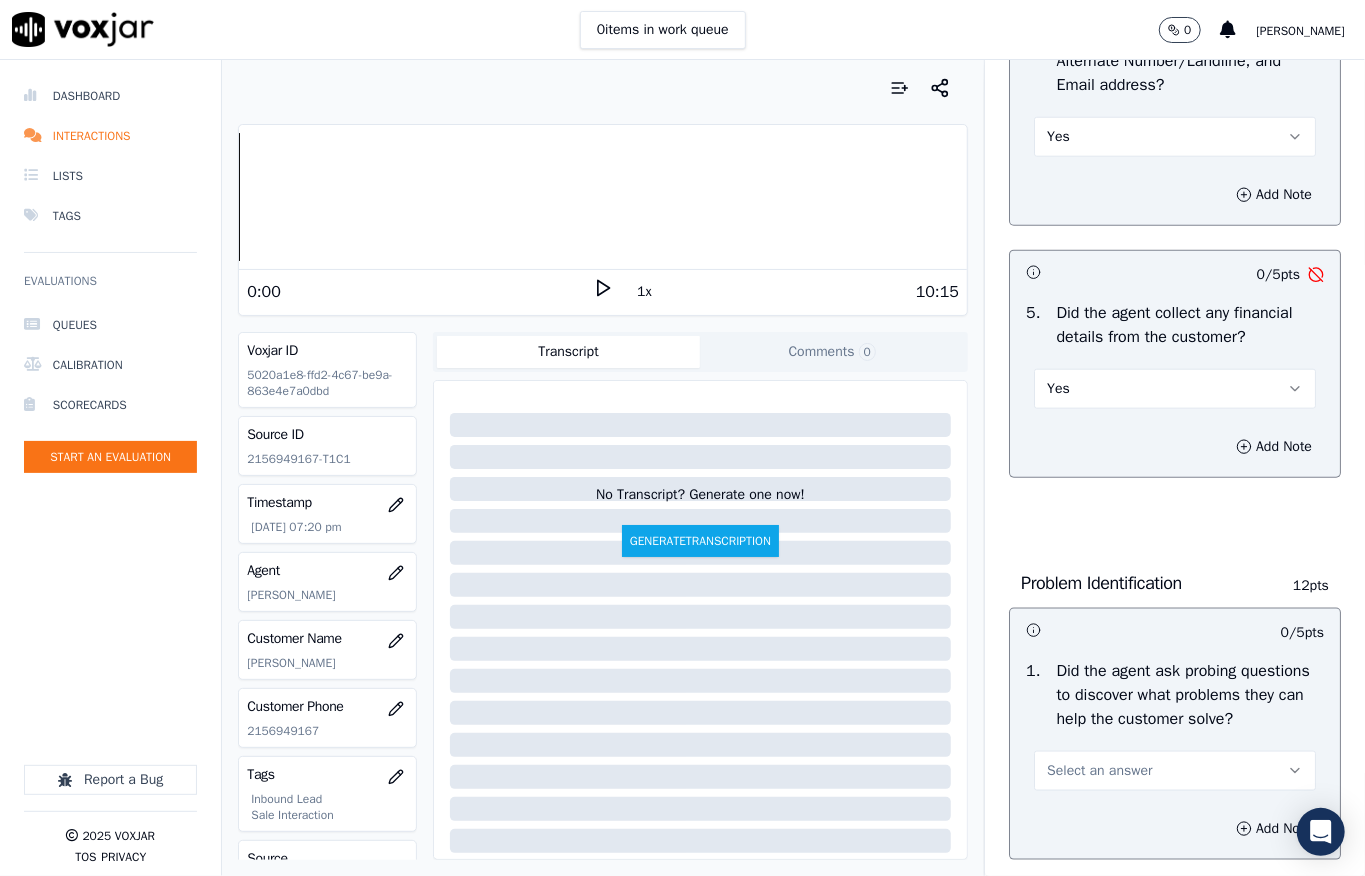click on "Yes" at bounding box center [1175, 389] 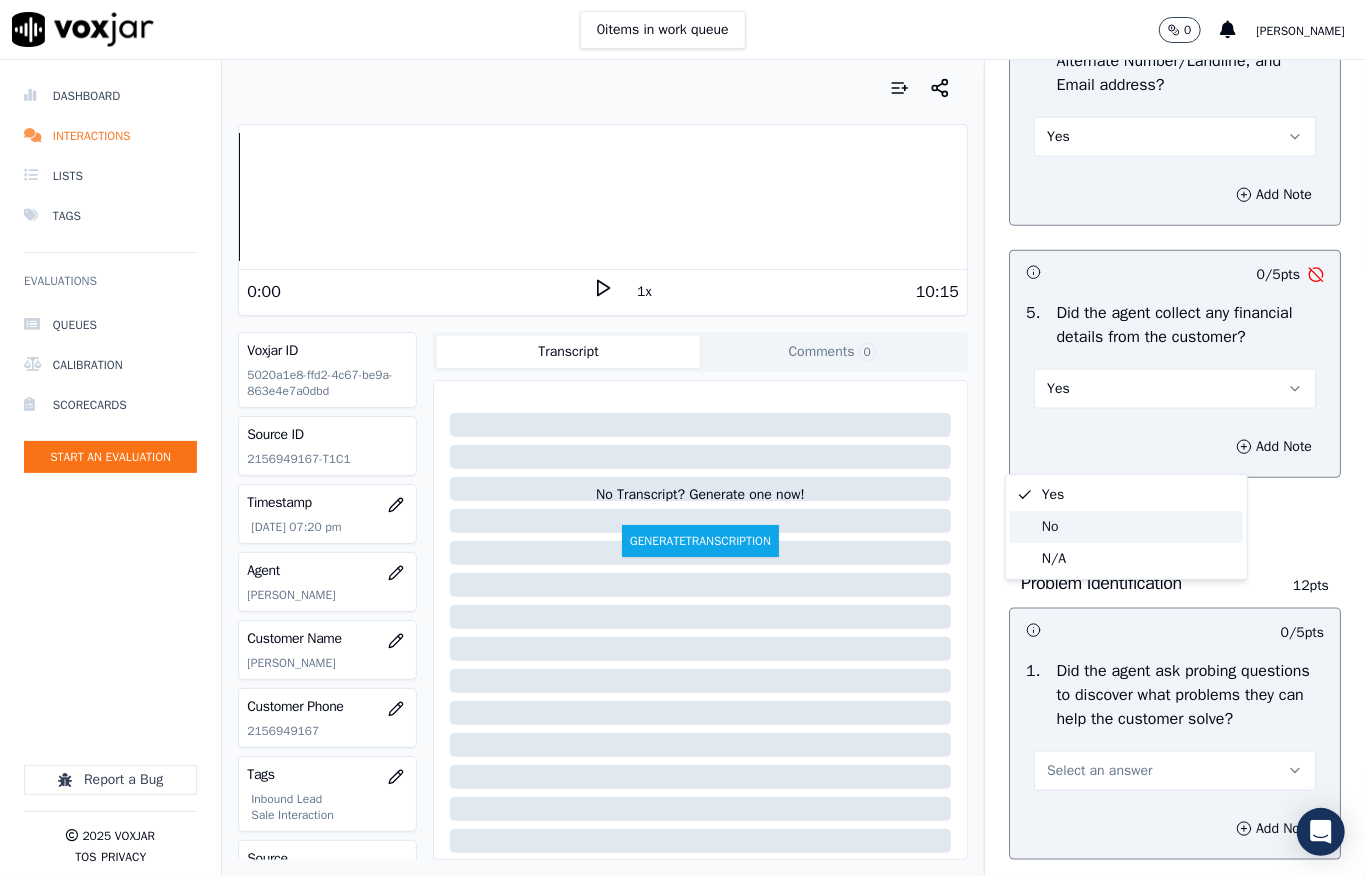 click on "No" 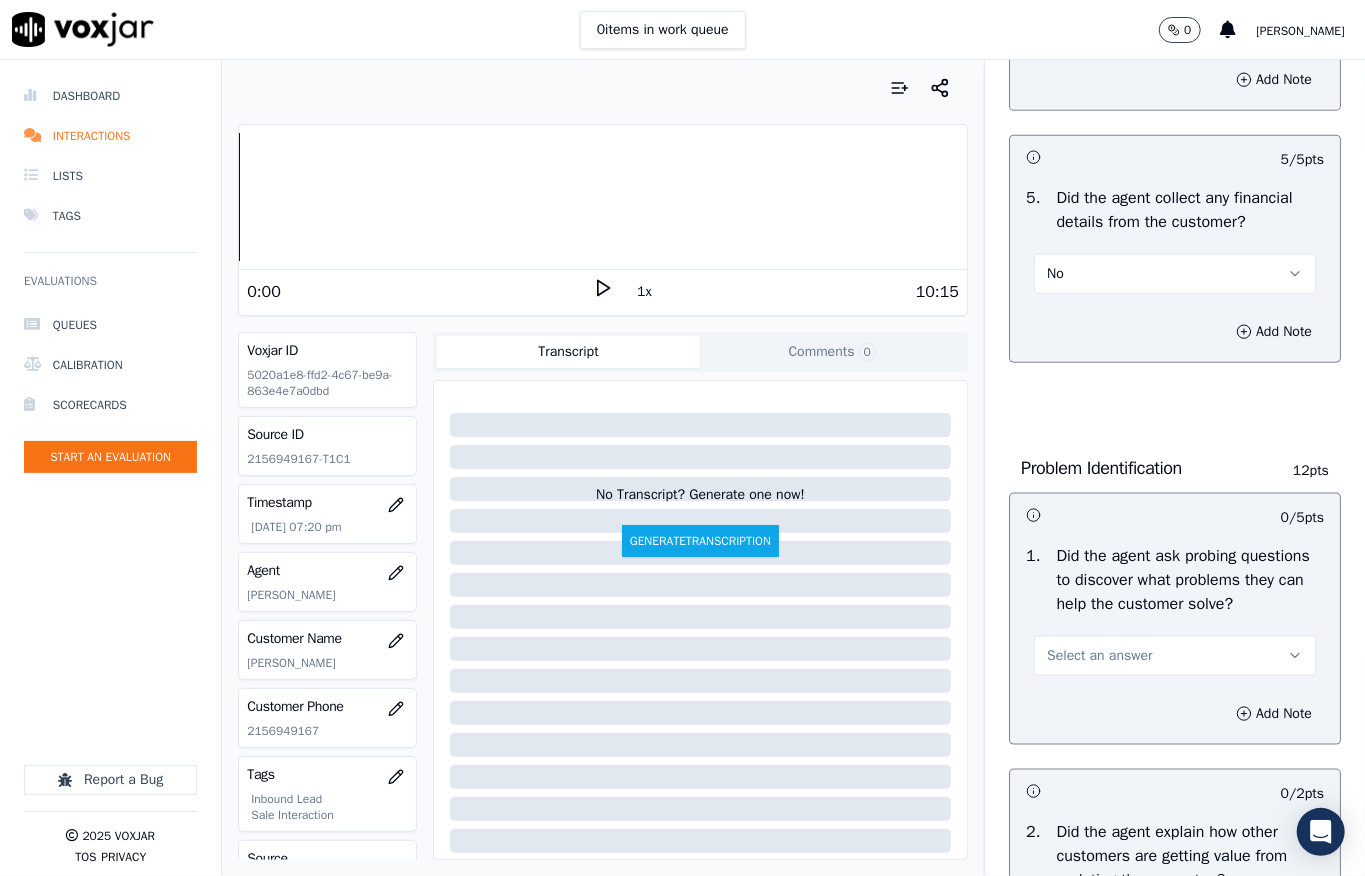 scroll, scrollTop: 1333, scrollLeft: 0, axis: vertical 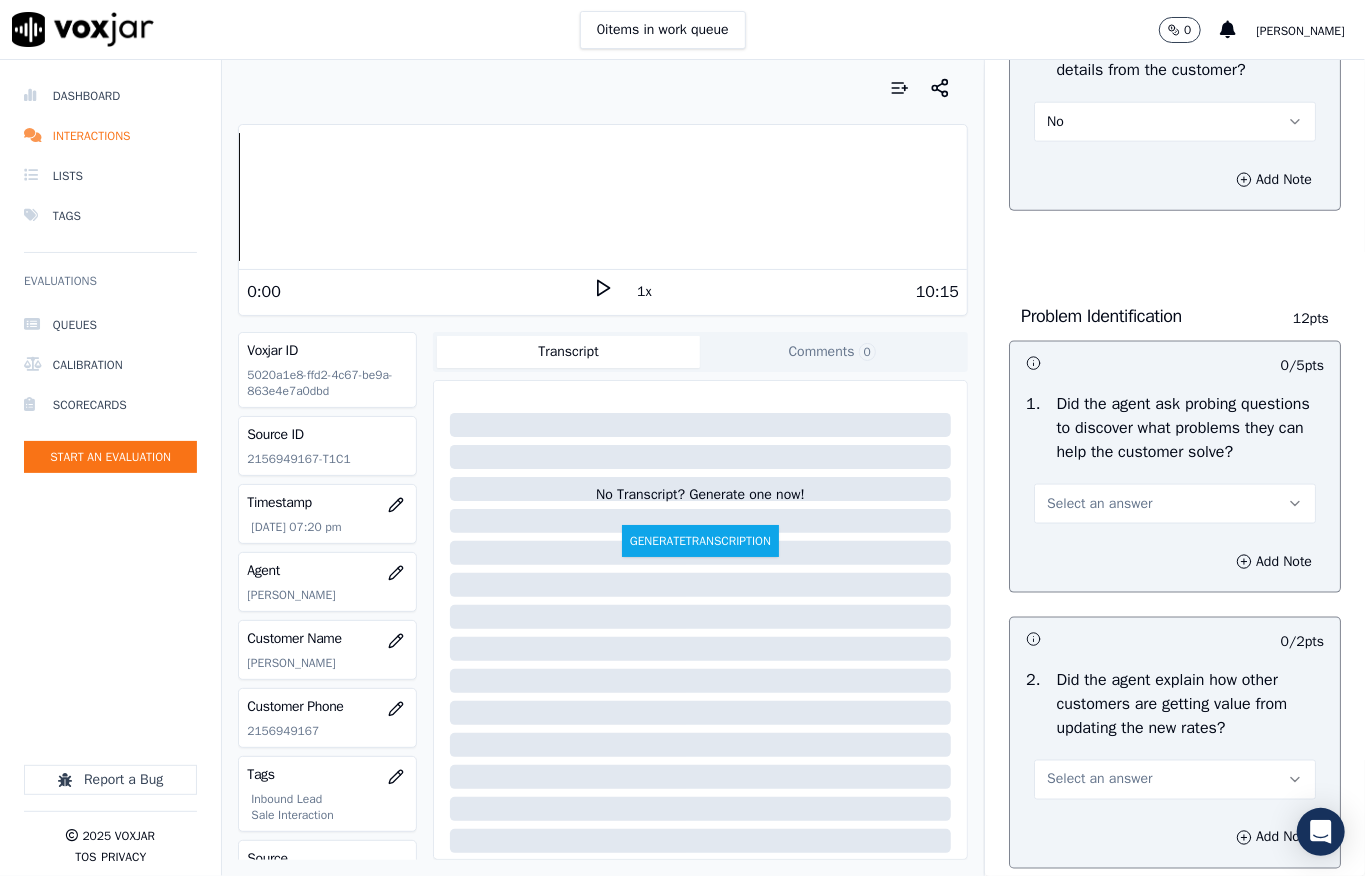 click on "Select an answer" at bounding box center (1175, 504) 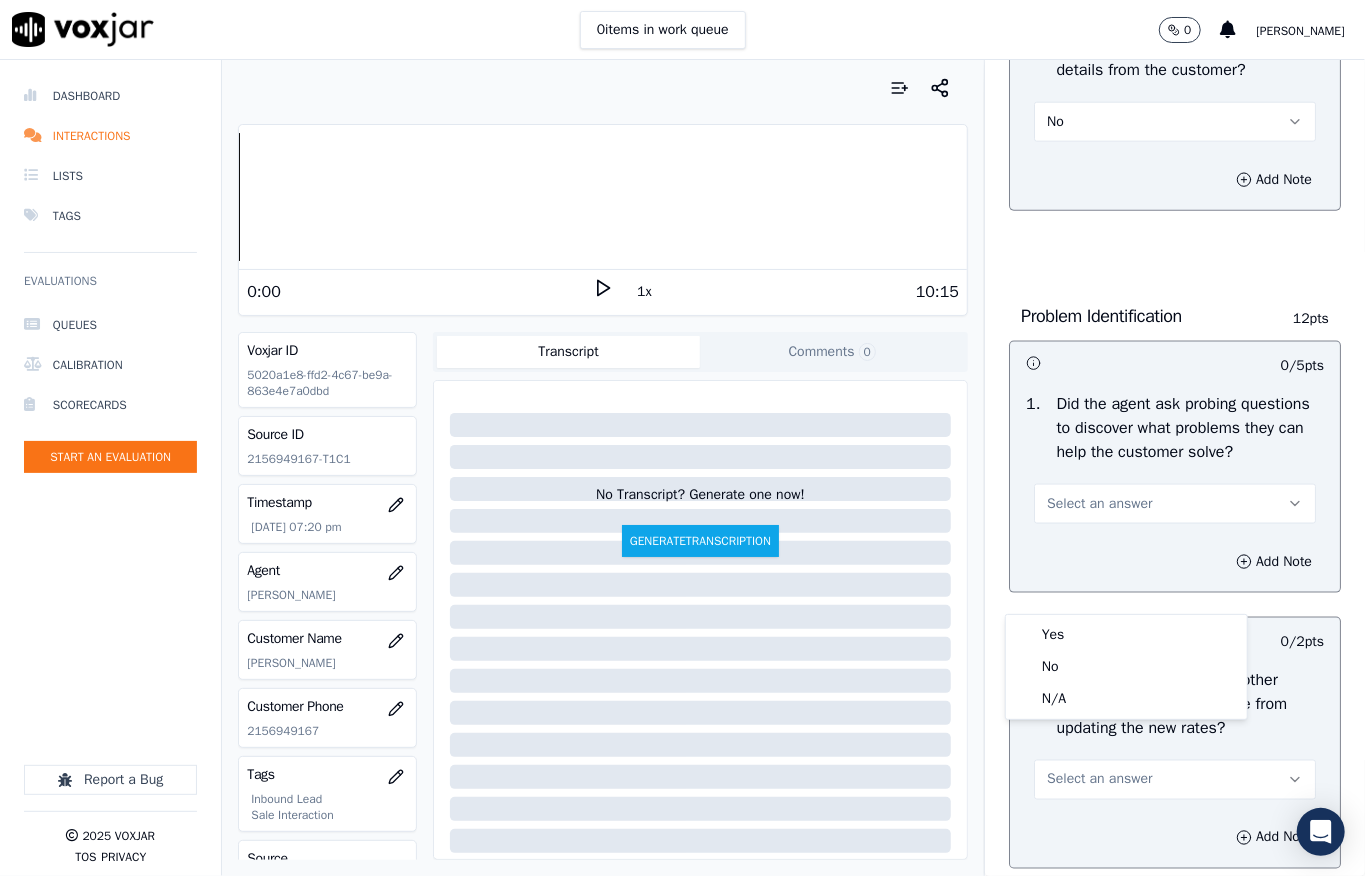 click on "Yes   No     N/A" at bounding box center [1126, 667] 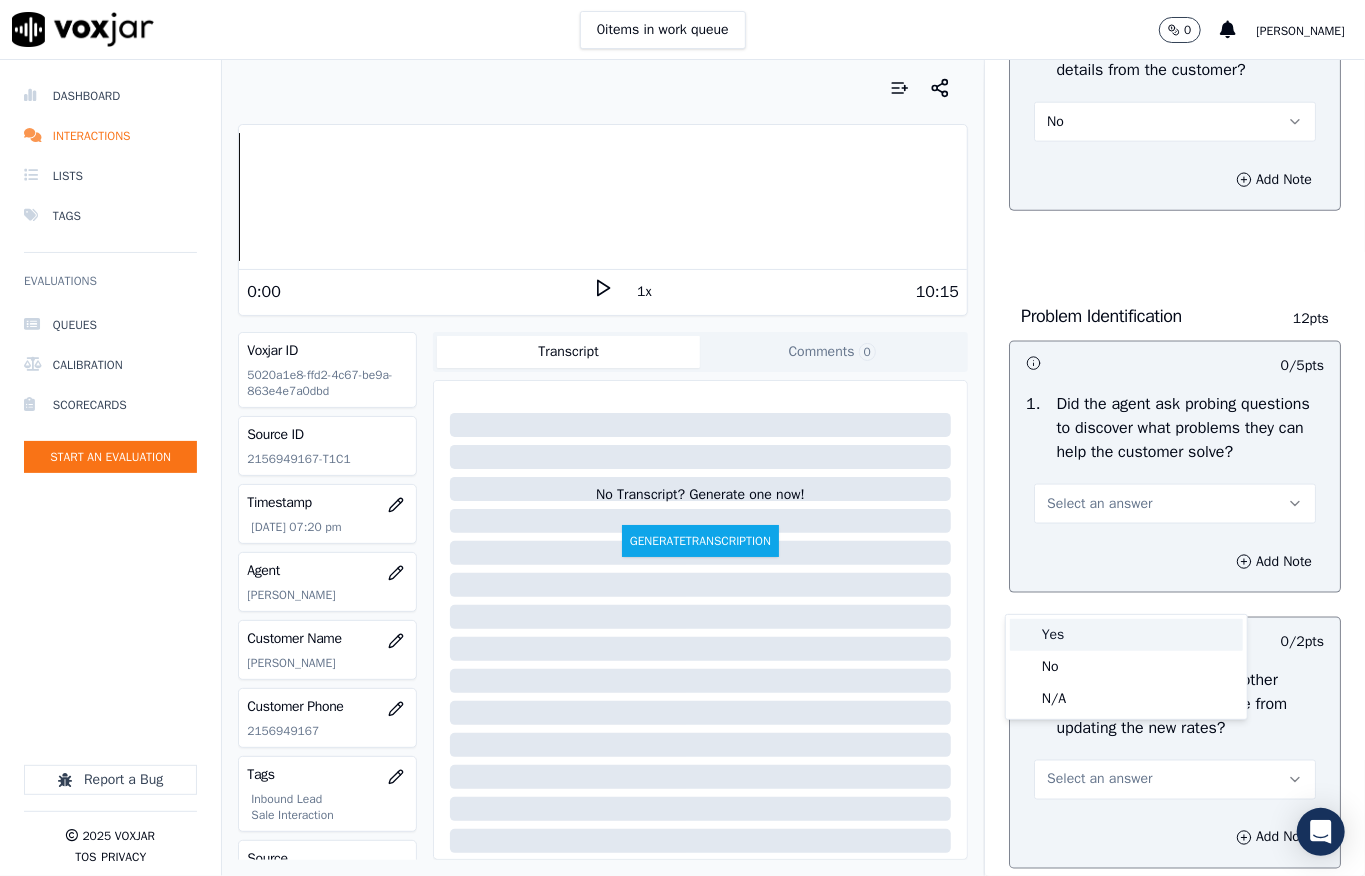 click on "Yes" at bounding box center [1126, 635] 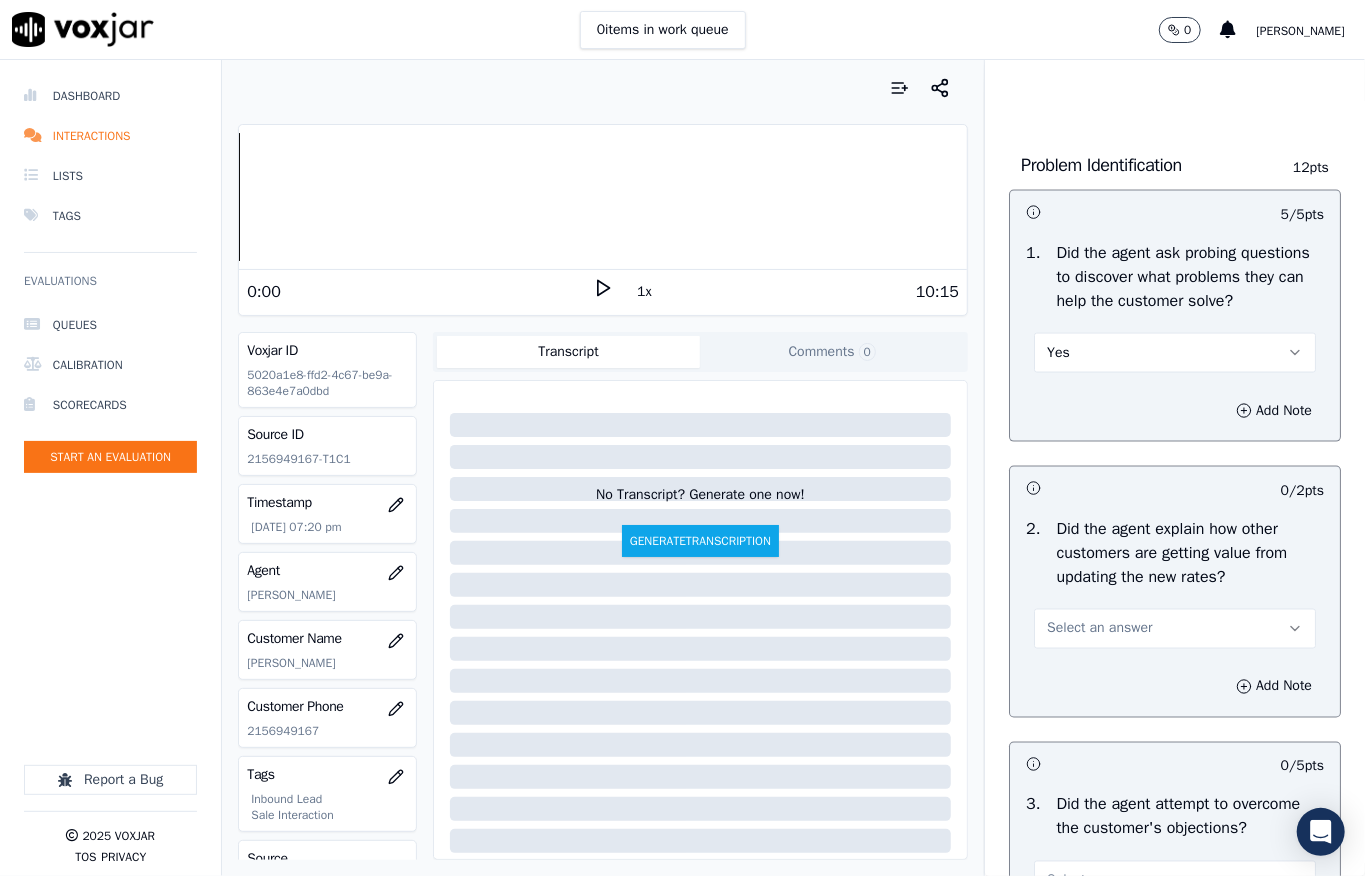 scroll, scrollTop: 1733, scrollLeft: 0, axis: vertical 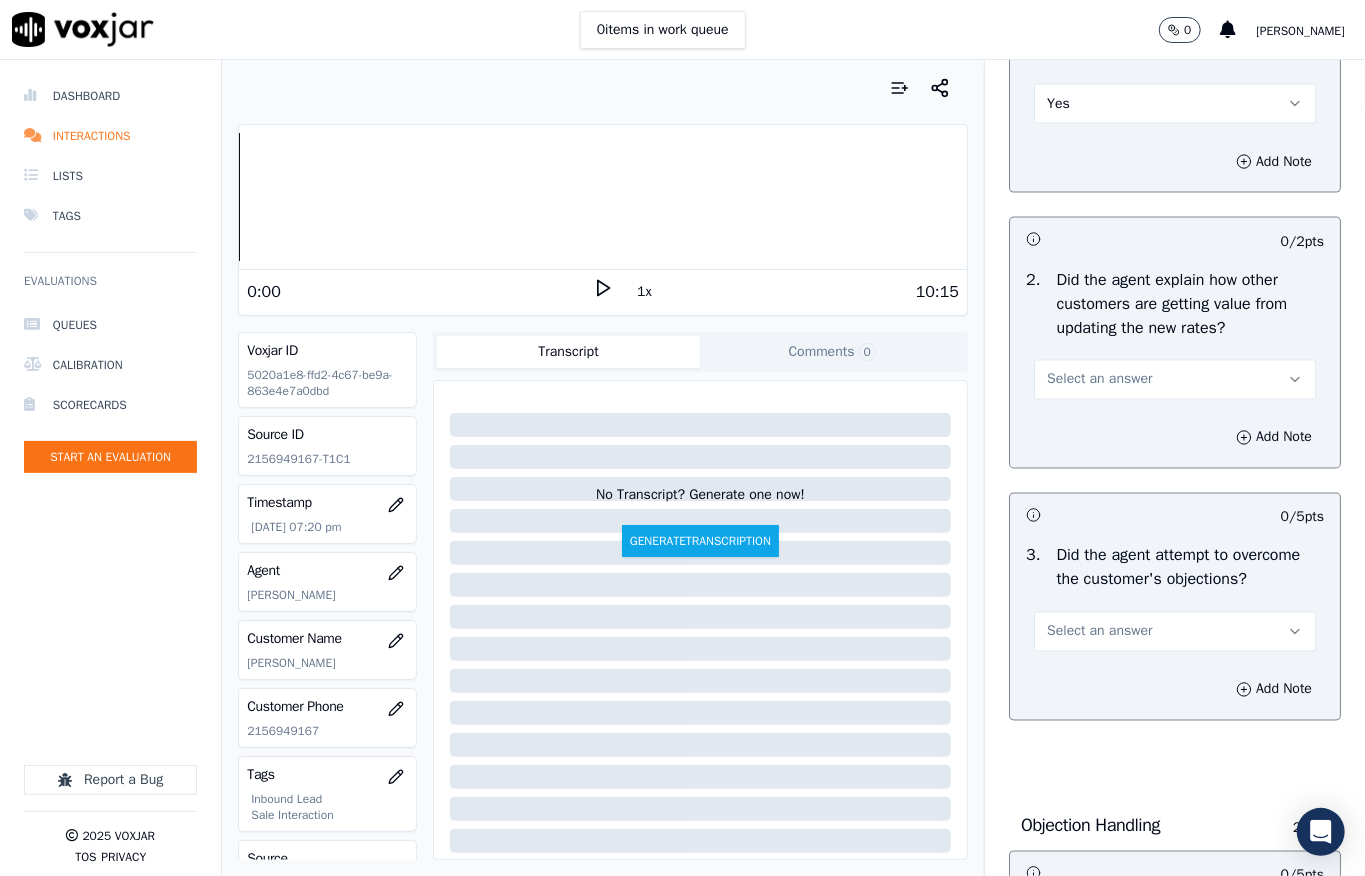 click on "Select an answer" at bounding box center (1099, 380) 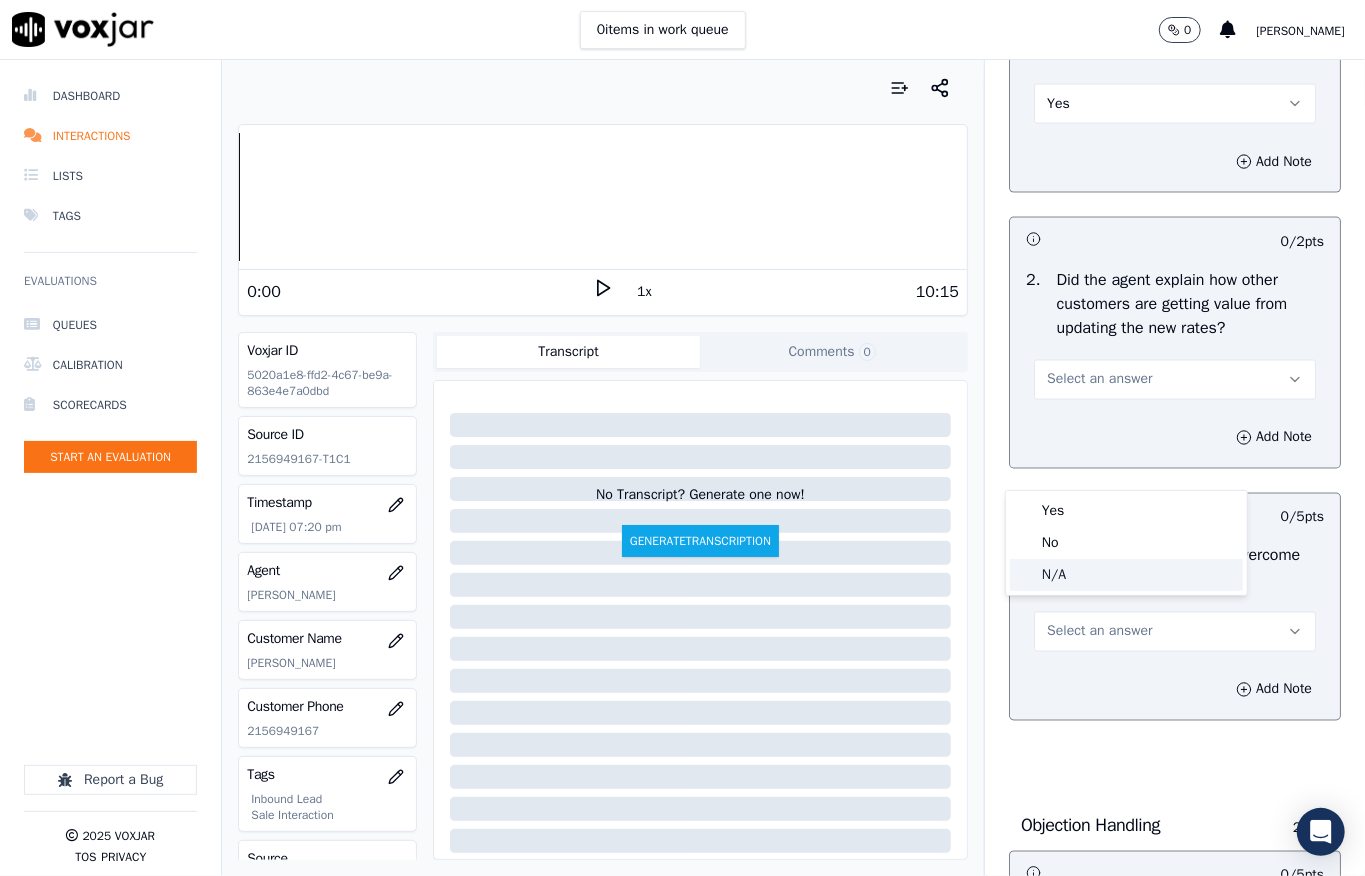 drag, startPoint x: 1056, startPoint y: 576, endPoint x: 1058, endPoint y: 548, distance: 28.071337 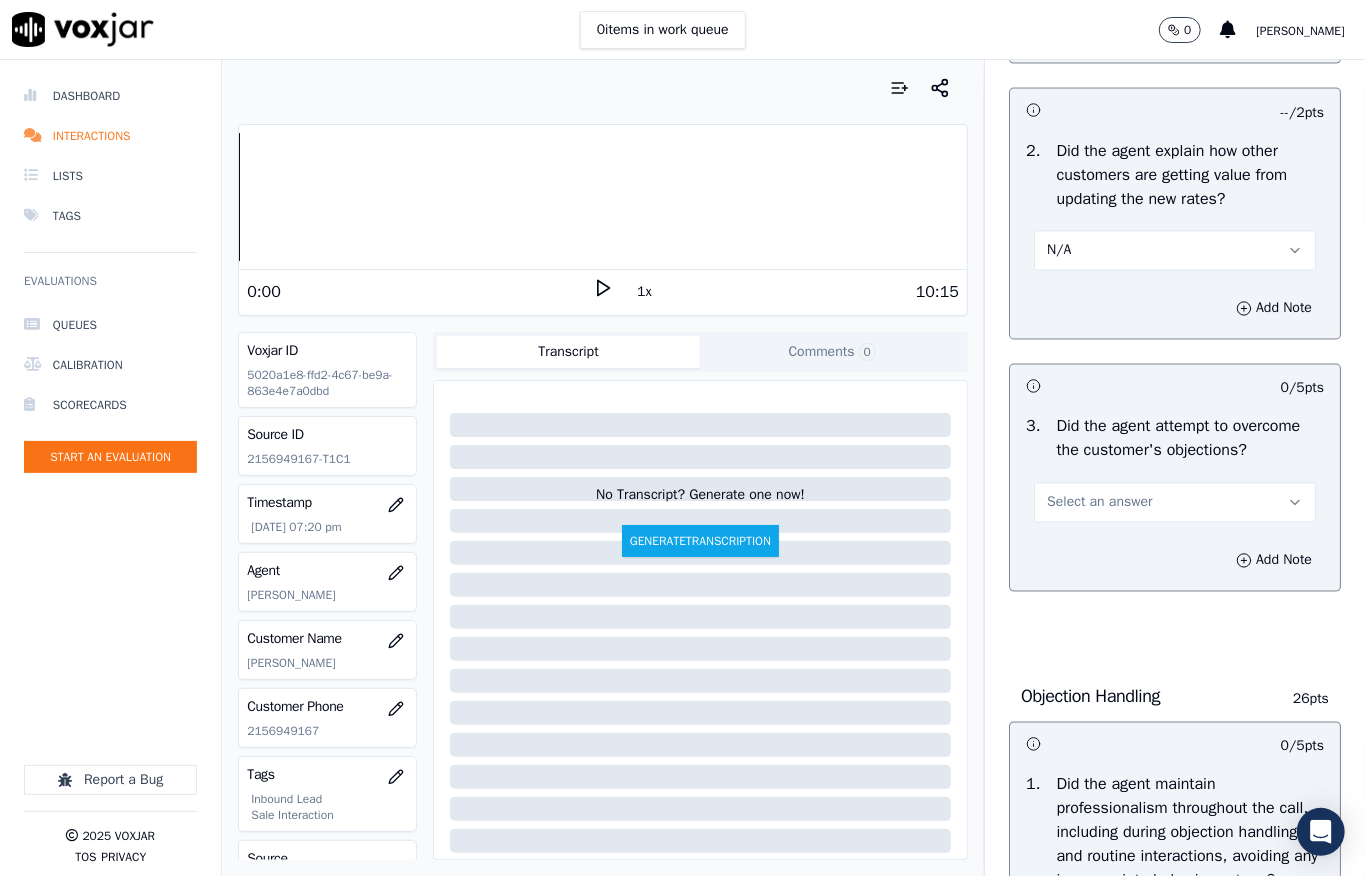 scroll, scrollTop: 2133, scrollLeft: 0, axis: vertical 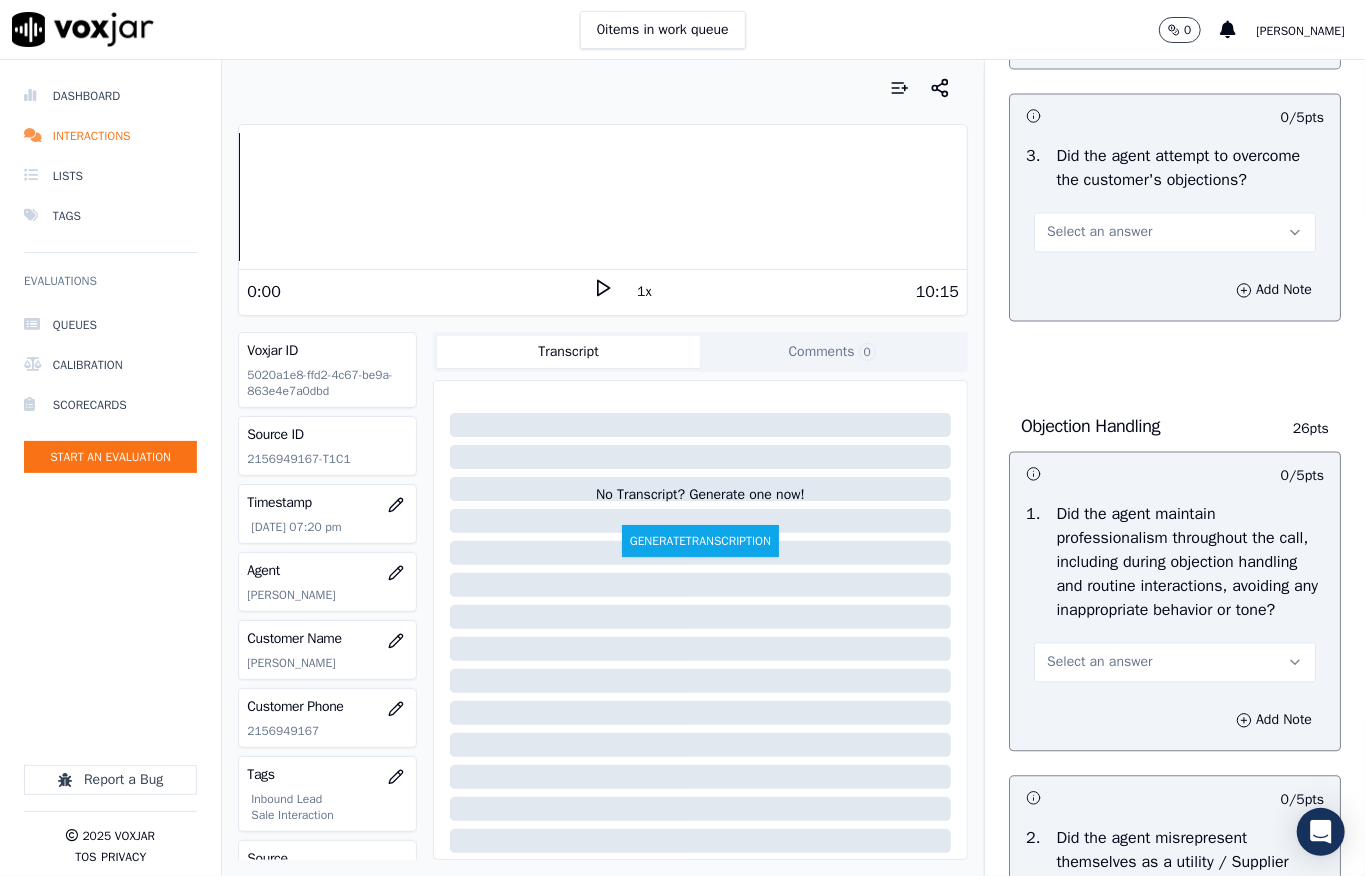 click on "Select an answer" at bounding box center [1099, 232] 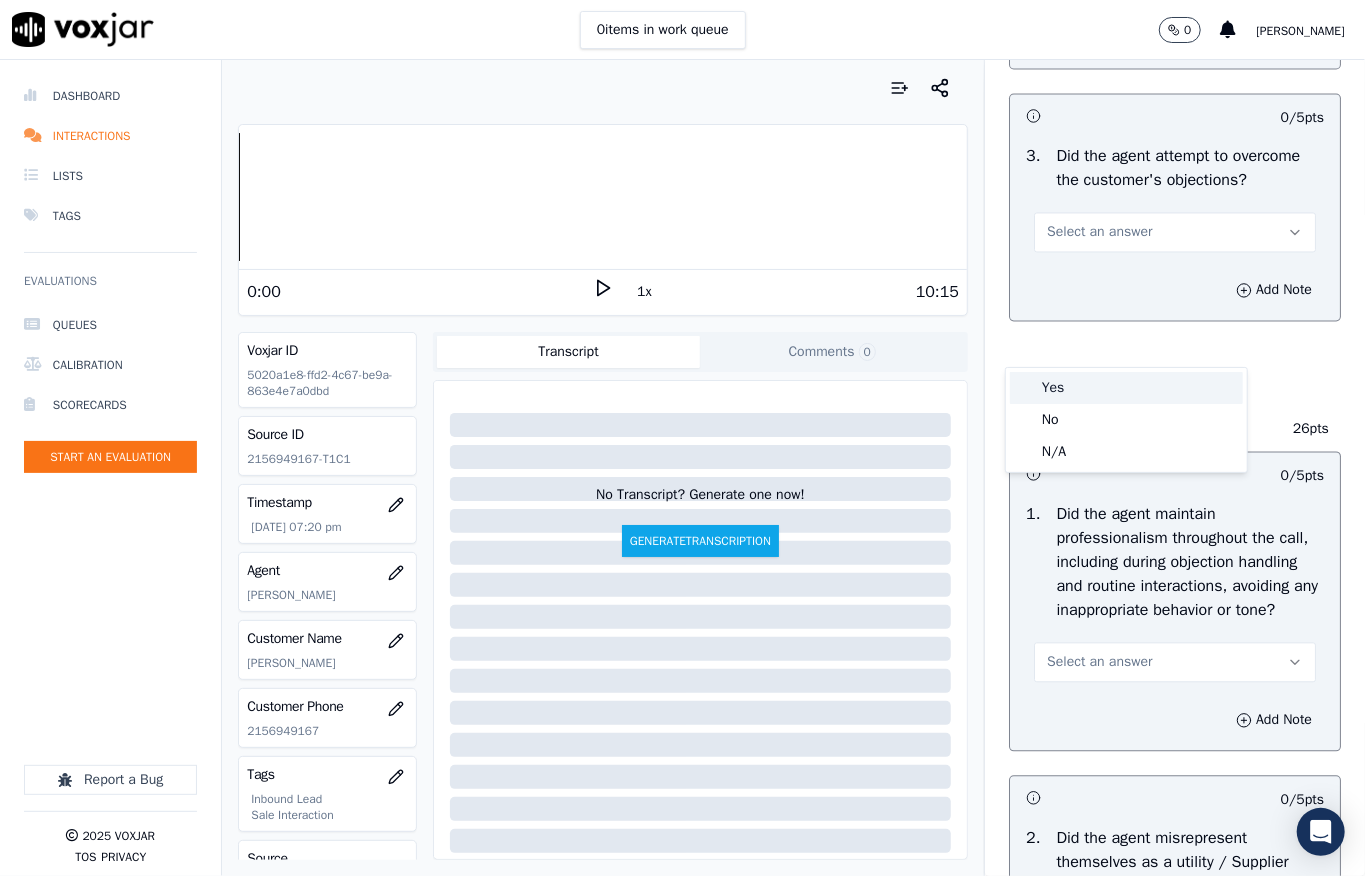 click on "Yes" at bounding box center (1126, 388) 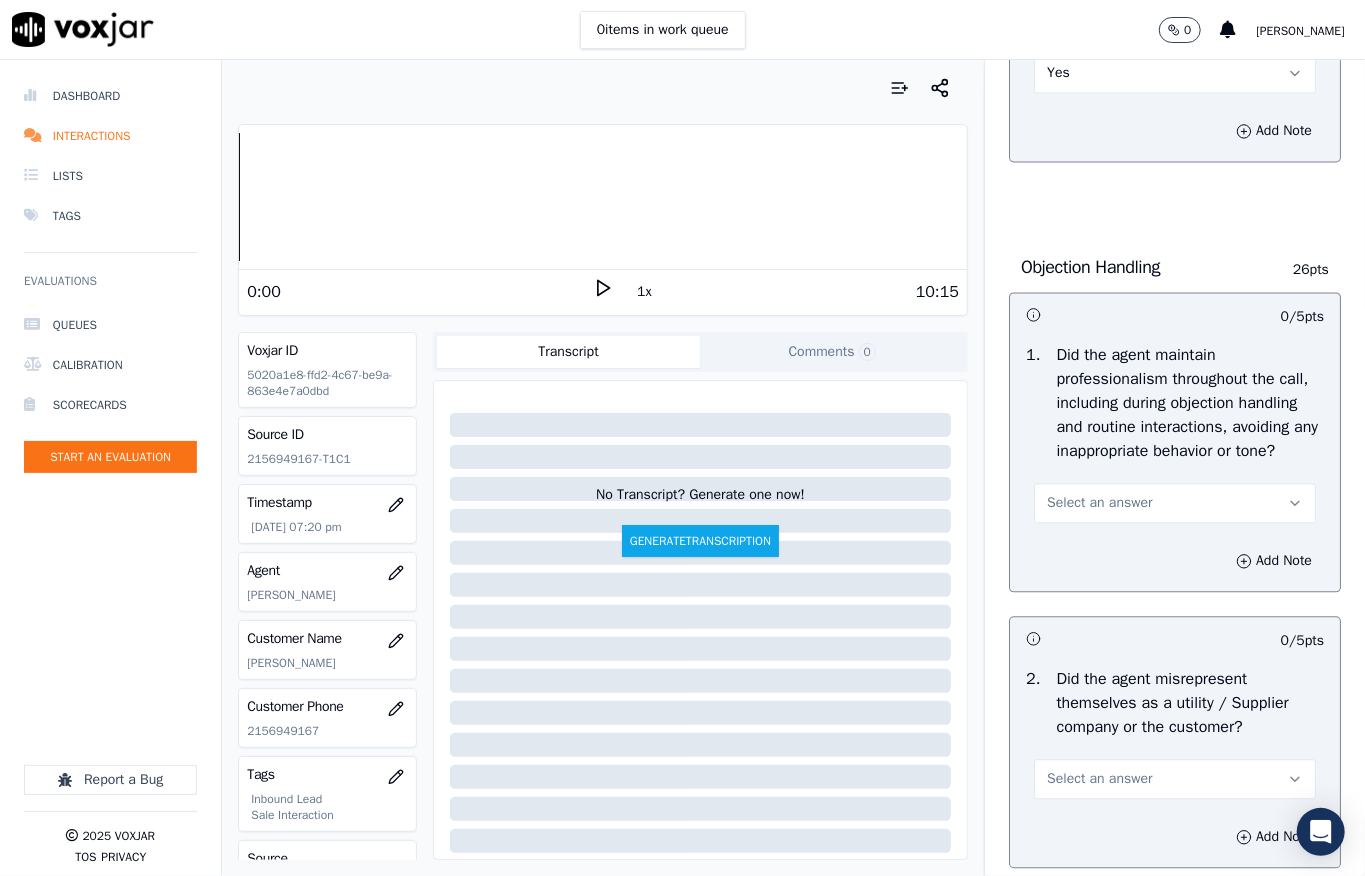 scroll, scrollTop: 2533, scrollLeft: 0, axis: vertical 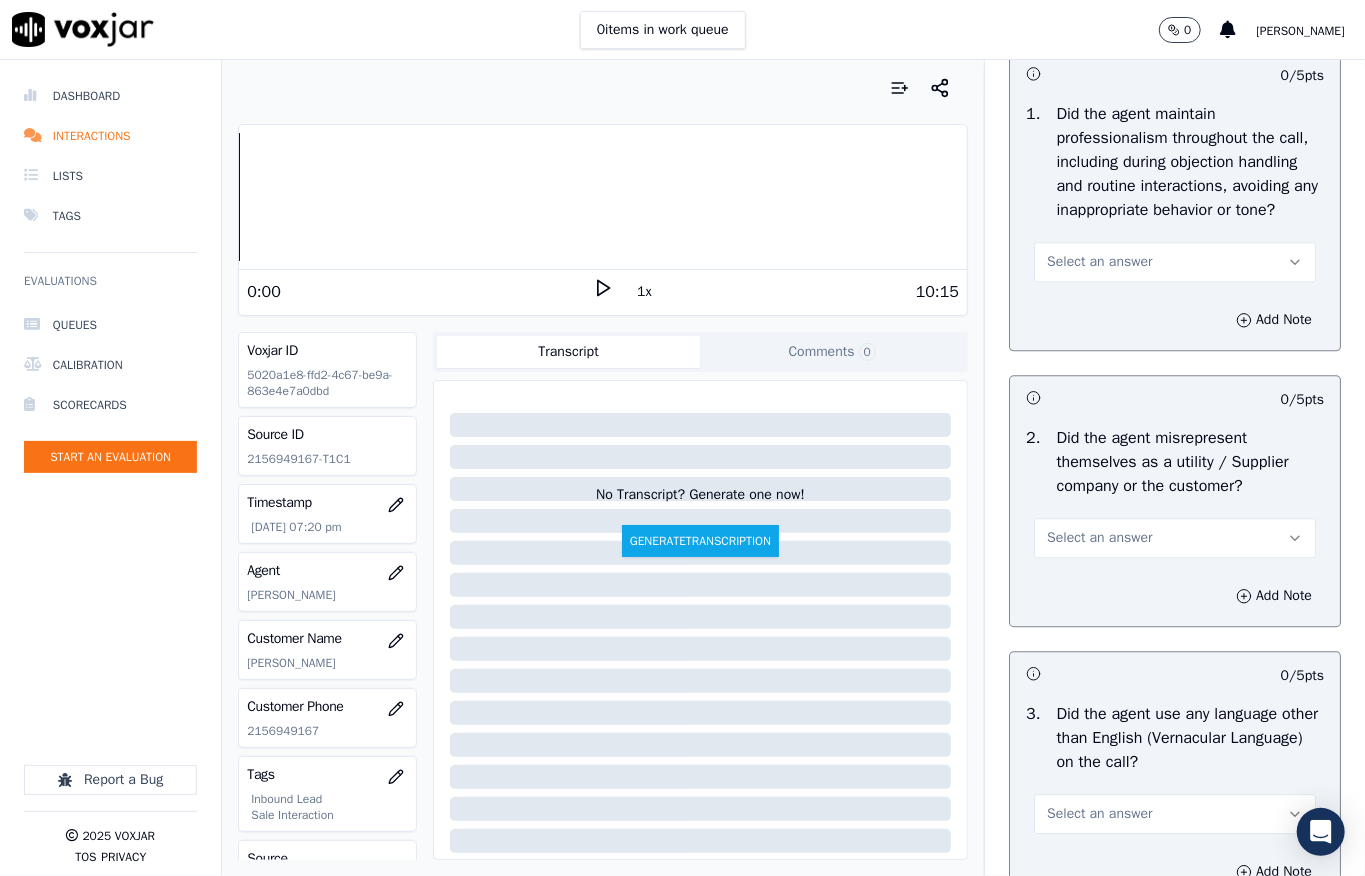 click on "Select an answer" at bounding box center (1099, 262) 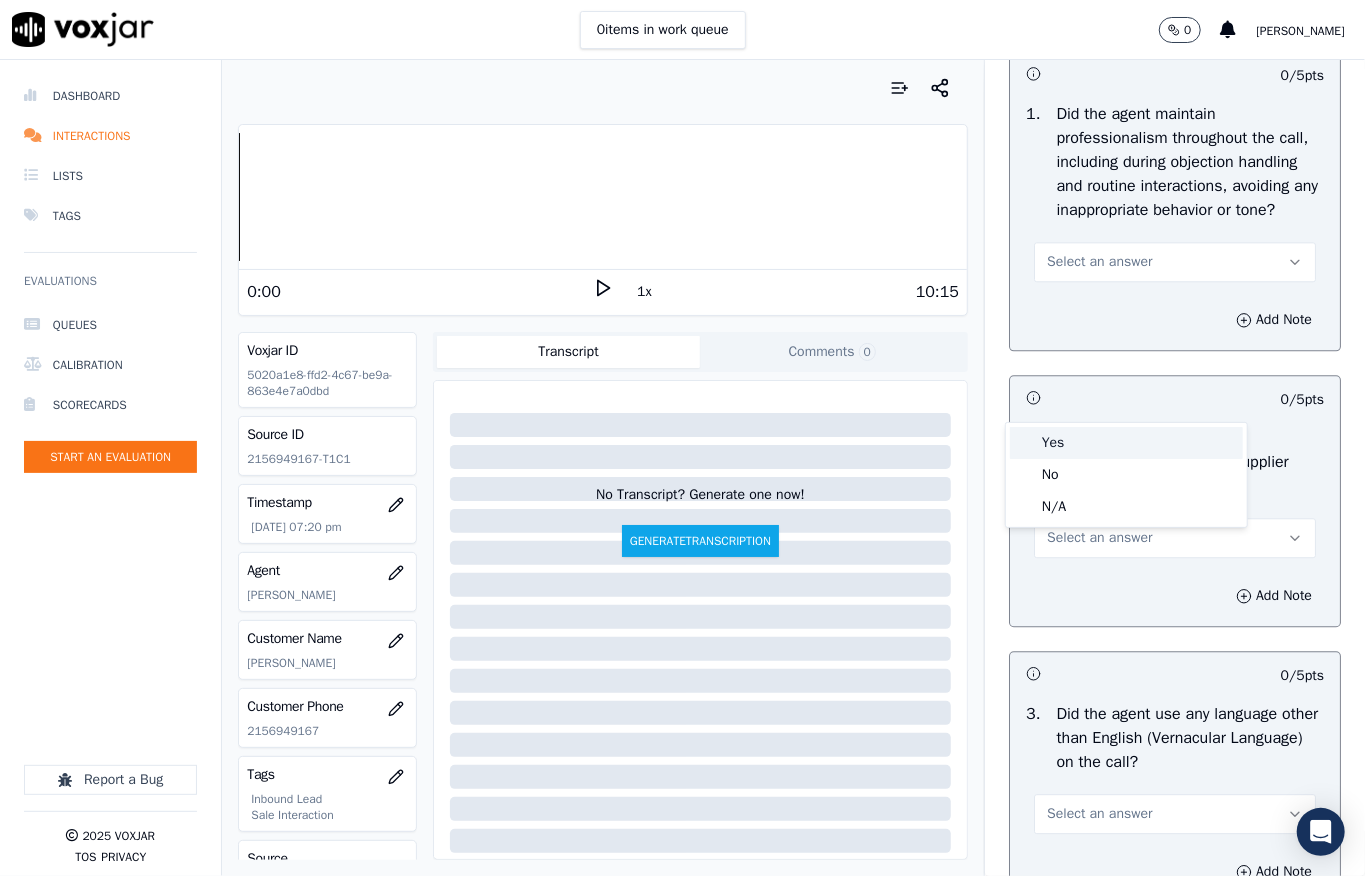 click on "Yes" at bounding box center (1126, 443) 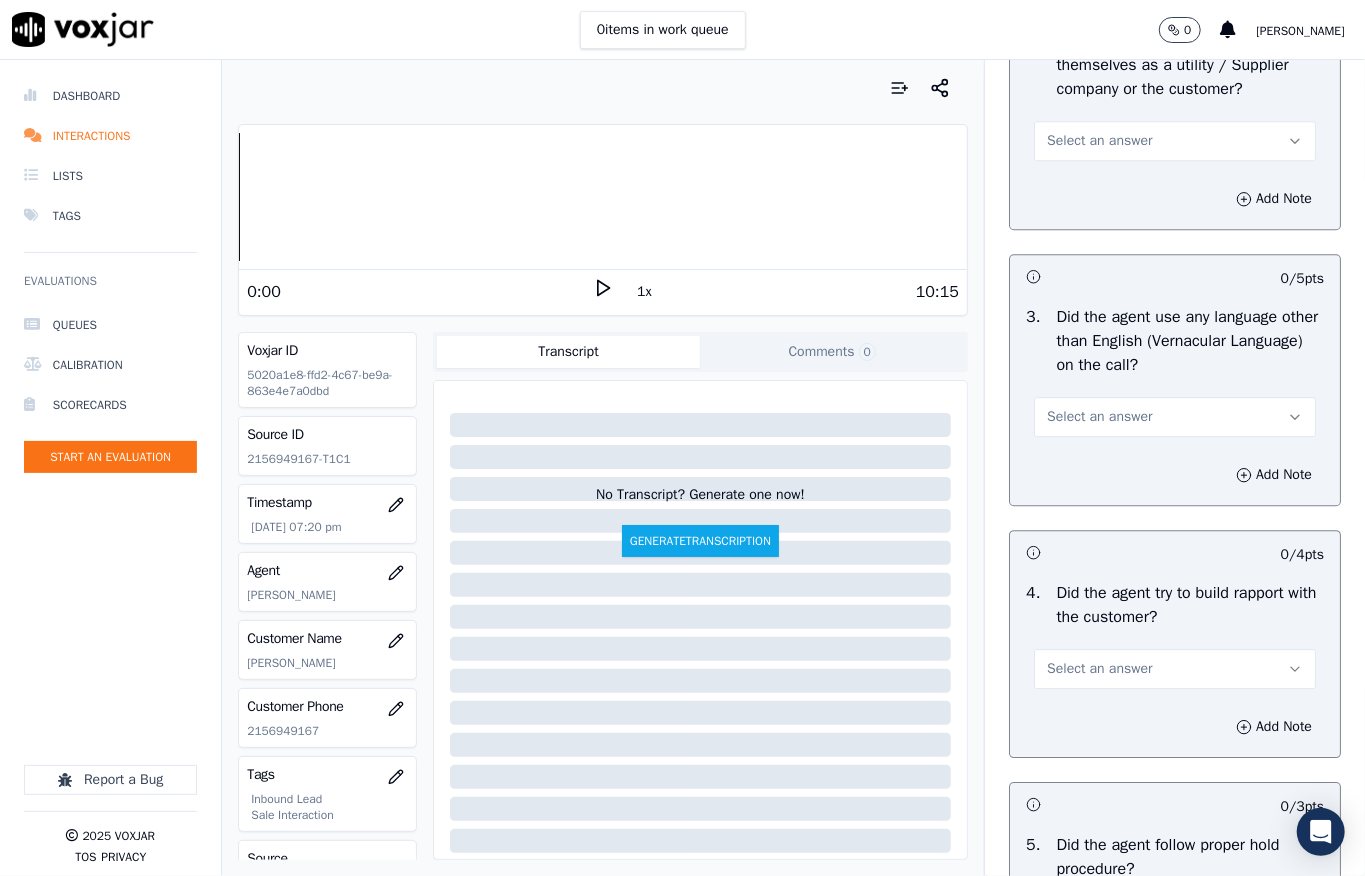 scroll, scrollTop: 2933, scrollLeft: 0, axis: vertical 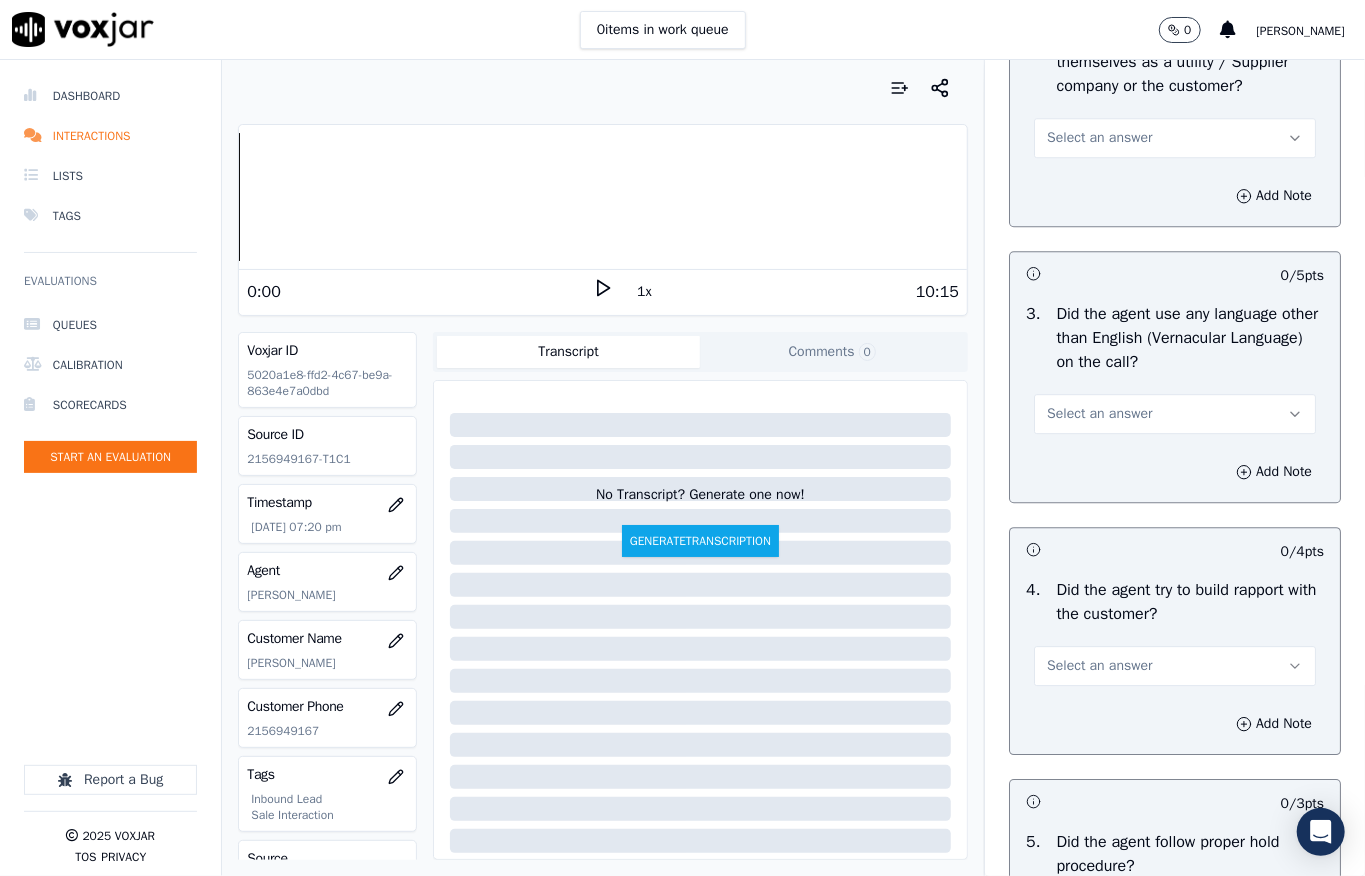 drag, startPoint x: 1065, startPoint y: 274, endPoint x: 1065, endPoint y: 288, distance: 14 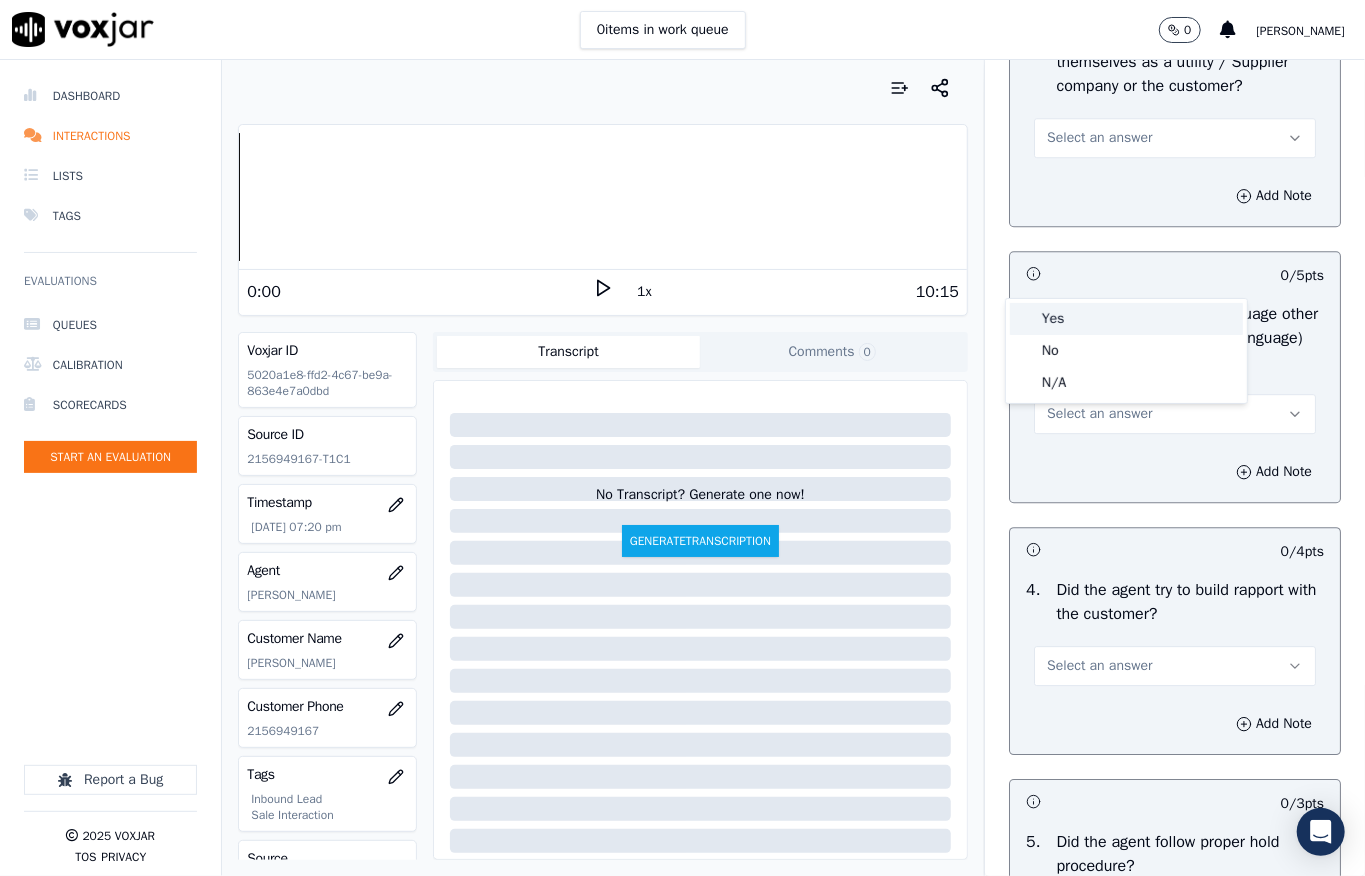 click on "Yes" at bounding box center [1126, 319] 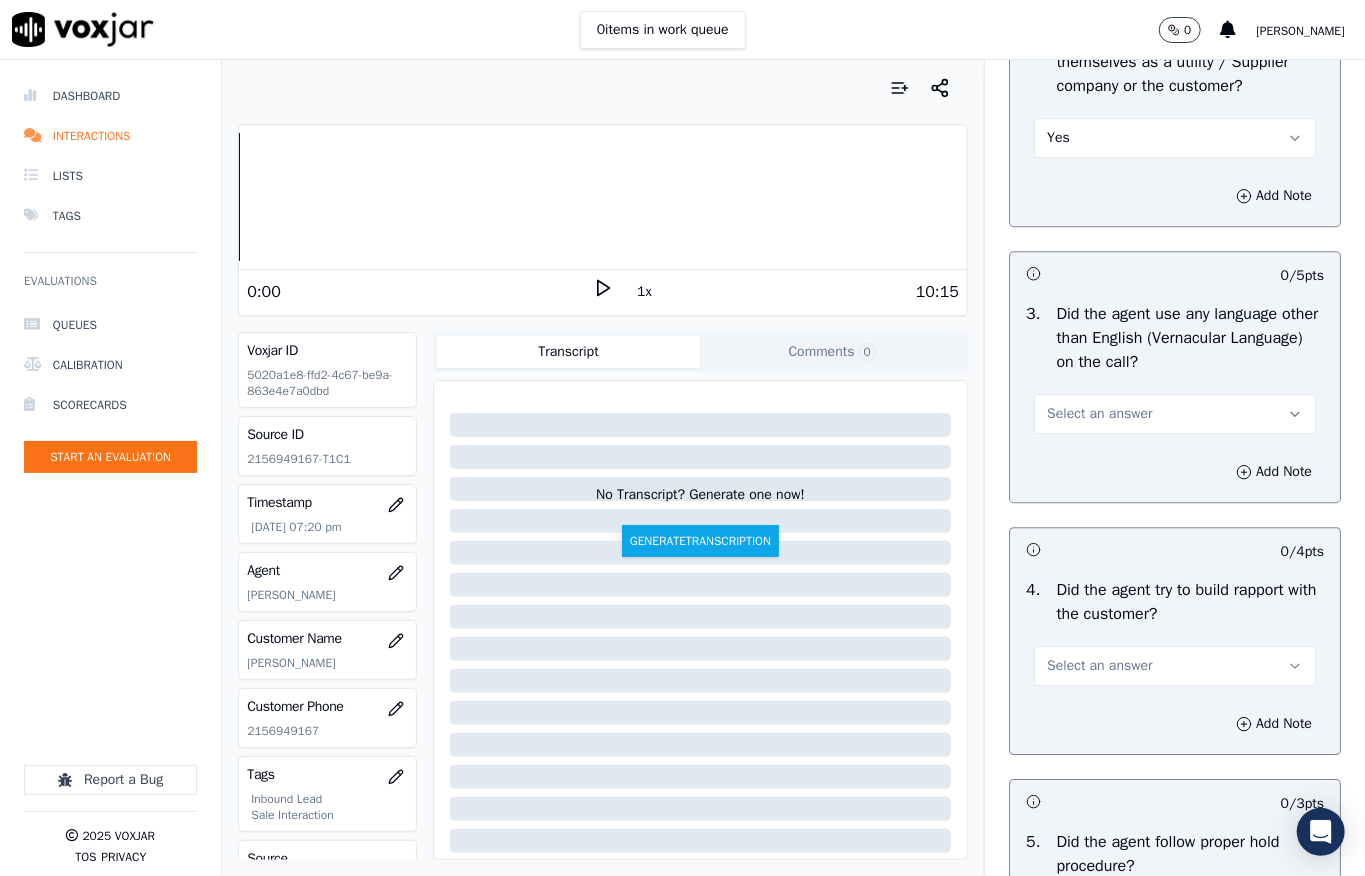 drag, startPoint x: 1061, startPoint y: 276, endPoint x: 1065, endPoint y: 289, distance: 13.601471 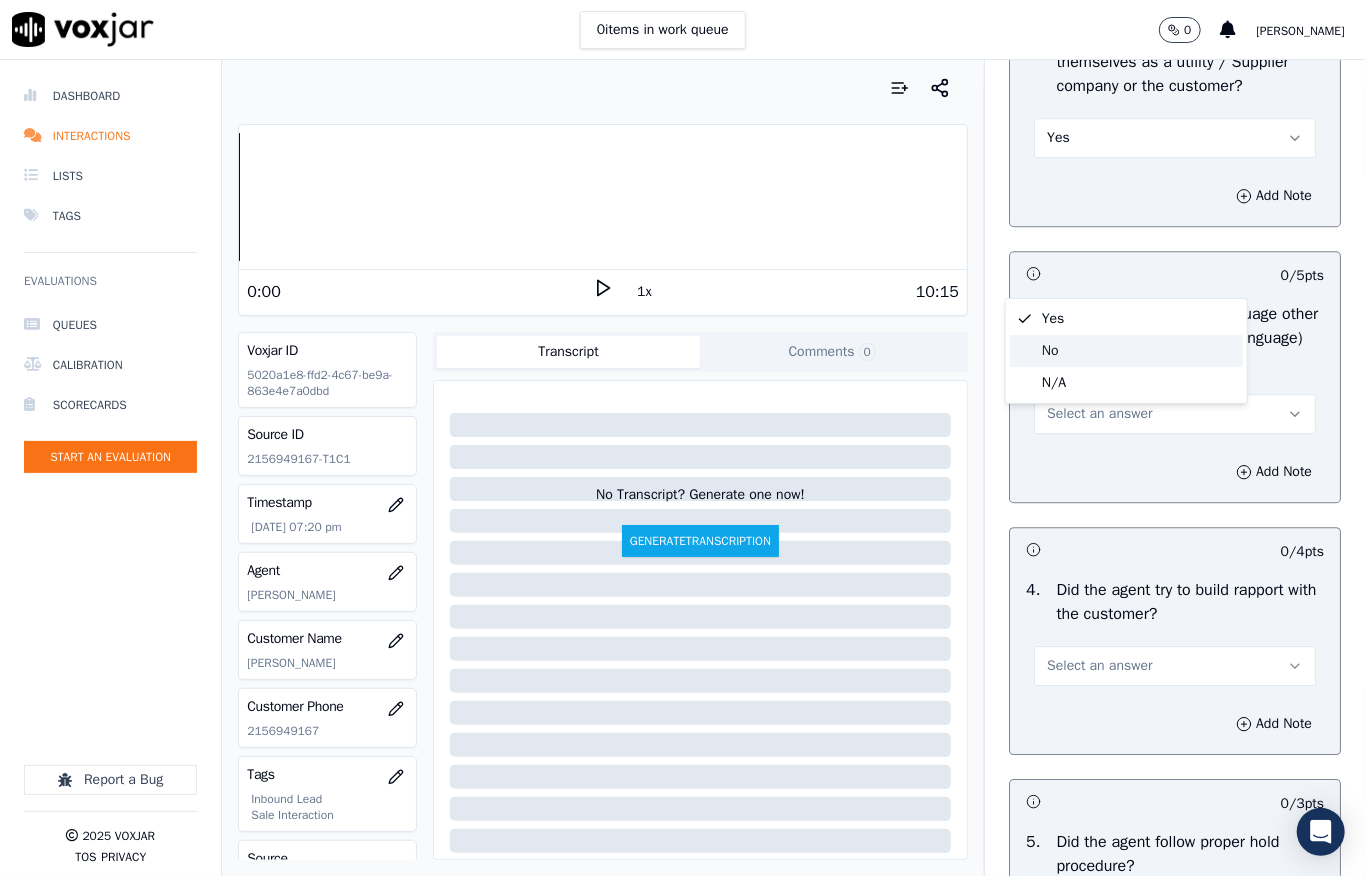 click on "No" 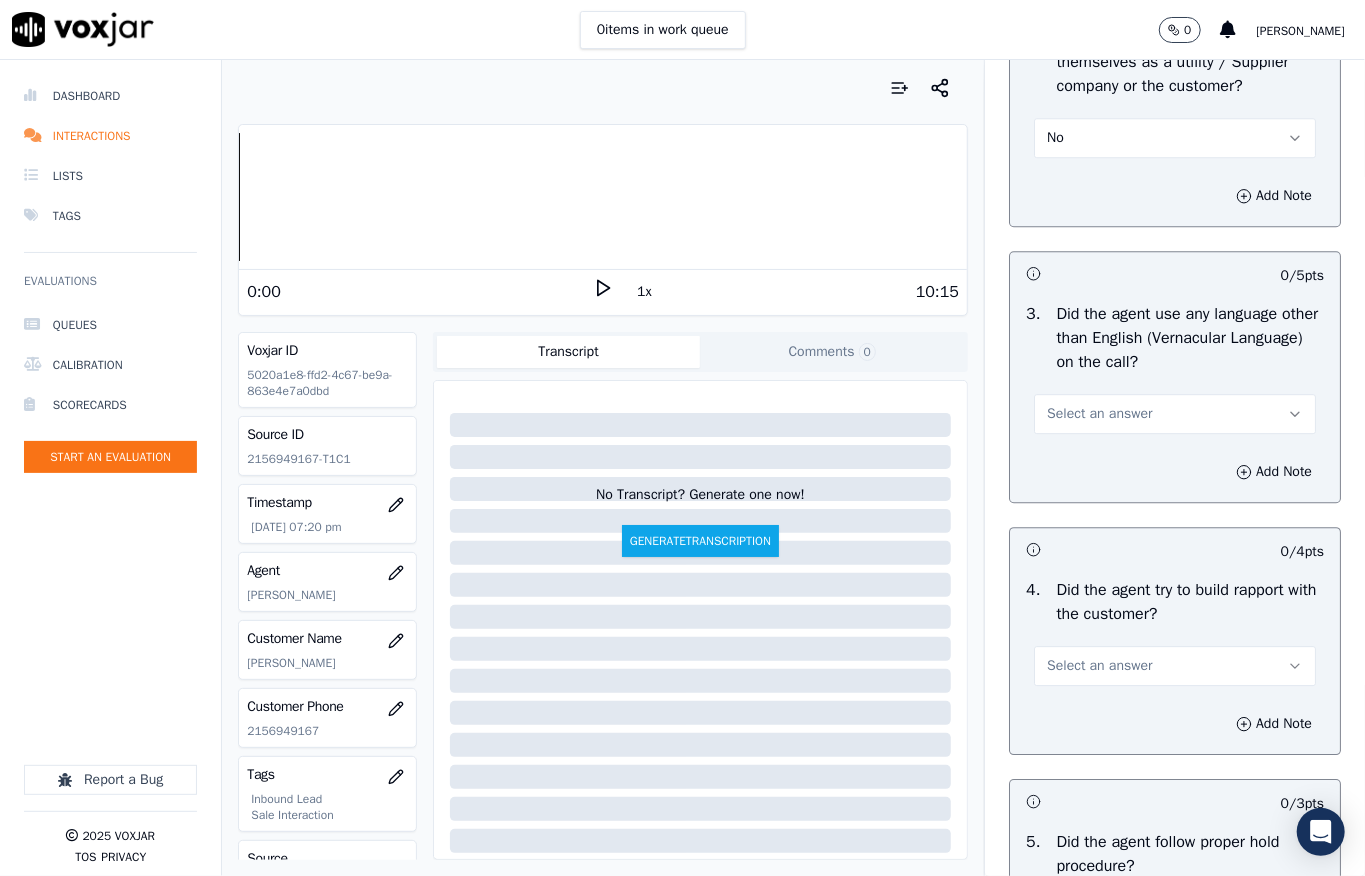click on "Select an answer" at bounding box center [1099, 414] 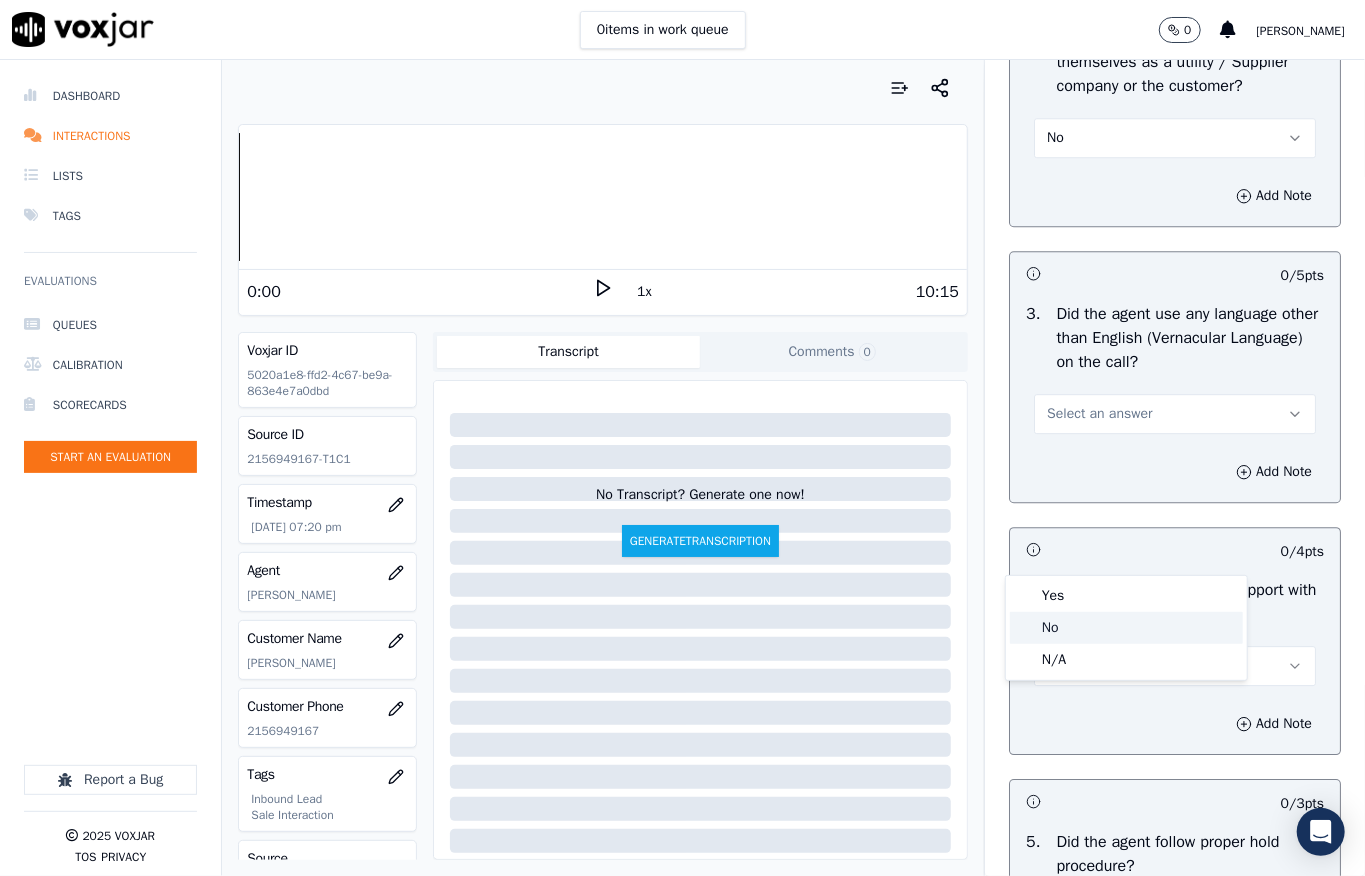 click on "No" 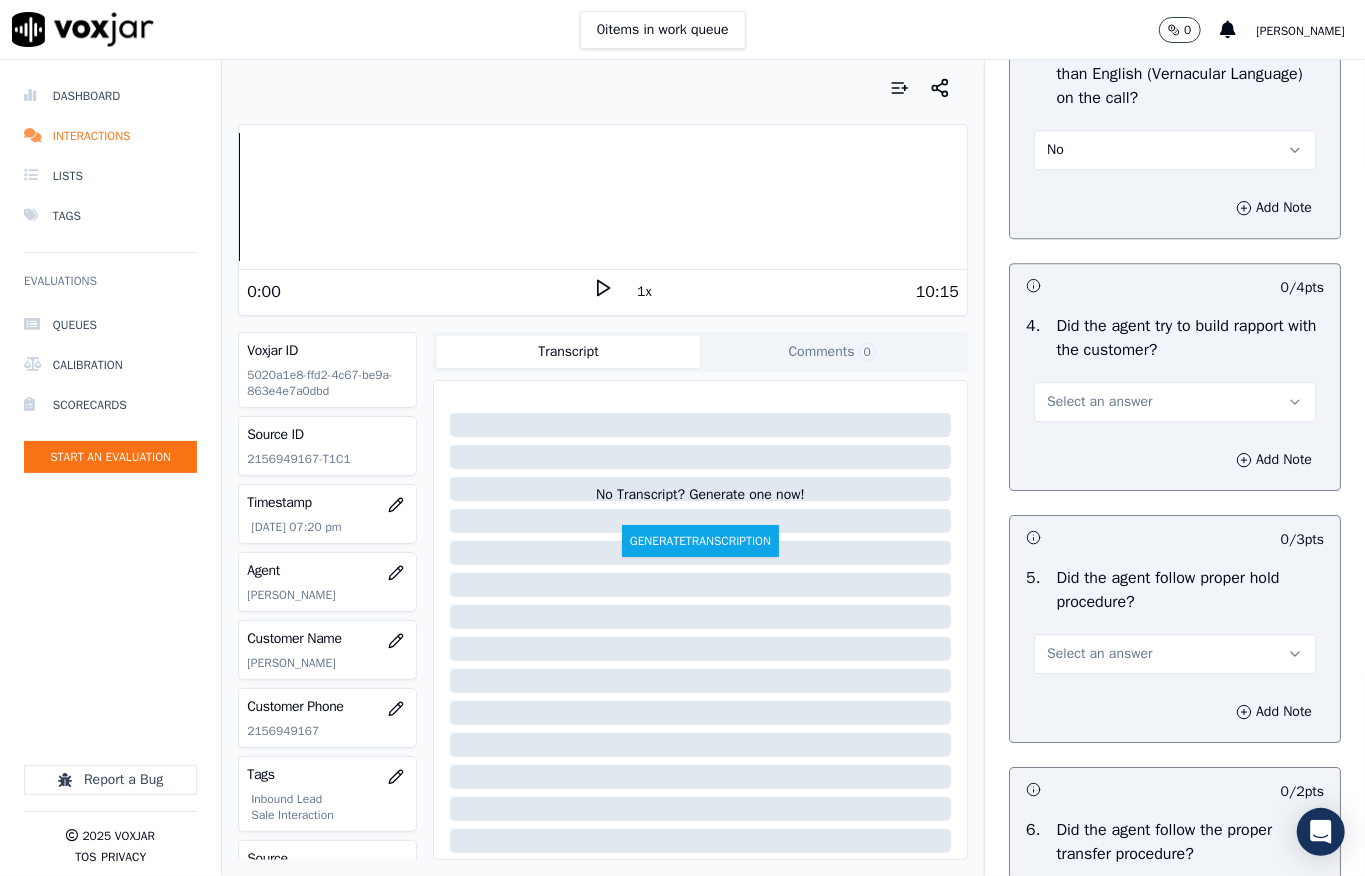 scroll, scrollTop: 3200, scrollLeft: 0, axis: vertical 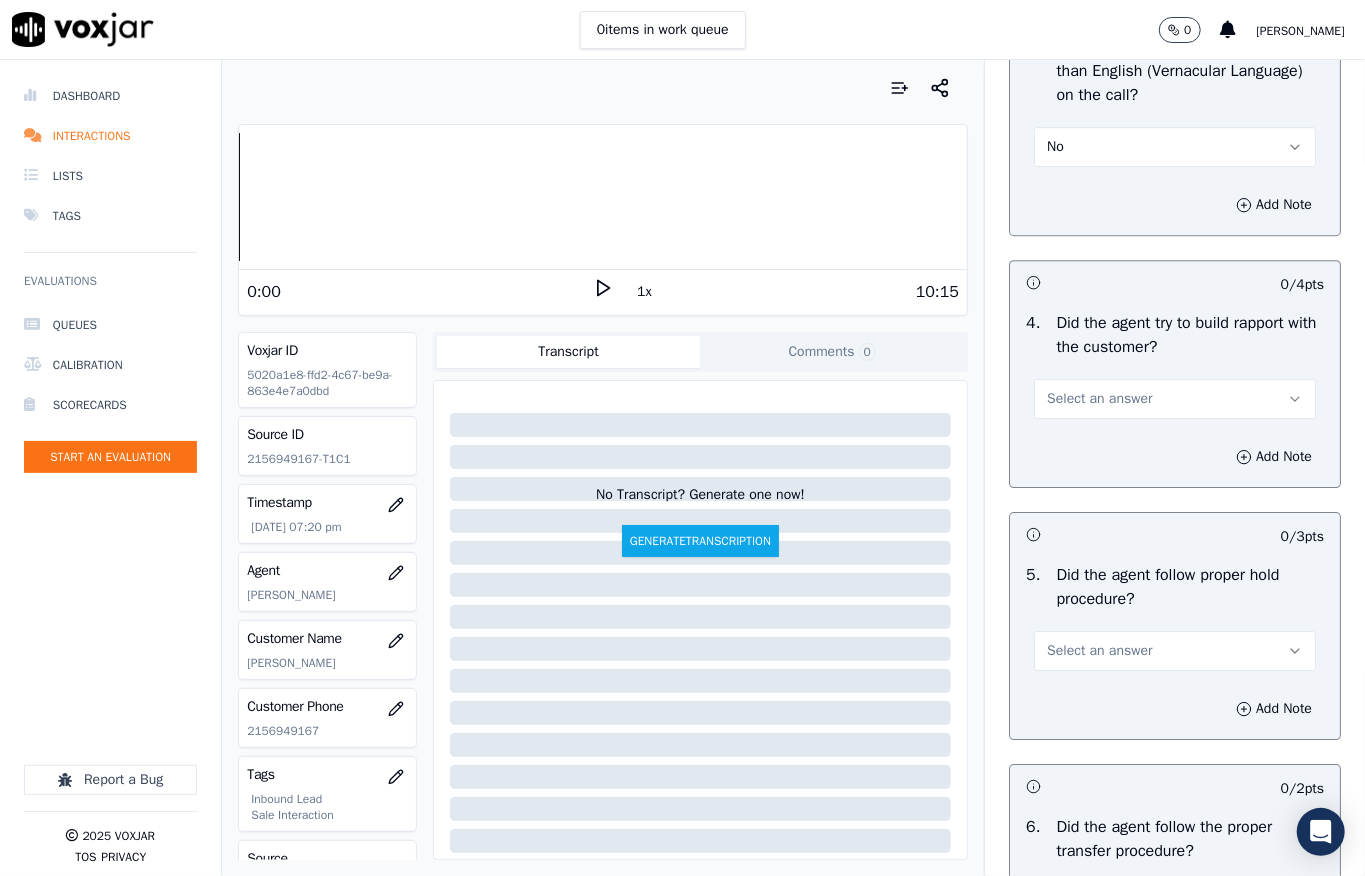 click on "Select an answer" at bounding box center [1099, 399] 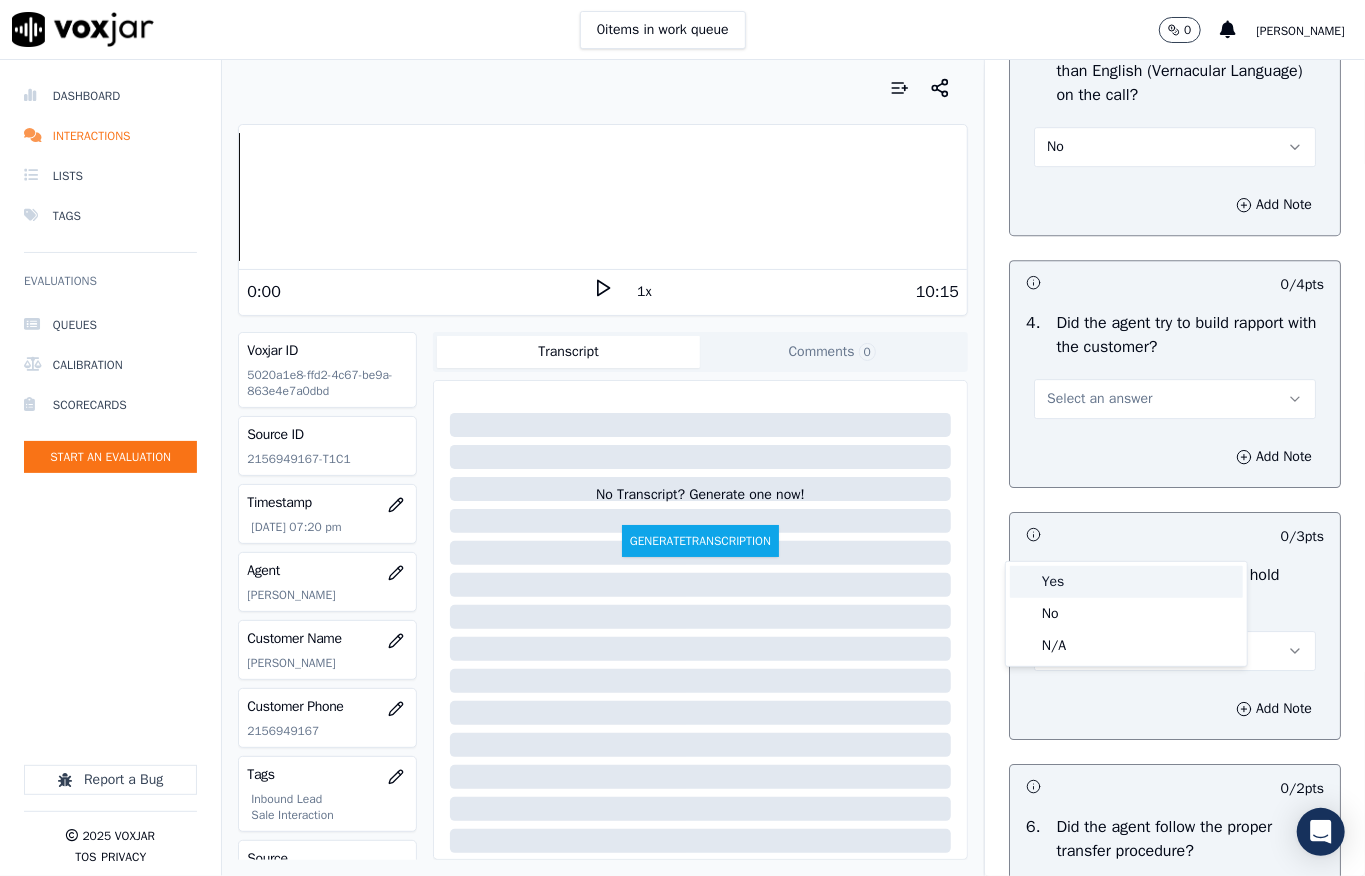 click on "Yes" at bounding box center [1126, 582] 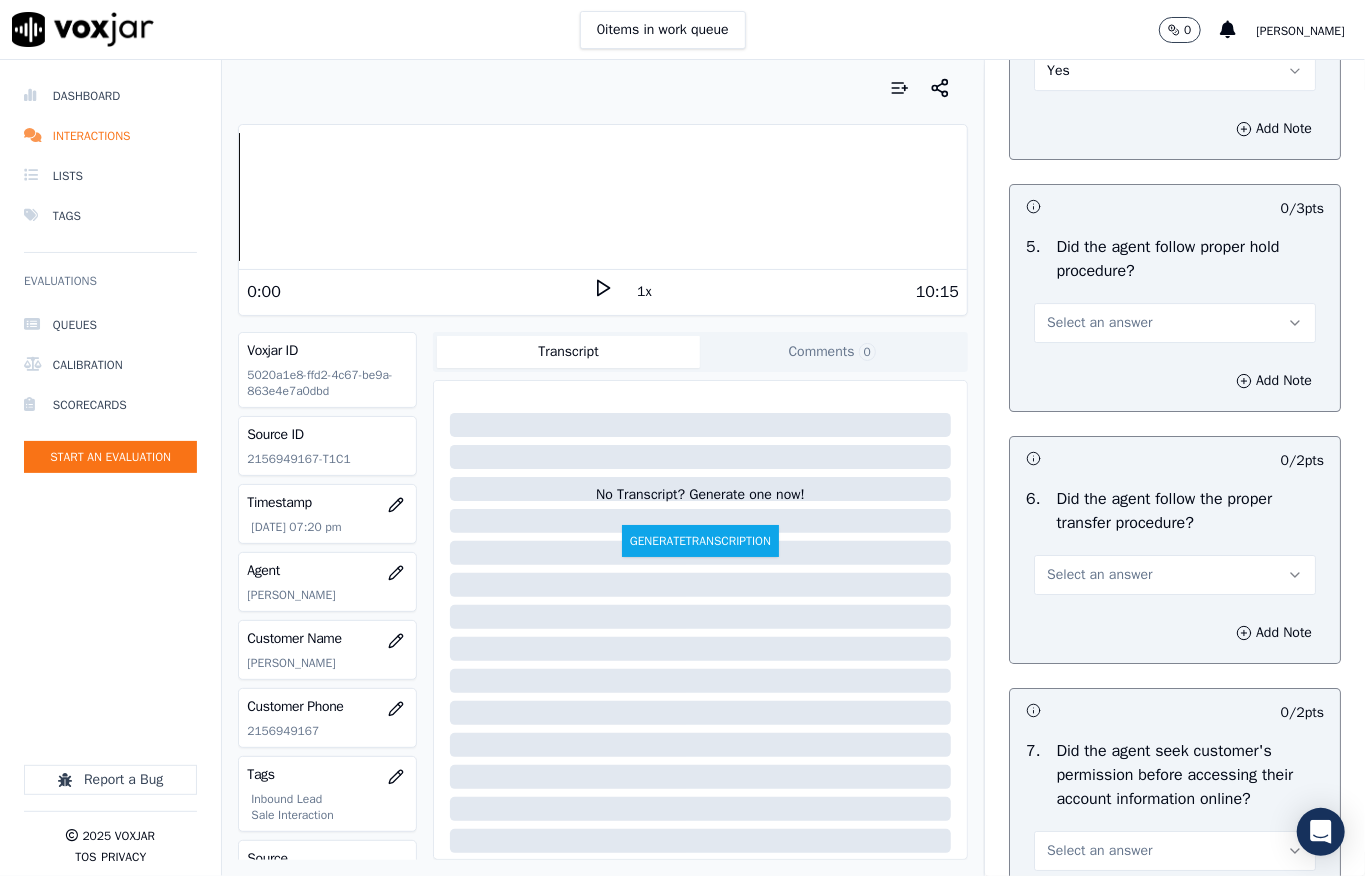 scroll, scrollTop: 3600, scrollLeft: 0, axis: vertical 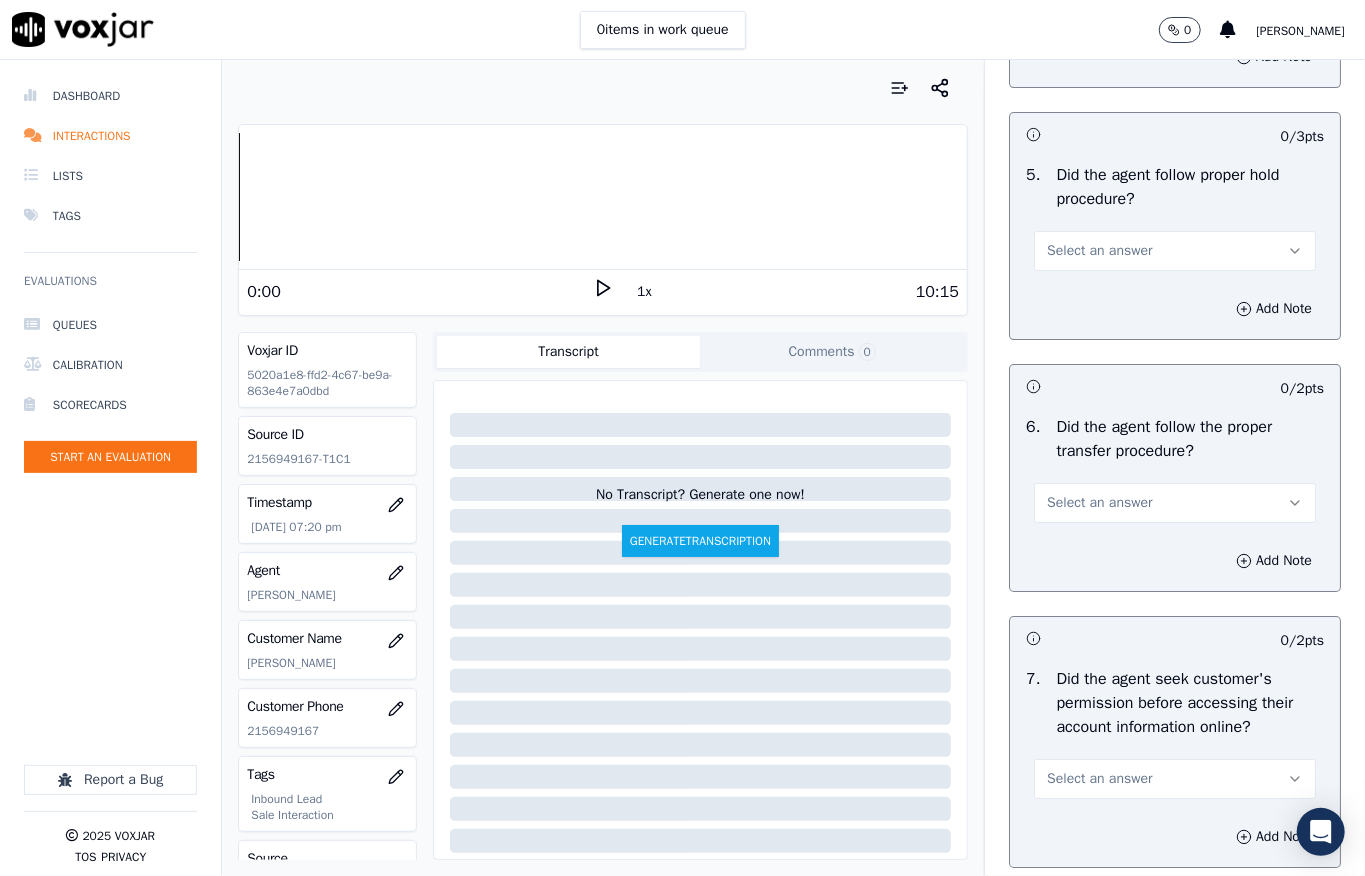 click on "Select an answer" at bounding box center (1099, 251) 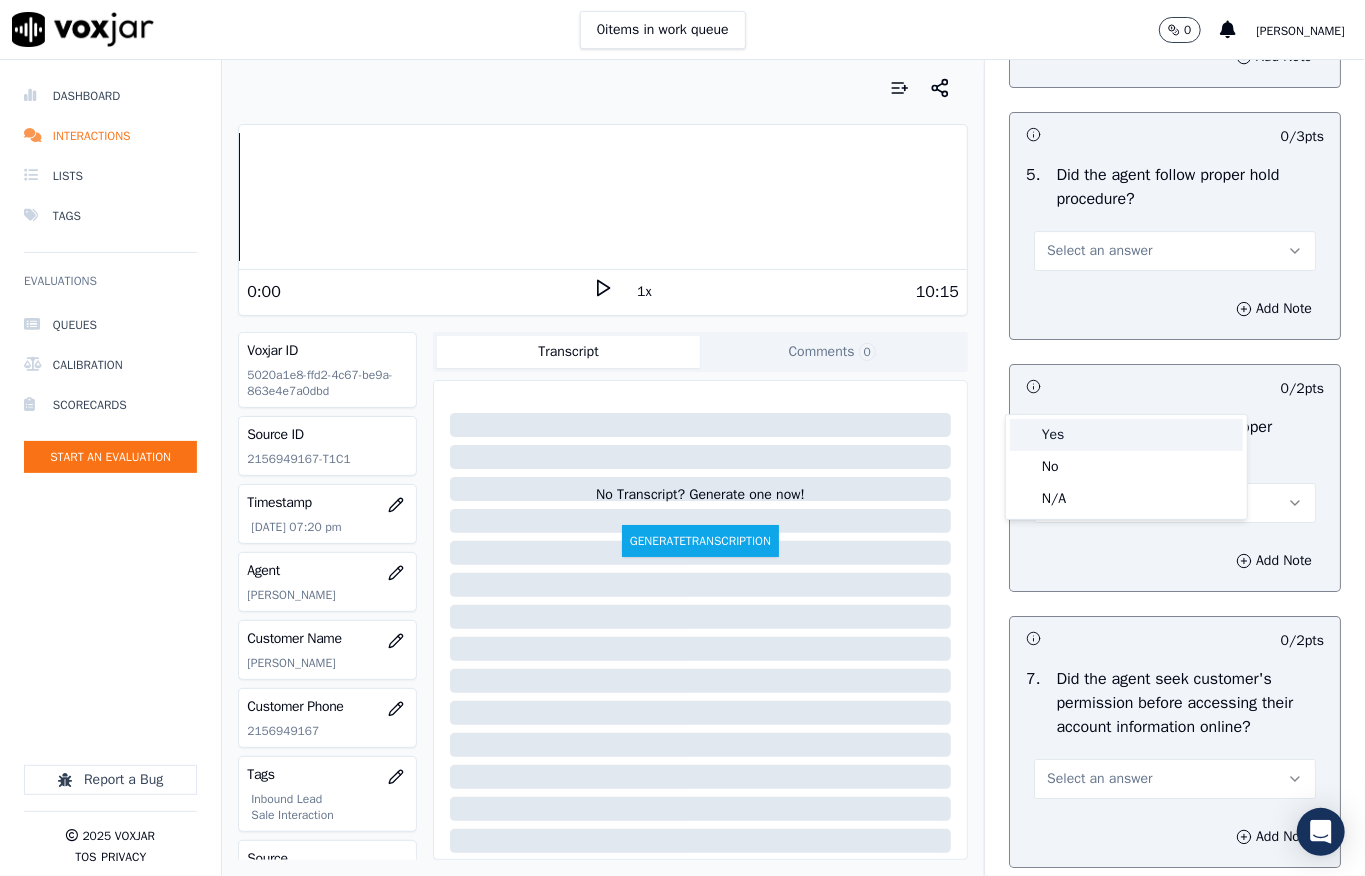 click on "Yes" at bounding box center [1126, 435] 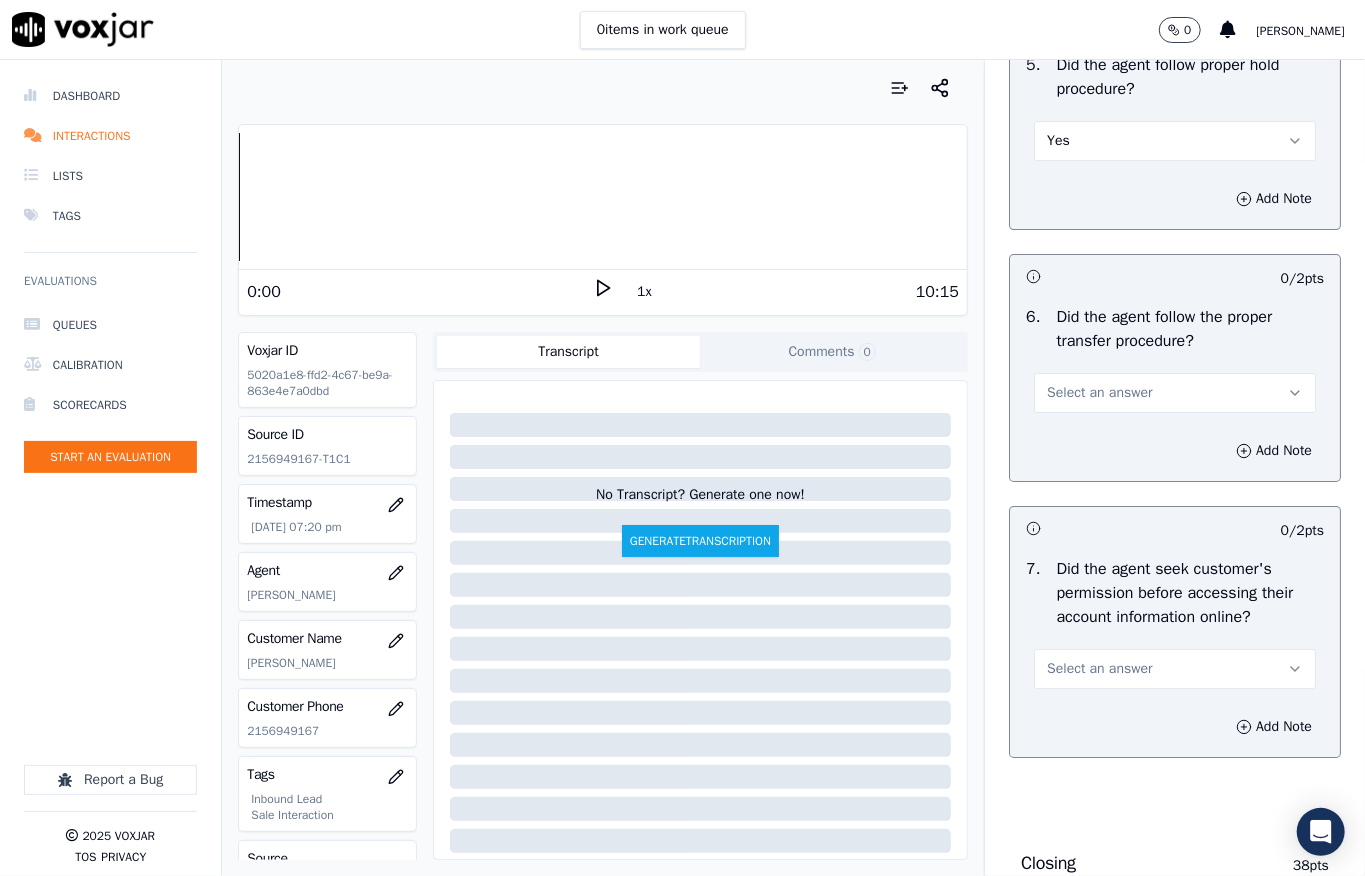 scroll, scrollTop: 3866, scrollLeft: 0, axis: vertical 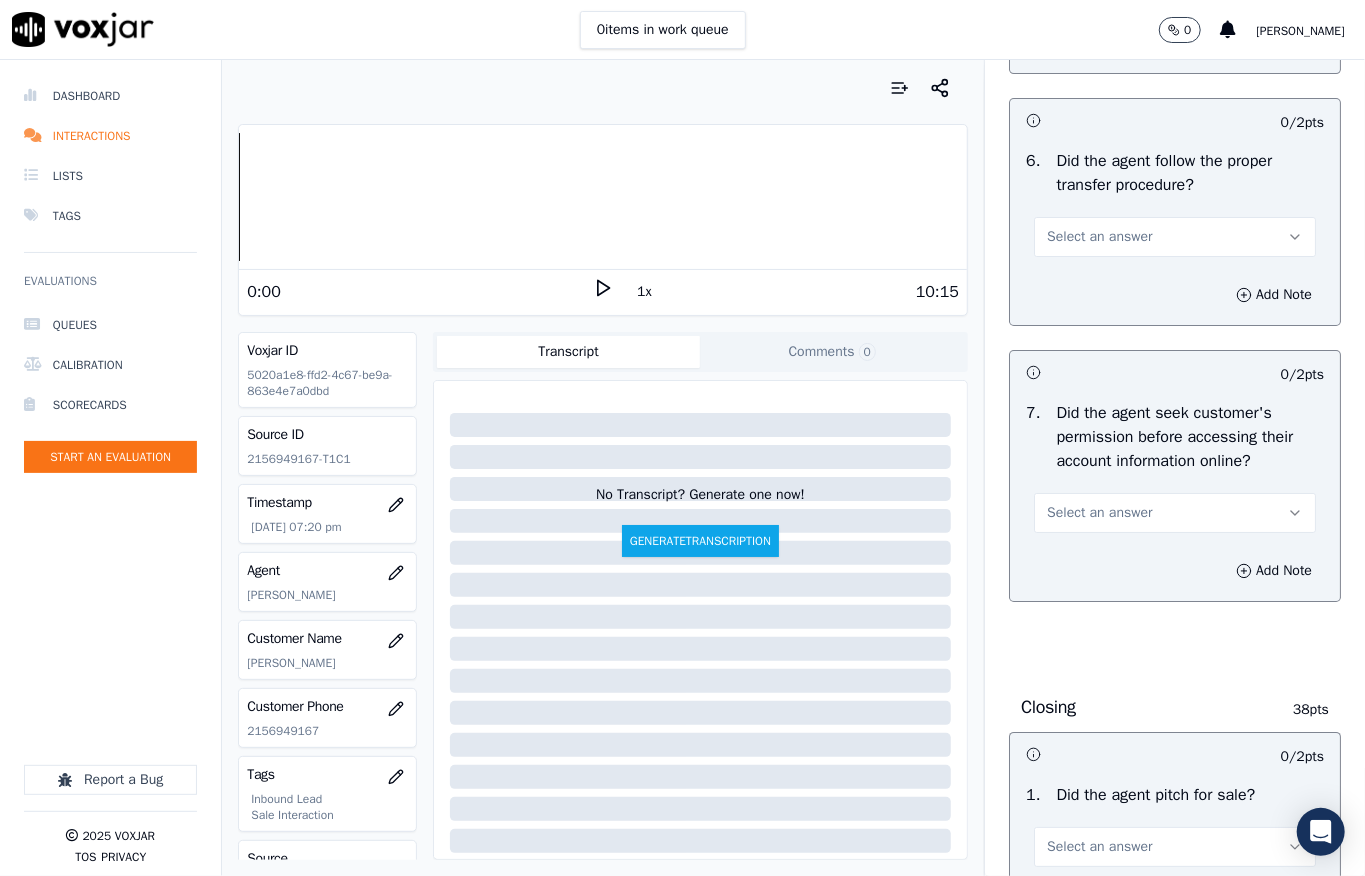 click on "Select an answer" at bounding box center [1175, 237] 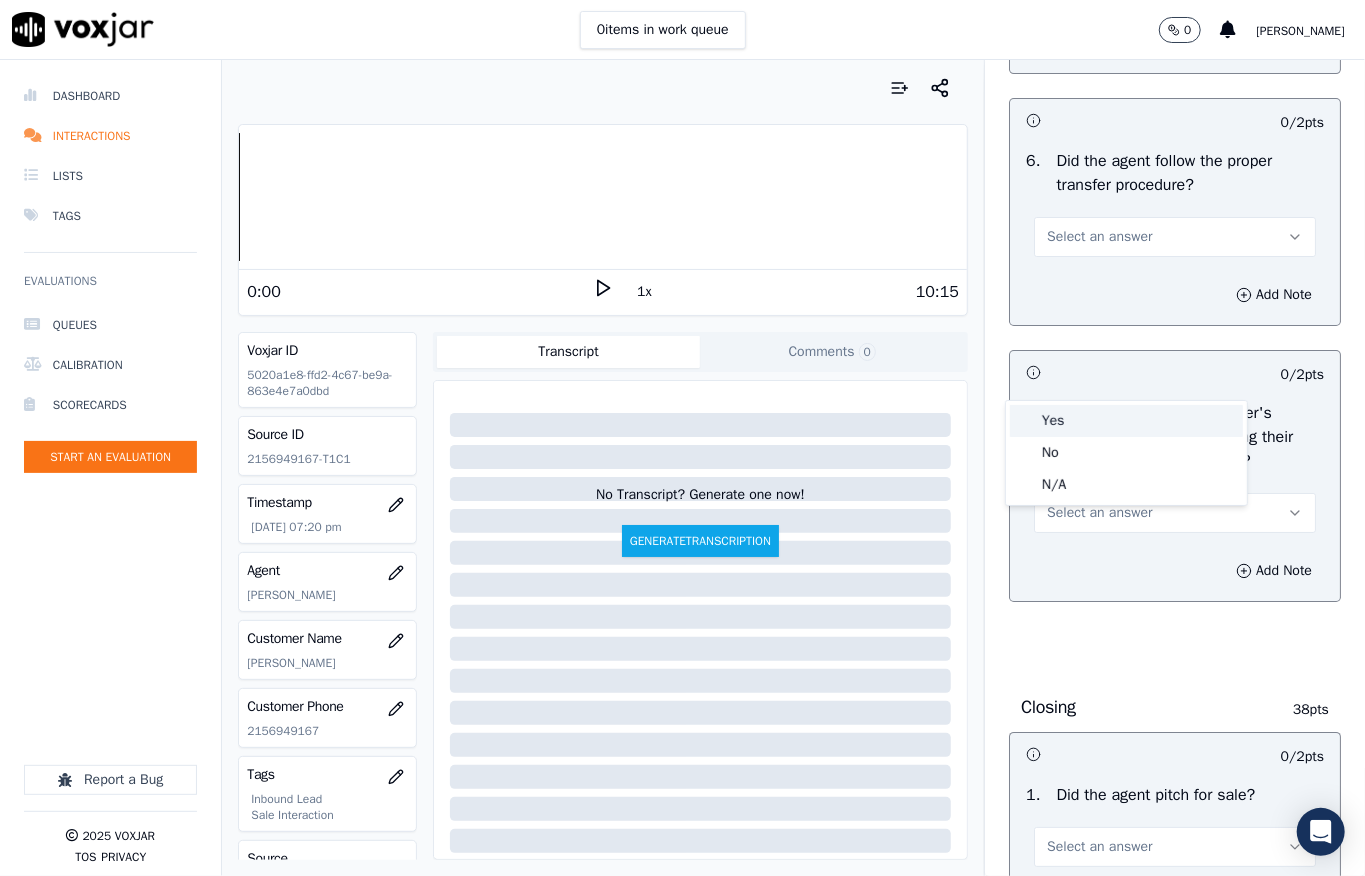 click on "Yes" at bounding box center [1126, 421] 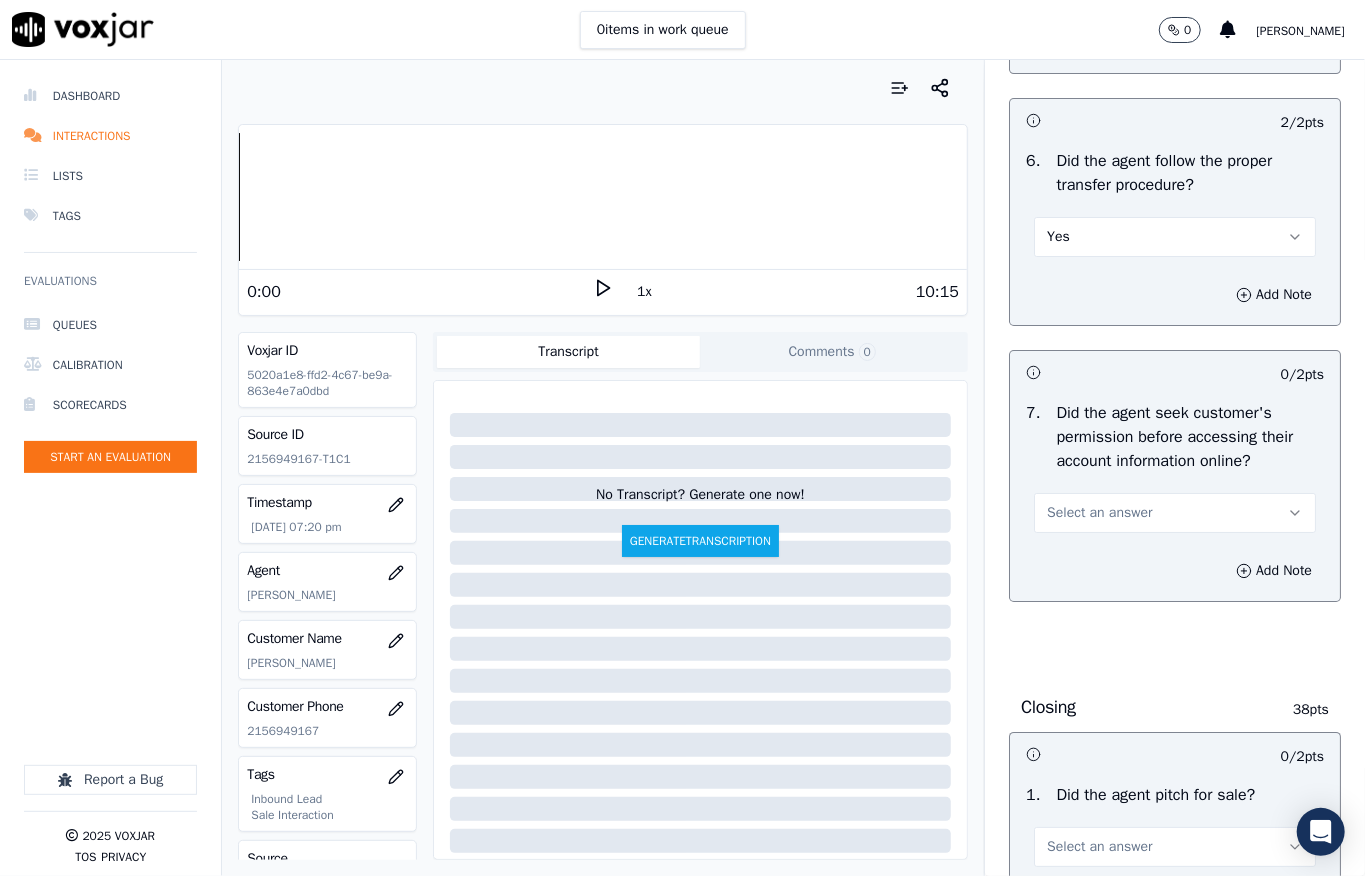 scroll, scrollTop: 4133, scrollLeft: 0, axis: vertical 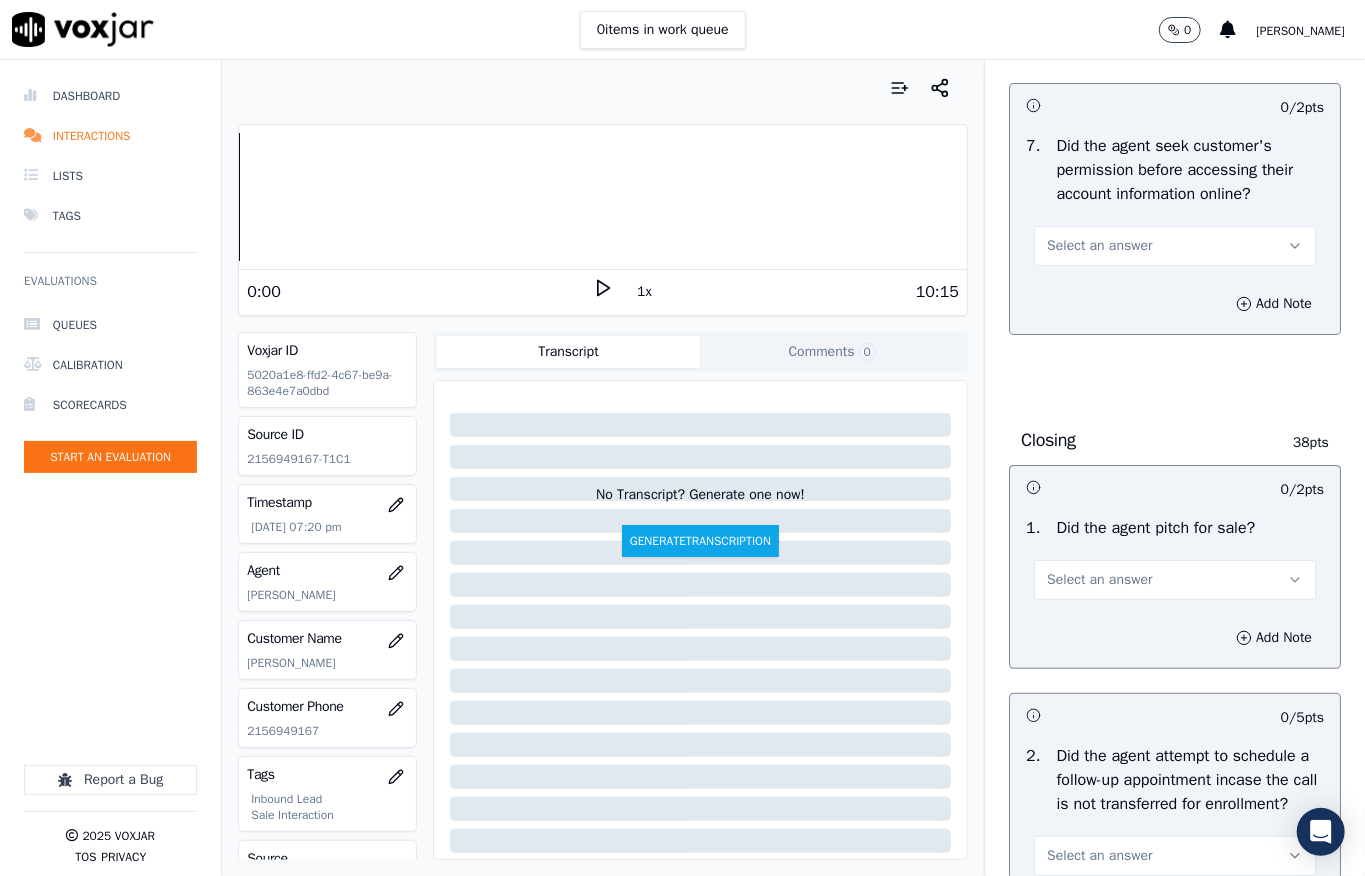 click on "Select an answer" at bounding box center (1175, 236) 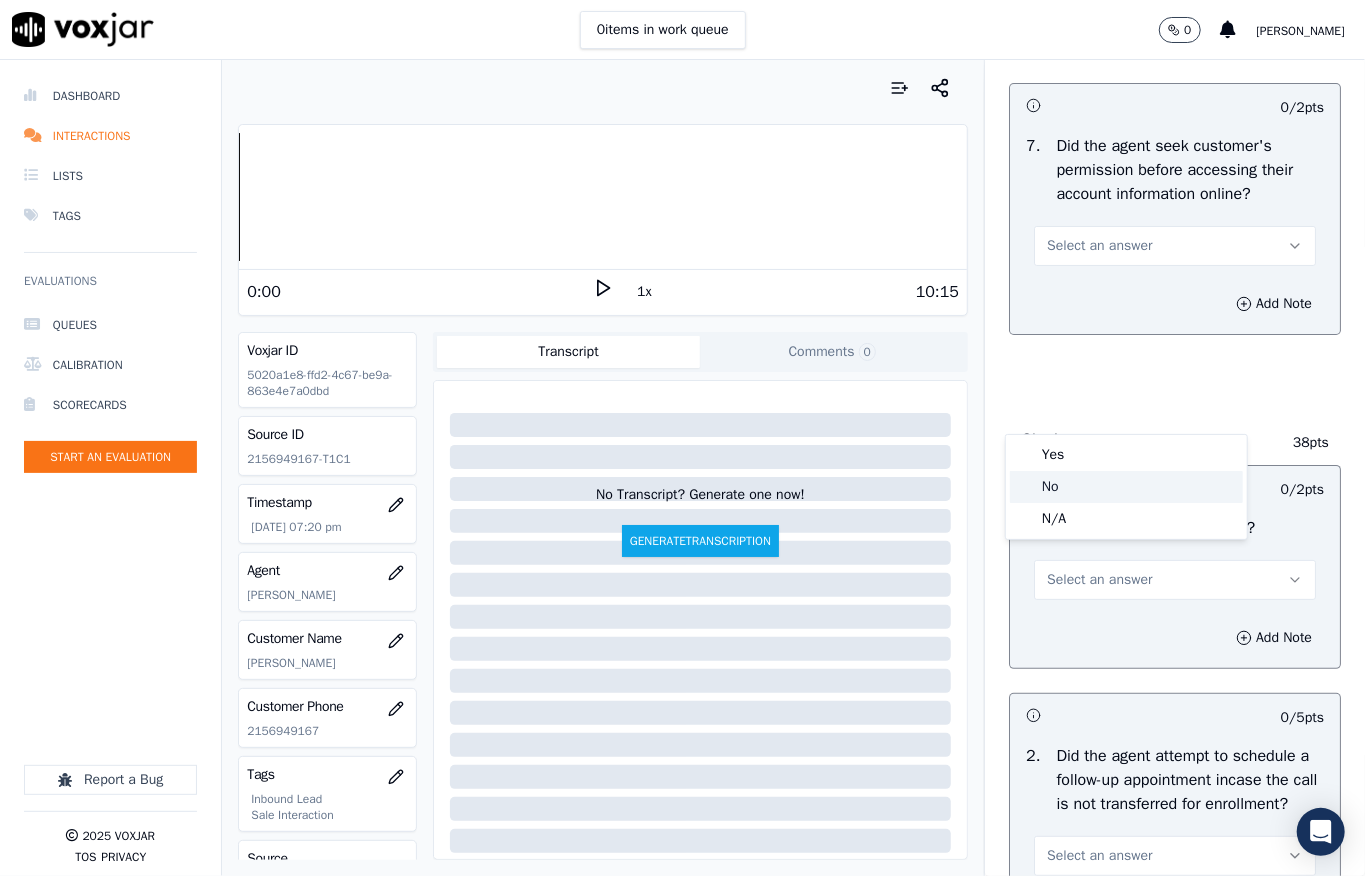 click on "No" 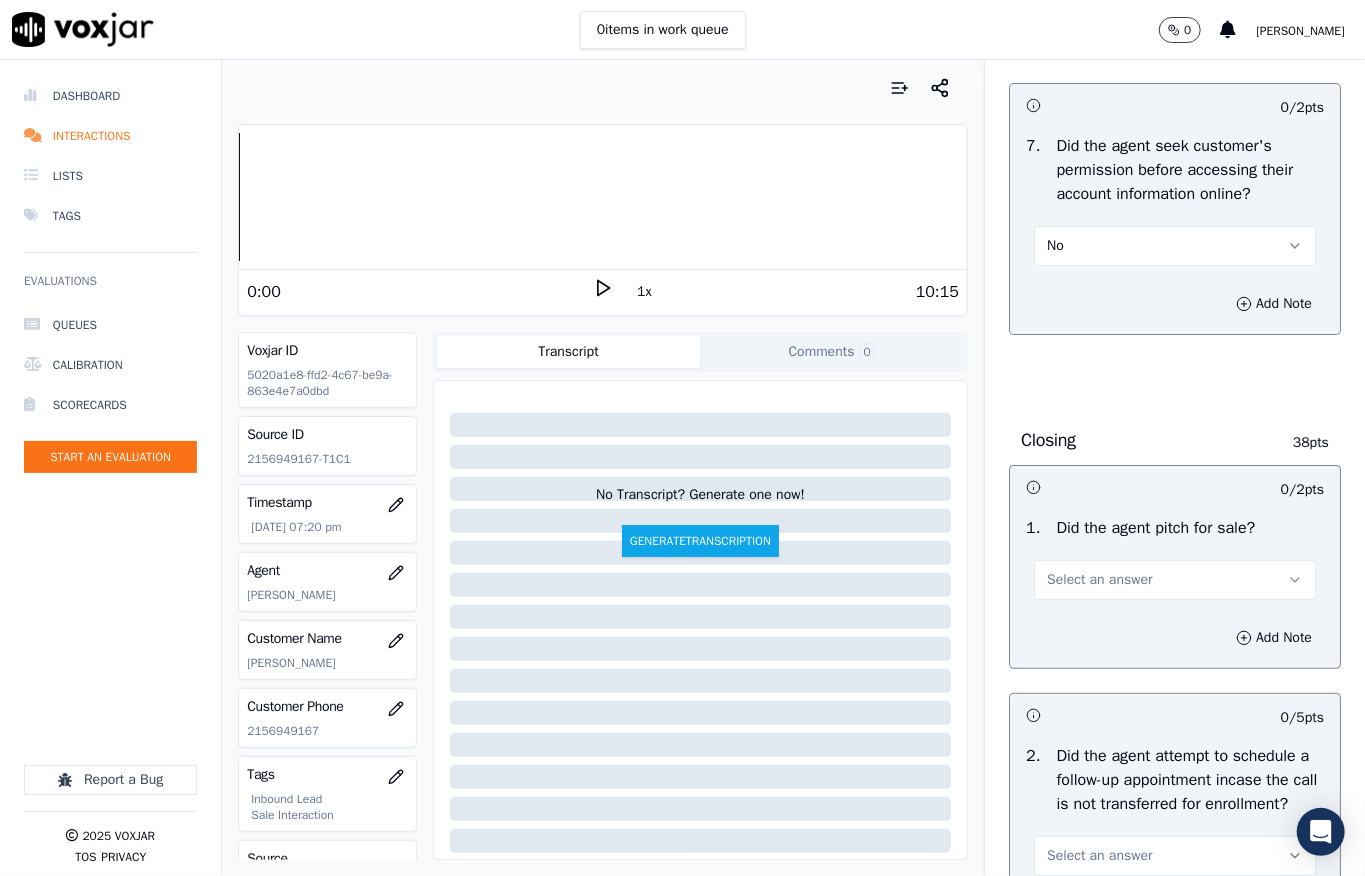click on "Add Note" at bounding box center (1175, 304) 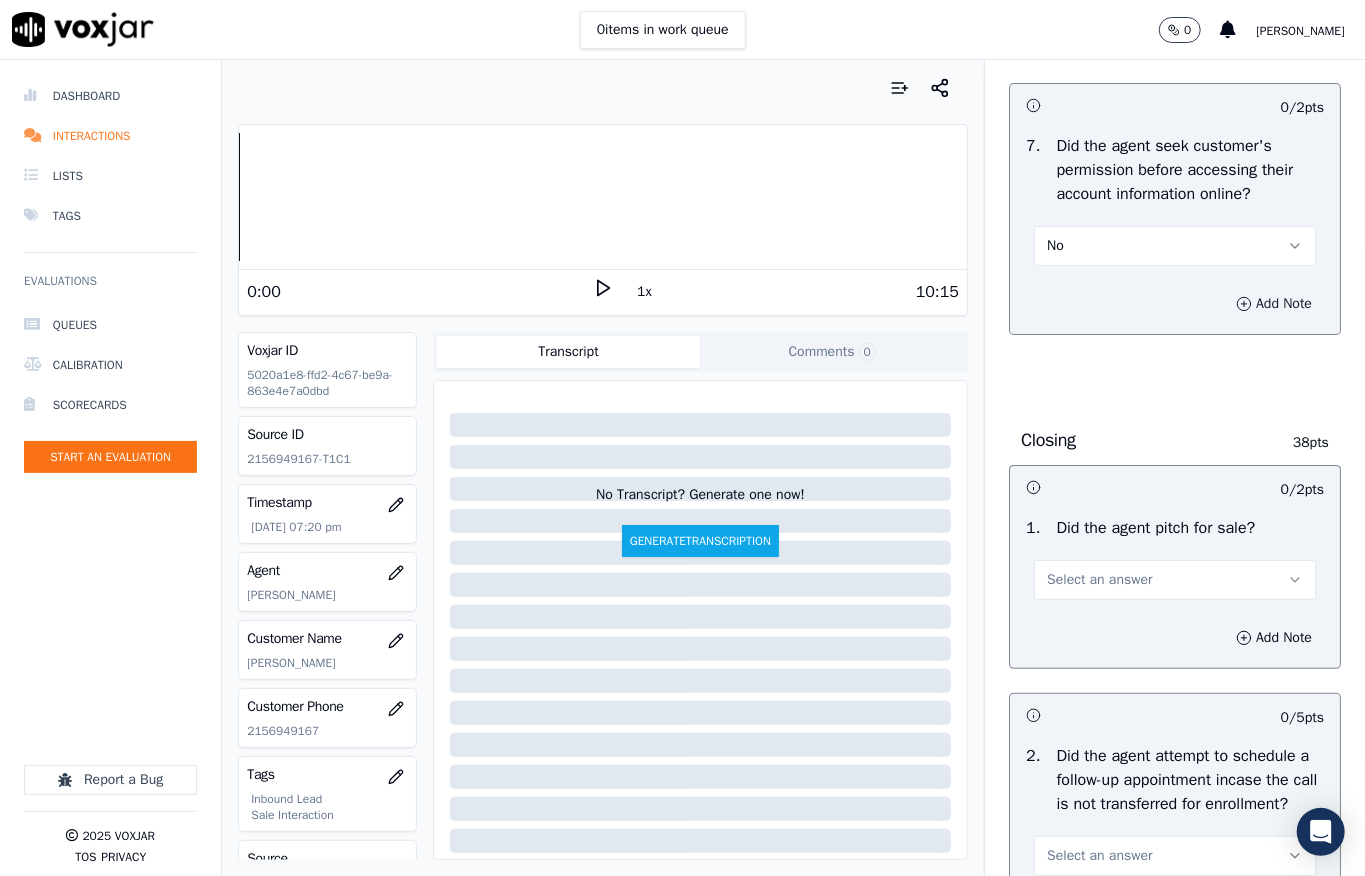 click on "Add Note" at bounding box center (1274, 304) 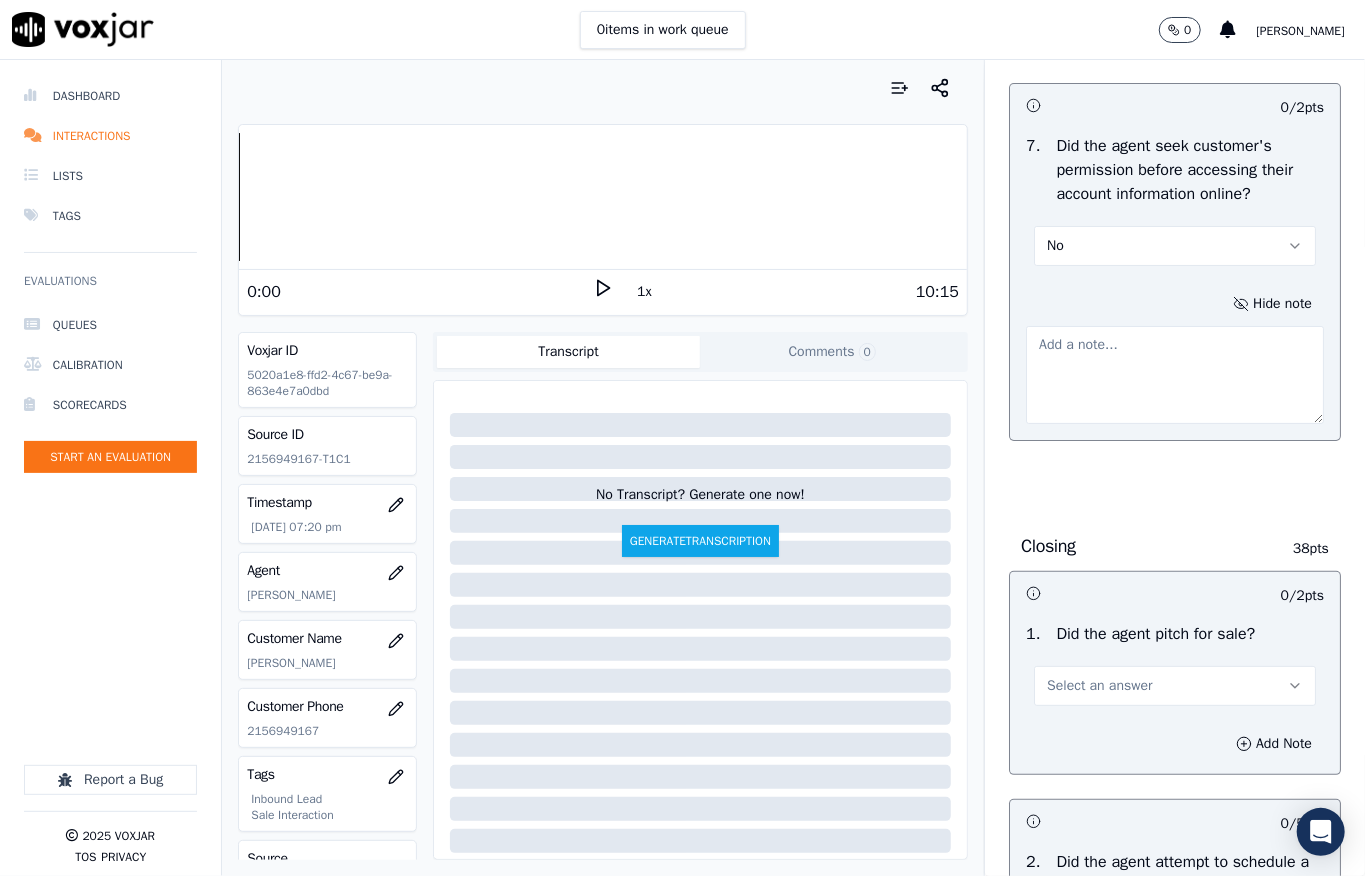 click at bounding box center (1175, 375) 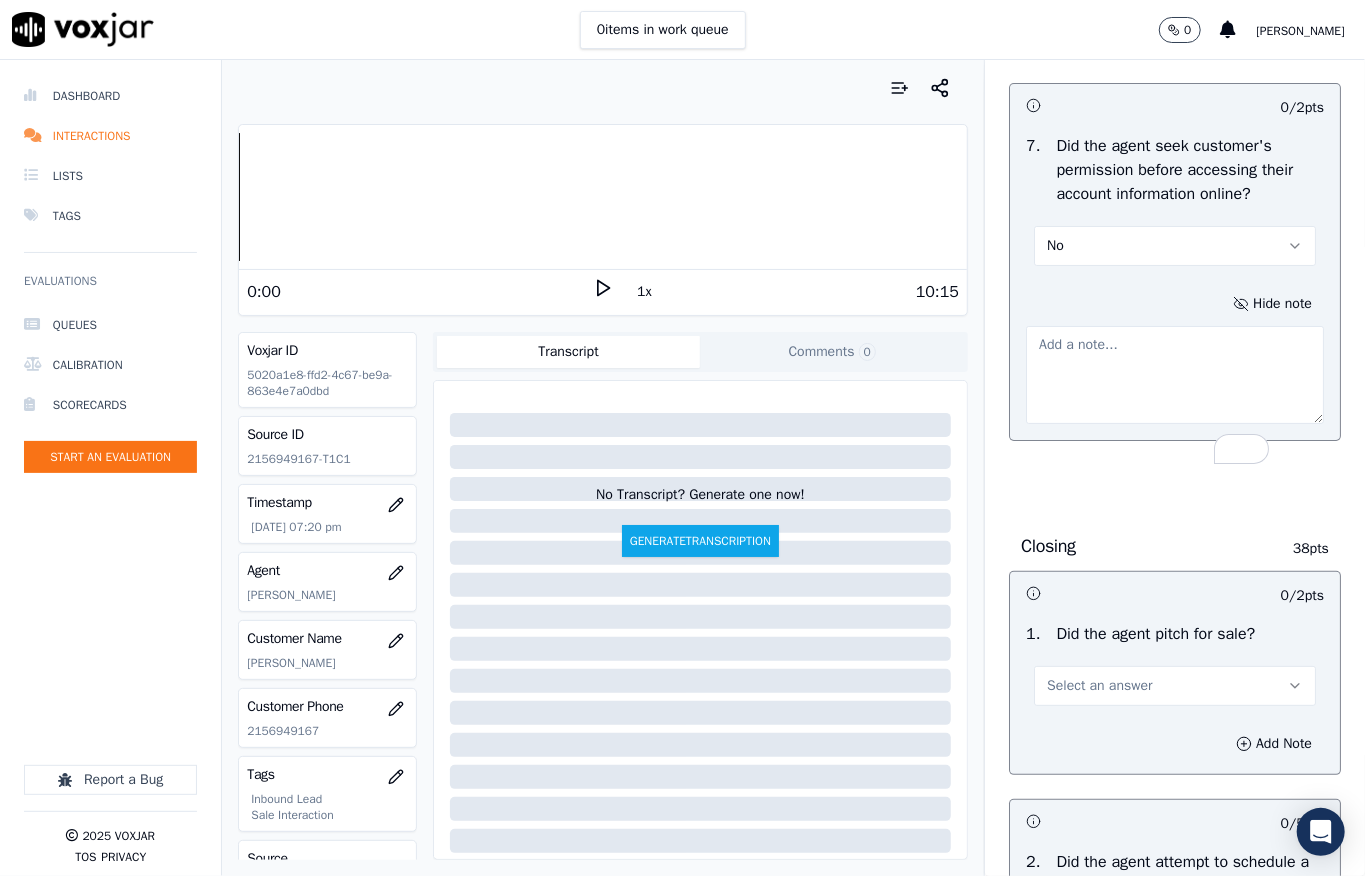 paste on "@3:48 - The agent failed to pitch for permission before sharing the account details with the customer //" 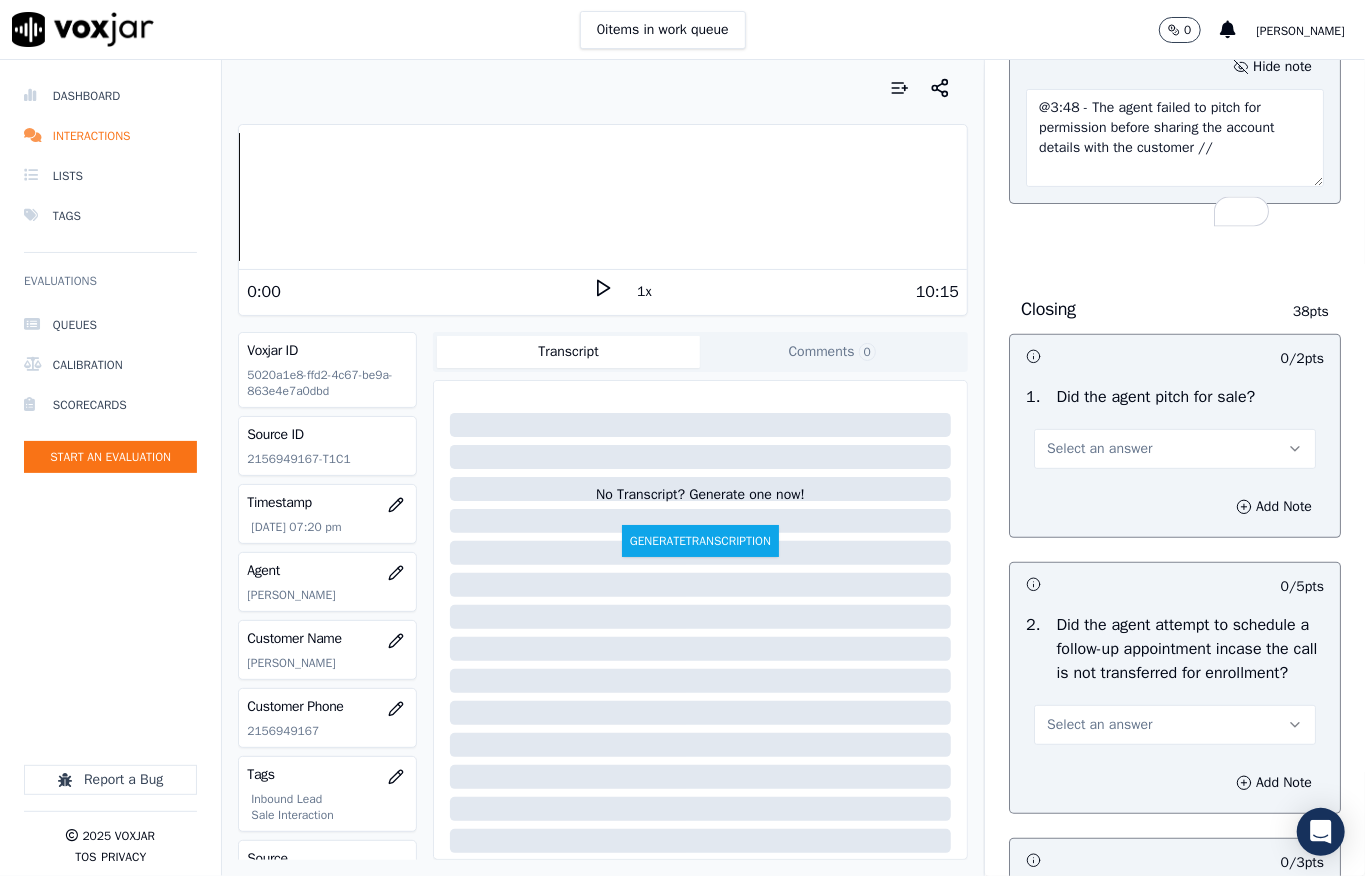 scroll, scrollTop: 4400, scrollLeft: 0, axis: vertical 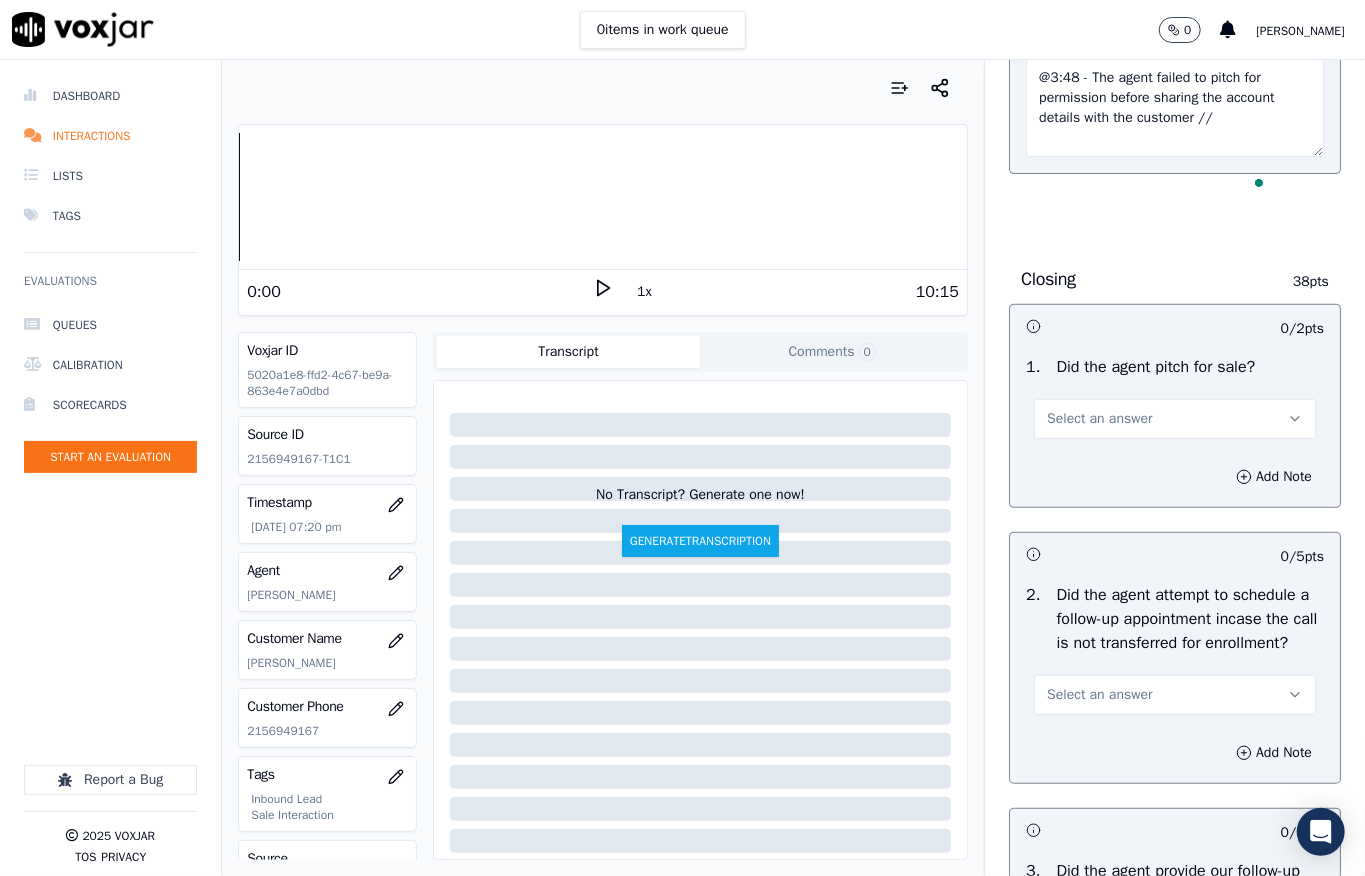 type on "@3:48 - The agent failed to pitch for permission before sharing the account details with the customer //" 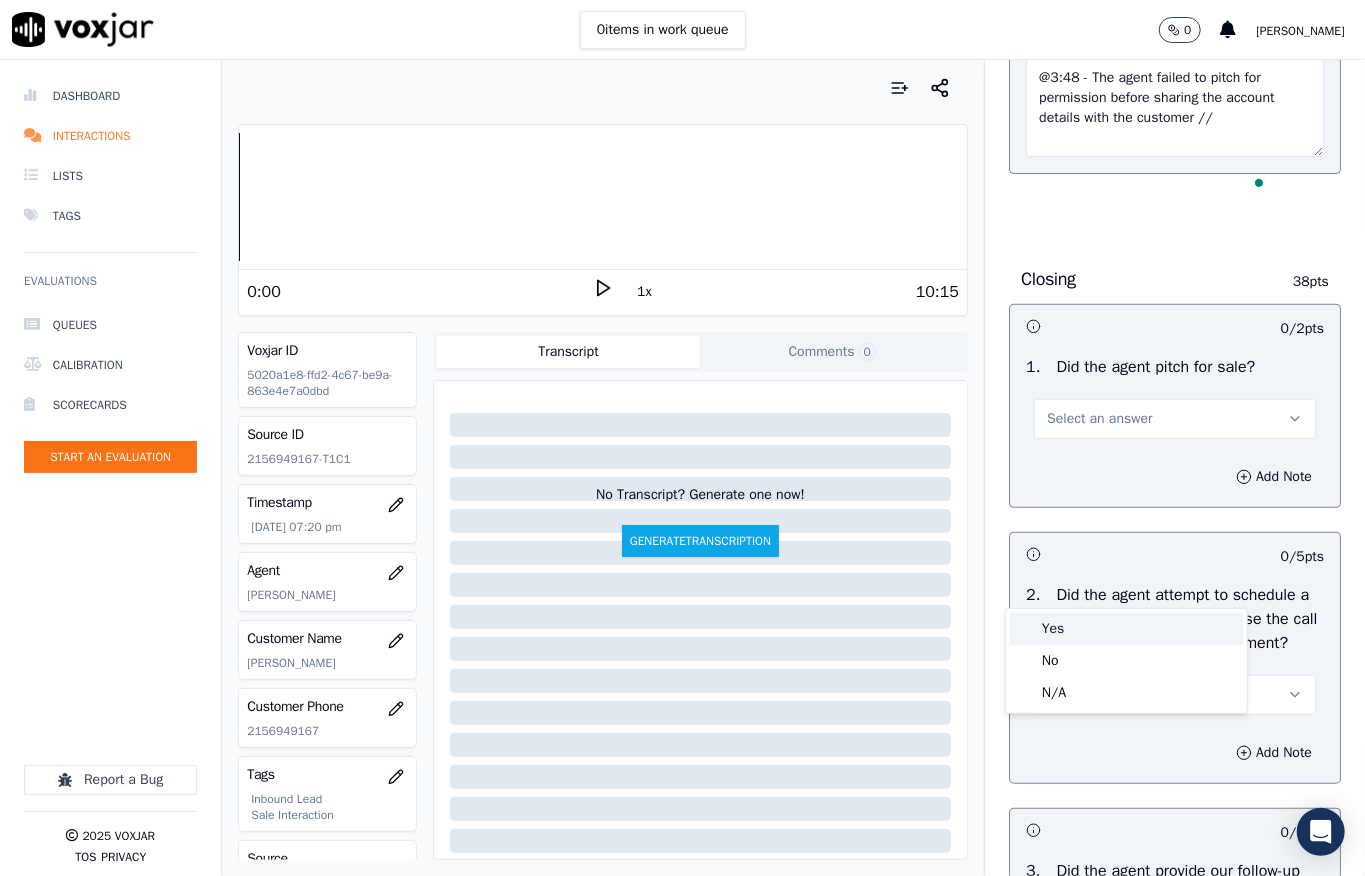 click on "Yes" at bounding box center [1126, 629] 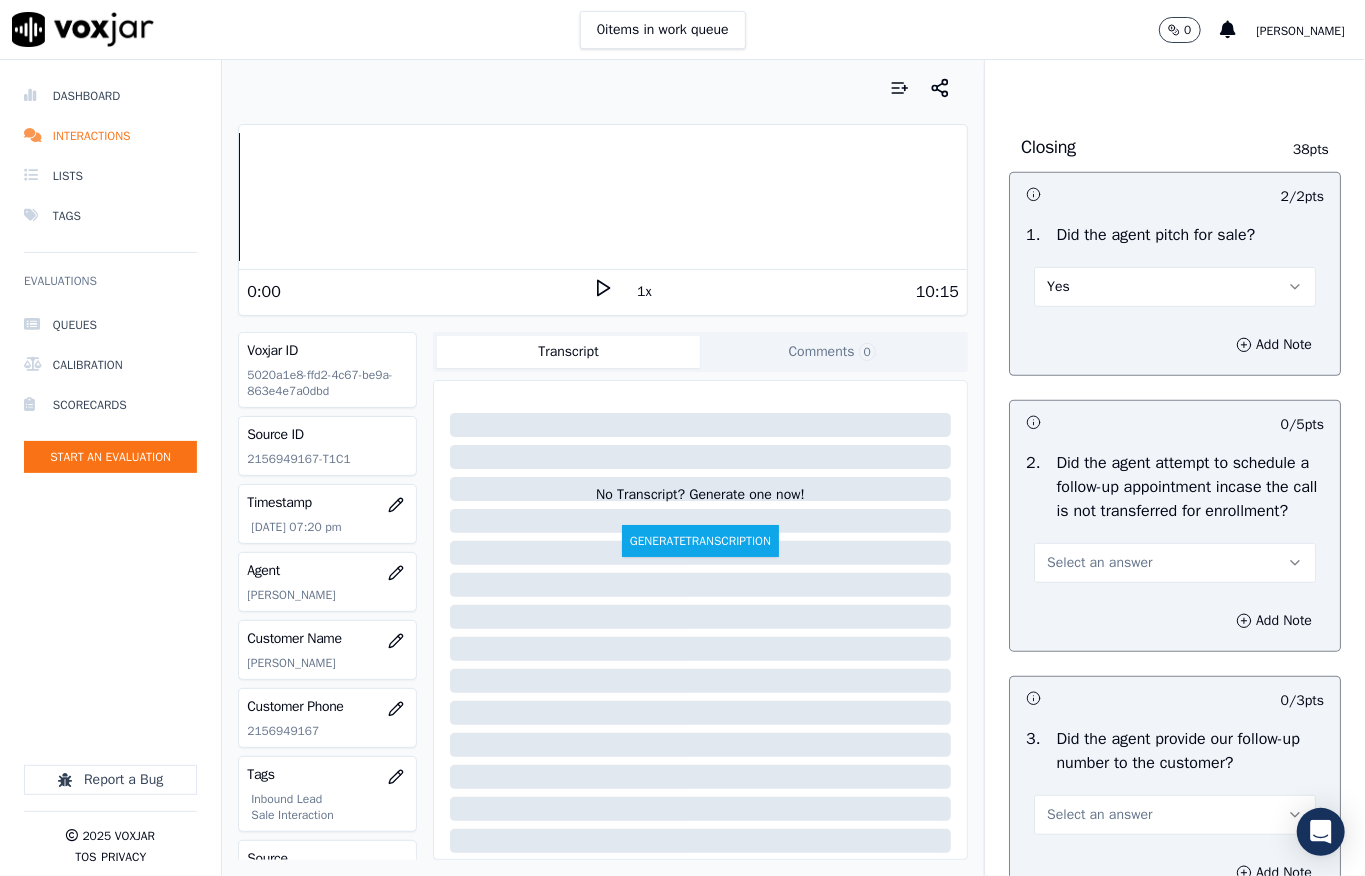 scroll, scrollTop: 4666, scrollLeft: 0, axis: vertical 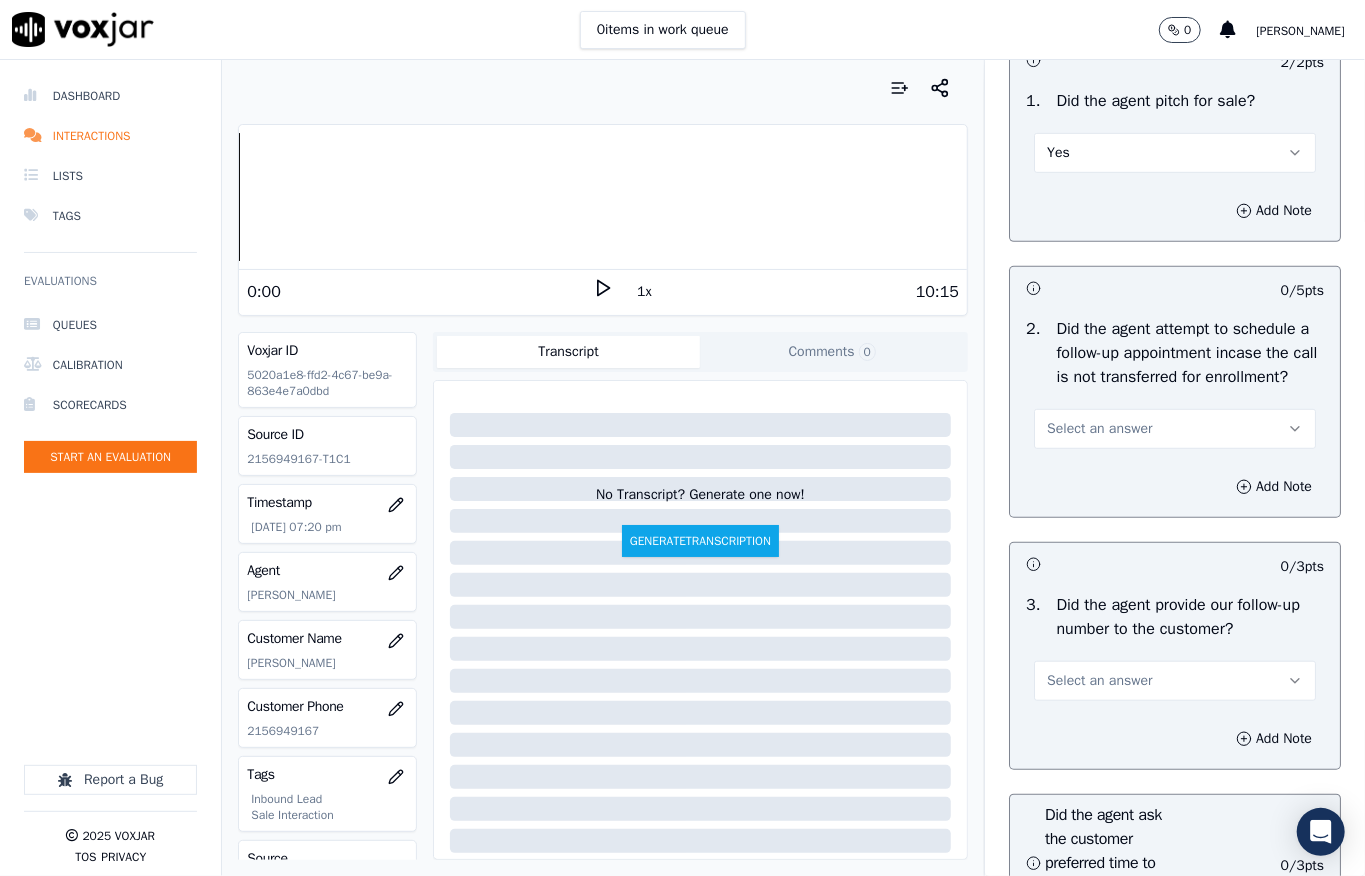 click on "Select an answer" at bounding box center [1099, 429] 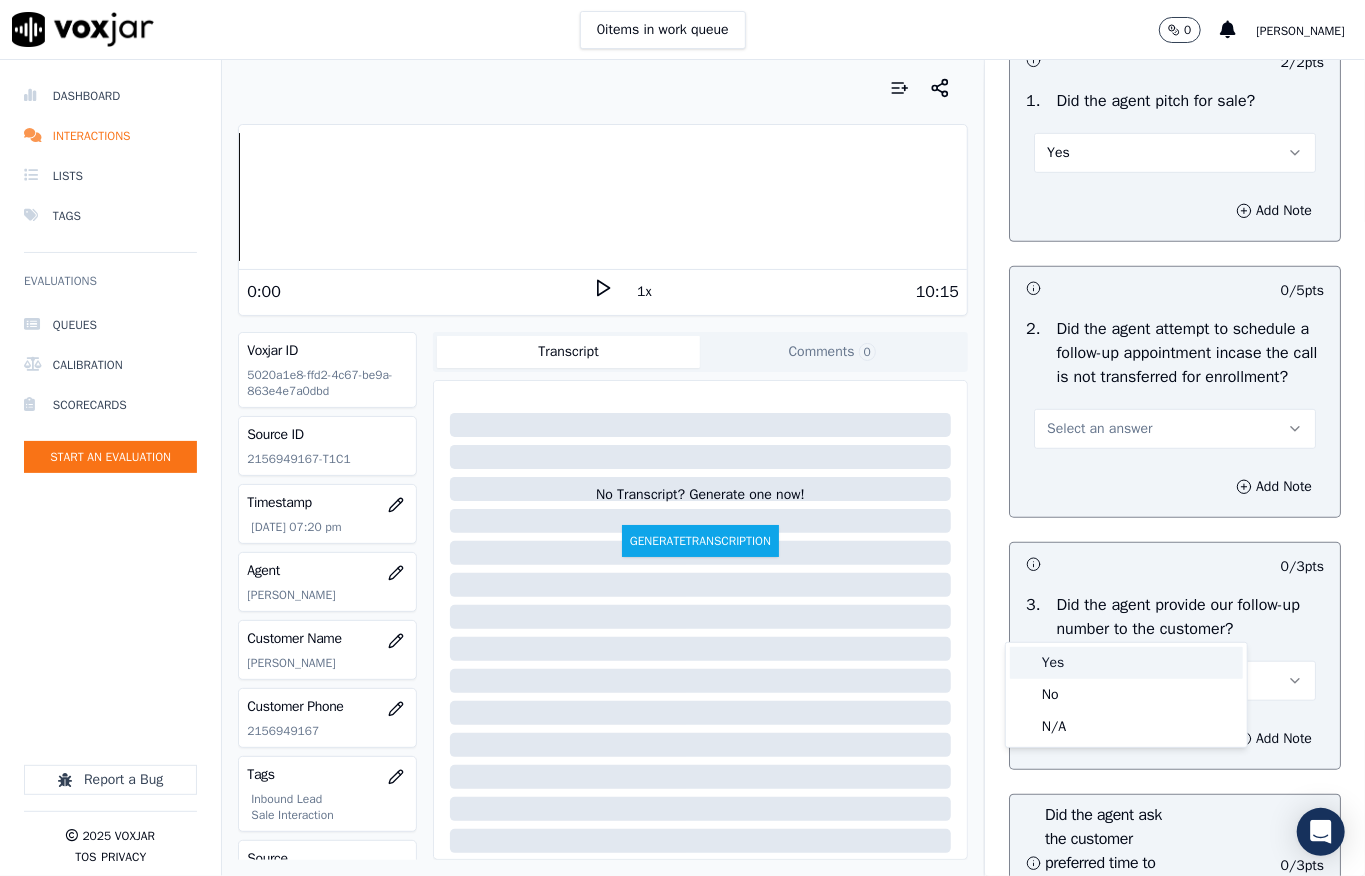 click on "Yes" at bounding box center (1126, 663) 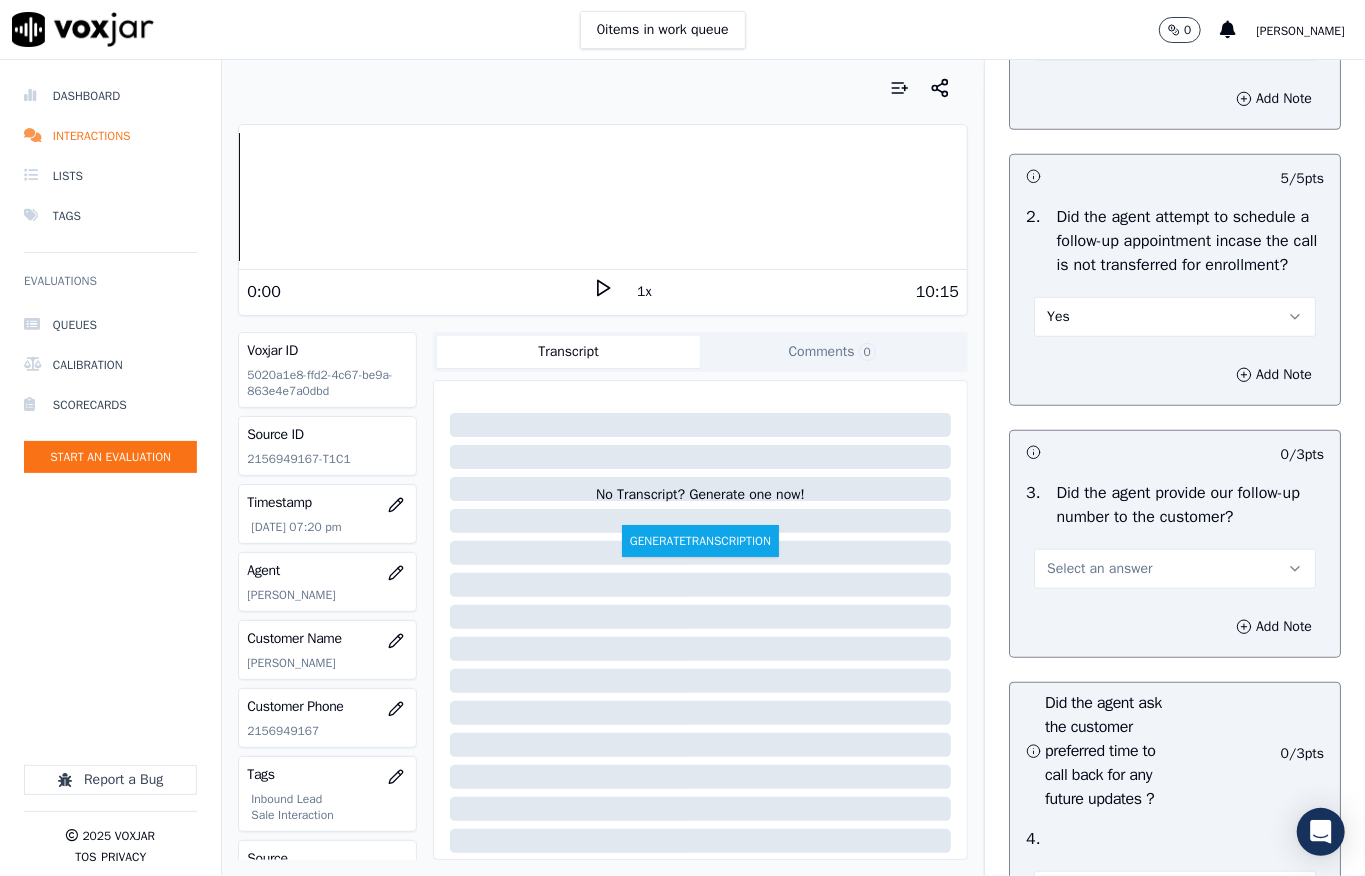 scroll, scrollTop: 4933, scrollLeft: 0, axis: vertical 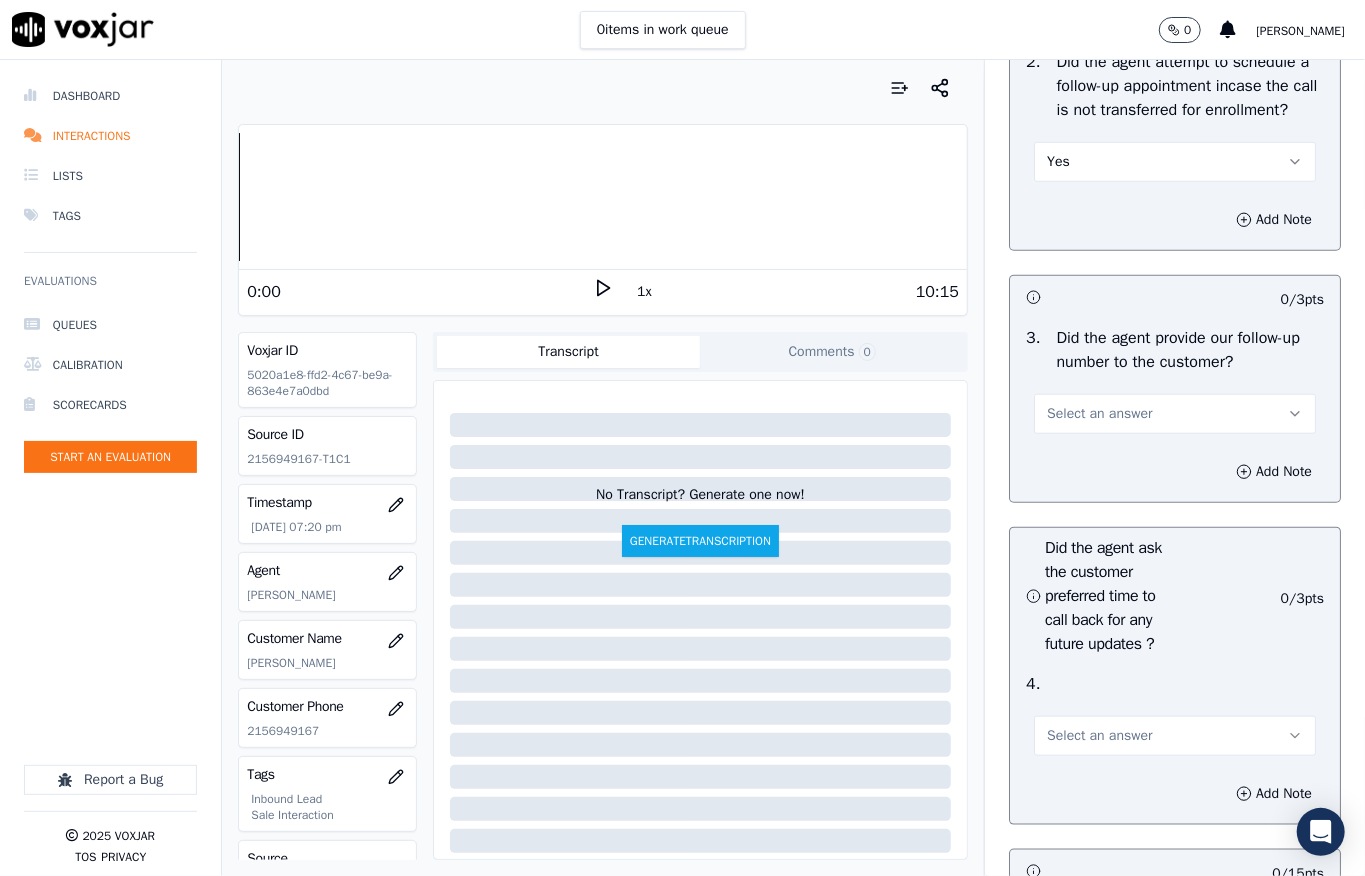 click on "Yes" at bounding box center [1175, 162] 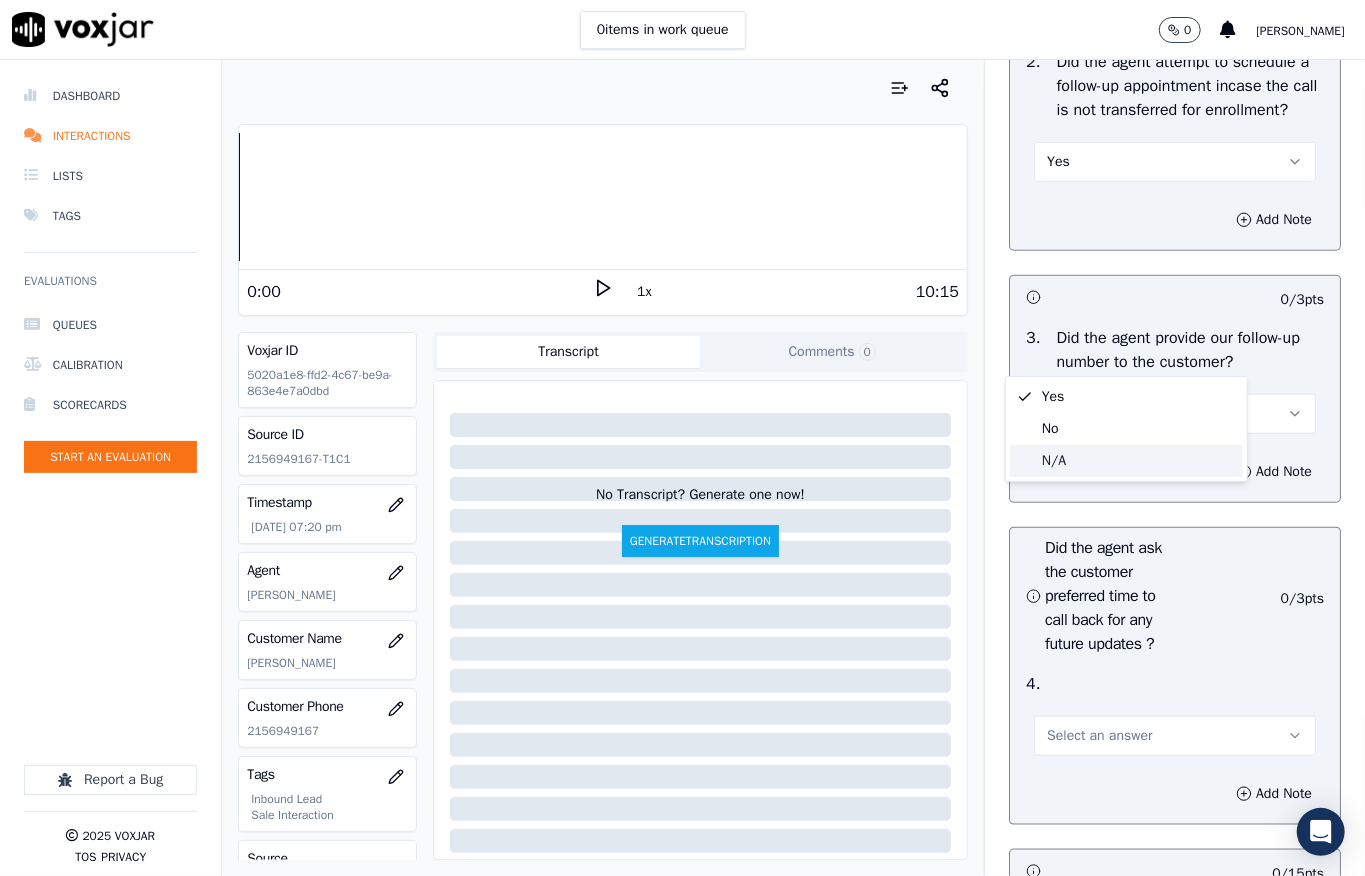 click on "N/A" 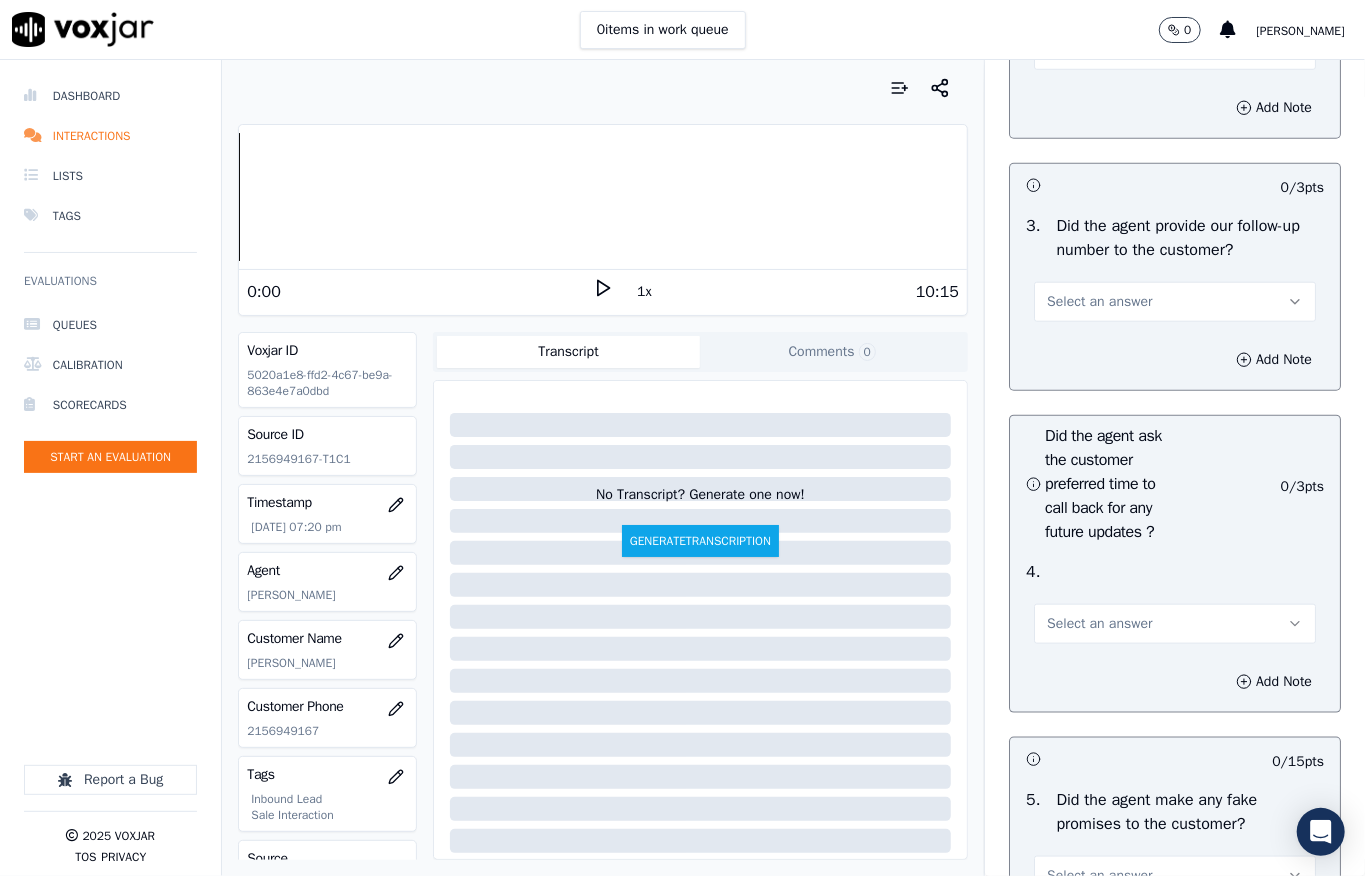 scroll, scrollTop: 5200, scrollLeft: 0, axis: vertical 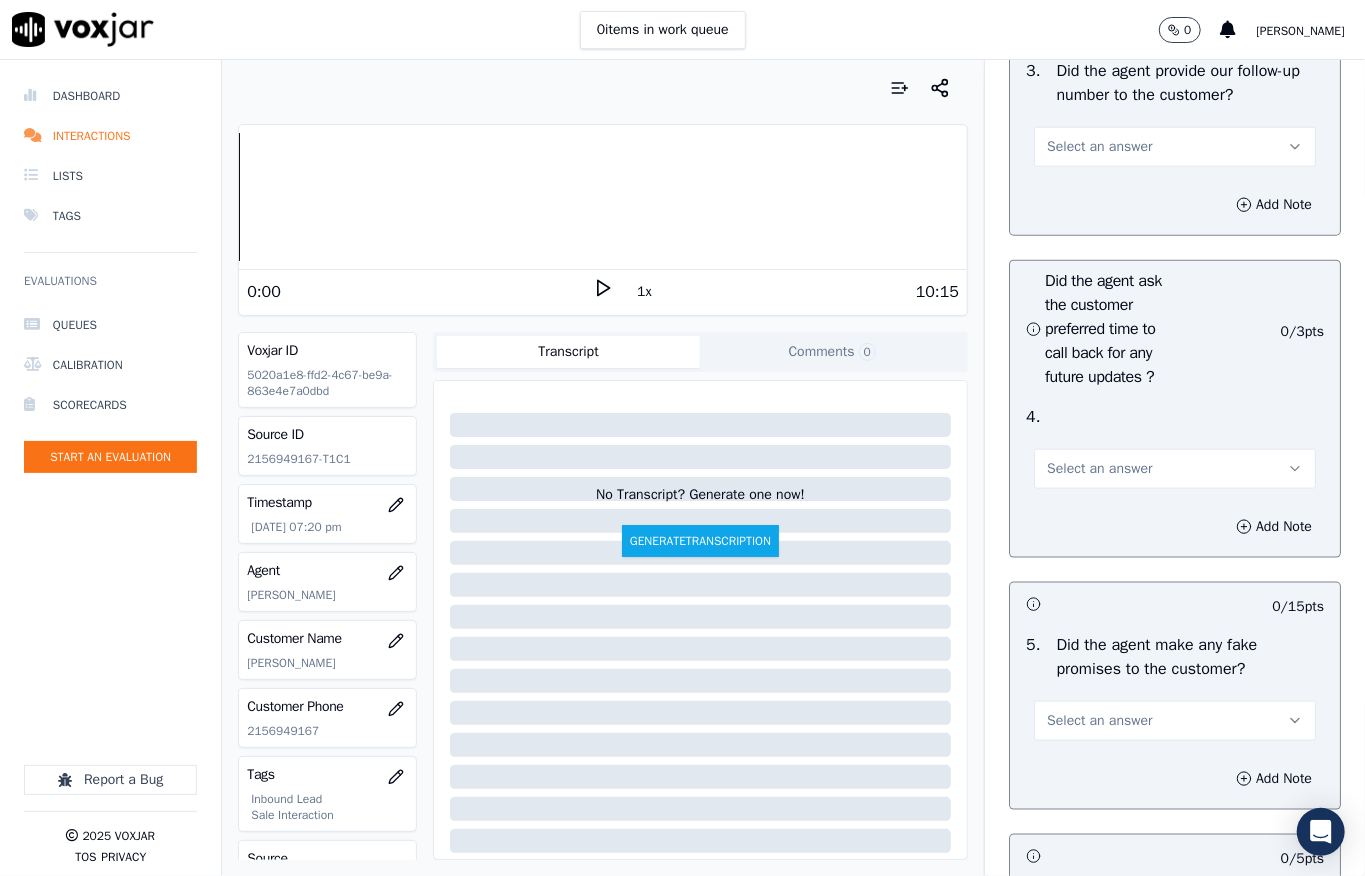 drag, startPoint x: 1093, startPoint y: 356, endPoint x: 1092, endPoint y: 370, distance: 14.035668 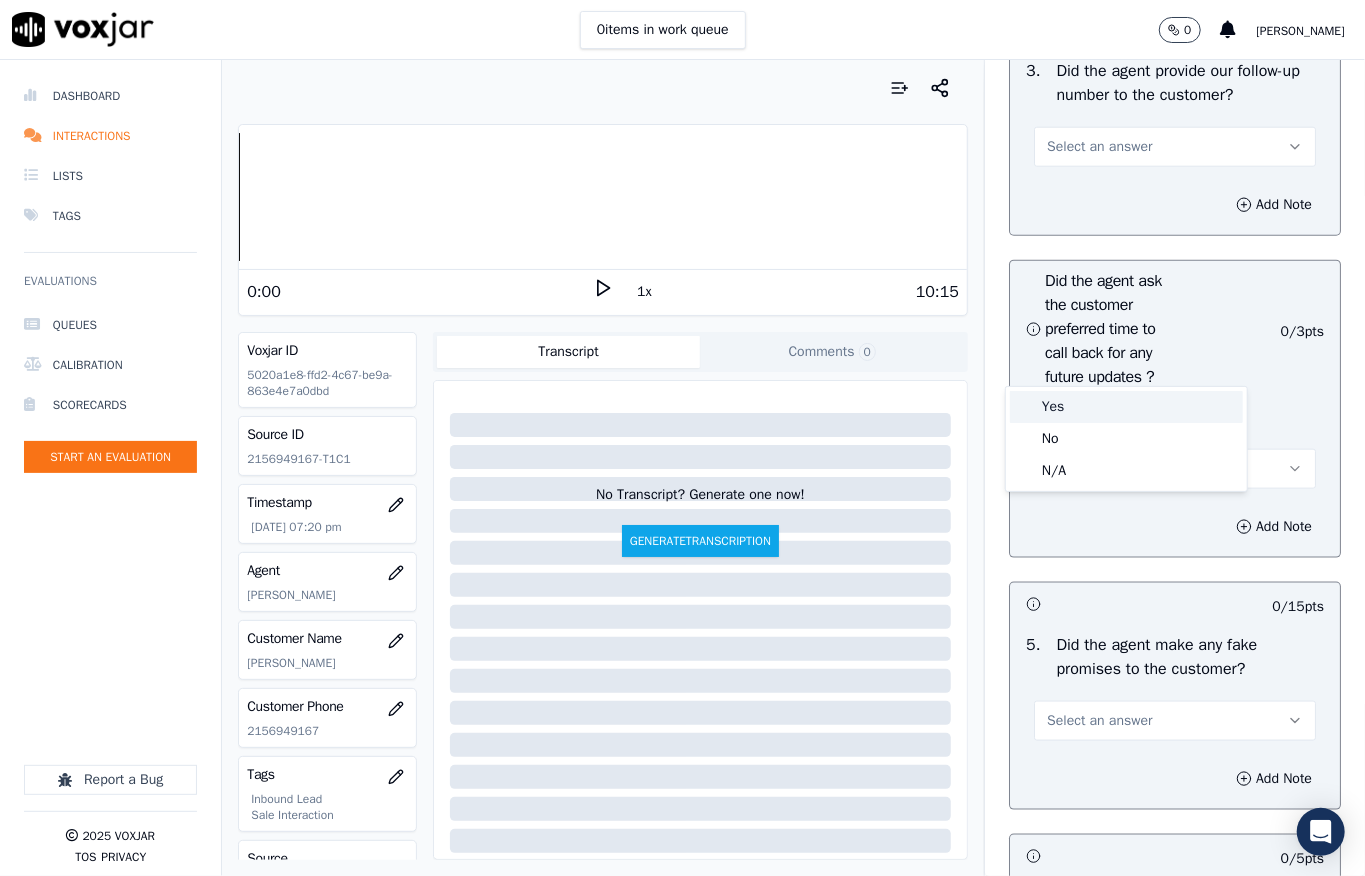 click on "Yes" at bounding box center [1126, 407] 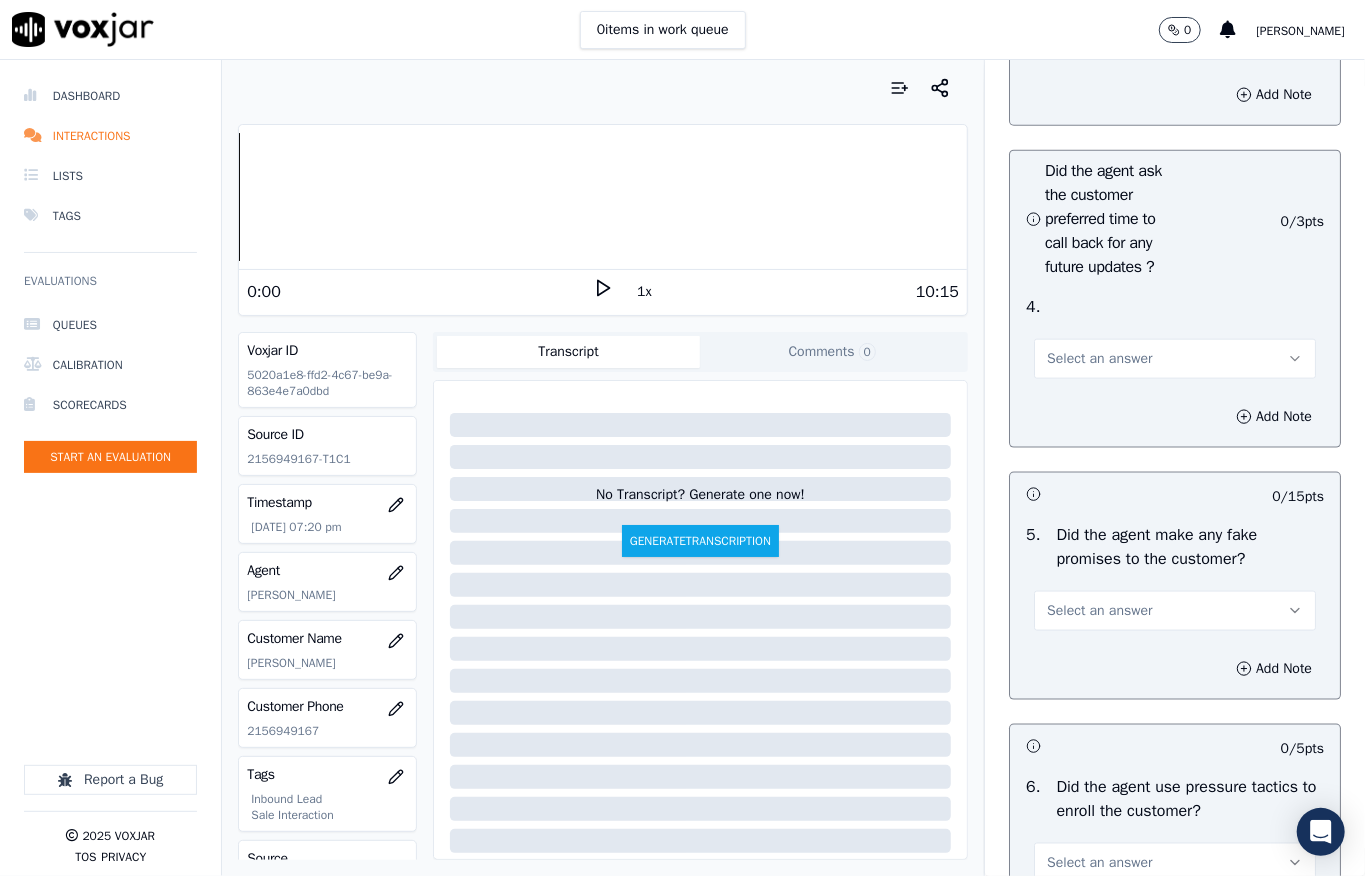 scroll, scrollTop: 5466, scrollLeft: 0, axis: vertical 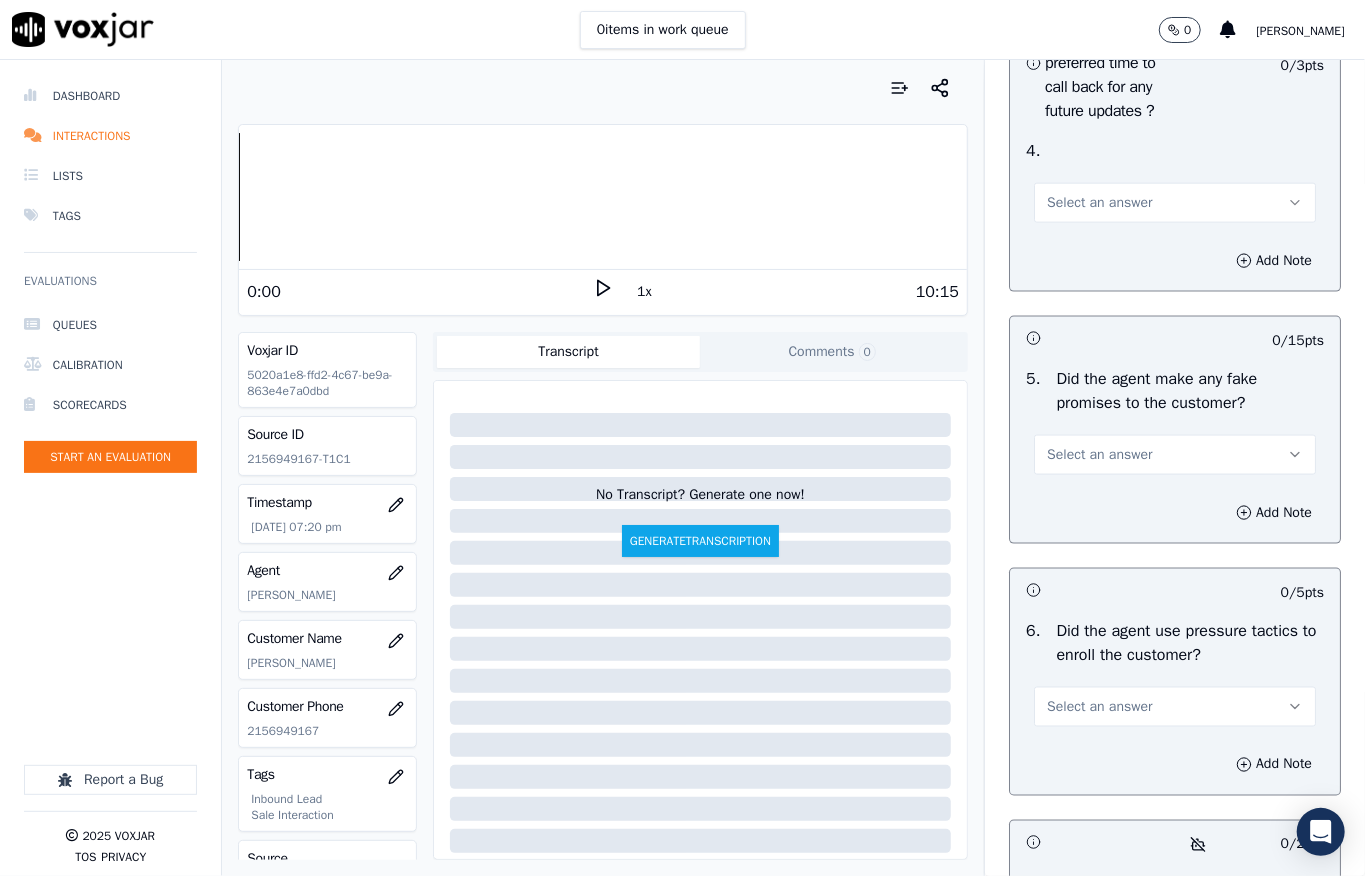 click on "Select an answer" at bounding box center [1099, 203] 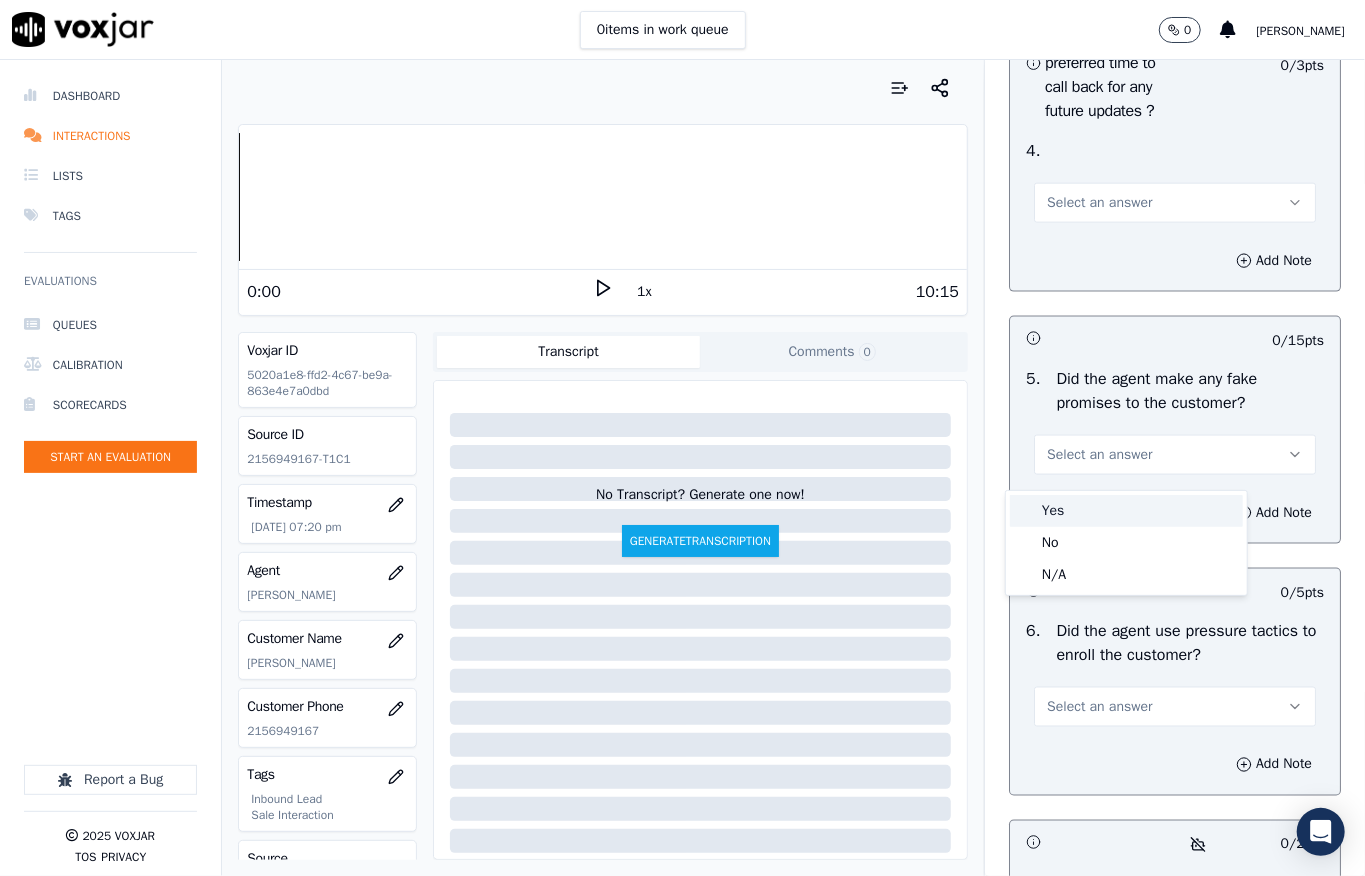 click on "Yes" at bounding box center [1126, 511] 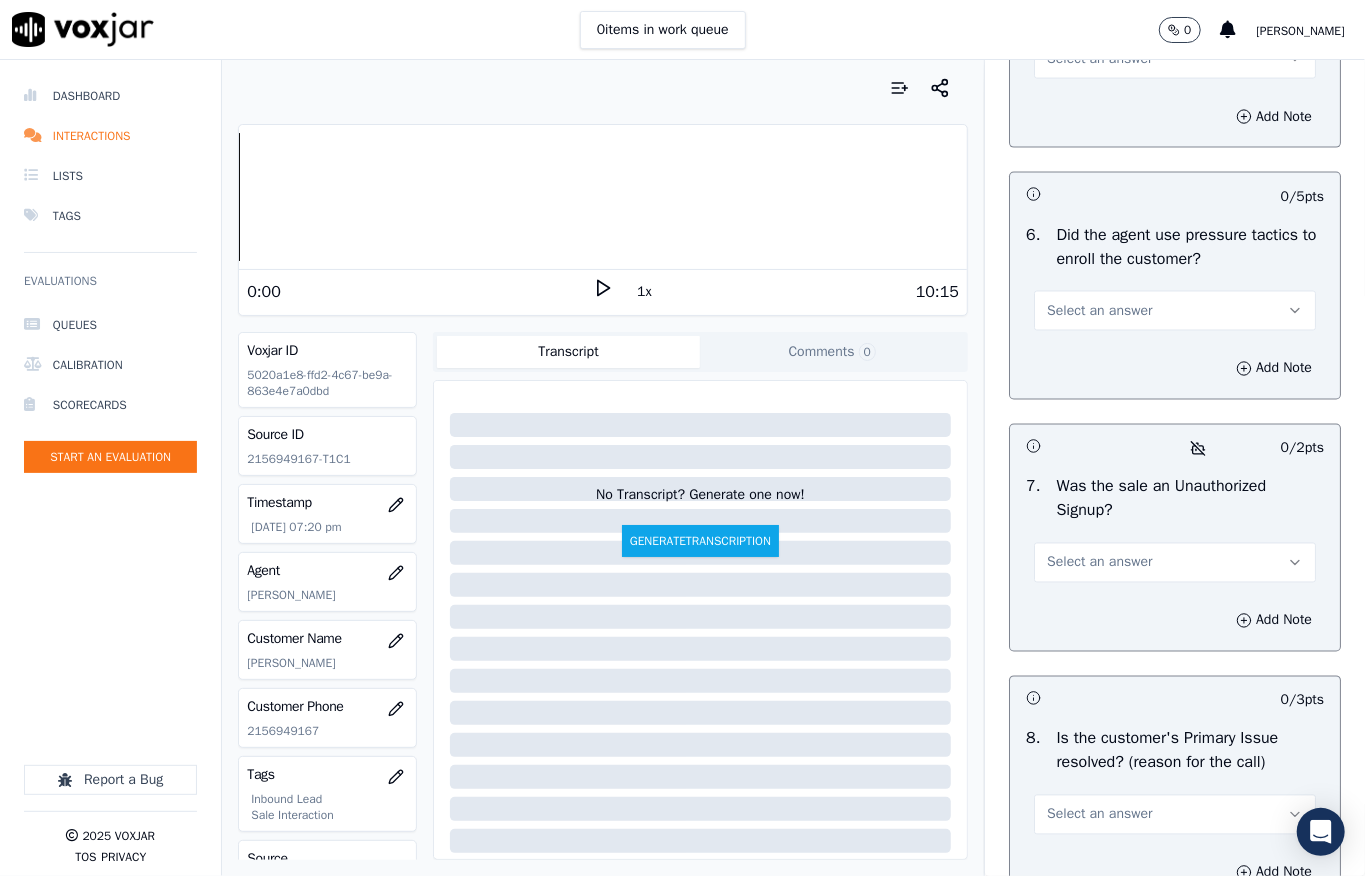 scroll, scrollTop: 5866, scrollLeft: 0, axis: vertical 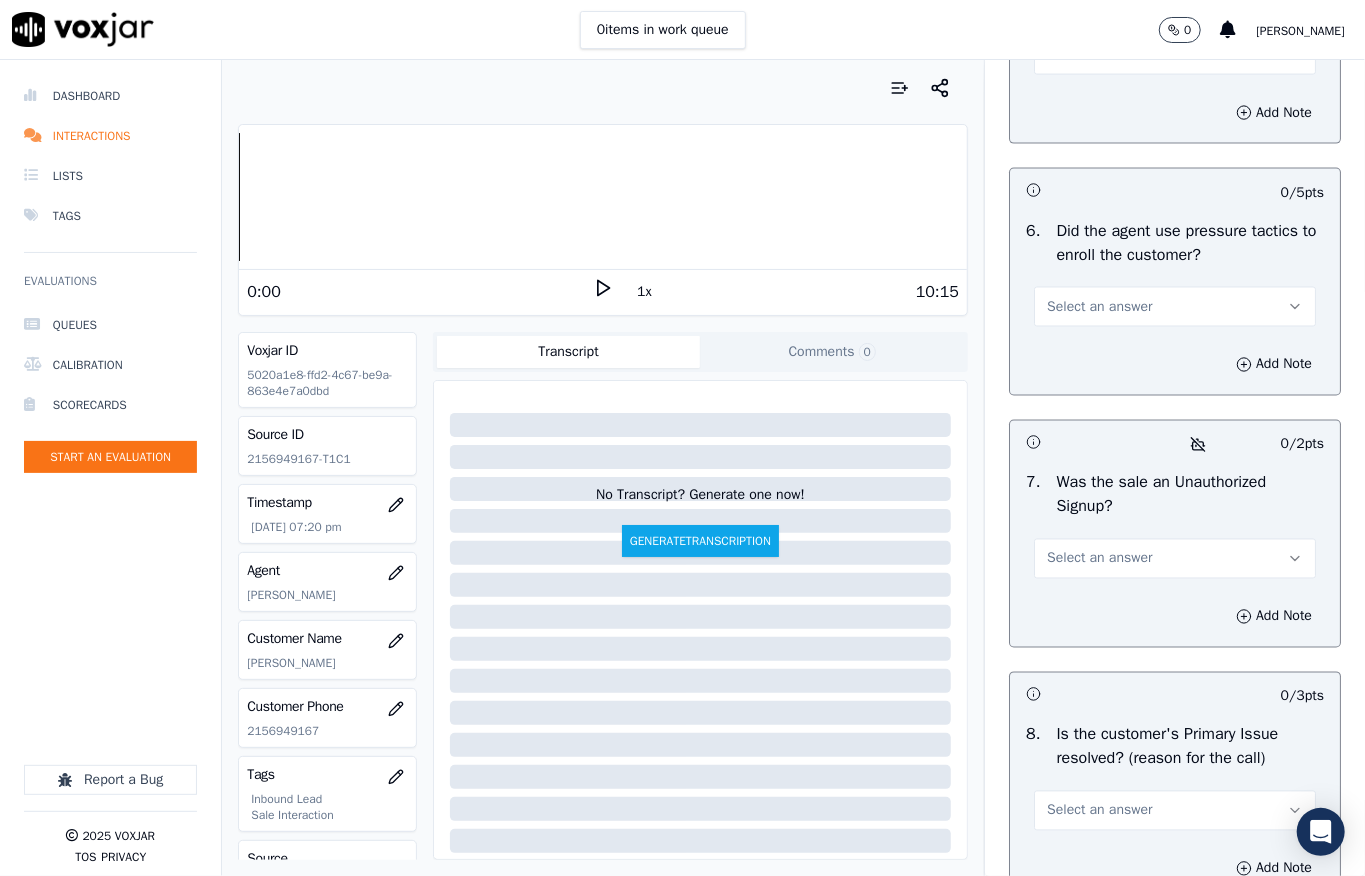 click on "Select an answer" at bounding box center [1099, 55] 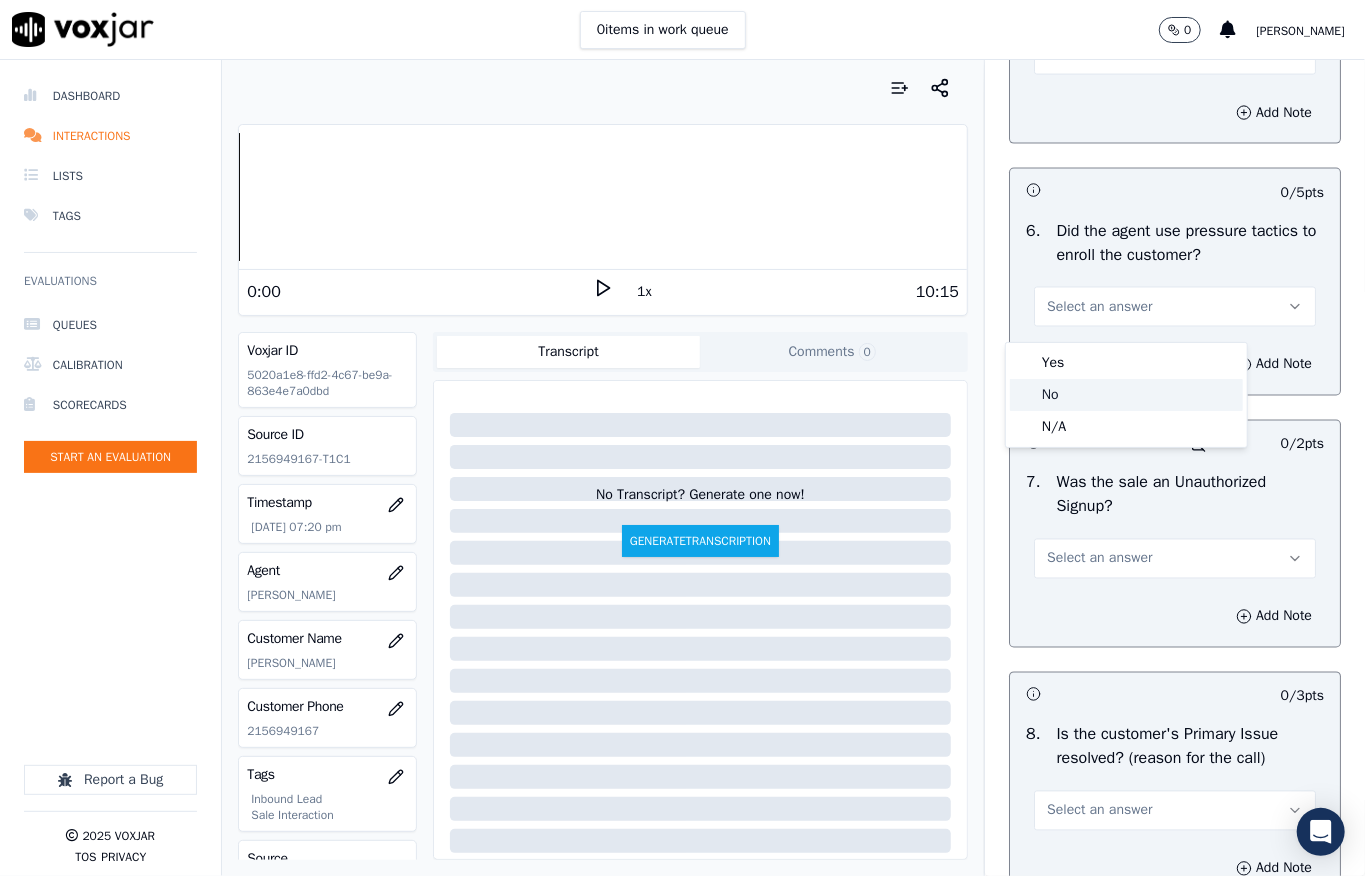click on "No" 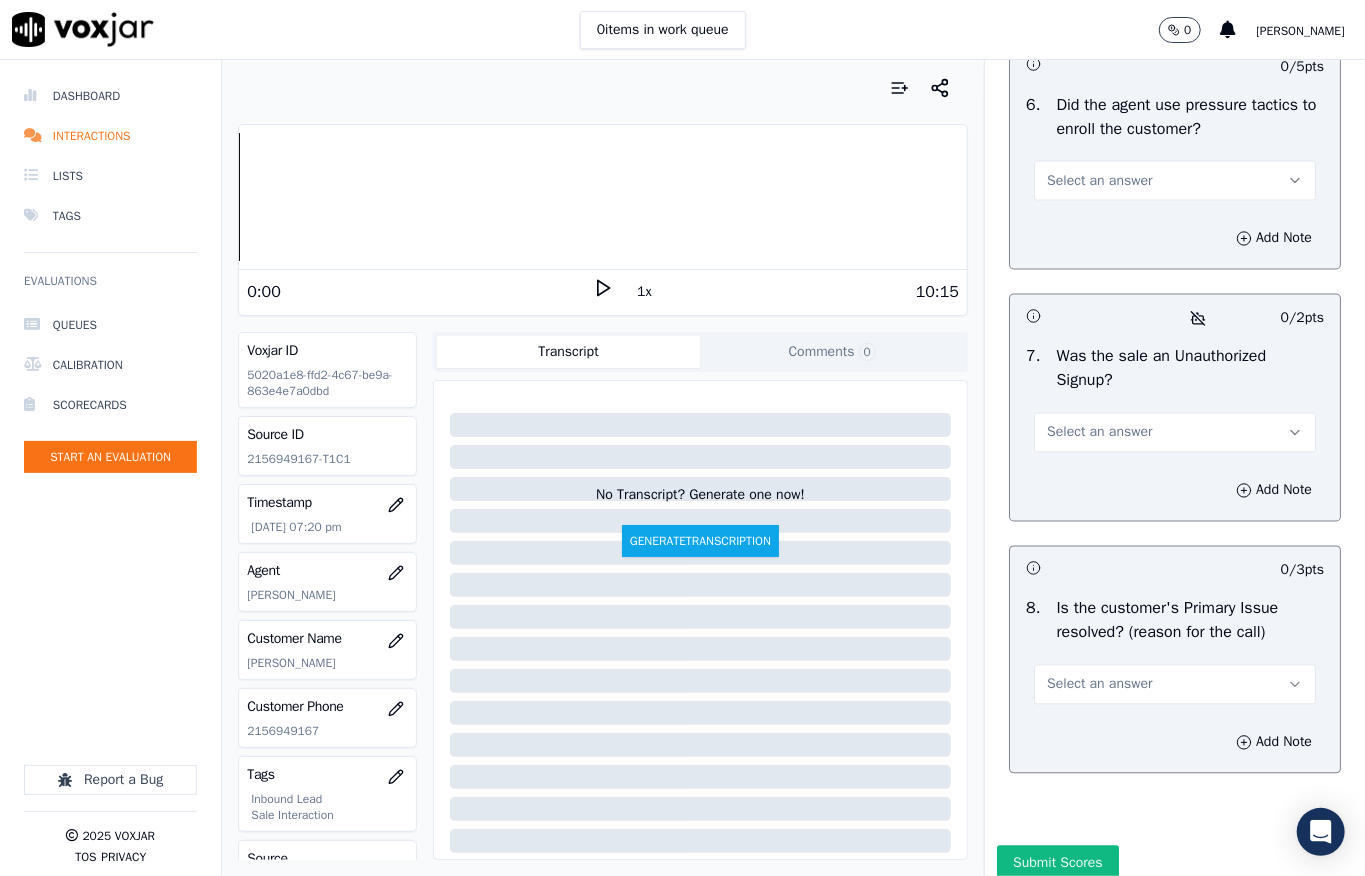 scroll, scrollTop: 6133, scrollLeft: 0, axis: vertical 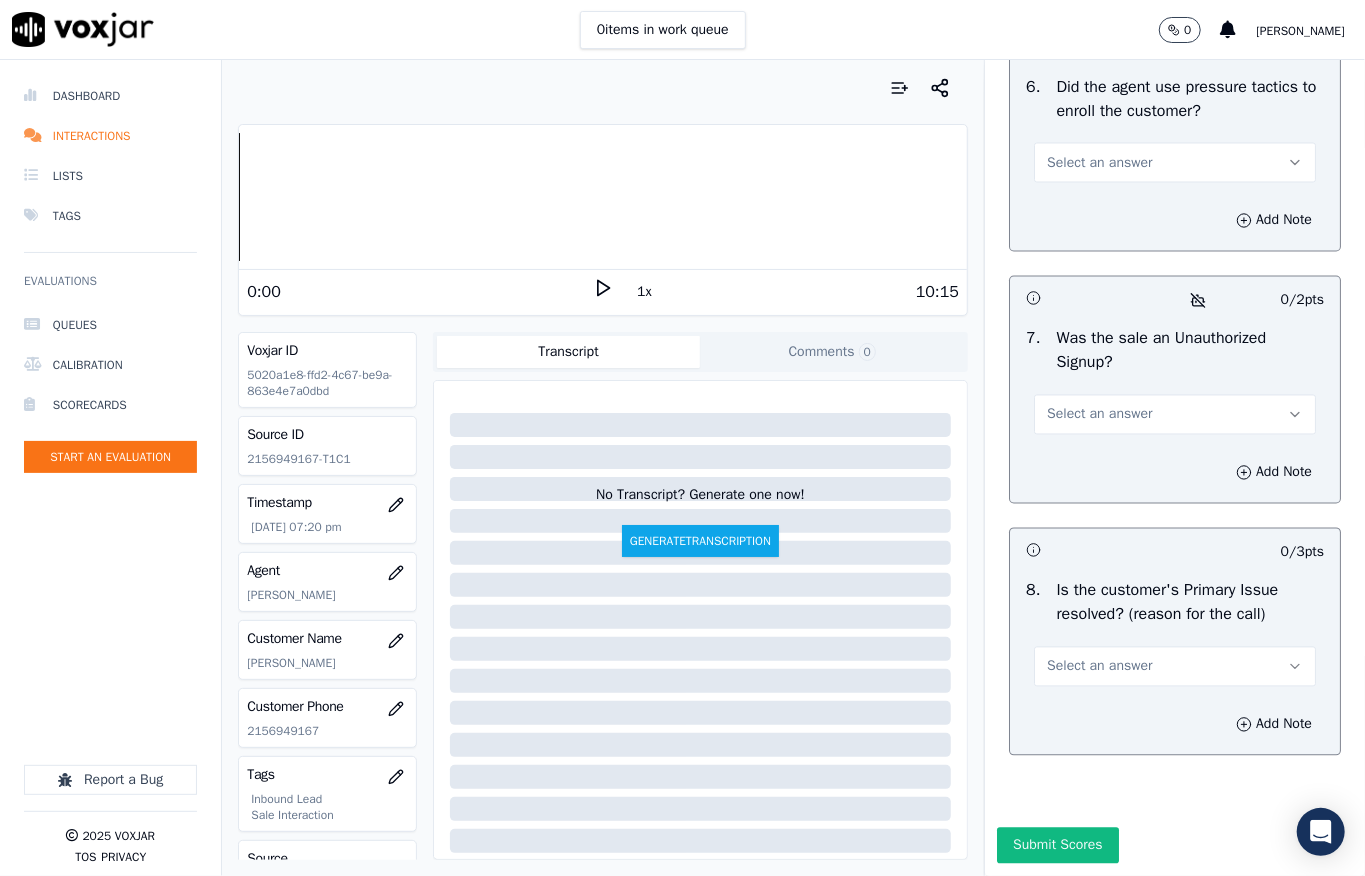 click on "Select an answer" at bounding box center (1099, 163) 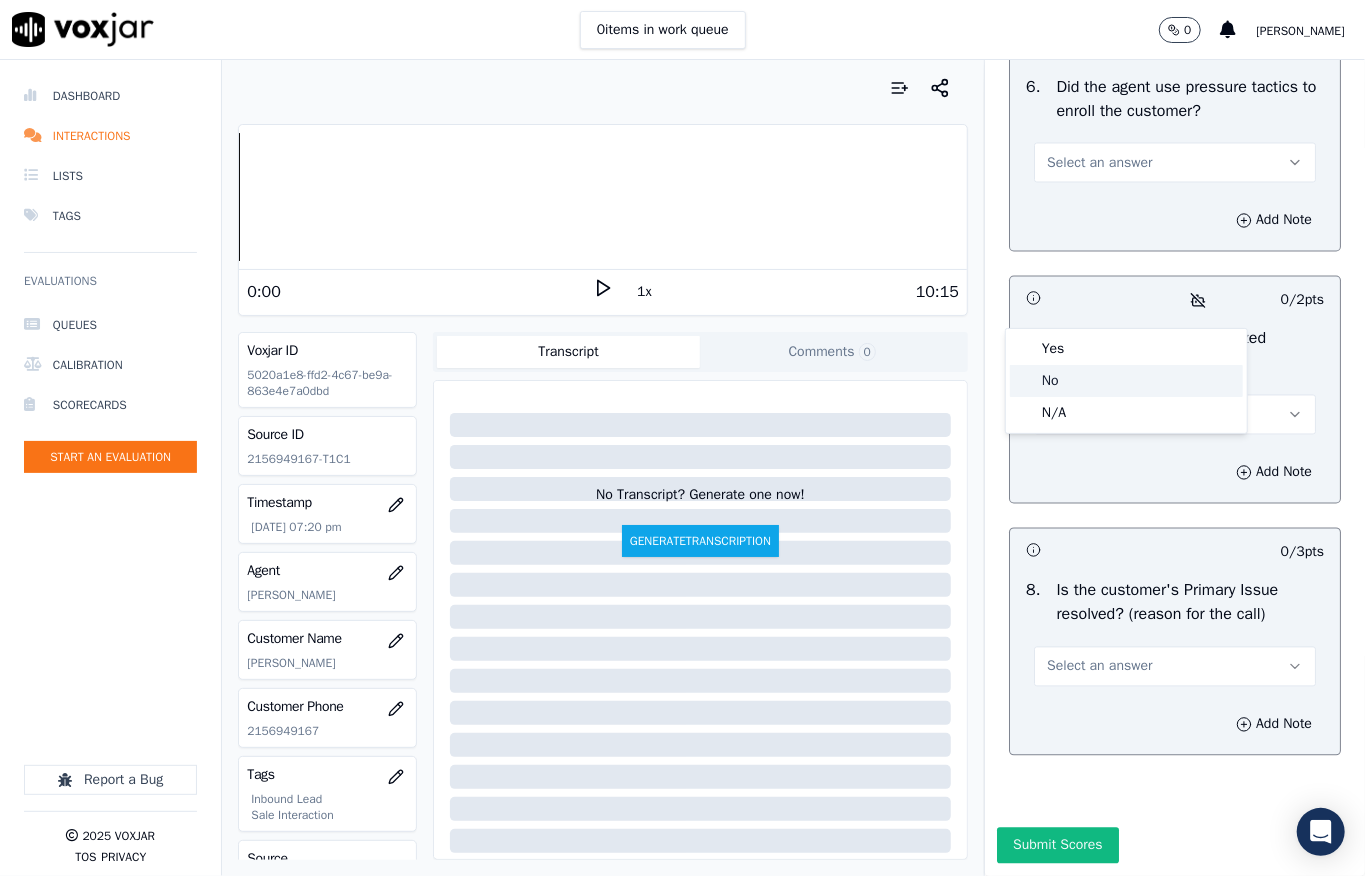 click on "No" 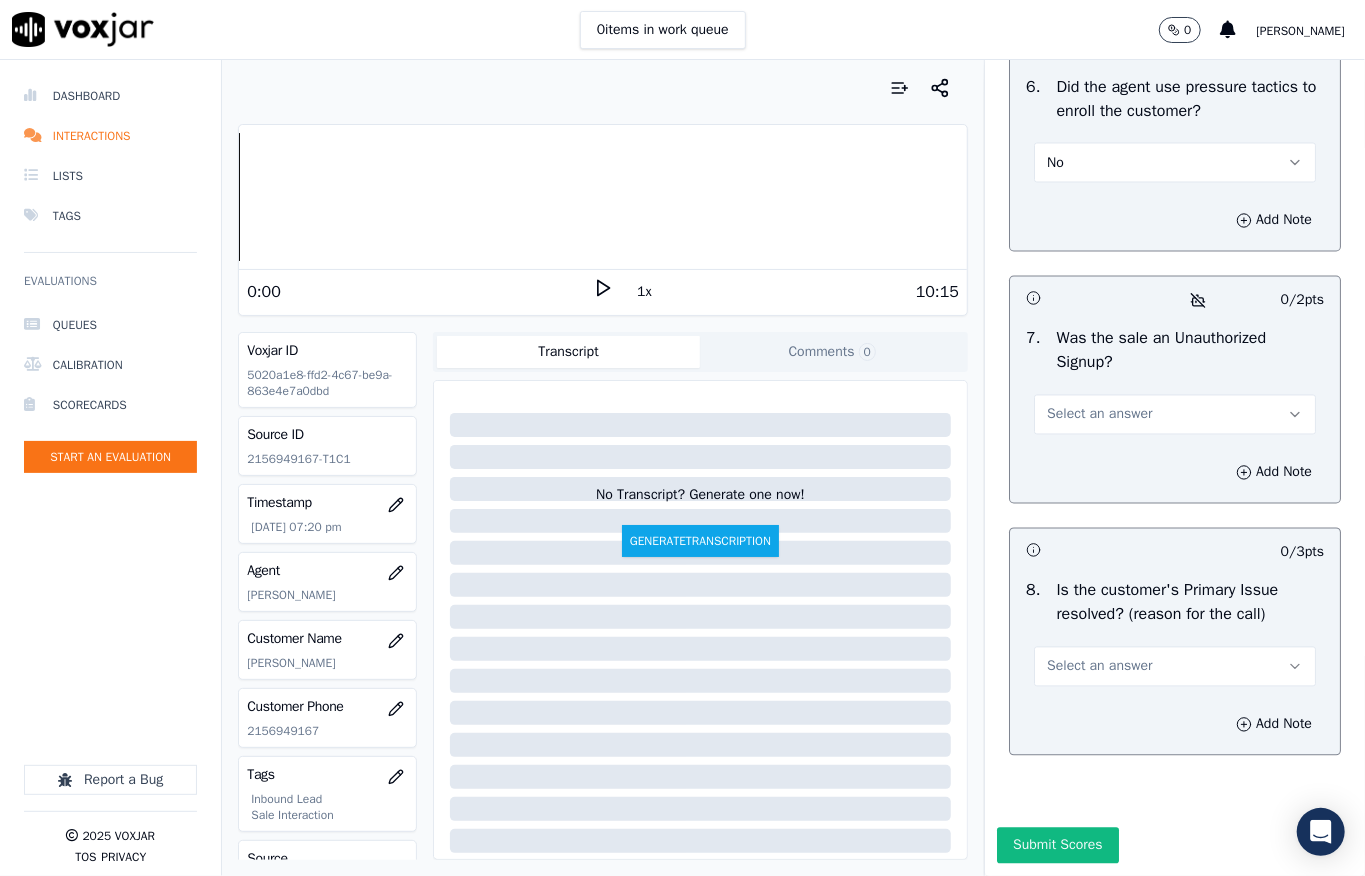 click on "Select an answer" at bounding box center (1099, 415) 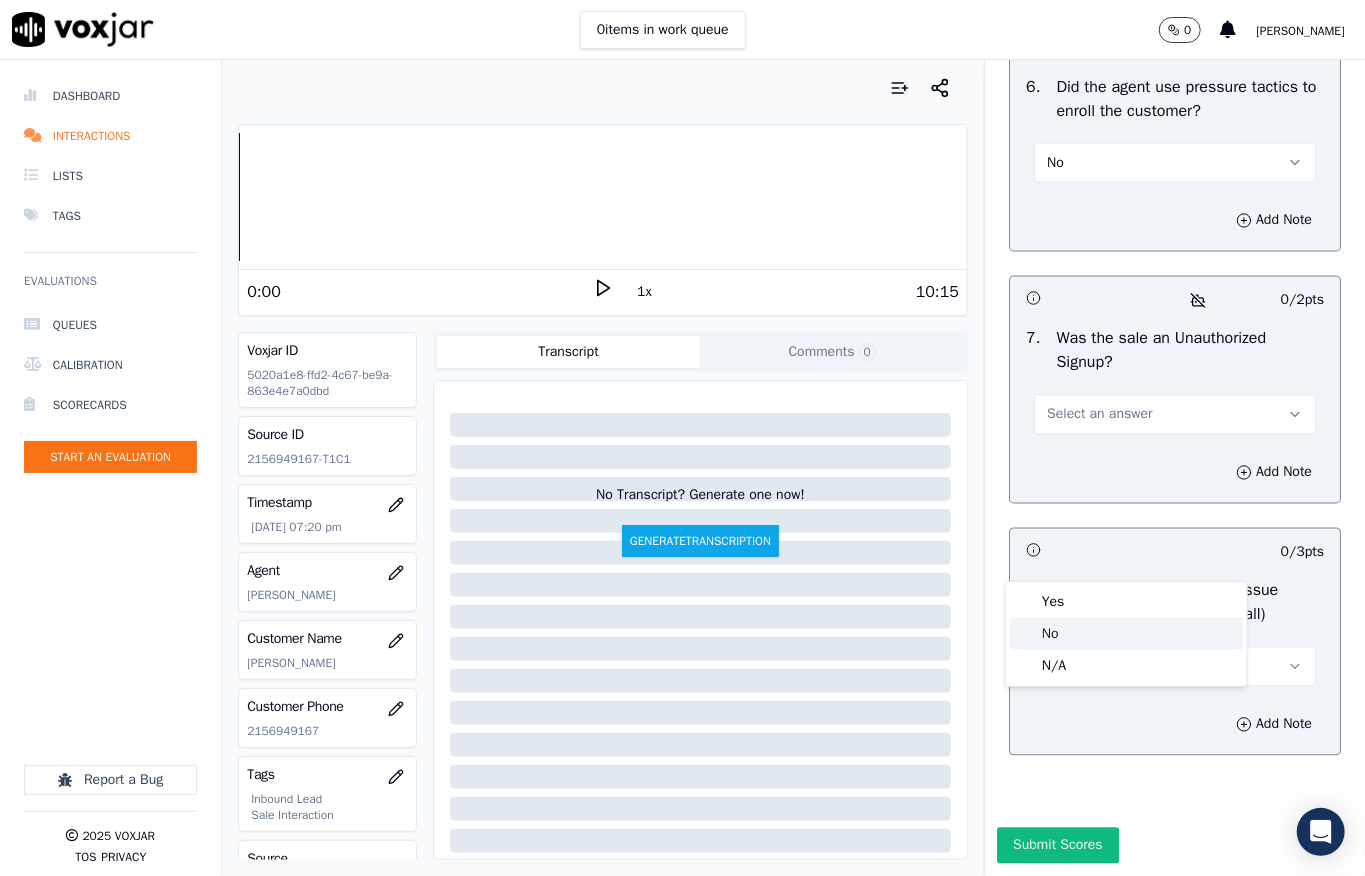 click on "No" 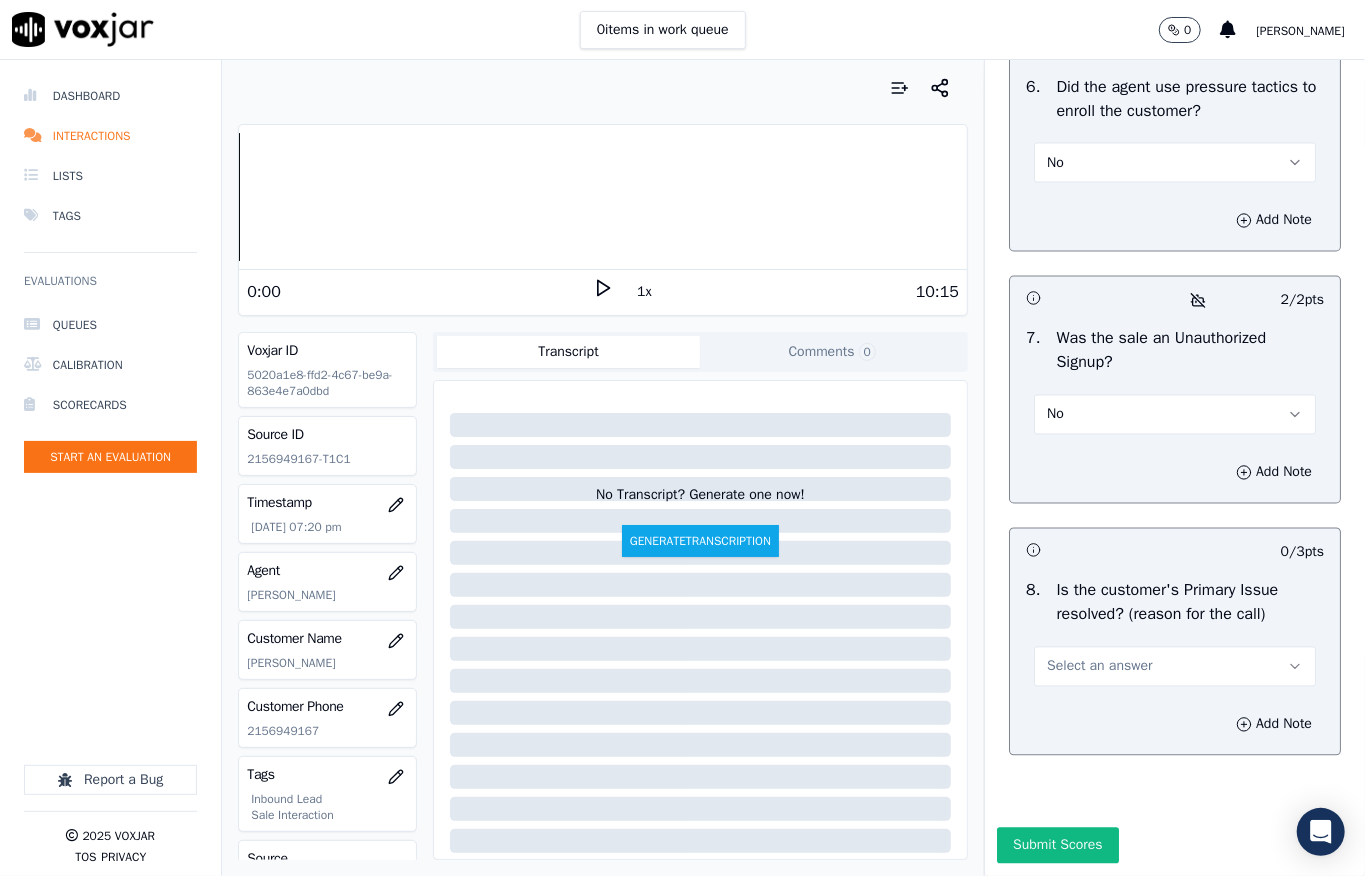 scroll, scrollTop: 6344, scrollLeft: 0, axis: vertical 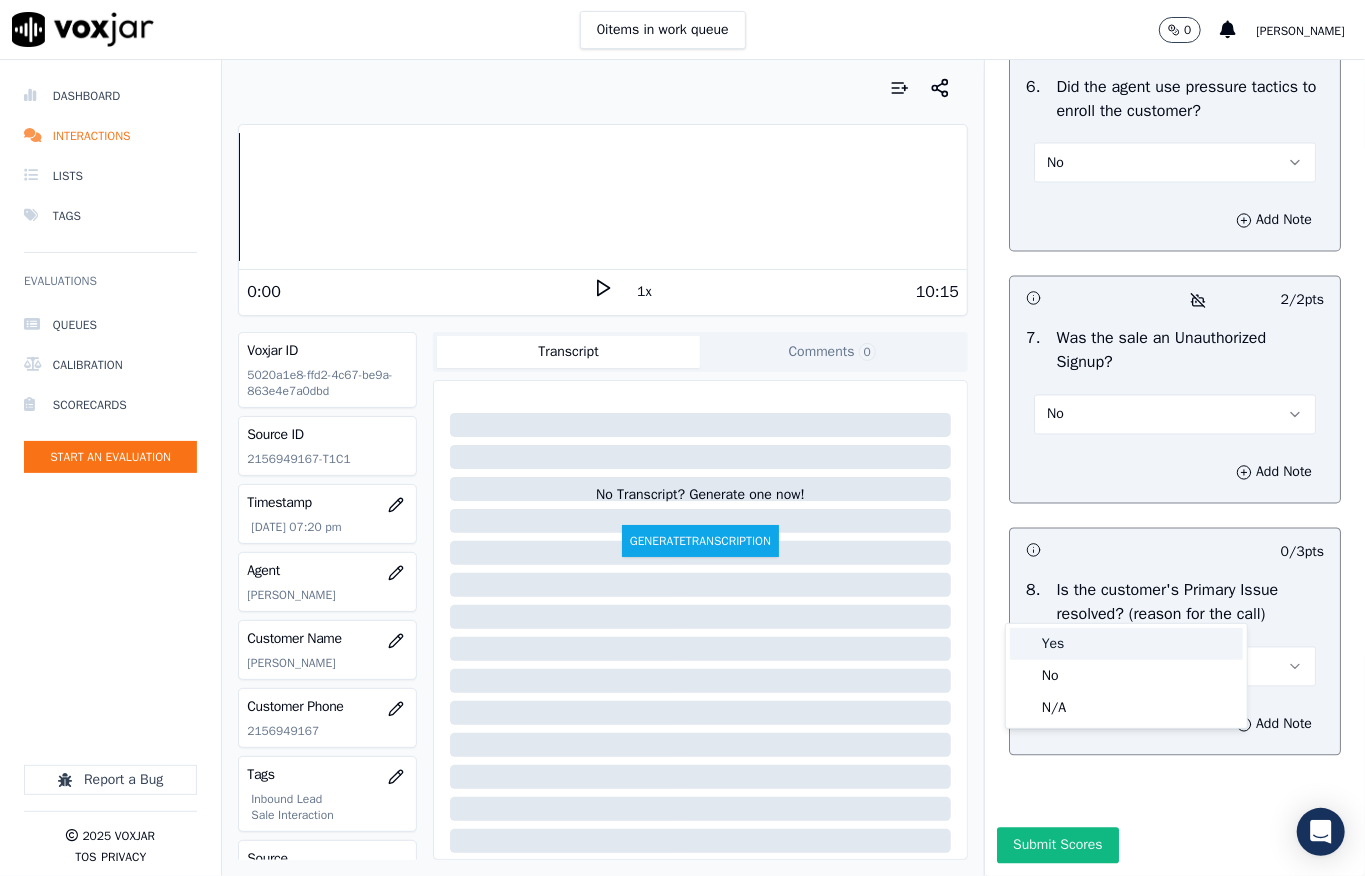 click on "Yes" at bounding box center [1126, 644] 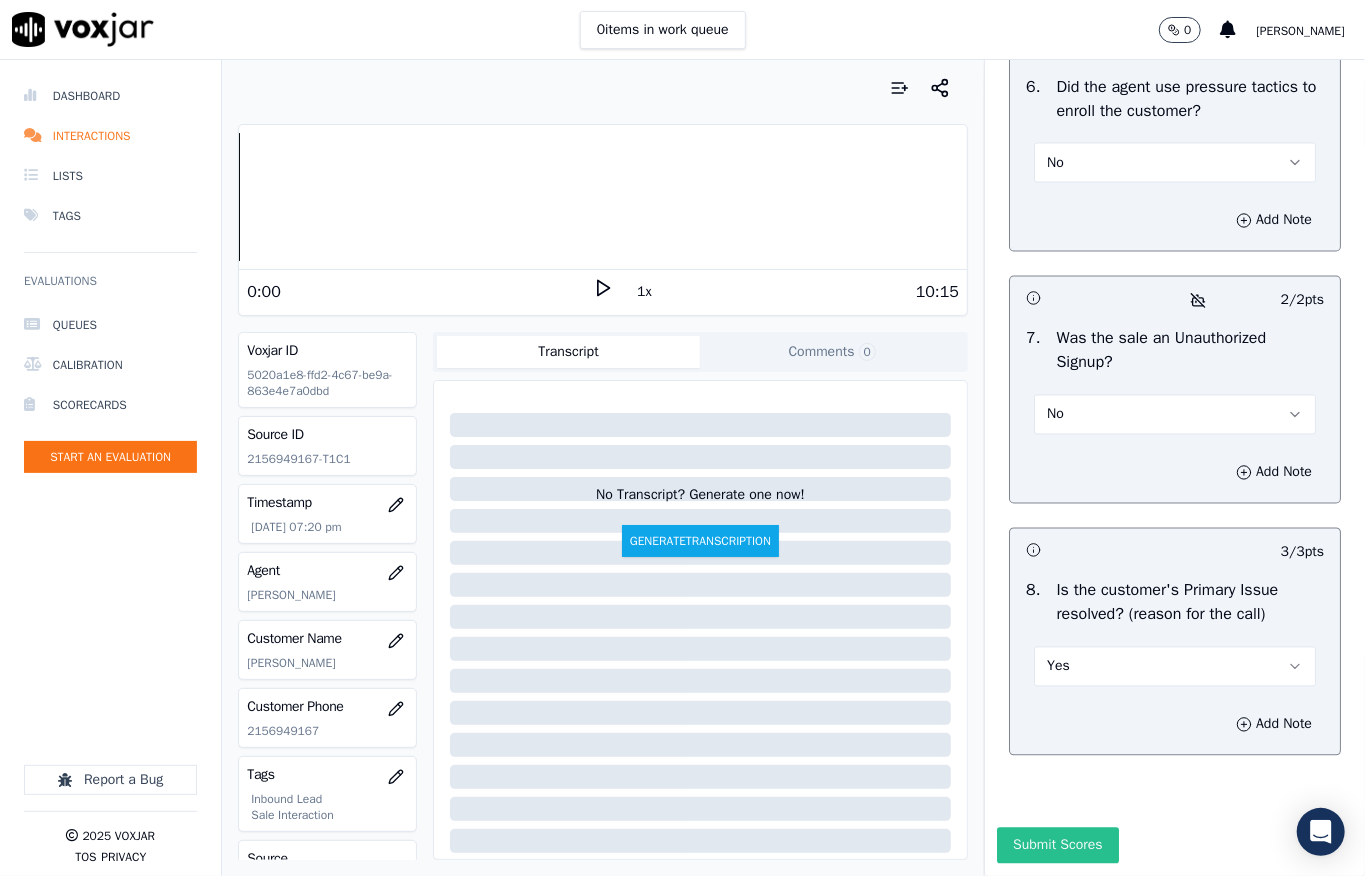 click on "Submit Scores" at bounding box center (1057, 846) 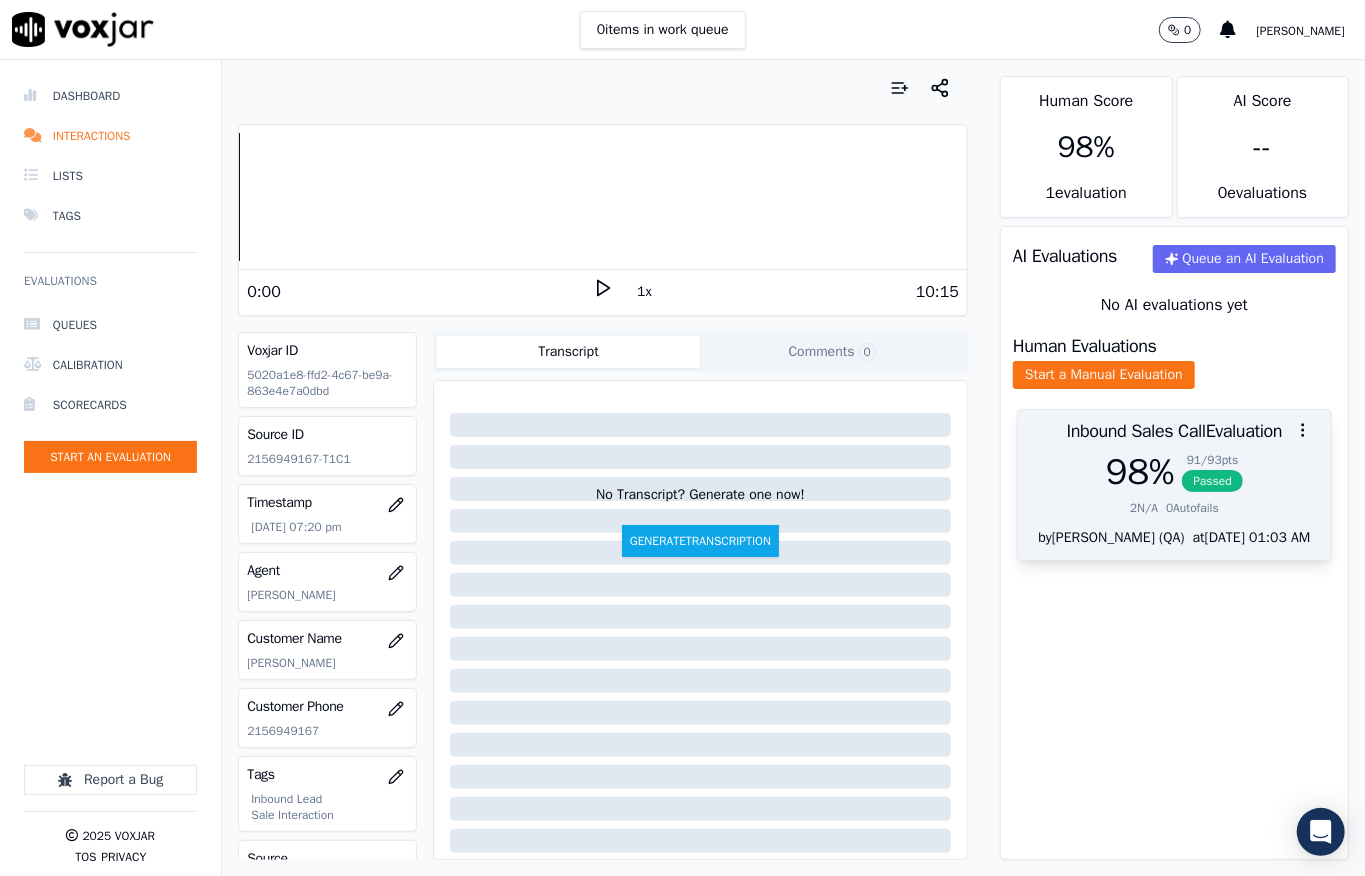 click on "91 / 93  pts   Passed" at bounding box center [1212, 472] 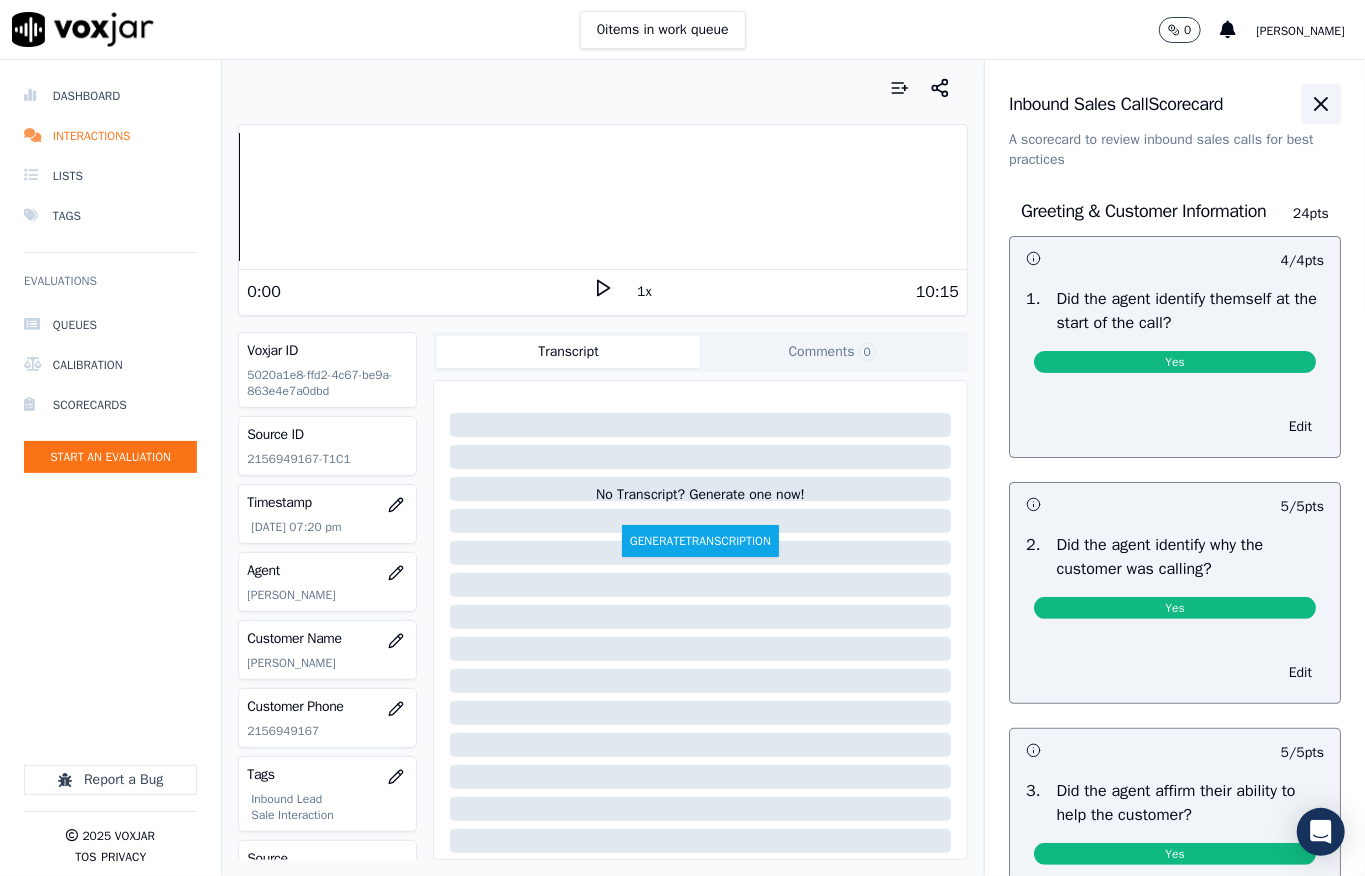 click 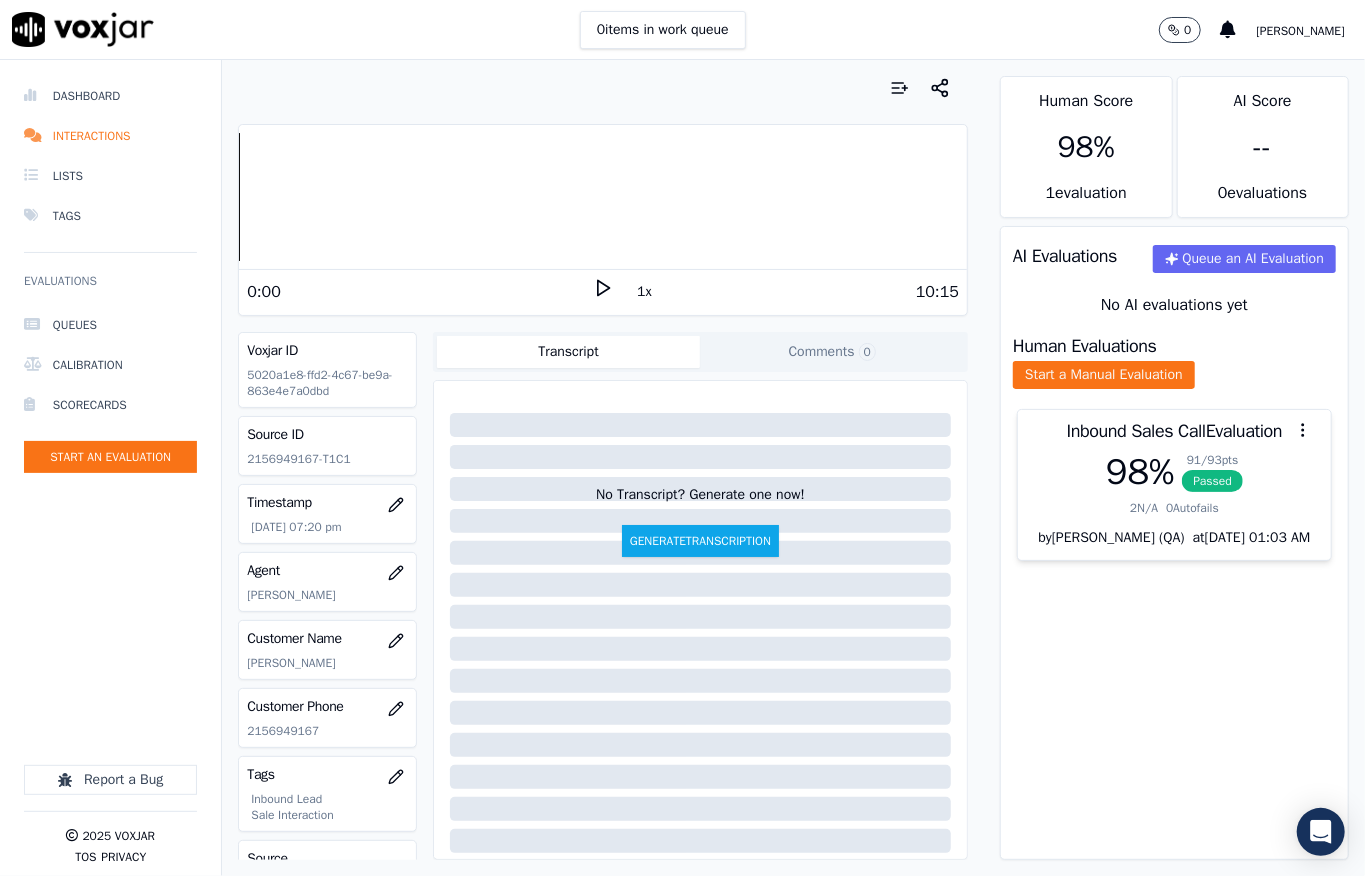 drag, startPoint x: 117, startPoint y: 97, endPoint x: 208, endPoint y: 8, distance: 127.28708 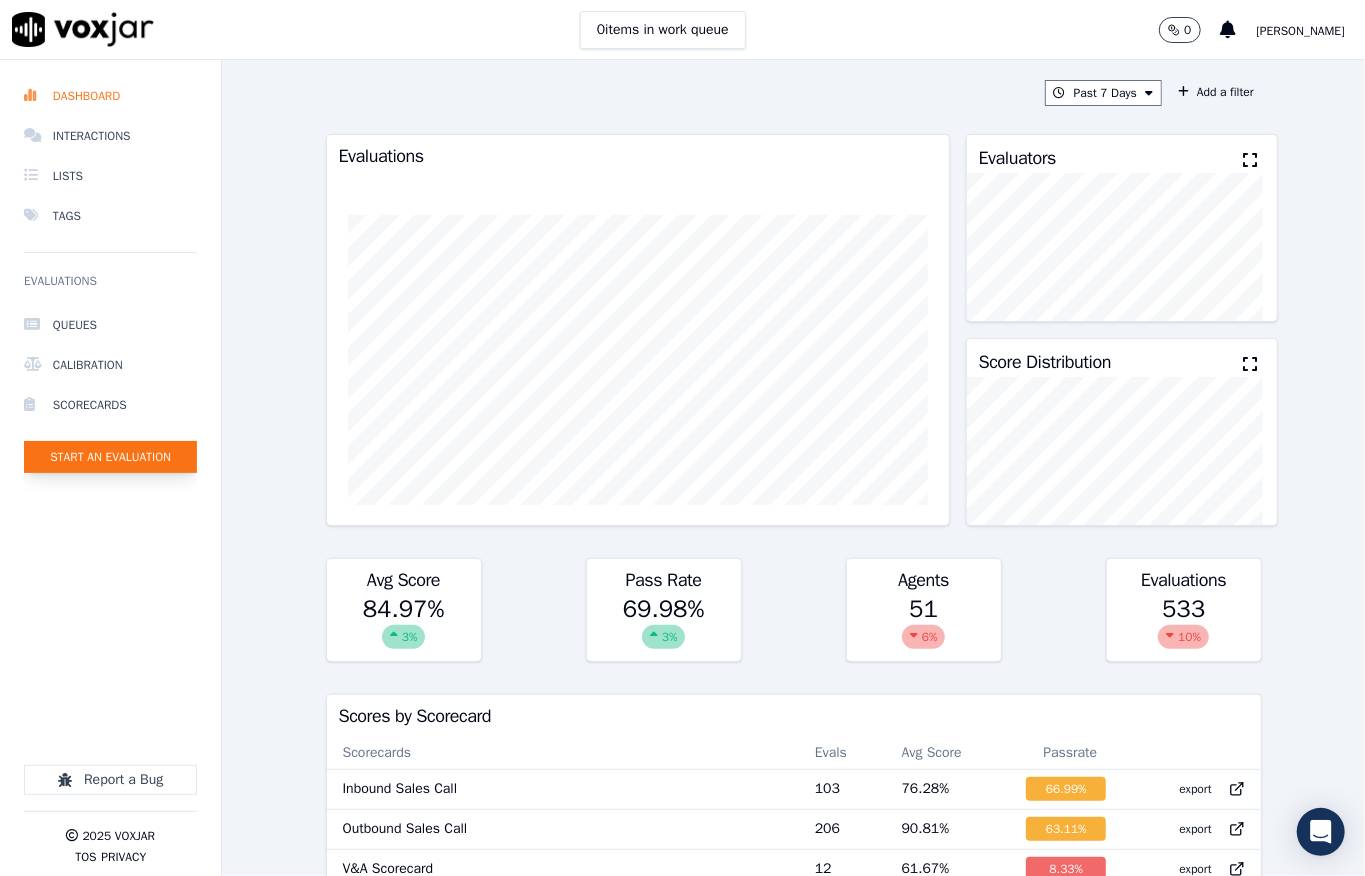 click on "Start an Evaluation" 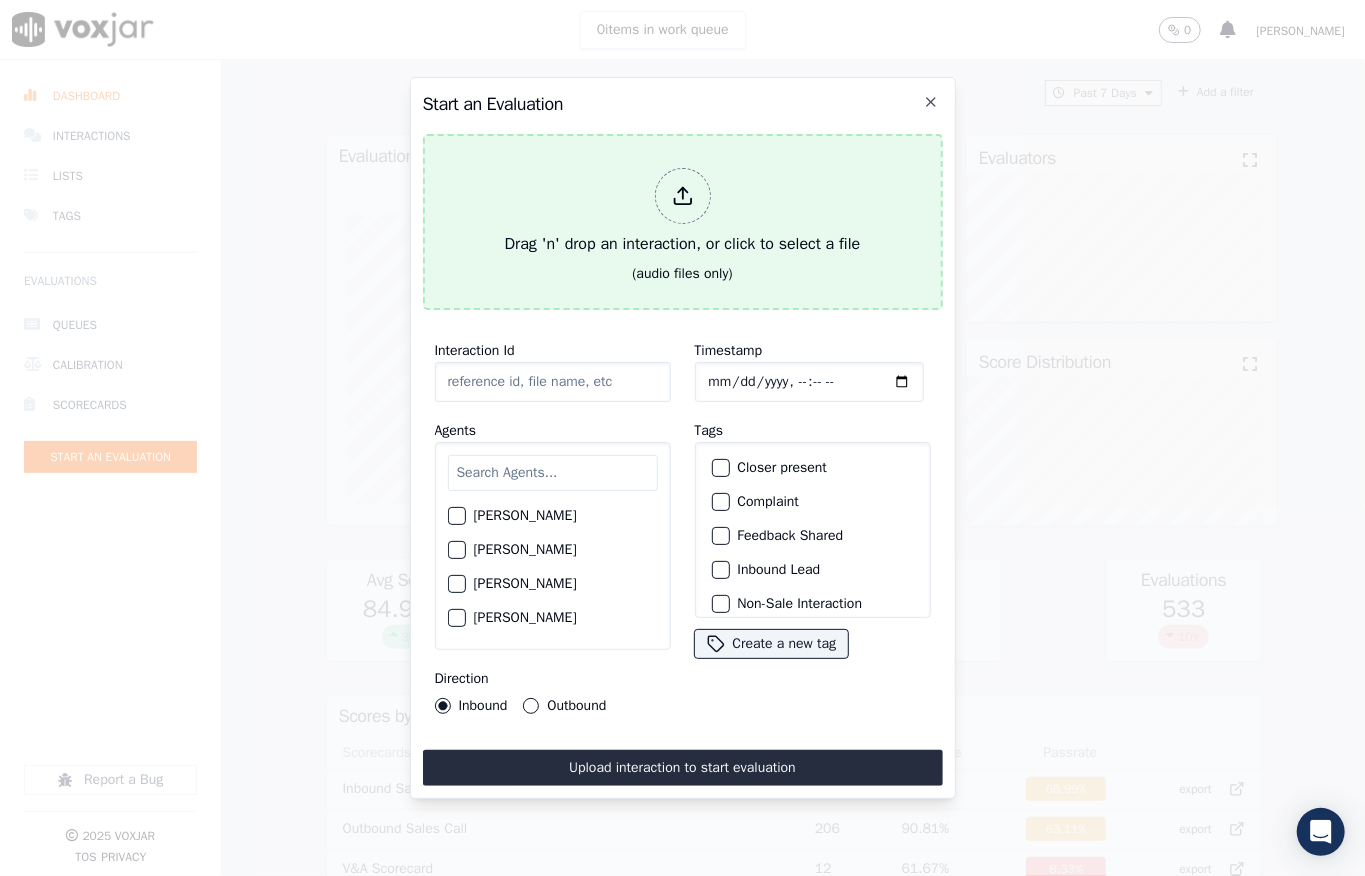click at bounding box center (683, 196) 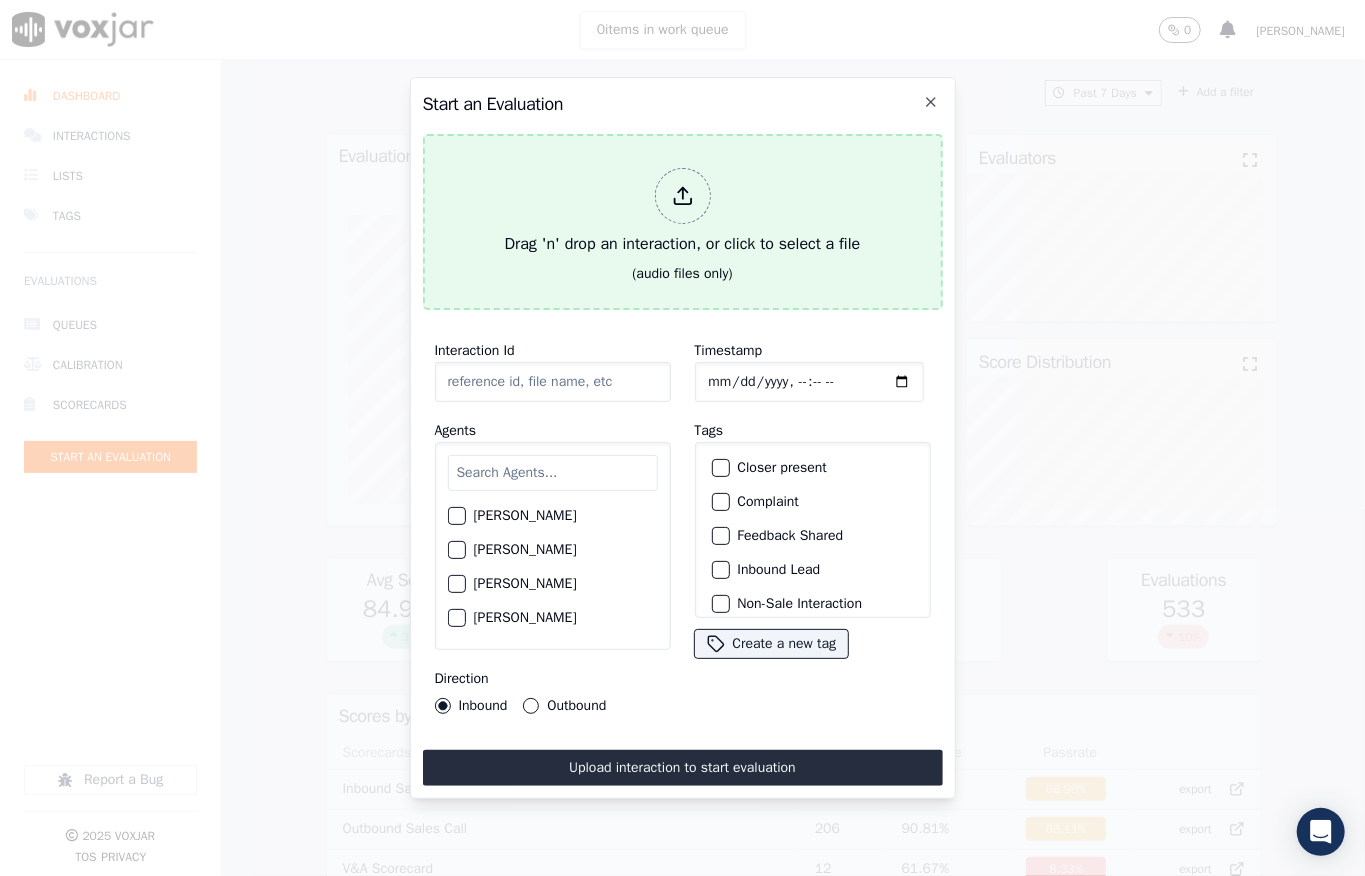 type on "20250627-120836_7175135219-all.mp3" 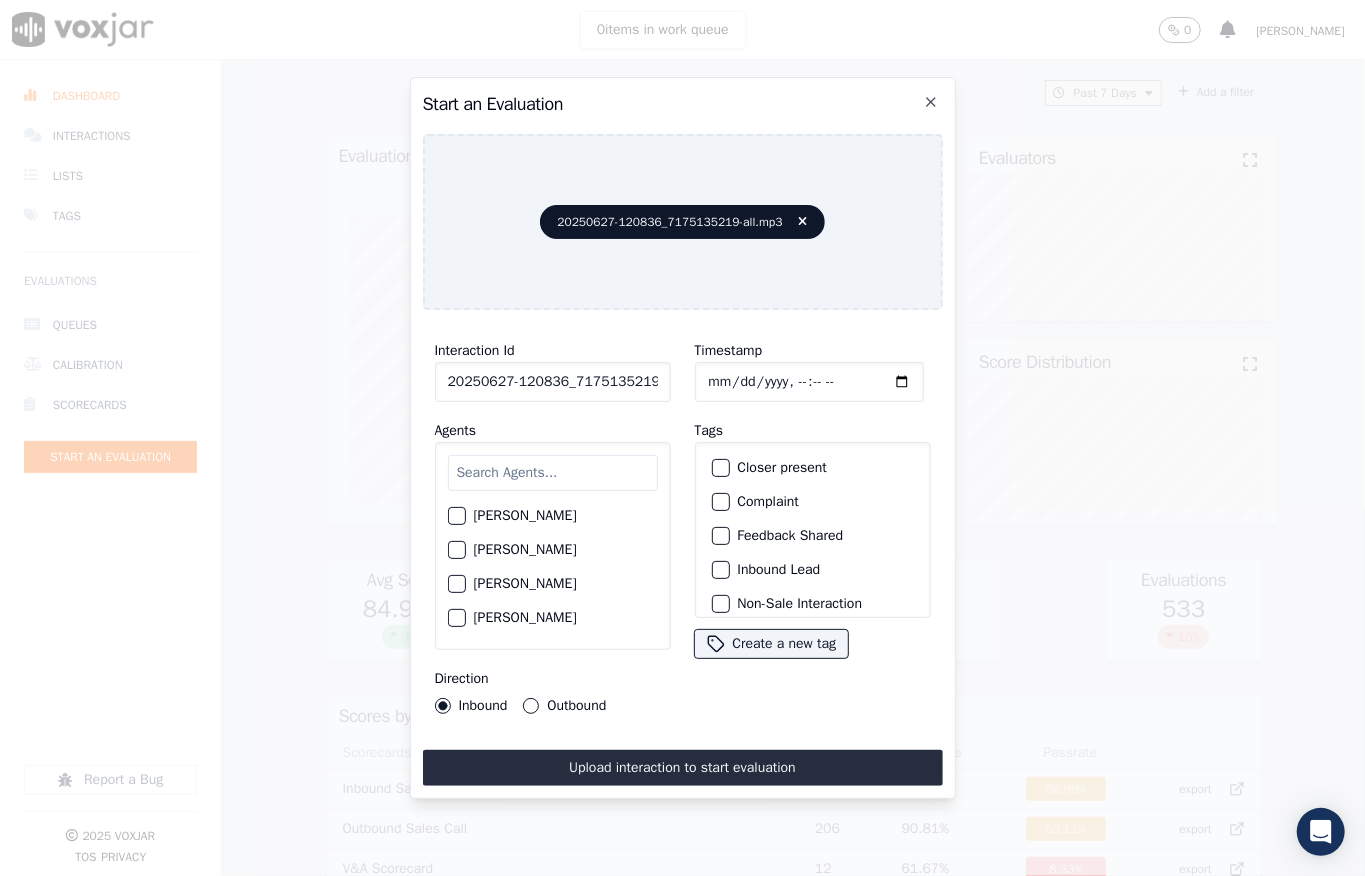 click on "Start an Evaluation   20250627-120836_7175135219-all.mp3       Interaction Id   20250627-120836_7175135219-all.mp3     Agents        [PERSON_NAME]      [PERSON_NAME]     [PERSON_NAME]     [PERSON_NAME]      [PERSON_NAME]     [PERSON_NAME]      [PERSON_NAME]     [PERSON_NAME]     [PERSON_NAME]     [PERSON_NAME]     [PERSON_NAME]     [PERSON_NAME]     [PERSON_NAME]     [PERSON_NAME]     [PERSON_NAME]     [PERSON_NAME]     Do not Count     [PERSON_NAME]     [PERSON_NAME]       [PERSON_NAME]     [PERSON_NAME]     [PERSON_NAME]     [PERSON_NAME]     [PERSON_NAME]     [PERSON_NAME]     [PERSON_NAME]     [PERSON_NAME]     [PERSON_NAME]     [PERSON_NAME]     [PERSON_NAME]     [PERSON_NAME]     [PERSON_NAME]     [PERSON_NAME]     [PERSON_NAME]     [PERSON_NAME]      [PERSON_NAME]     [PERSON_NAME]         MD [PERSON_NAME] - [PERSON_NAME]     [PERSON_NAME]     [PERSON_NAME]     [PERSON_NAME]     [PERSON_NAME]     [PERSON_NAME]     [PERSON_NAME]     [PERSON_NAME]     [PERSON_NAME]     [PERSON_NAME] [PERSON_NAME] [PERSON_NAME]     [PERSON_NAME]" 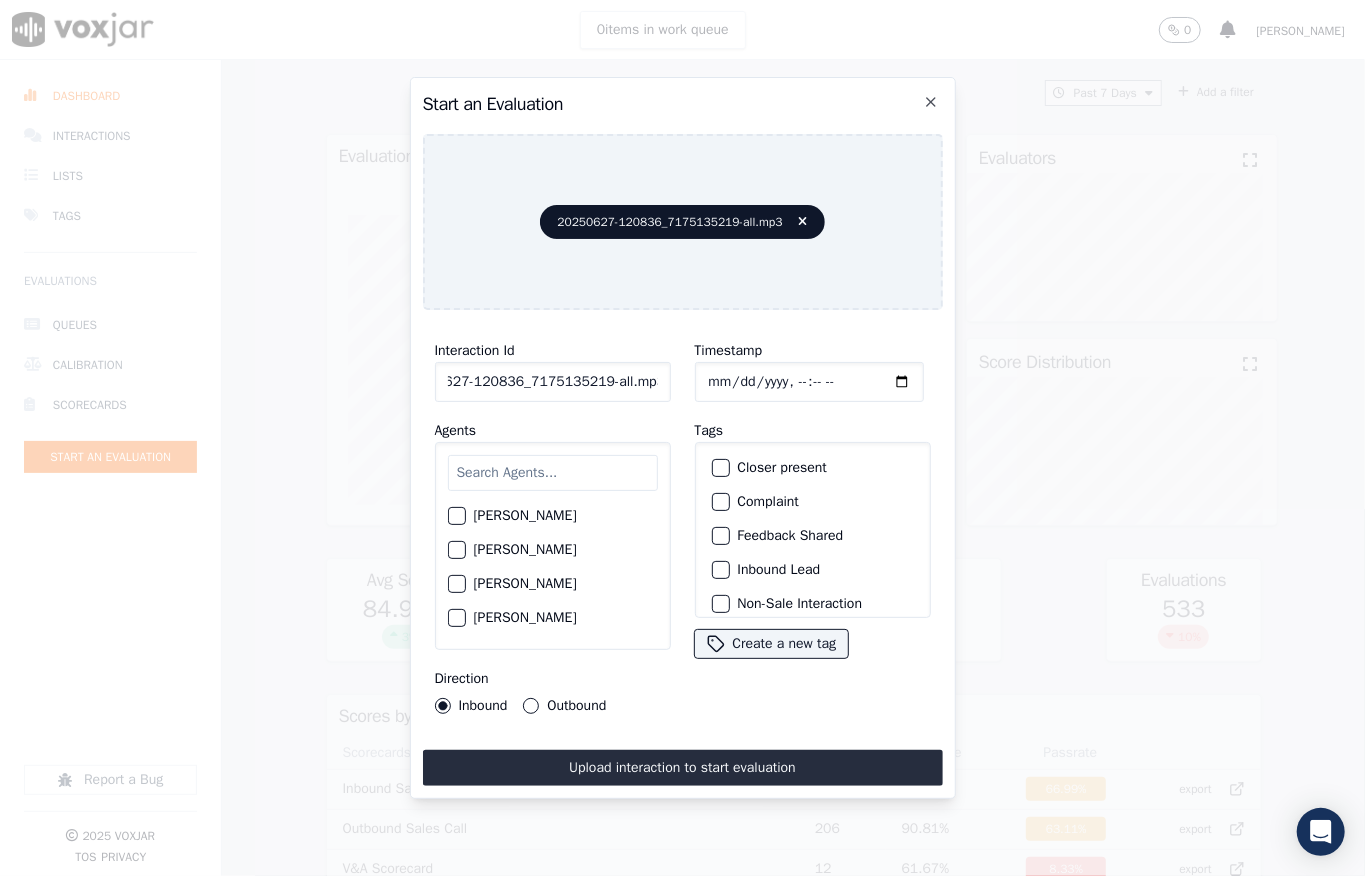 drag, startPoint x: 632, startPoint y: 372, endPoint x: 654, endPoint y: 369, distance: 22.203604 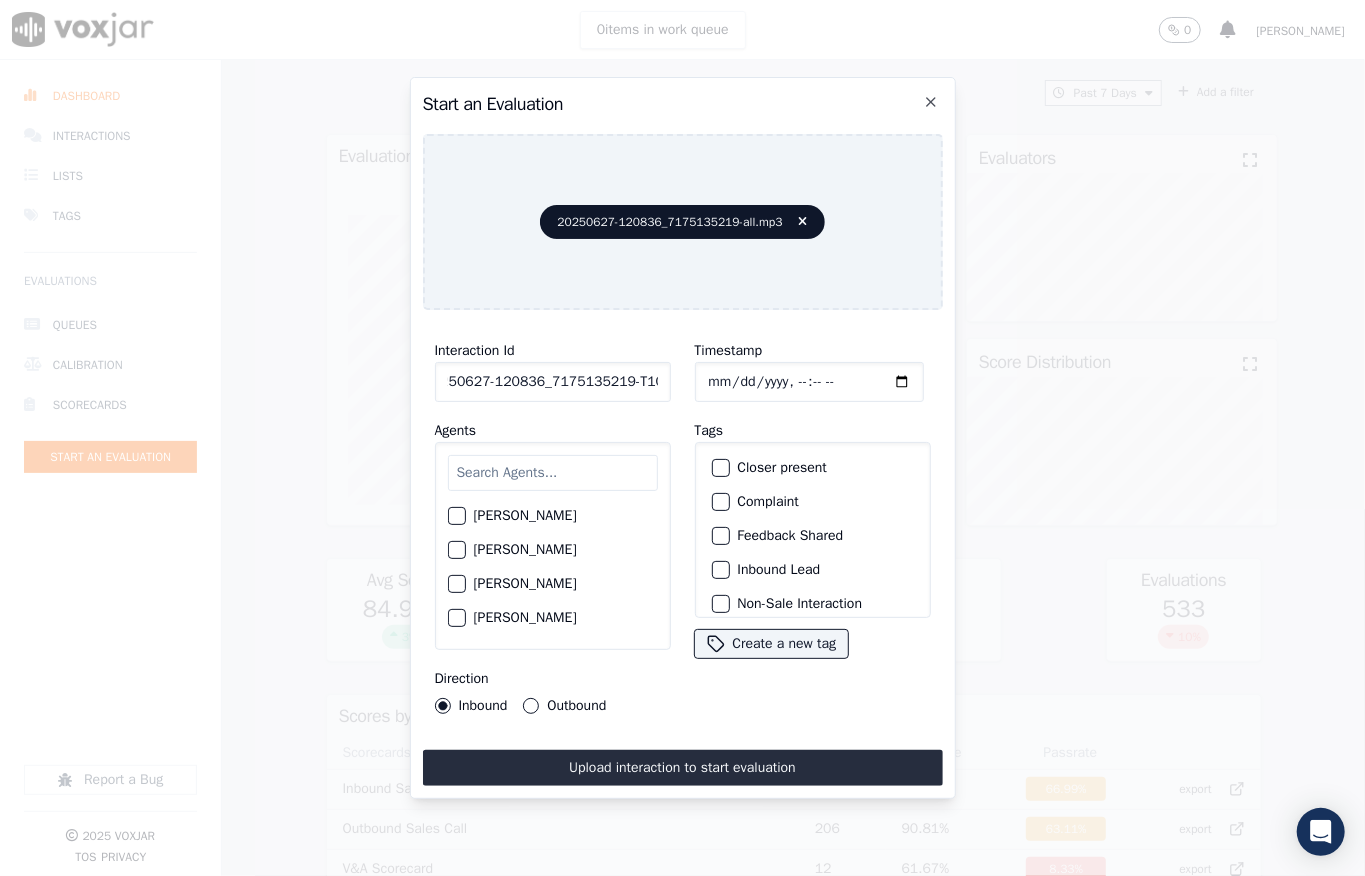 scroll, scrollTop: 0, scrollLeft: 32, axis: horizontal 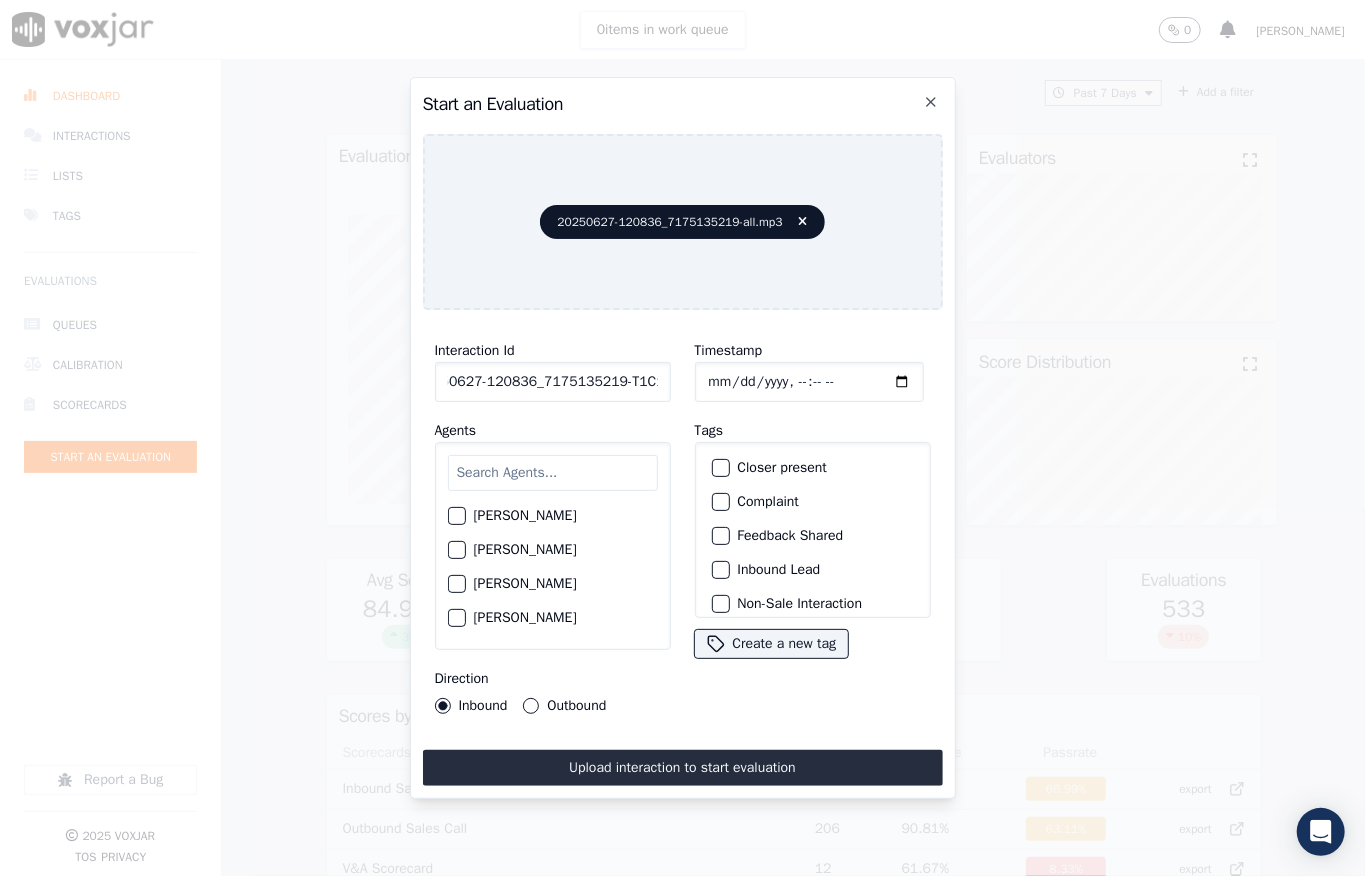 type on "20250627-120836_7175135219-T1C1" 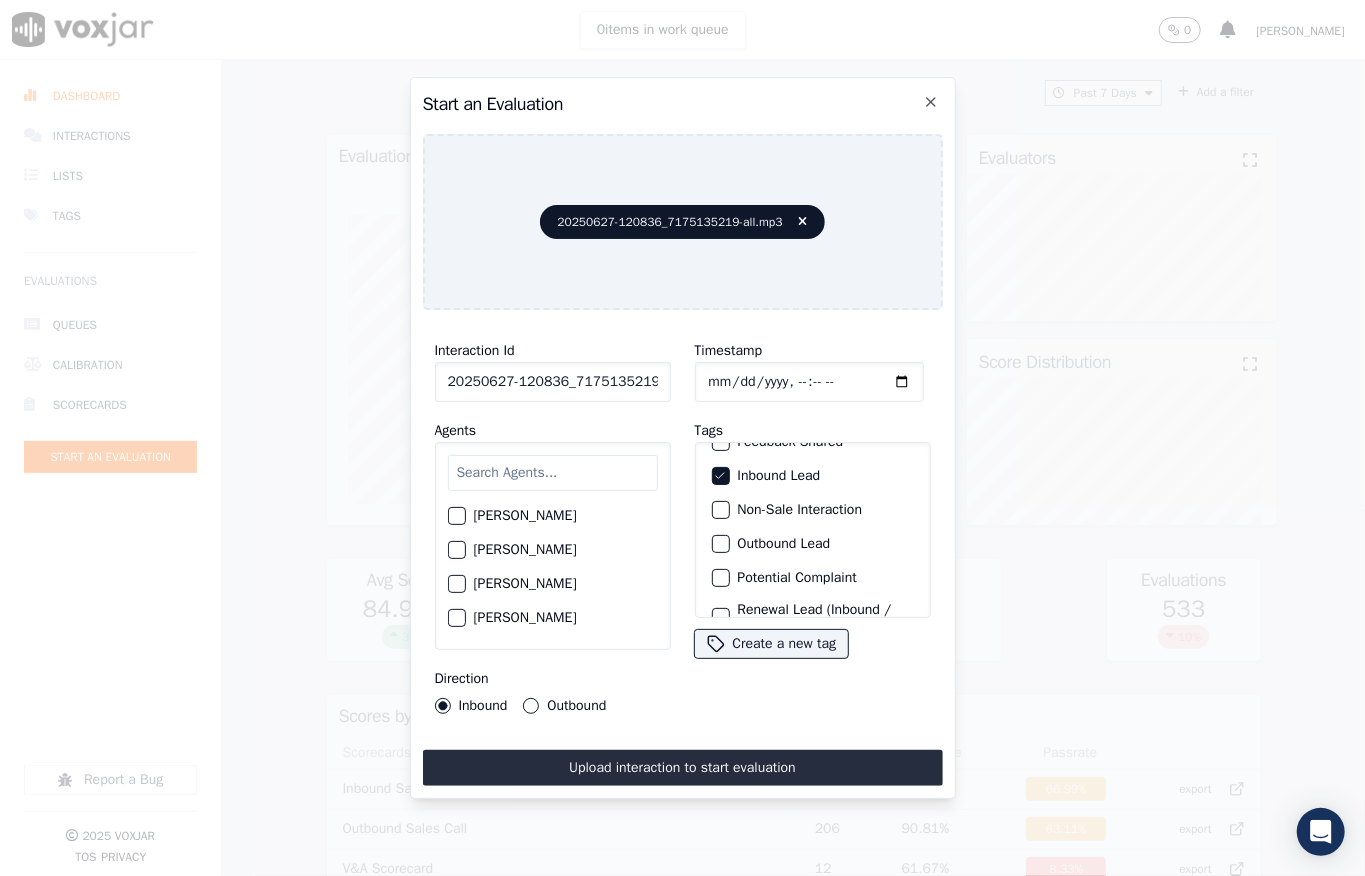 scroll, scrollTop: 200, scrollLeft: 0, axis: vertical 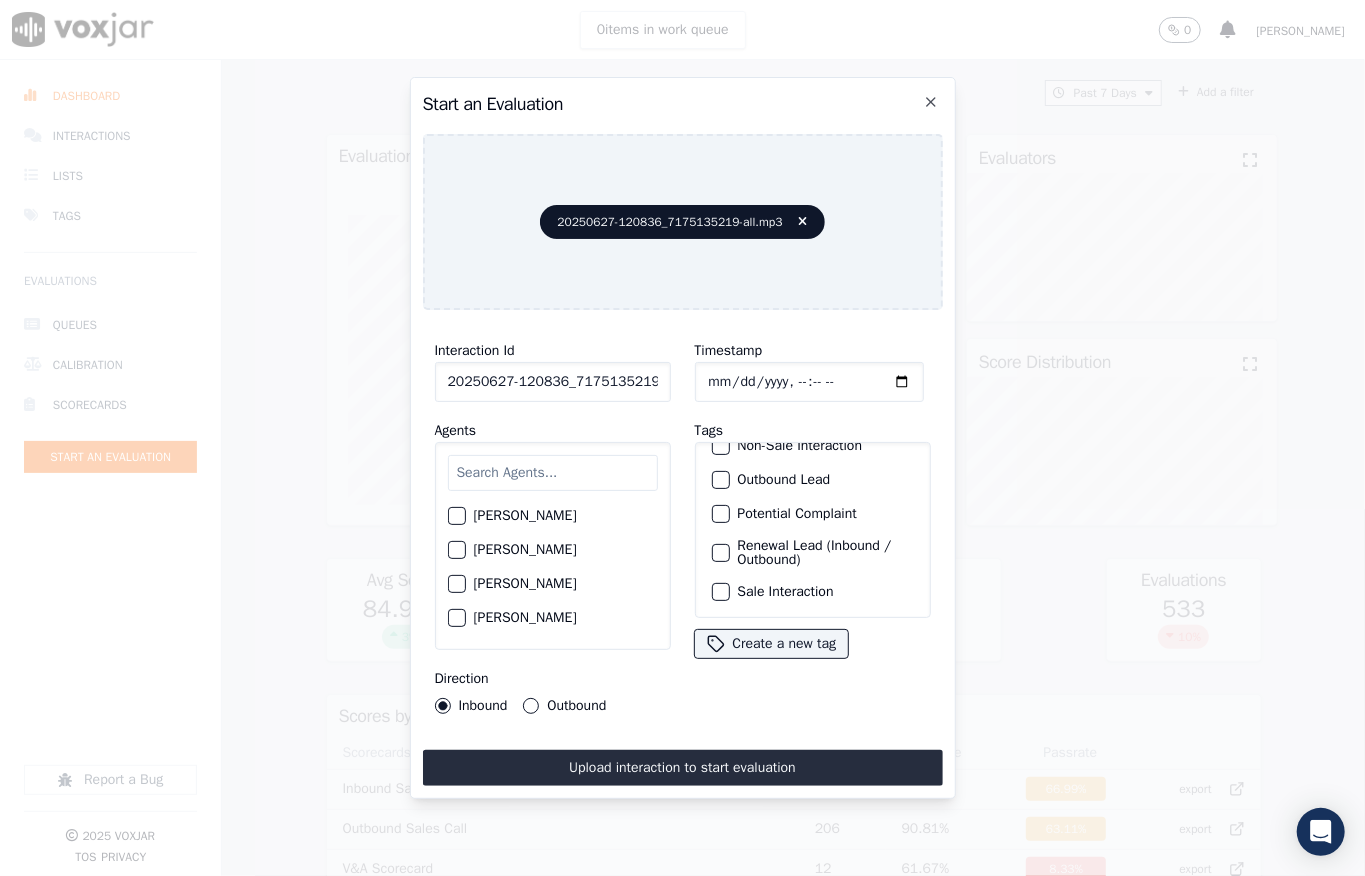 click at bounding box center [720, 592] 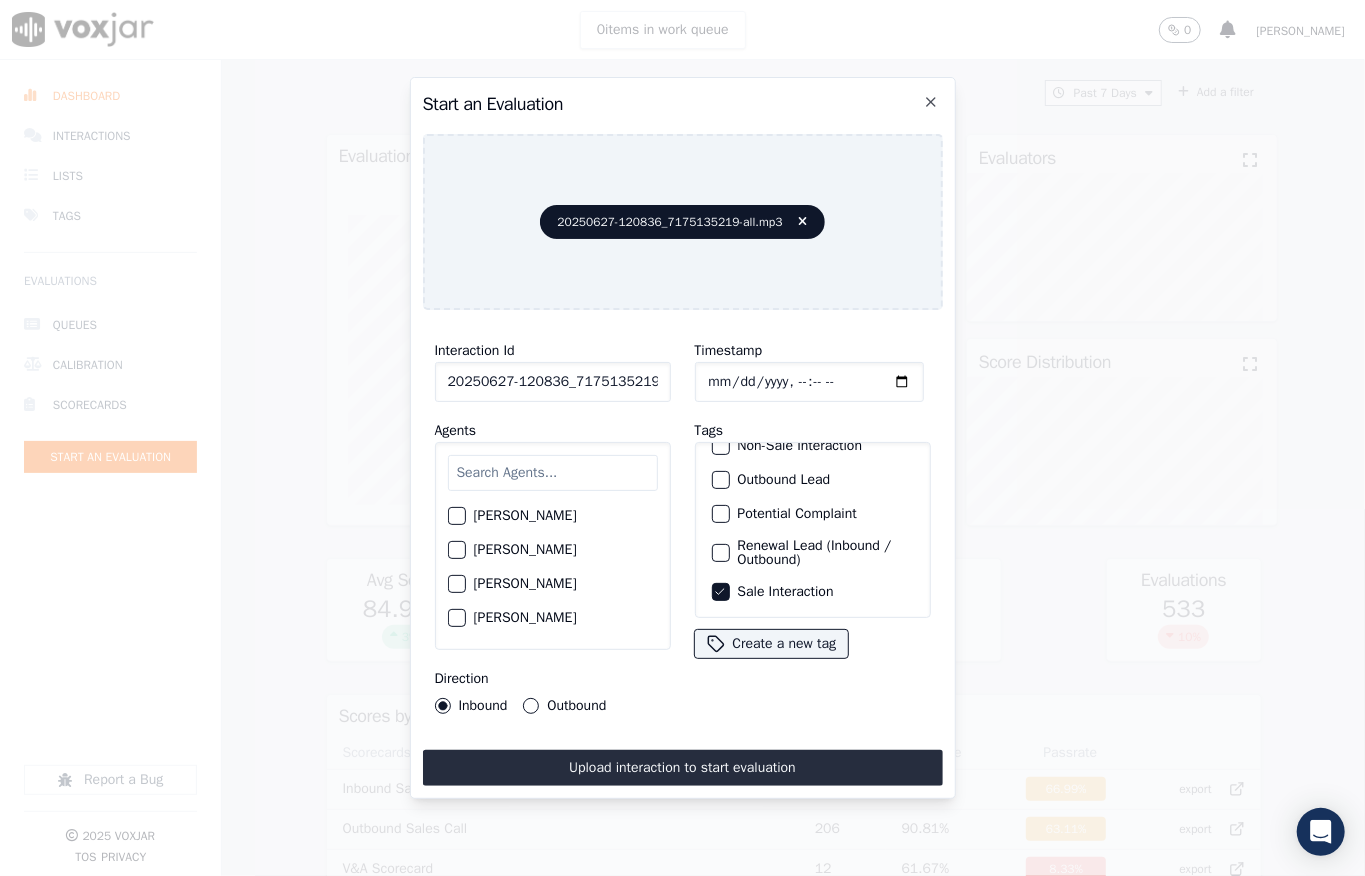 click at bounding box center (553, 473) 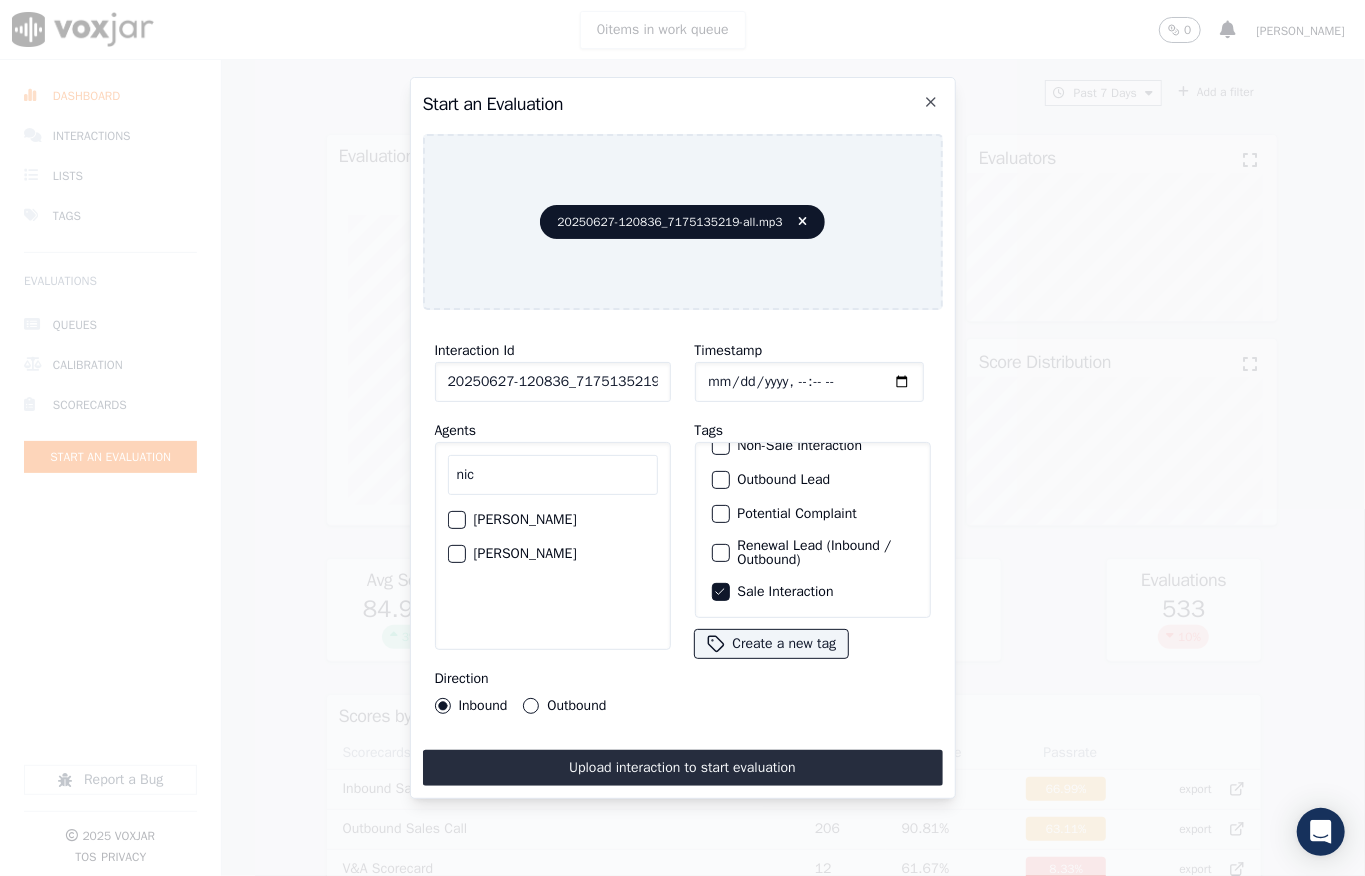 type on "nic" 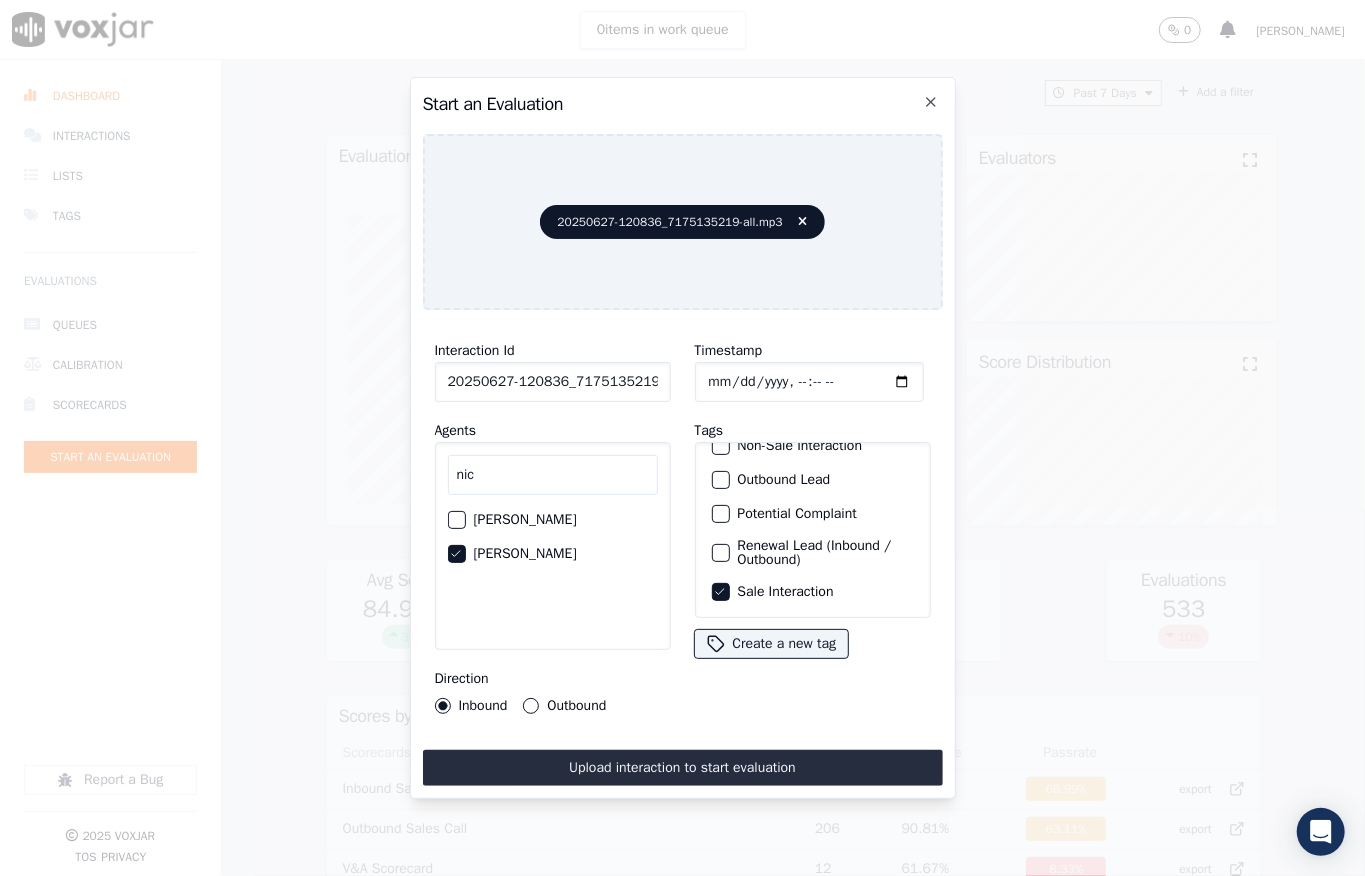 scroll, scrollTop: 0, scrollLeft: 32, axis: horizontal 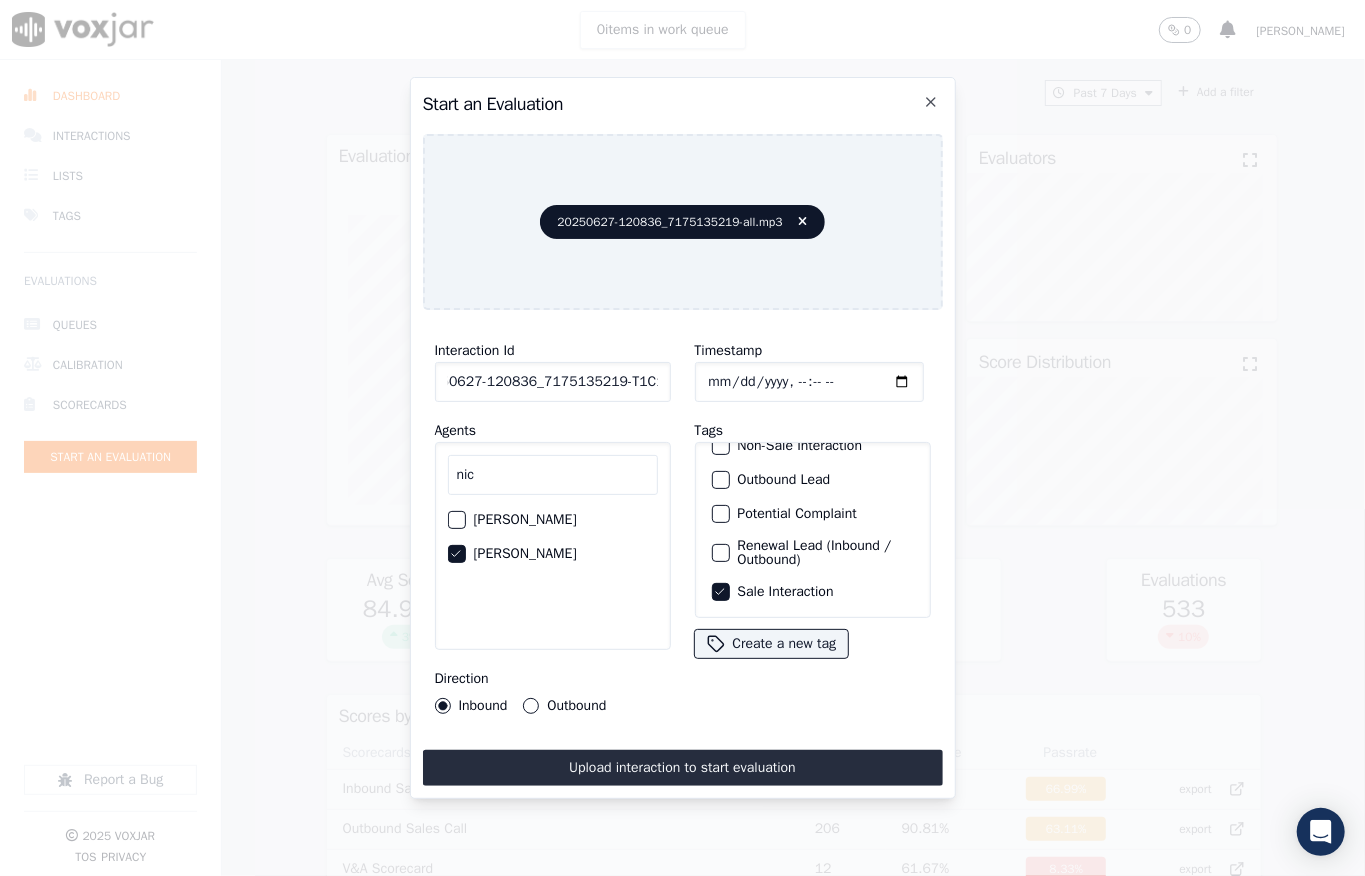 drag, startPoint x: 614, startPoint y: 377, endPoint x: 664, endPoint y: 381, distance: 50.159744 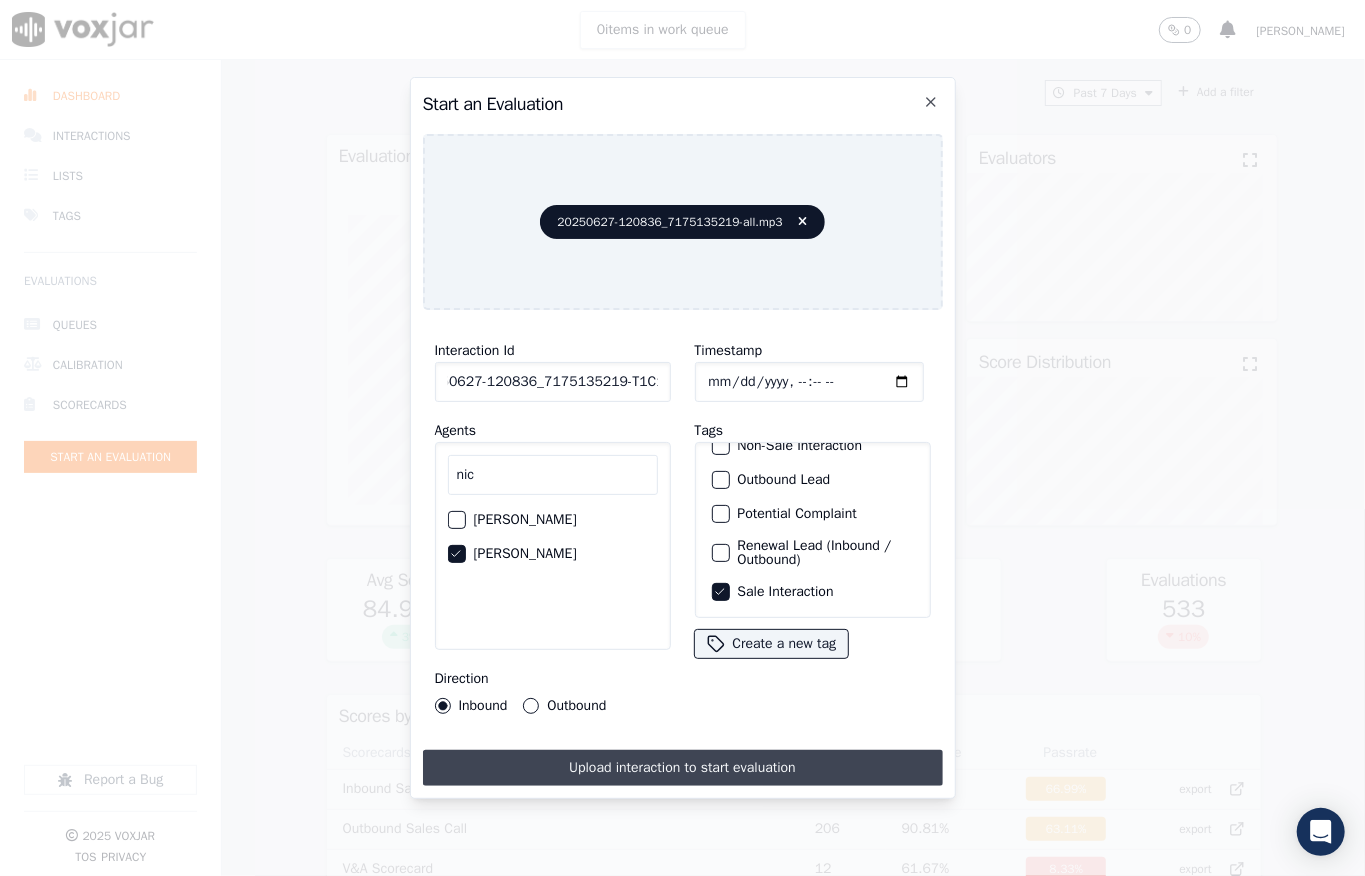 scroll, scrollTop: 0, scrollLeft: 0, axis: both 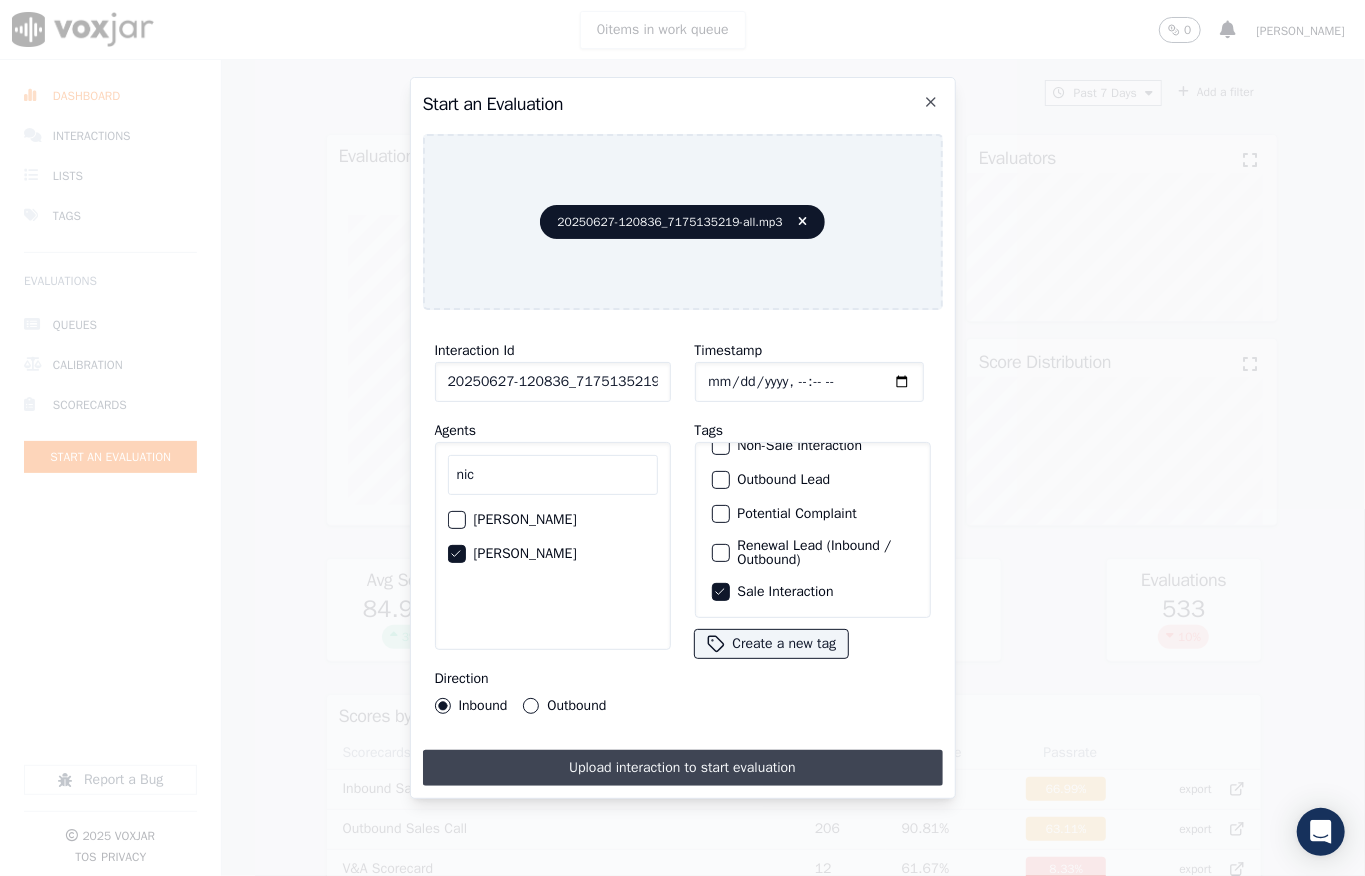 click on "Upload interaction to start evaluation" at bounding box center [683, 768] 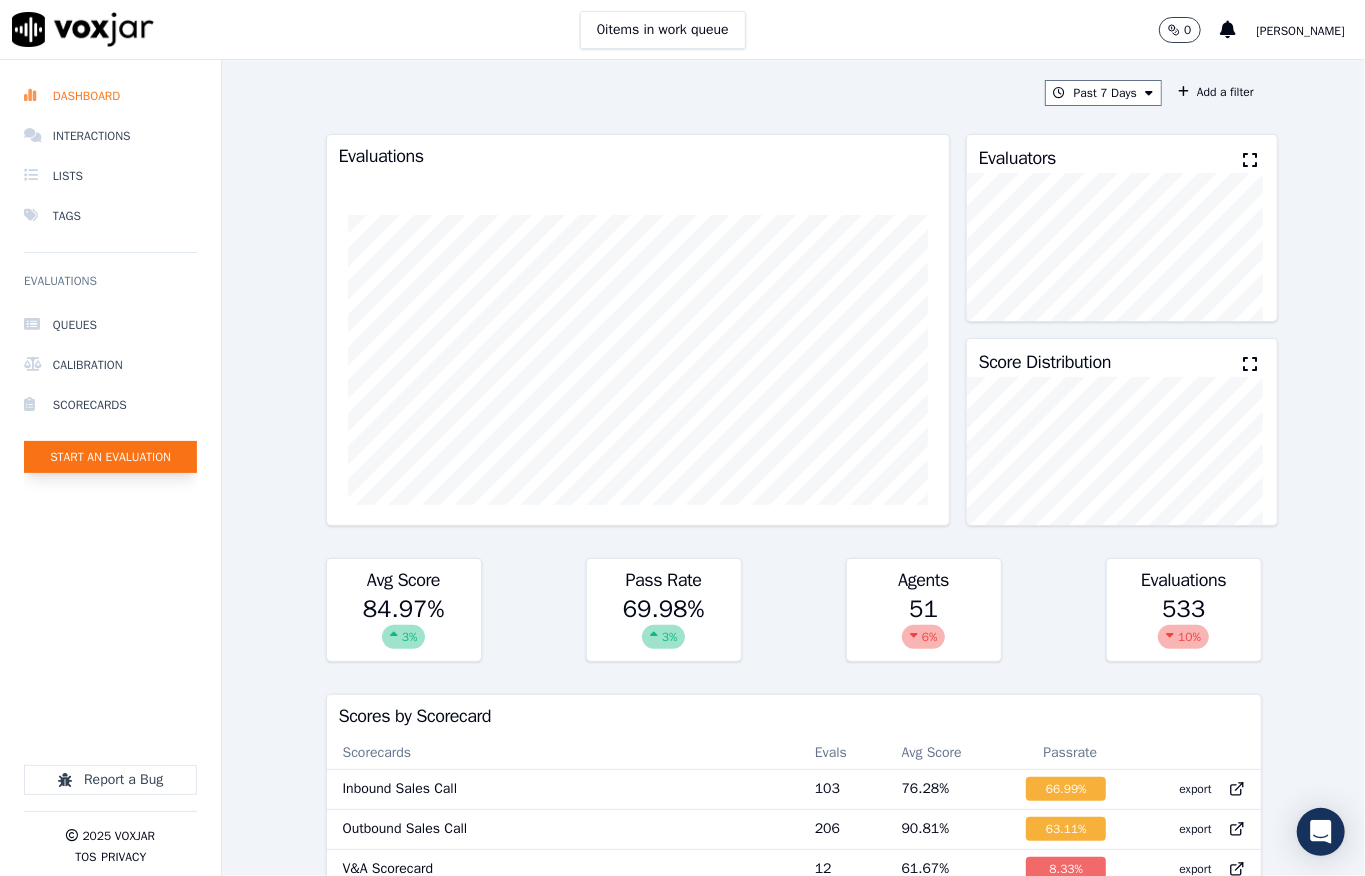 click on "Start an Evaluation" 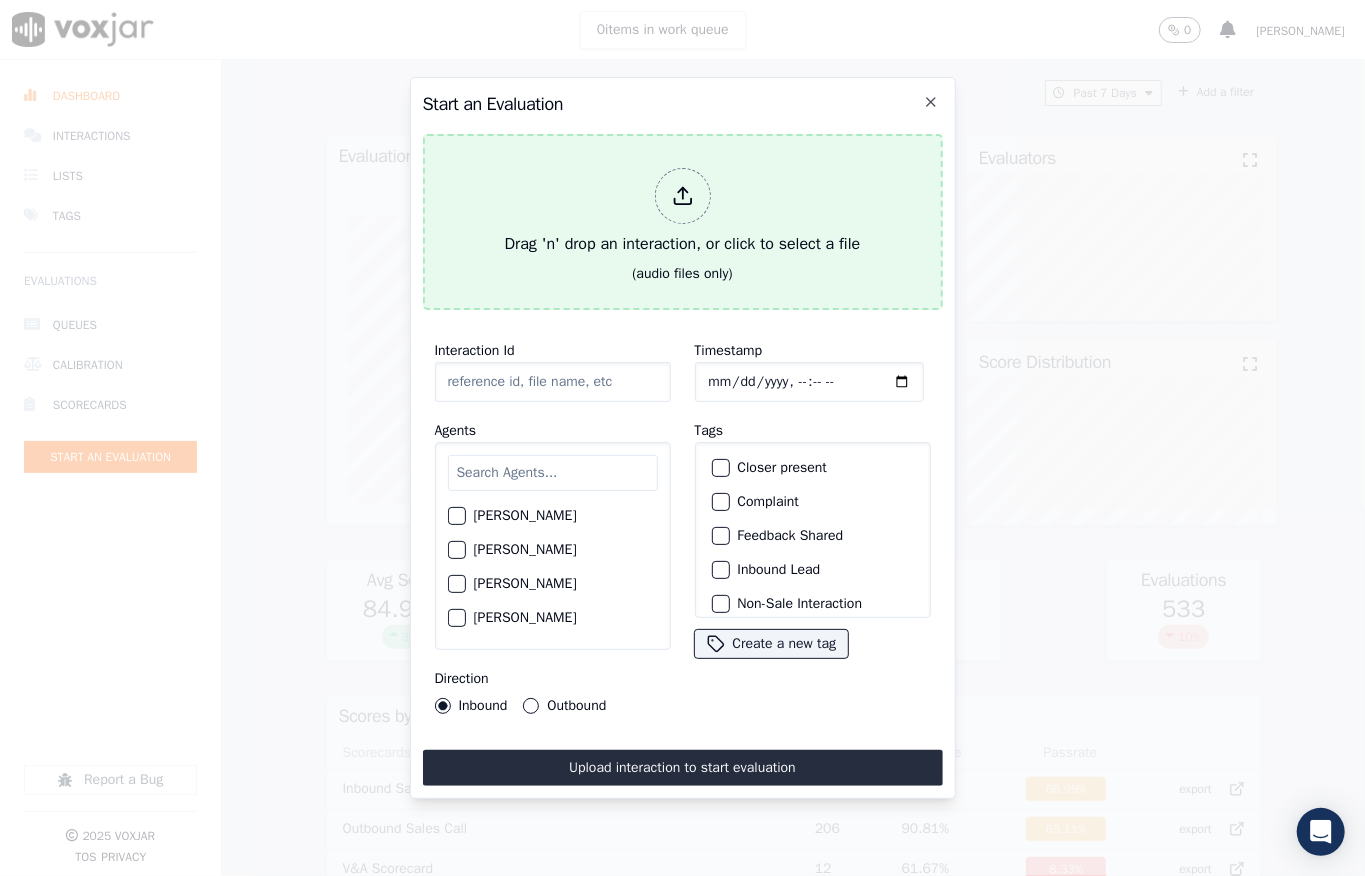 click 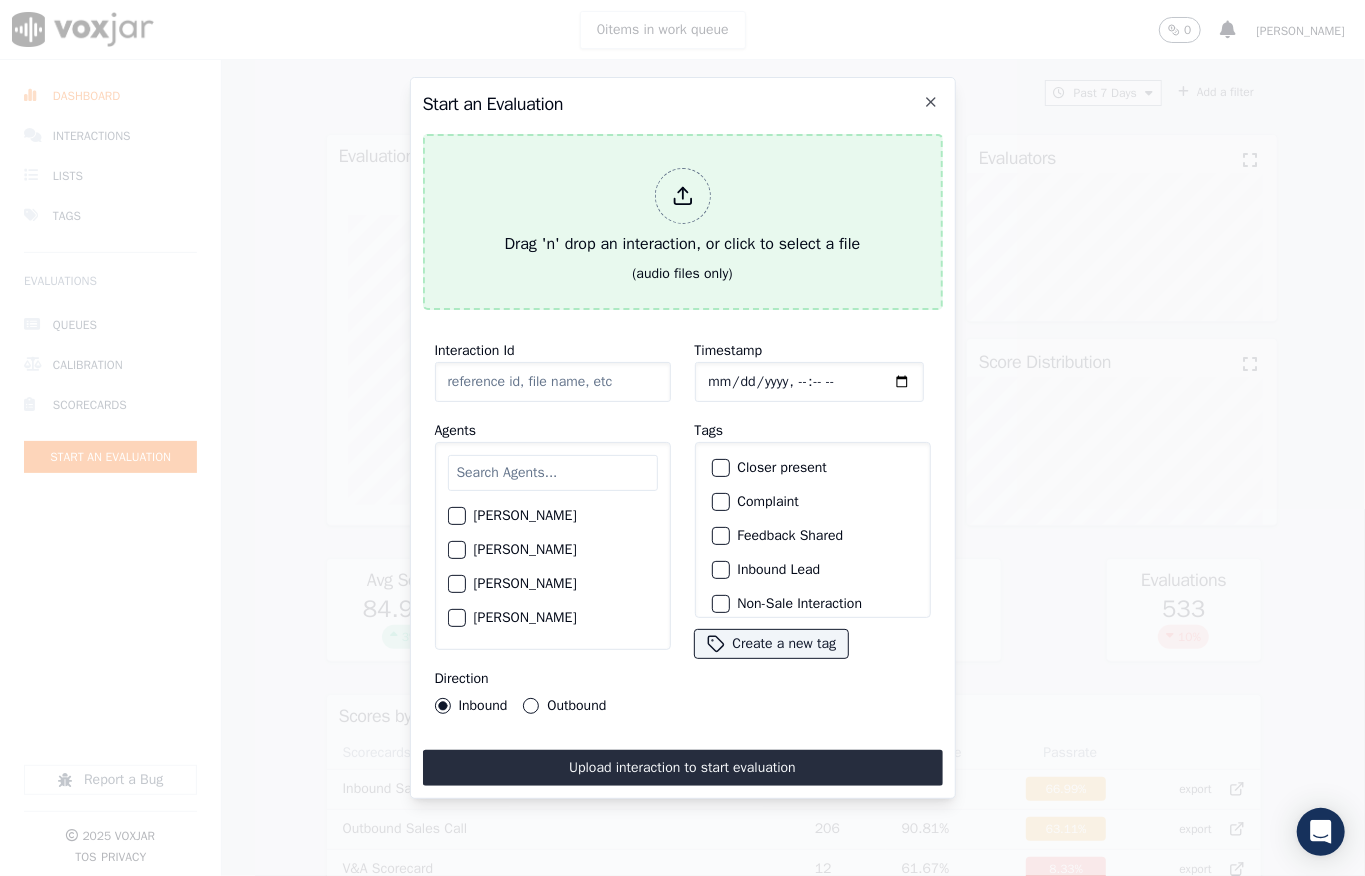 type on "20250627-120836_7175135219-all.mp3" 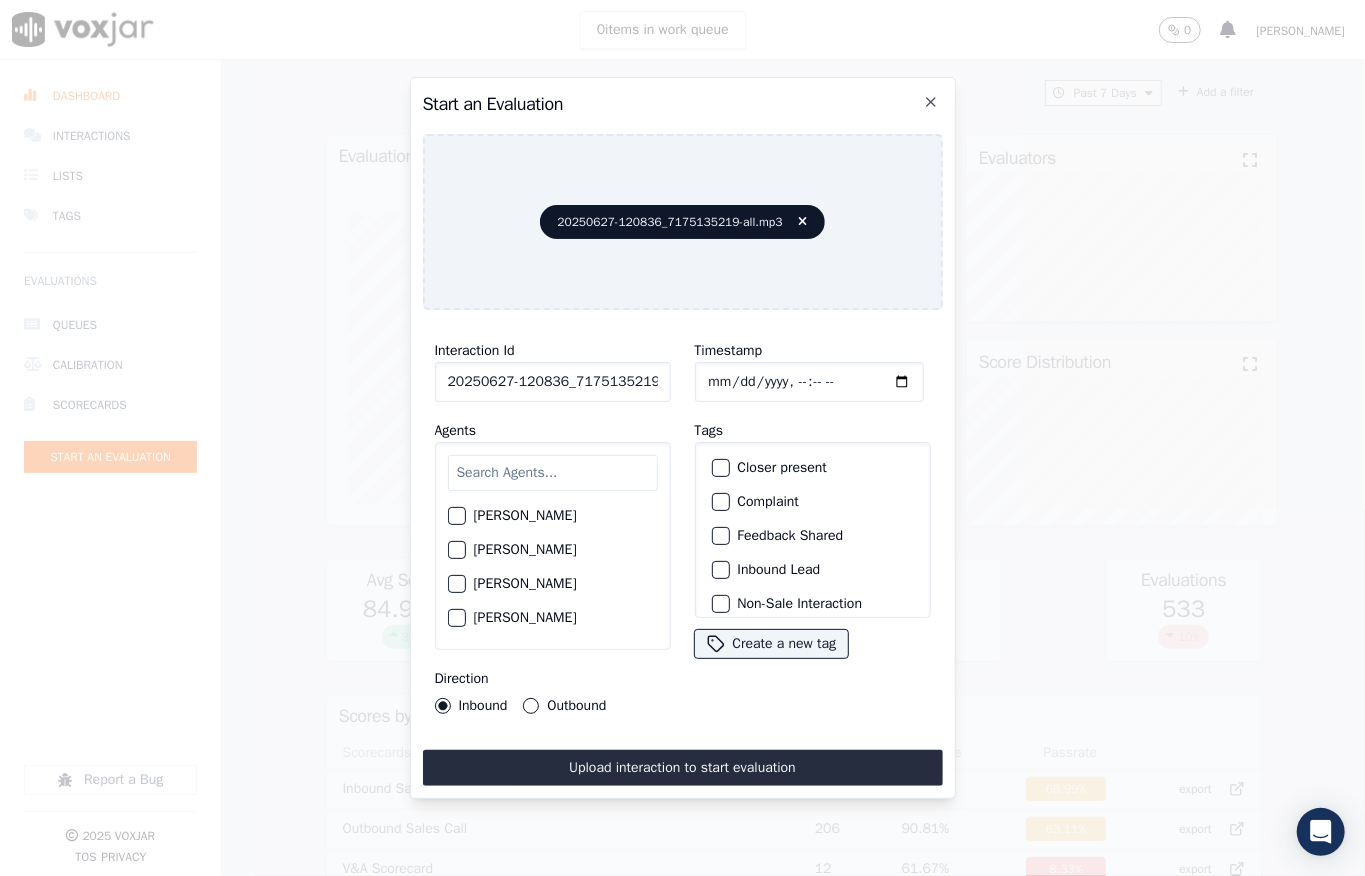click on "Timestamp" 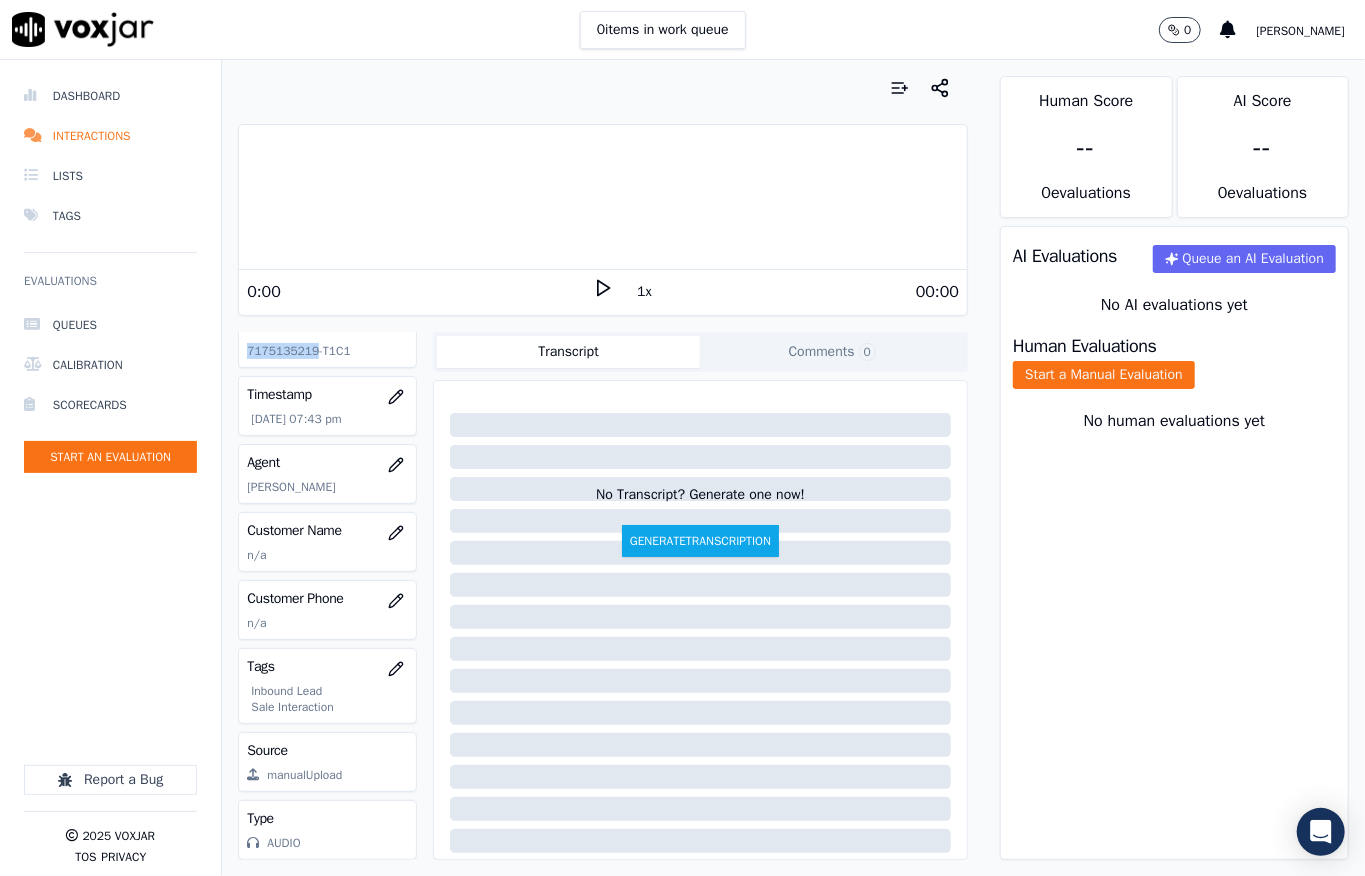 scroll, scrollTop: 182, scrollLeft: 0, axis: vertical 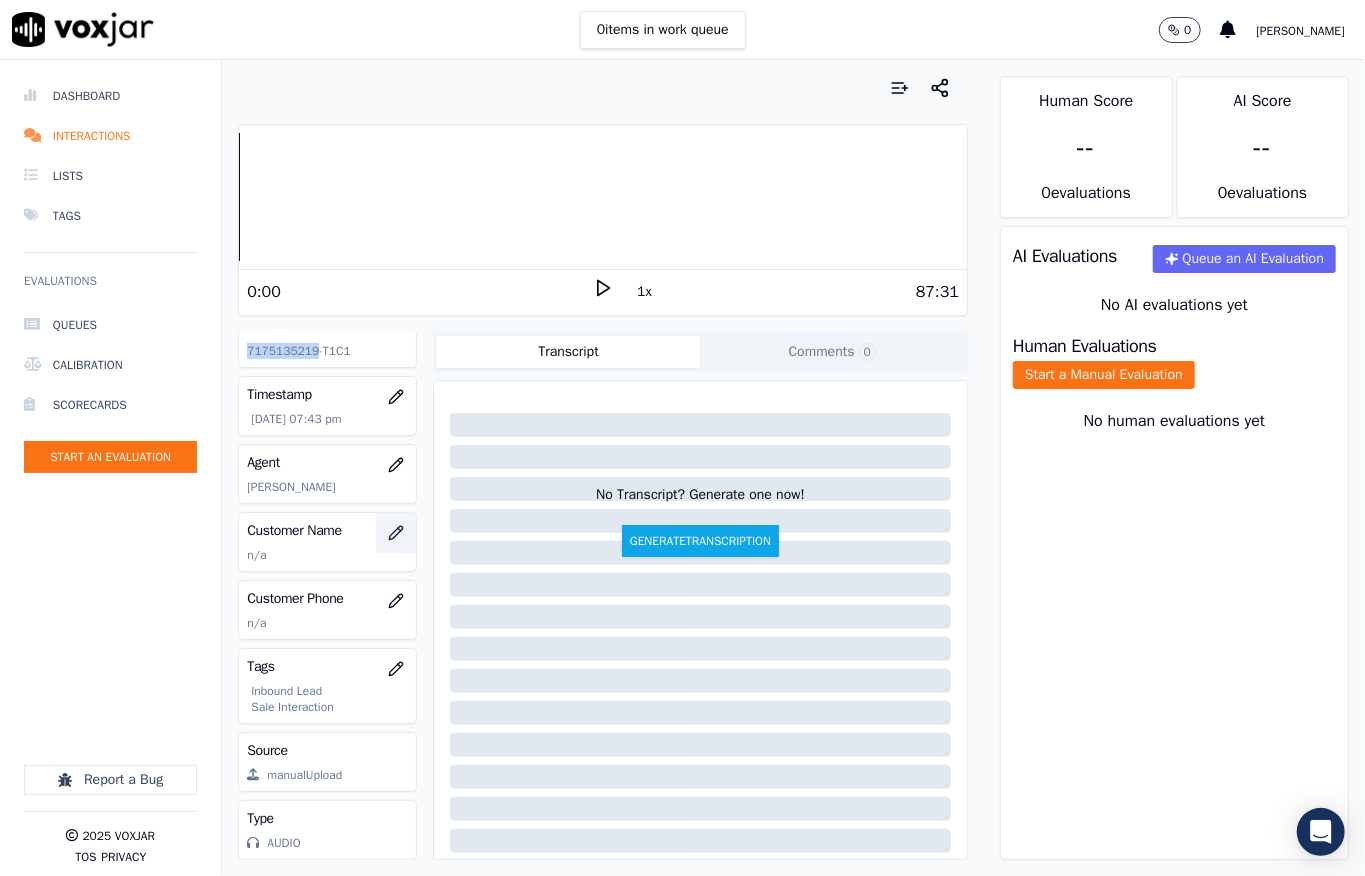 click at bounding box center [396, 533] 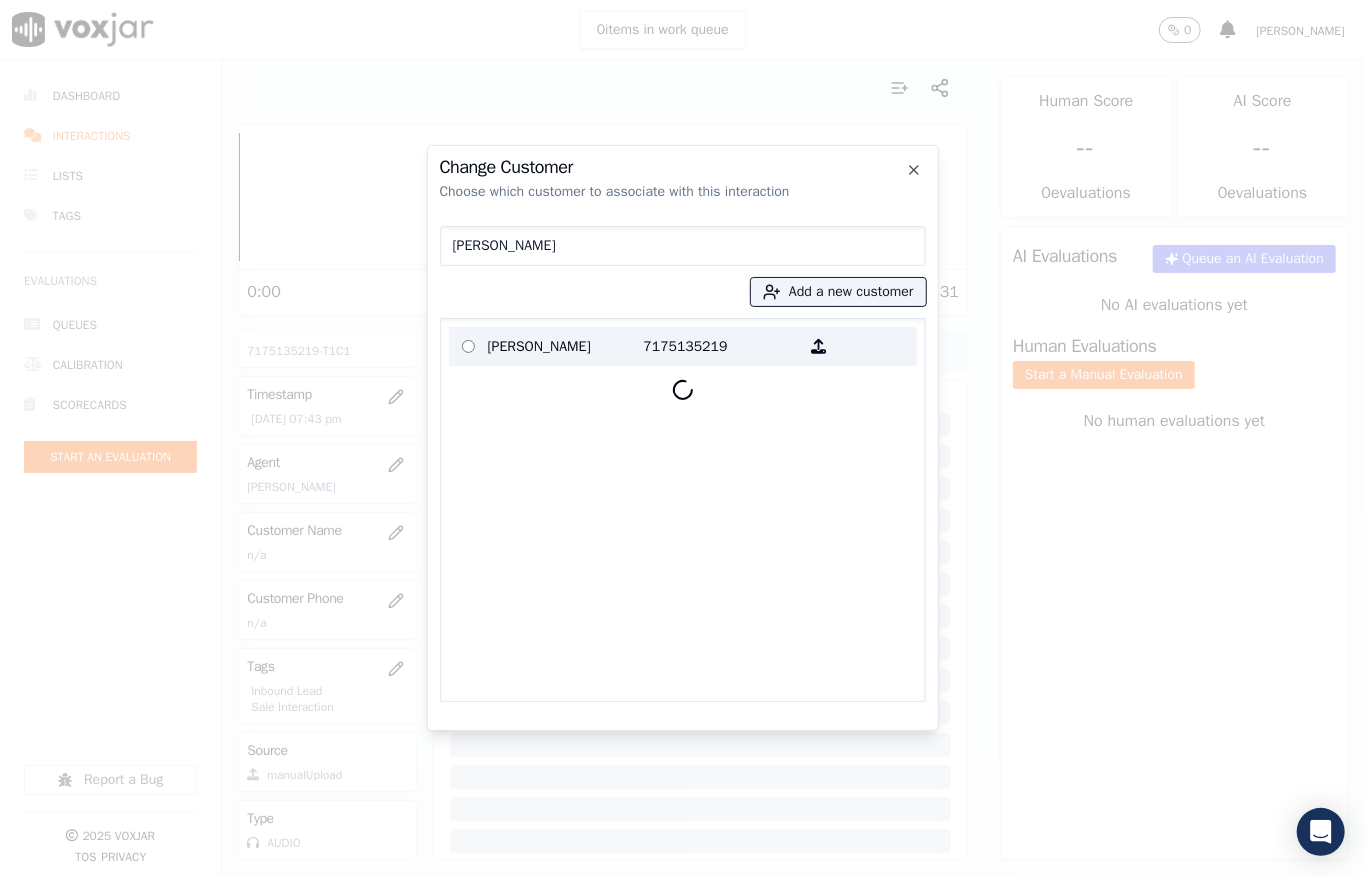 type on "[PERSON_NAME]" 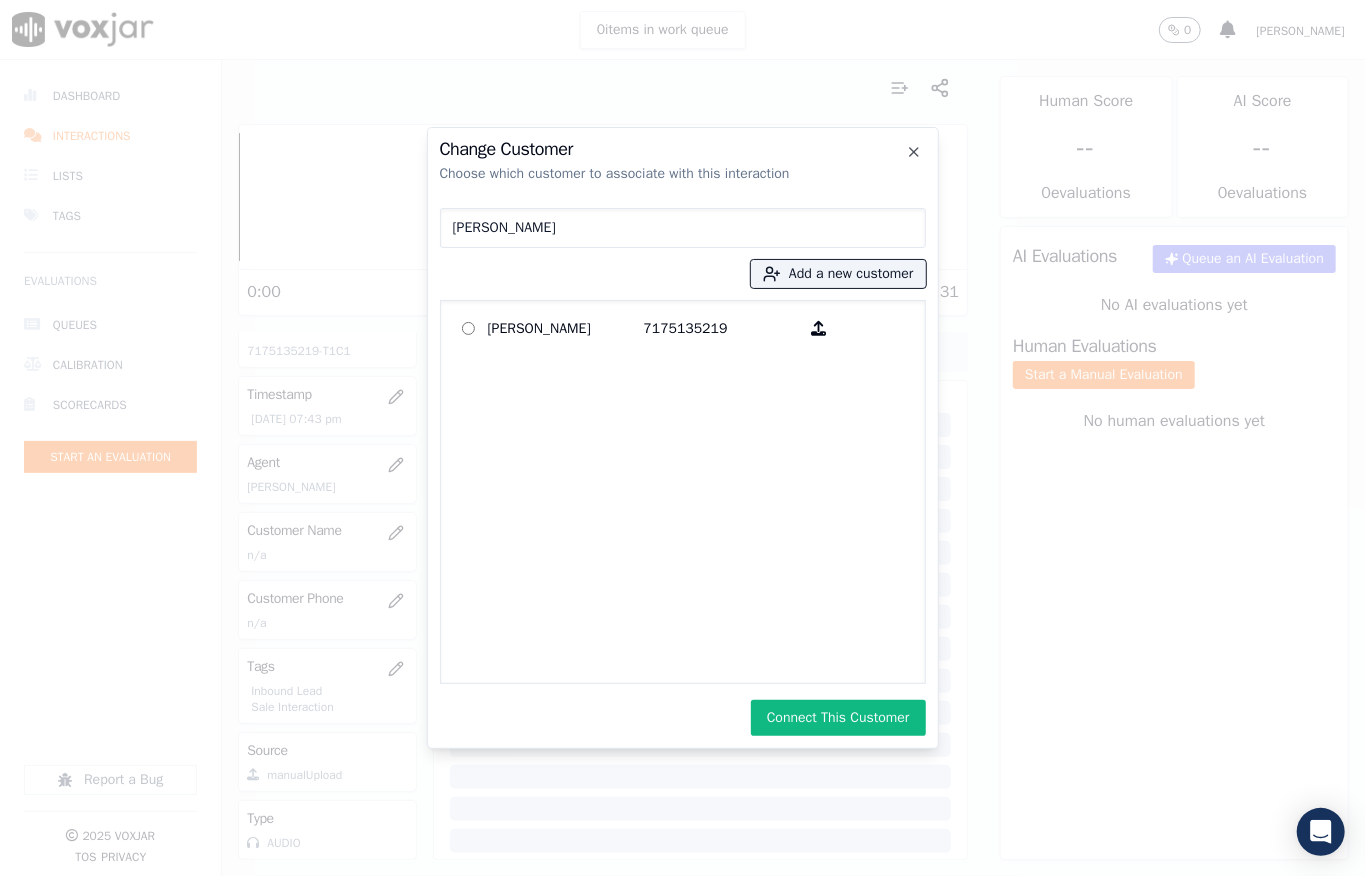 click on "Connect This Customer" at bounding box center (838, 718) 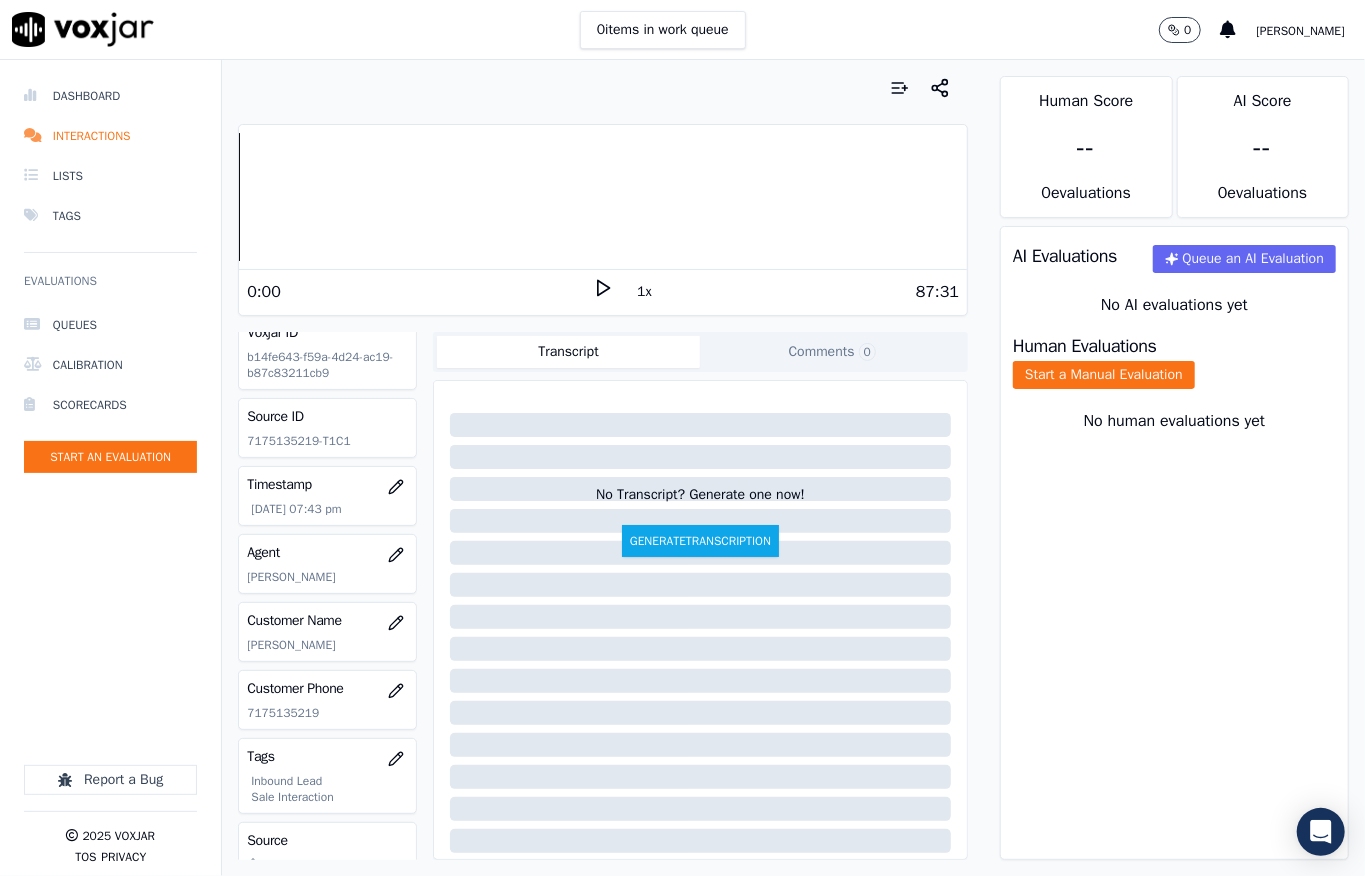 scroll, scrollTop: 0, scrollLeft: 0, axis: both 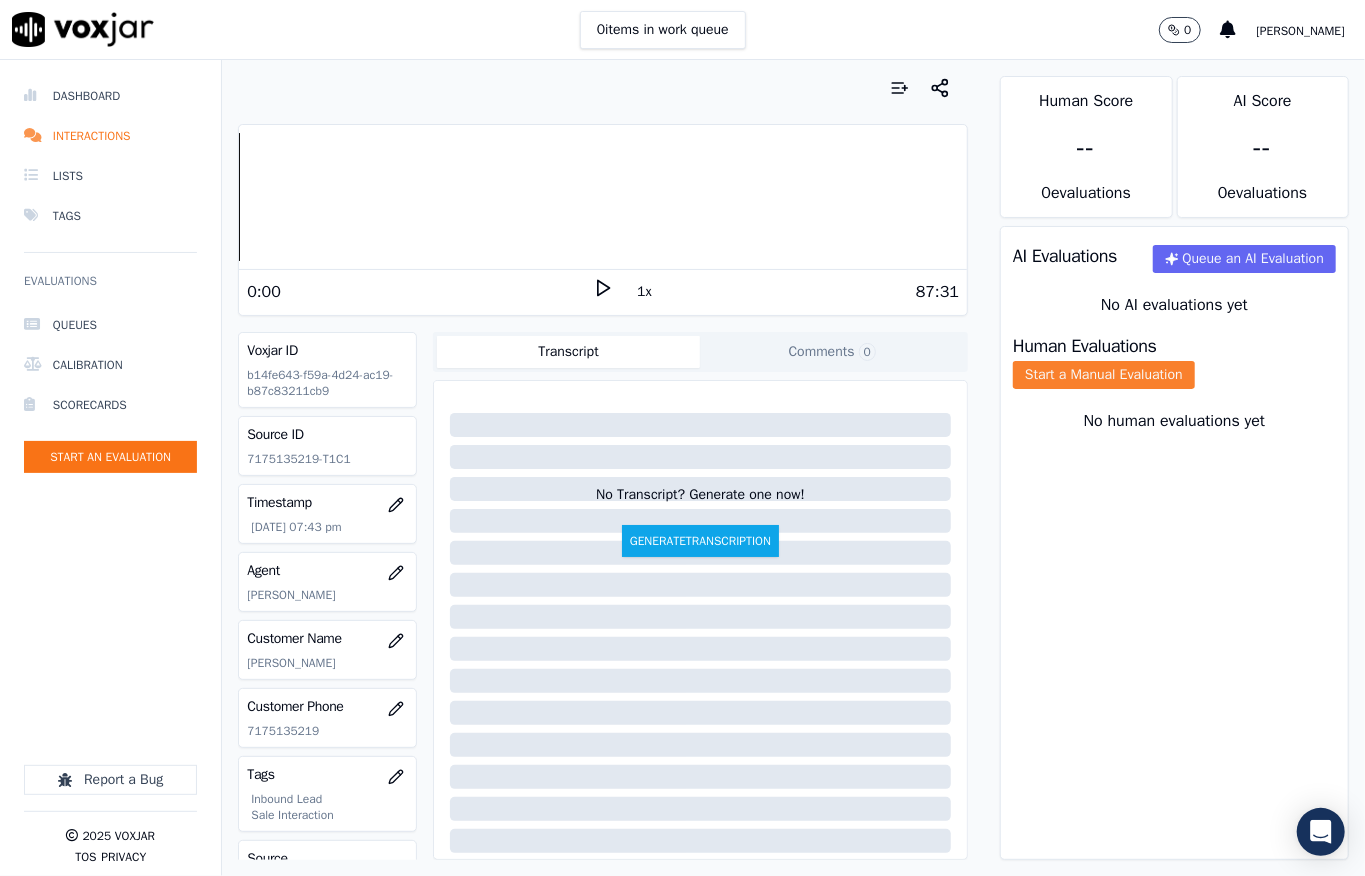 click on "Start a Manual Evaluation" 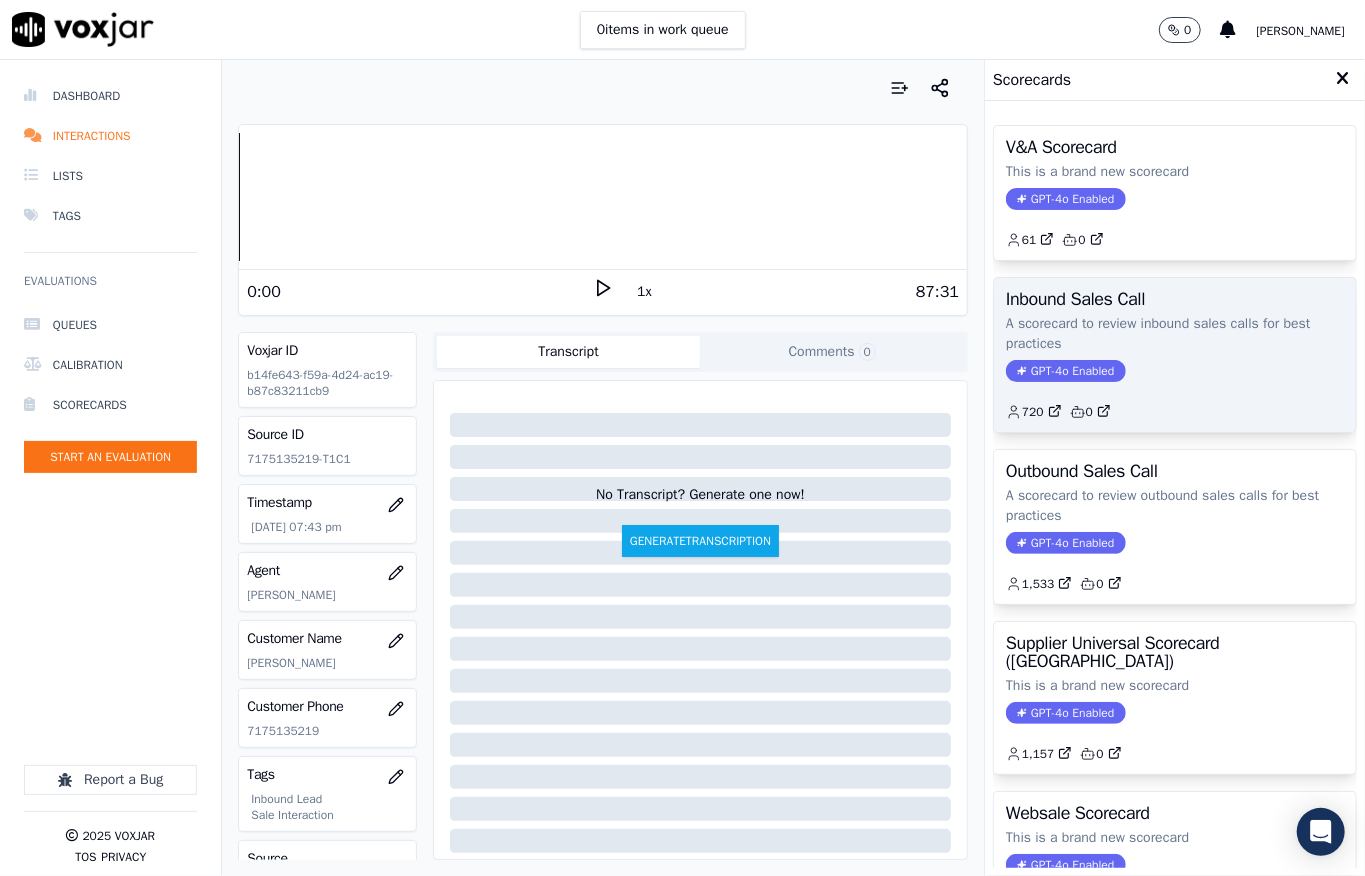 click on "GPT-4o Enabled" at bounding box center [1065, 371] 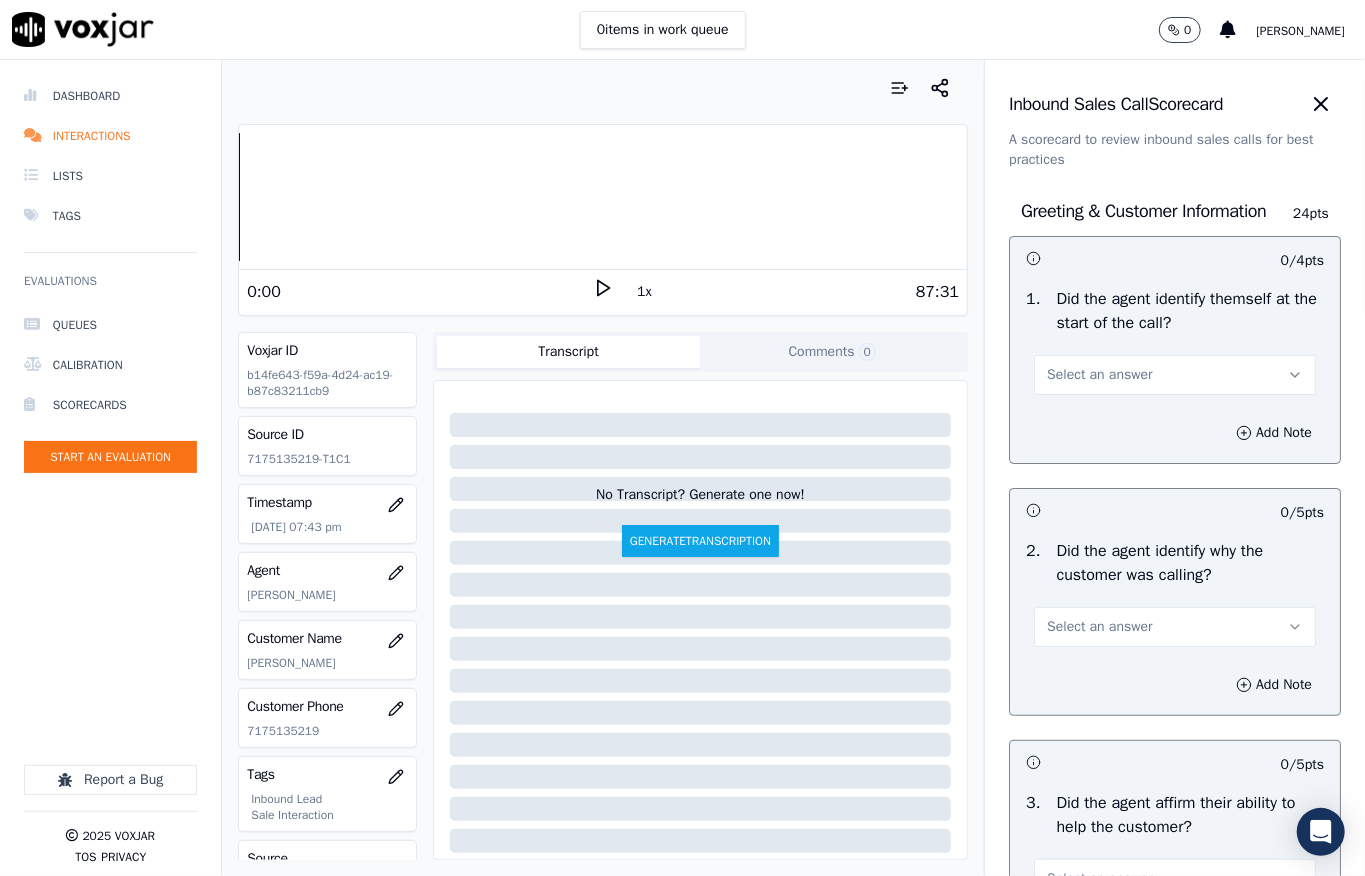 click on "Select an answer" at bounding box center [1099, 375] 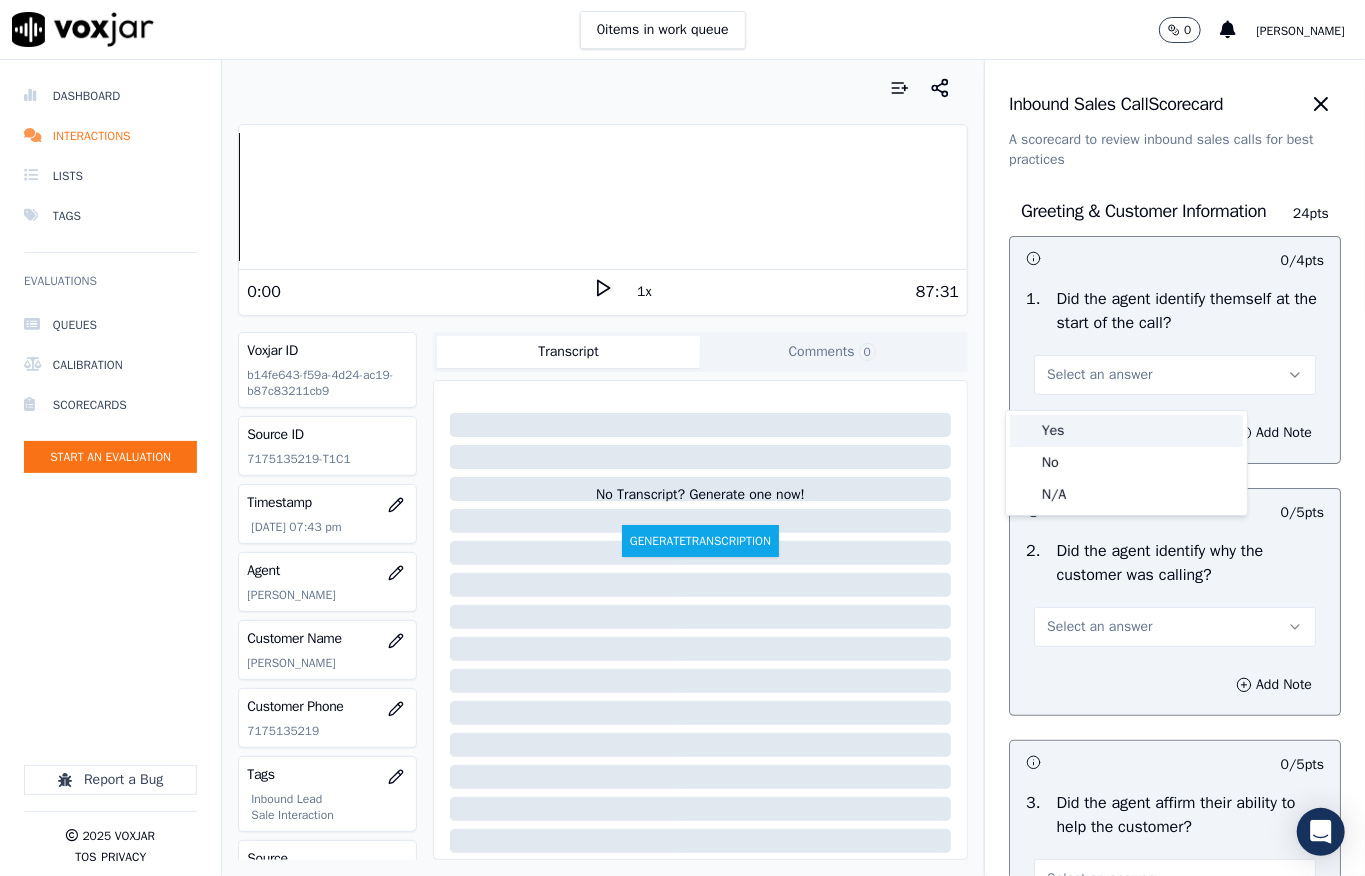 click on "Yes" at bounding box center (1126, 431) 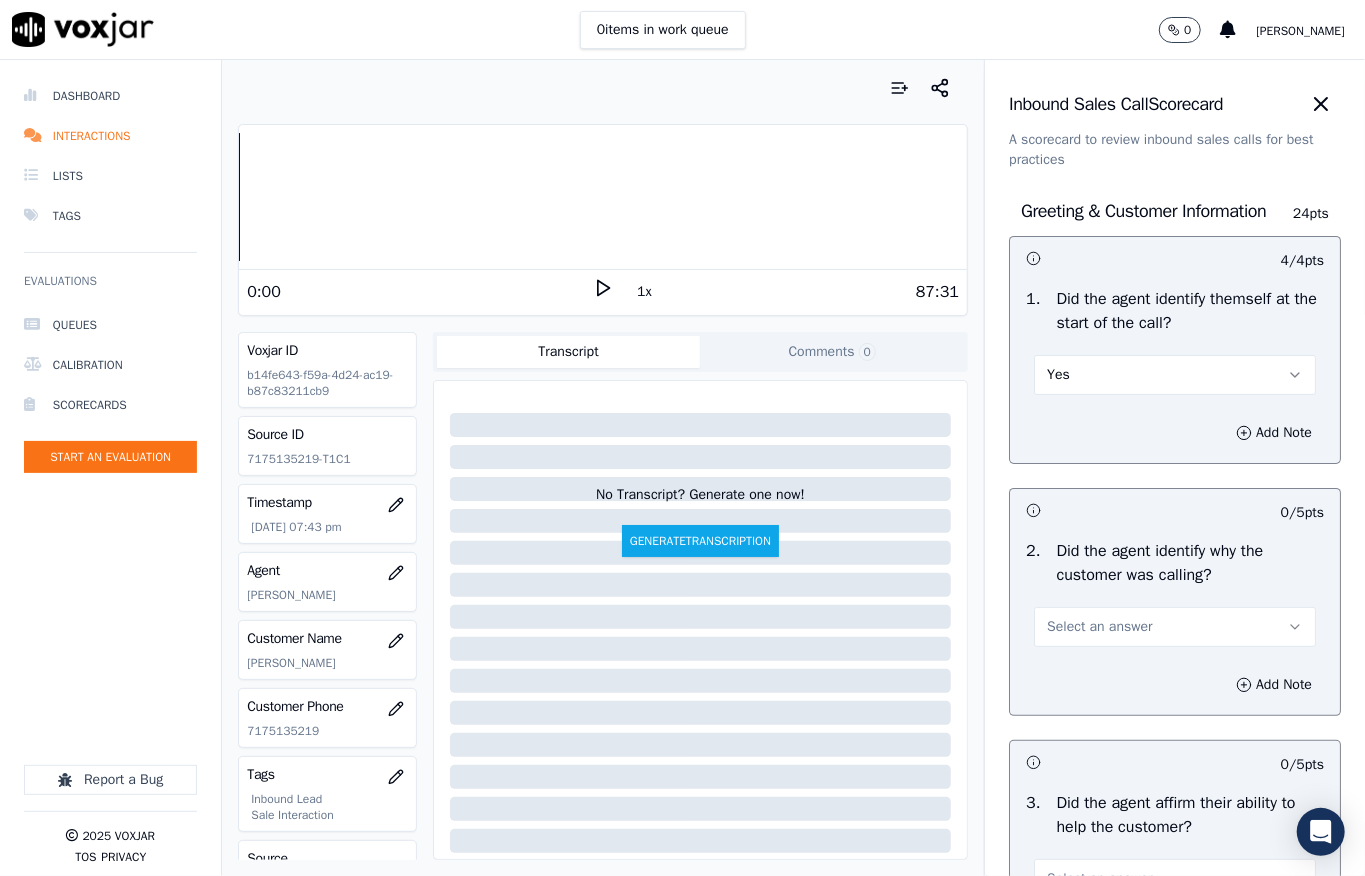 scroll, scrollTop: 266, scrollLeft: 0, axis: vertical 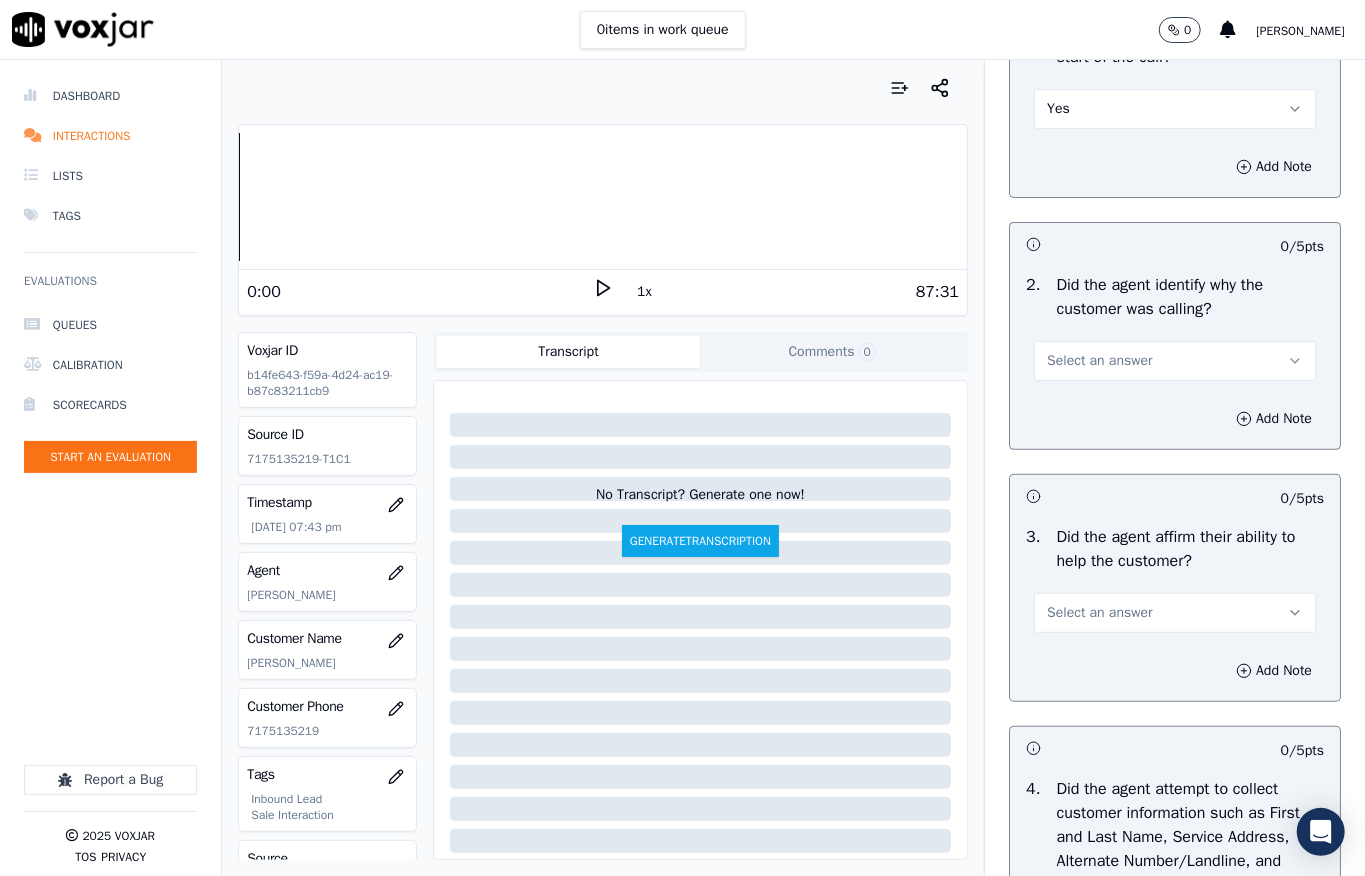 click on "Select an answer" at bounding box center [1175, 361] 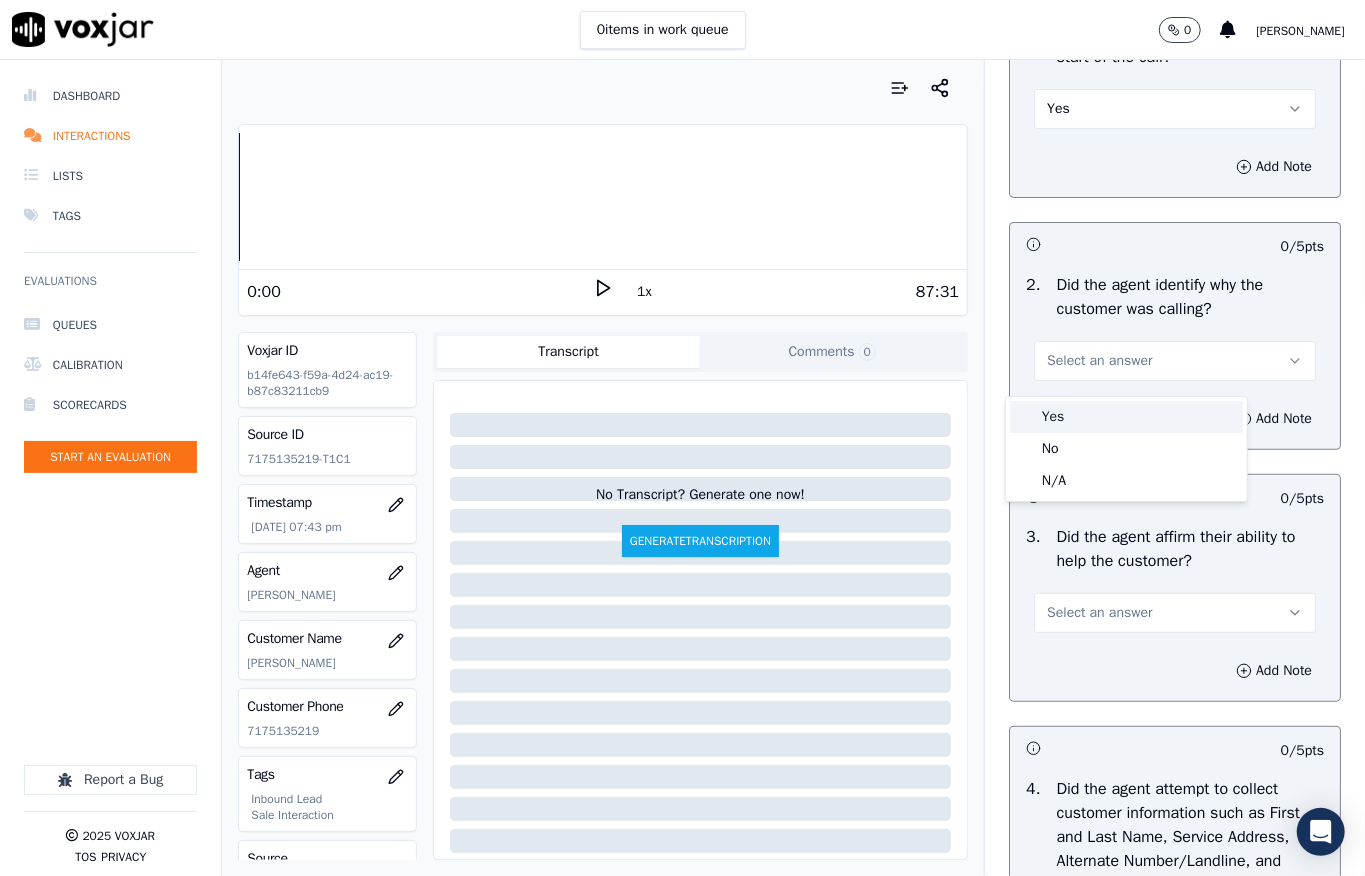 click on "Yes" at bounding box center (1126, 417) 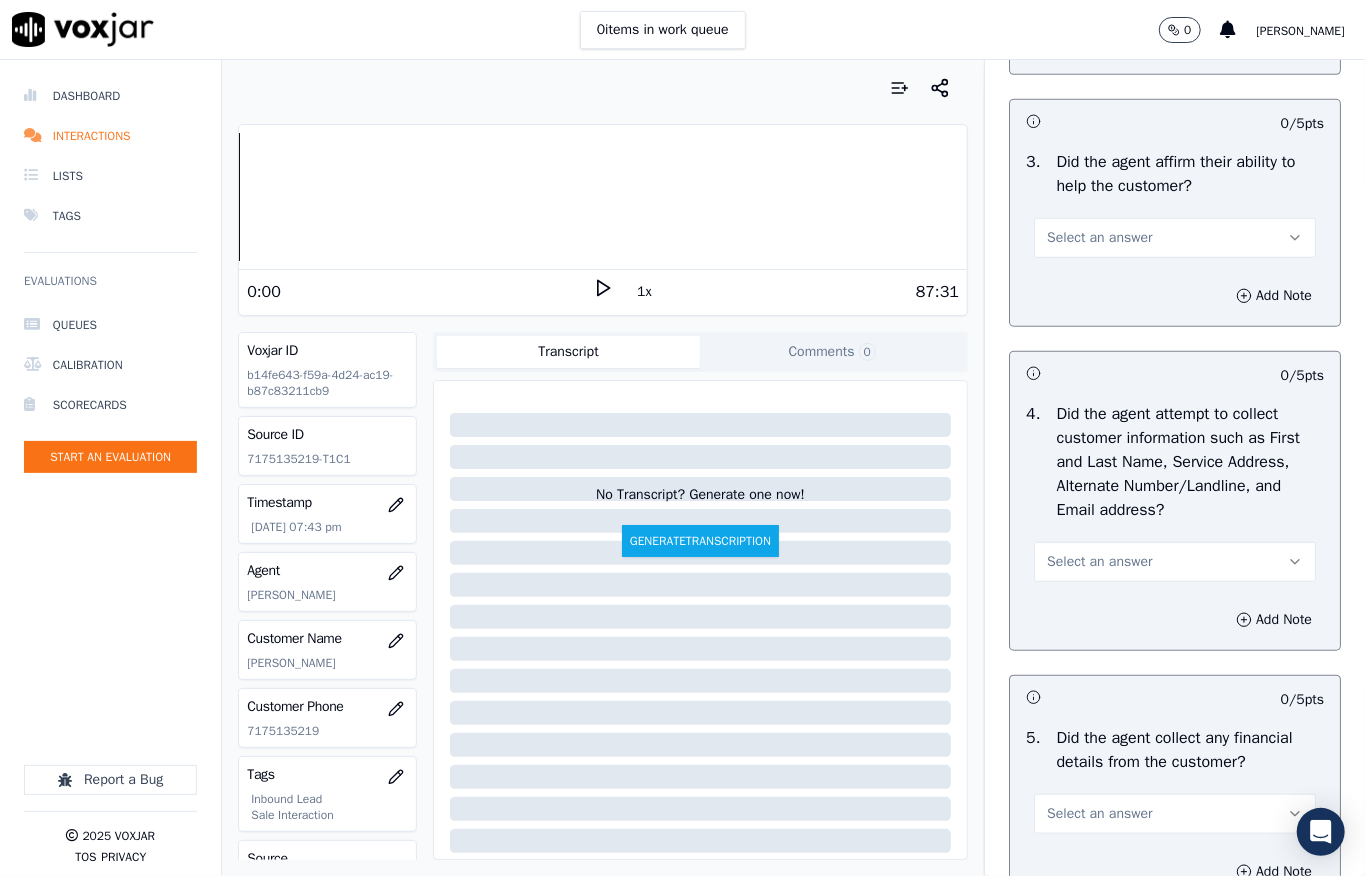 scroll, scrollTop: 666, scrollLeft: 0, axis: vertical 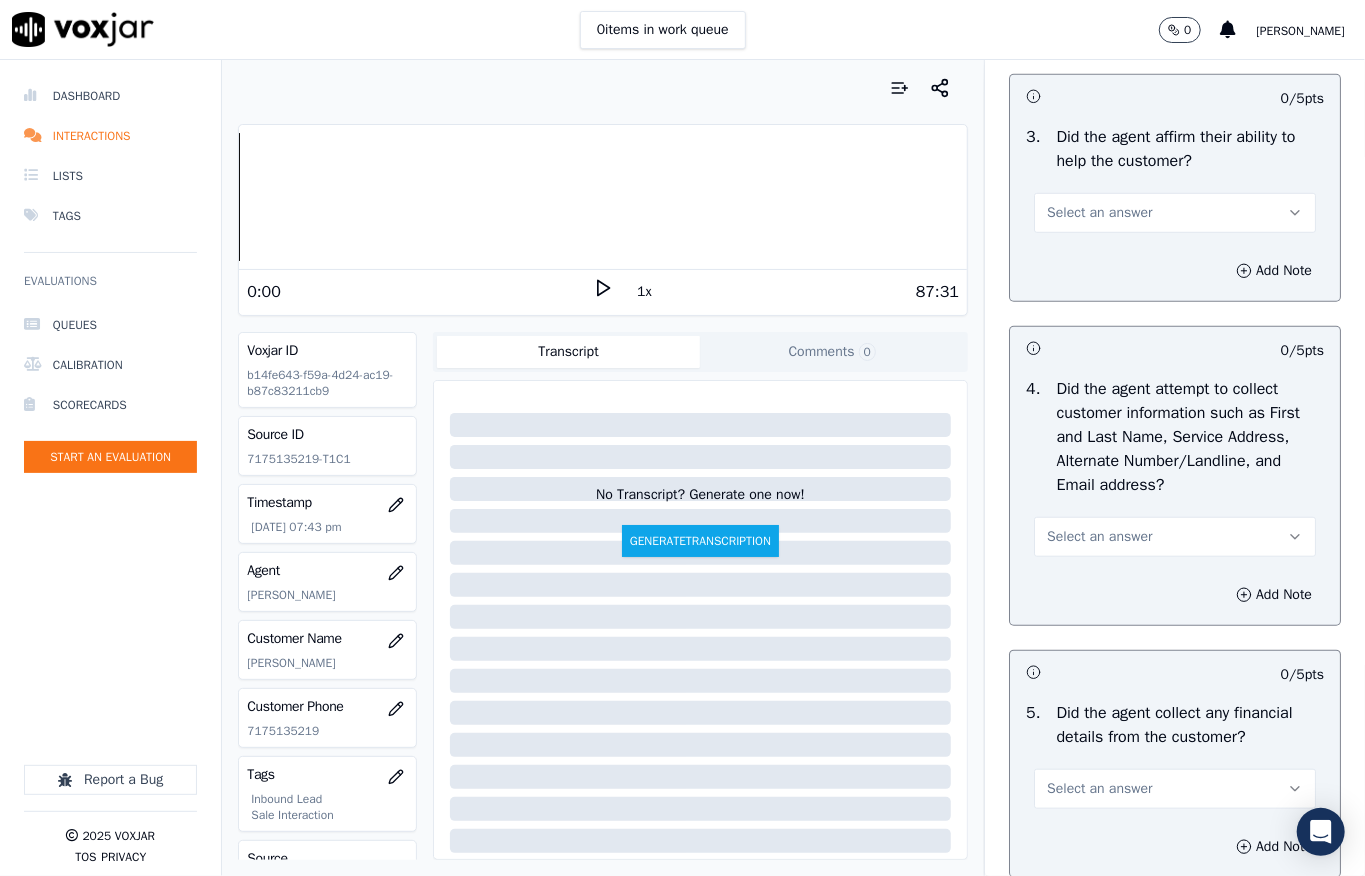 click on "Select an answer" at bounding box center (1099, 213) 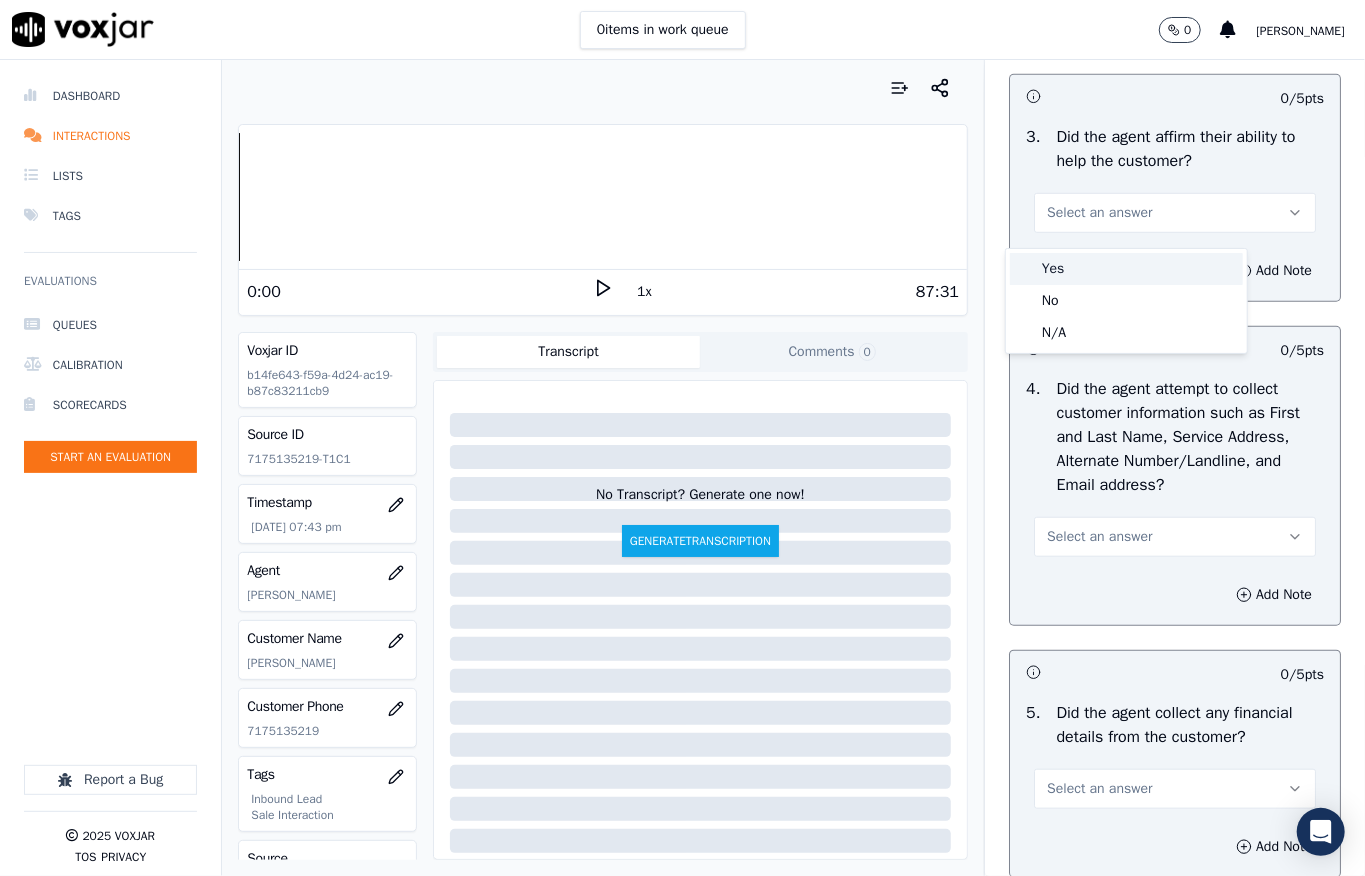 click on "Yes" at bounding box center (1126, 269) 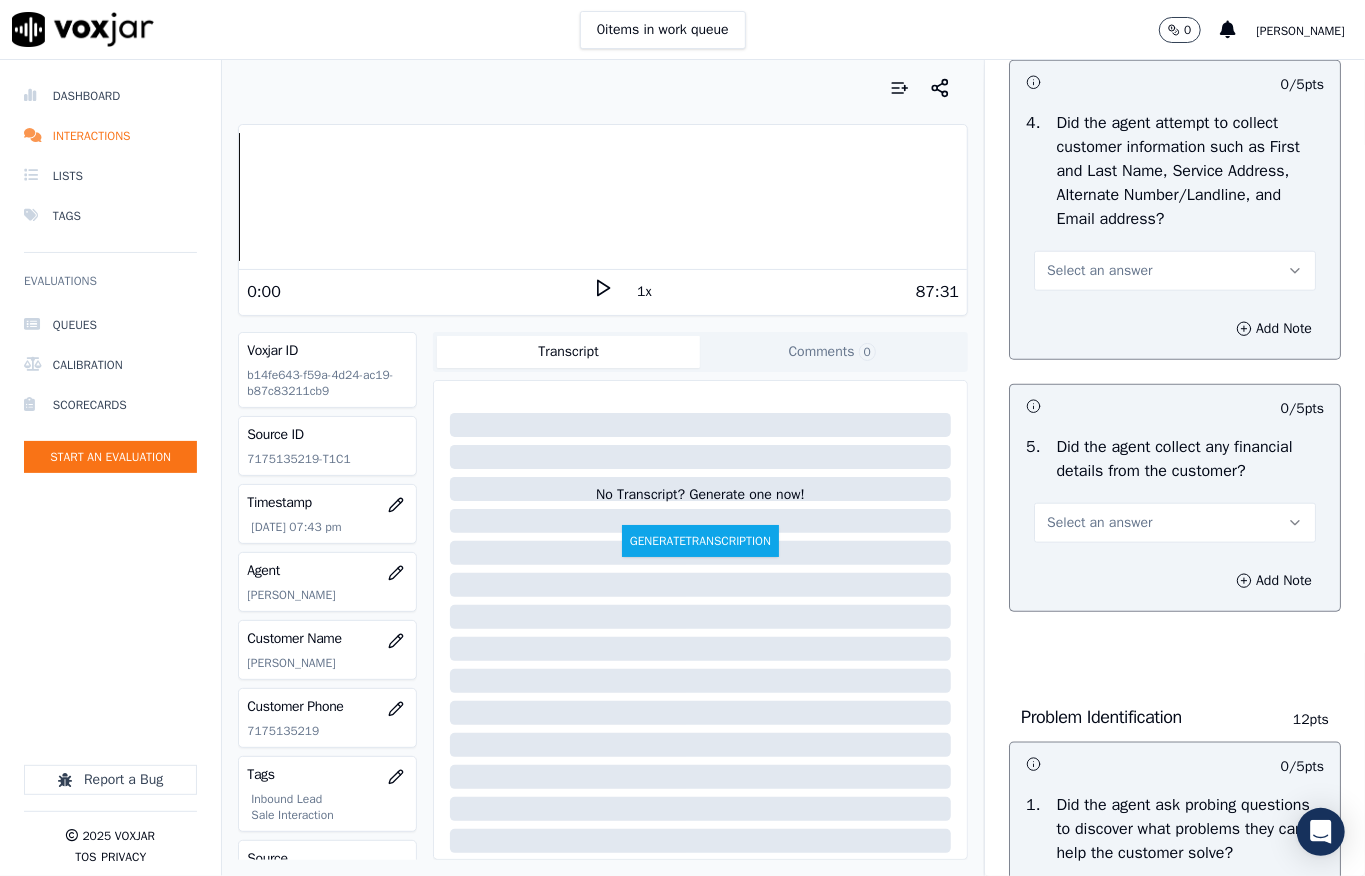 scroll, scrollTop: 933, scrollLeft: 0, axis: vertical 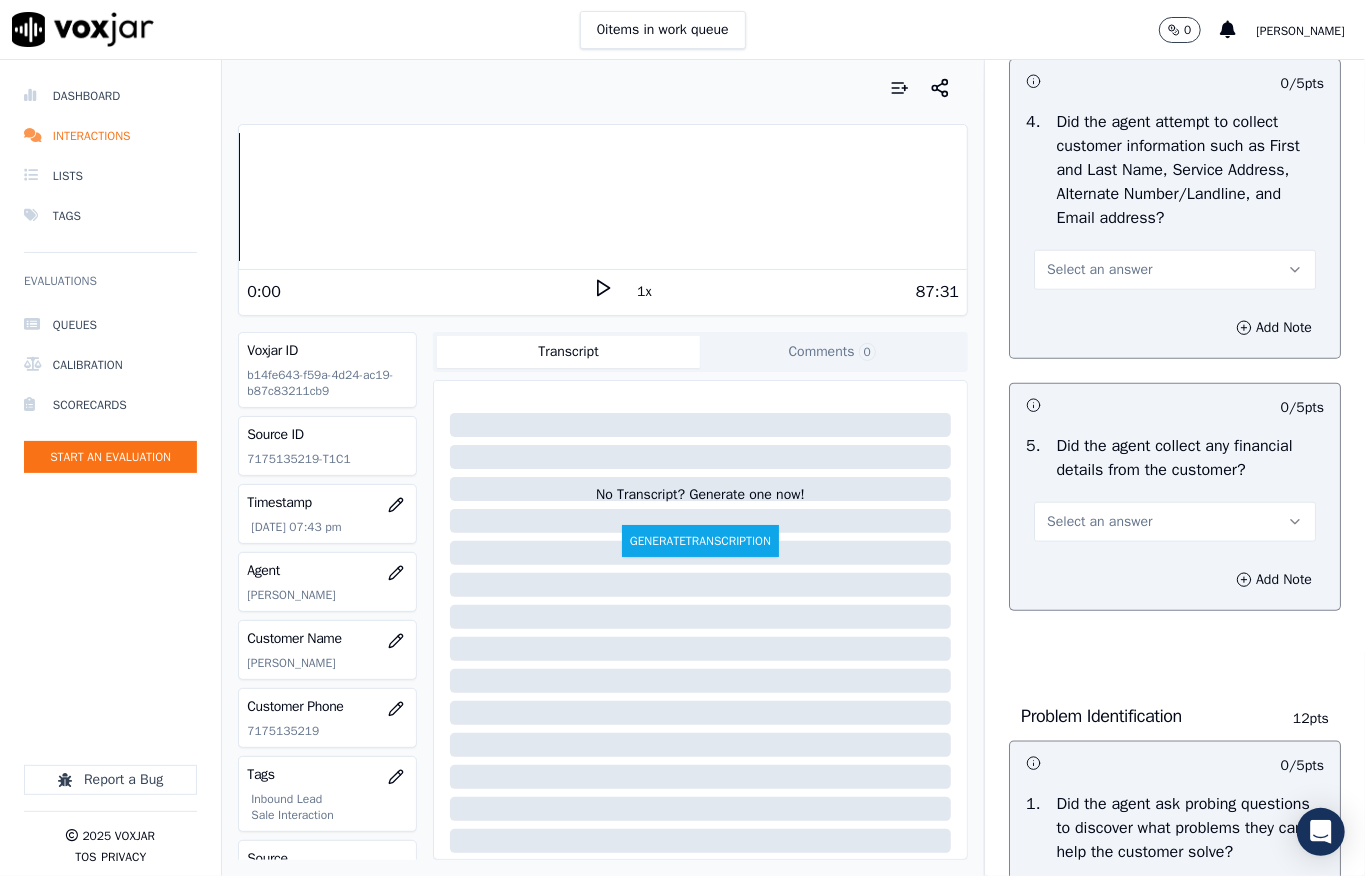 drag, startPoint x: 1066, startPoint y: 289, endPoint x: 1066, endPoint y: 301, distance: 12 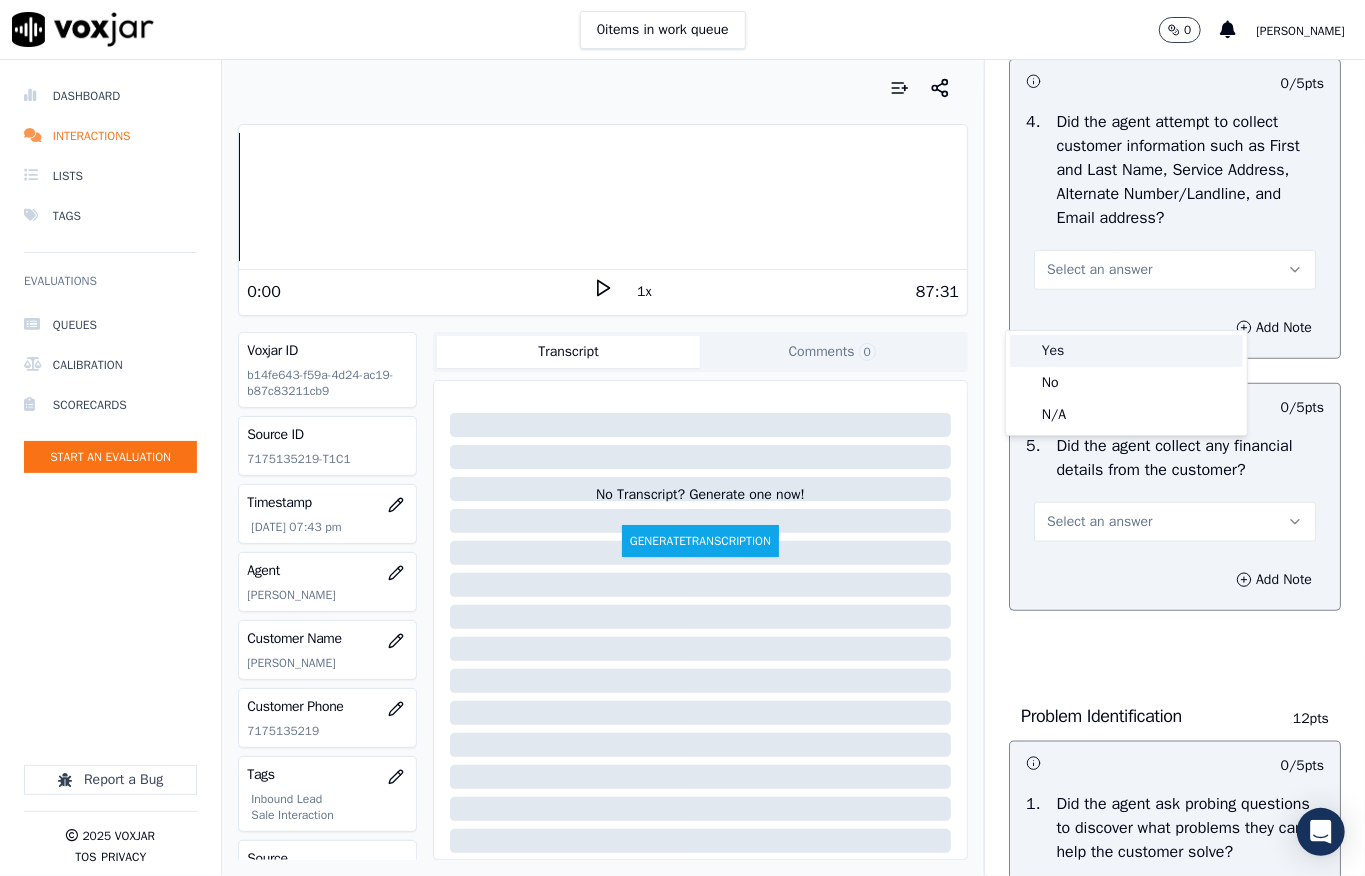 click on "Yes" at bounding box center [1126, 351] 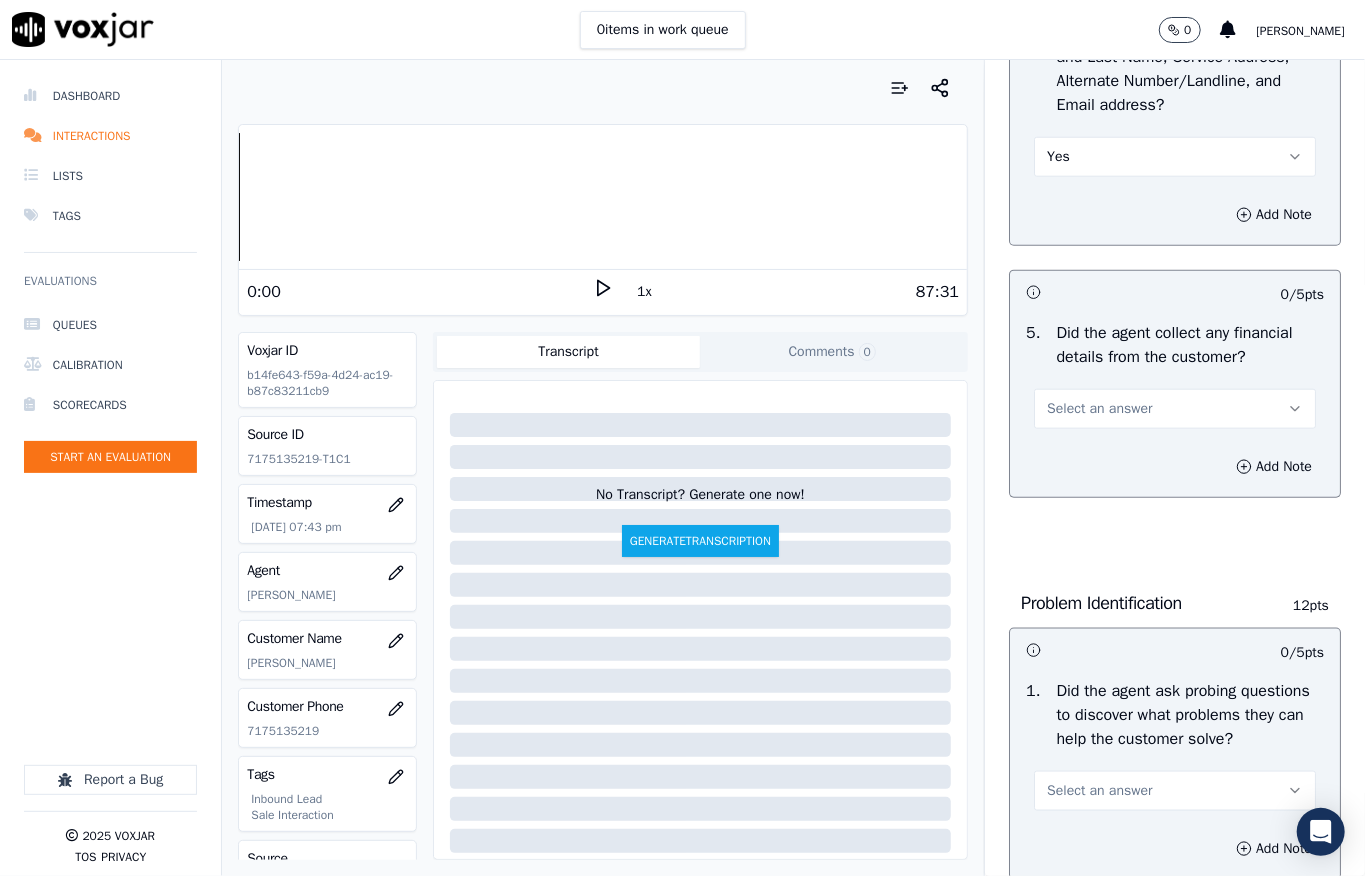 scroll, scrollTop: 1200, scrollLeft: 0, axis: vertical 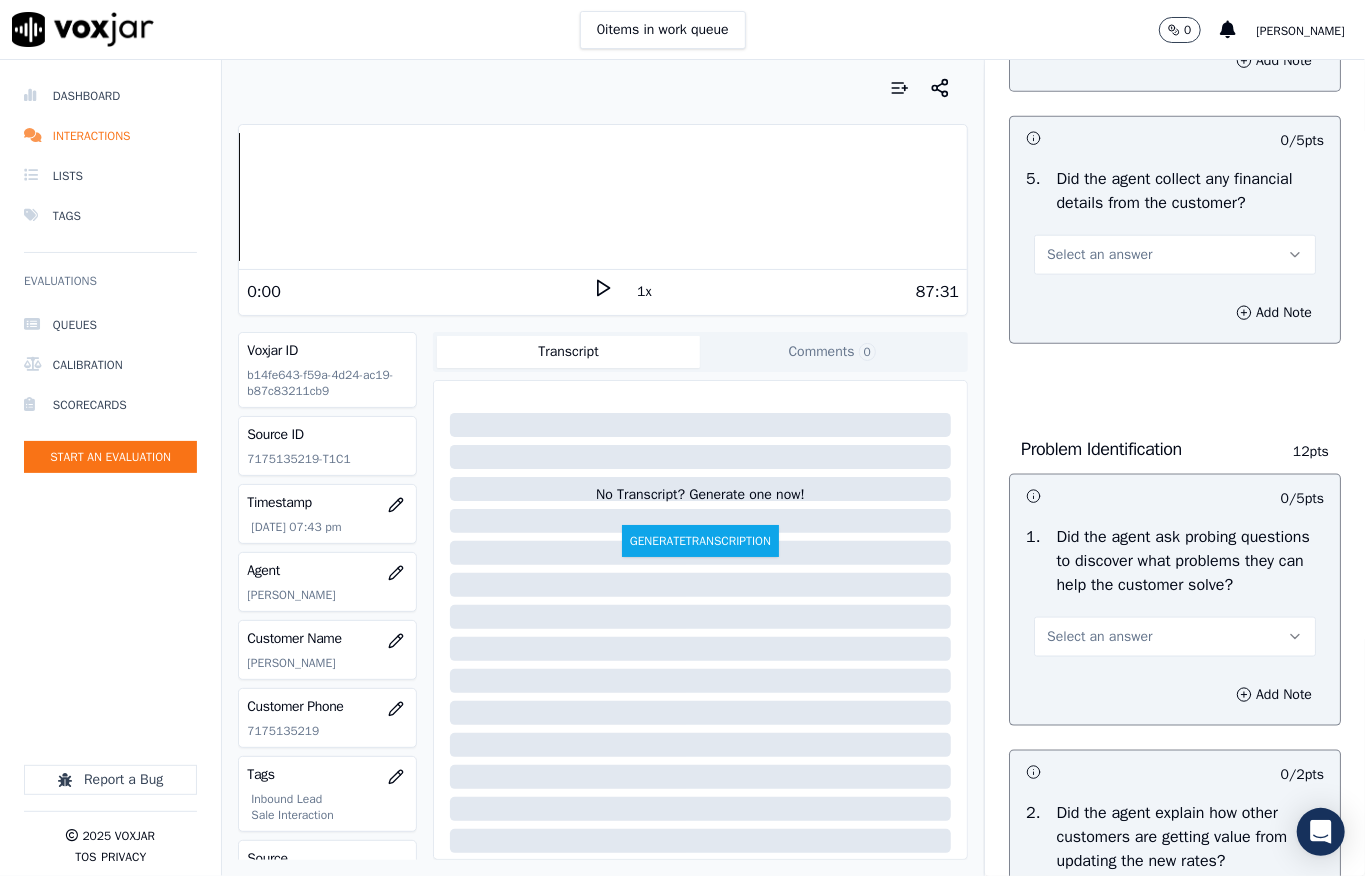 drag, startPoint x: 1073, startPoint y: 309, endPoint x: 1072, endPoint y: 329, distance: 20.024984 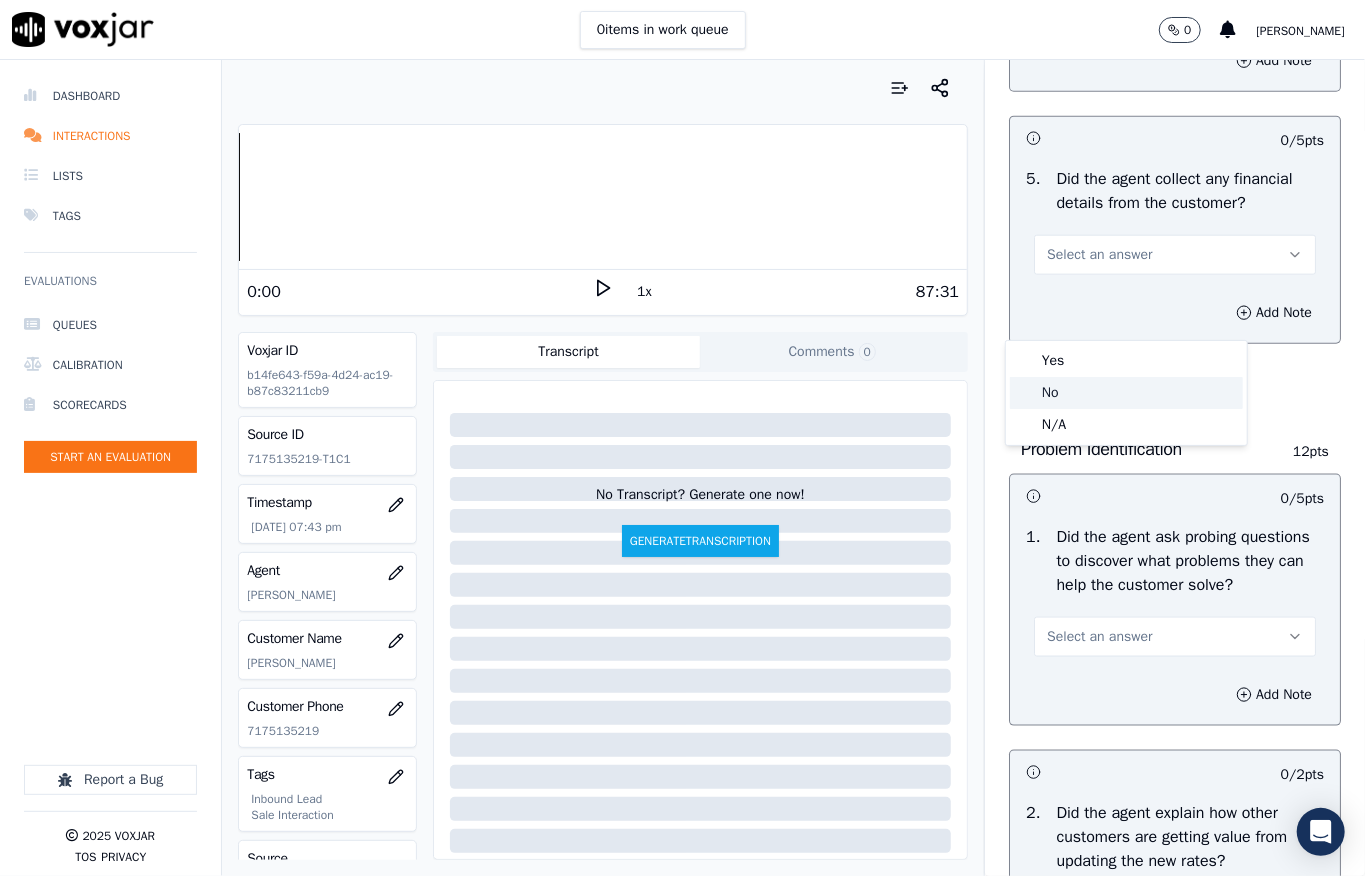 click on "No" 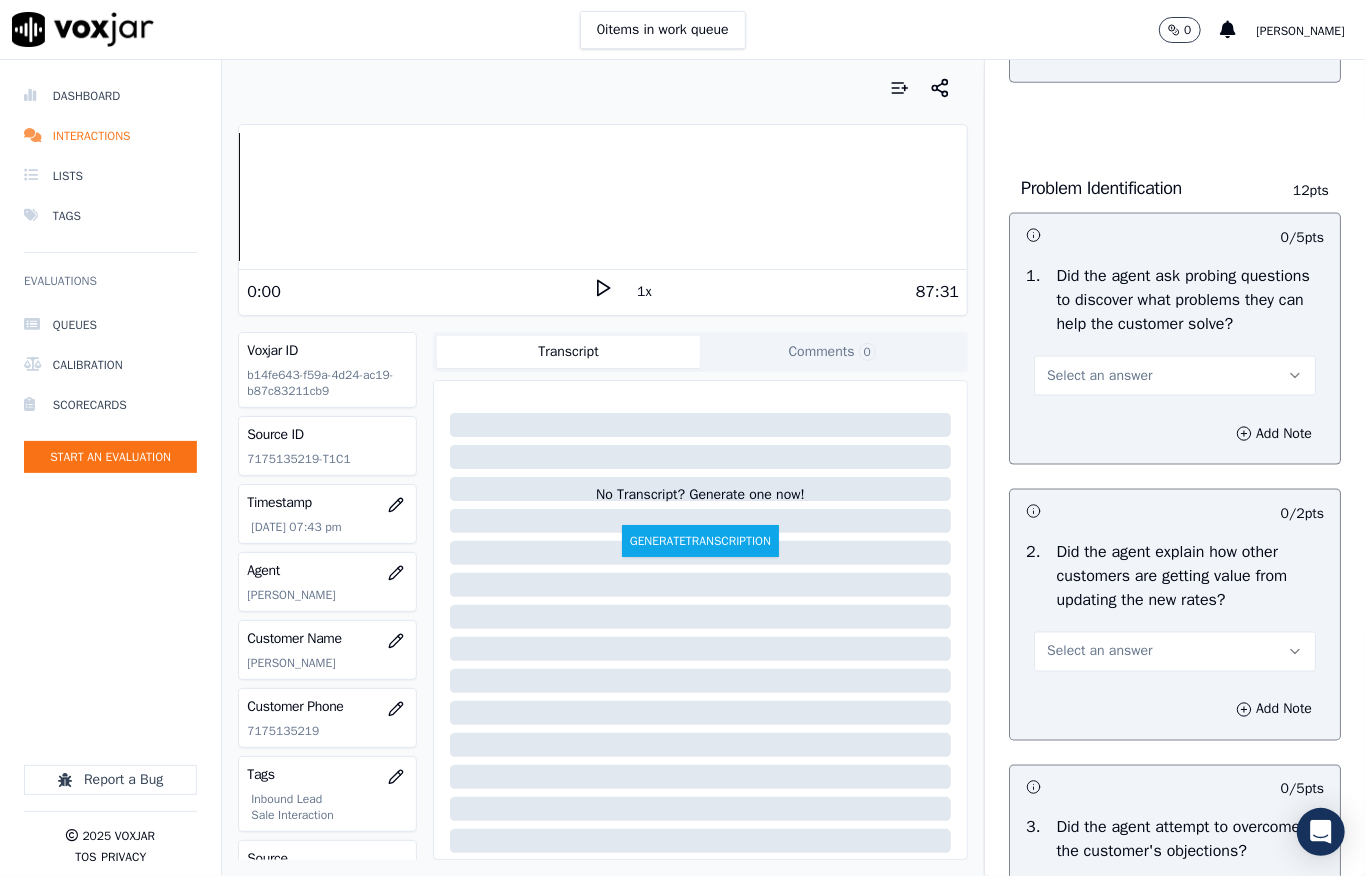 scroll, scrollTop: 1466, scrollLeft: 0, axis: vertical 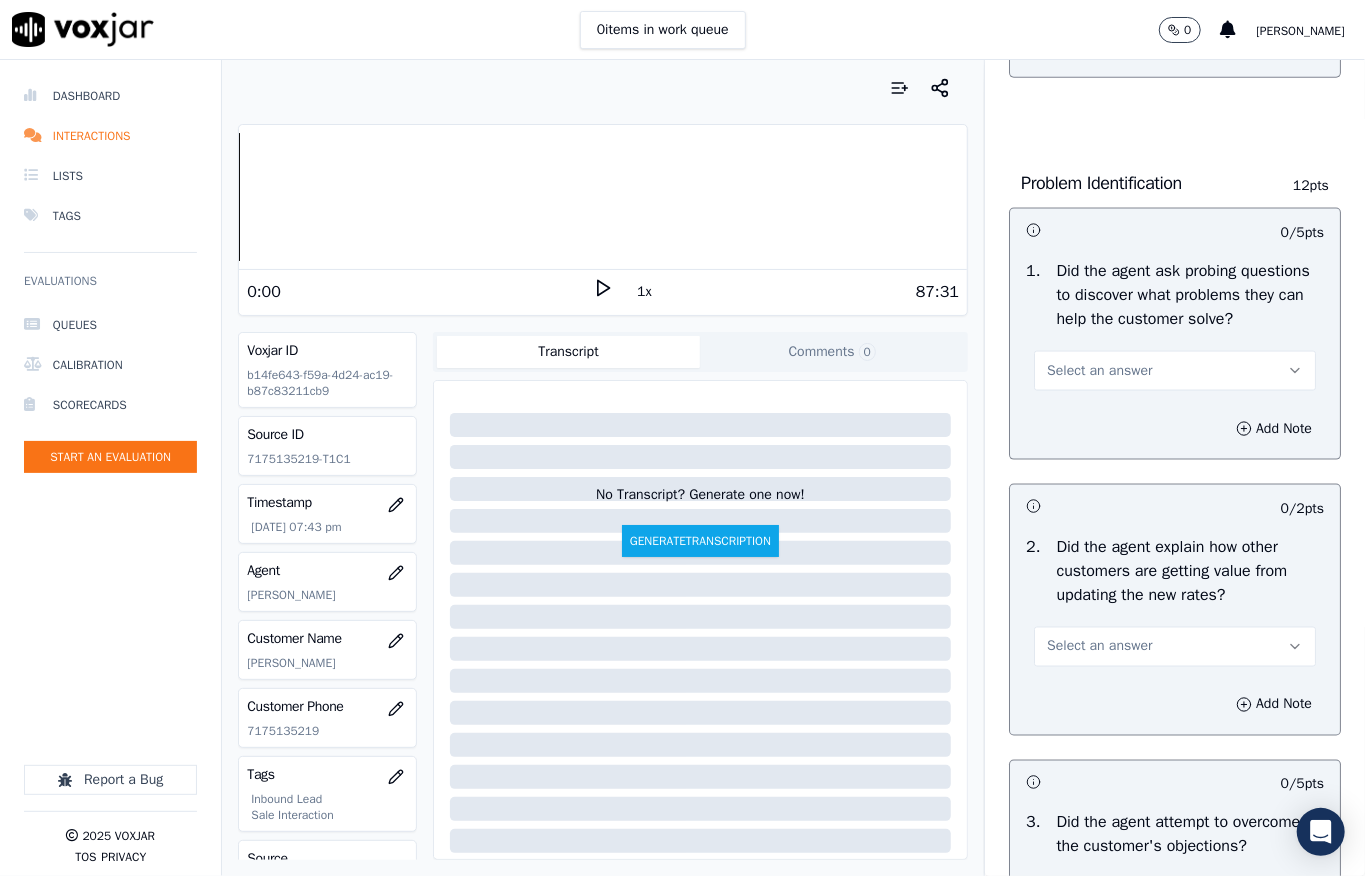 click on "Select an answer" at bounding box center (1099, 371) 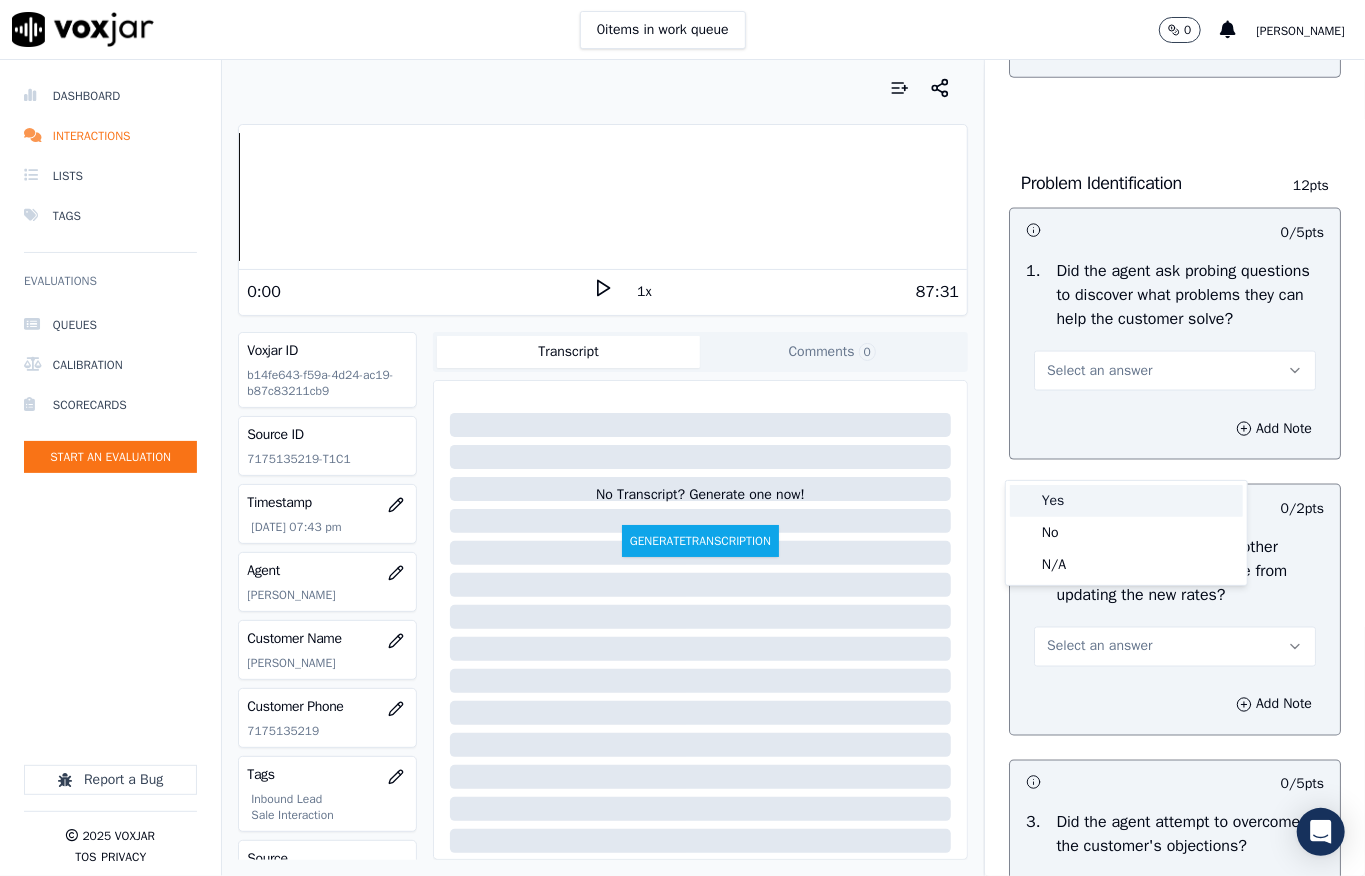 click on "Yes" at bounding box center (1126, 501) 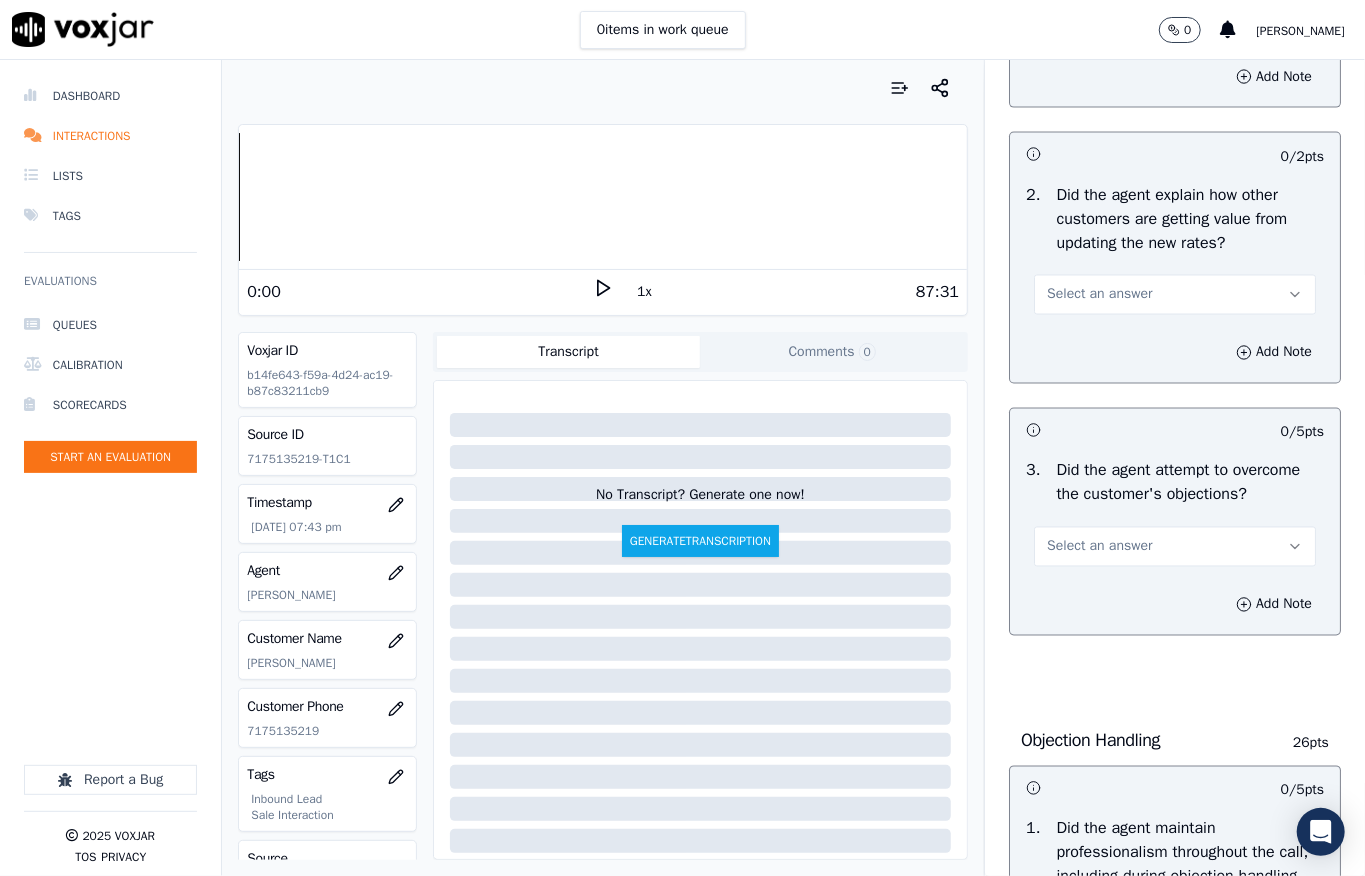scroll, scrollTop: 1866, scrollLeft: 0, axis: vertical 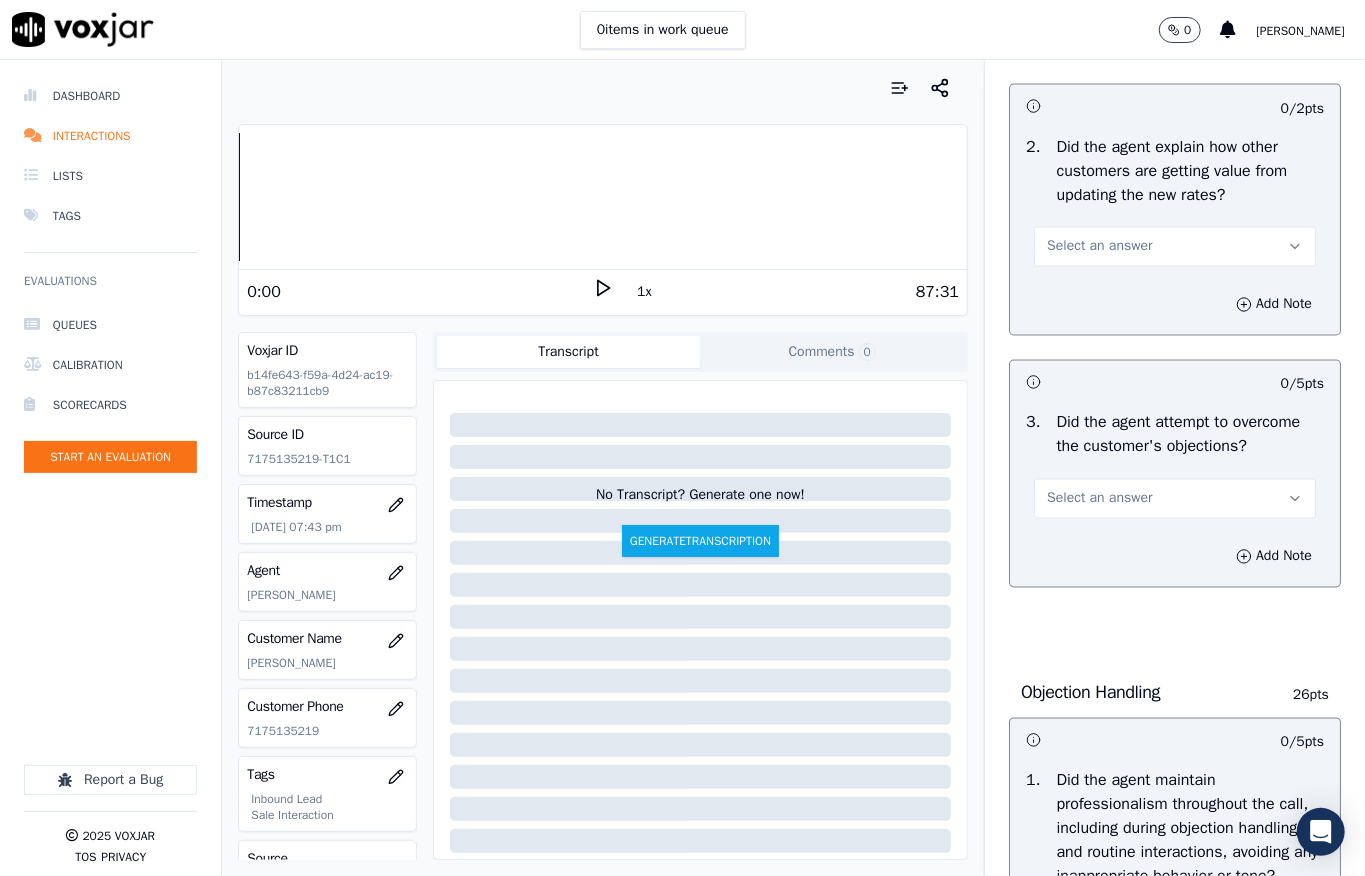 click on "Select an answer" at bounding box center [1099, 247] 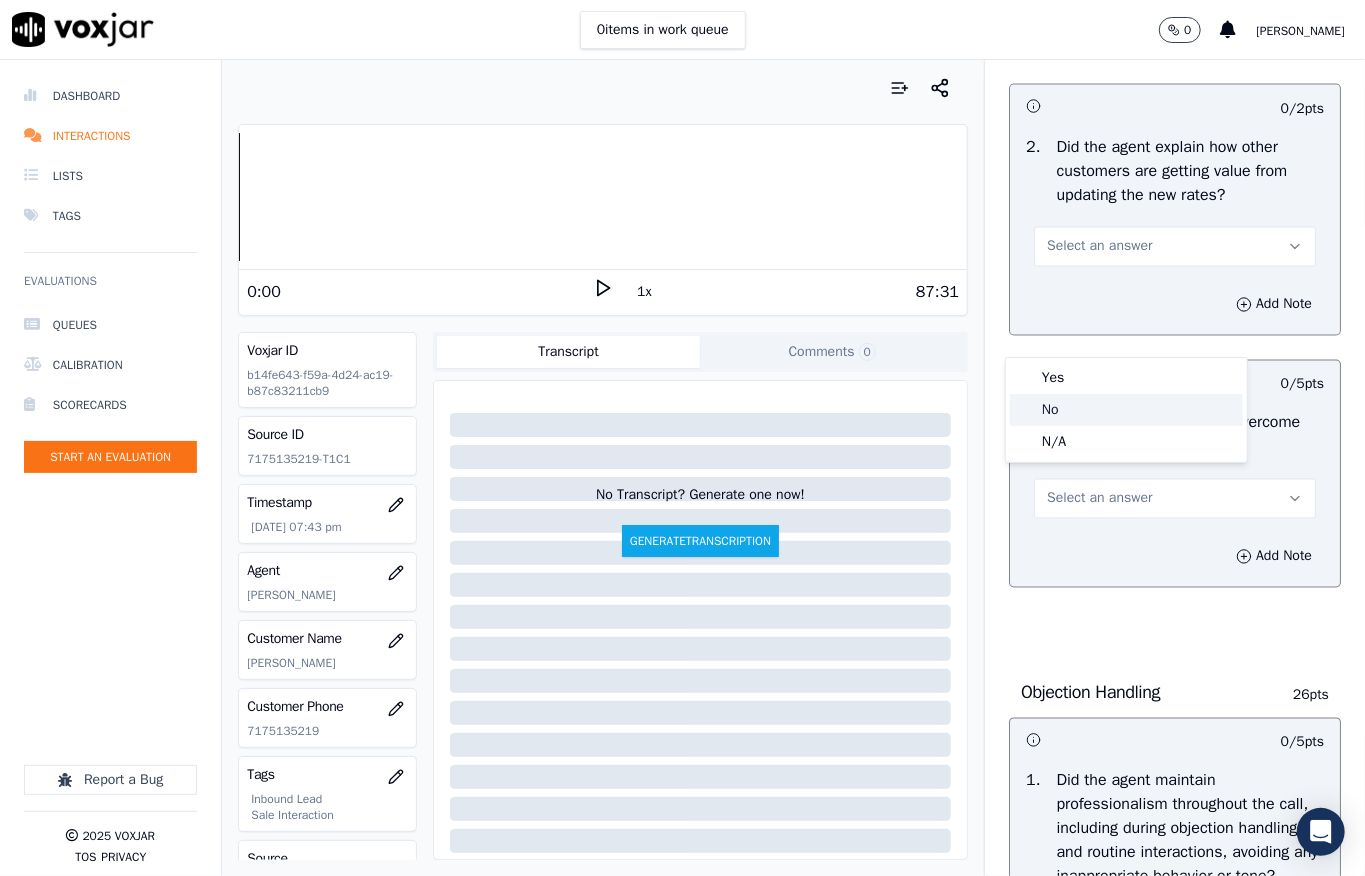 click on "No" 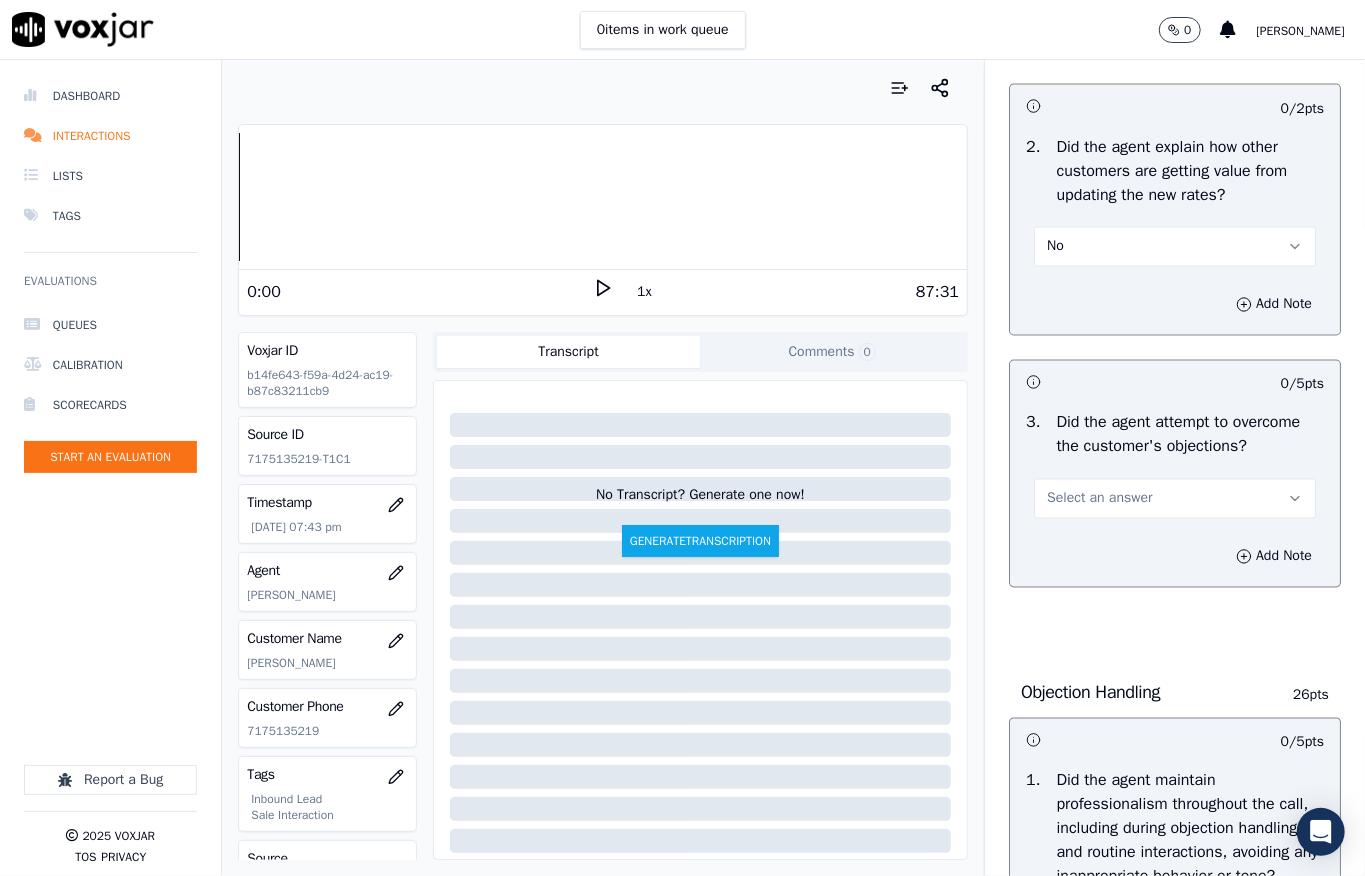 click on "No" at bounding box center (1175, 247) 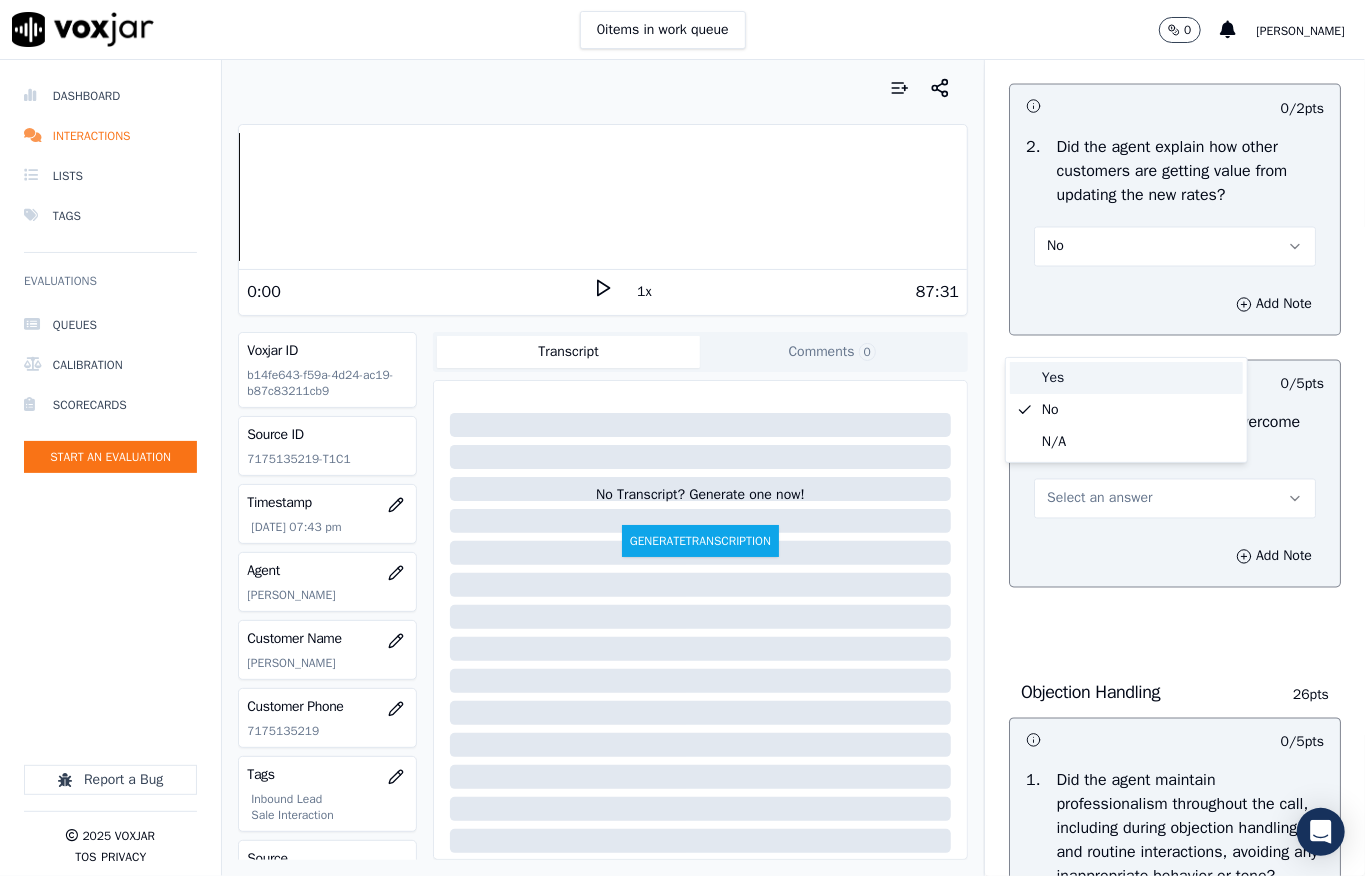 click on "Yes" at bounding box center [1126, 378] 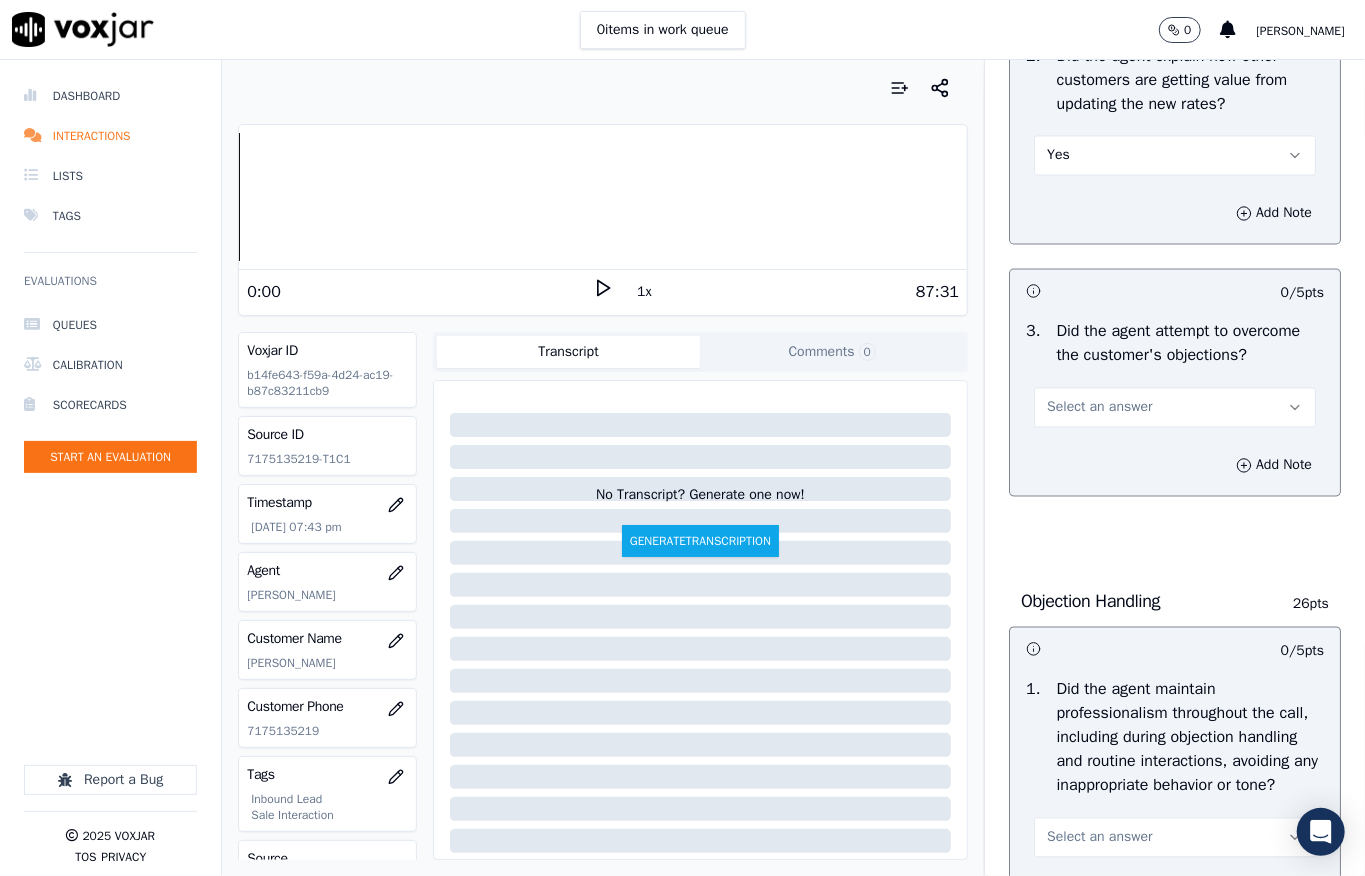 scroll, scrollTop: 2000, scrollLeft: 0, axis: vertical 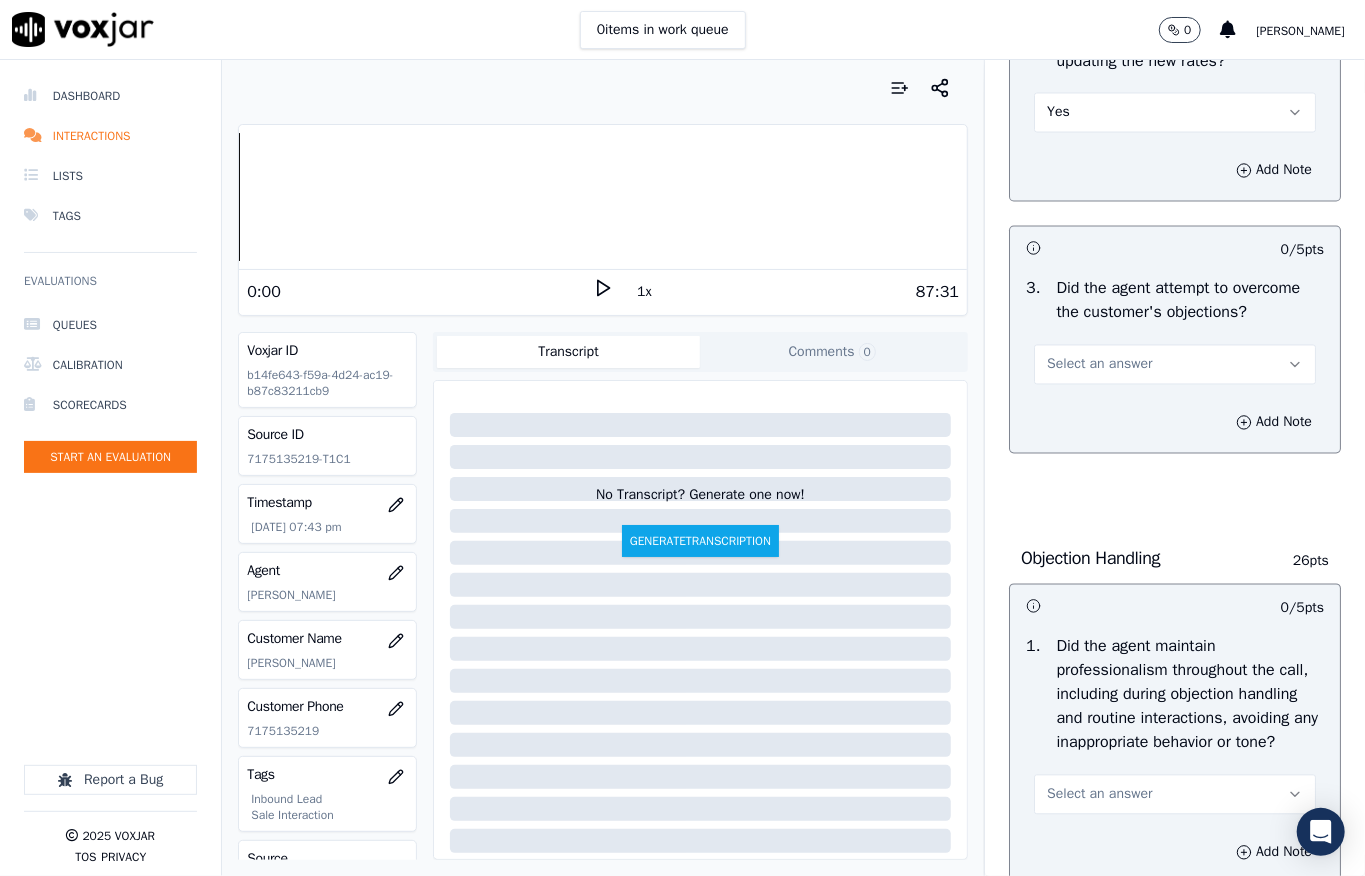 click on "Select an answer" at bounding box center [1099, 365] 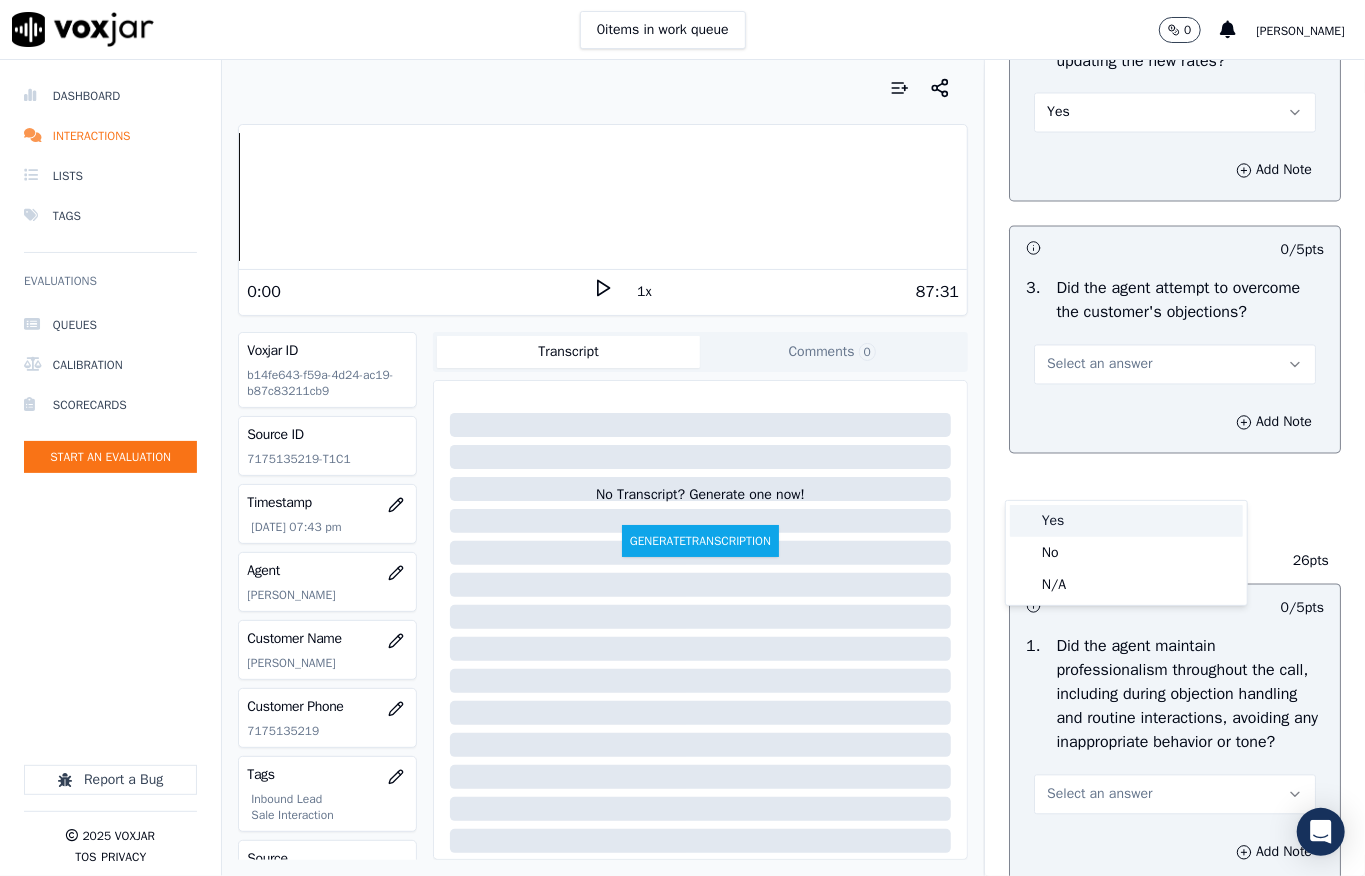 click on "Yes" at bounding box center (1126, 521) 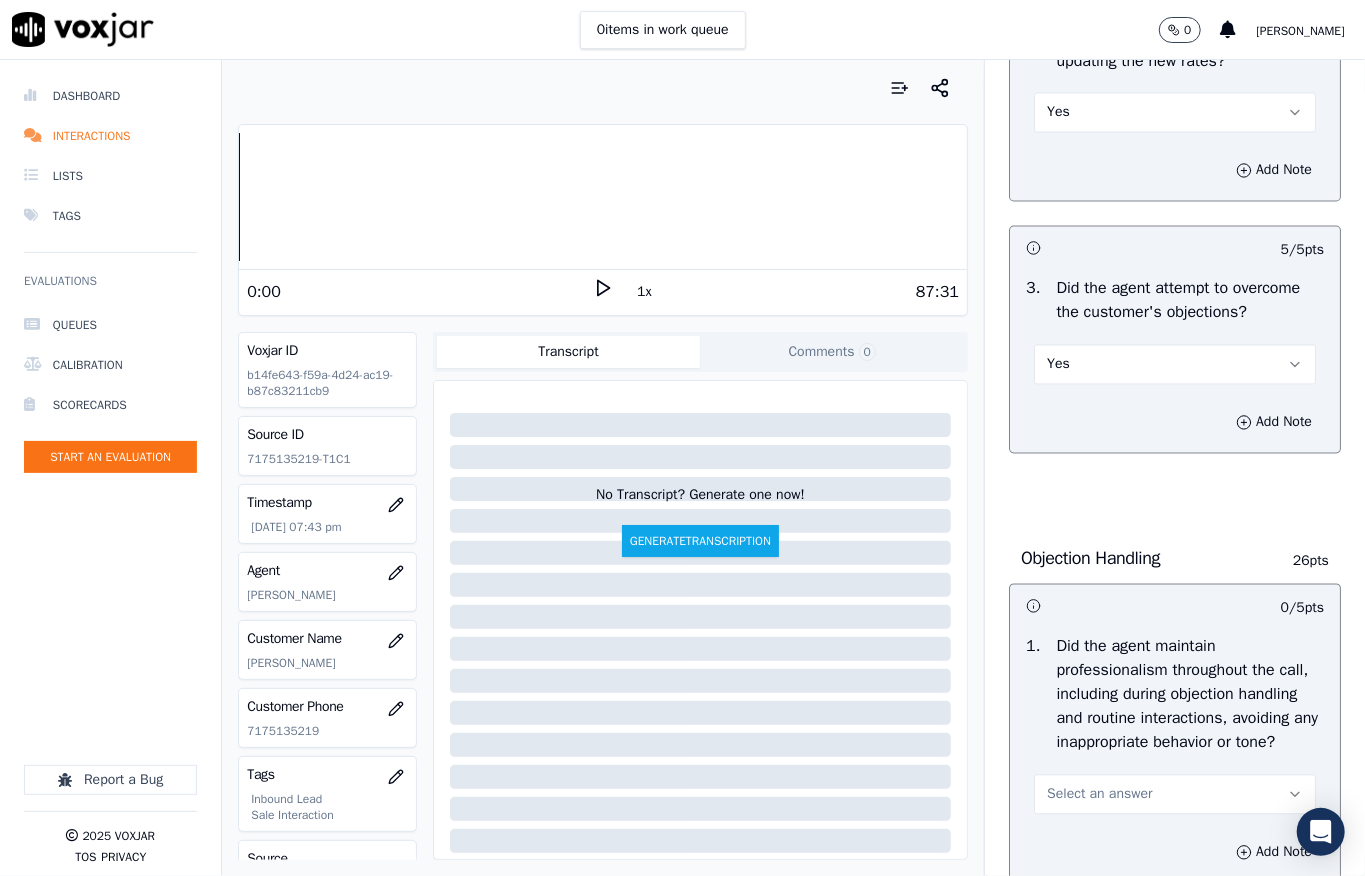 scroll, scrollTop: 2533, scrollLeft: 0, axis: vertical 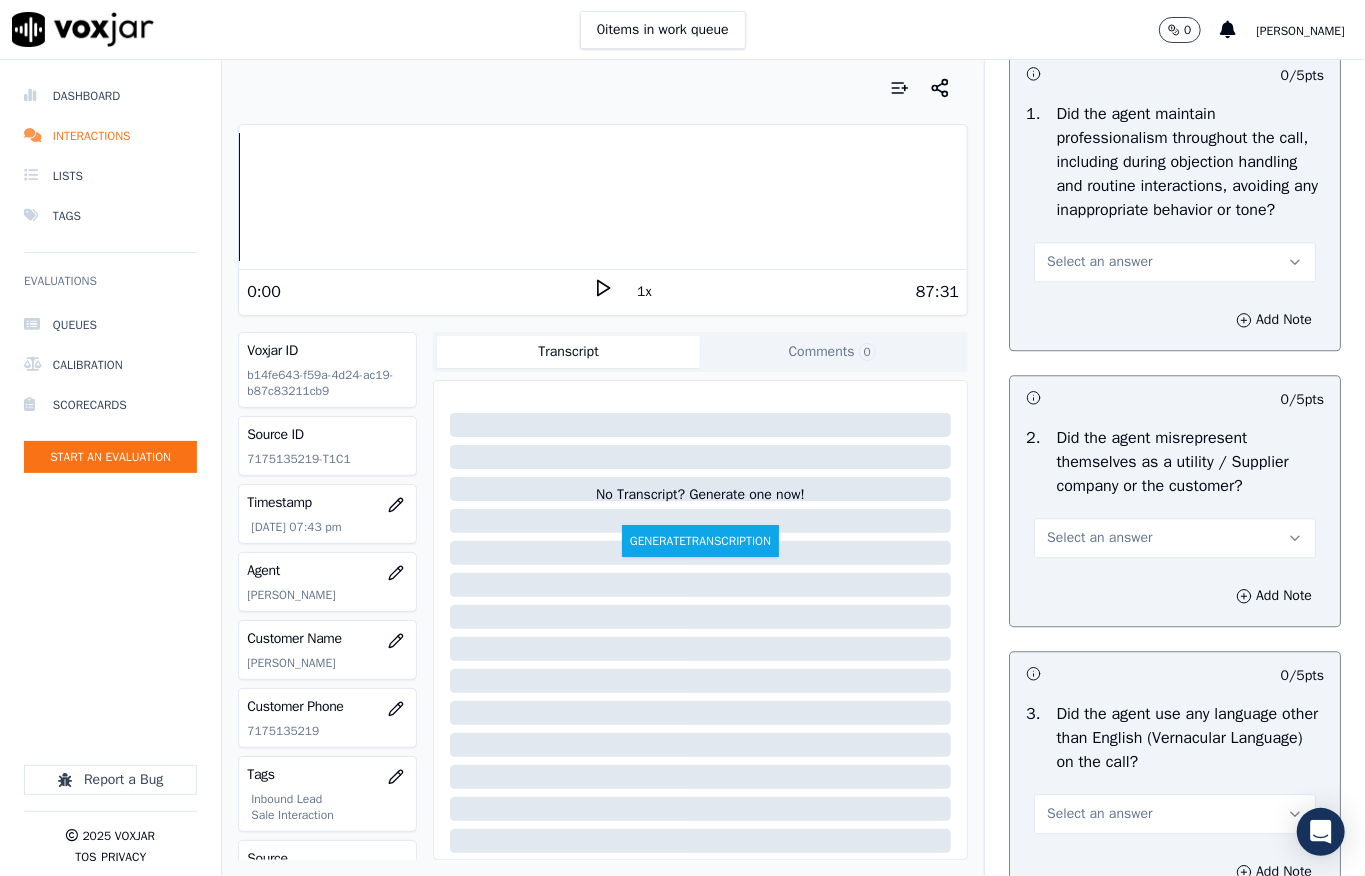 click on "Select an answer" at bounding box center [1099, 262] 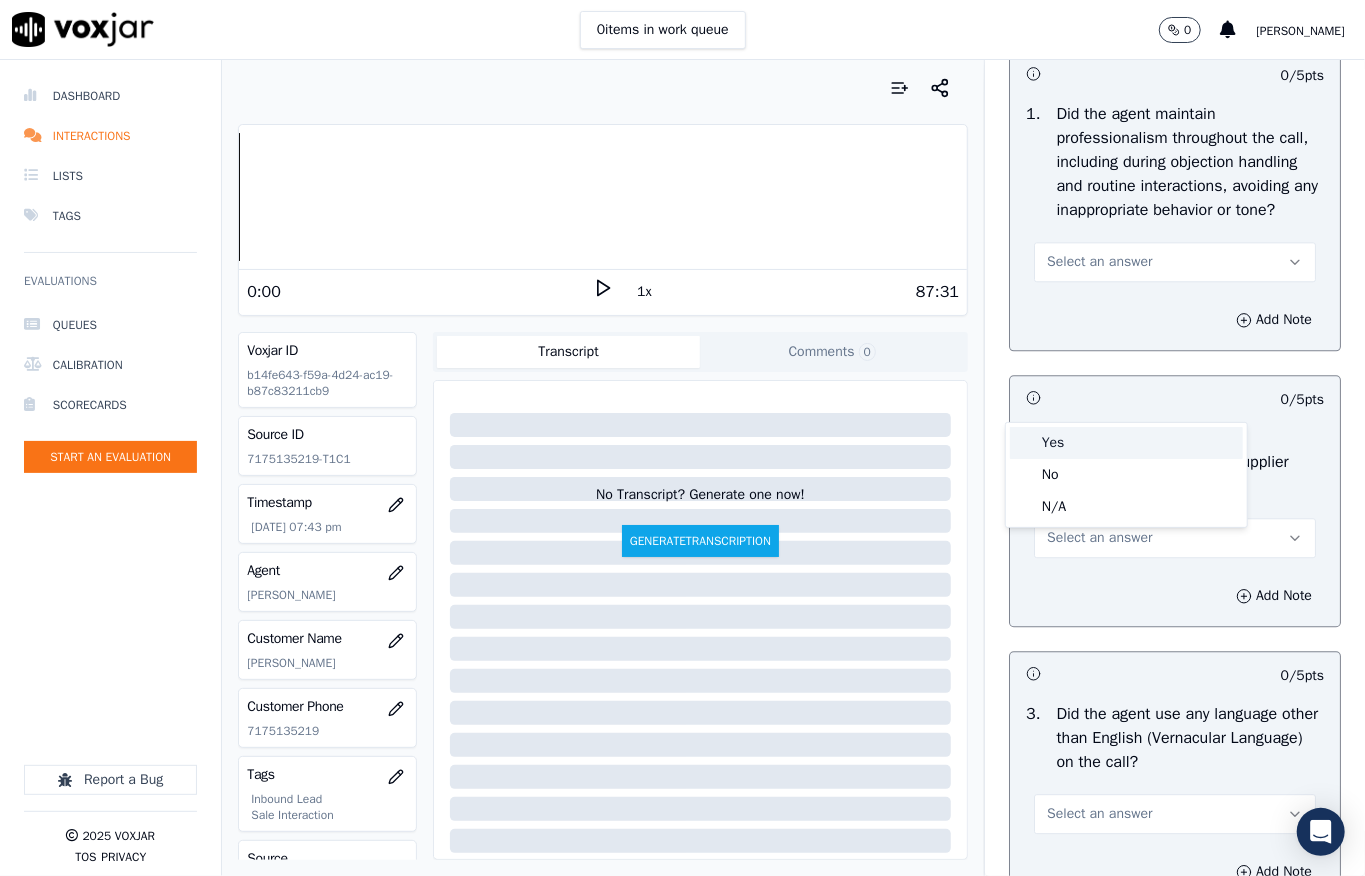 click on "Yes" at bounding box center [1126, 443] 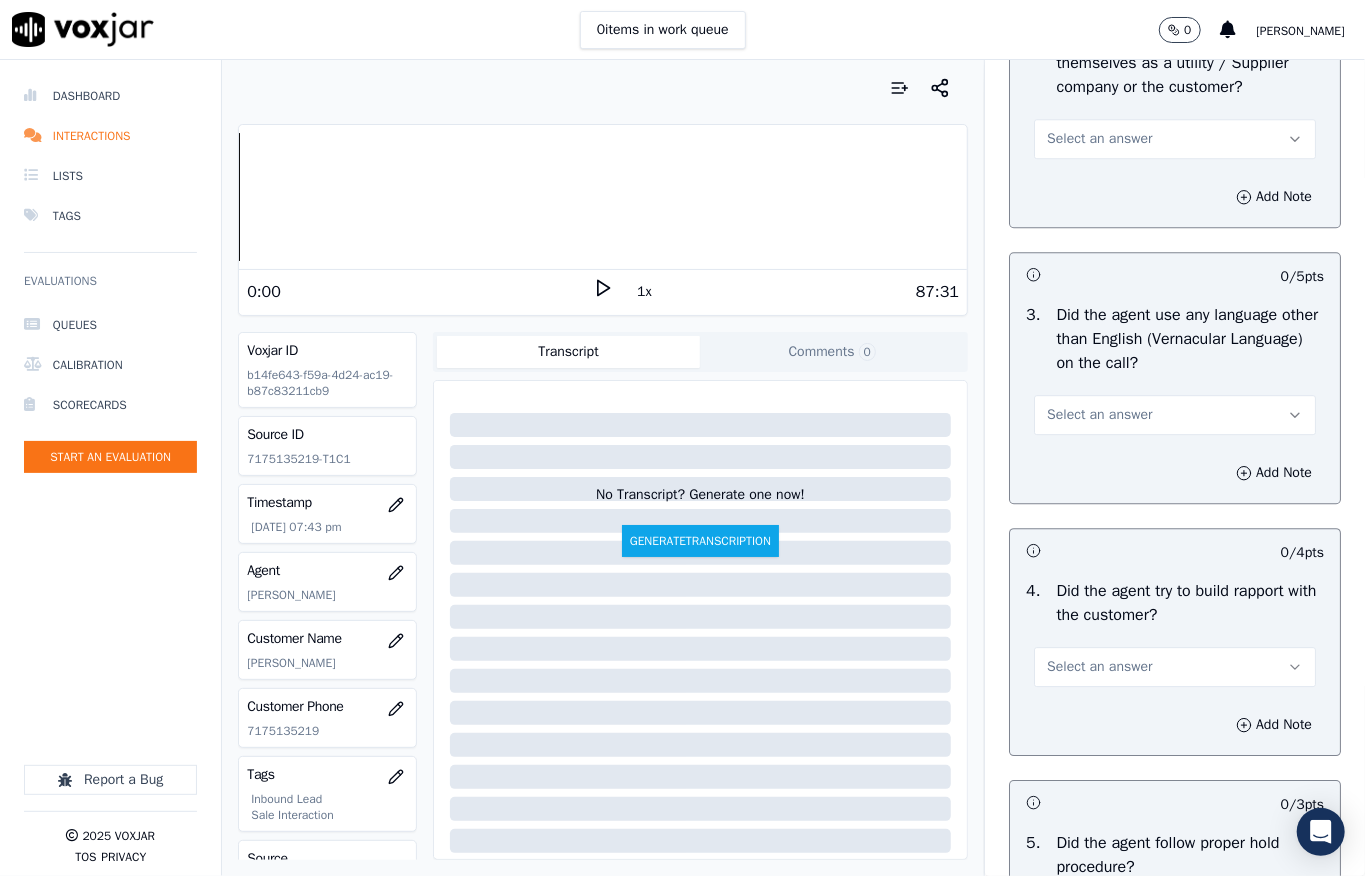 scroll, scrollTop: 2933, scrollLeft: 0, axis: vertical 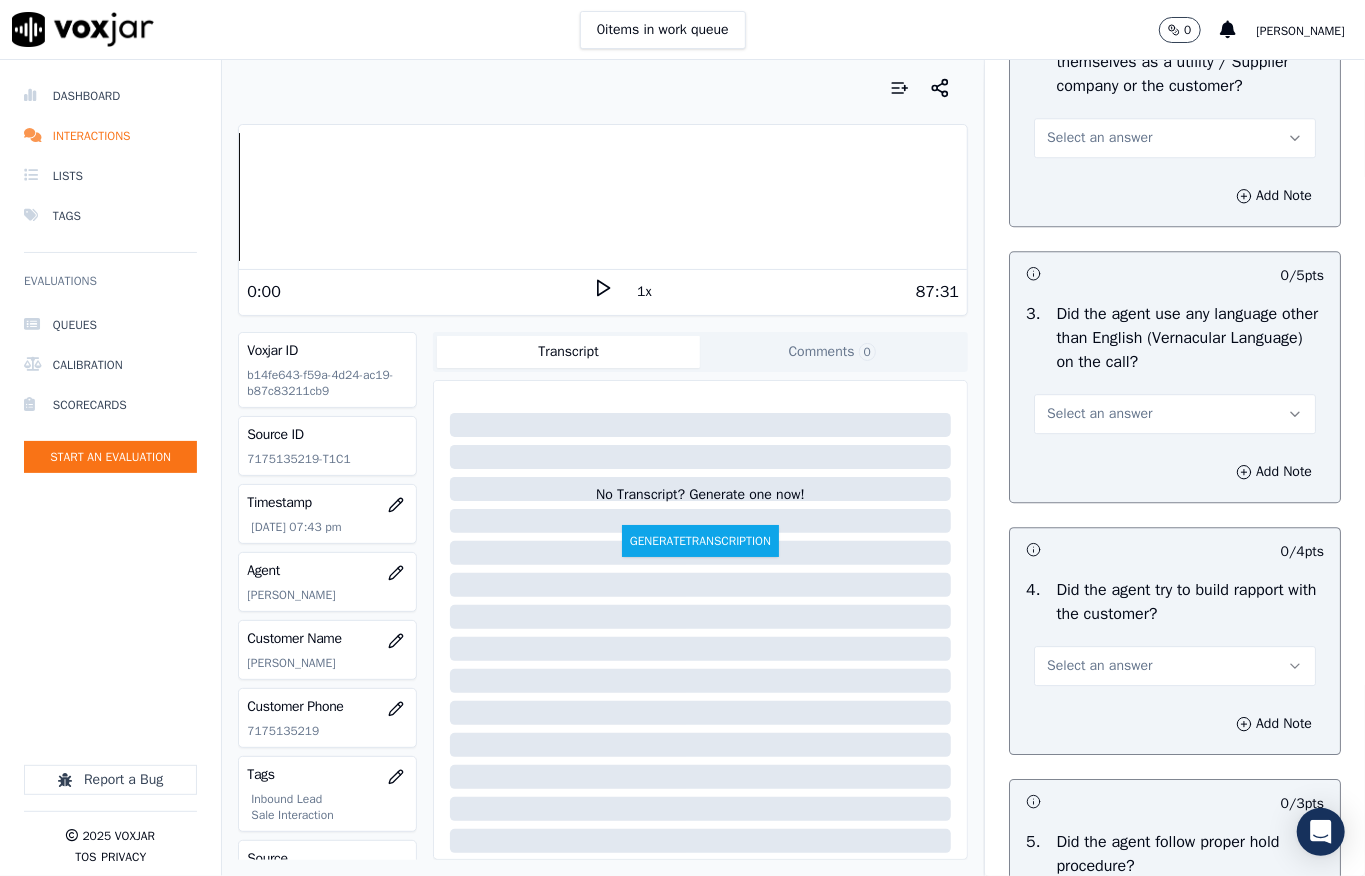 click on "Select an answer" at bounding box center (1099, 138) 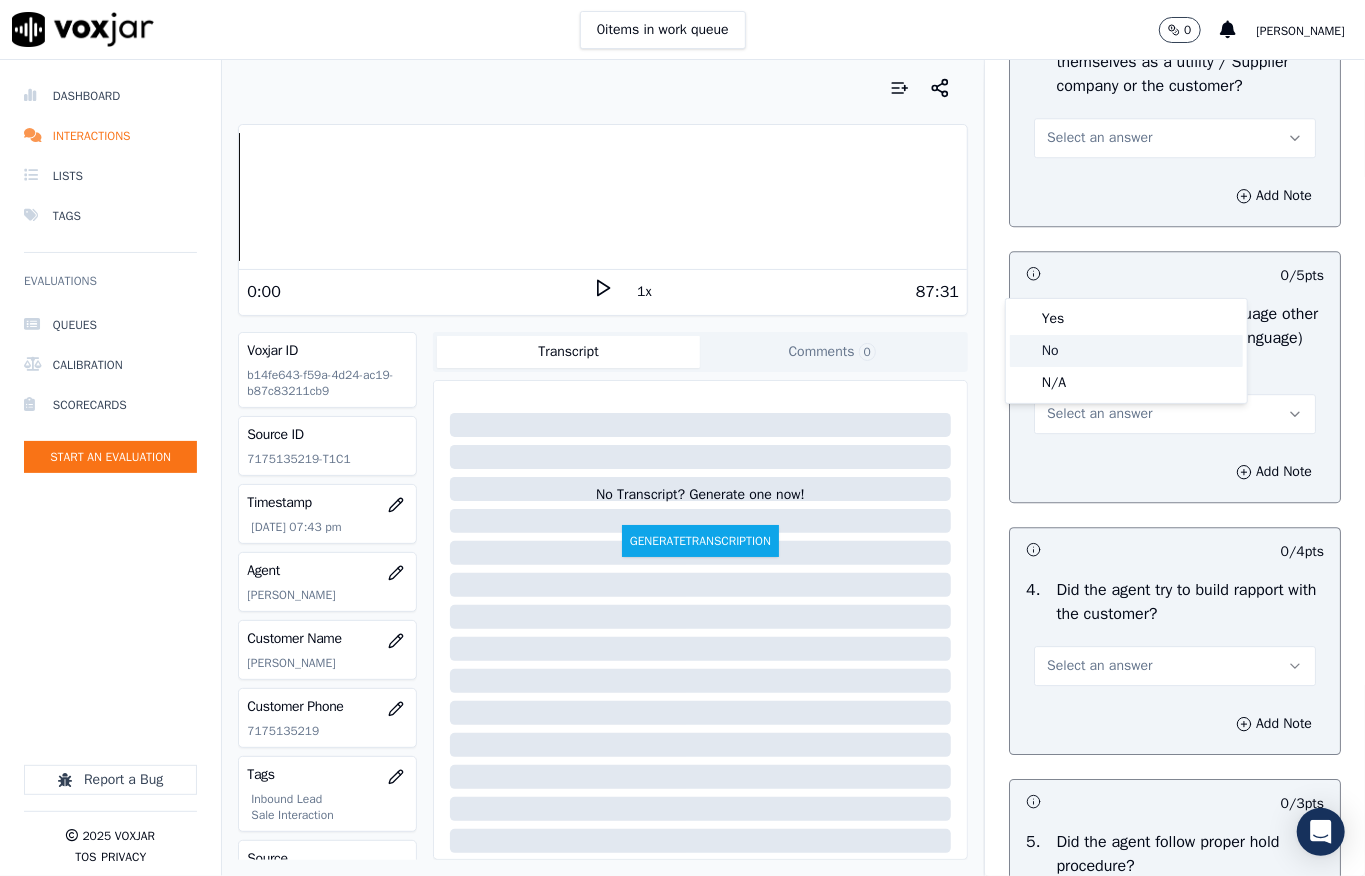 click on "No" 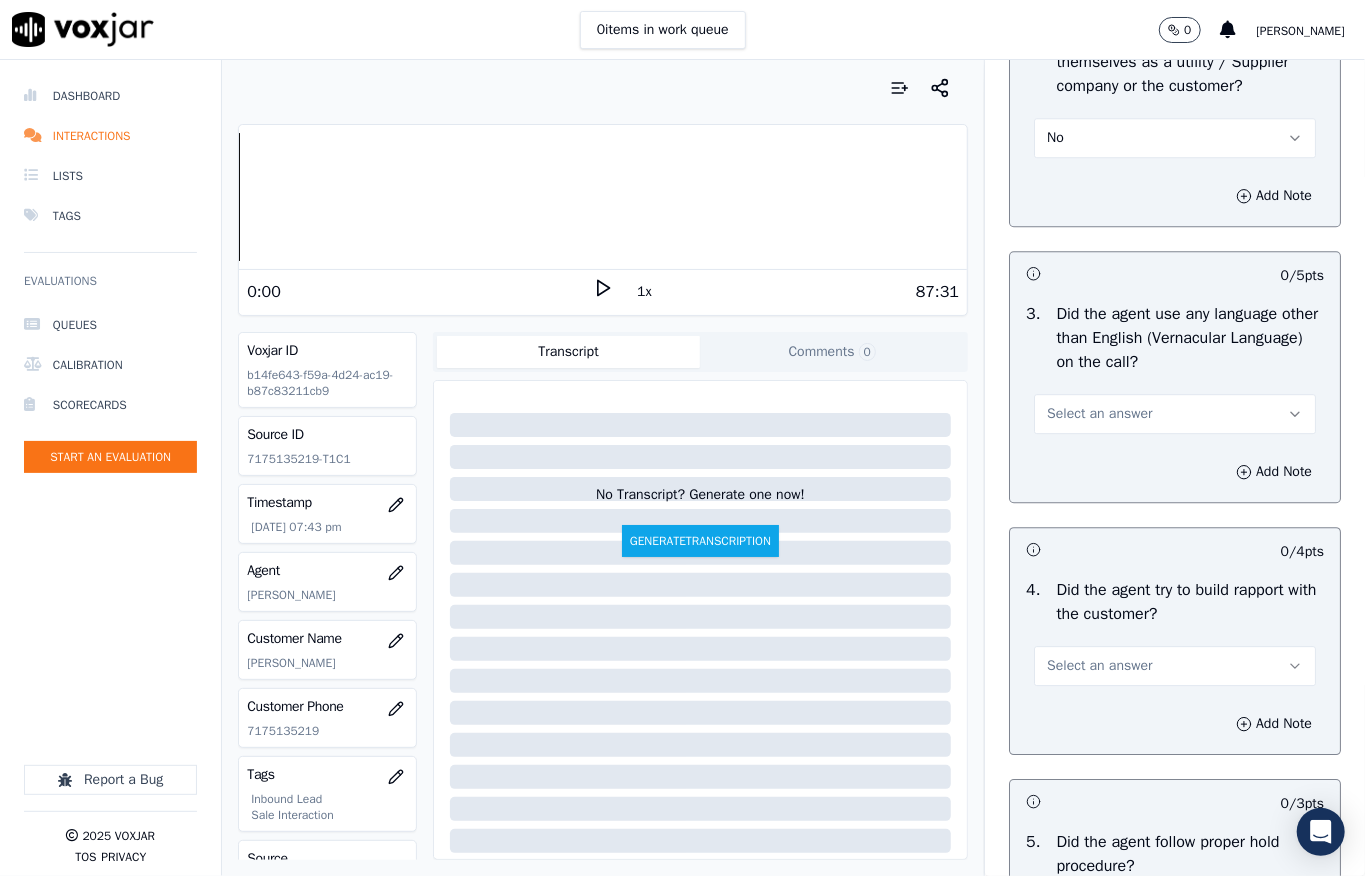 click on "Select an answer" at bounding box center [1099, 414] 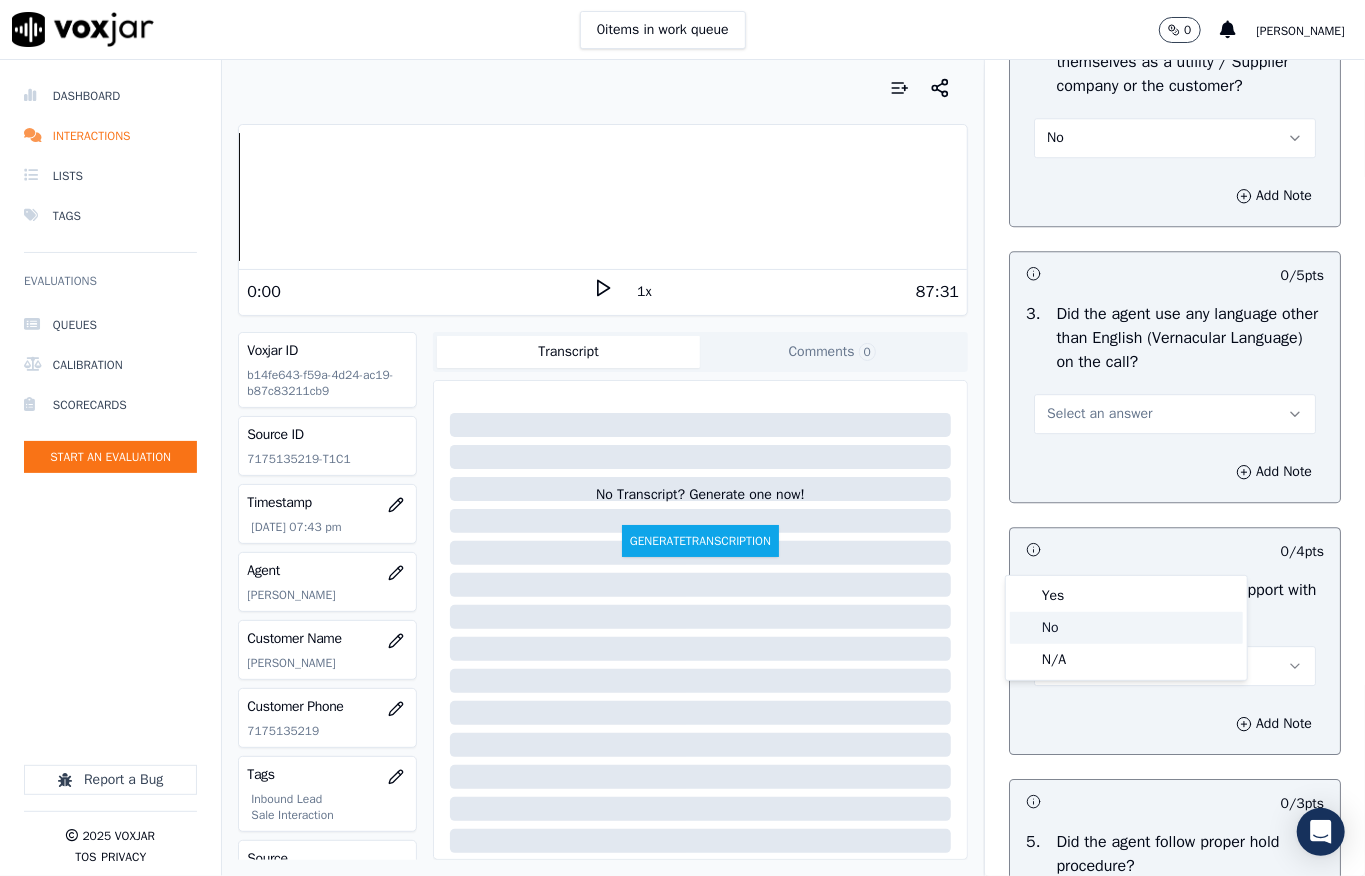 click on "No" 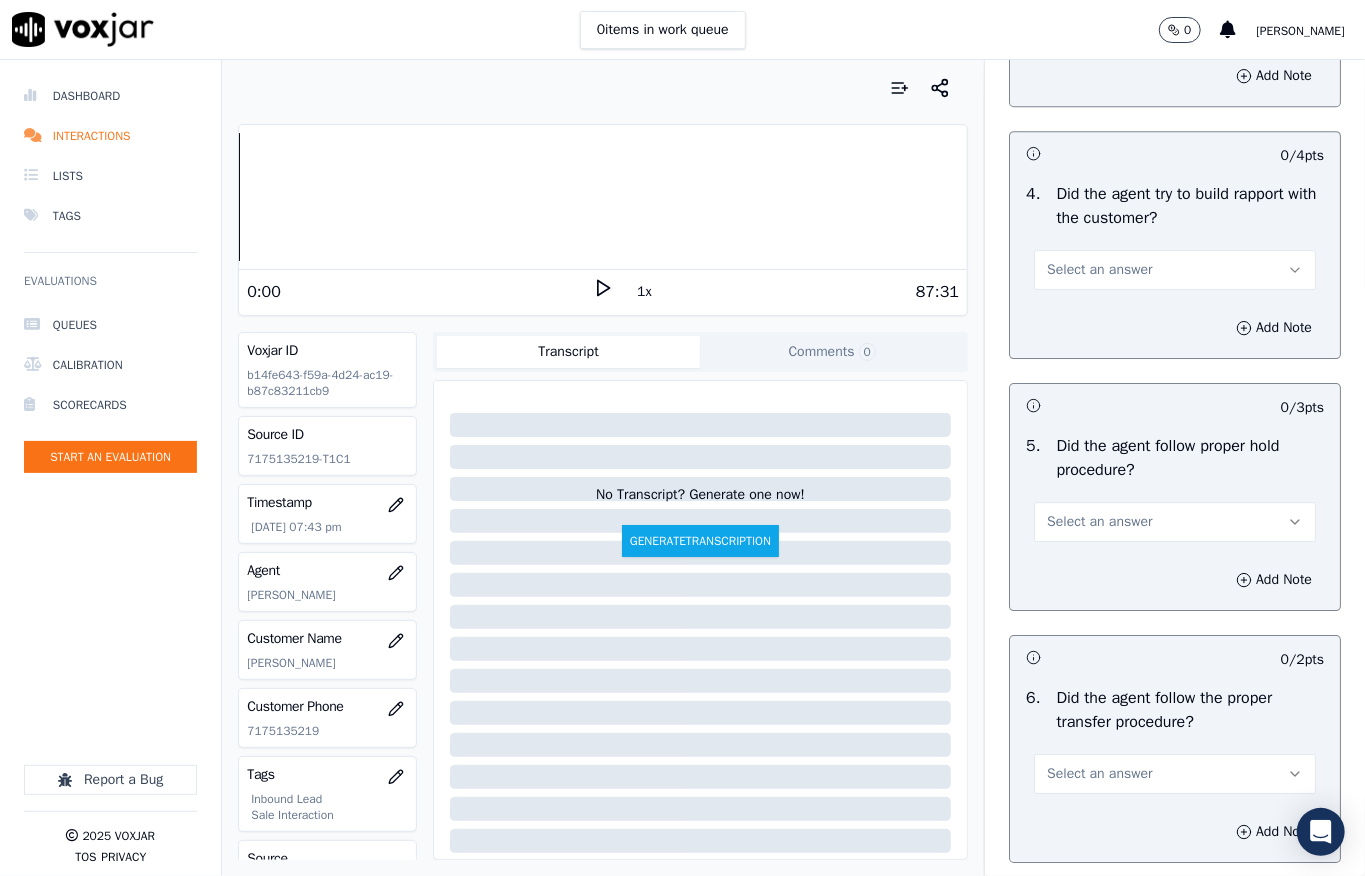 scroll, scrollTop: 3333, scrollLeft: 0, axis: vertical 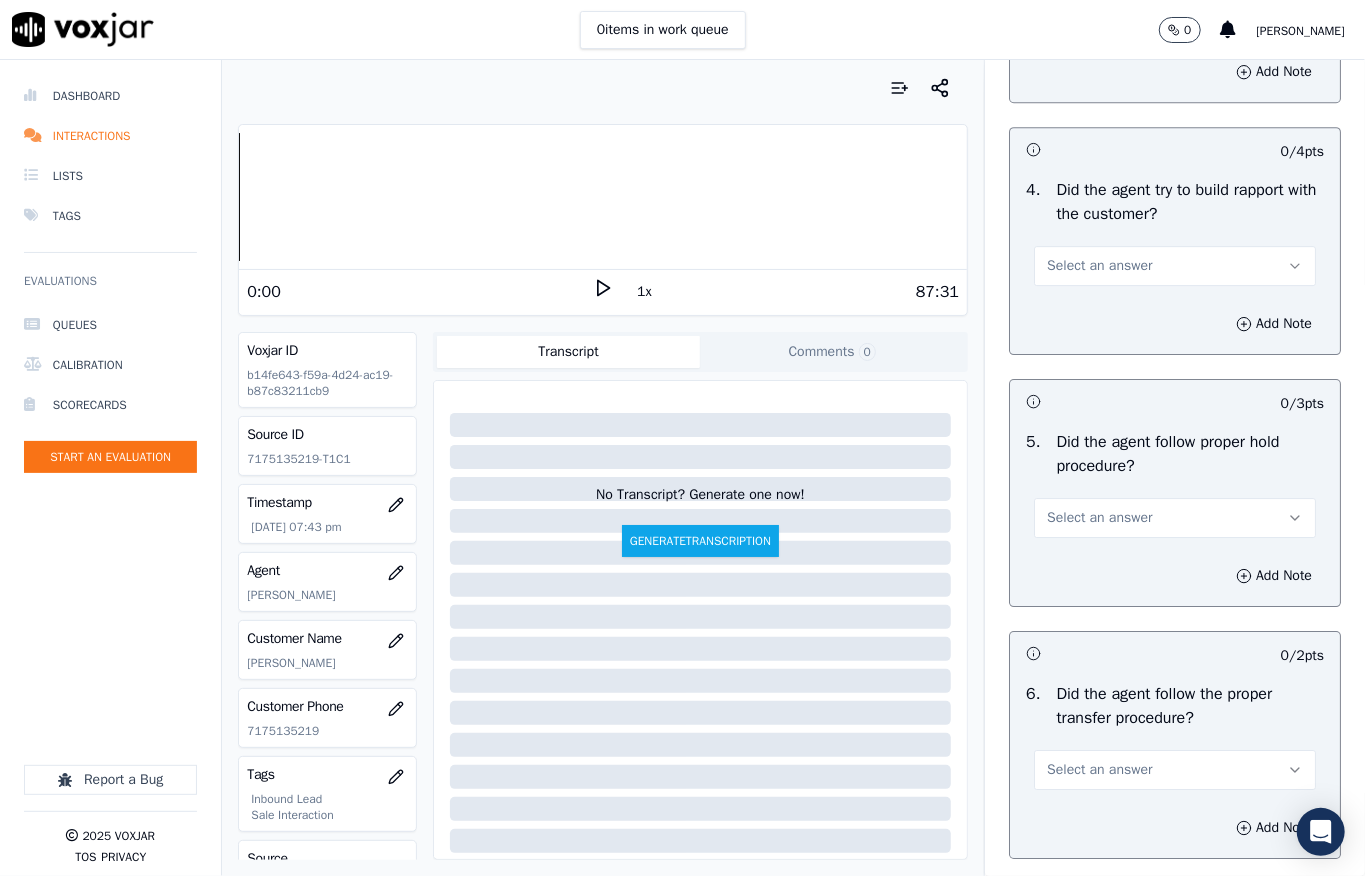 drag, startPoint x: 1094, startPoint y: 398, endPoint x: 1093, endPoint y: 408, distance: 10.049875 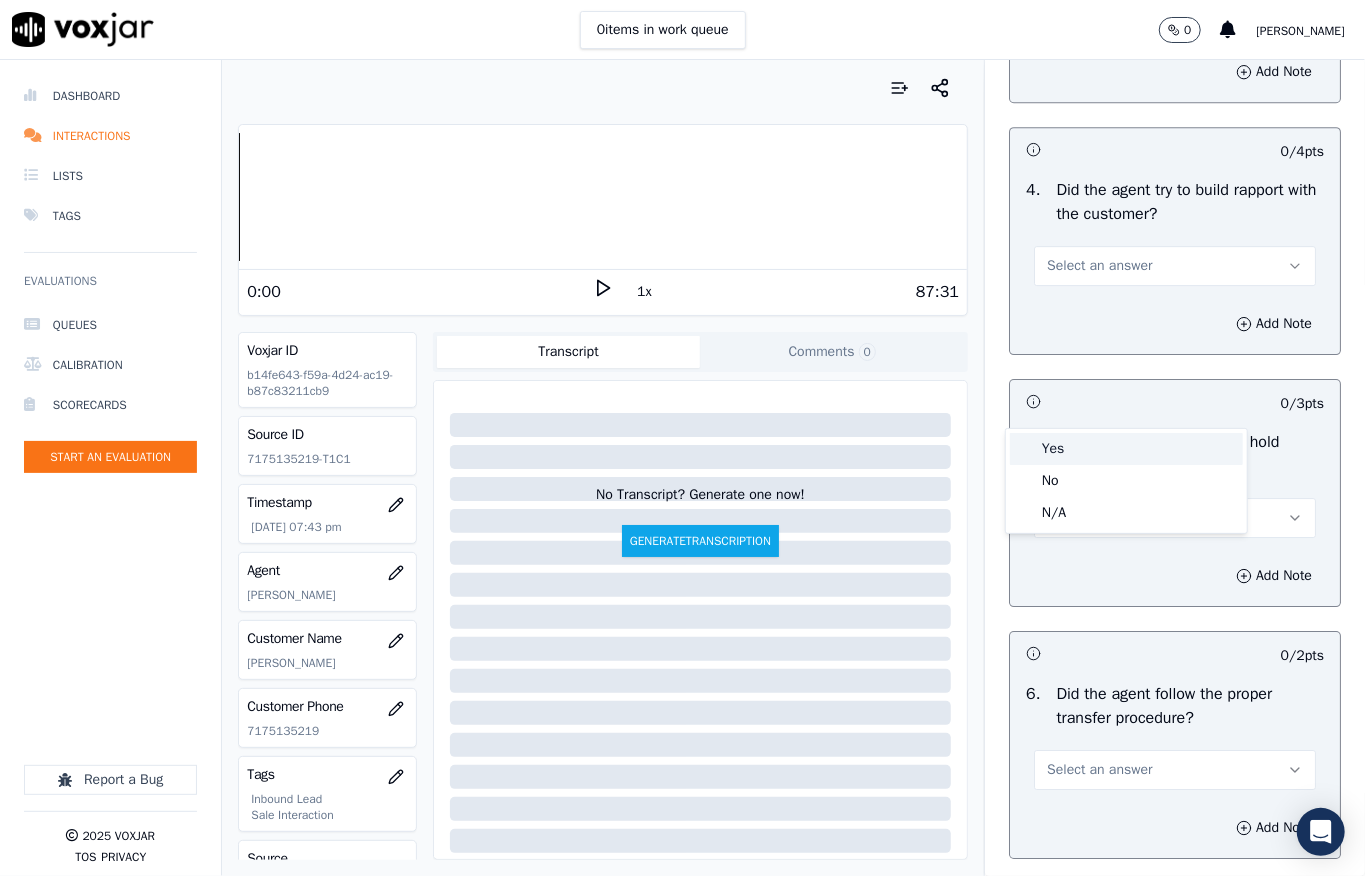 click on "Yes" at bounding box center (1126, 449) 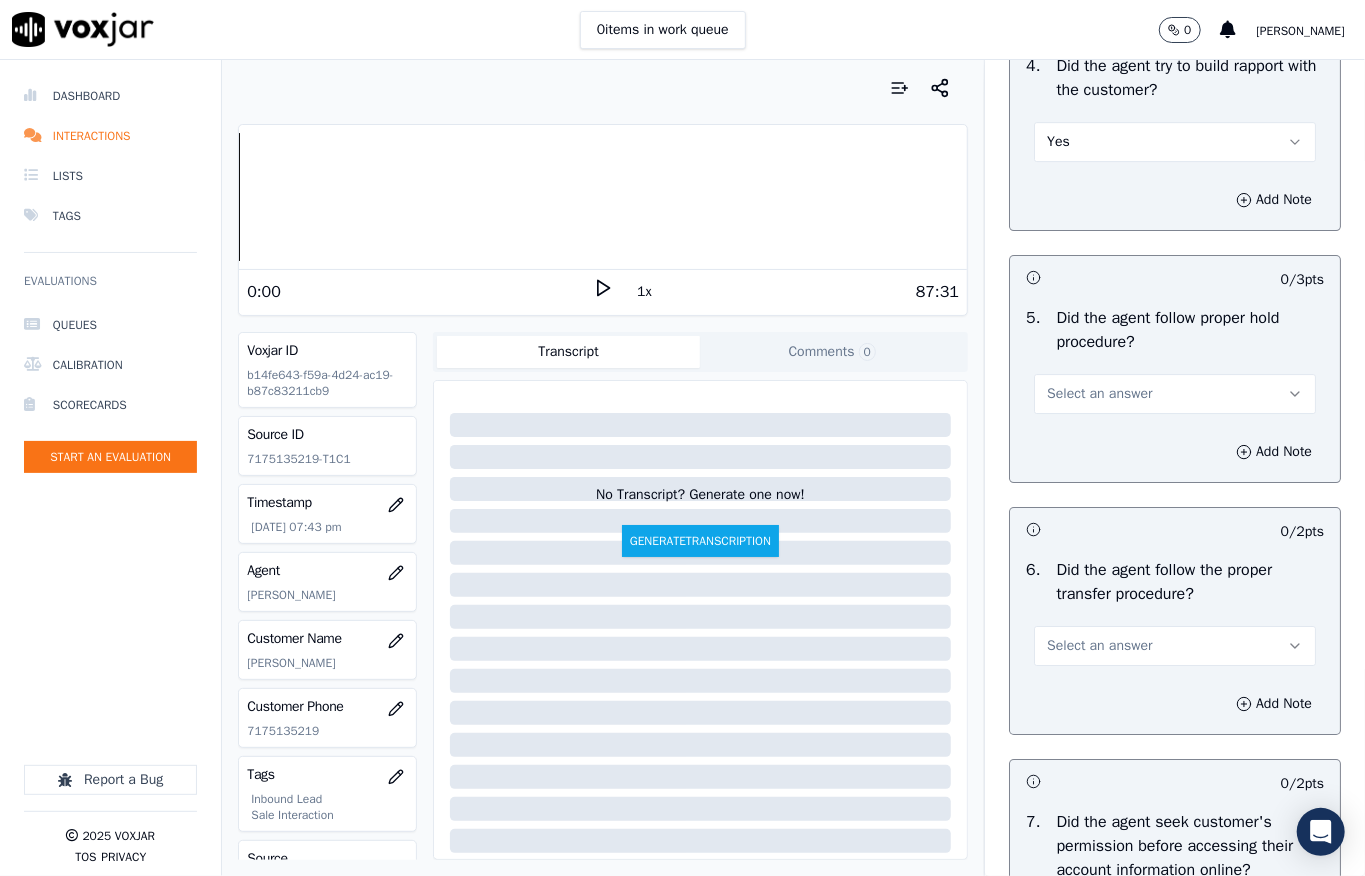 scroll, scrollTop: 3600, scrollLeft: 0, axis: vertical 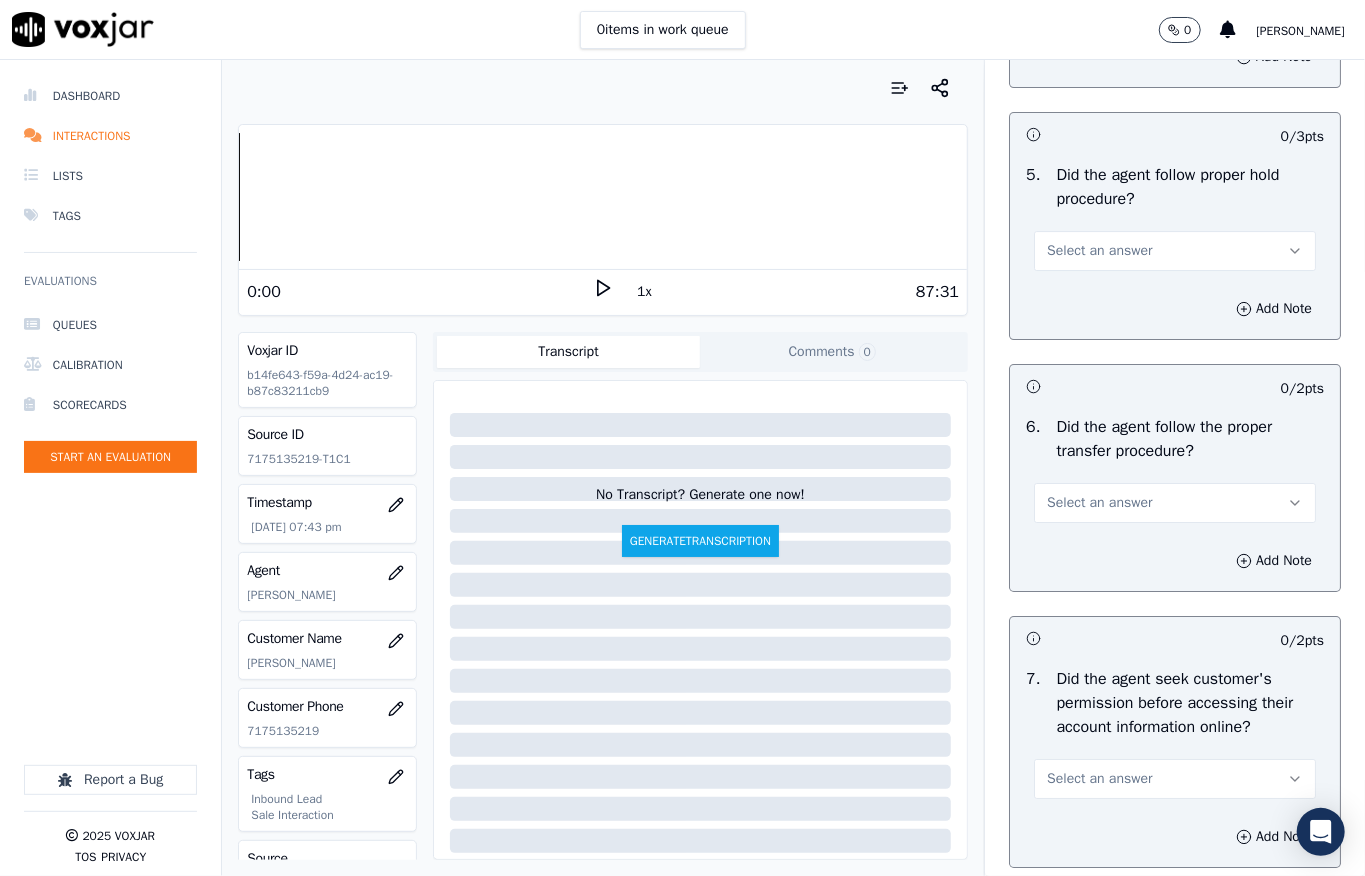 drag, startPoint x: 1062, startPoint y: 393, endPoint x: 1060, endPoint y: 406, distance: 13.152946 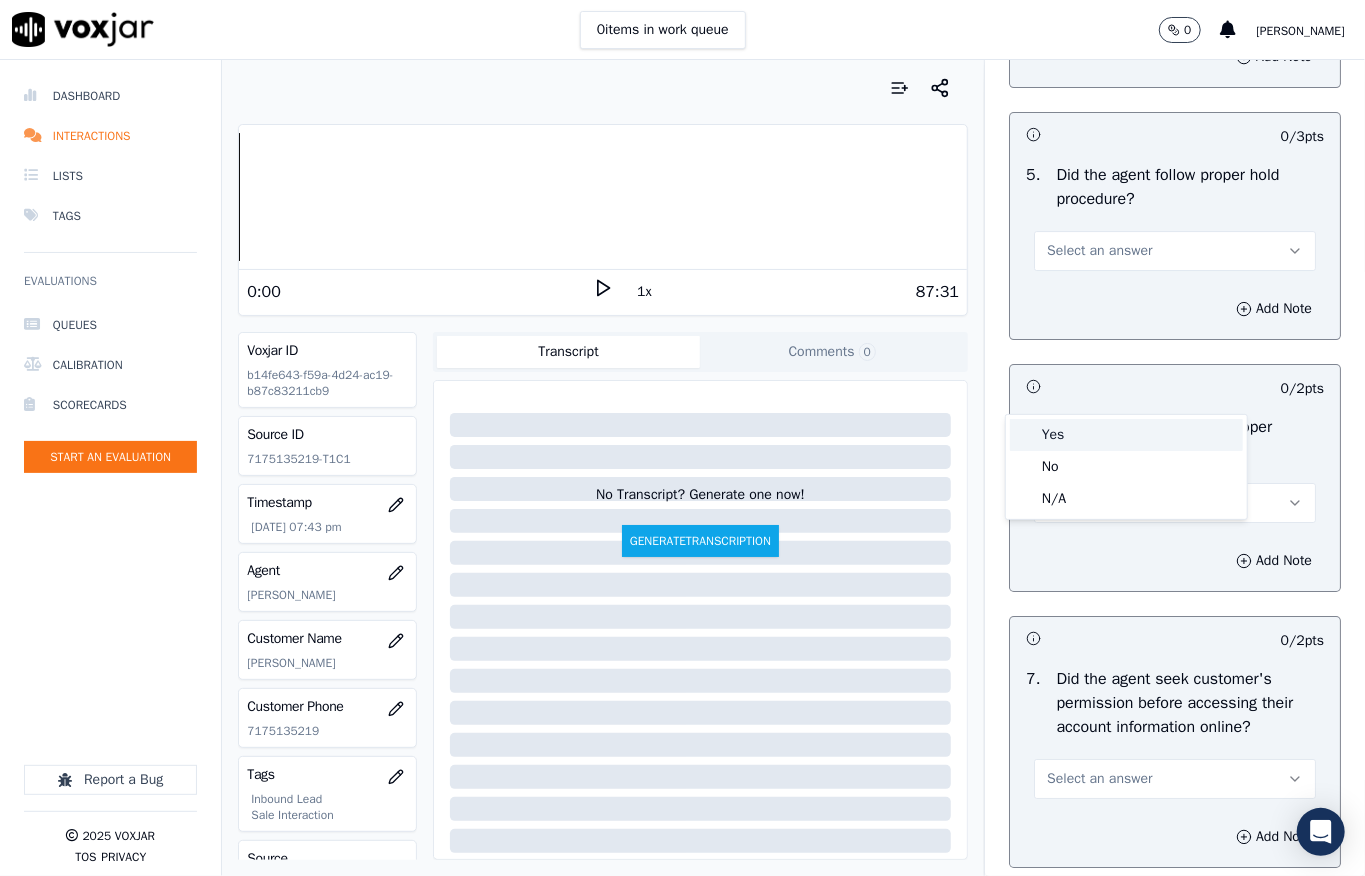 click on "Yes" at bounding box center [1126, 435] 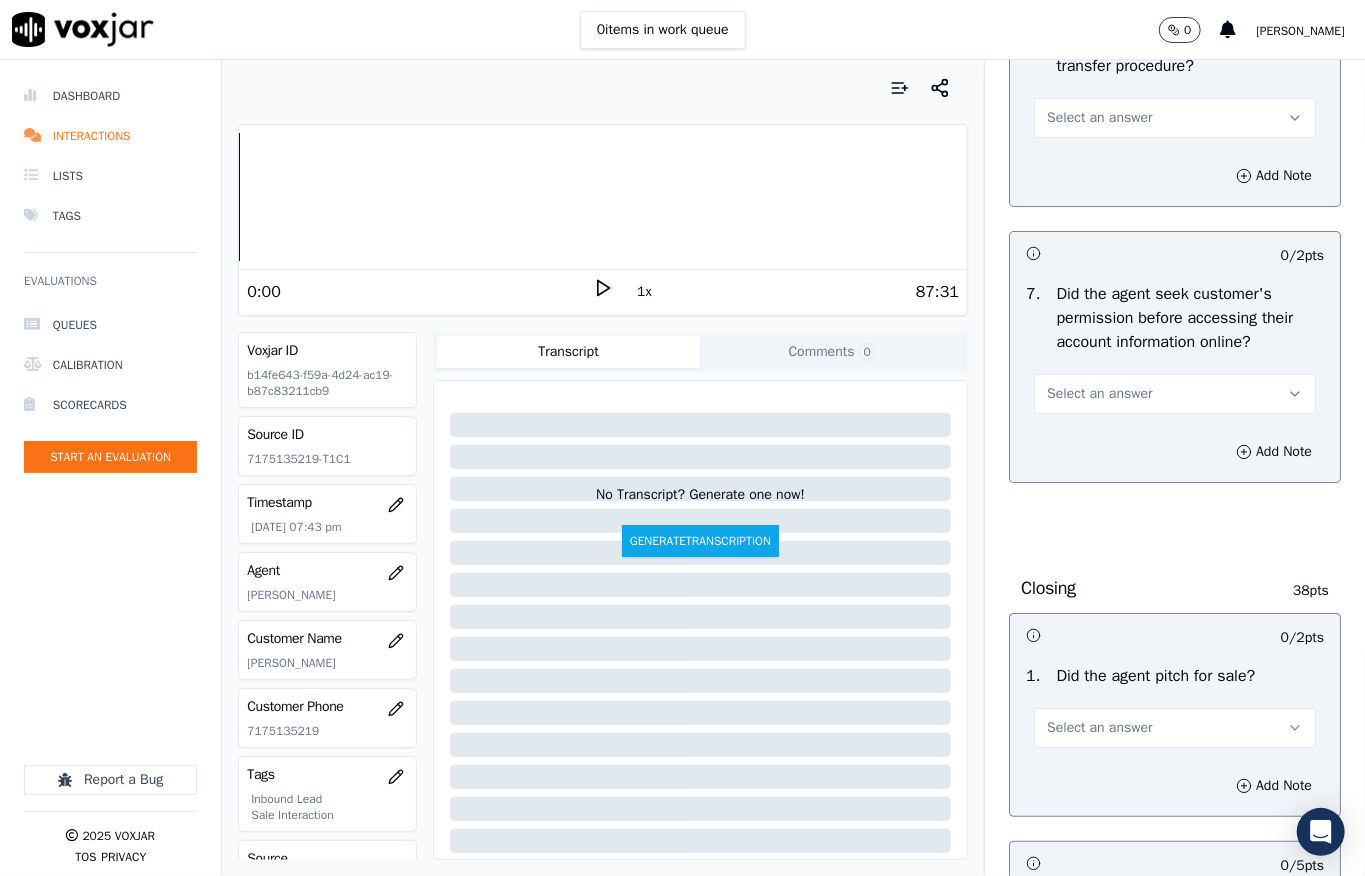 scroll, scrollTop: 4000, scrollLeft: 0, axis: vertical 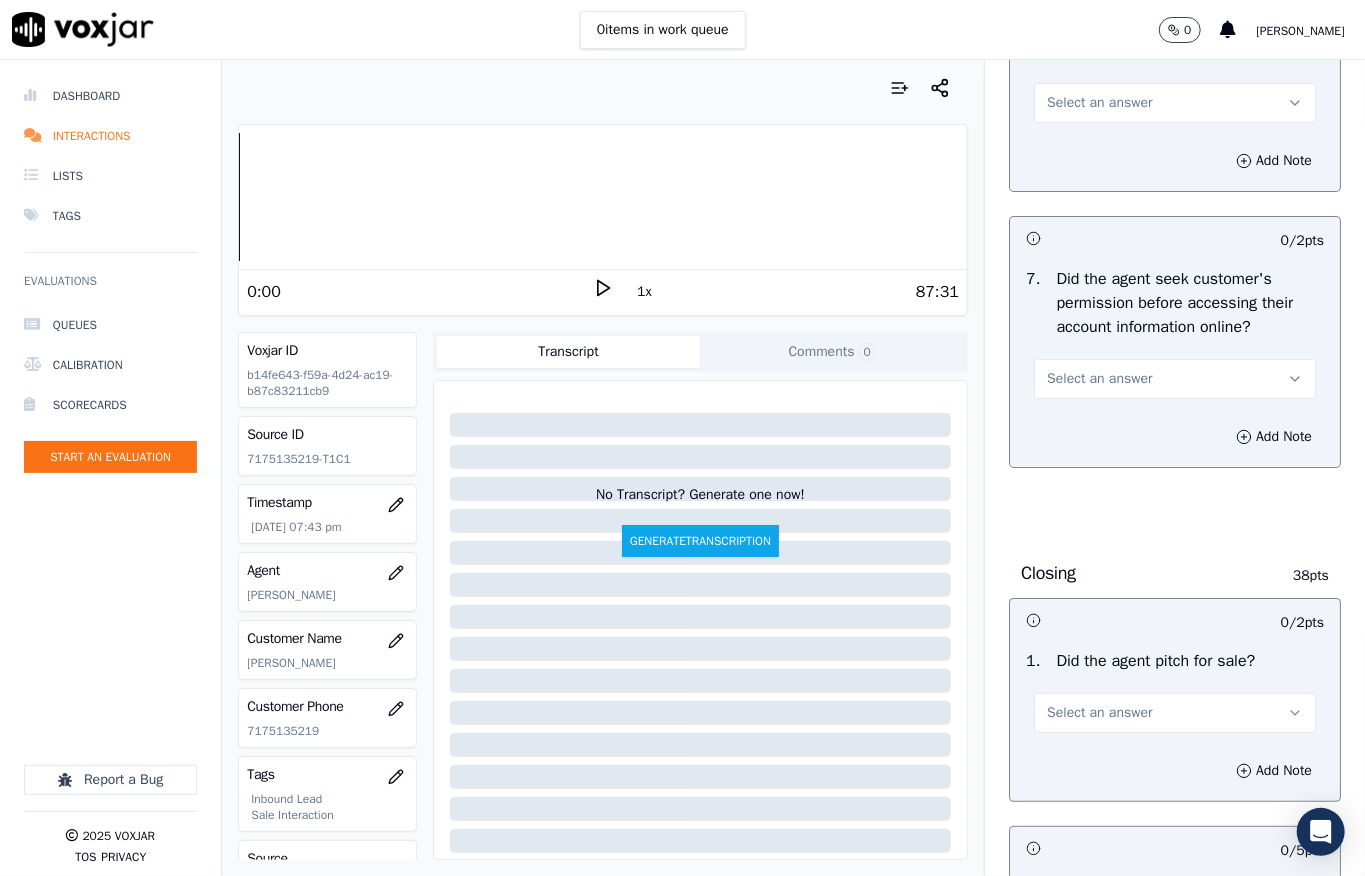 click on "Select an answer" at bounding box center (1099, 103) 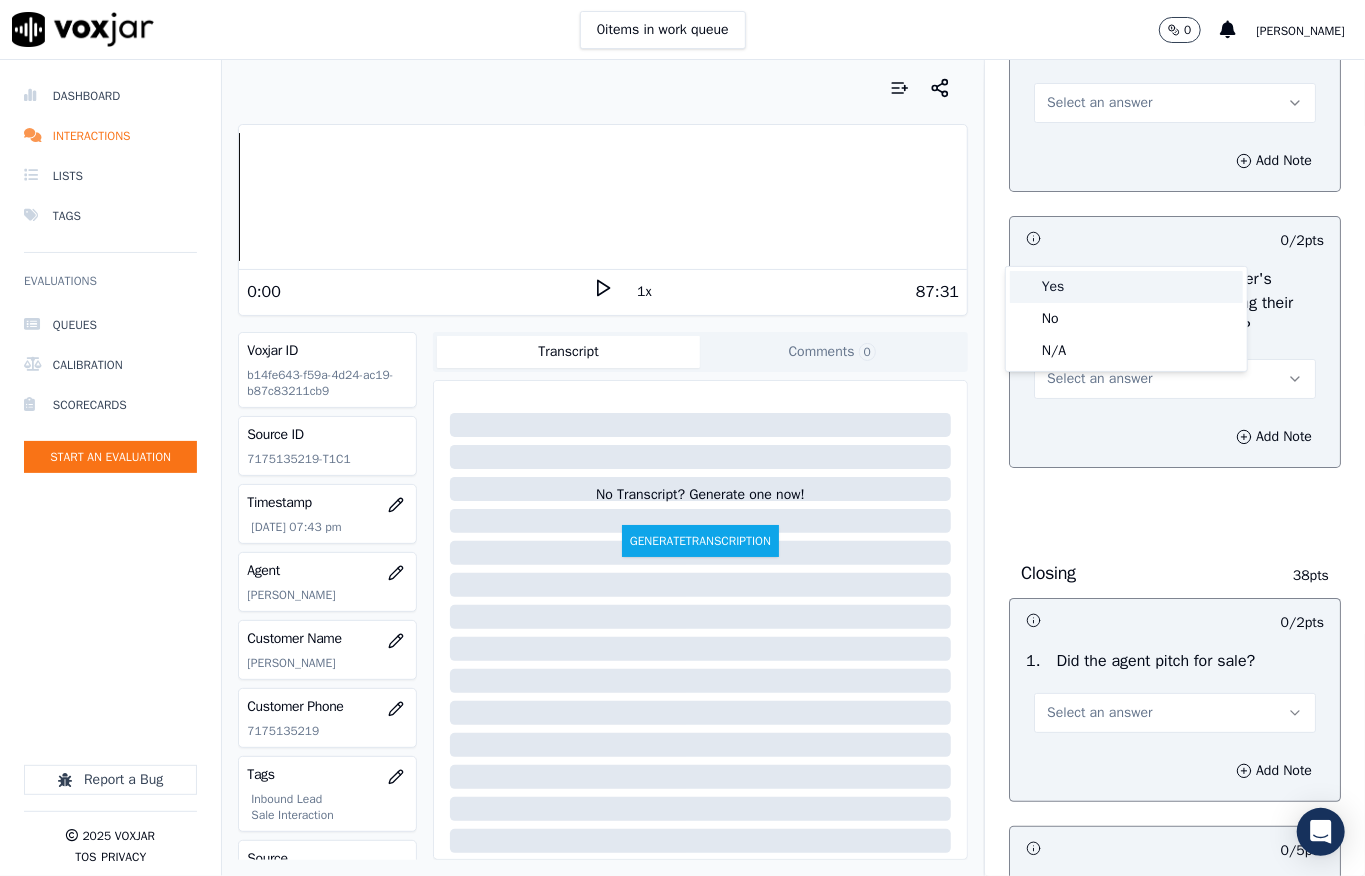 click on "Yes" at bounding box center [1126, 287] 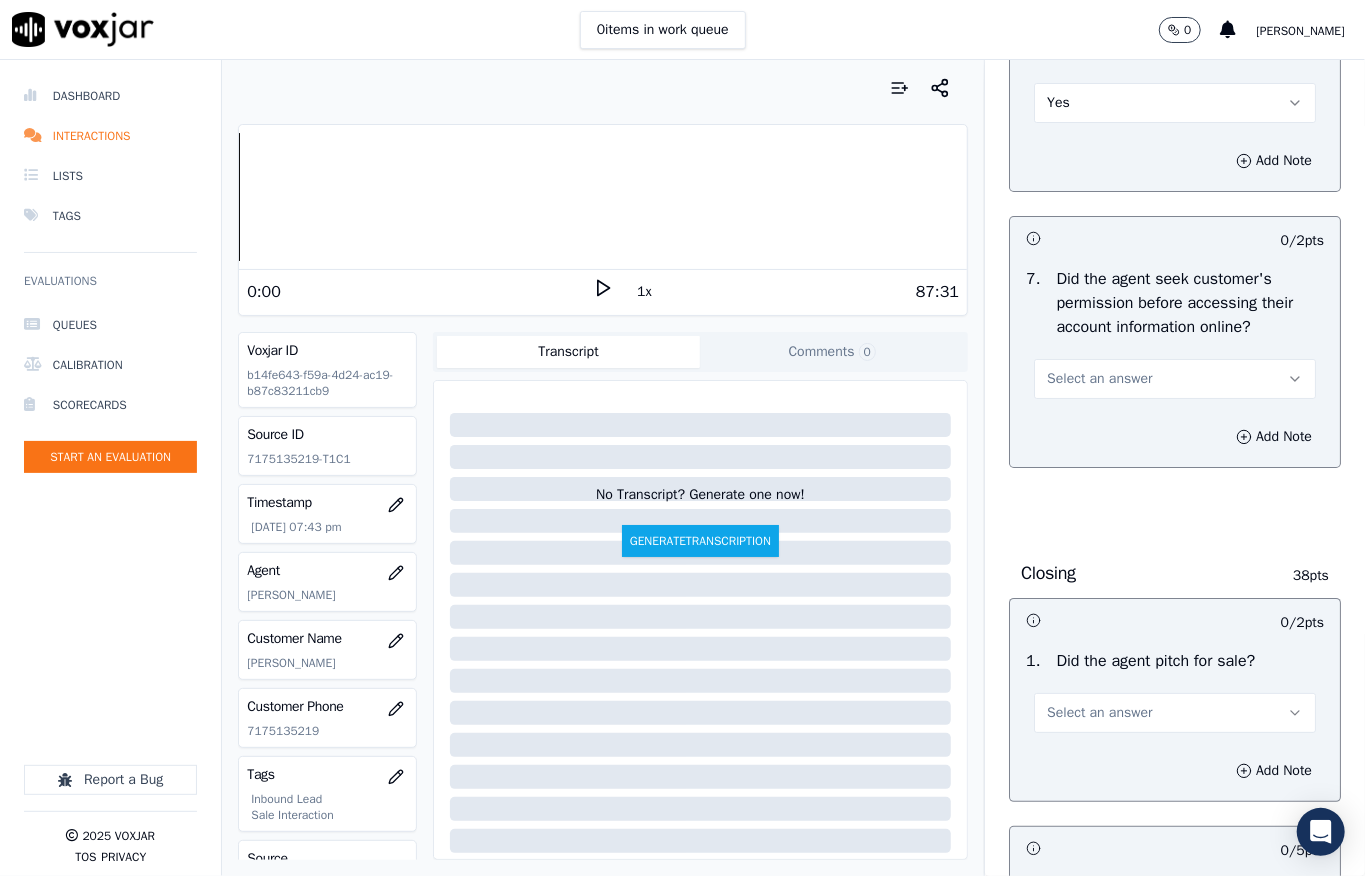 click on "Select an answer" at bounding box center [1175, 379] 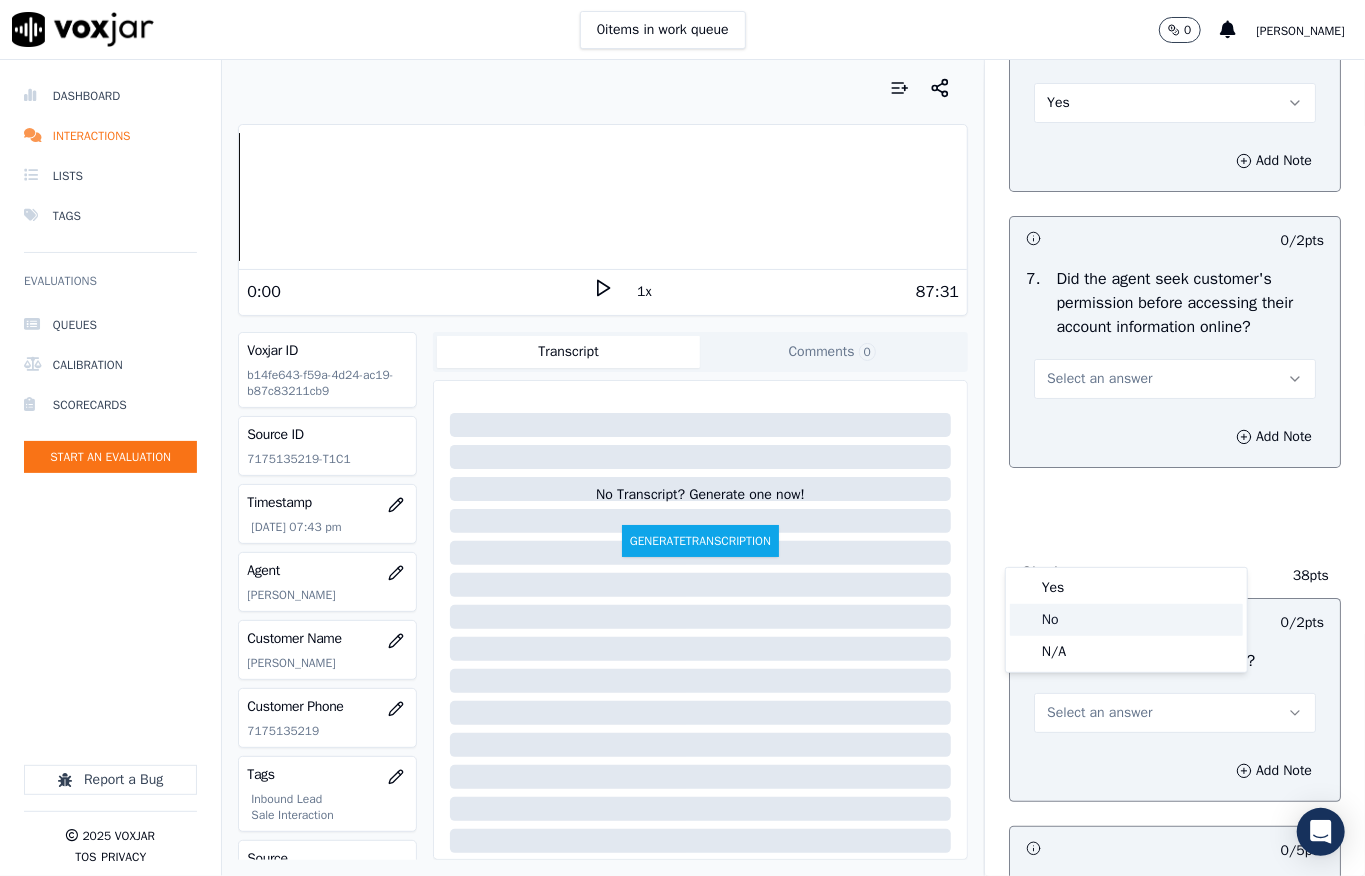 click on "No" 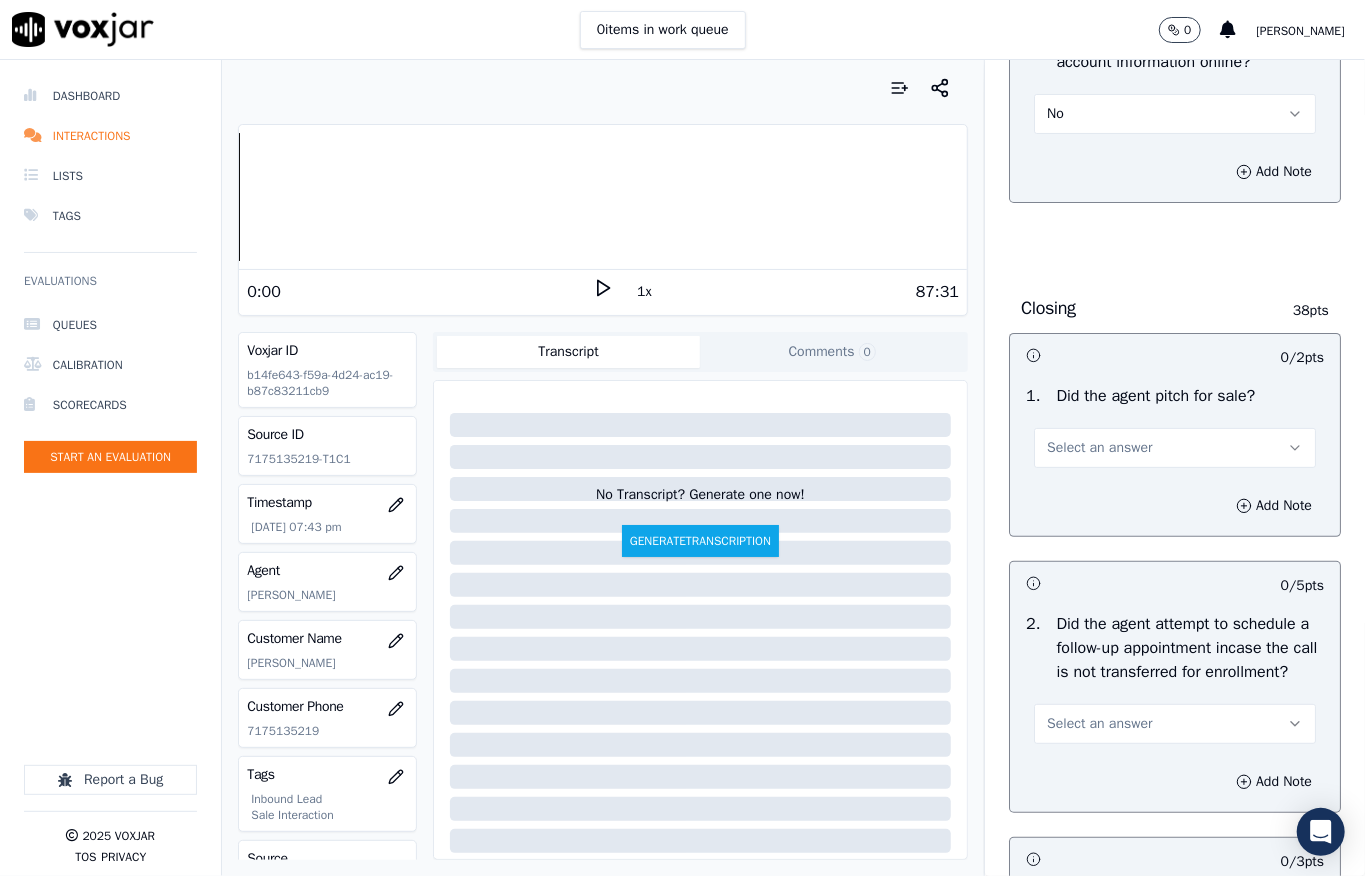 scroll, scrollTop: 4266, scrollLeft: 0, axis: vertical 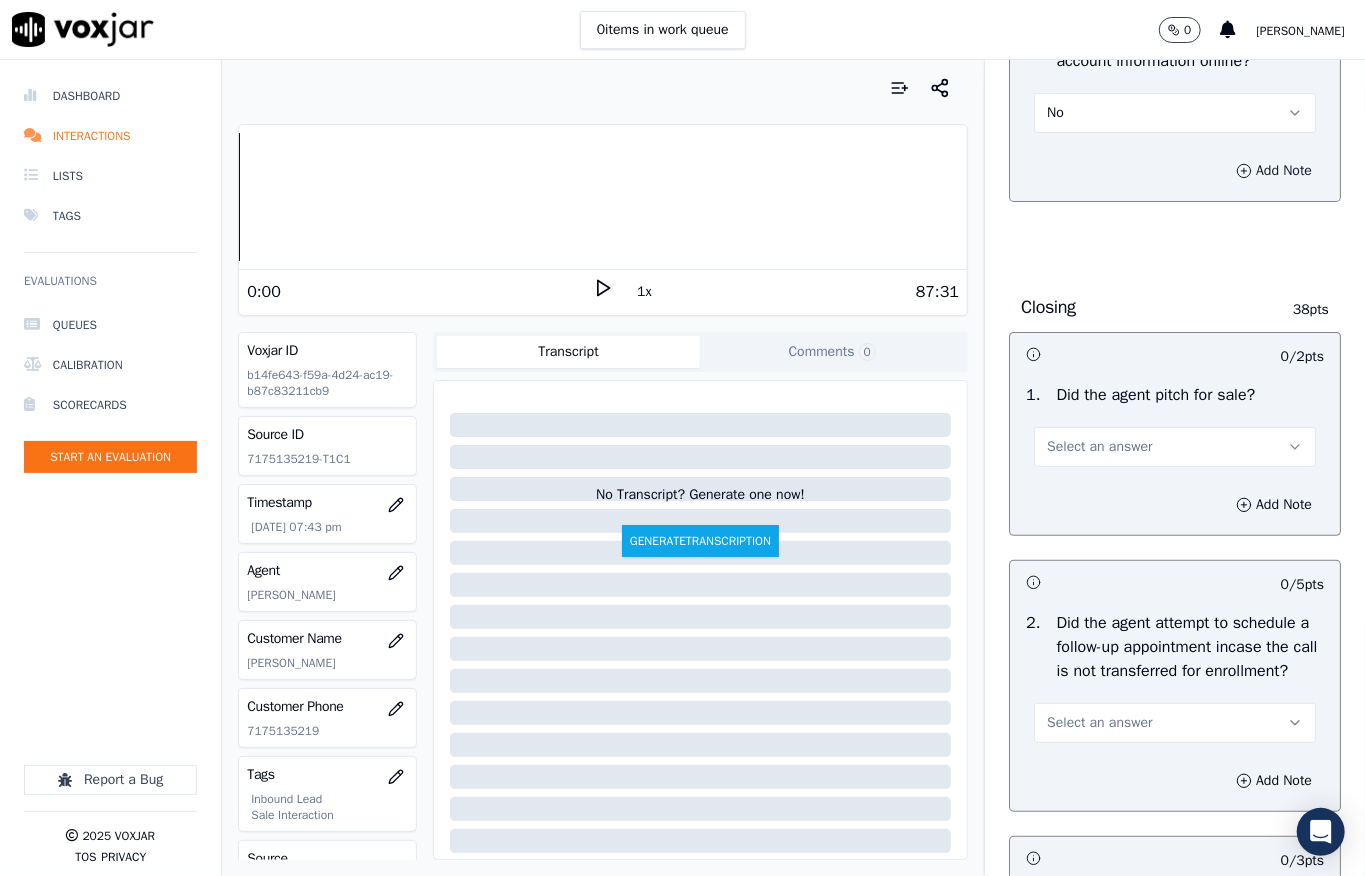 click on "Add Note" at bounding box center [1274, 171] 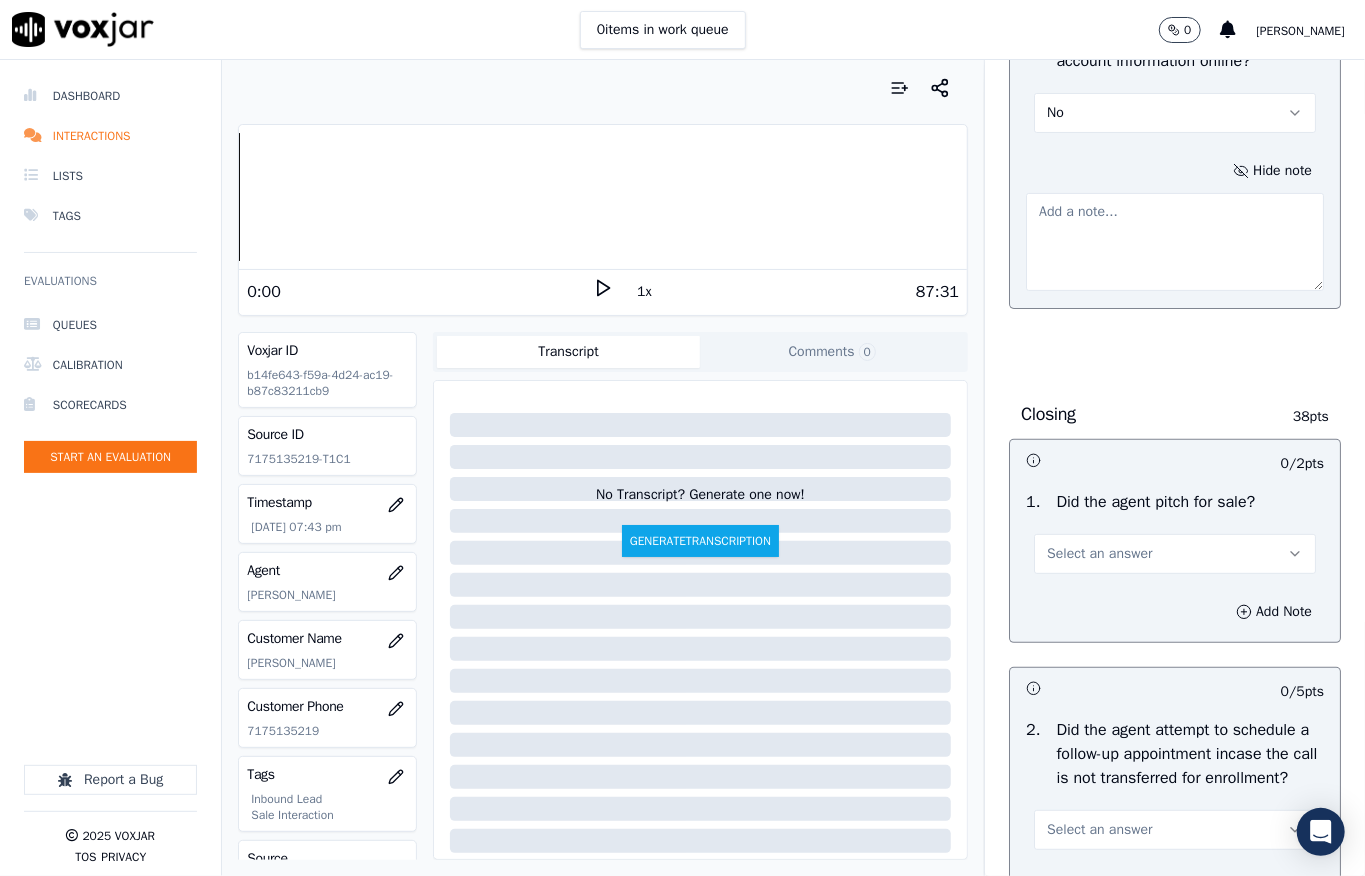 click at bounding box center (1175, 242) 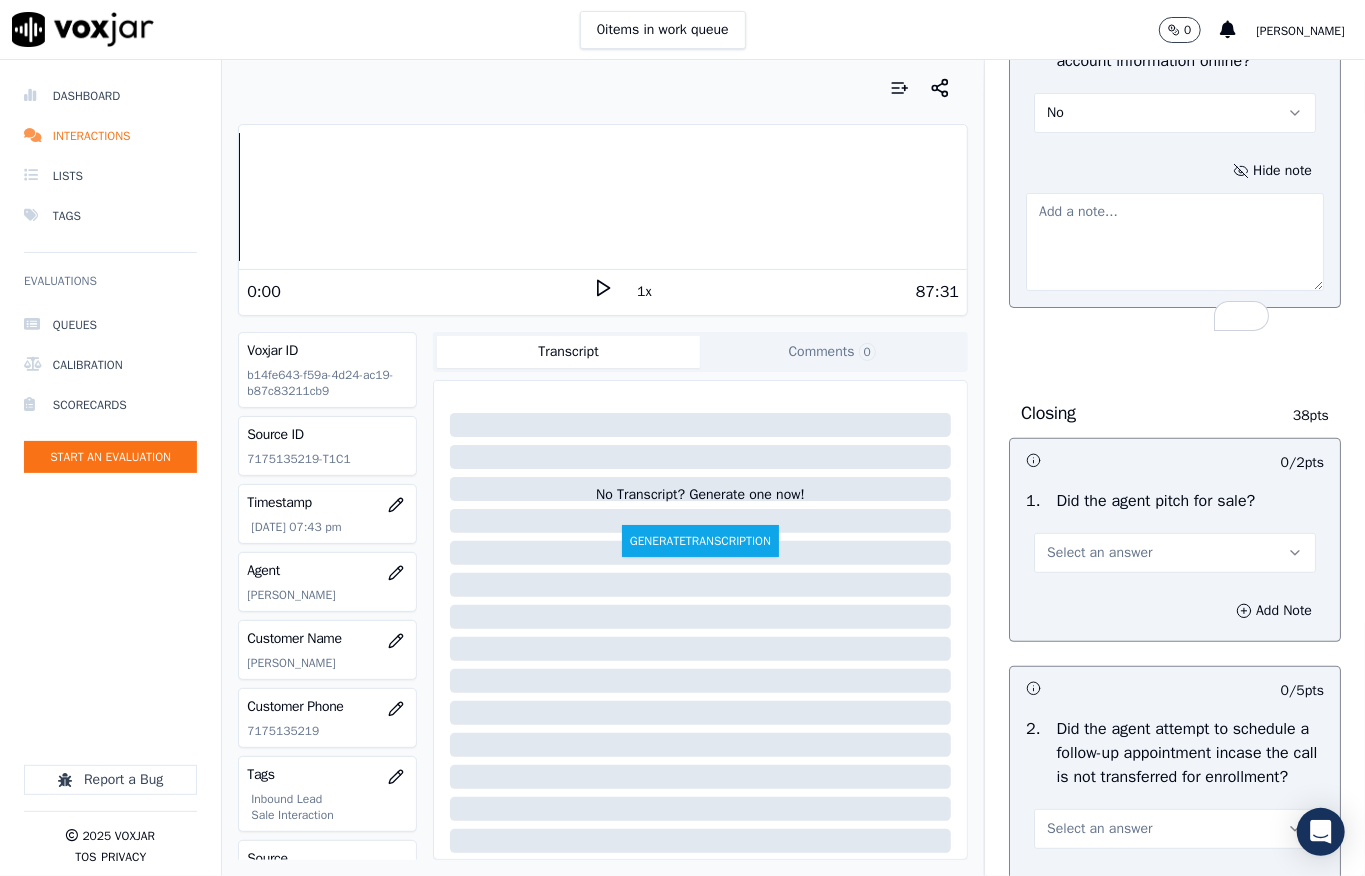 paste on "Call id - 20250630-144015_@8:14 - The agent failed to pitch for permission before sharing the account details with the customer //" 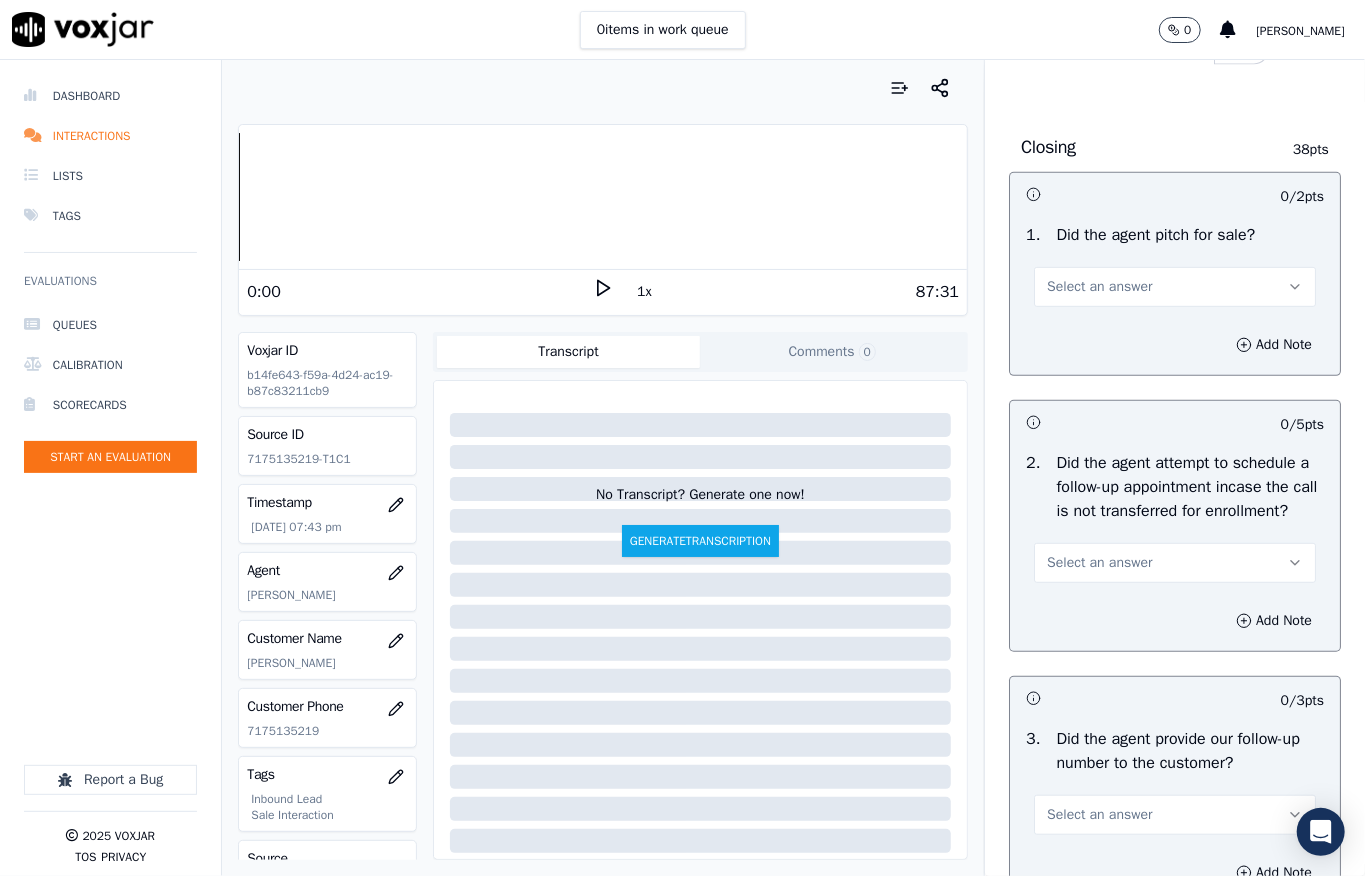 scroll, scrollTop: 4533, scrollLeft: 0, axis: vertical 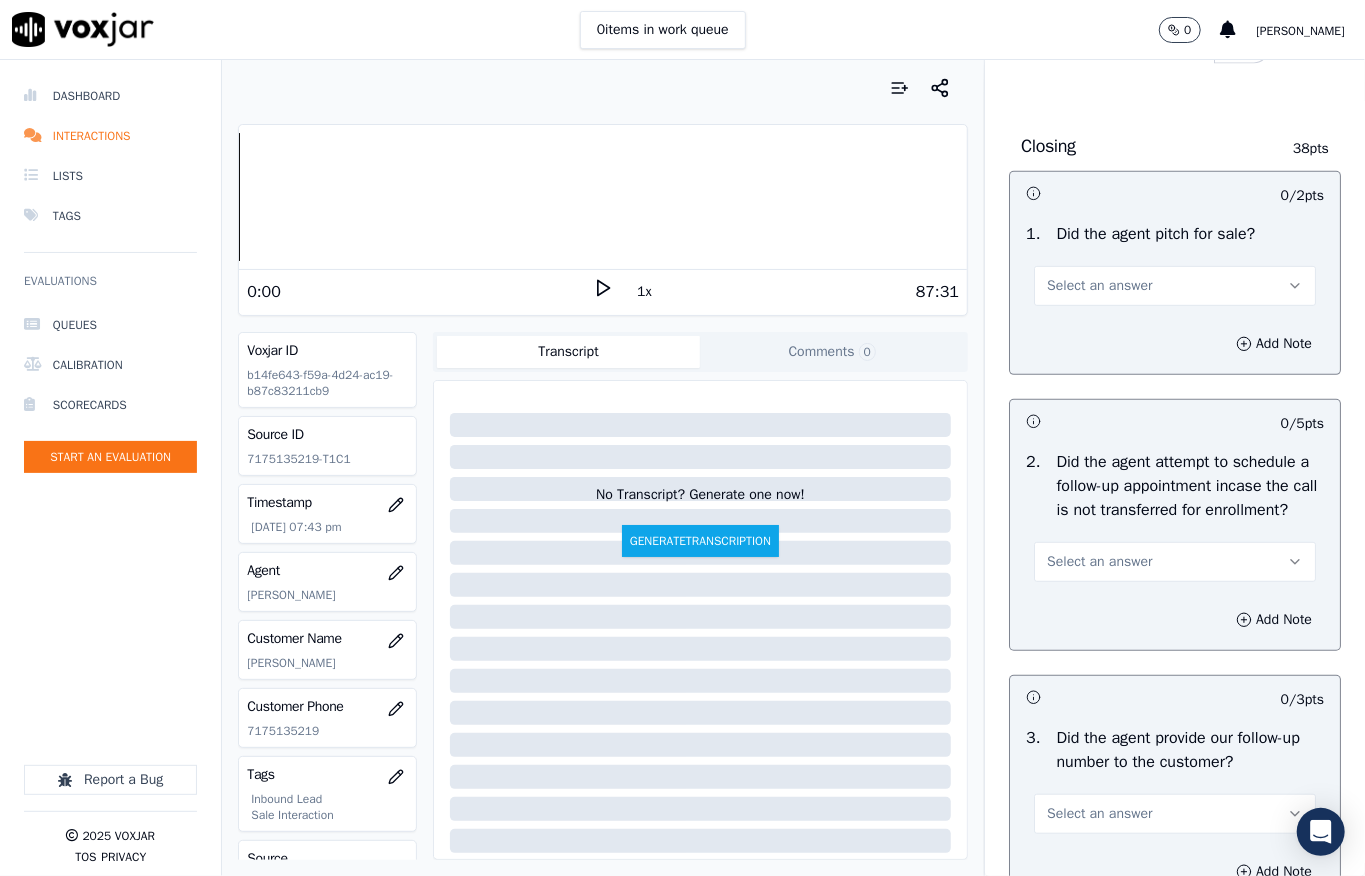 type on "Call id - 20250630-144015_@8:14 - The agent failed to pitch for permission before sharing the account details with the customer //" 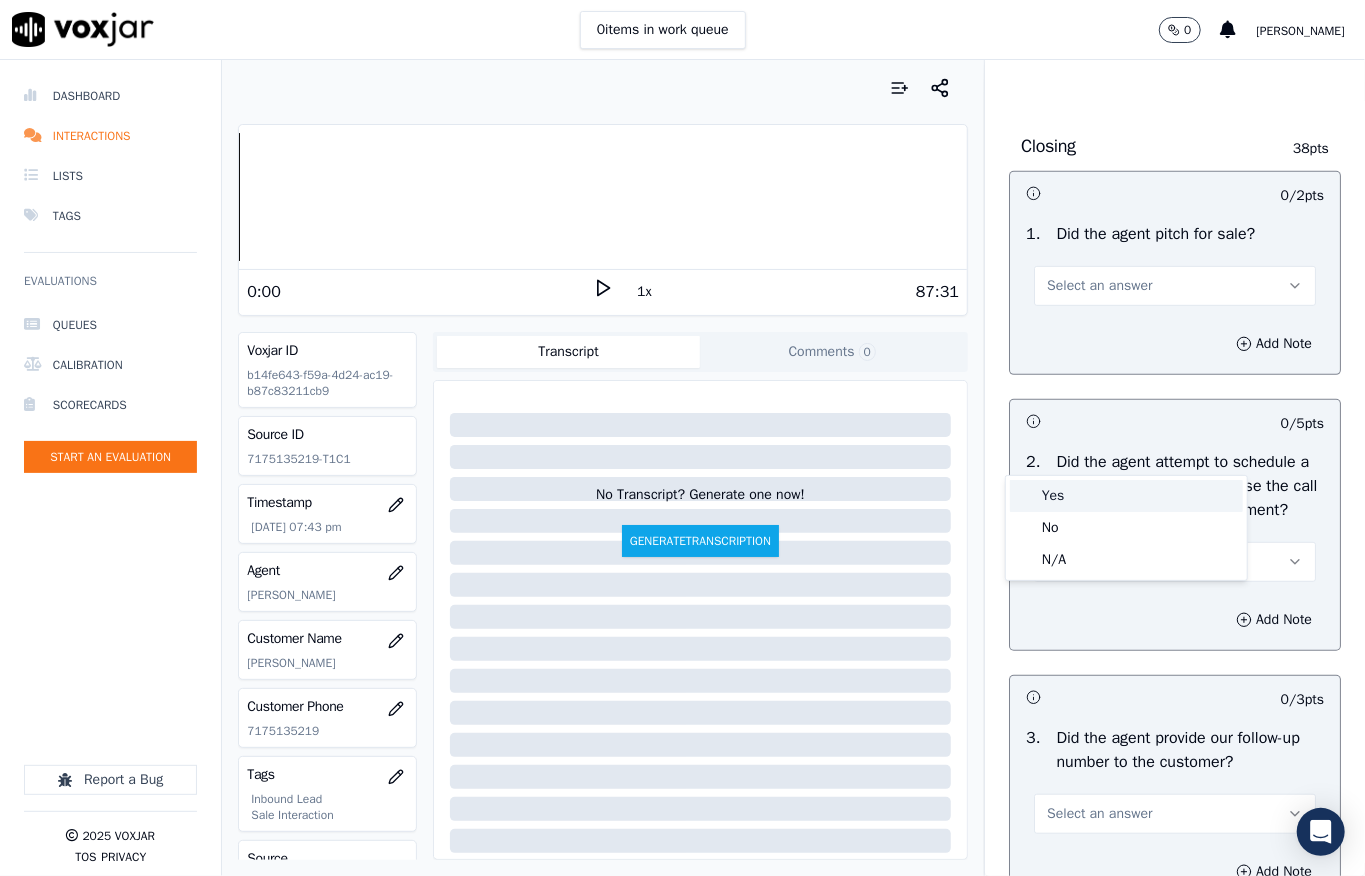 click on "Yes" at bounding box center (1126, 496) 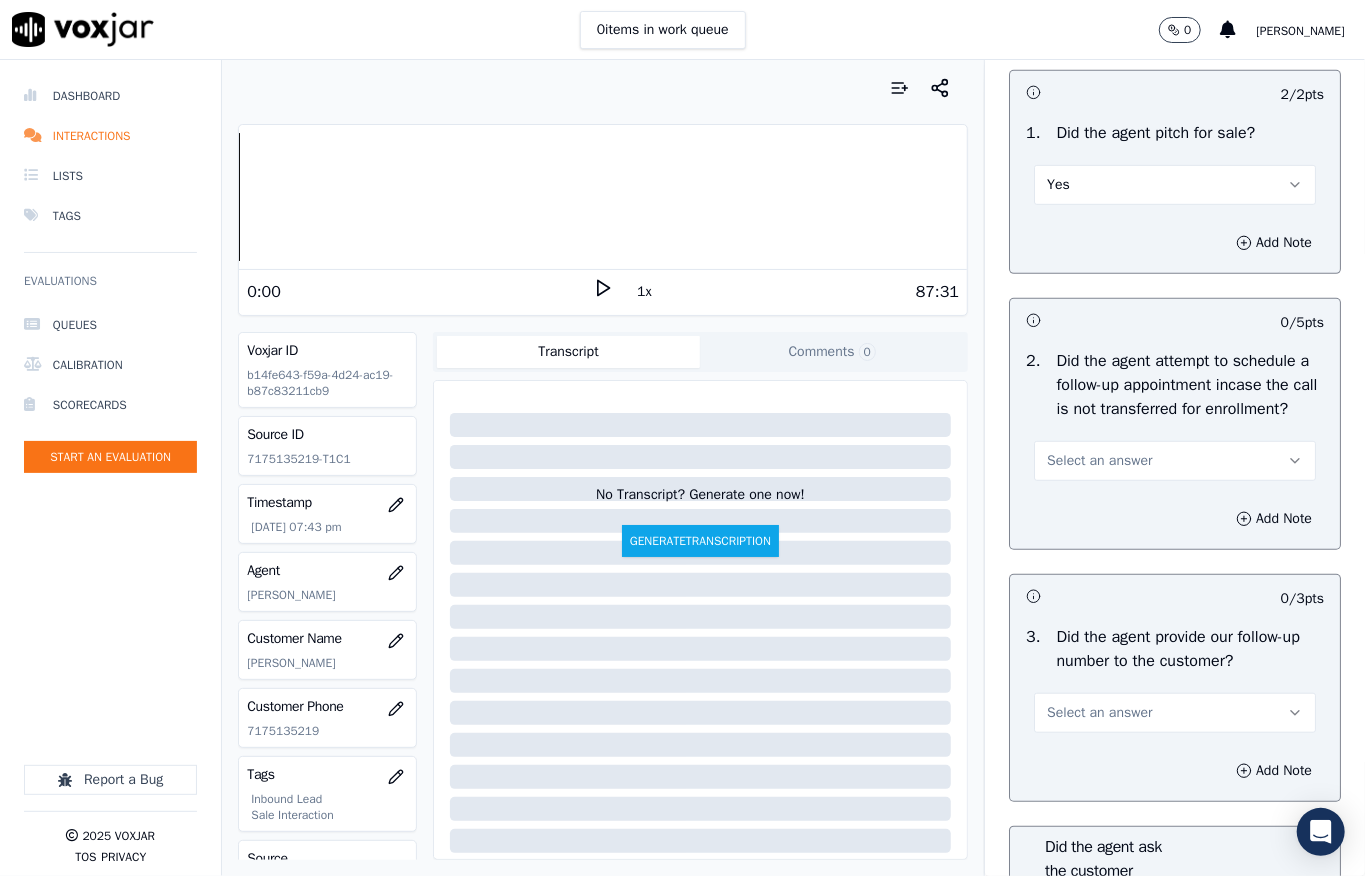 scroll, scrollTop: 4933, scrollLeft: 0, axis: vertical 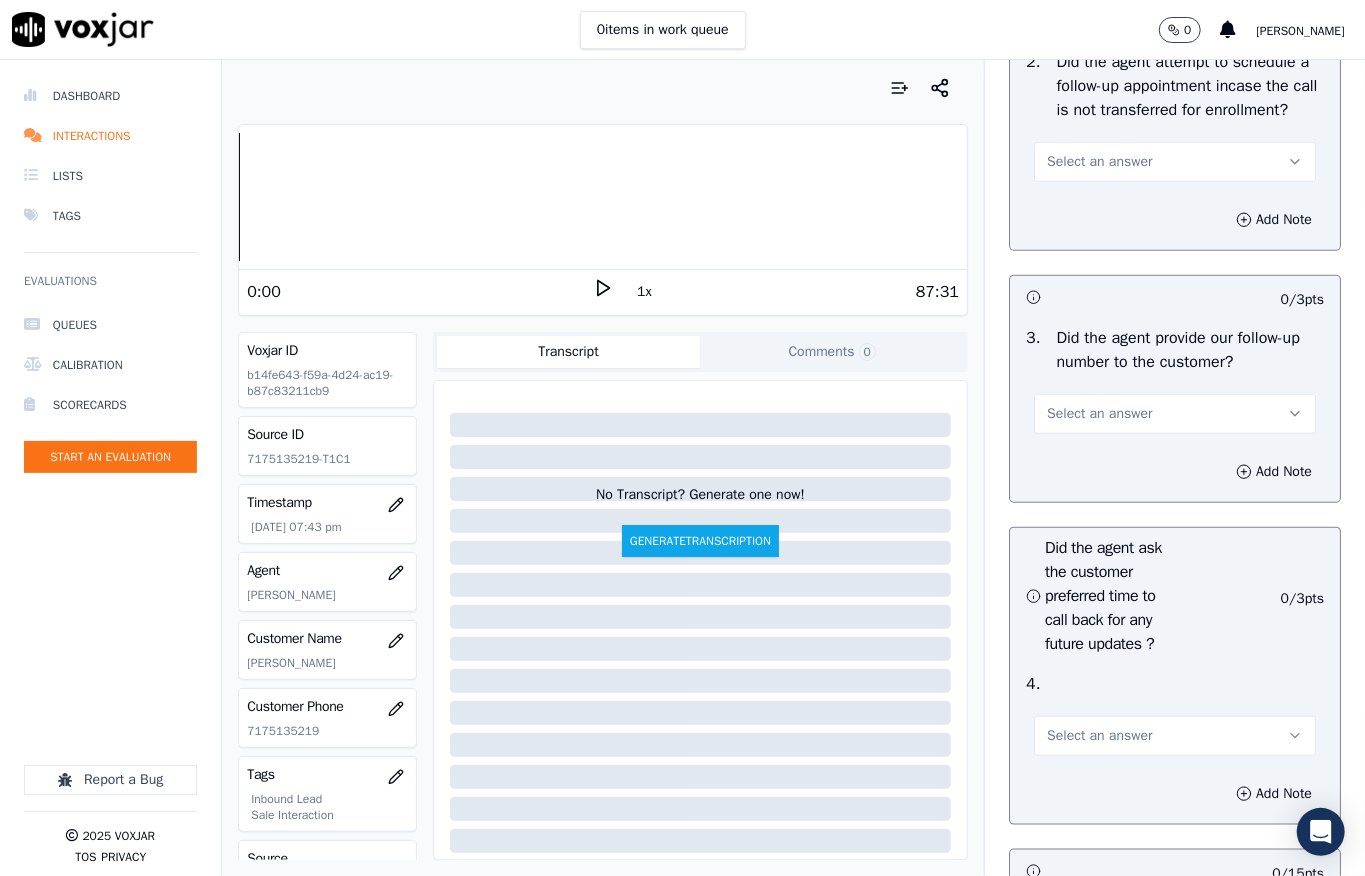 click on "Select an answer" at bounding box center [1099, 162] 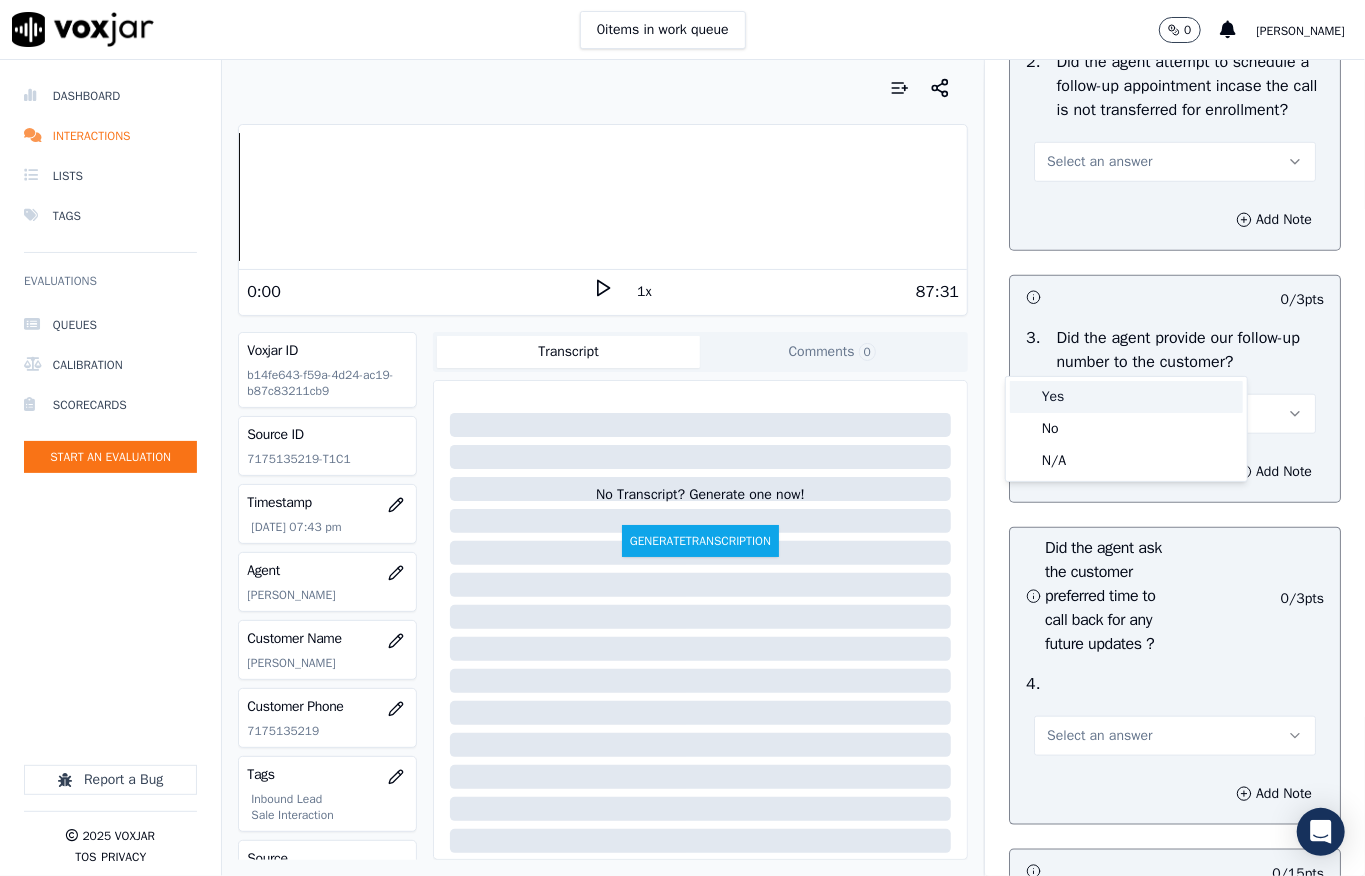 click on "Yes" at bounding box center [1126, 397] 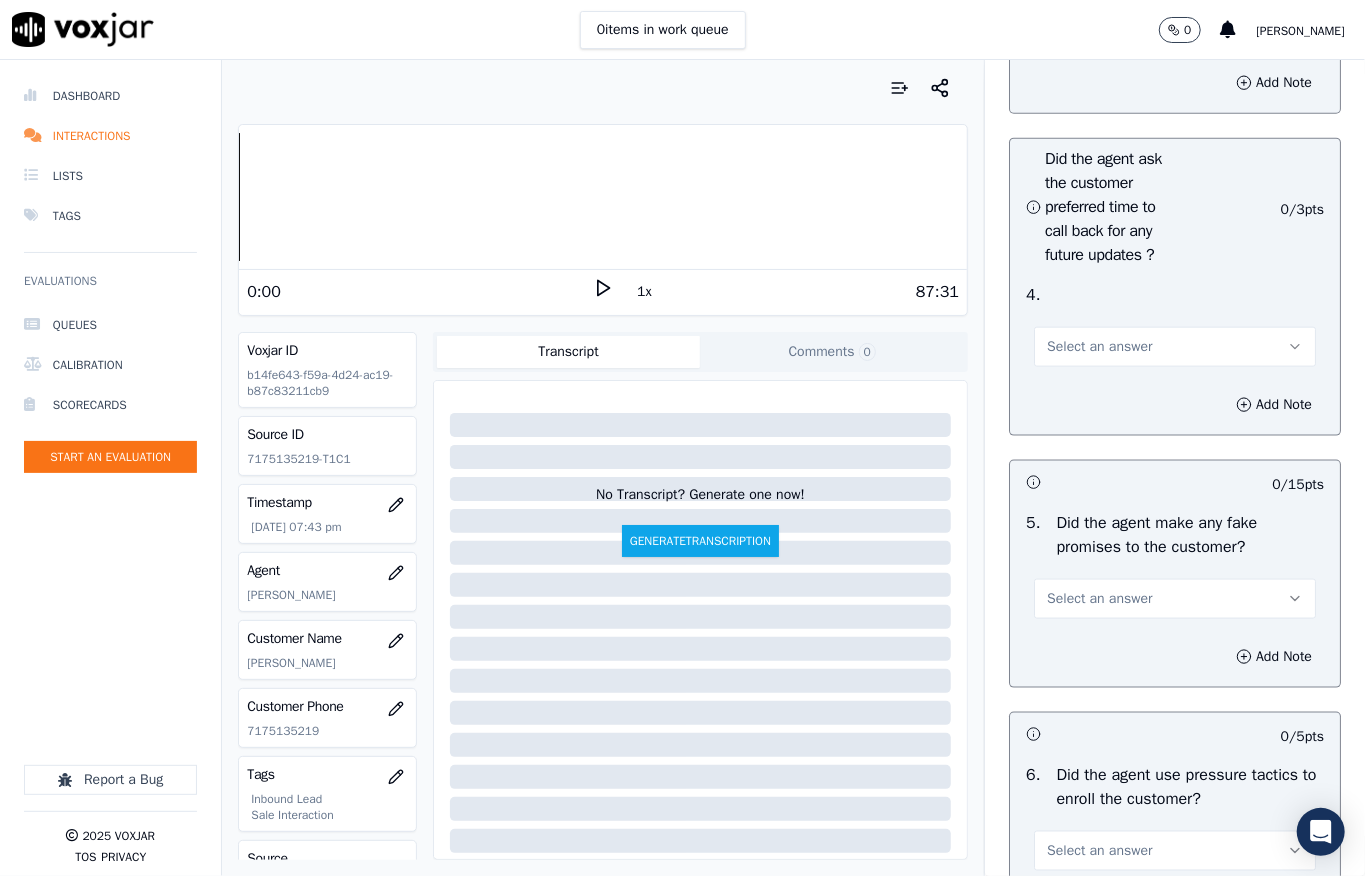 scroll, scrollTop: 5333, scrollLeft: 0, axis: vertical 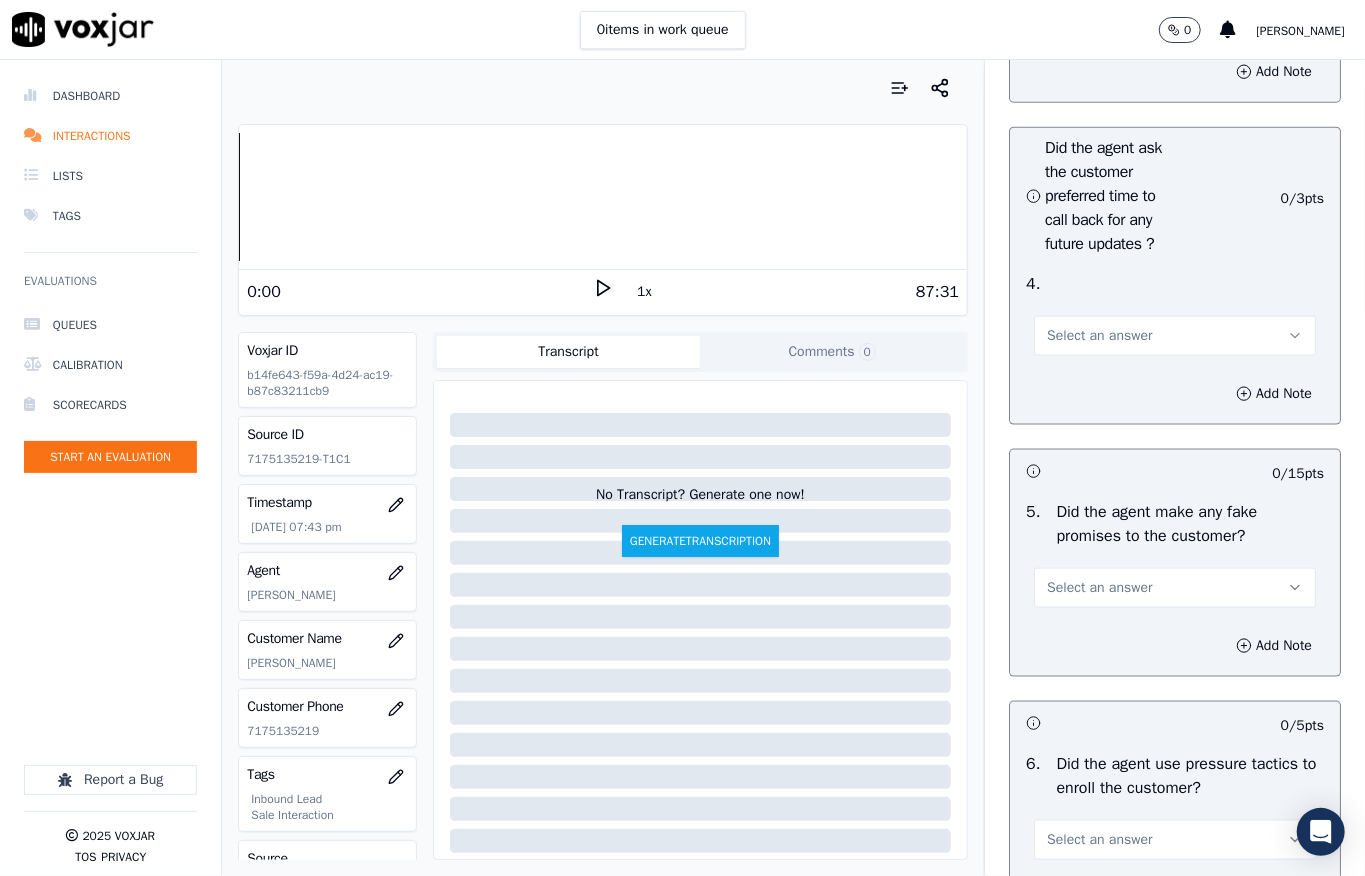 click on "Select an answer" at bounding box center [1099, 14] 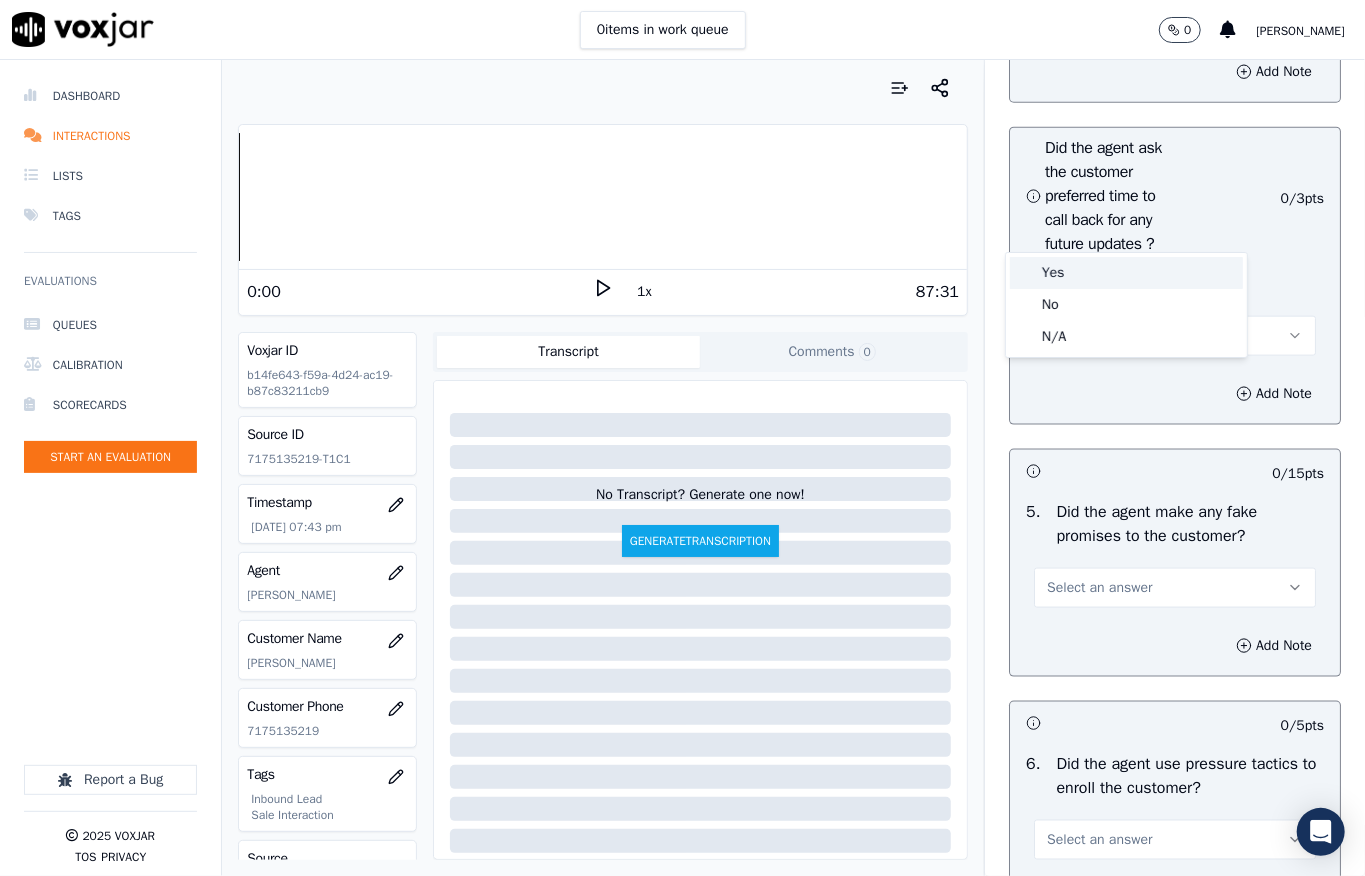 click on "Yes" at bounding box center [1126, 273] 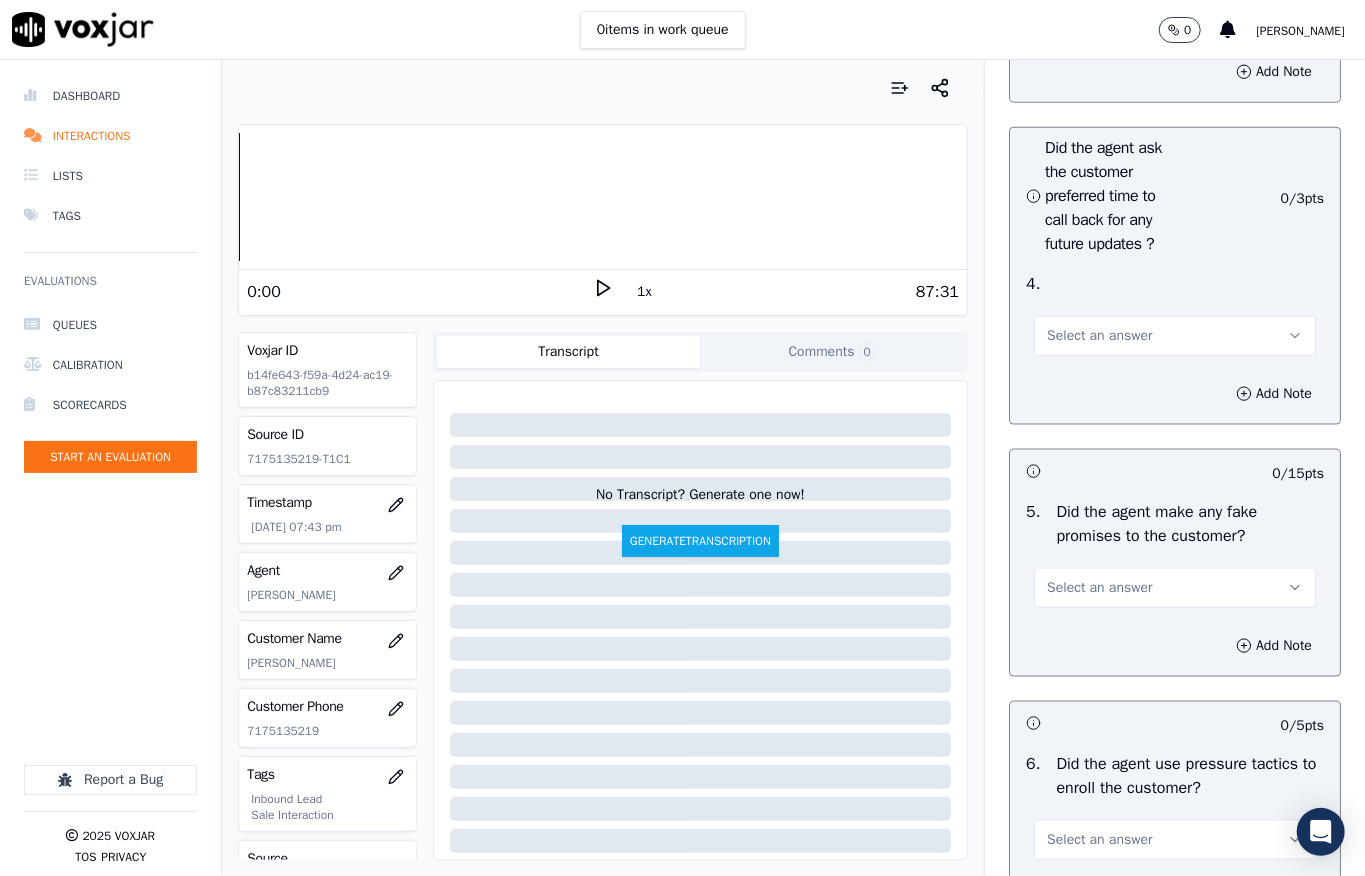 click on "Select an answer" at bounding box center (1099, 336) 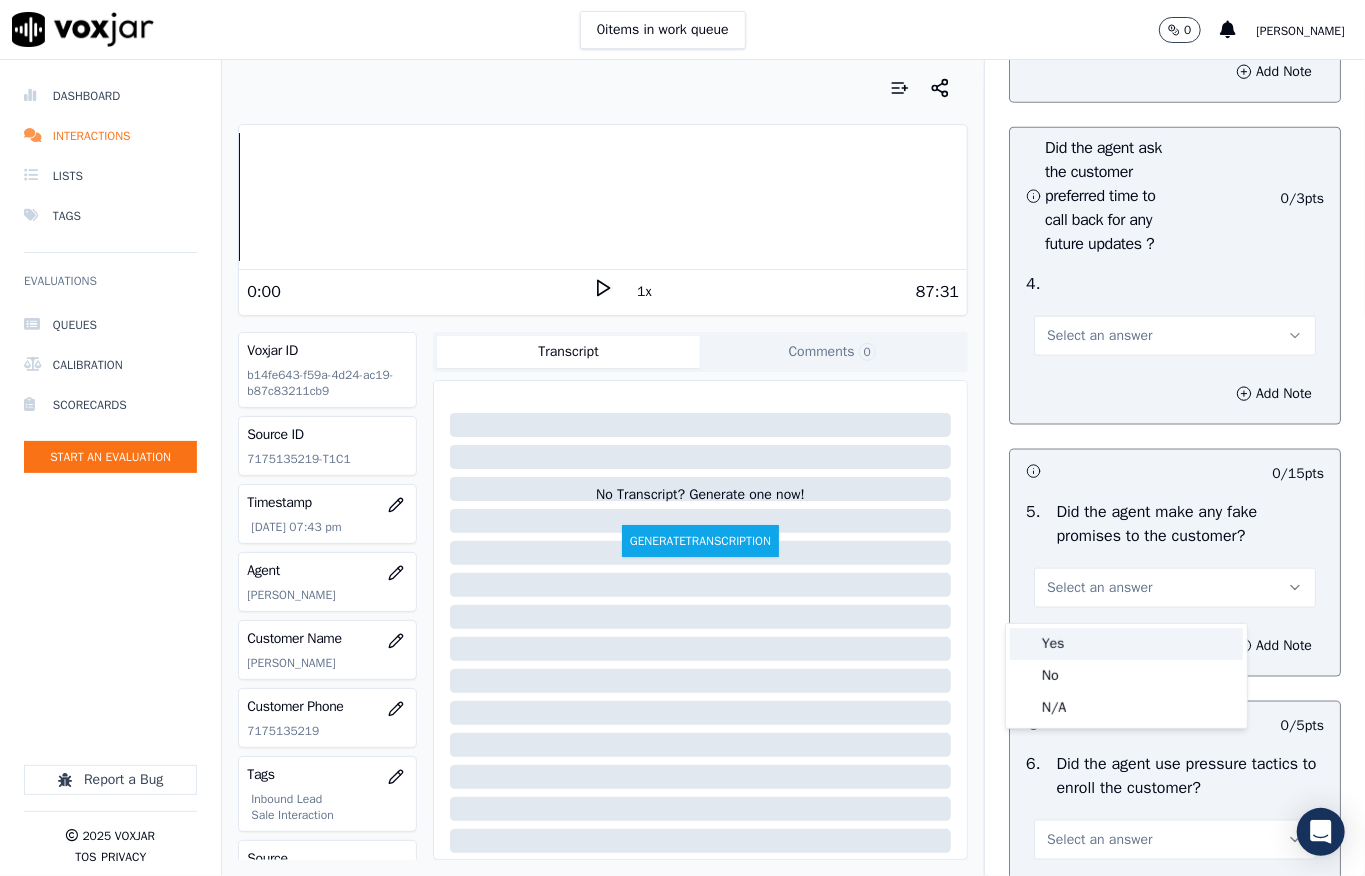 drag, startPoint x: 1069, startPoint y: 617, endPoint x: 1064, endPoint y: 606, distance: 12.083046 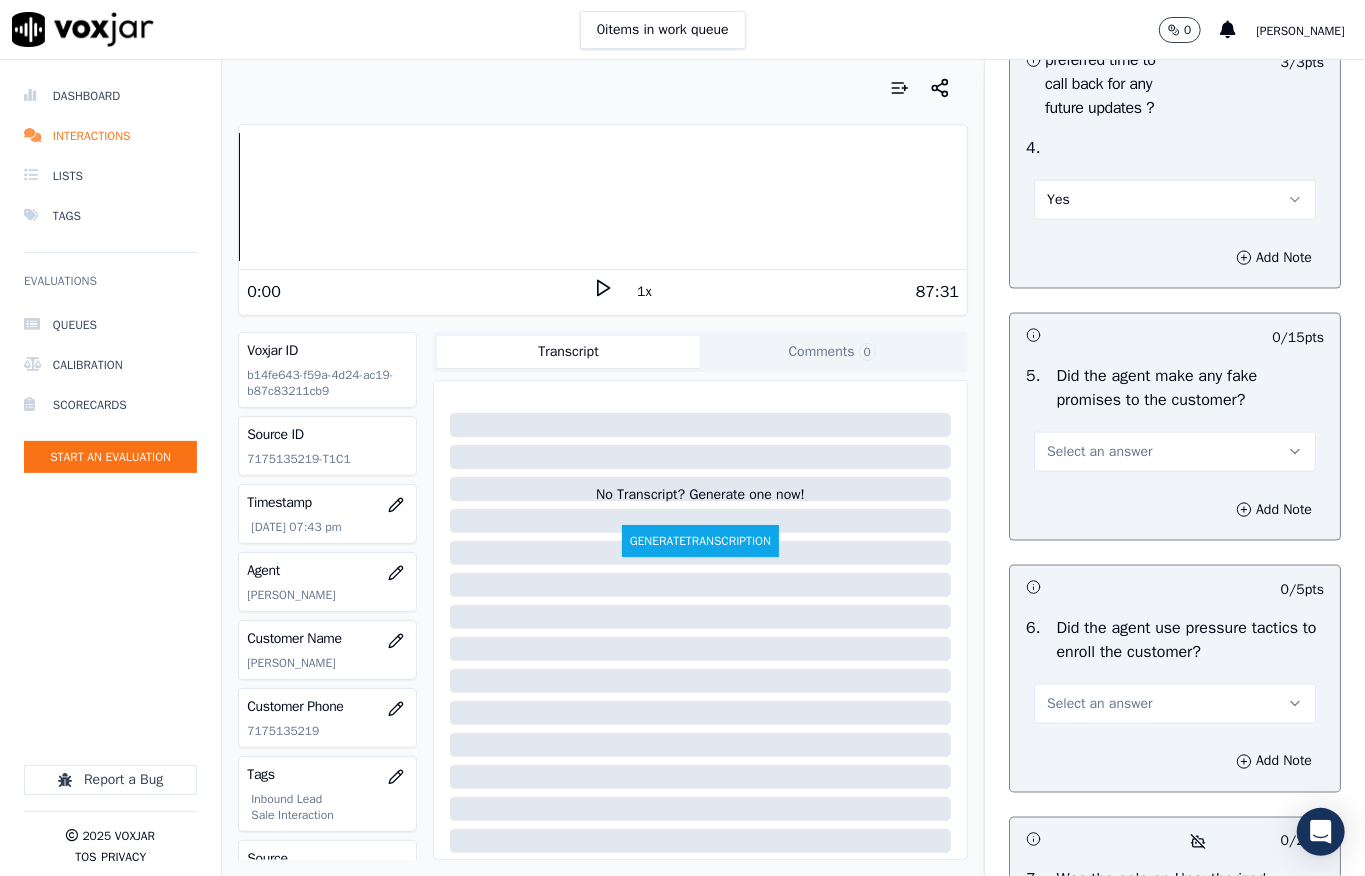 scroll, scrollTop: 5733, scrollLeft: 0, axis: vertical 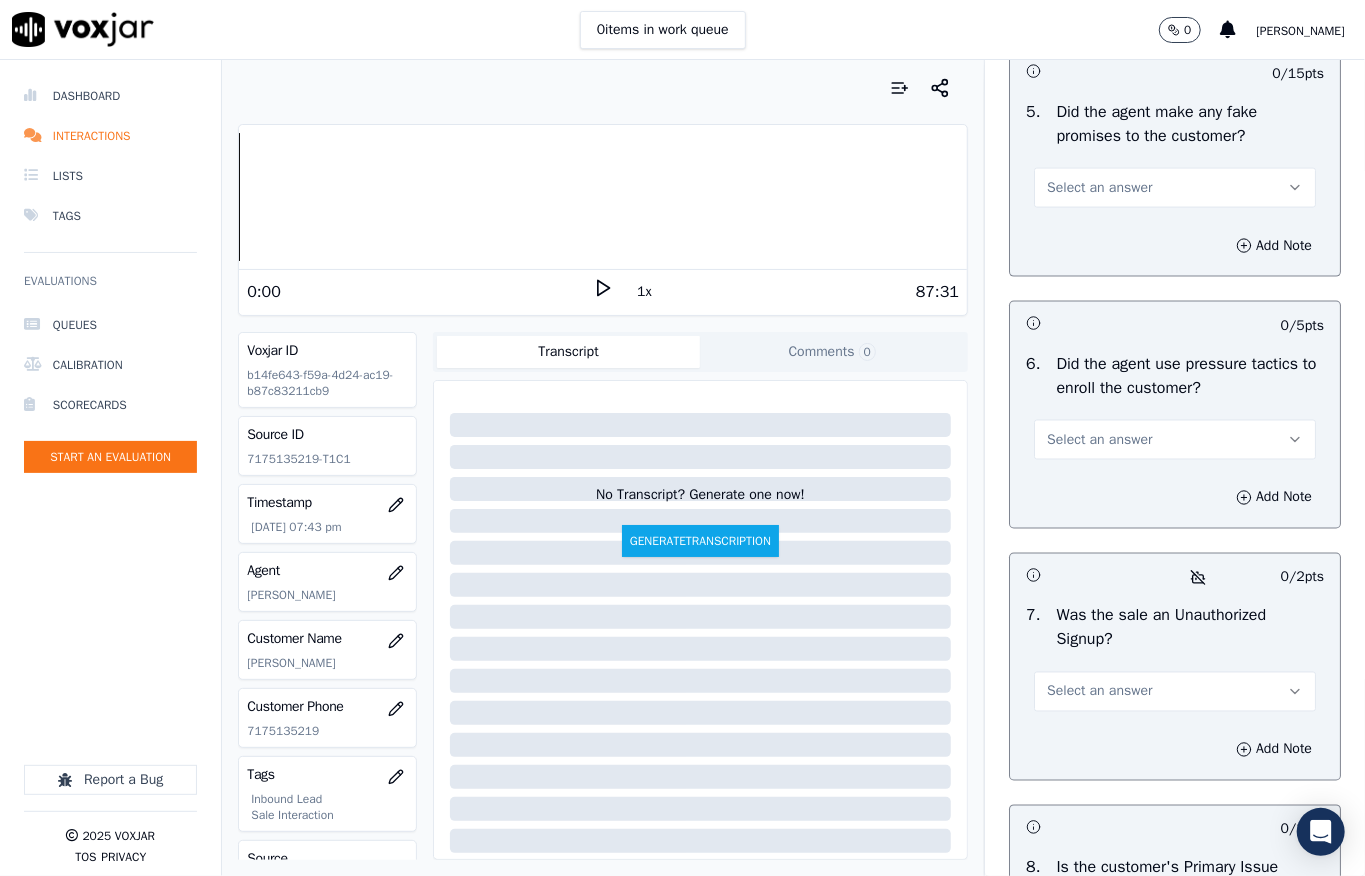 click on "Select an answer" at bounding box center [1099, 188] 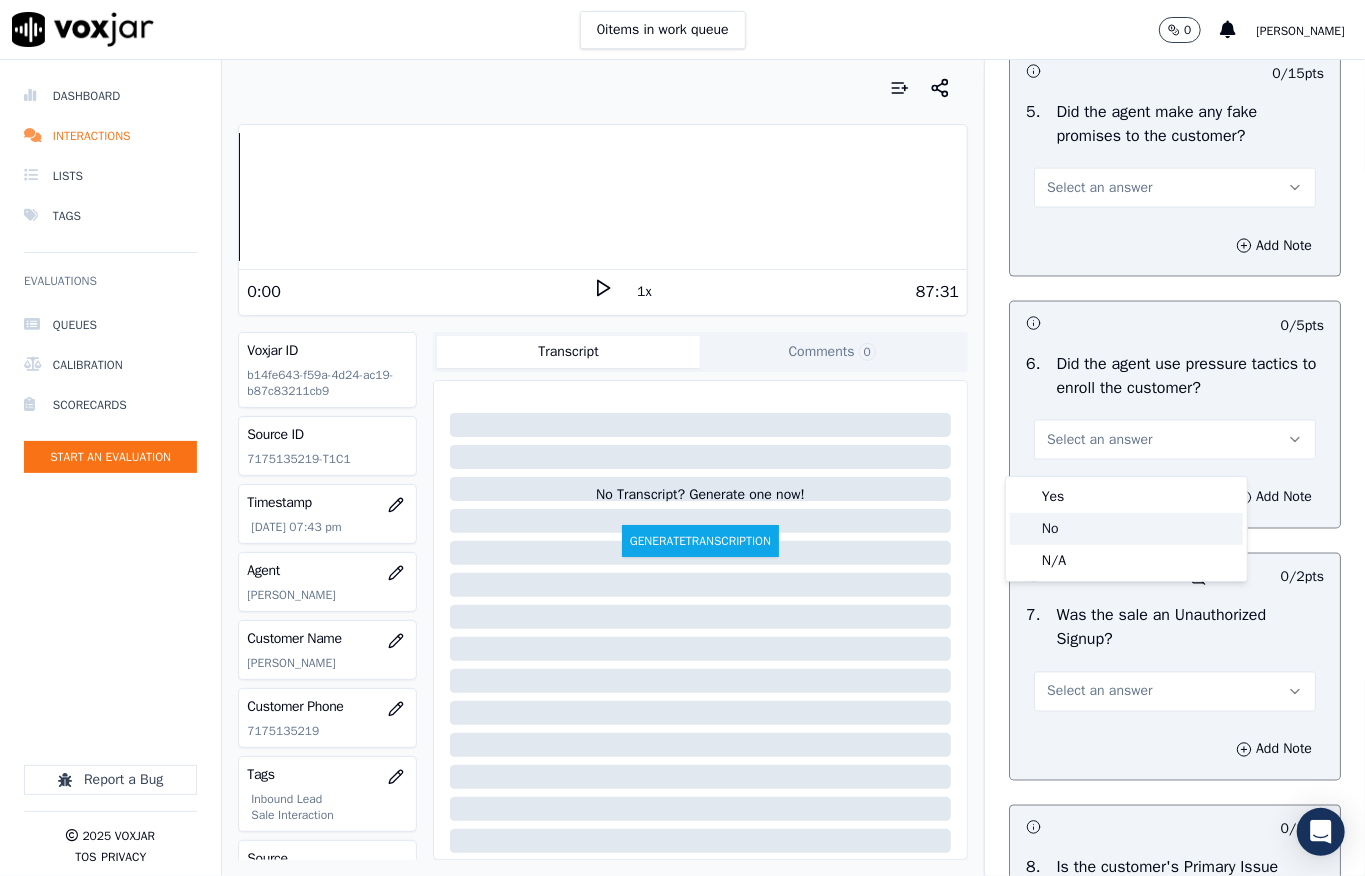 click on "No" 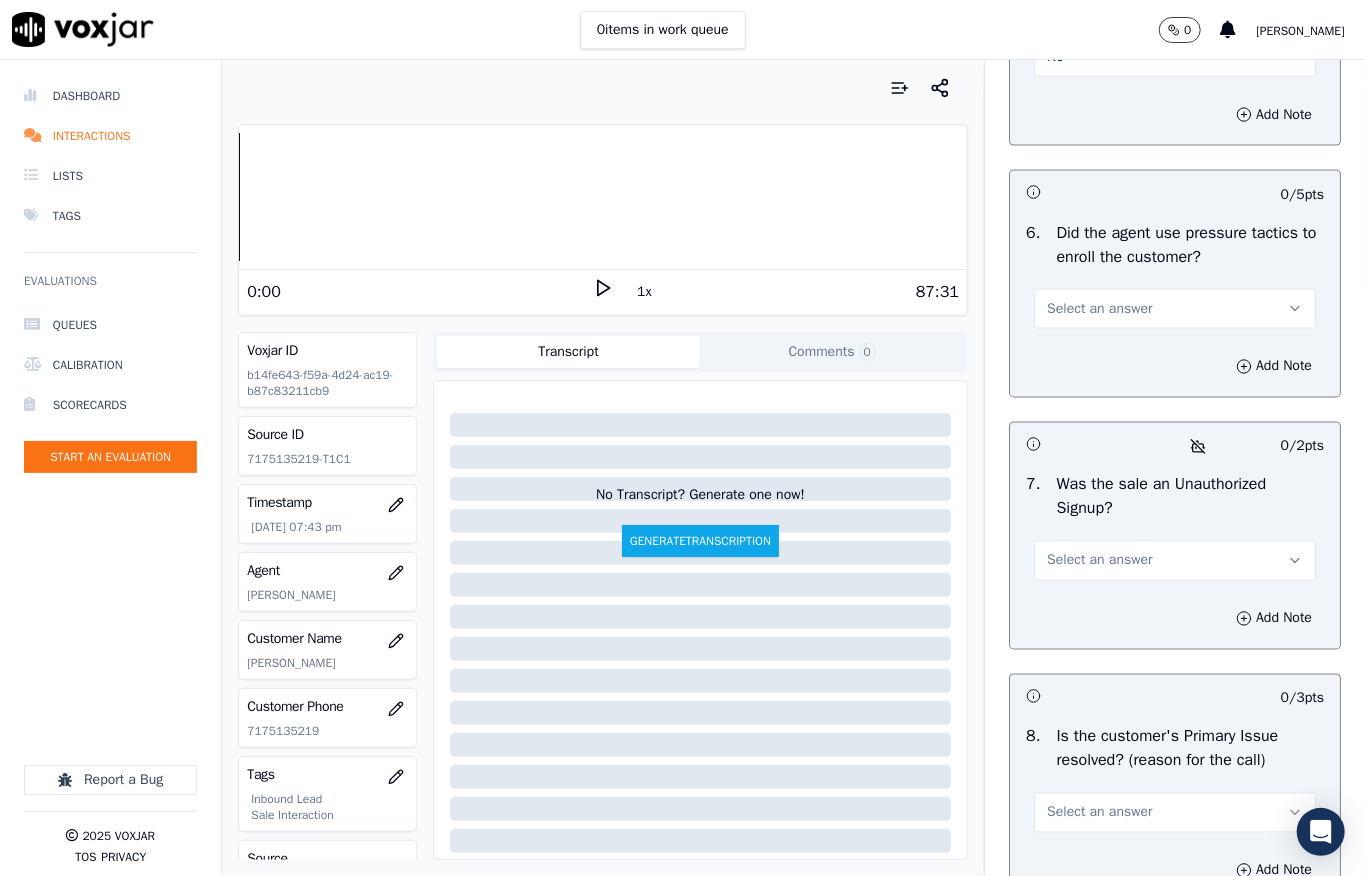 scroll, scrollTop: 6000, scrollLeft: 0, axis: vertical 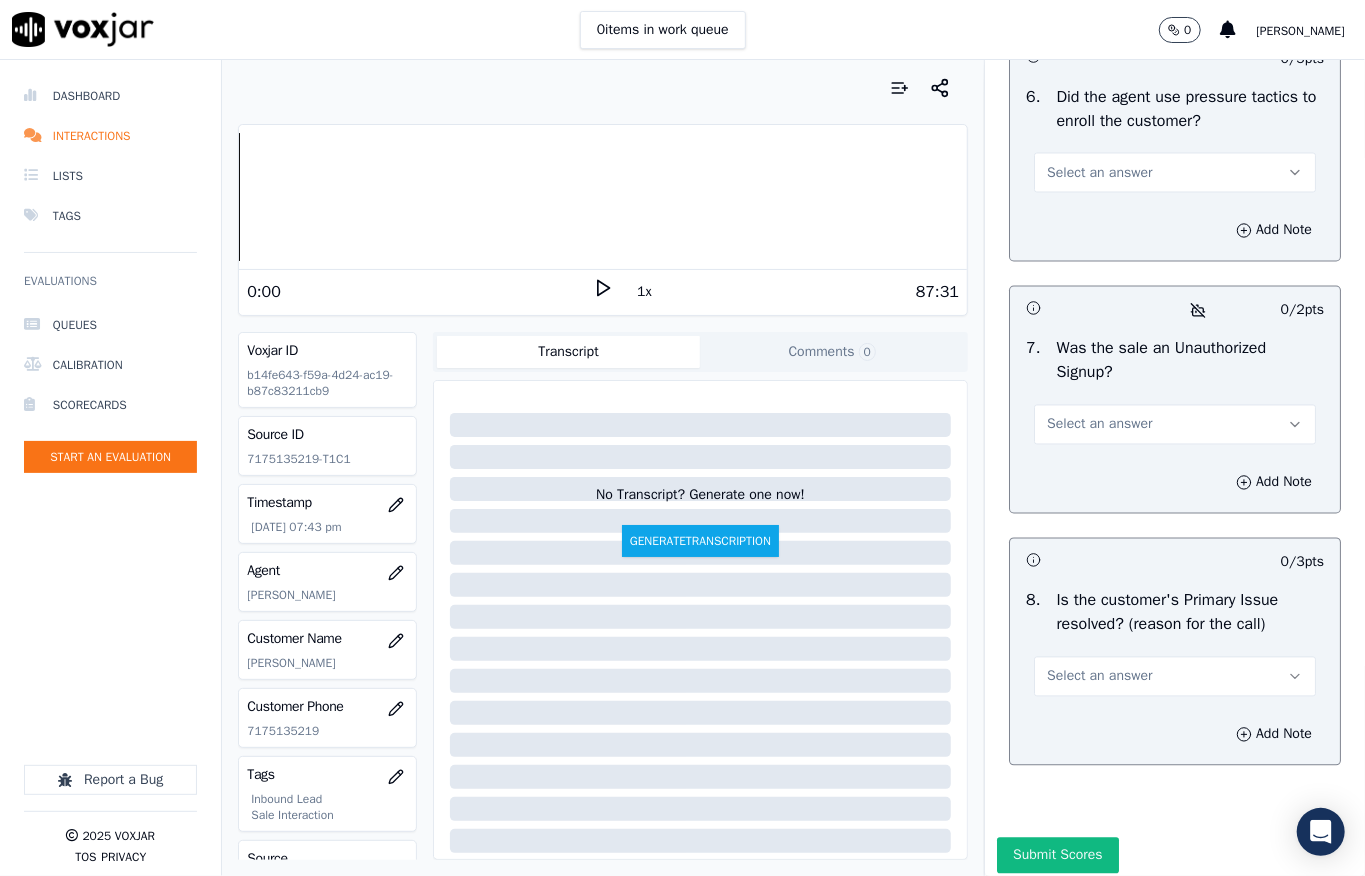 click on "Select an answer" at bounding box center (1099, 173) 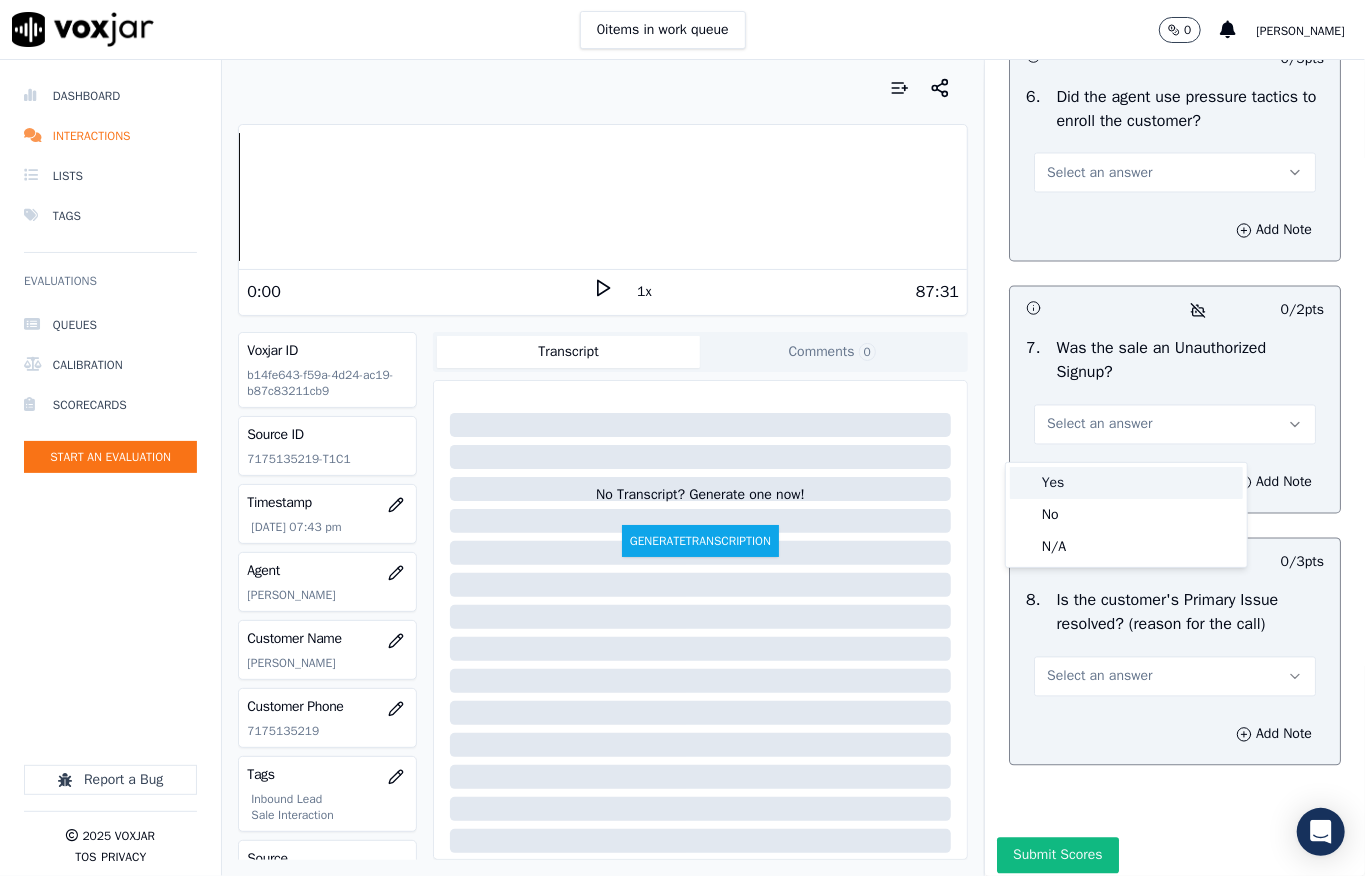 click on "Yes" at bounding box center (1126, 483) 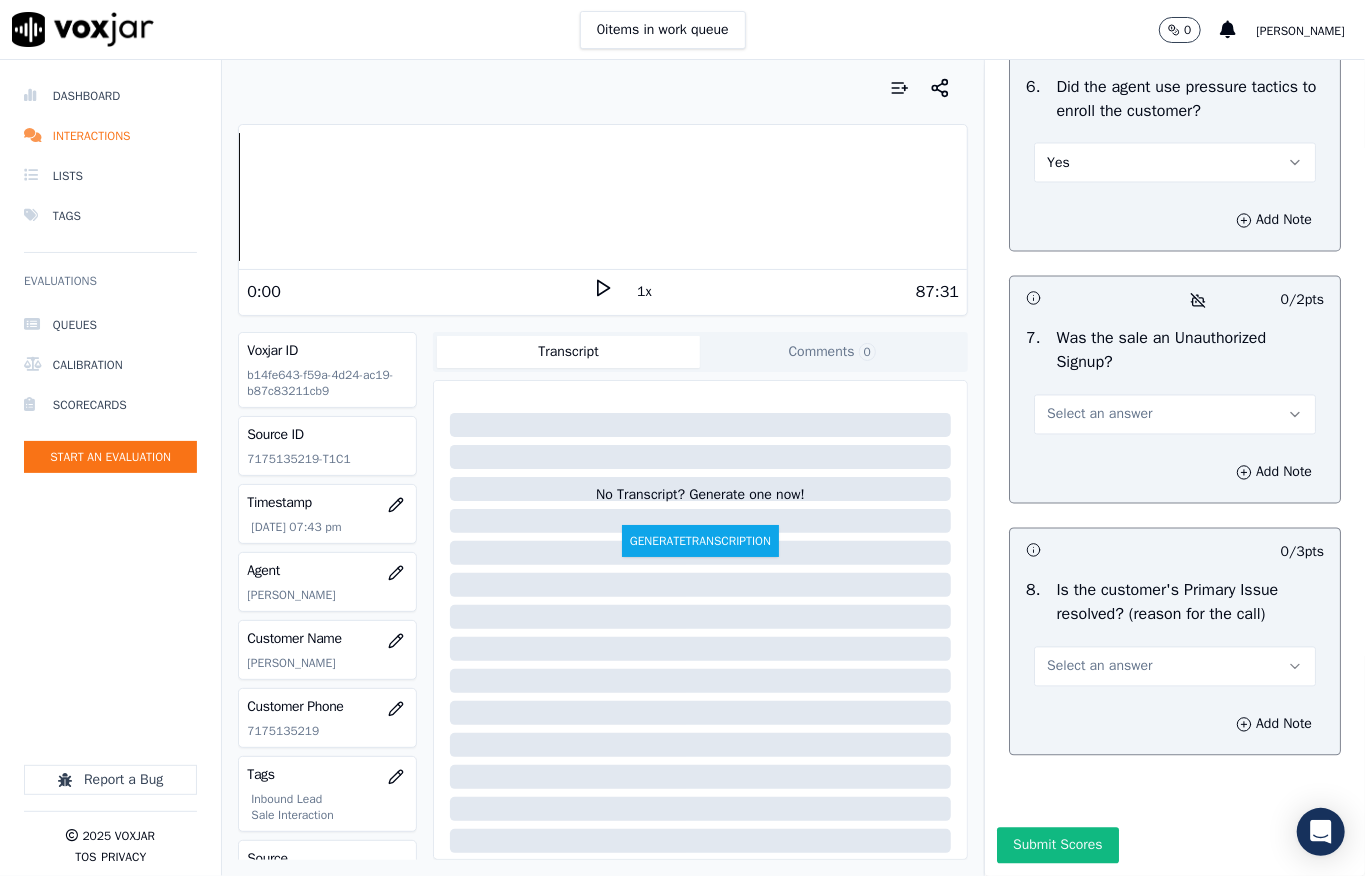 scroll, scrollTop: 6133, scrollLeft: 0, axis: vertical 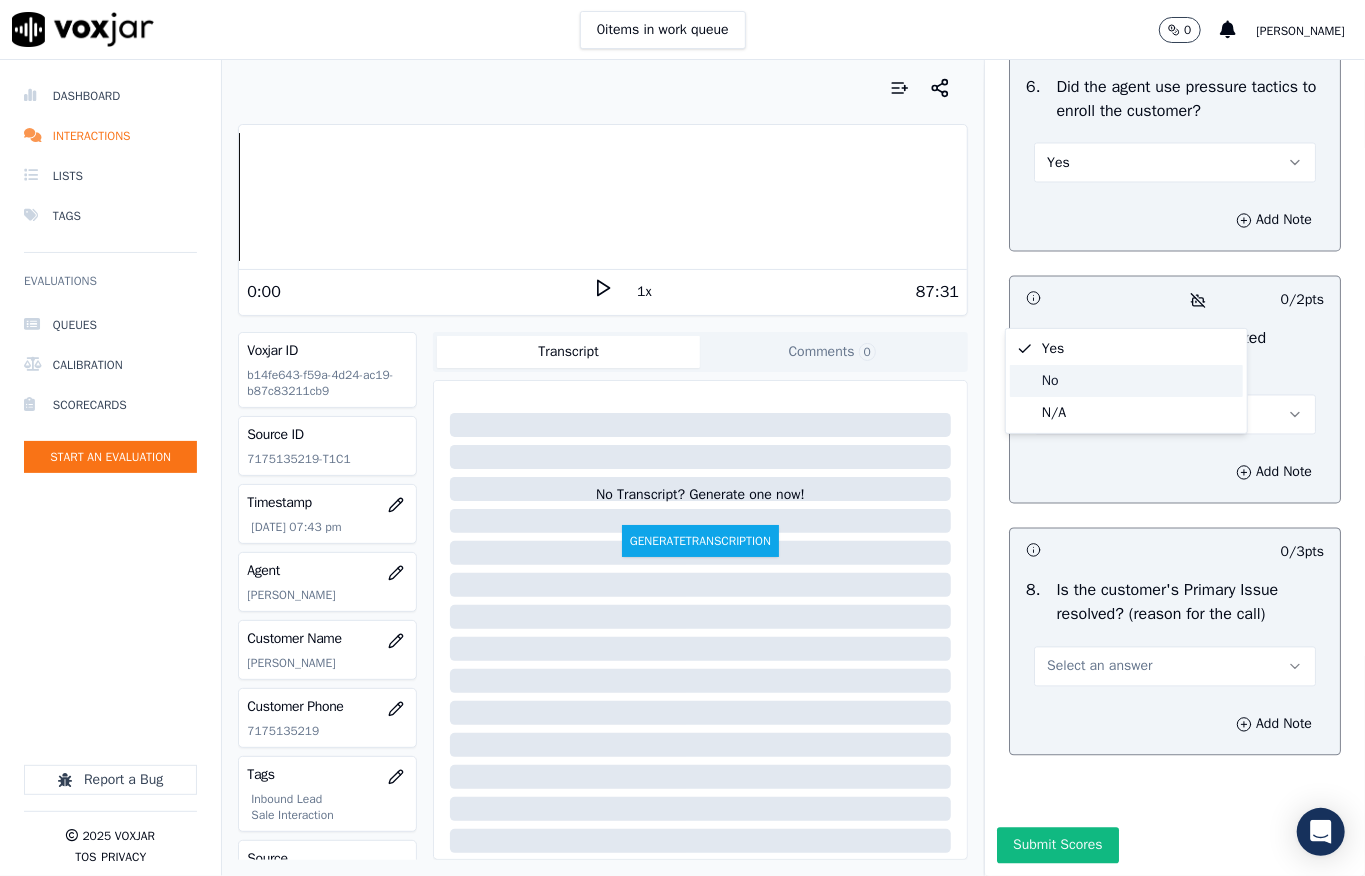 click on "No" 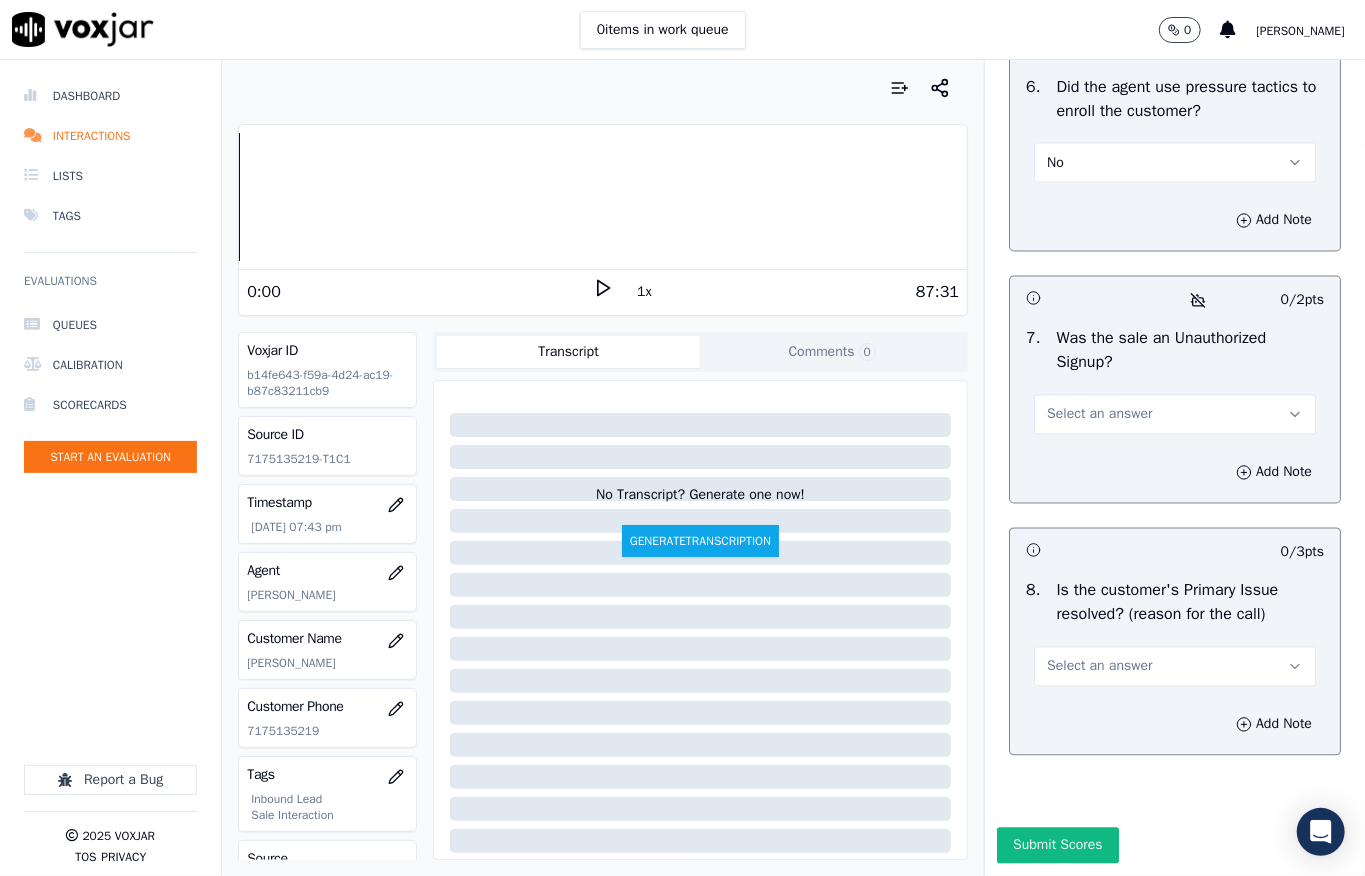 scroll, scrollTop: 6344, scrollLeft: 0, axis: vertical 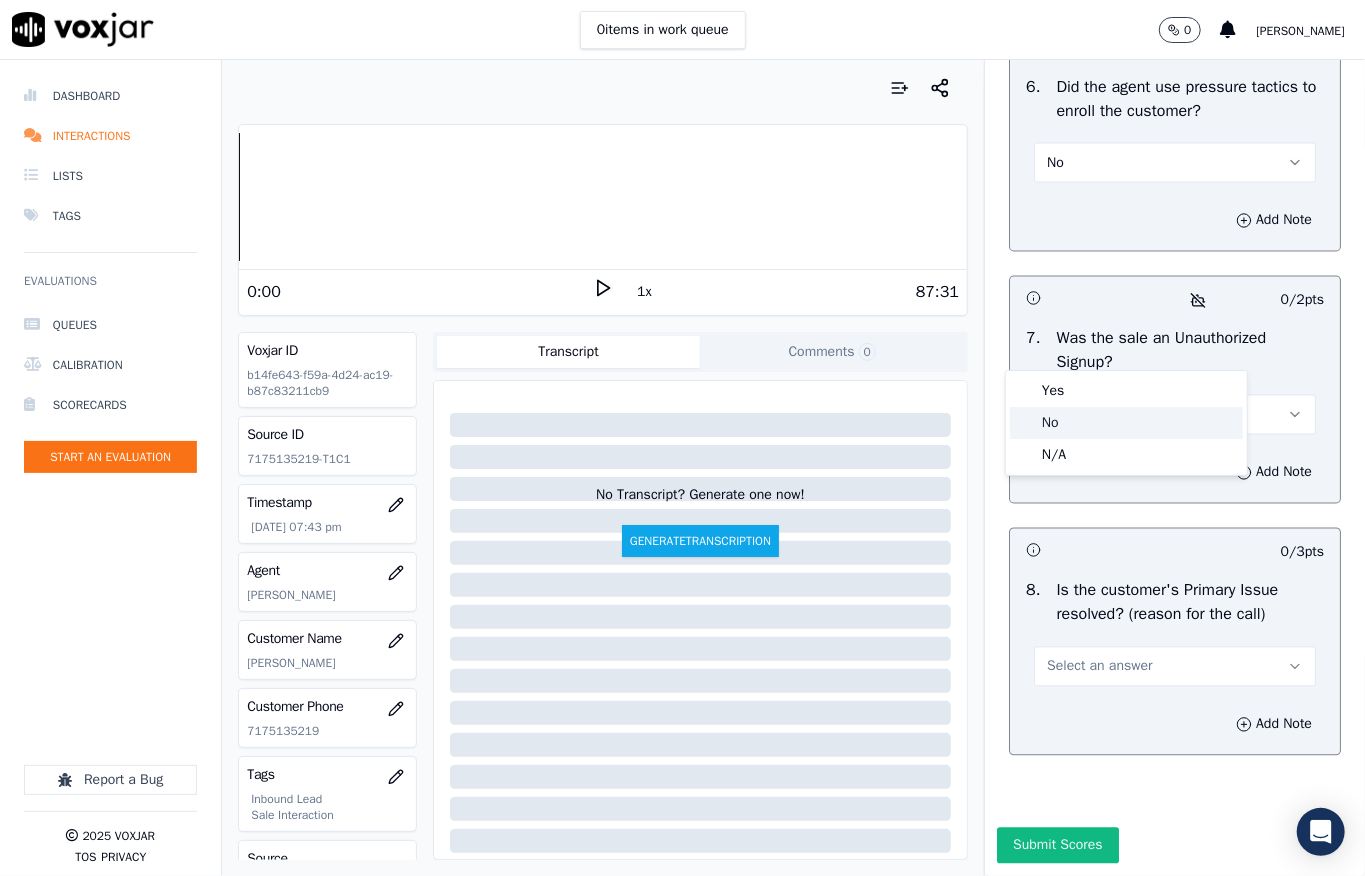 click on "No" 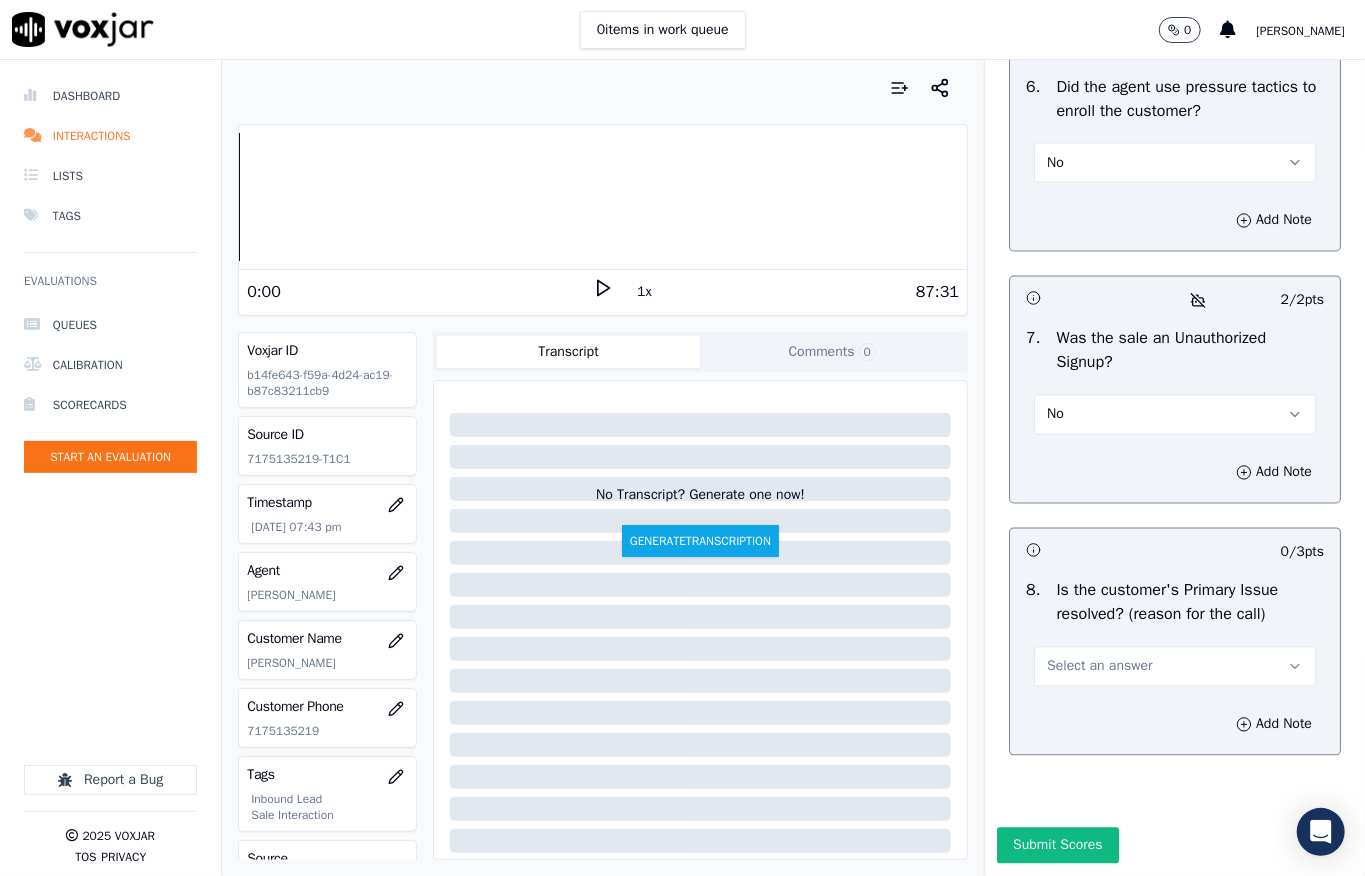 click on "Select an answer" at bounding box center (1099, 667) 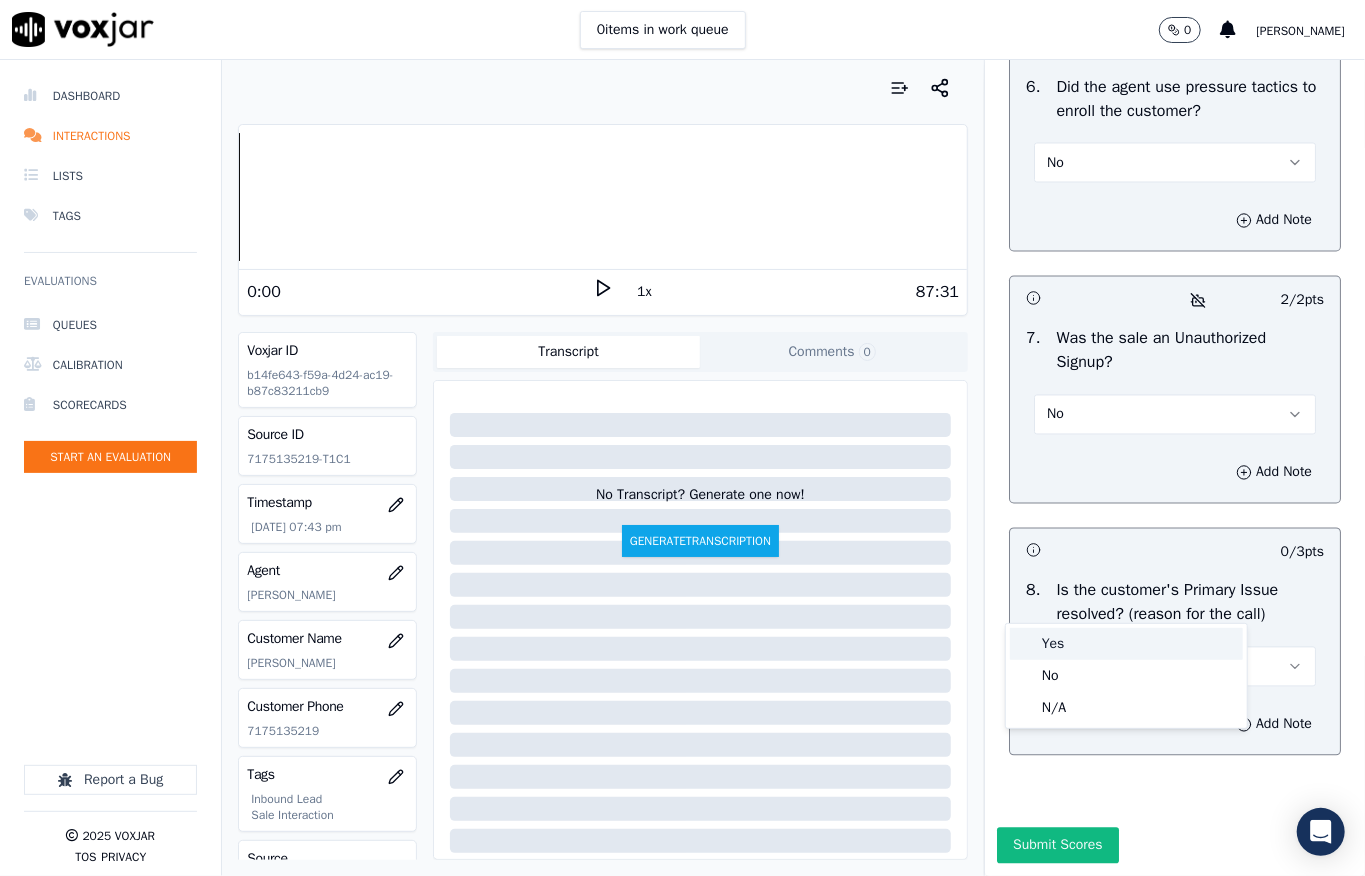 click on "Yes" at bounding box center [1126, 644] 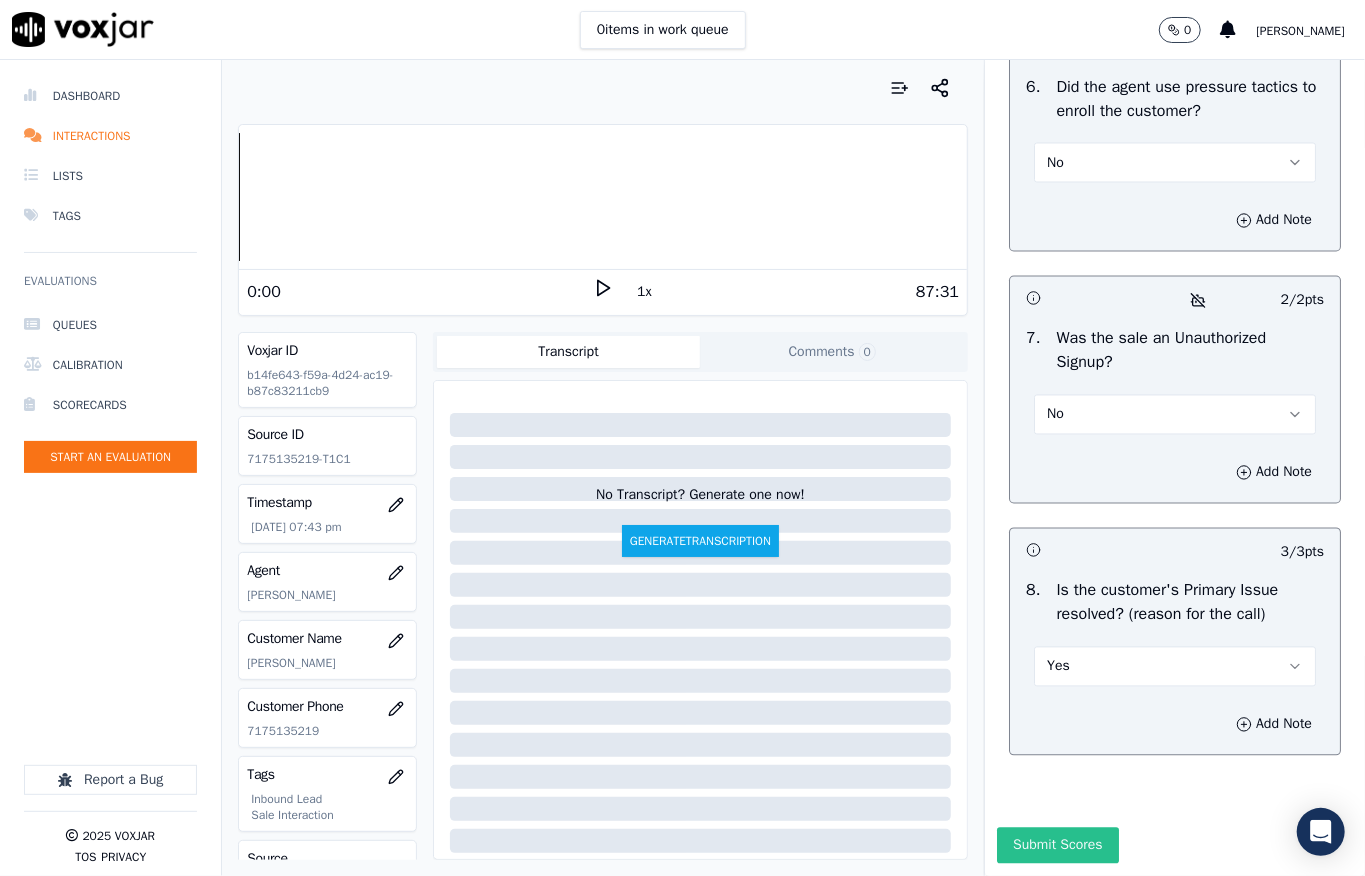 click on "Submit Scores" at bounding box center (1057, 846) 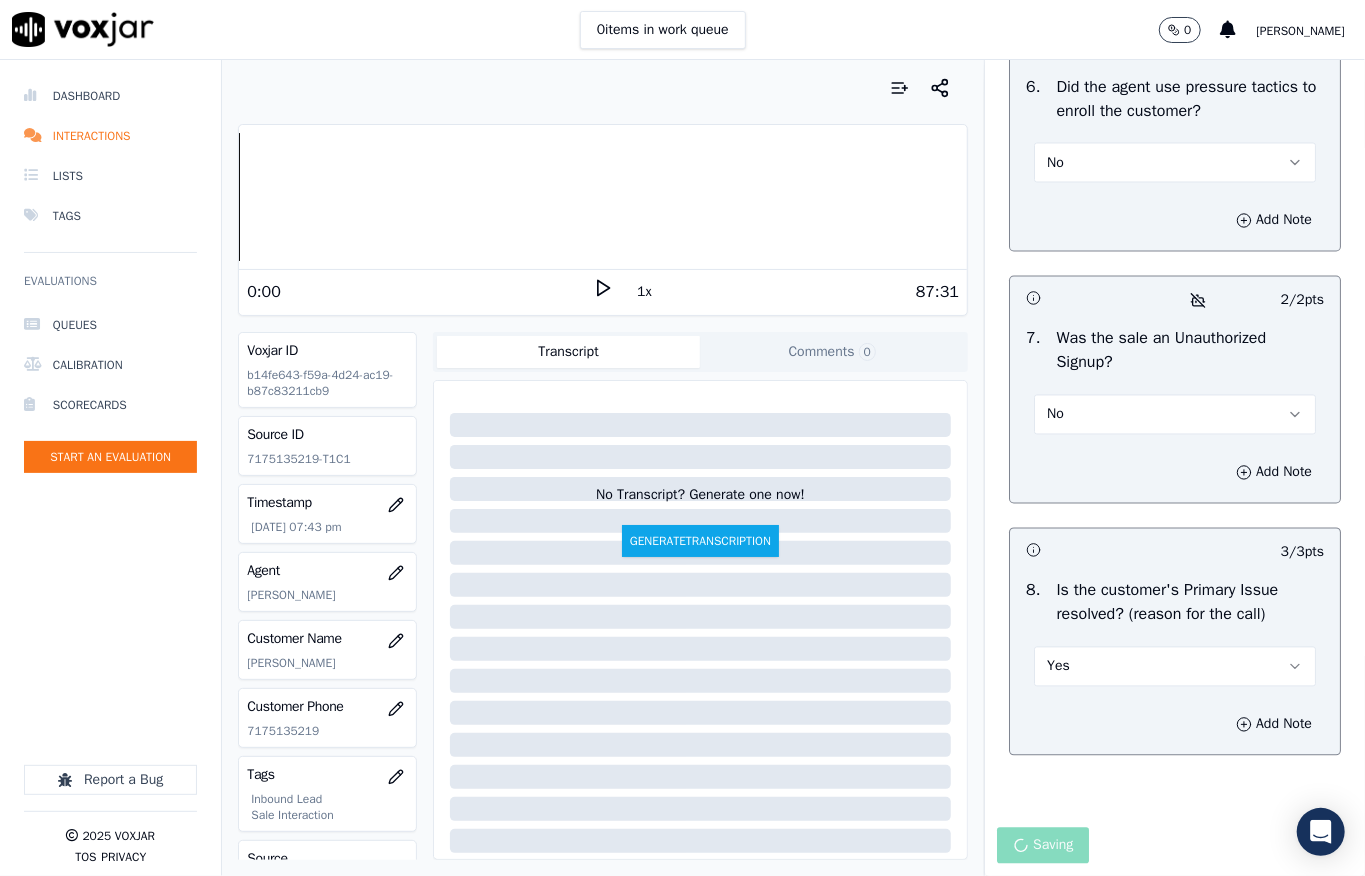 click on "Closing     38  pts                 2 / 2  pts     1 .   Did the agent pitch for sale?   Yes          Add Note                           5 / 5  pts     2 .   Did the agent attempt to schedule a follow-up appointment incase the call is not transferred for enrollment?   Yes          Add Note                           3 / 3  pts     3 .   Did the agent provide our follow-up number to the customer?   Yes          Add Note                       Did the agent ask the customer preferred time to call back for any future updates ?     3 / 3  pts     4 .     Yes          Add Note                           15 / 15  pts     5 .   Did the agent make any fake promises to the customer?   No          Add Note                           5 / 5  pts     6 .   Did the agent use pressure tactics to enroll the customer?   No          Add Note                             2 / 2  pts     7 .   Was the sale an Unauthorized Signup?   No          Add Note                           3 / 3  pts     8 .     Yes          Add Note" at bounding box center [1175, -288] 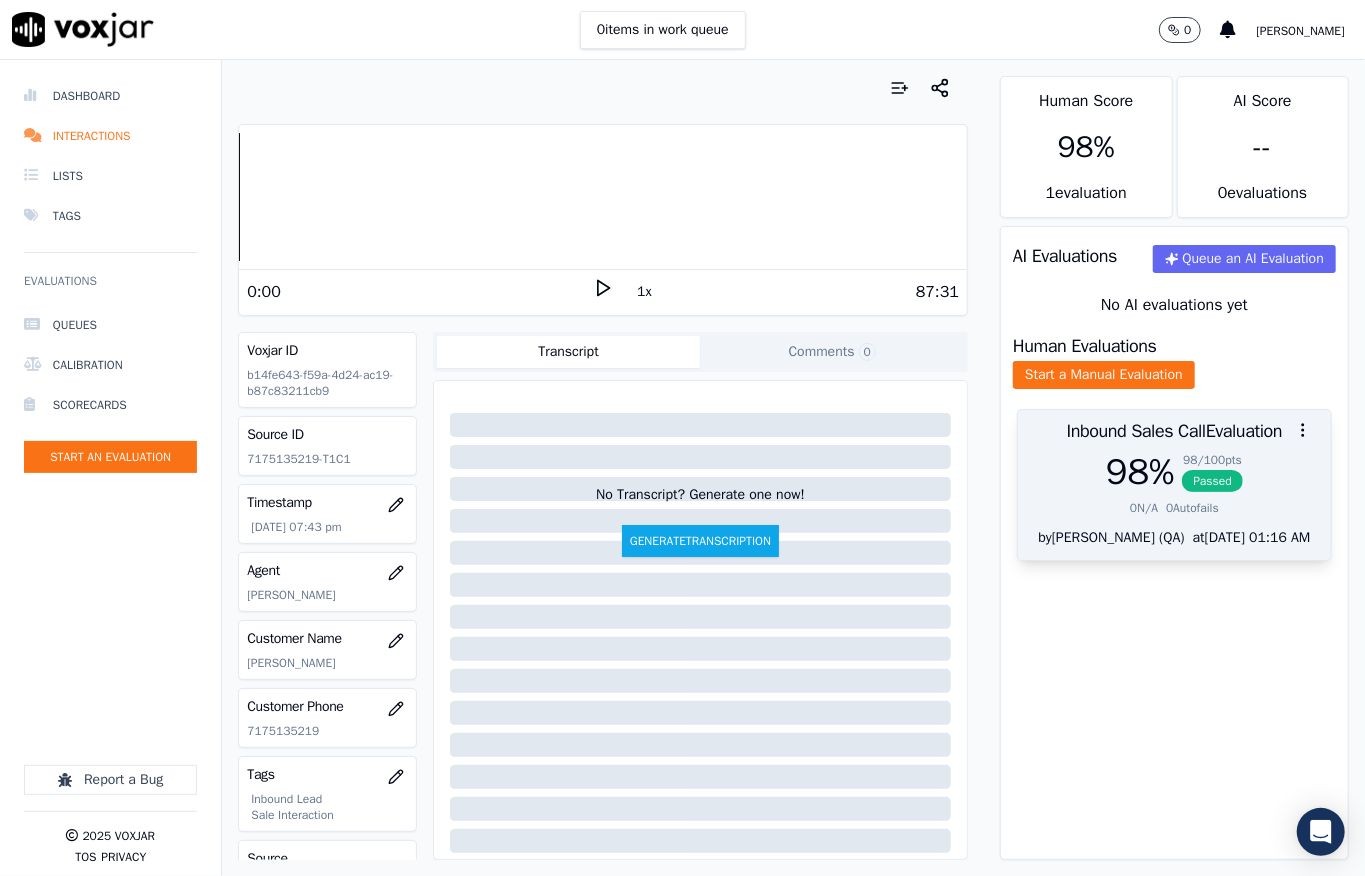 click on "0  Autofails" at bounding box center (1192, 508) 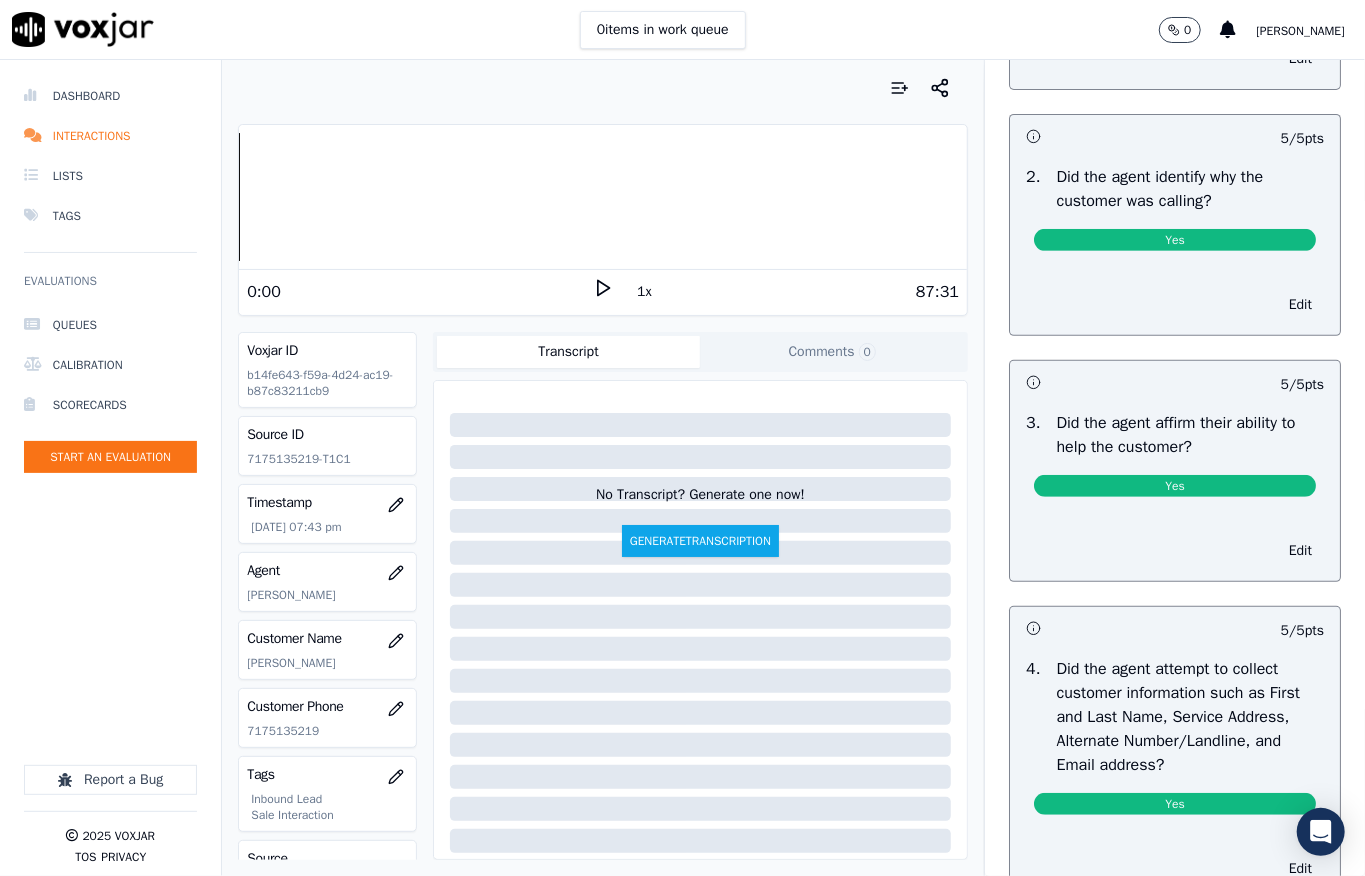 scroll, scrollTop: 0, scrollLeft: 0, axis: both 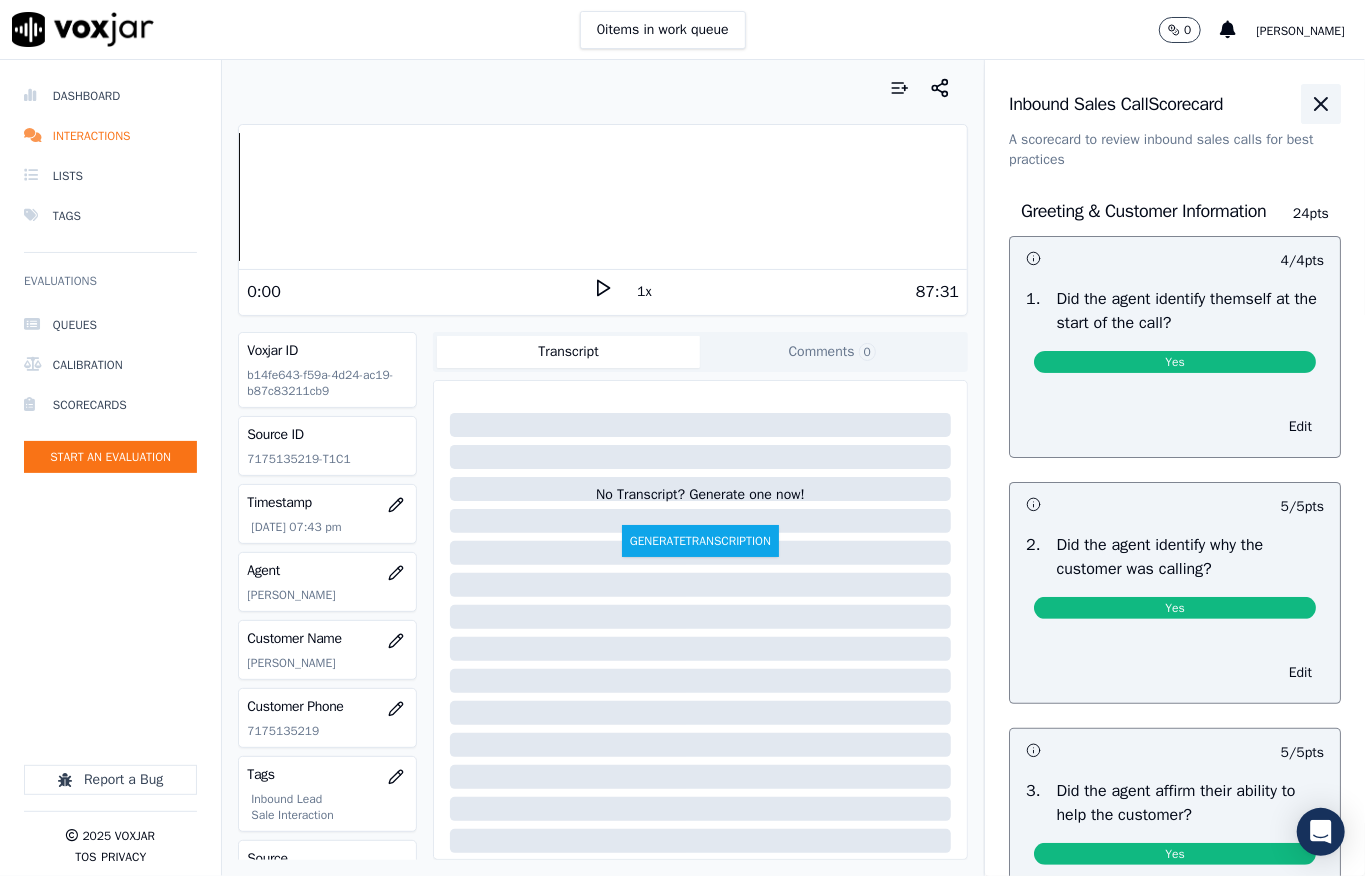 click 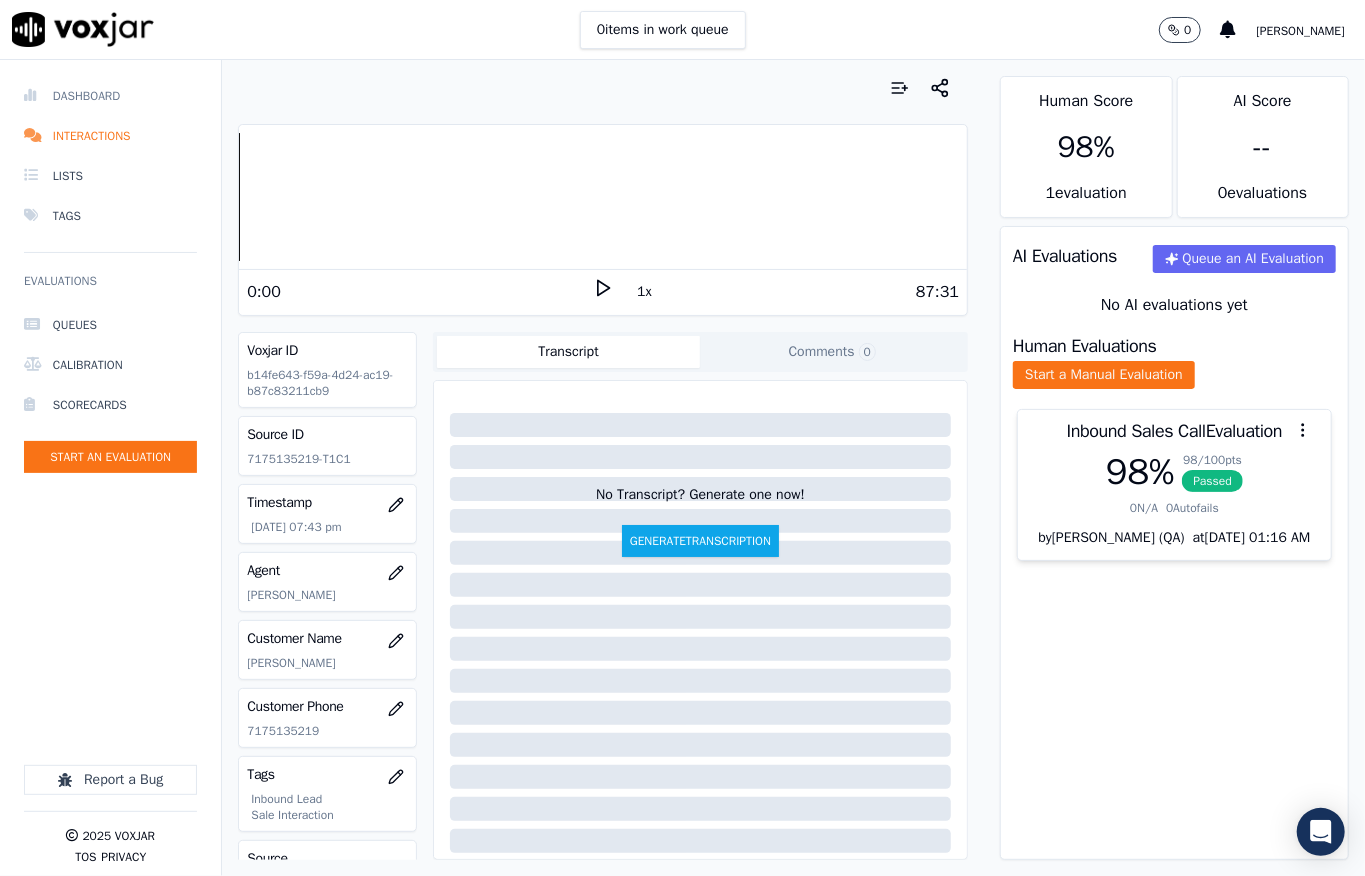click on "Dashboard" at bounding box center (110, 96) 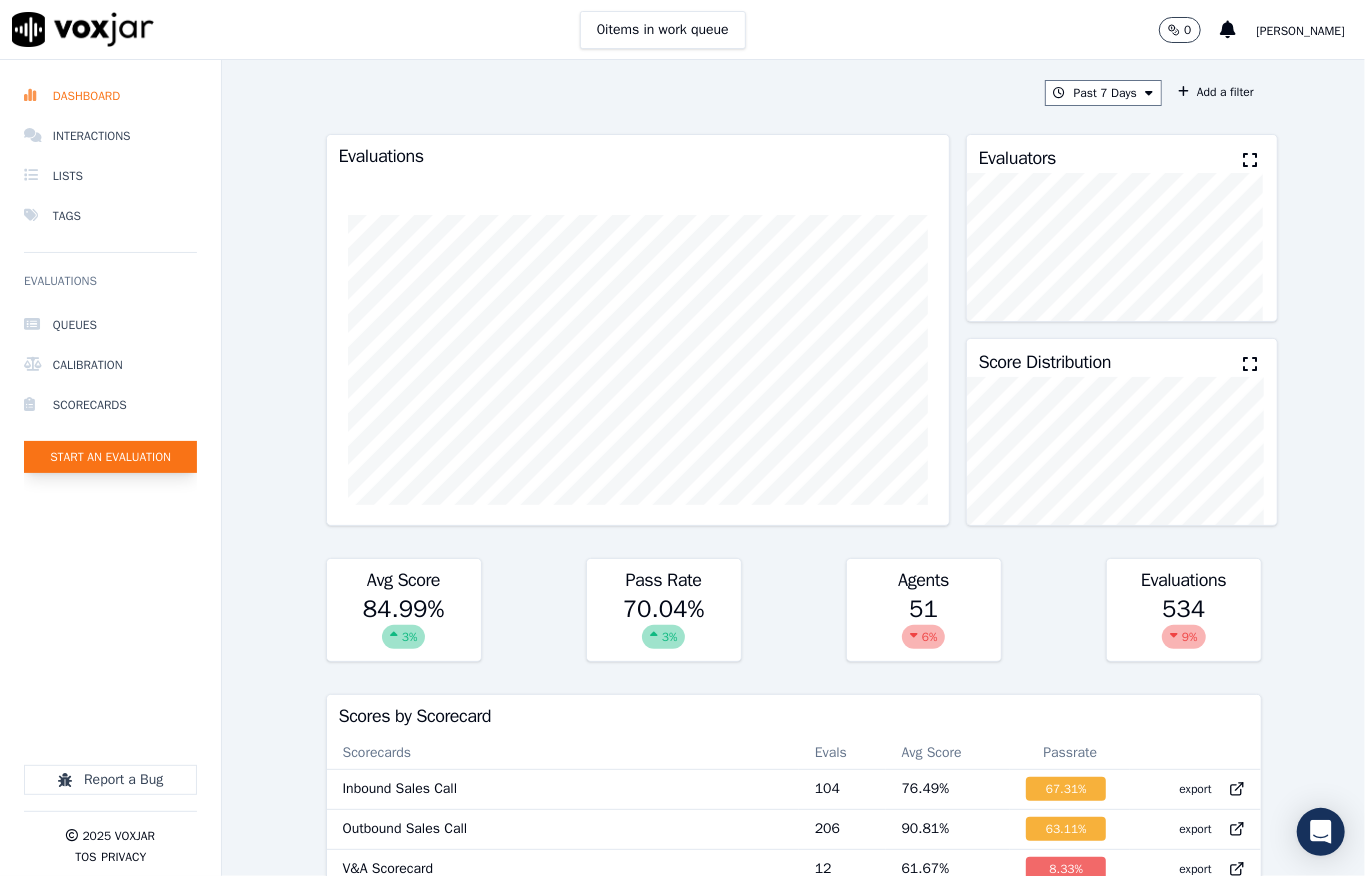 click on "Start an Evaluation" 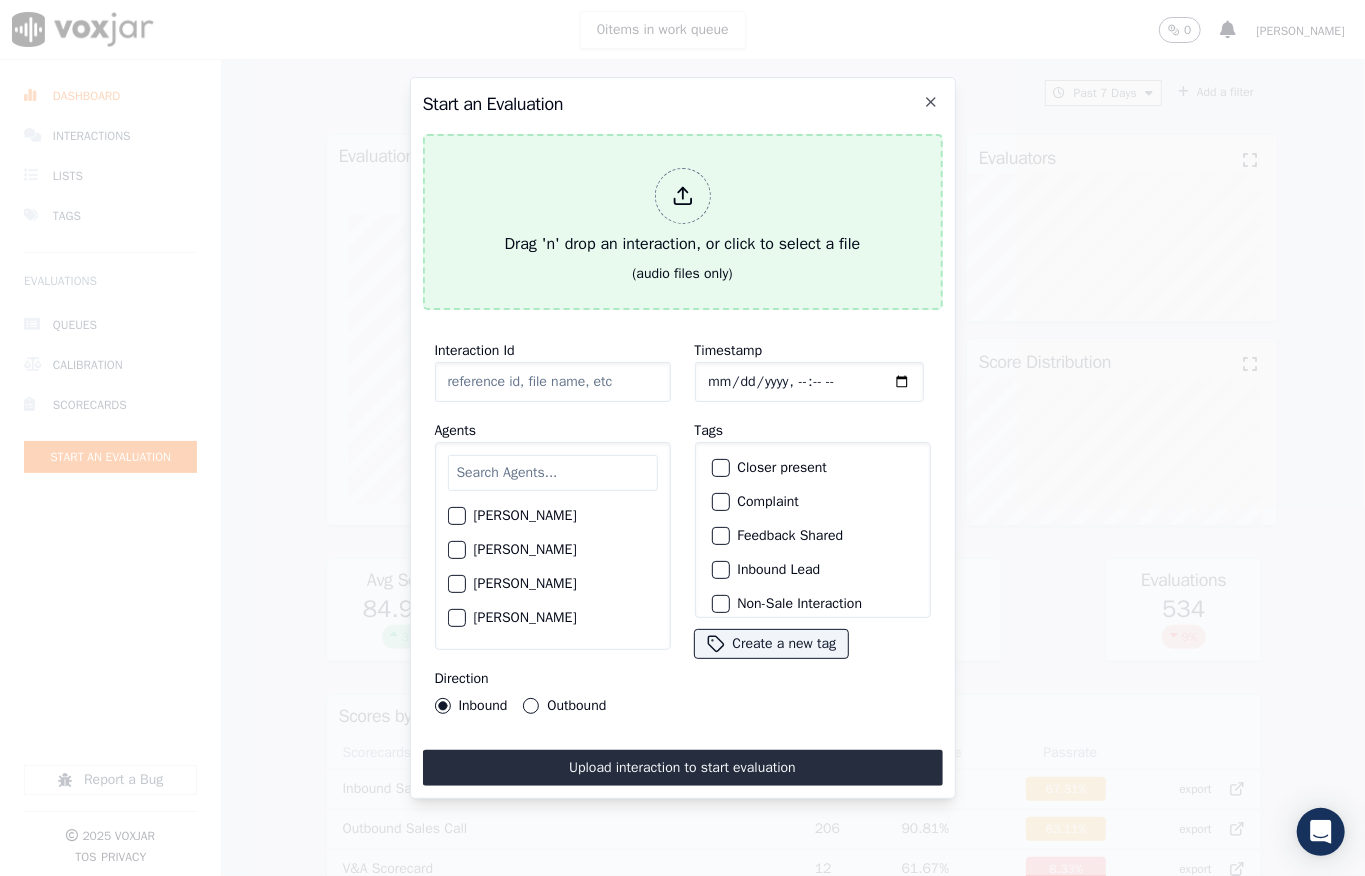 click 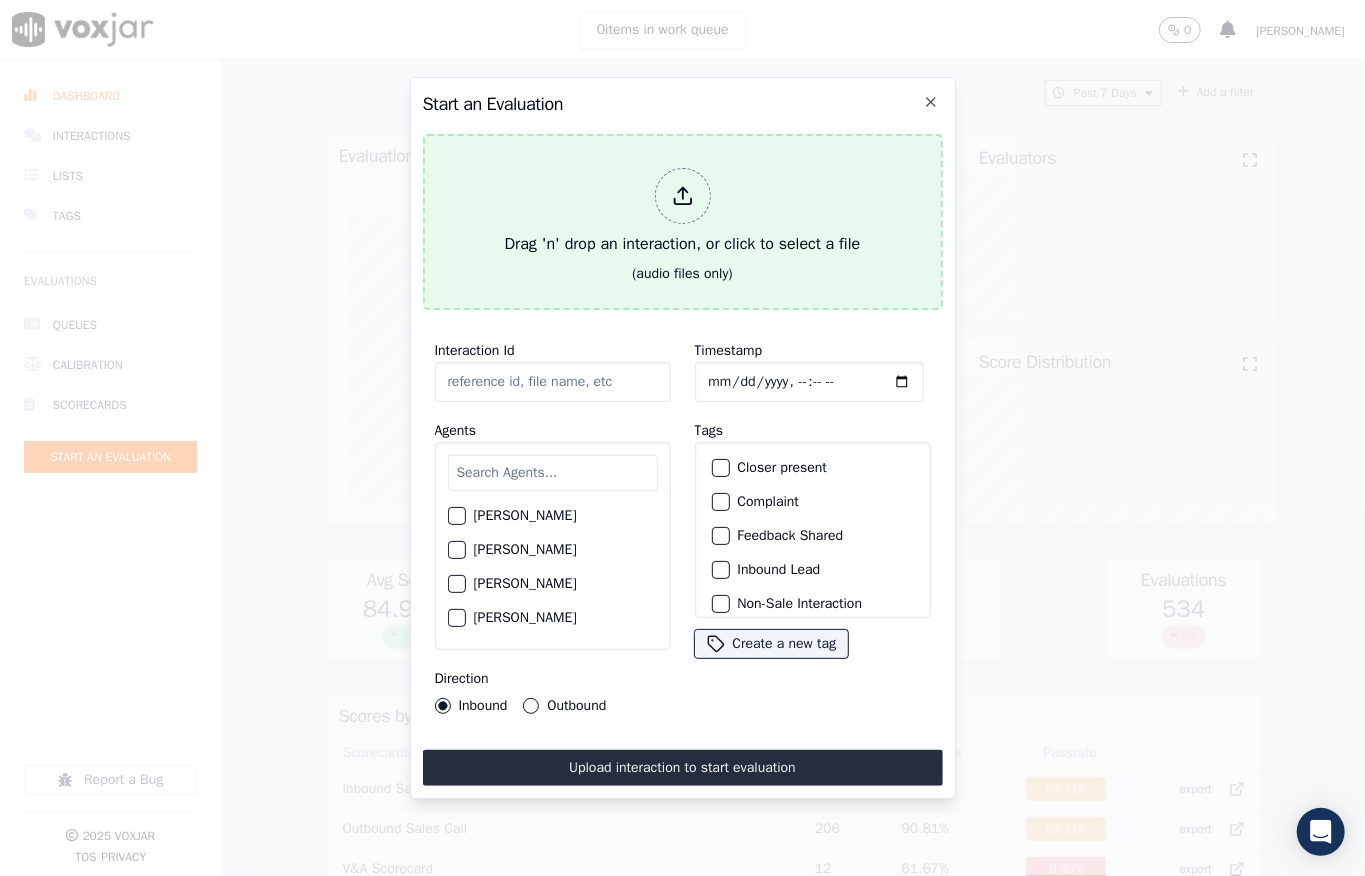 type on "20250630-191858_6104512456-all.mp3" 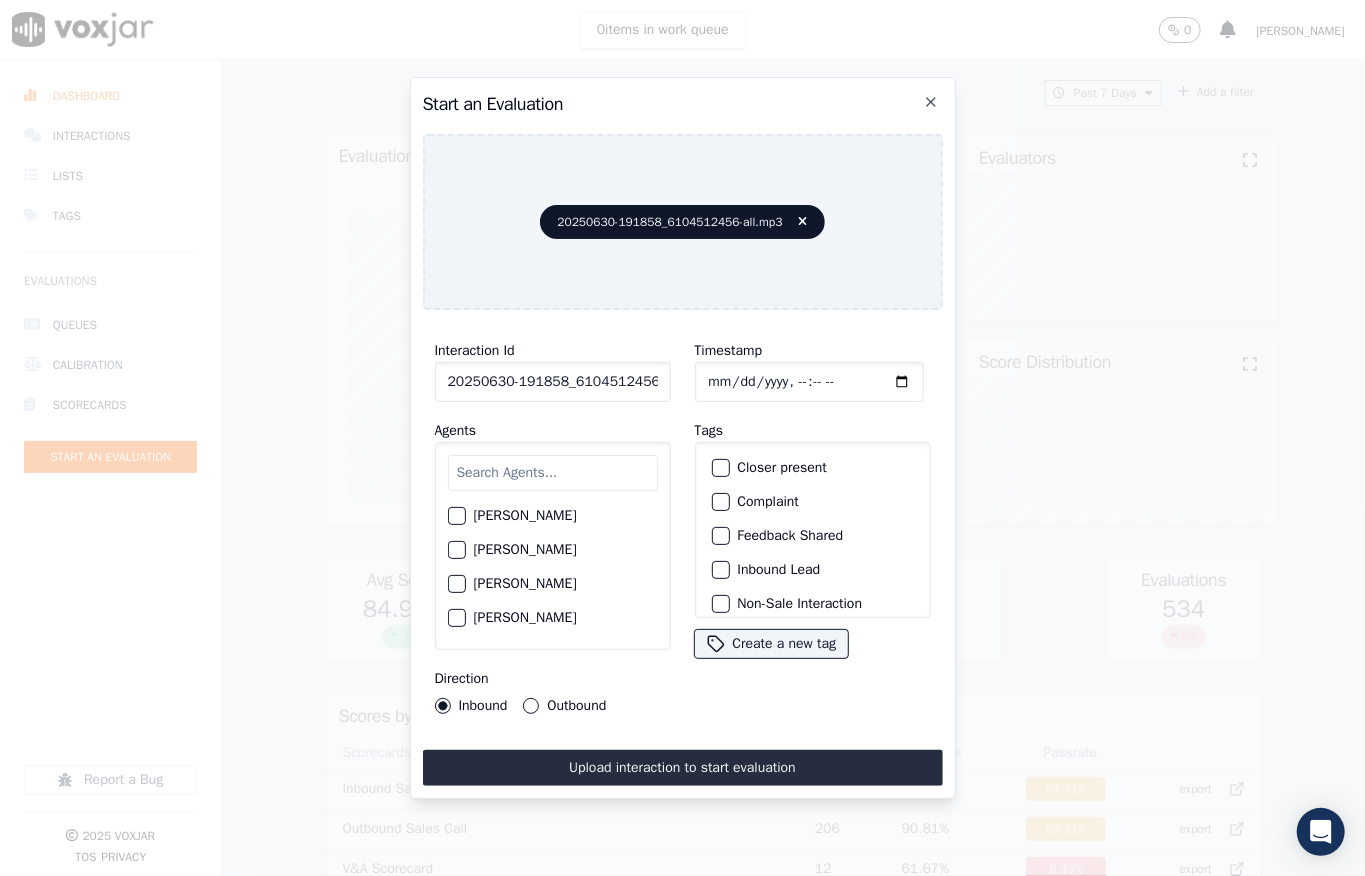 click on "Timestamp" 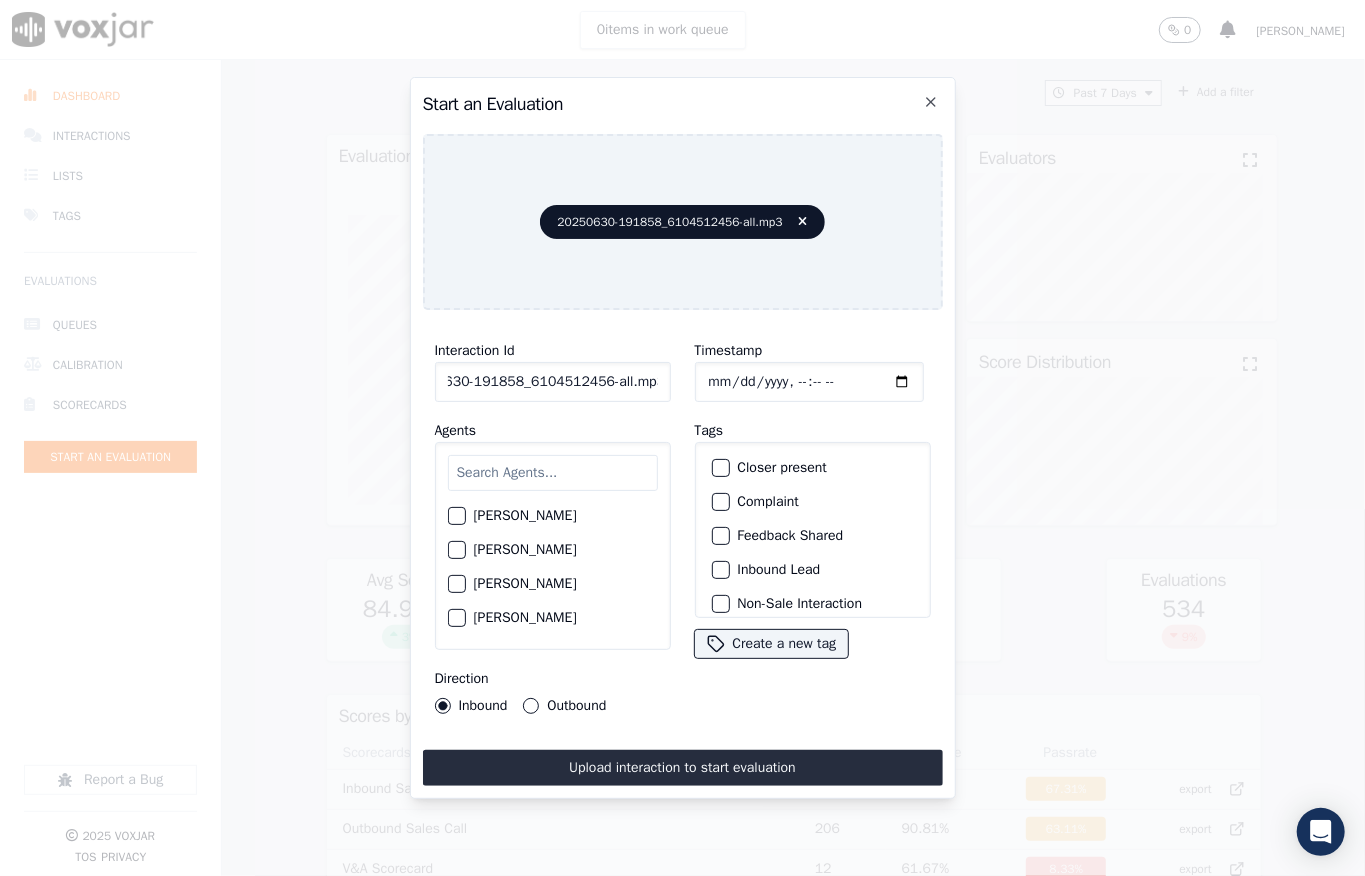 drag, startPoint x: 640, startPoint y: 370, endPoint x: 697, endPoint y: 372, distance: 57.035076 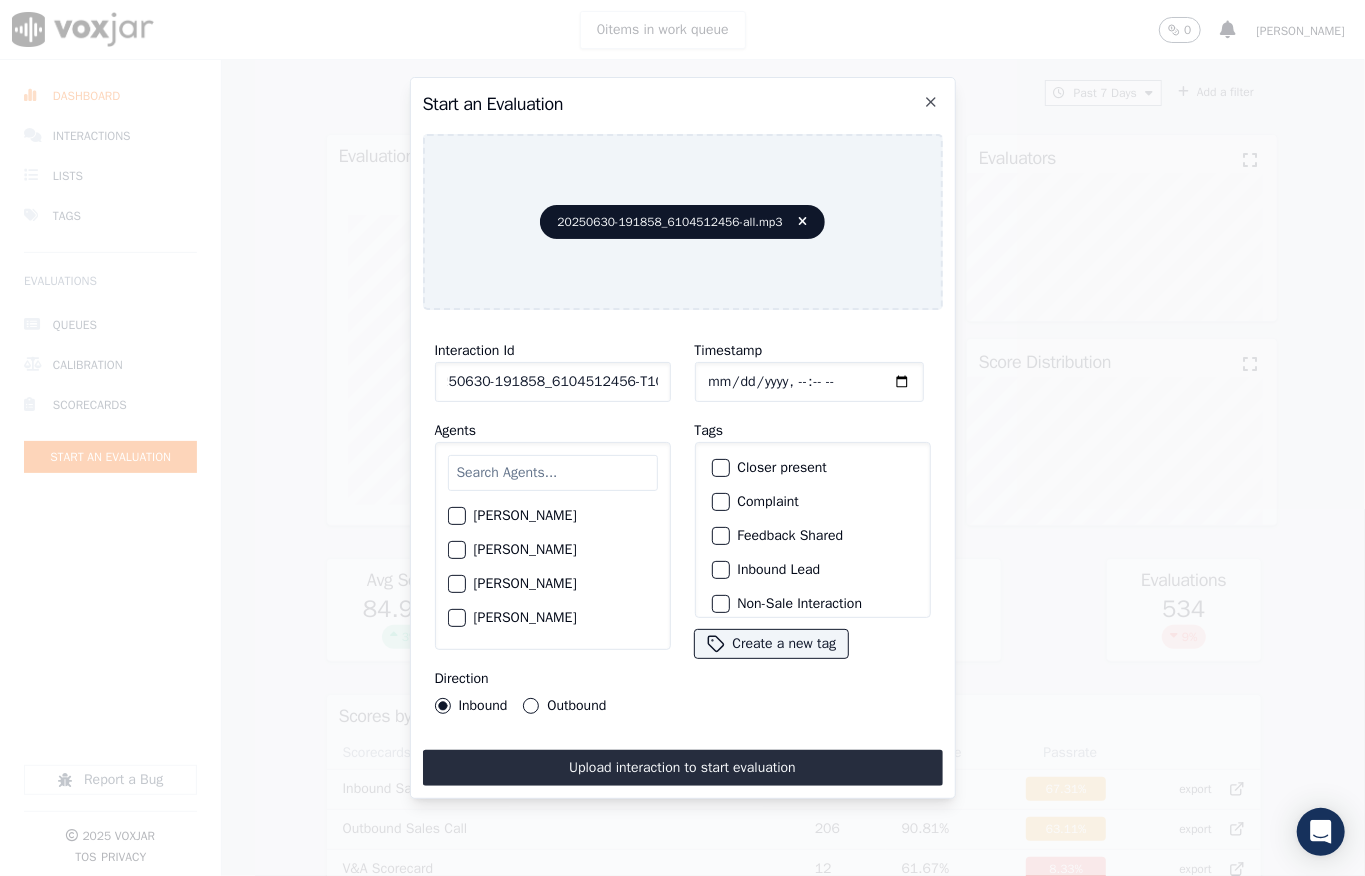 scroll, scrollTop: 0, scrollLeft: 32, axis: horizontal 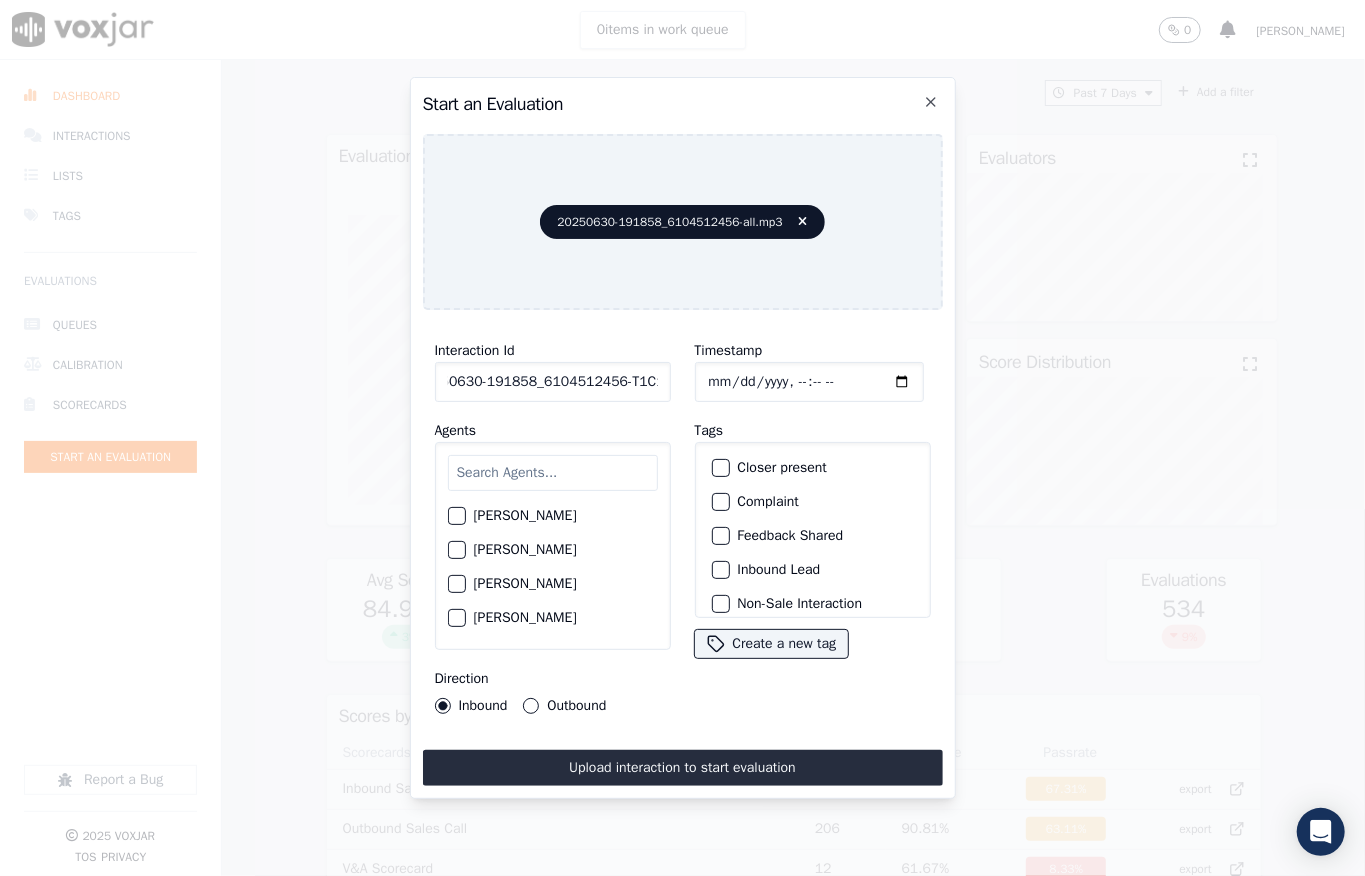 type on "20250630-191858_6104512456-T1C1" 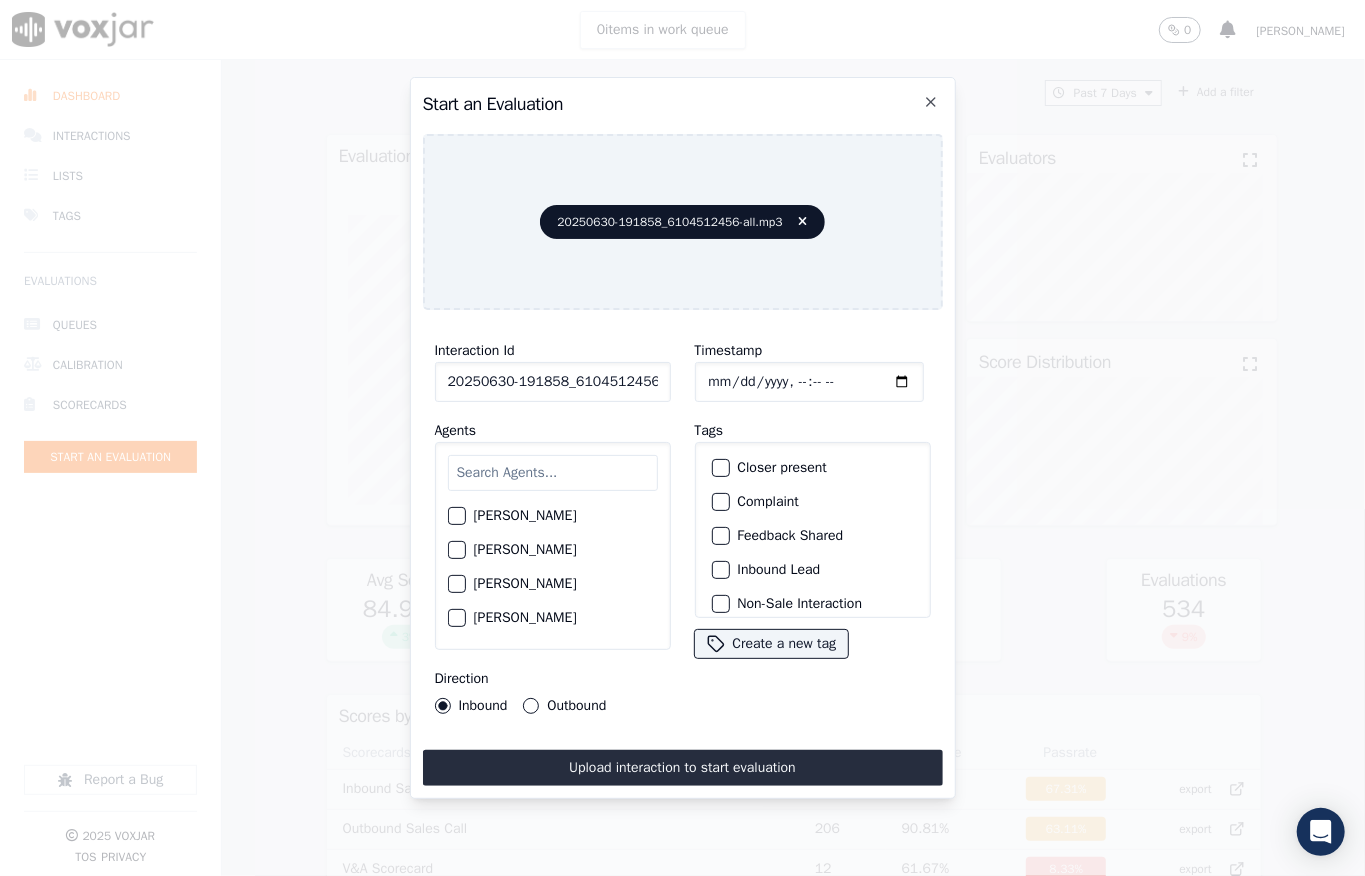click on "Outbound" at bounding box center (531, 706) 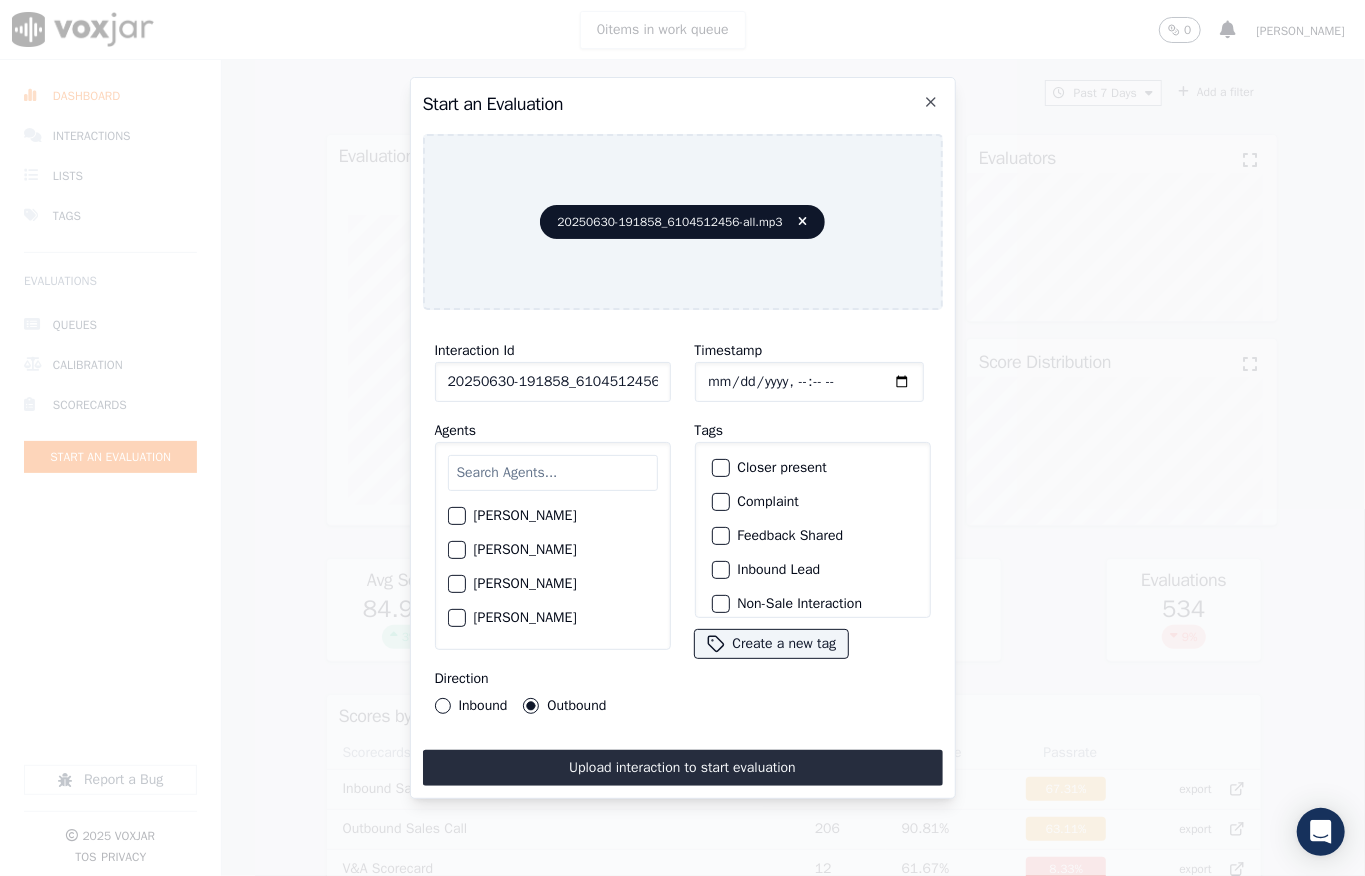 scroll, scrollTop: 200, scrollLeft: 0, axis: vertical 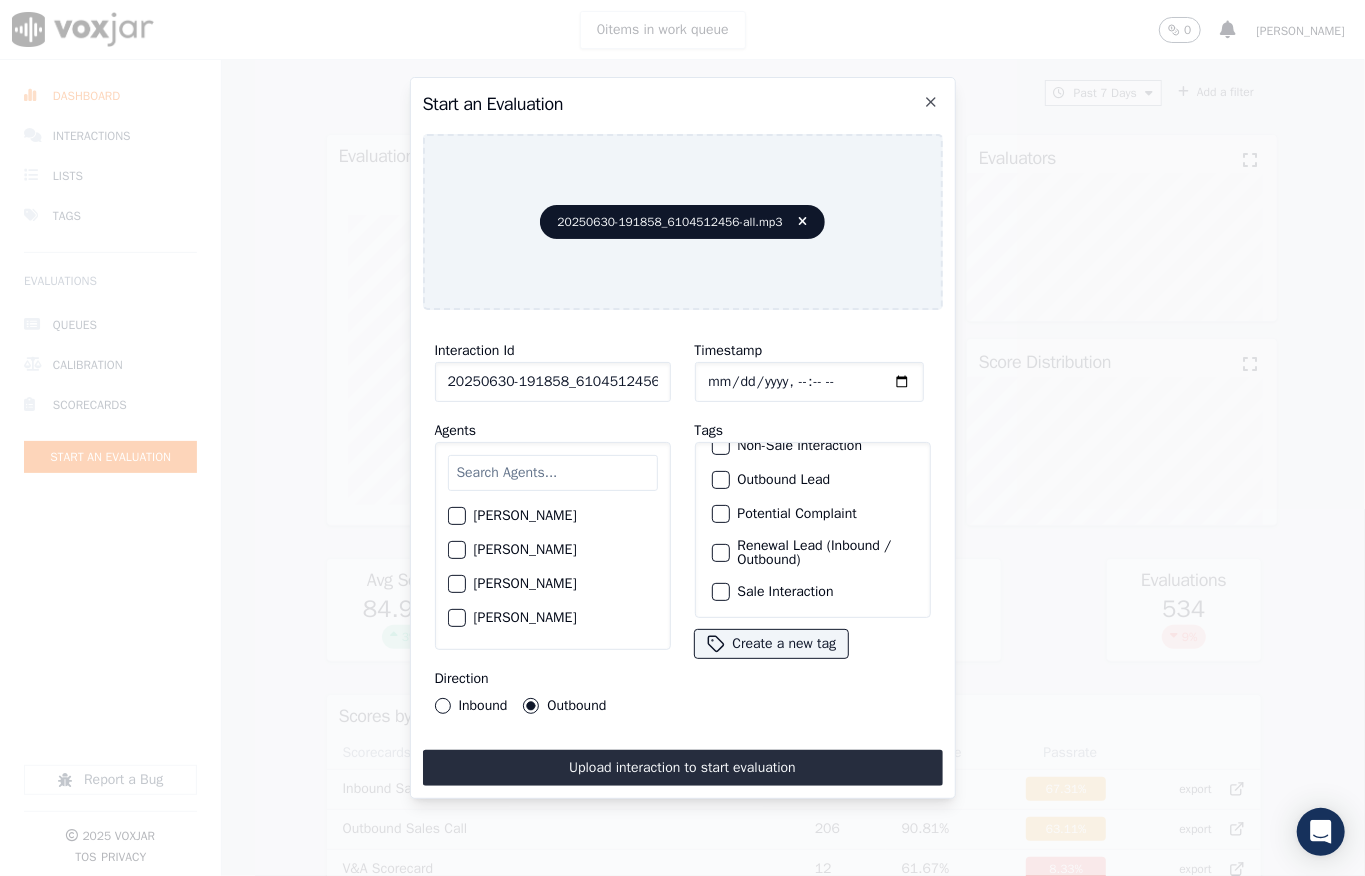click on "Sale Interaction" at bounding box center (721, 592) 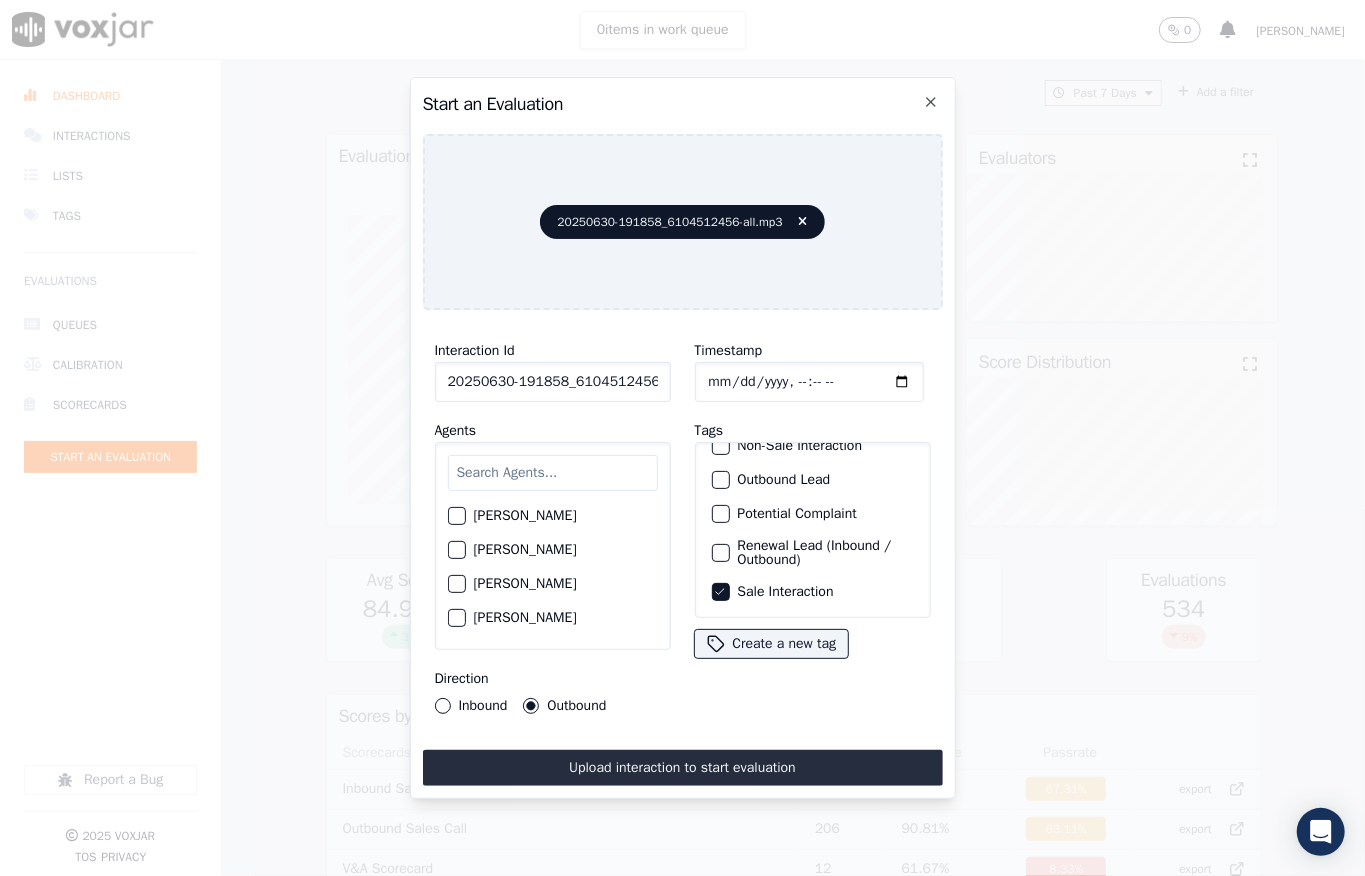 scroll, scrollTop: 66, scrollLeft: 0, axis: vertical 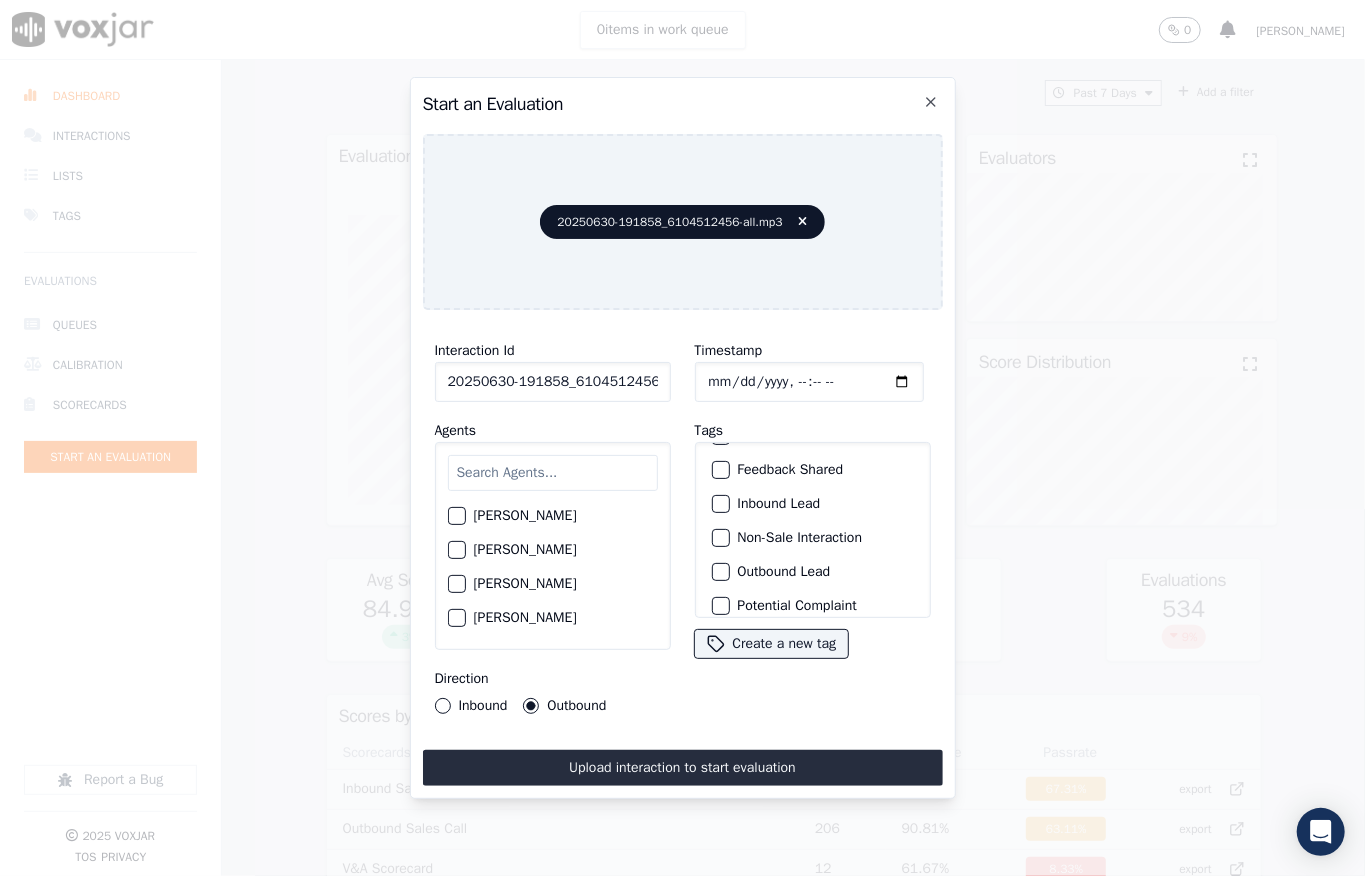 click at bounding box center [720, 572] 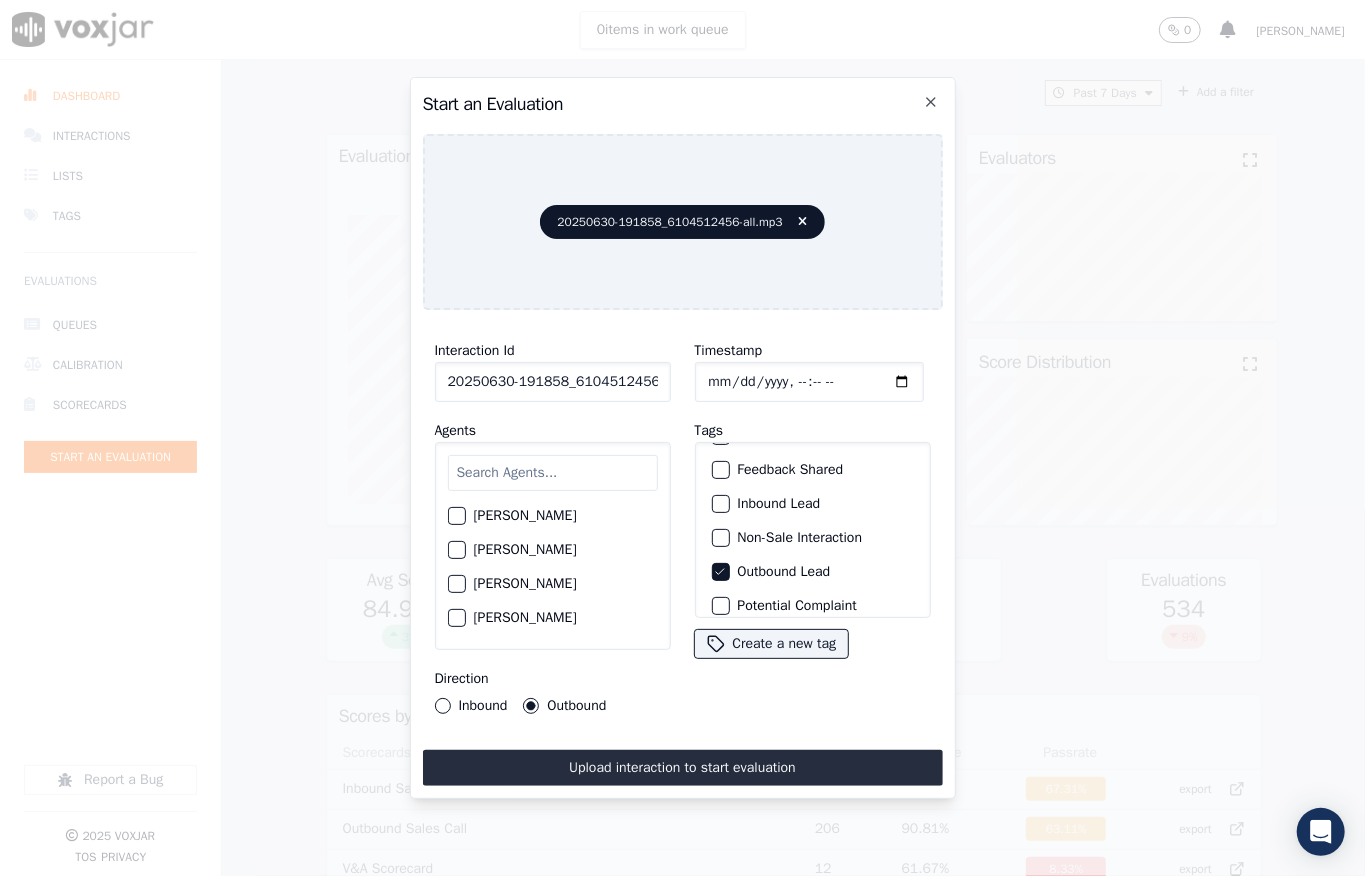click at bounding box center [553, 473] 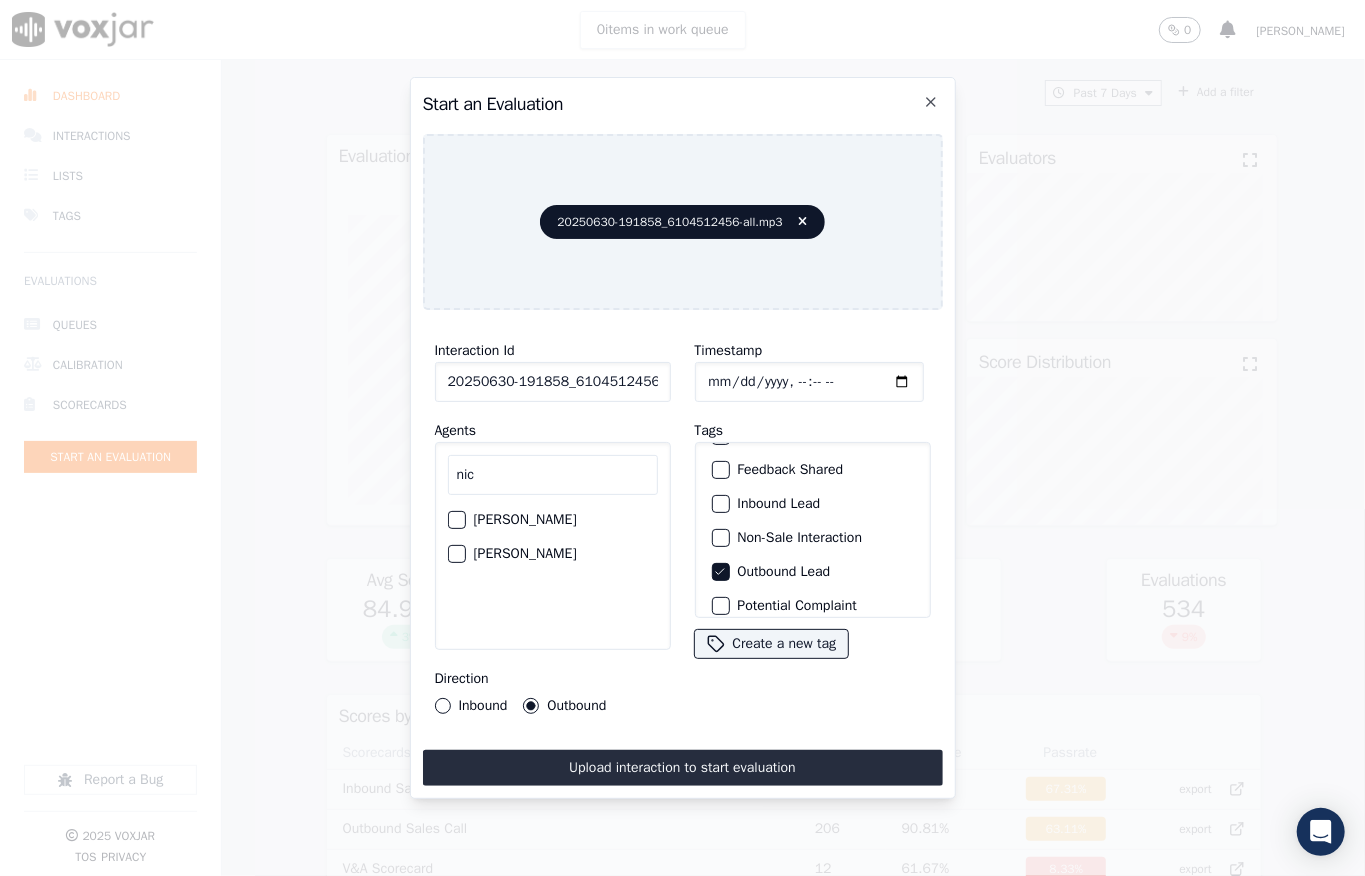 type on "nic" 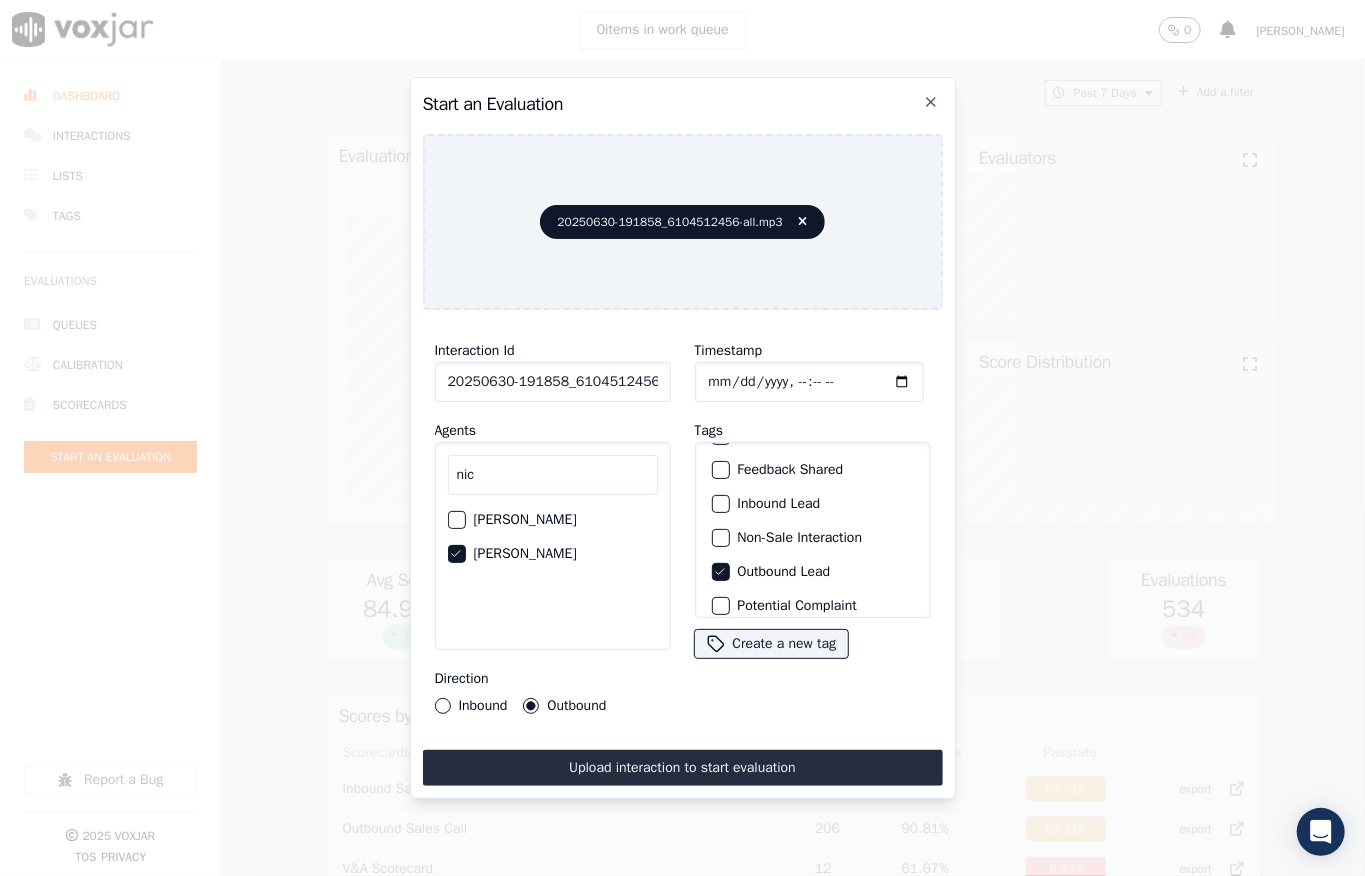 scroll, scrollTop: 0, scrollLeft: 32, axis: horizontal 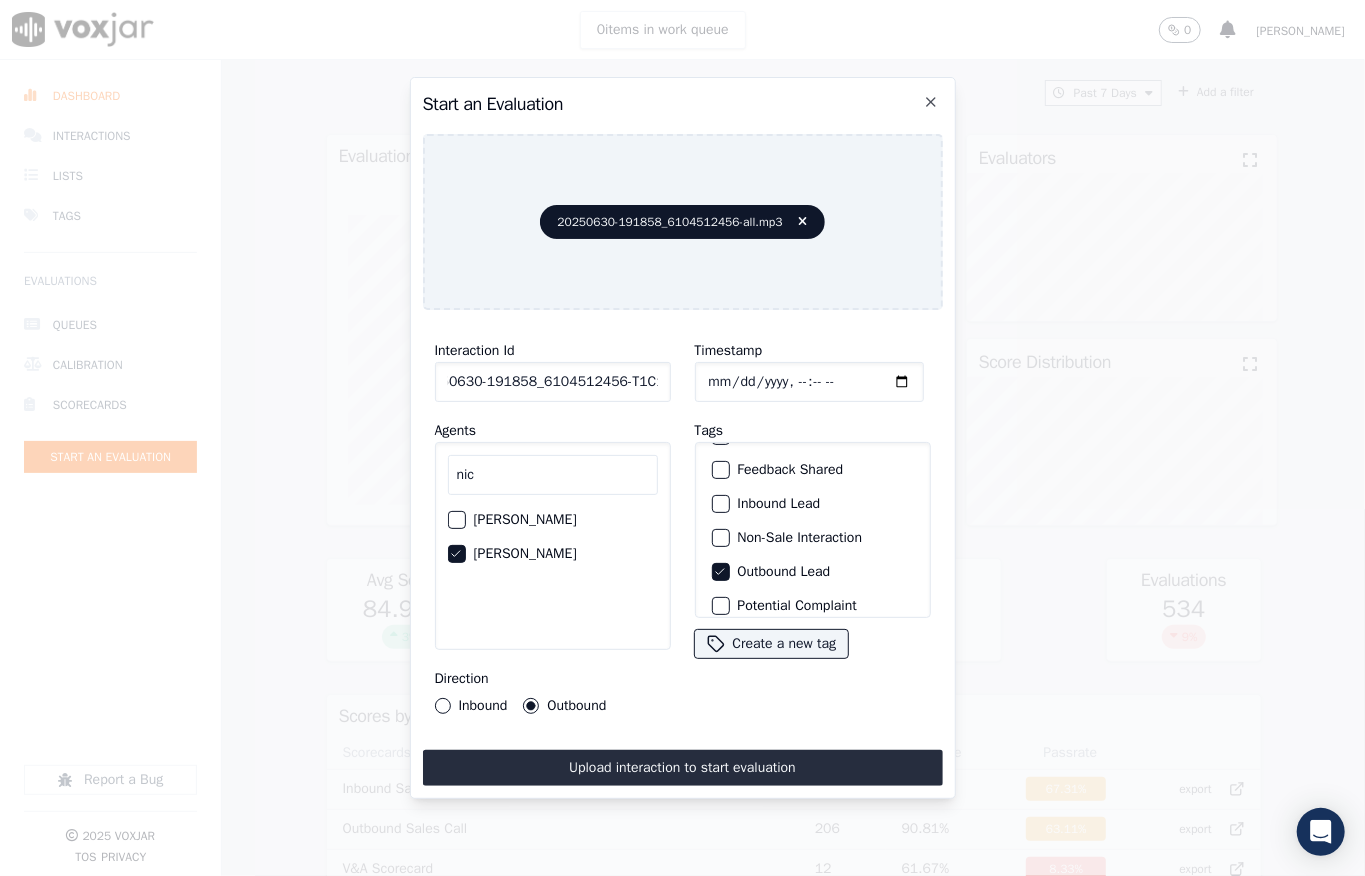 drag, startPoint x: 620, startPoint y: 381, endPoint x: 644, endPoint y: 408, distance: 36.124783 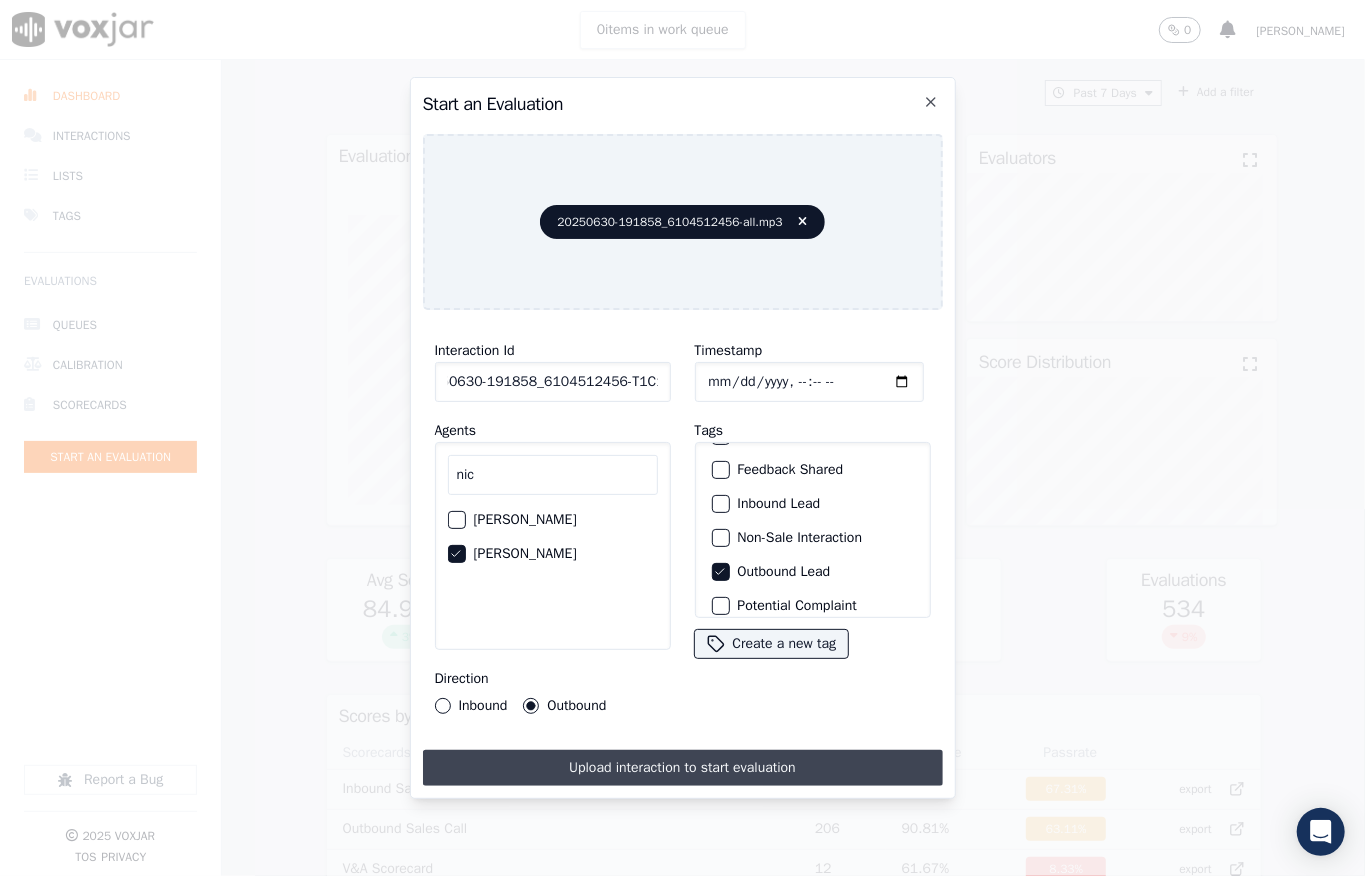 scroll, scrollTop: 0, scrollLeft: 0, axis: both 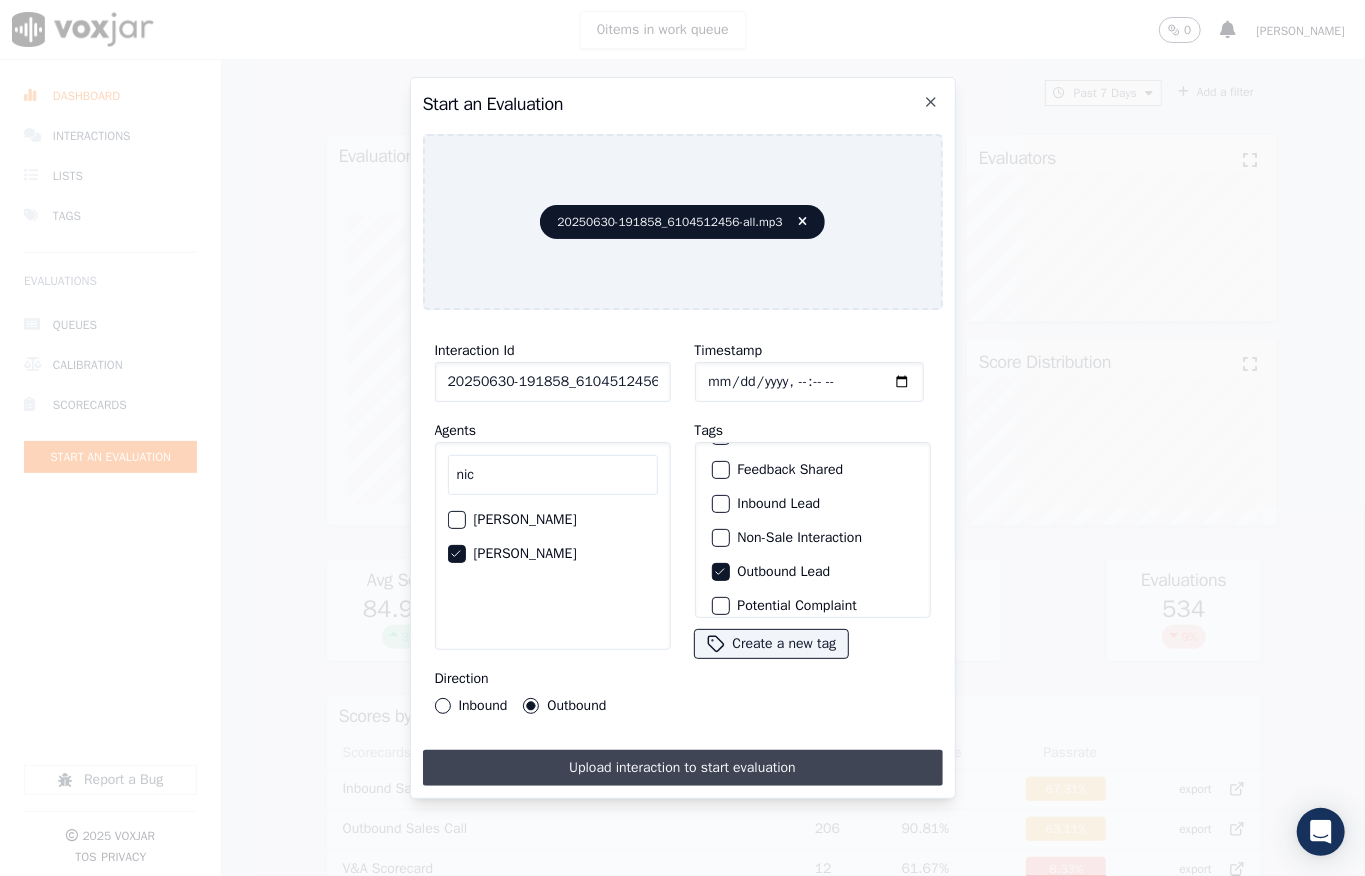 click on "Upload interaction to start evaluation" at bounding box center (683, 768) 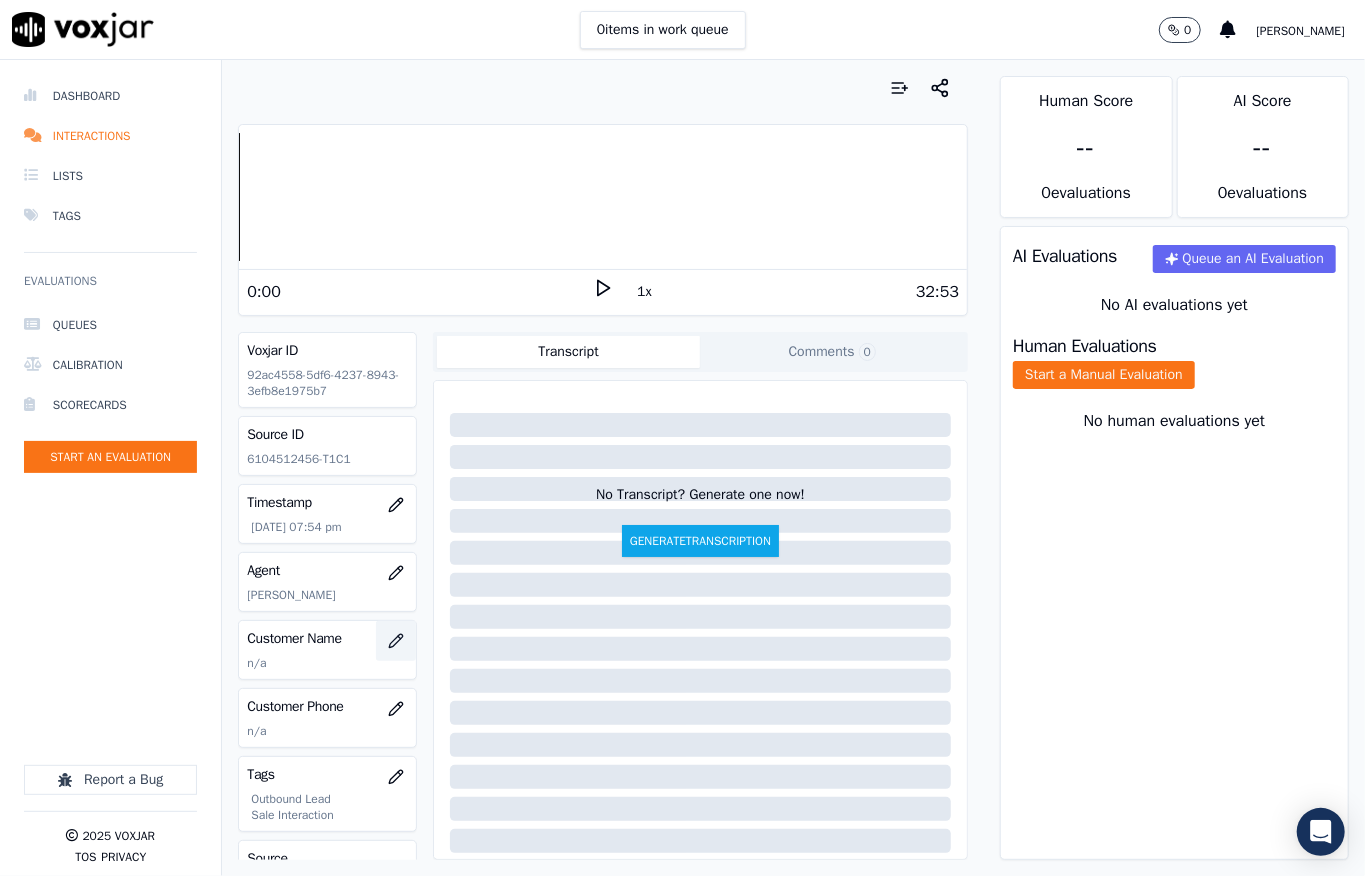 click 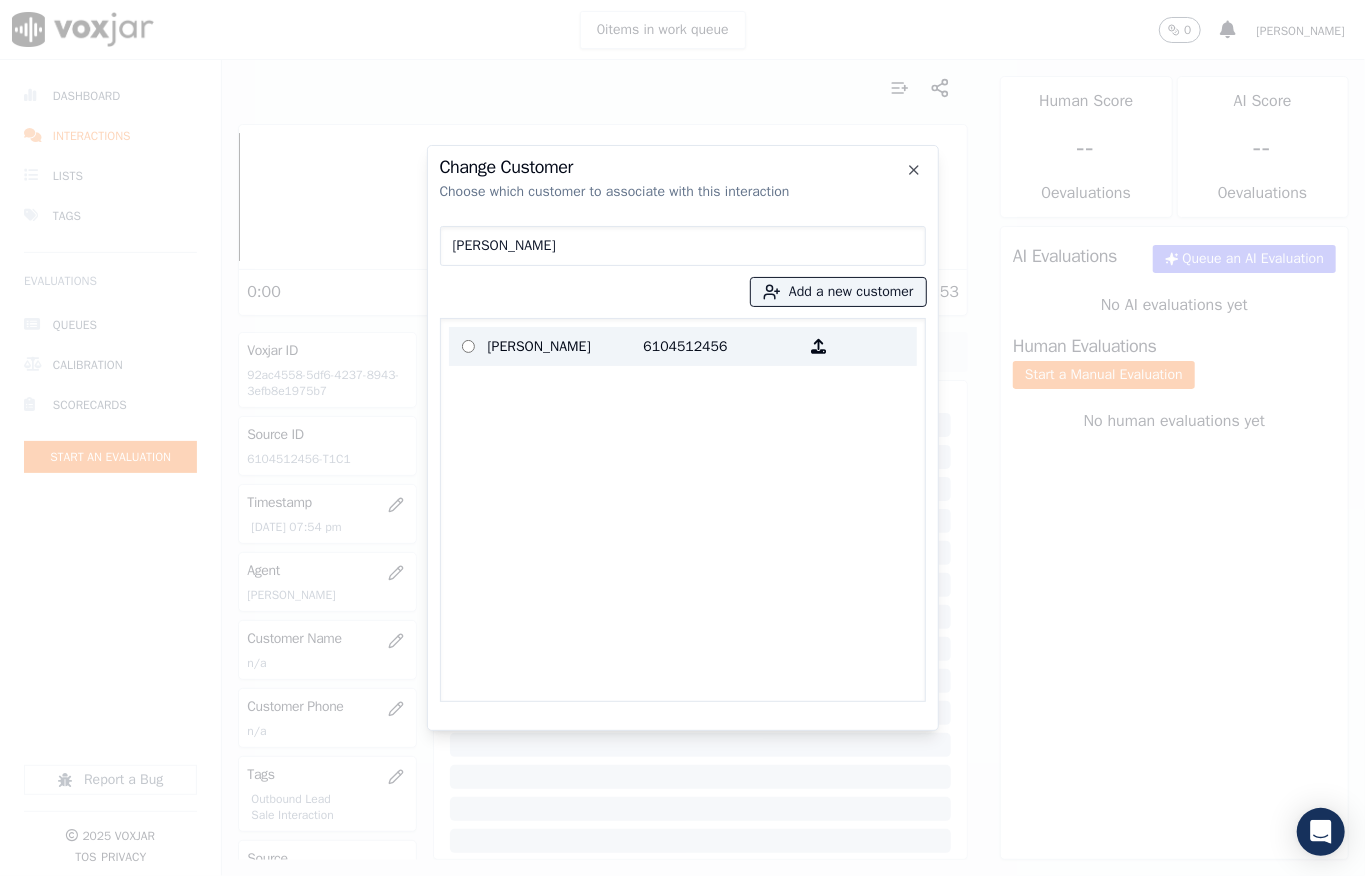 type on "[PERSON_NAME]" 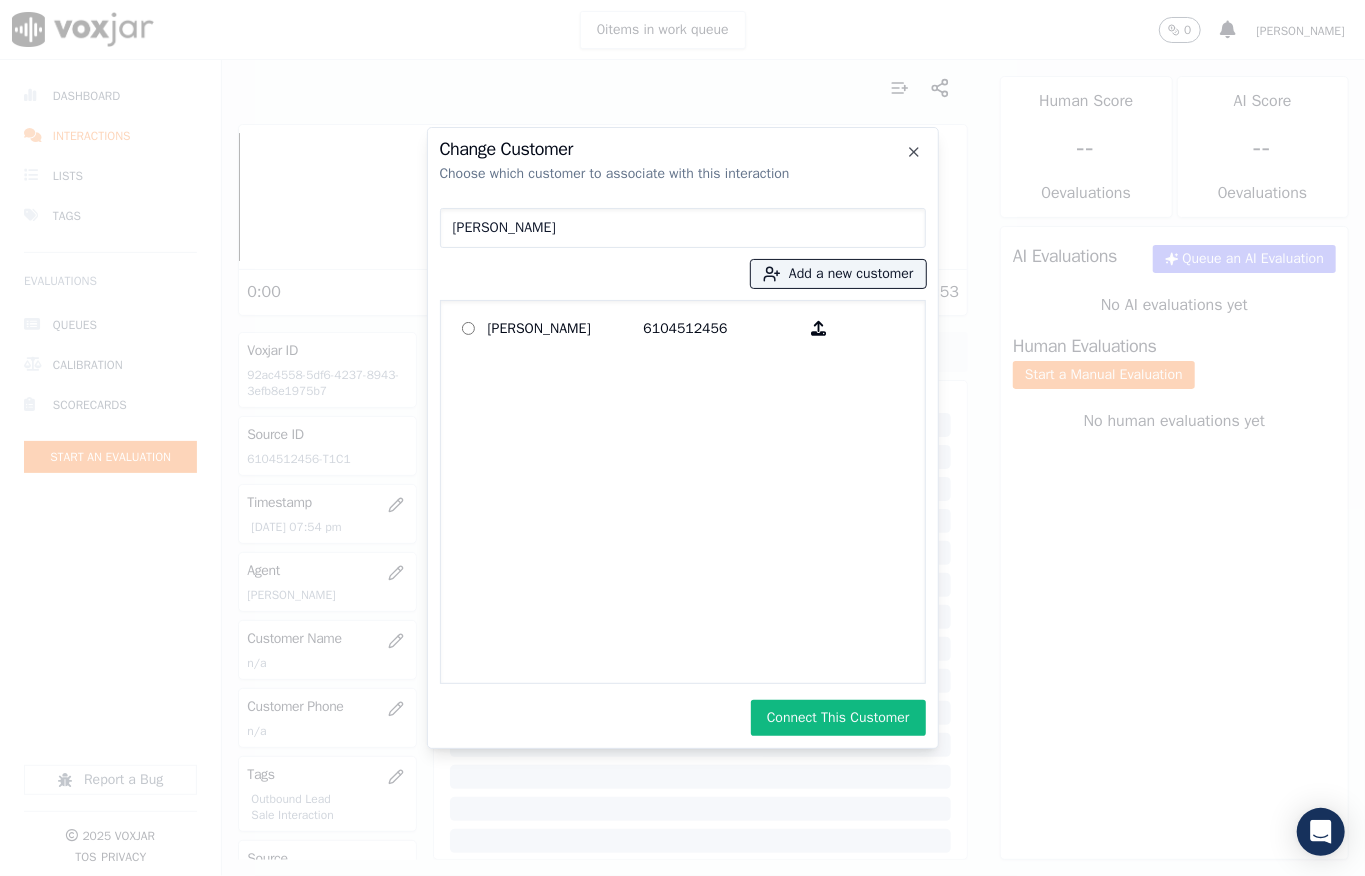 click on "Change Customer   Choose which customer to associate with this interaction   [PERSON_NAME]
Add a new customer           [PERSON_NAME]   6104512456             Connect This Customer     Close" 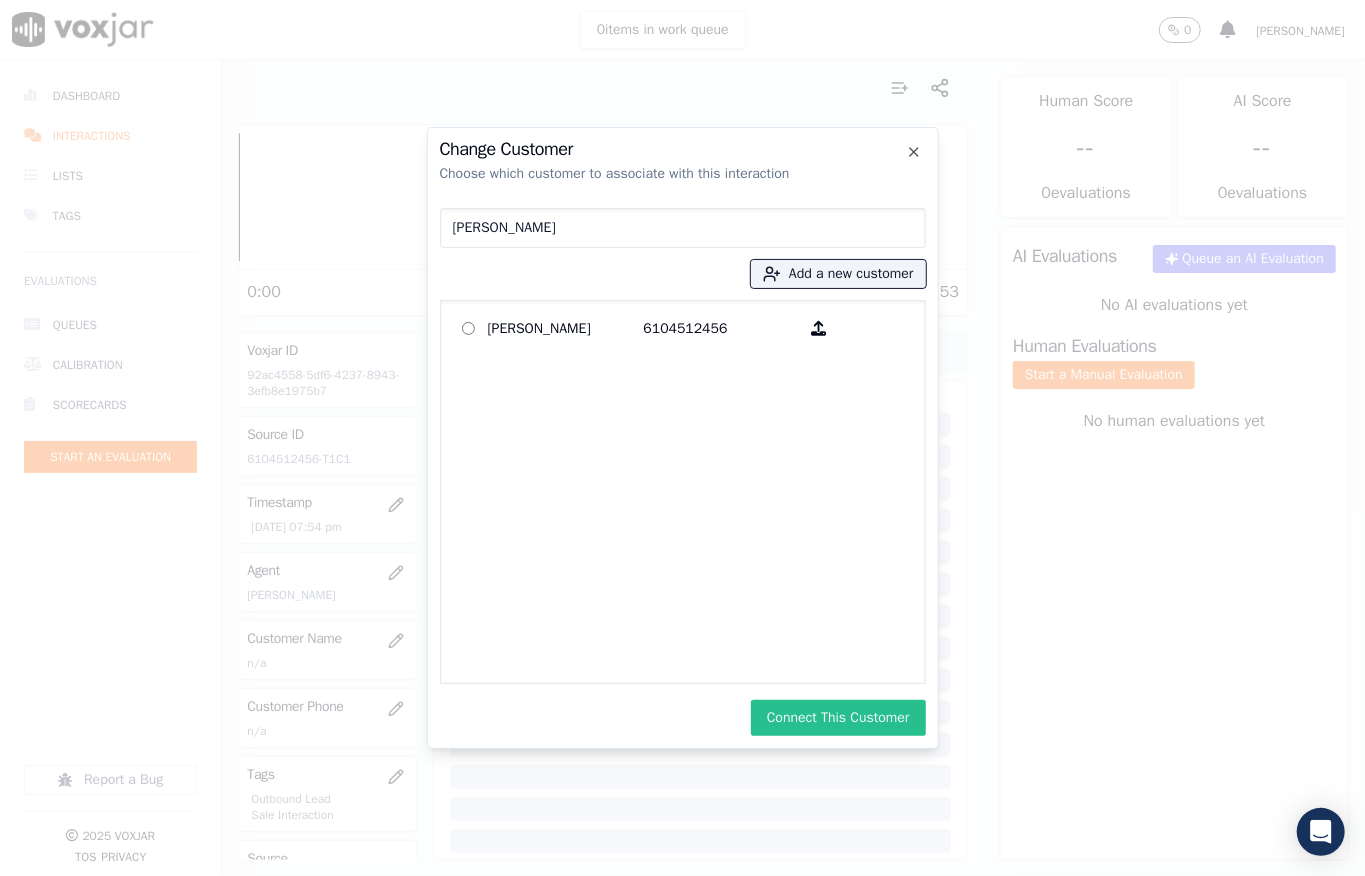 click on "Connect This Customer" at bounding box center [838, 718] 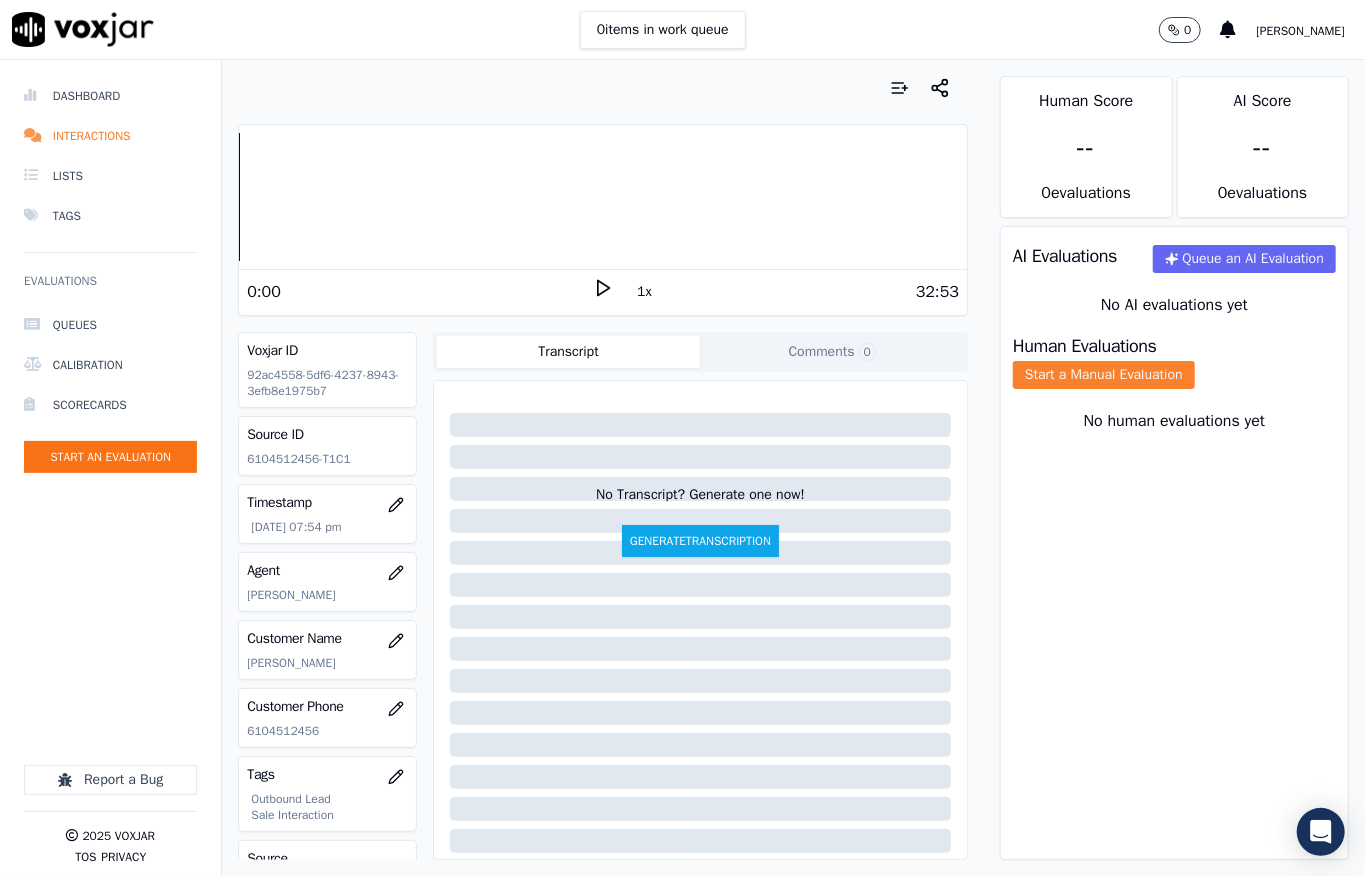 click on "Start a Manual Evaluation" 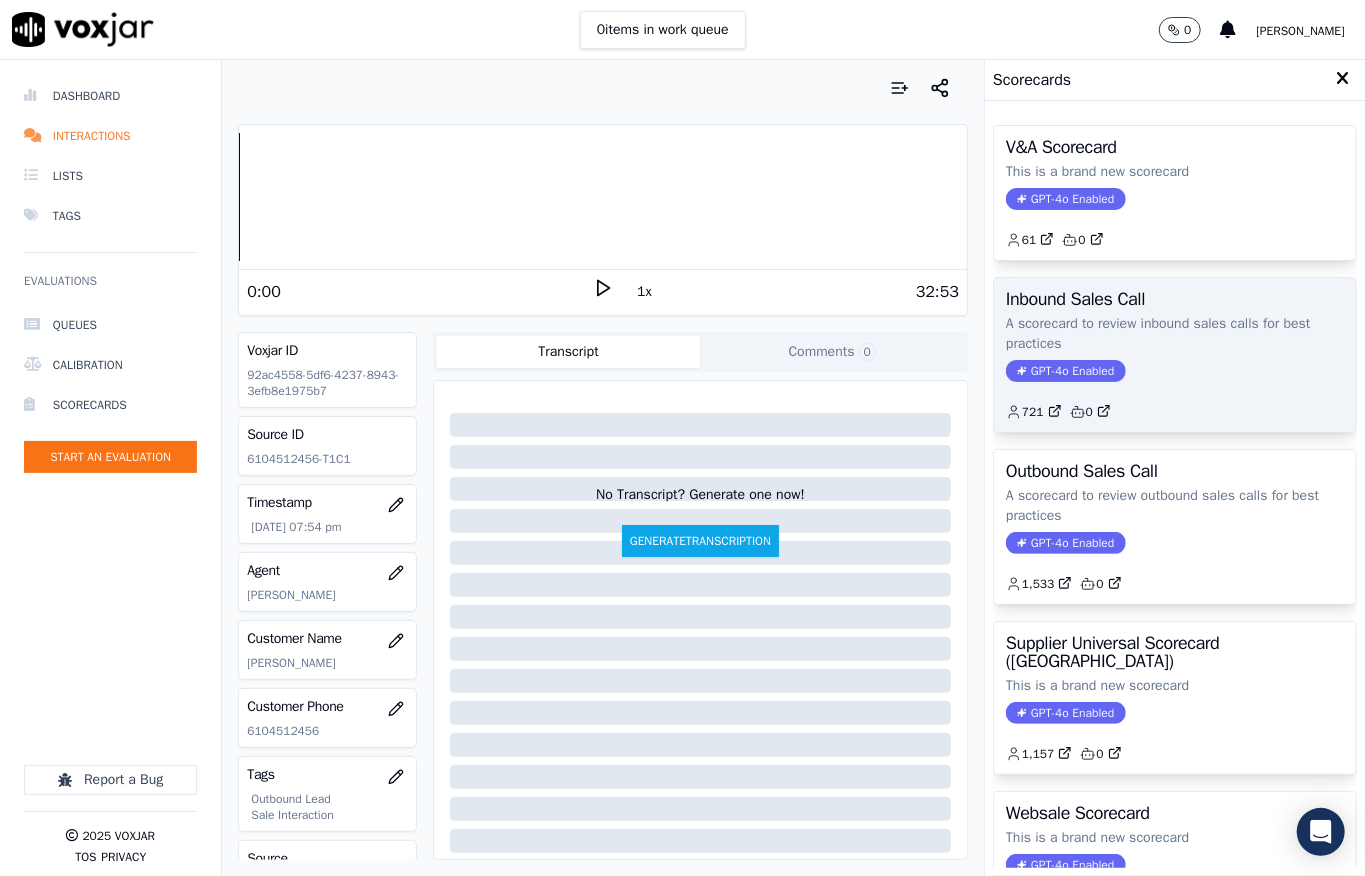 click on "GPT-4o Enabled" at bounding box center [1065, 371] 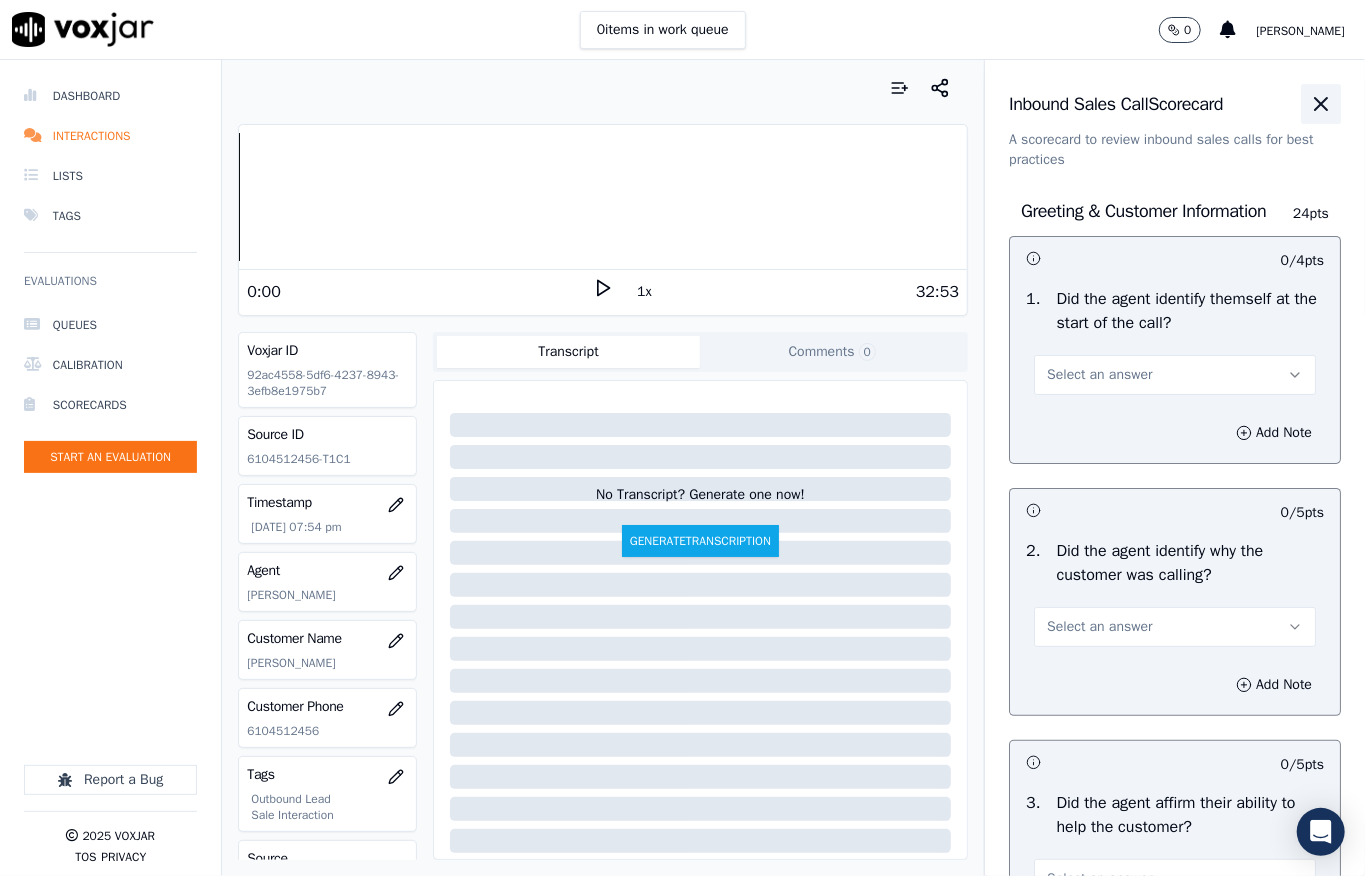 click 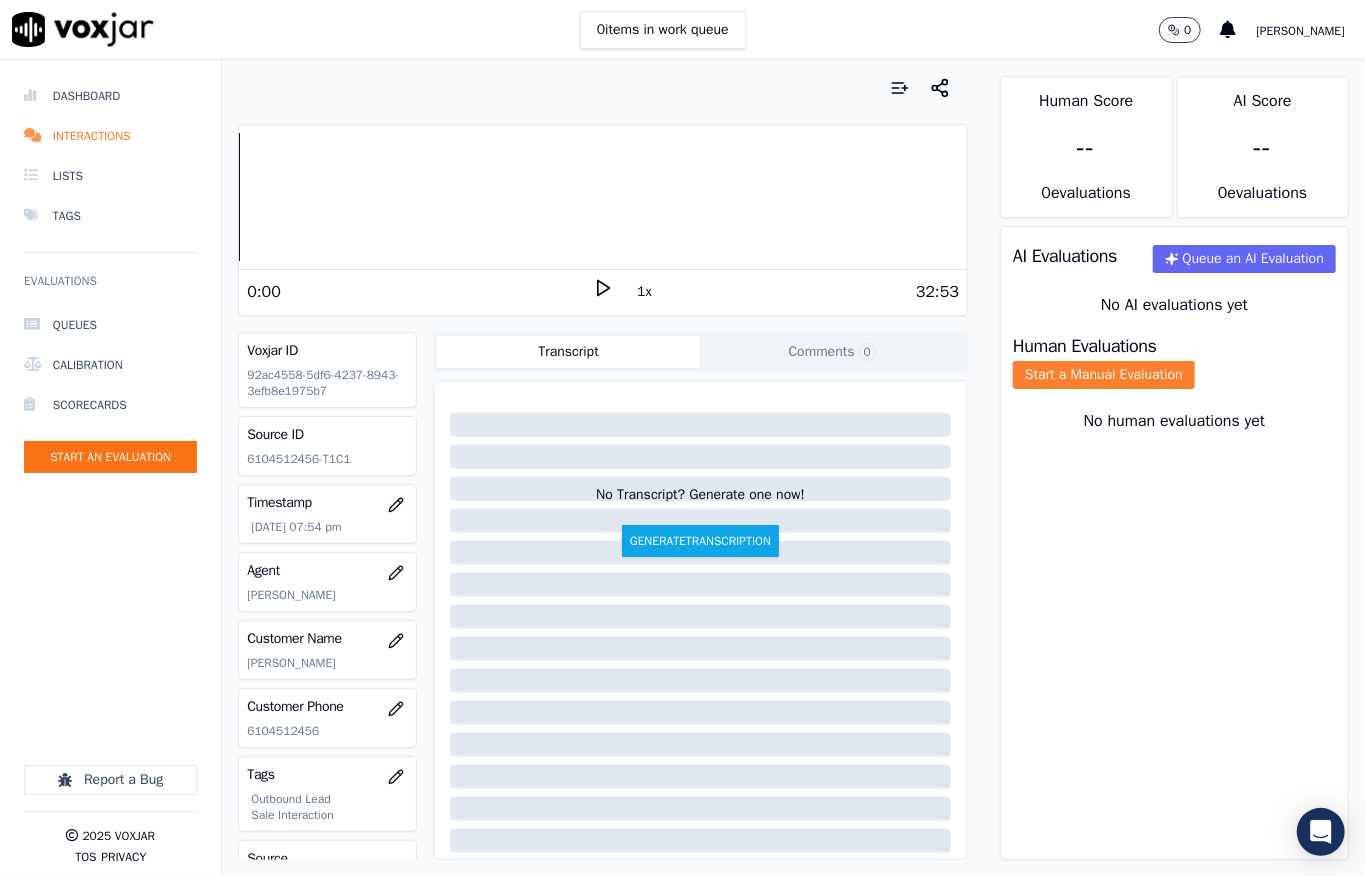 click on "Start a Manual Evaluation" 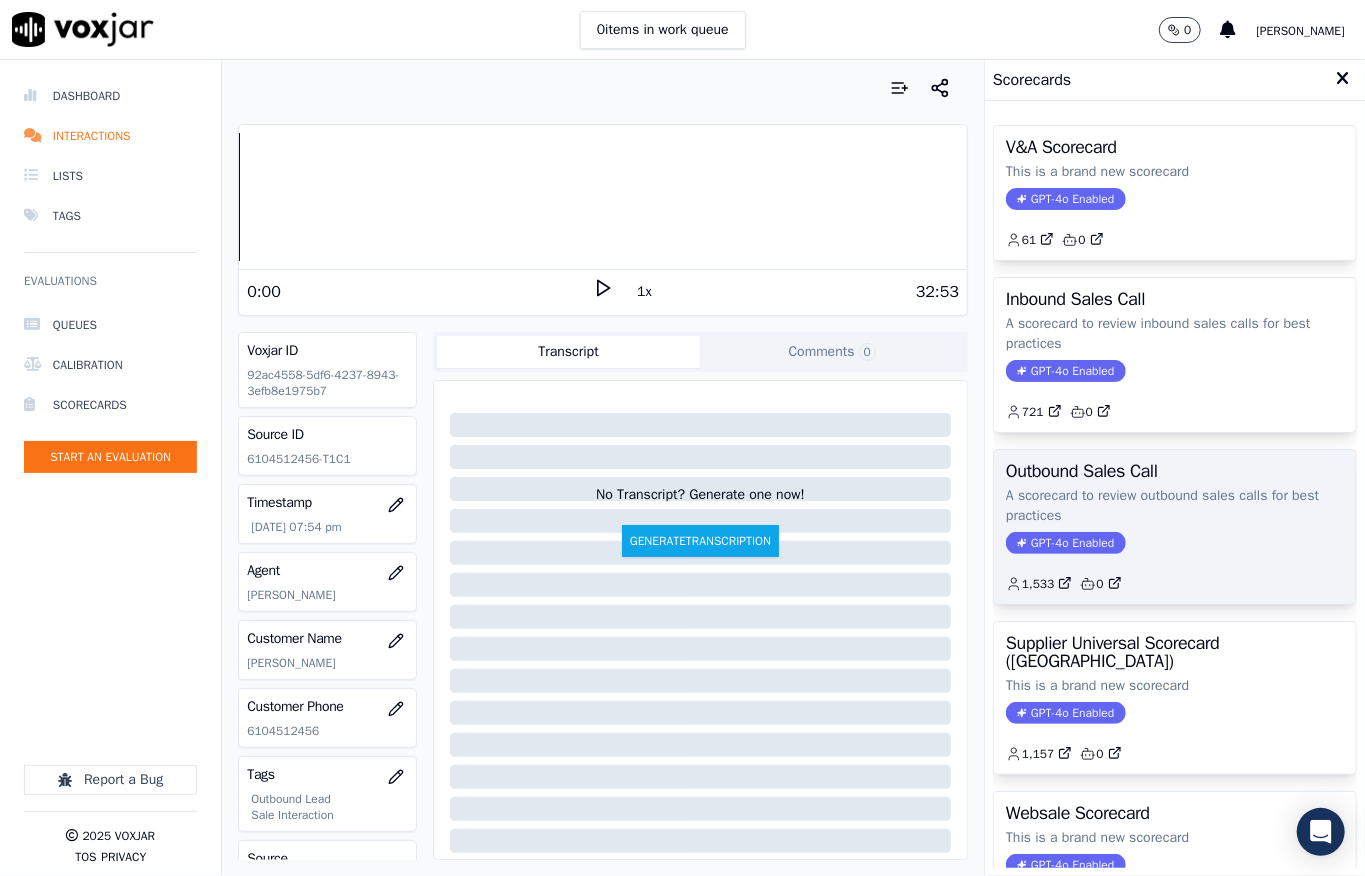 click on "GPT-4o Enabled" at bounding box center (1065, 543) 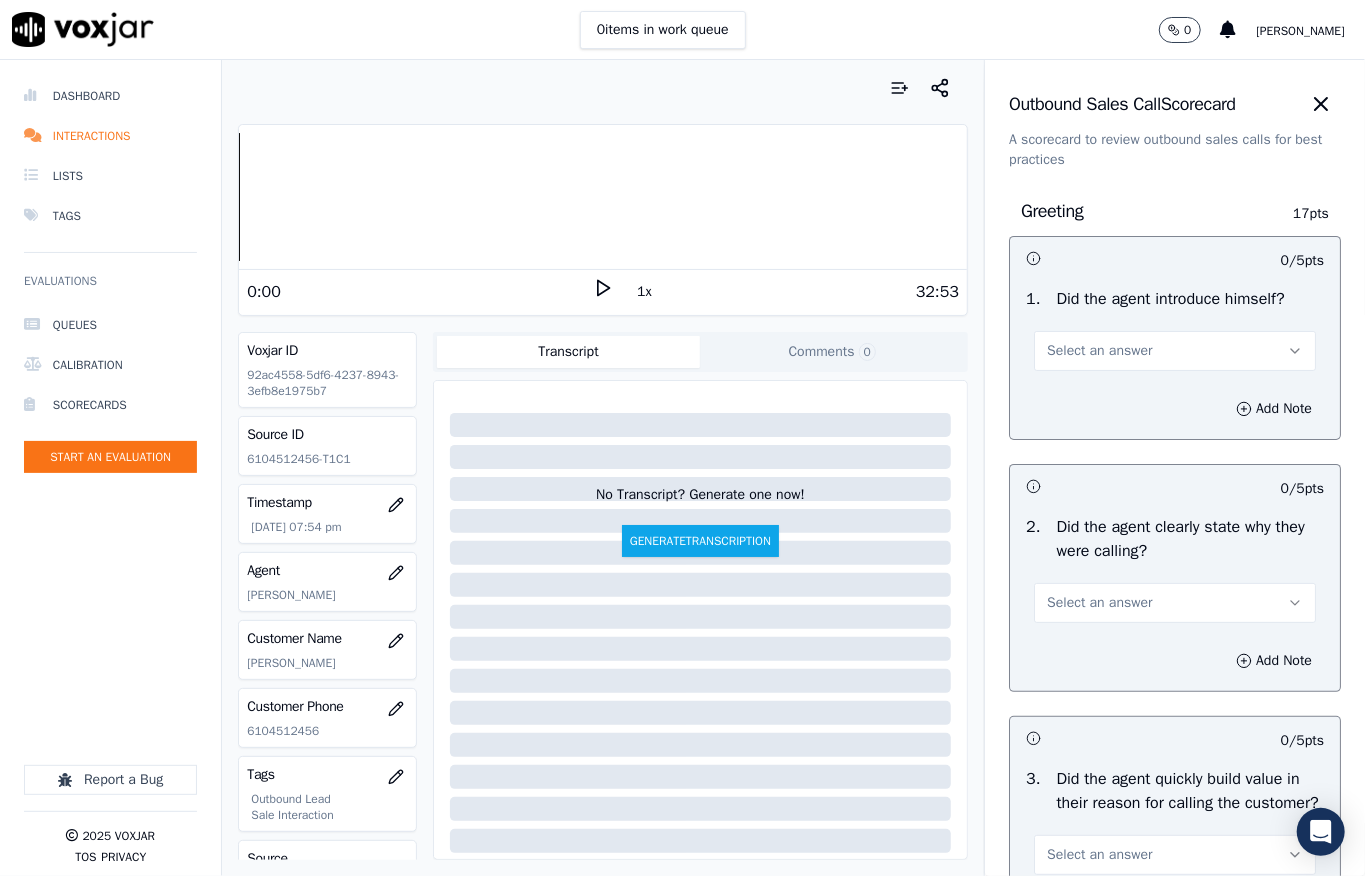 click on "Select an answer" at bounding box center (1099, 351) 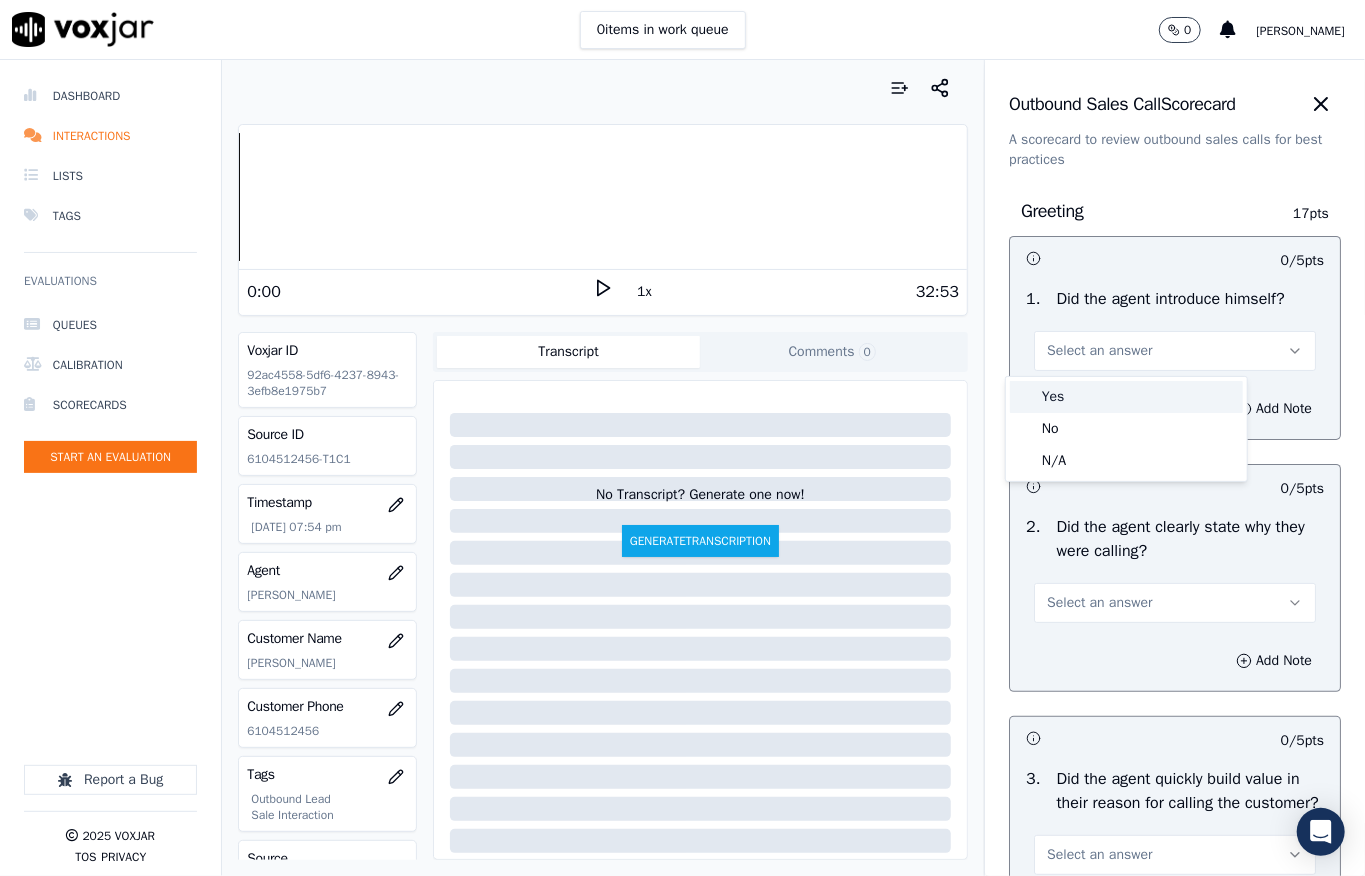 click on "Yes" at bounding box center (1126, 397) 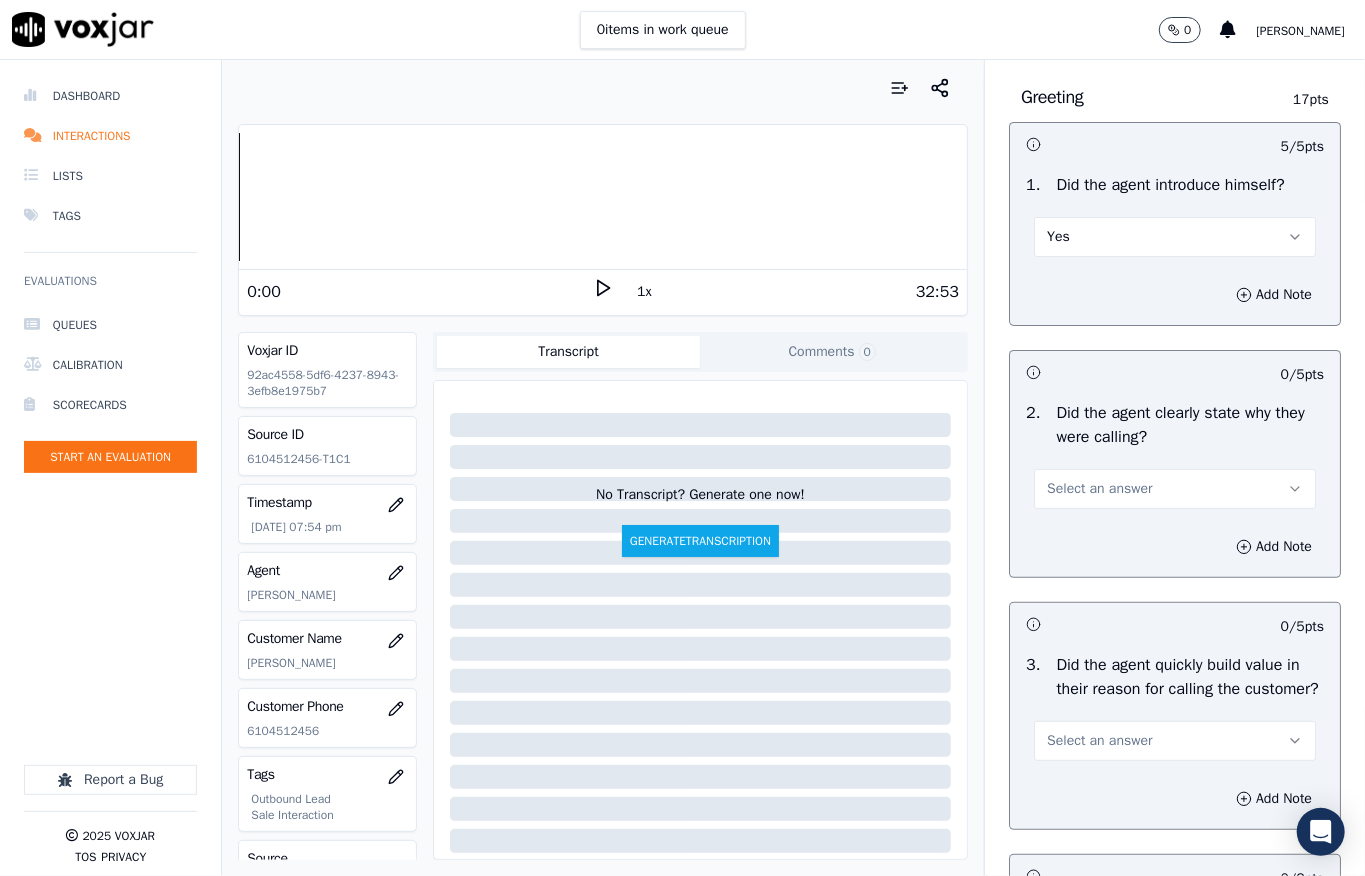 scroll, scrollTop: 266, scrollLeft: 0, axis: vertical 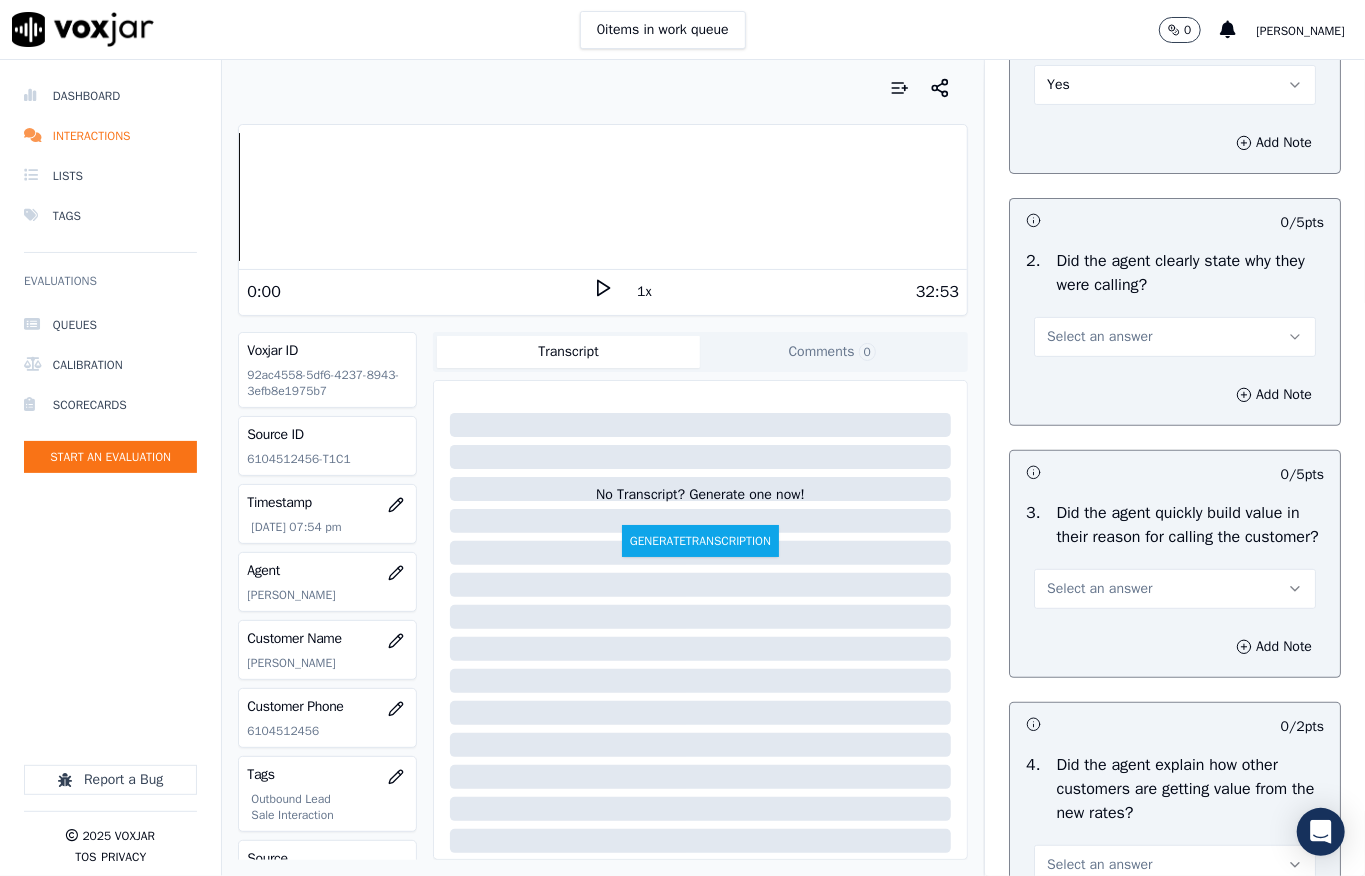 click on "Select an answer" at bounding box center [1099, 337] 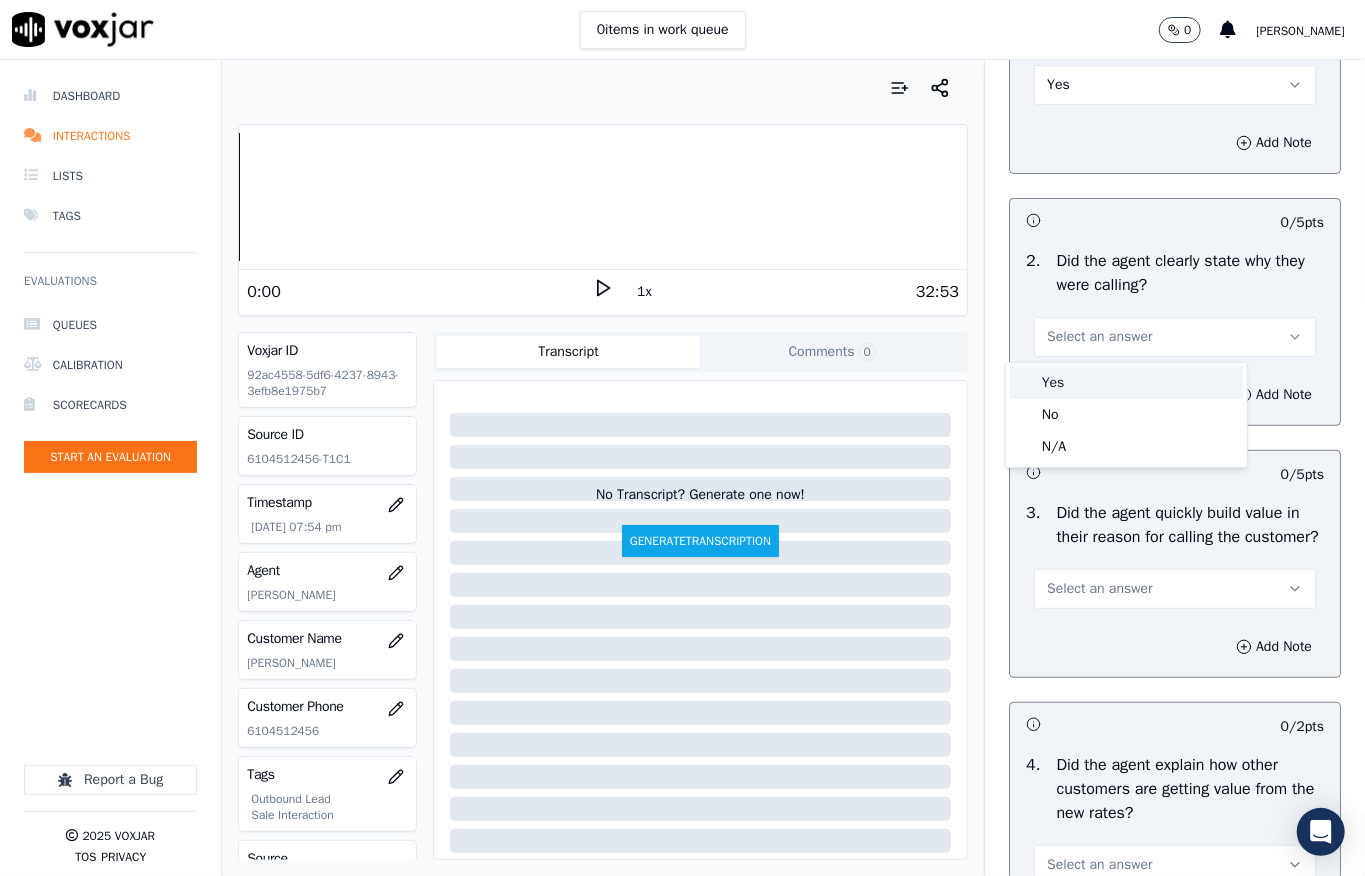 click on "Yes" at bounding box center [1126, 383] 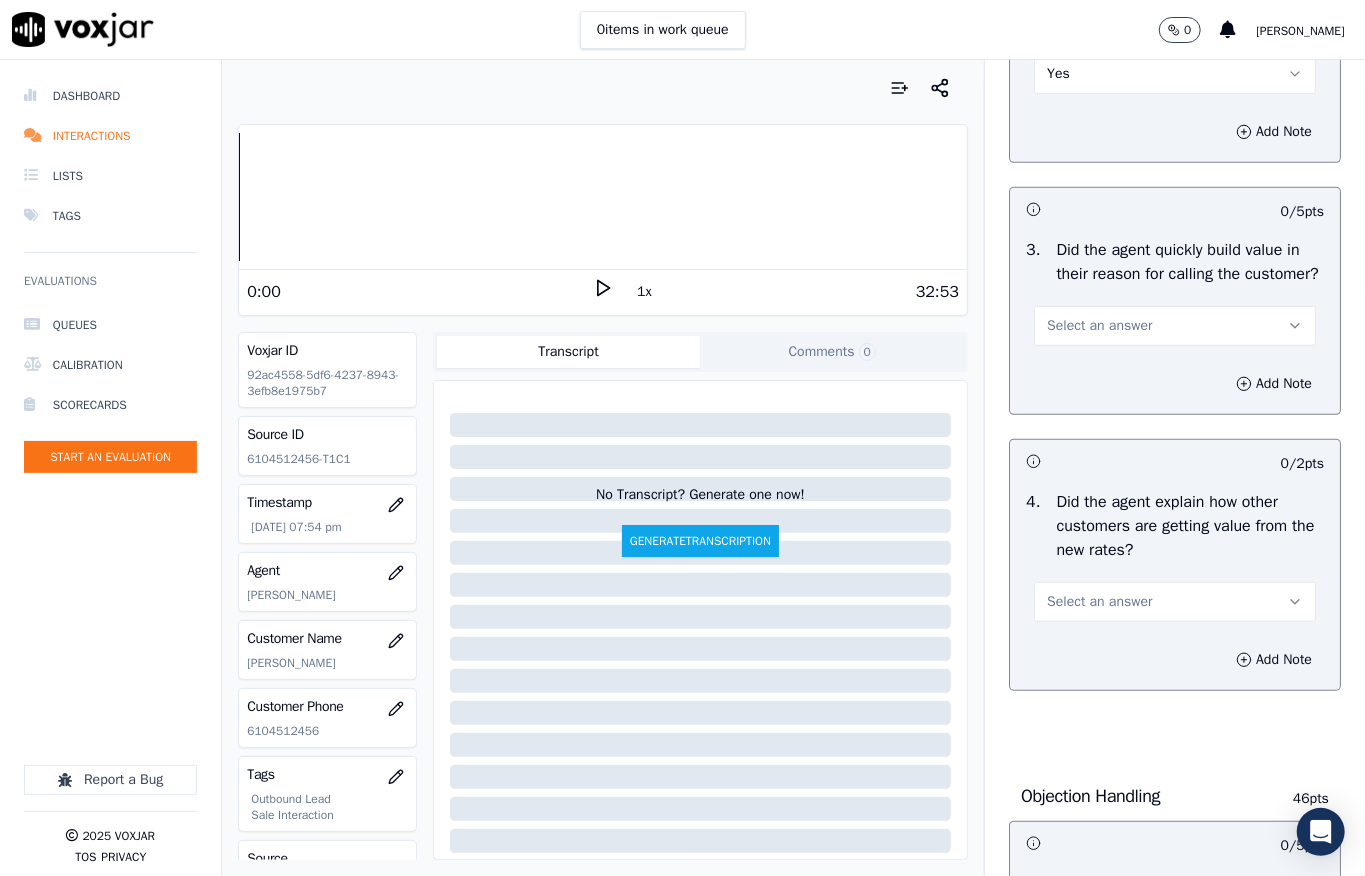 scroll, scrollTop: 533, scrollLeft: 0, axis: vertical 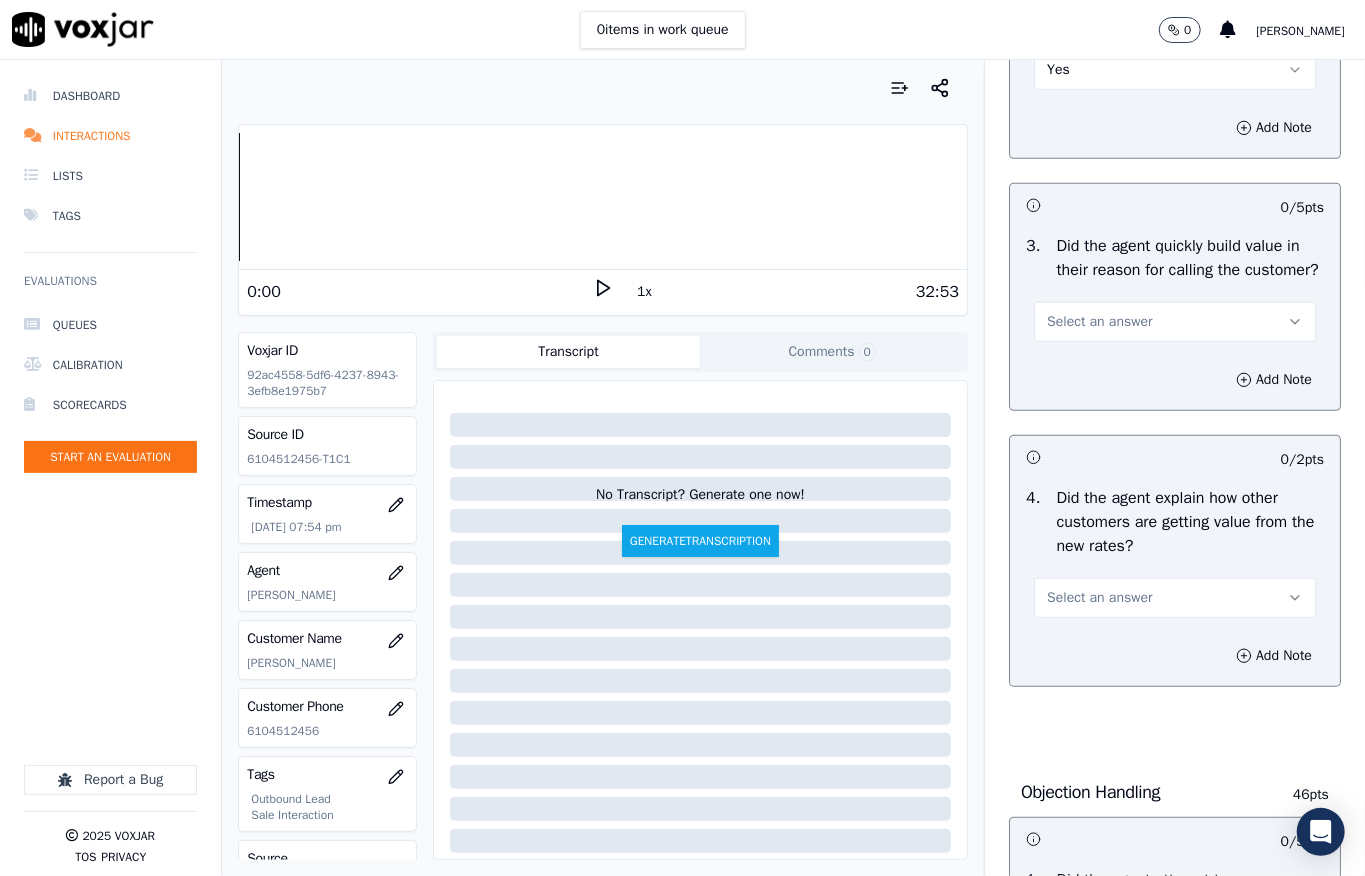 click on "Select an answer" at bounding box center [1099, 322] 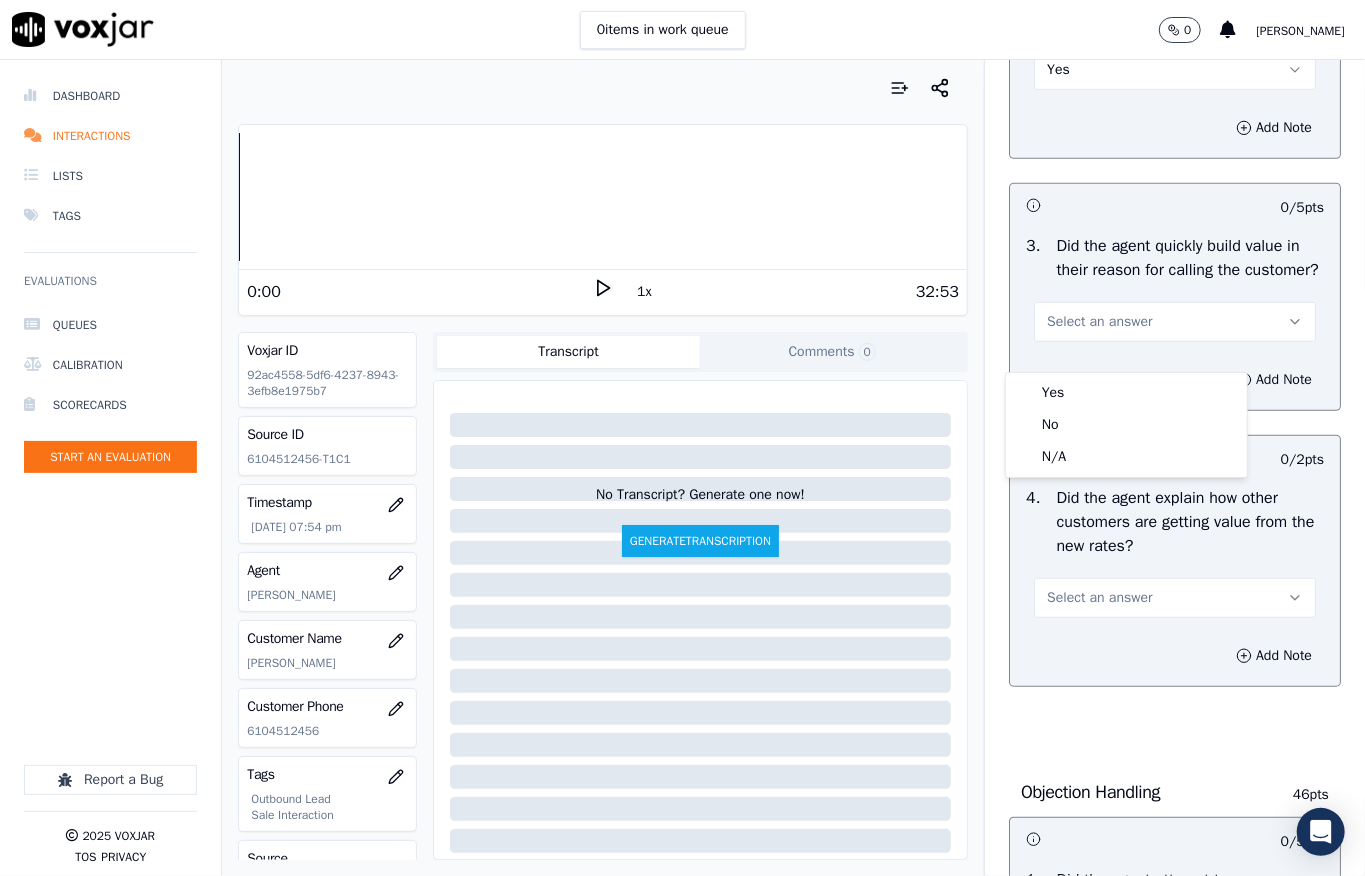 click on "Yes   No     N/A" at bounding box center (1126, 425) 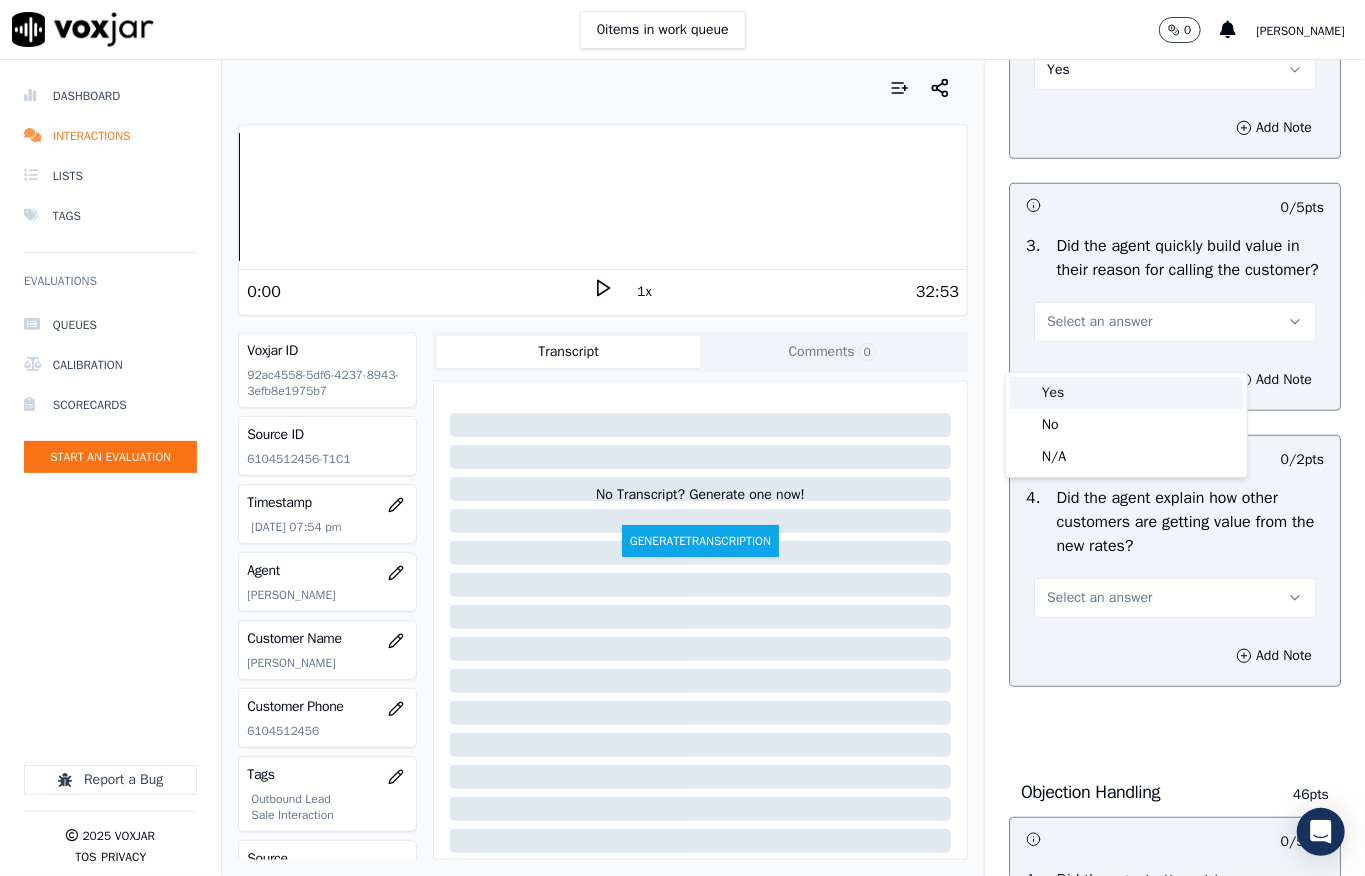 click on "Yes" at bounding box center [1126, 393] 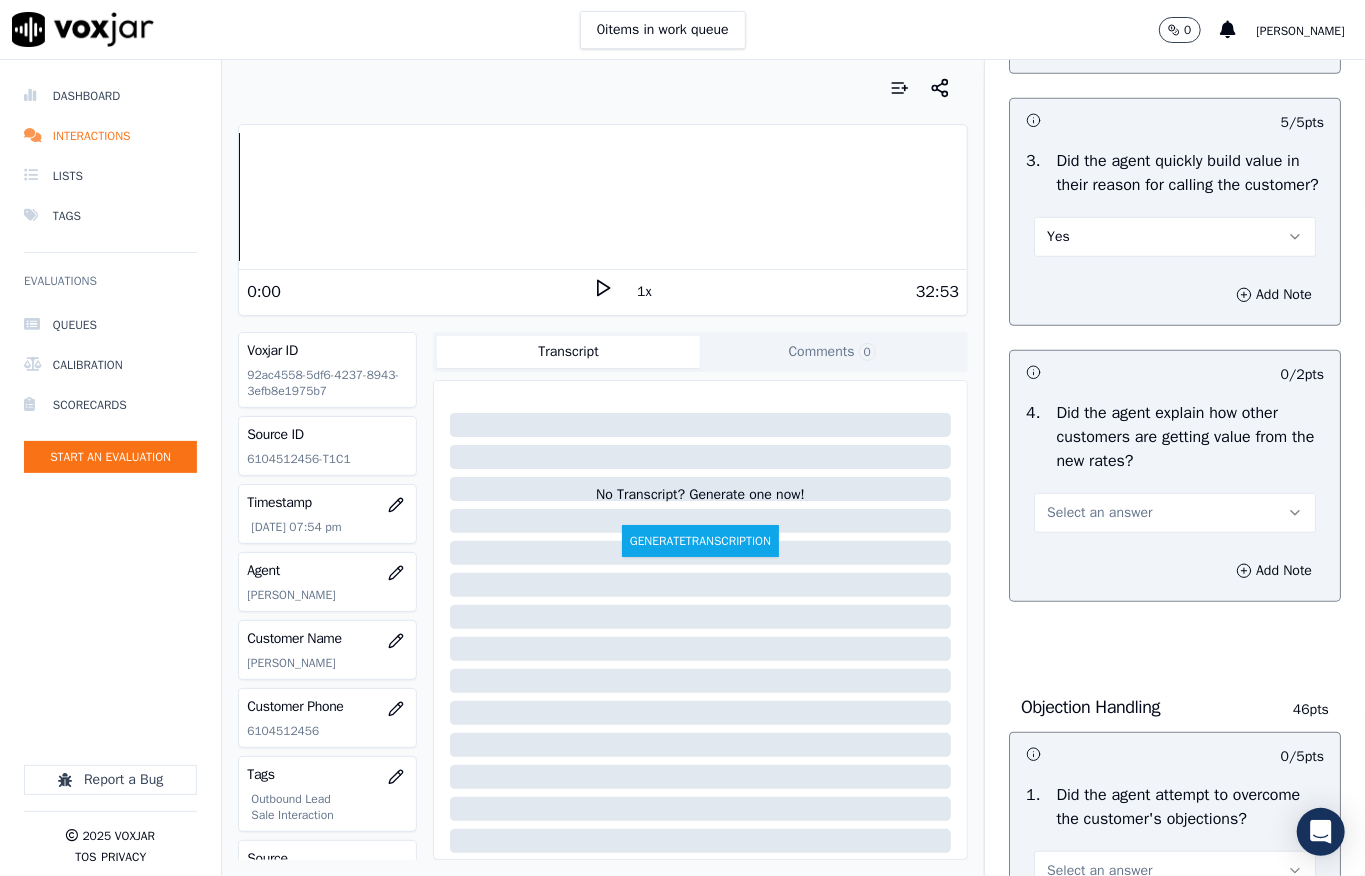 scroll, scrollTop: 666, scrollLeft: 0, axis: vertical 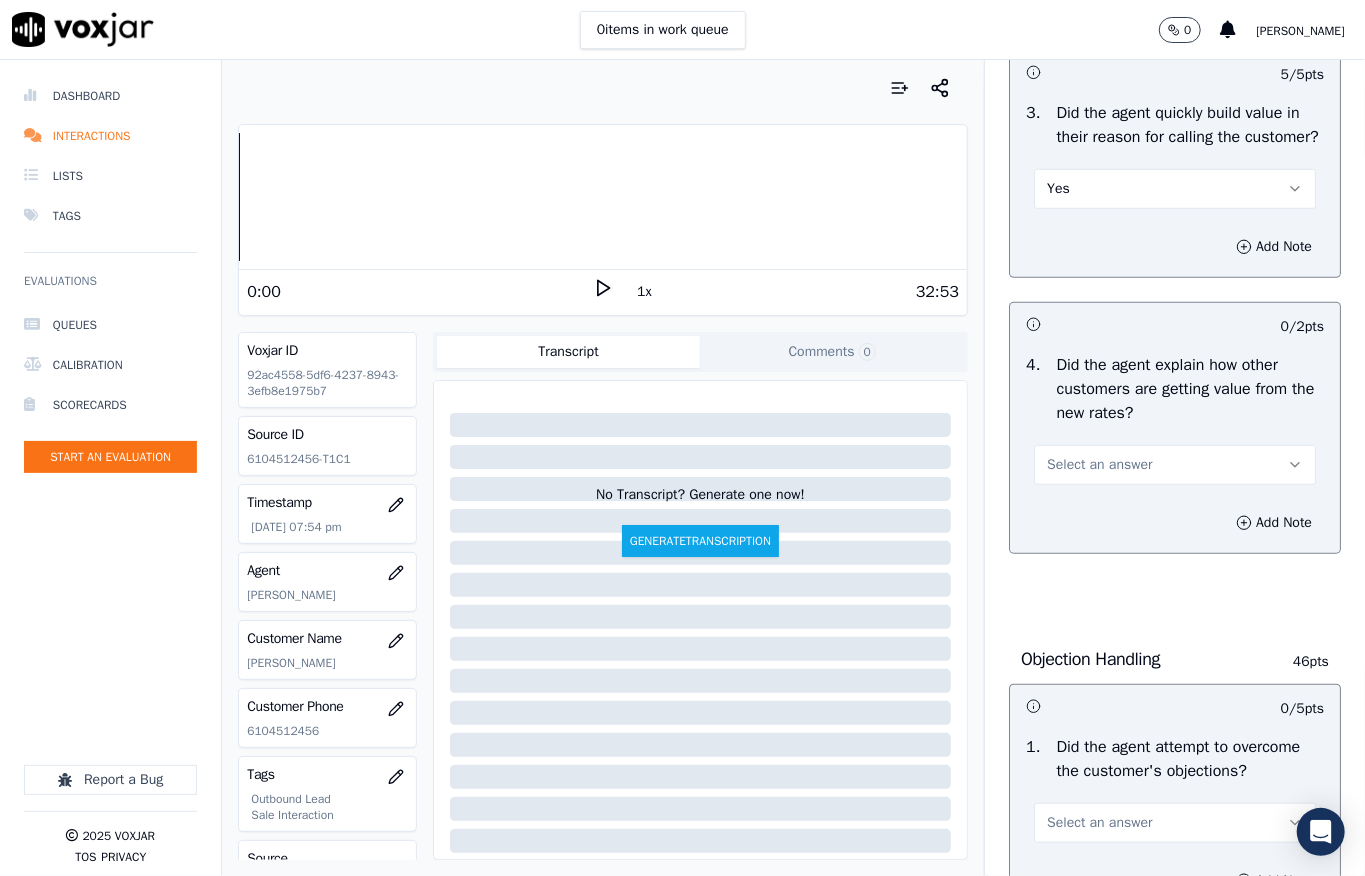 click on "Select an answer" at bounding box center [1099, 465] 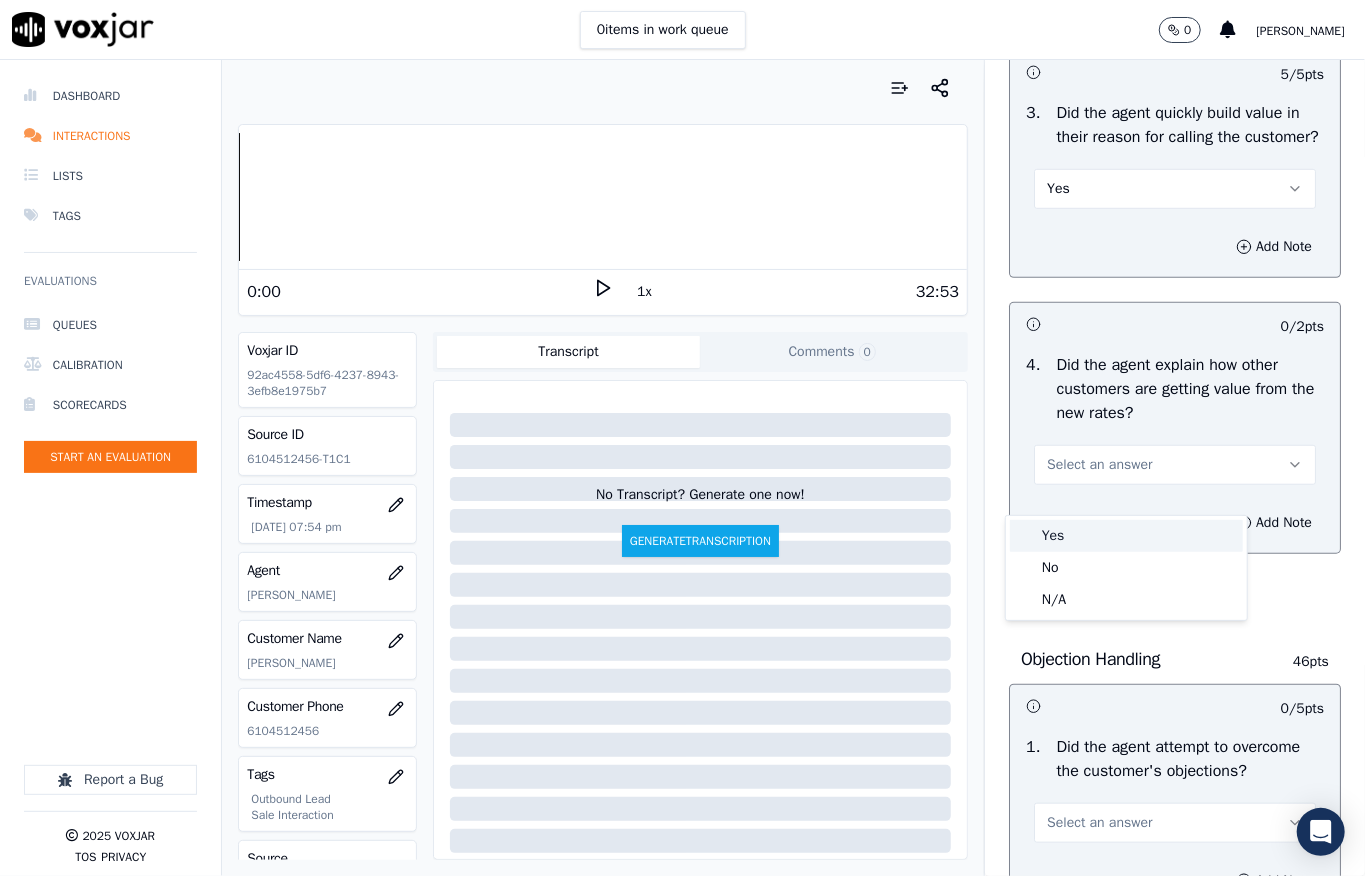 click on "Yes" at bounding box center (1126, 536) 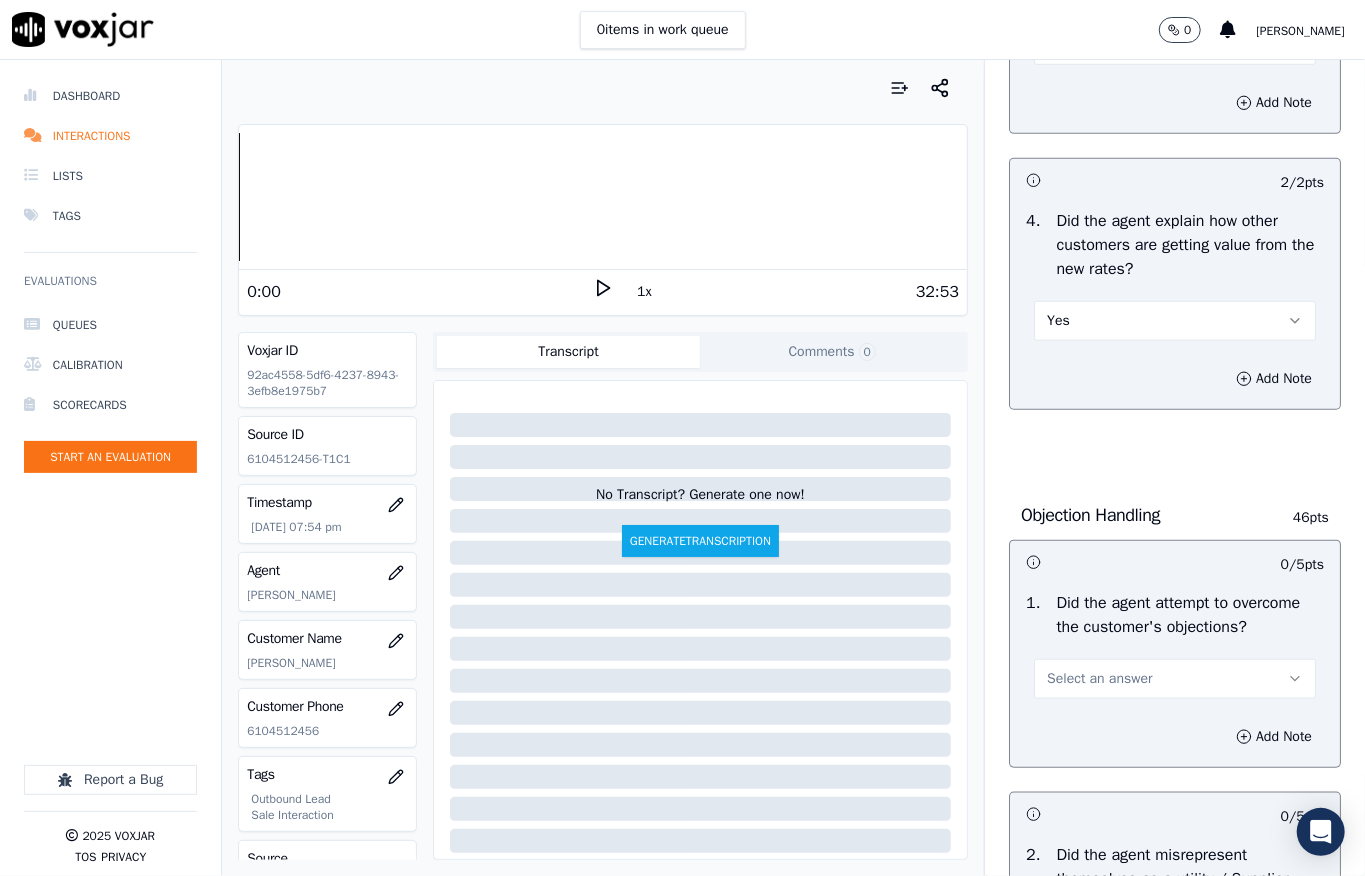 scroll, scrollTop: 1066, scrollLeft: 0, axis: vertical 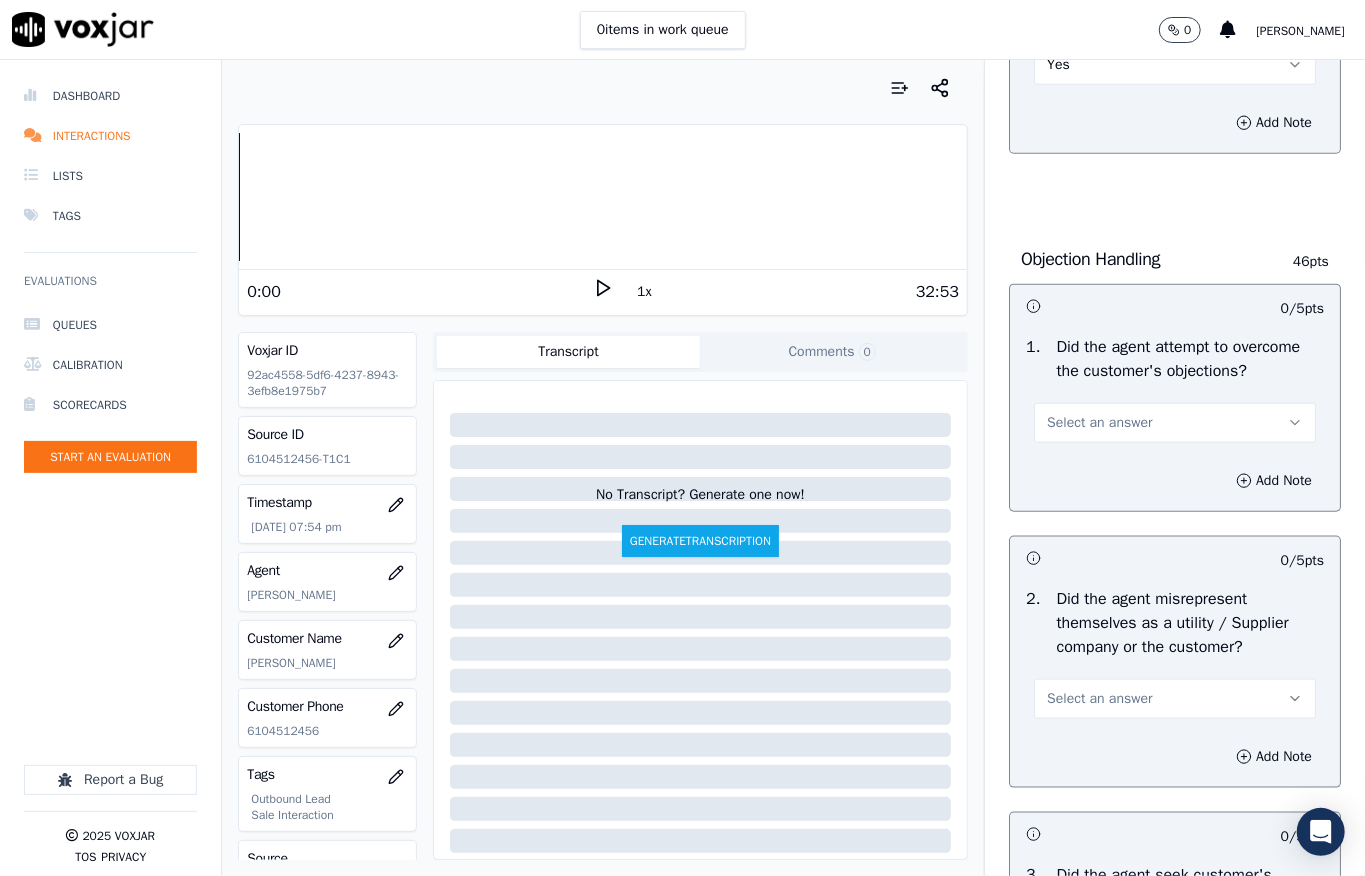 click on "Select an answer" at bounding box center [1099, 423] 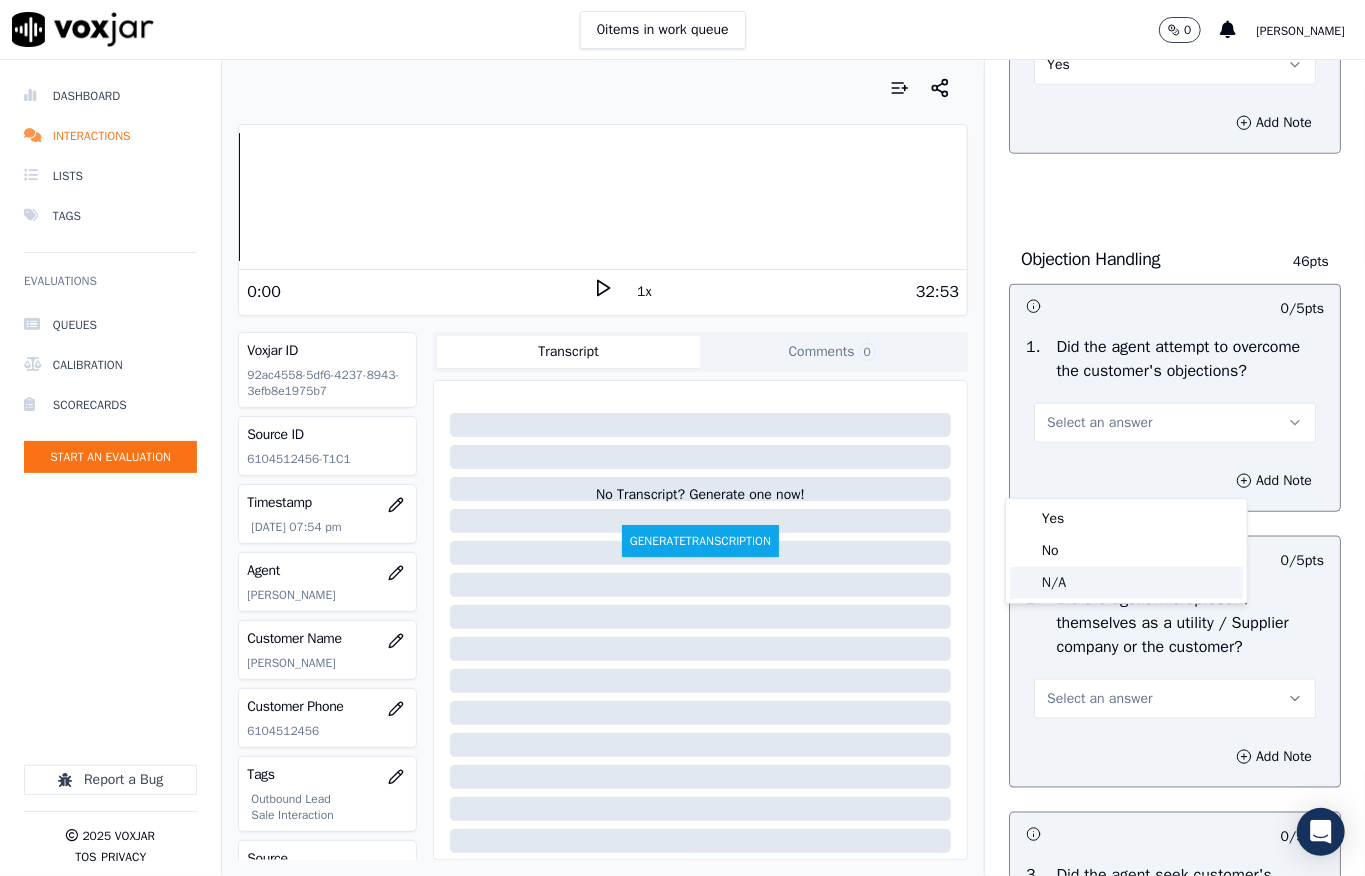 click on "N/A" 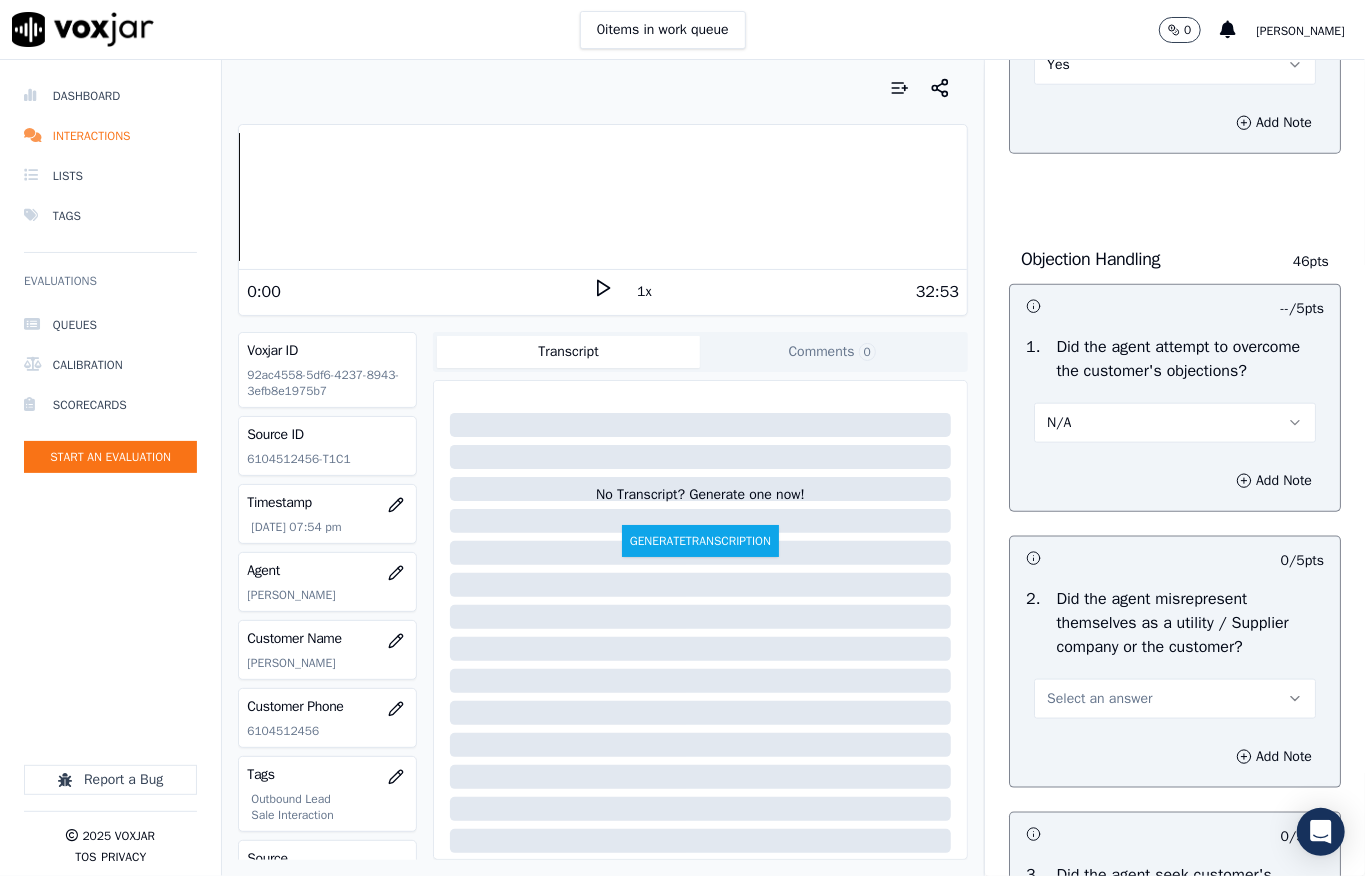 click on "N/A" at bounding box center (1175, 423) 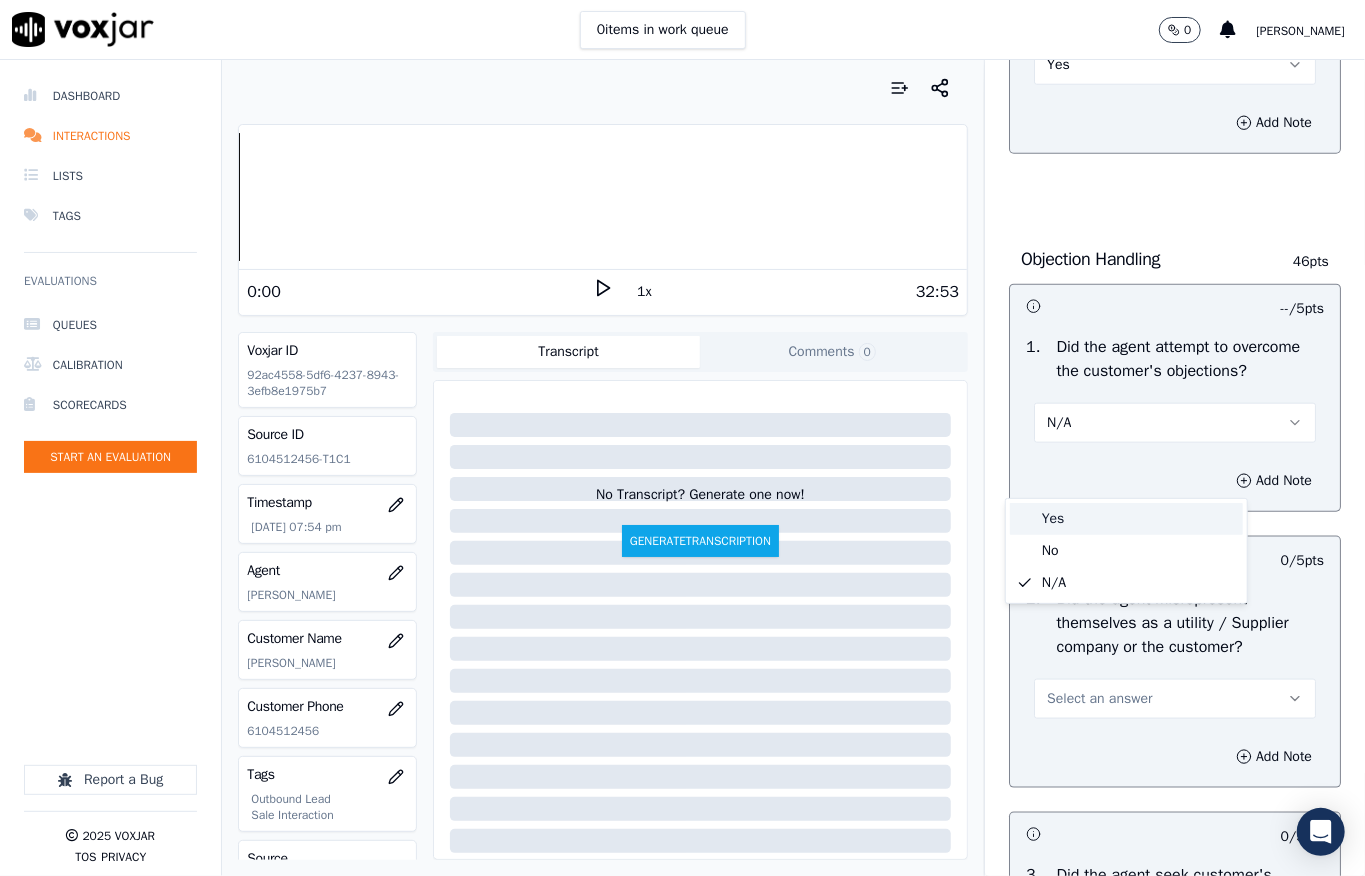 click on "Yes" at bounding box center (1126, 519) 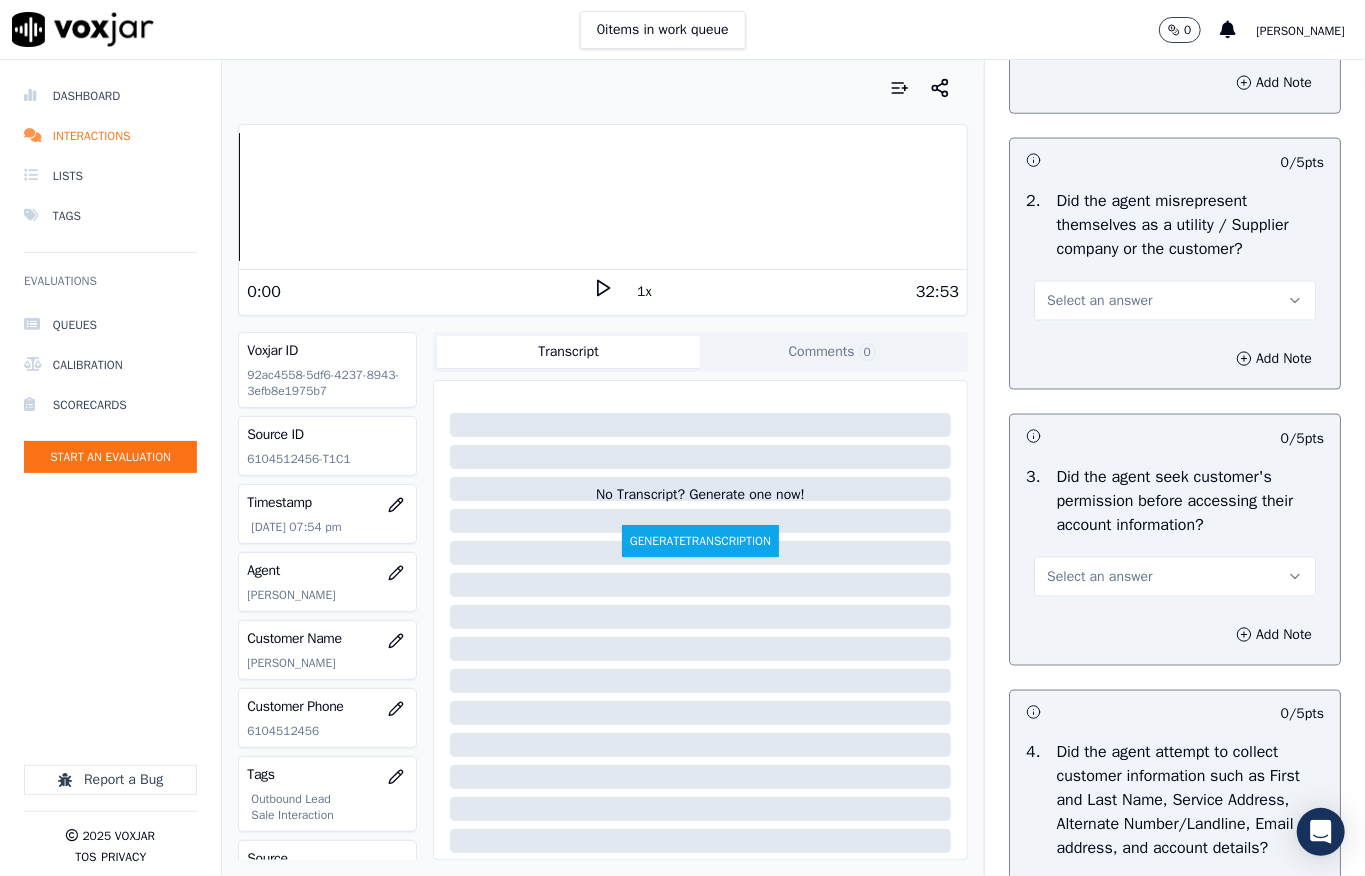 scroll, scrollTop: 1466, scrollLeft: 0, axis: vertical 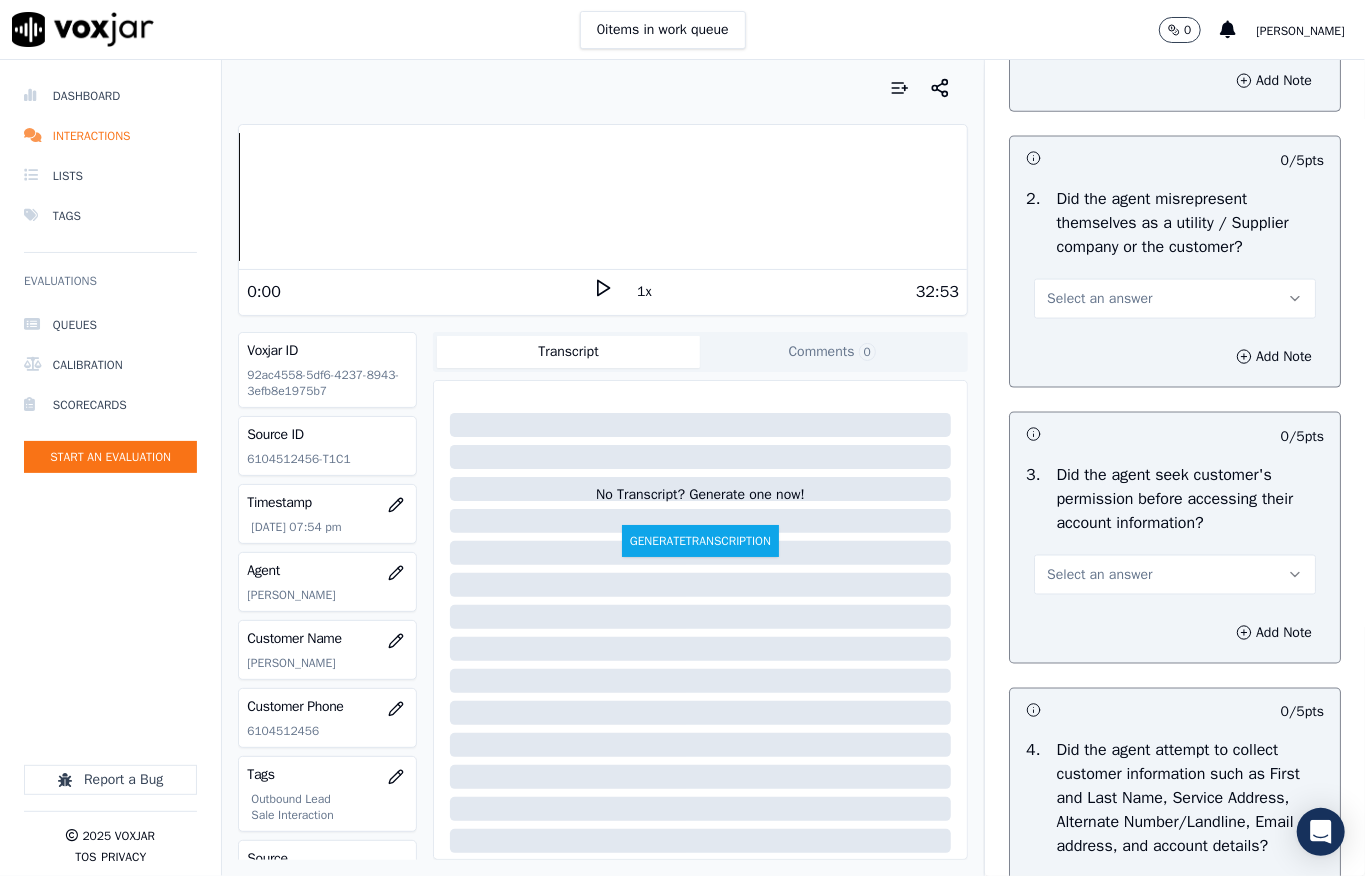 click on "Select an answer" at bounding box center (1175, 299) 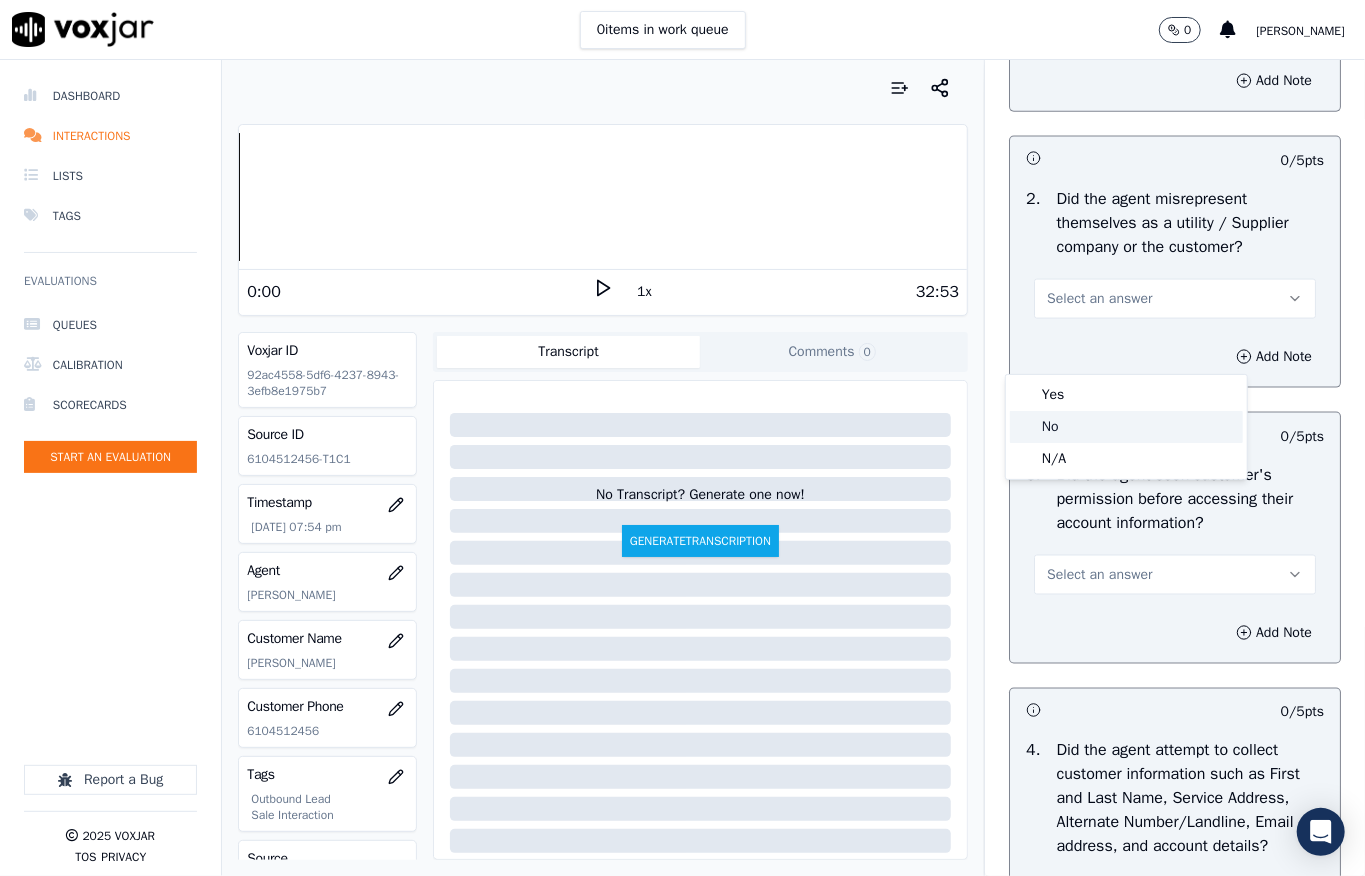 click on "No" 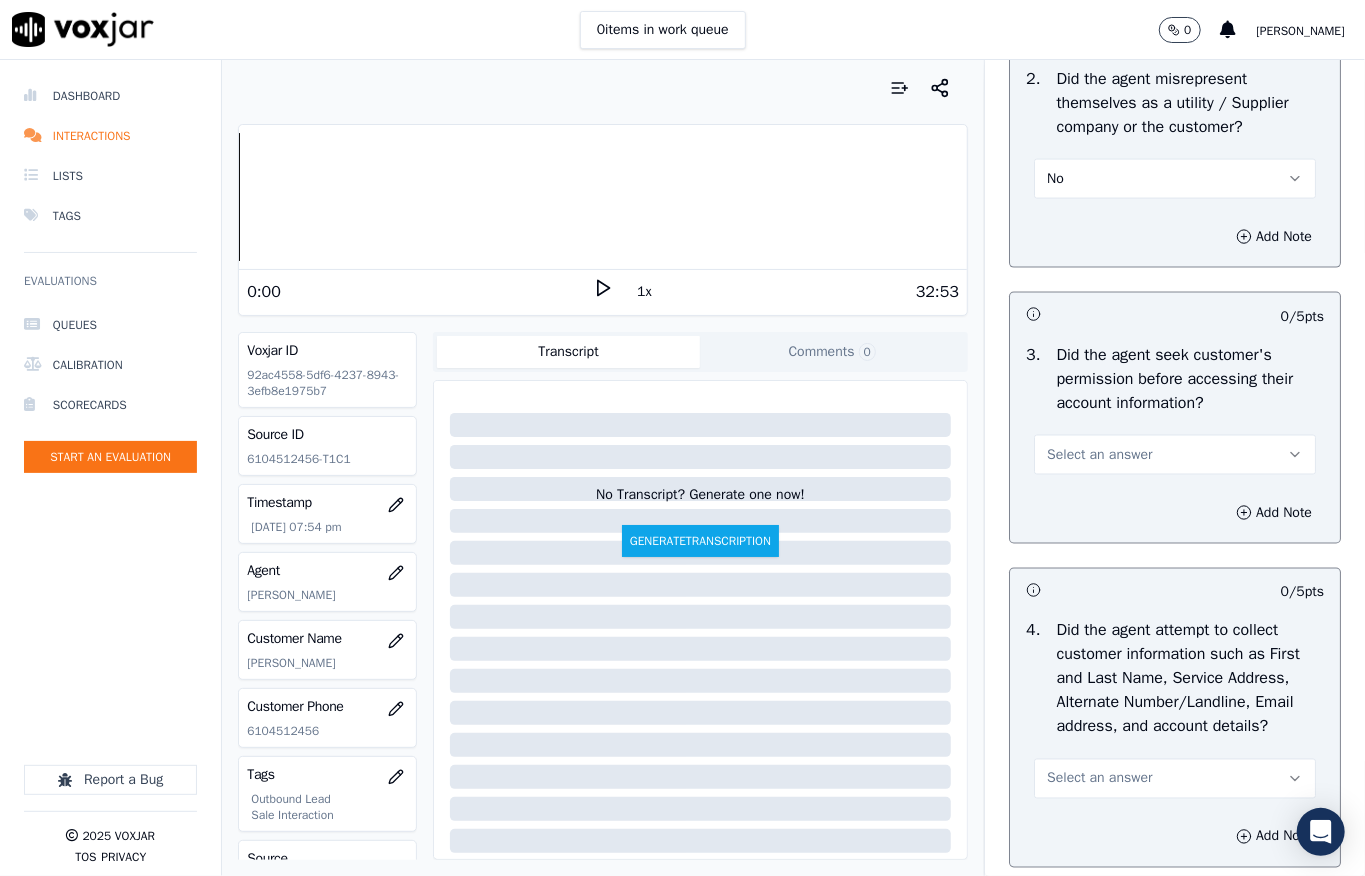 scroll, scrollTop: 1733, scrollLeft: 0, axis: vertical 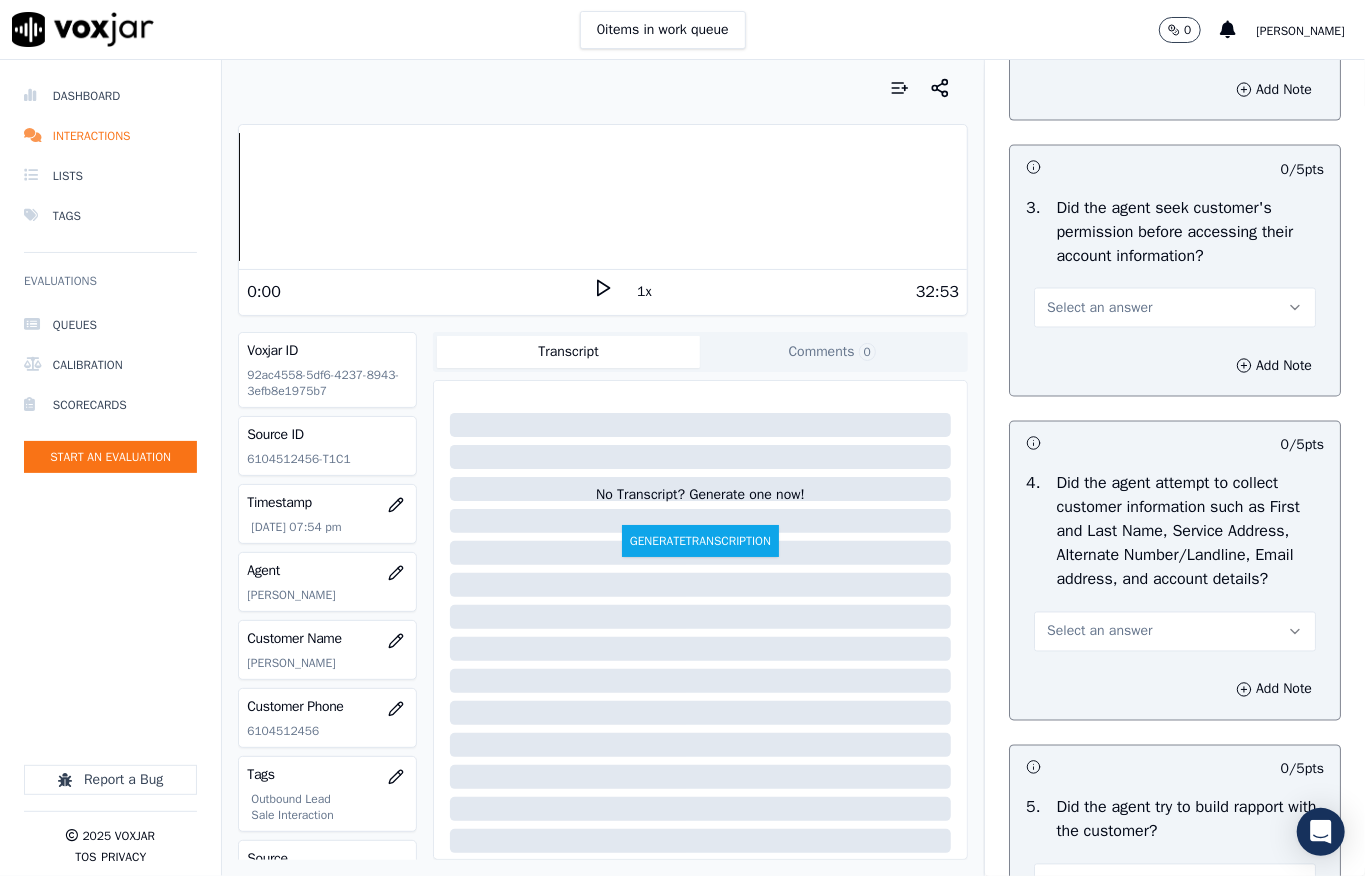 click on "Select an answer" at bounding box center (1099, 308) 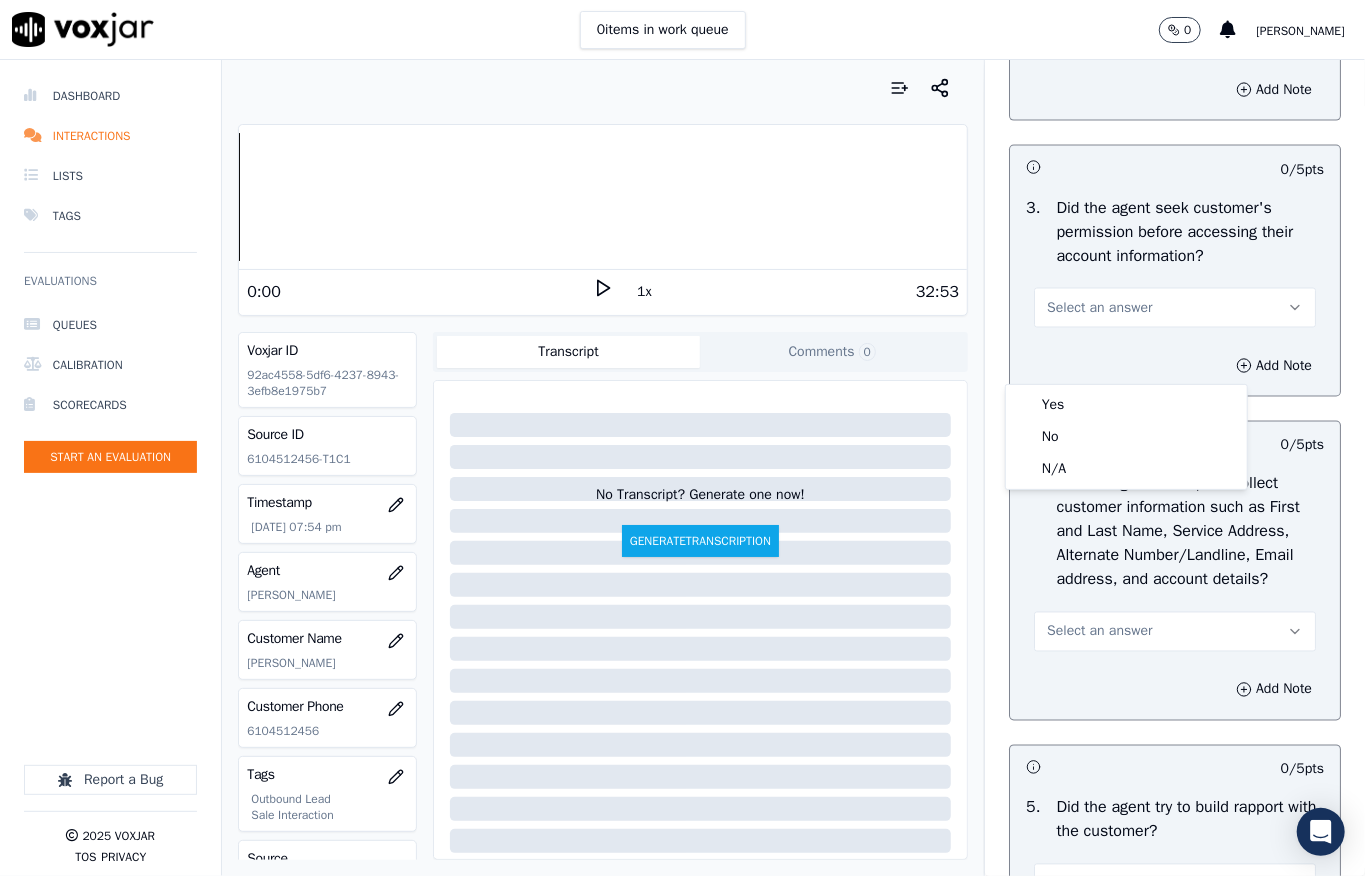click on "3 .   Did the agent seek customer's permission before accessing their account information?   Select an answer" at bounding box center (1175, 262) 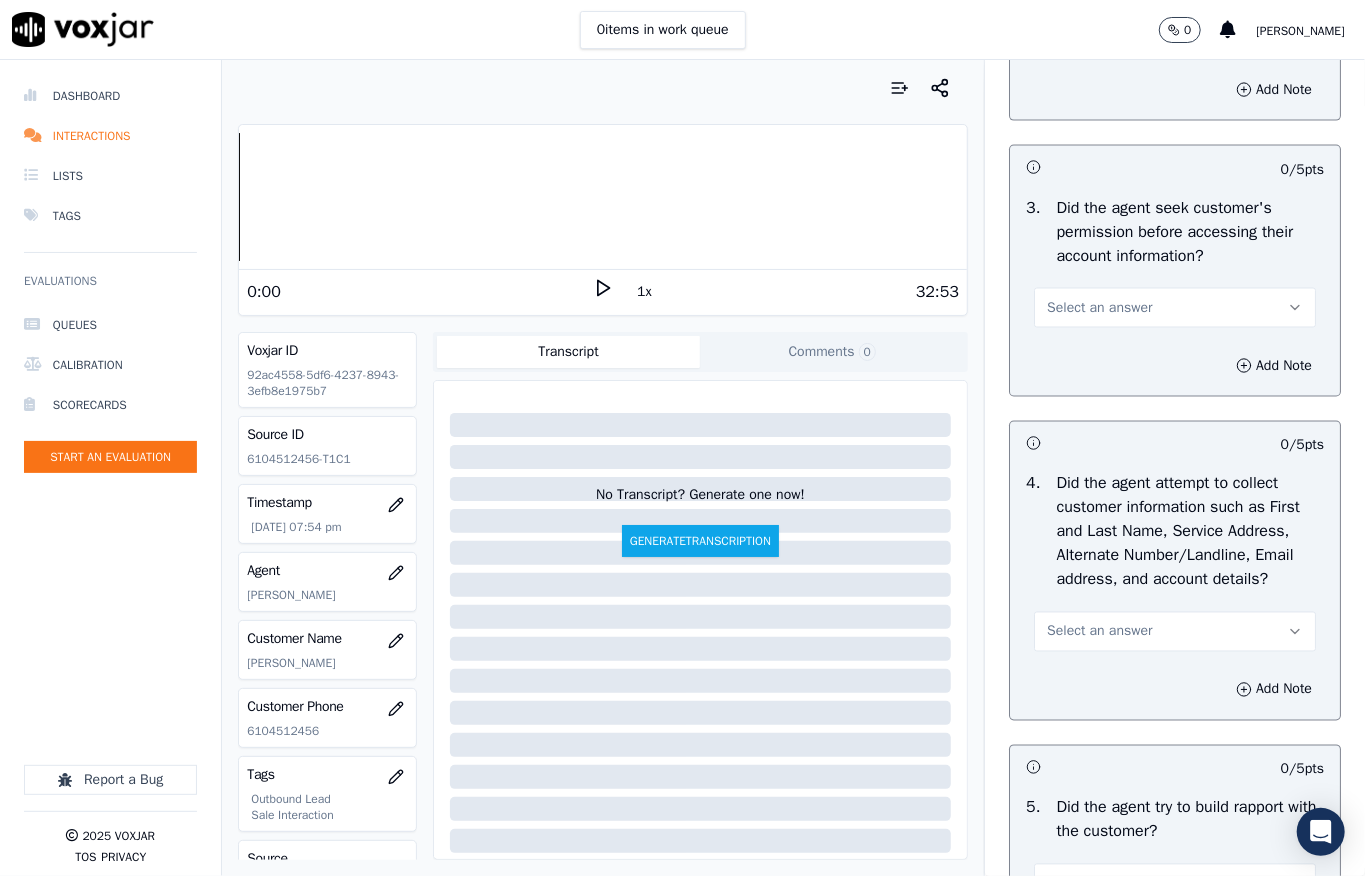 click on "Add Note" at bounding box center (1175, 366) 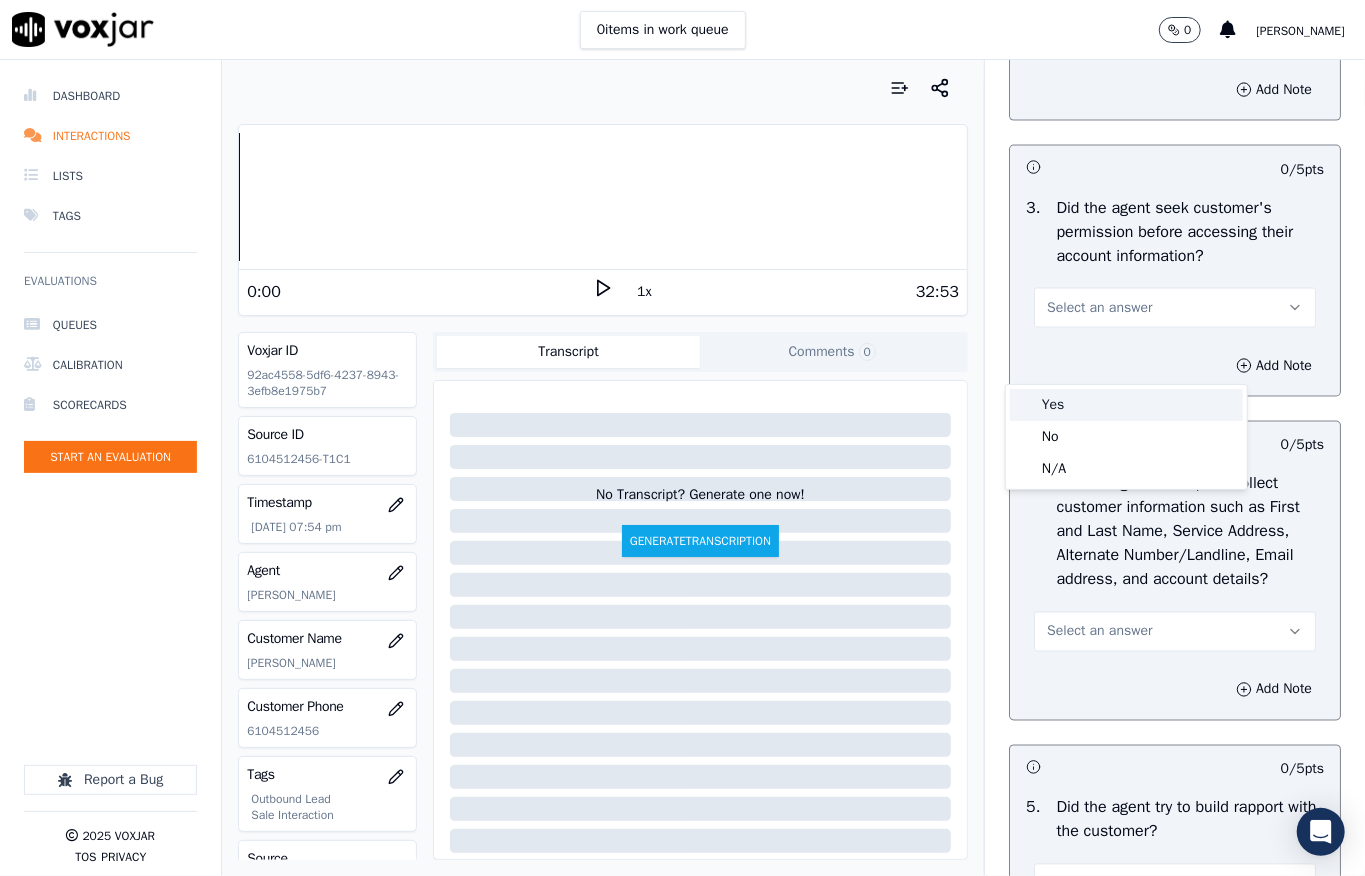 click on "Yes" at bounding box center [1126, 405] 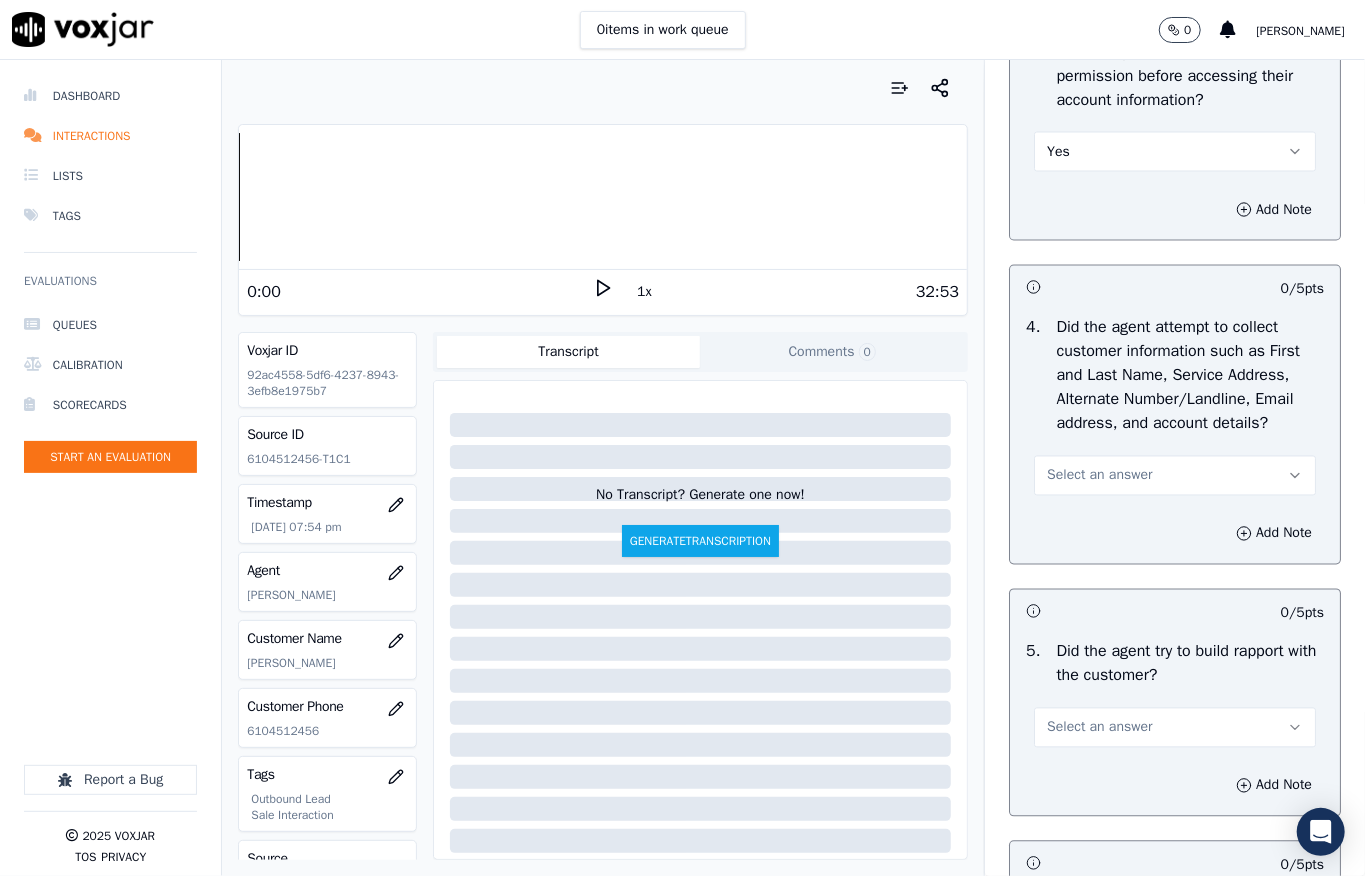 scroll, scrollTop: 2133, scrollLeft: 0, axis: vertical 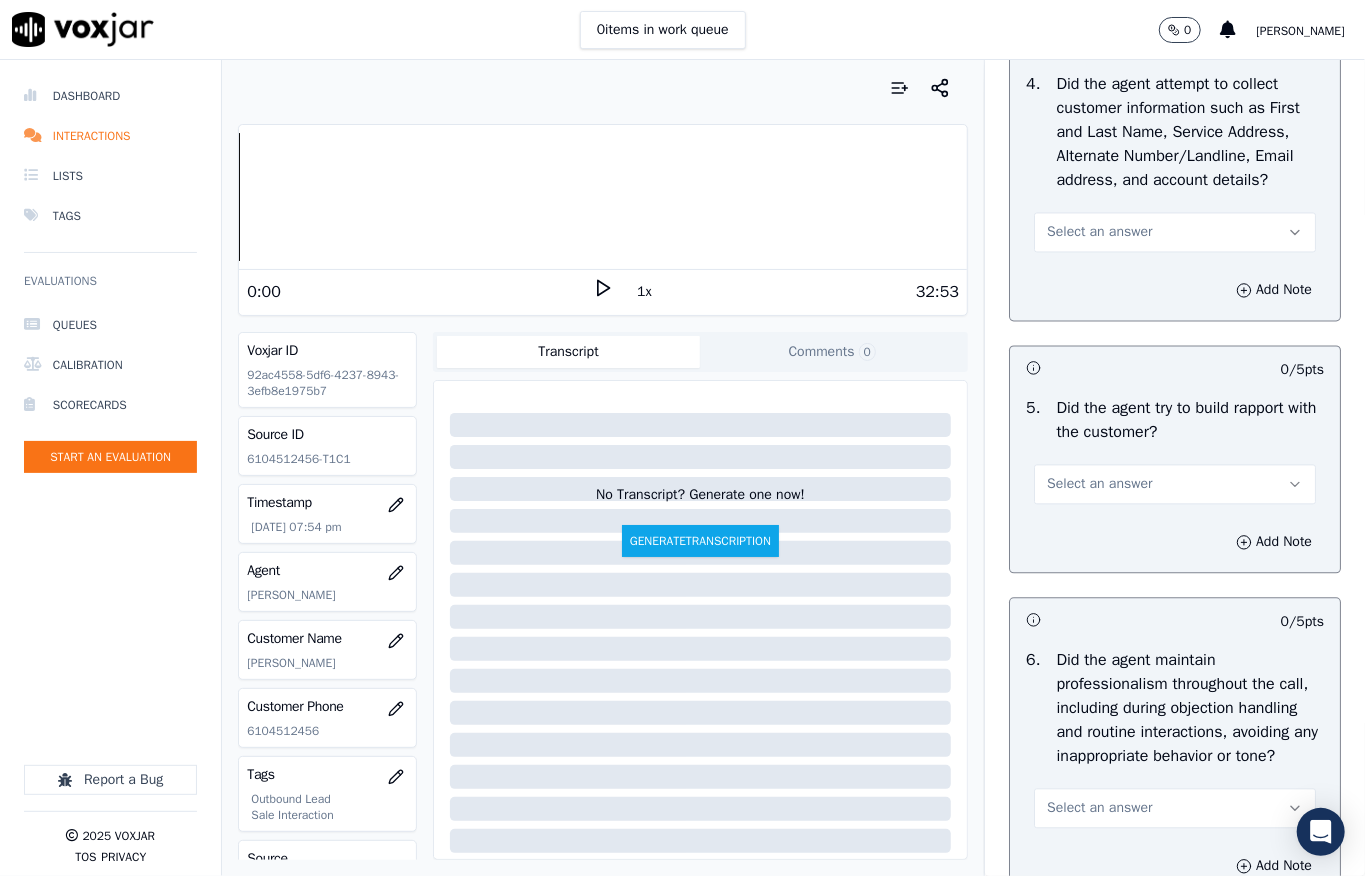 click on "Select an answer" at bounding box center [1099, 232] 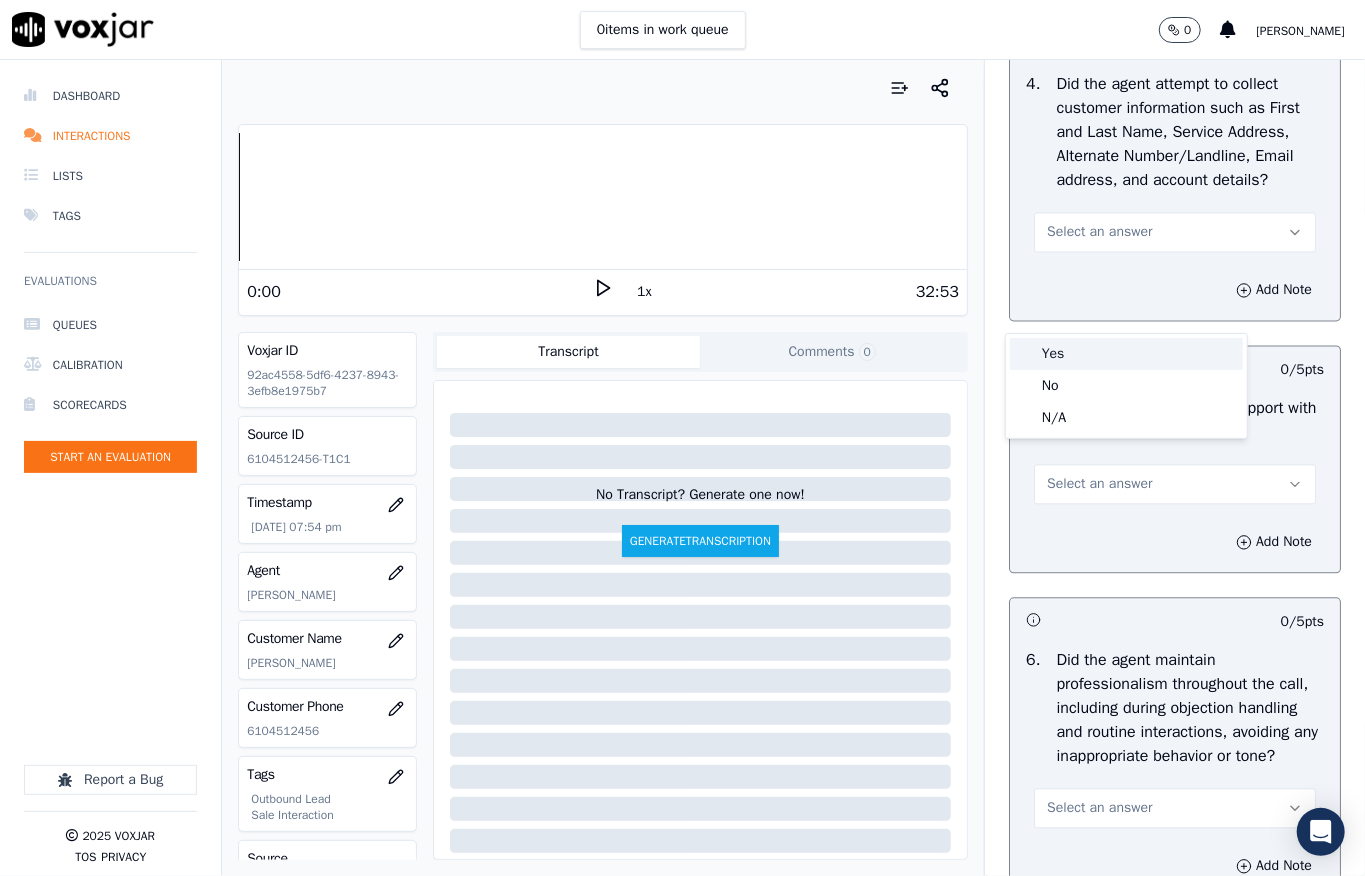 click on "Yes" at bounding box center [1126, 354] 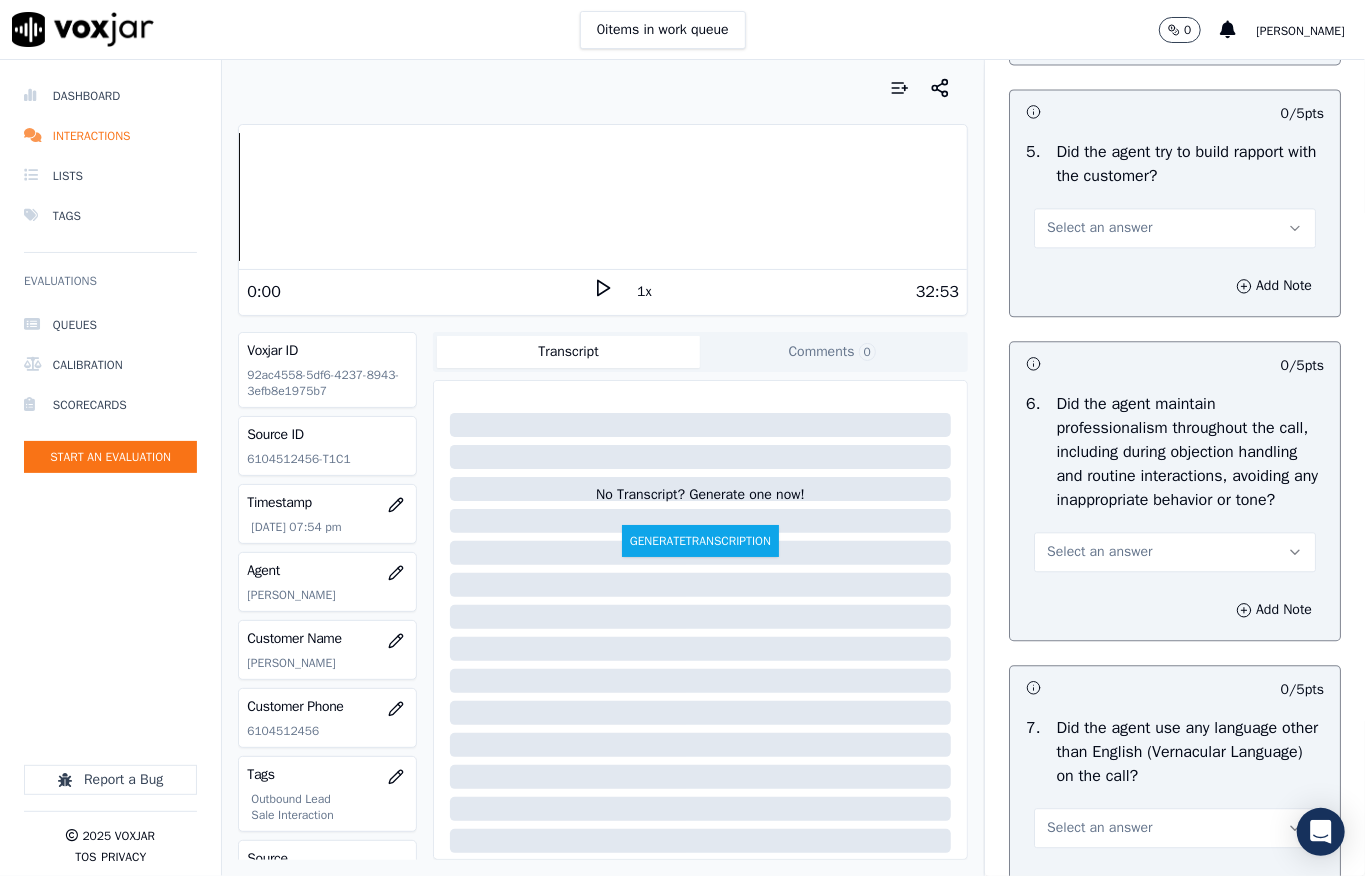scroll, scrollTop: 2400, scrollLeft: 0, axis: vertical 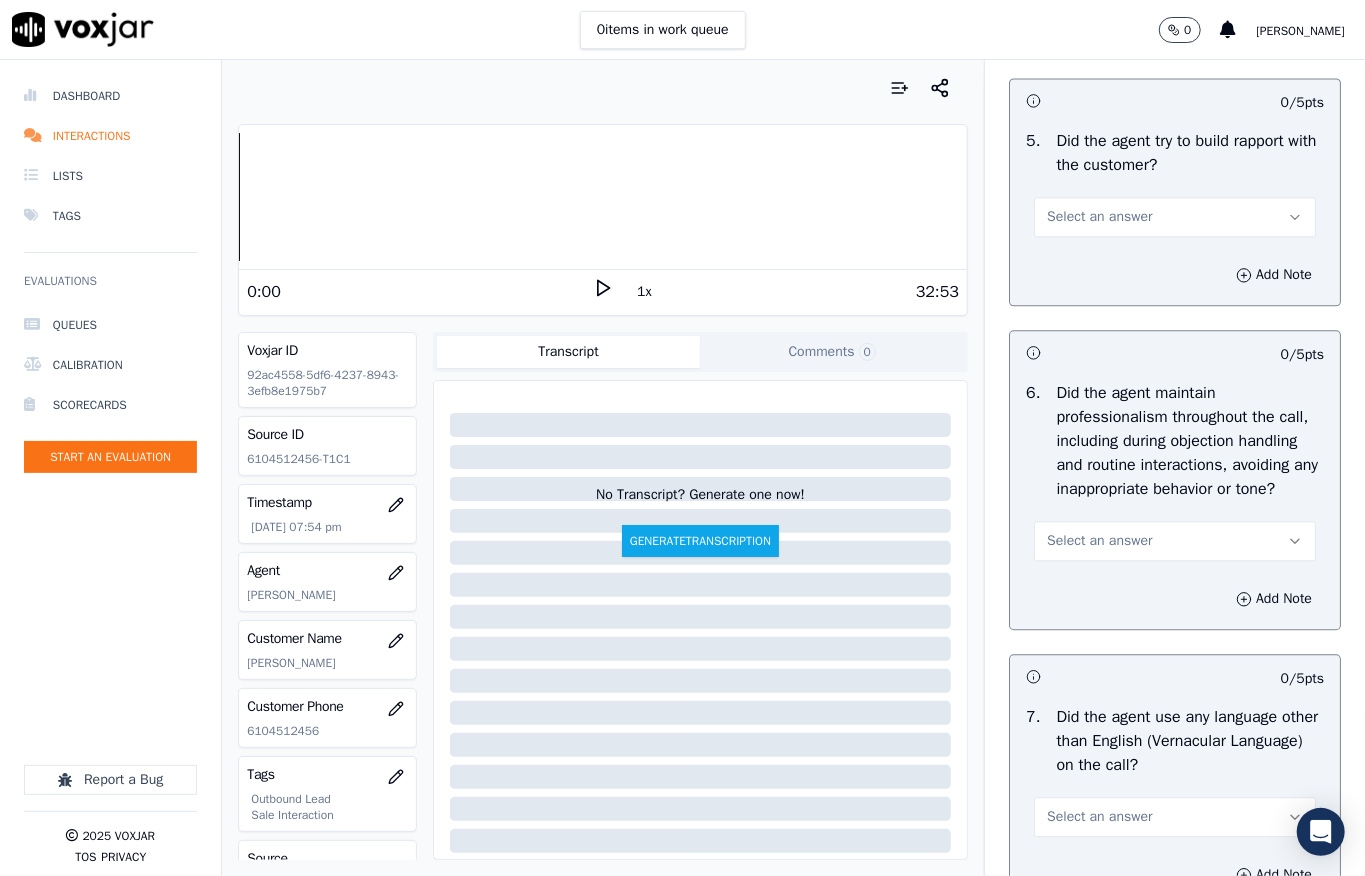 click on "Select an answer" at bounding box center (1099, 217) 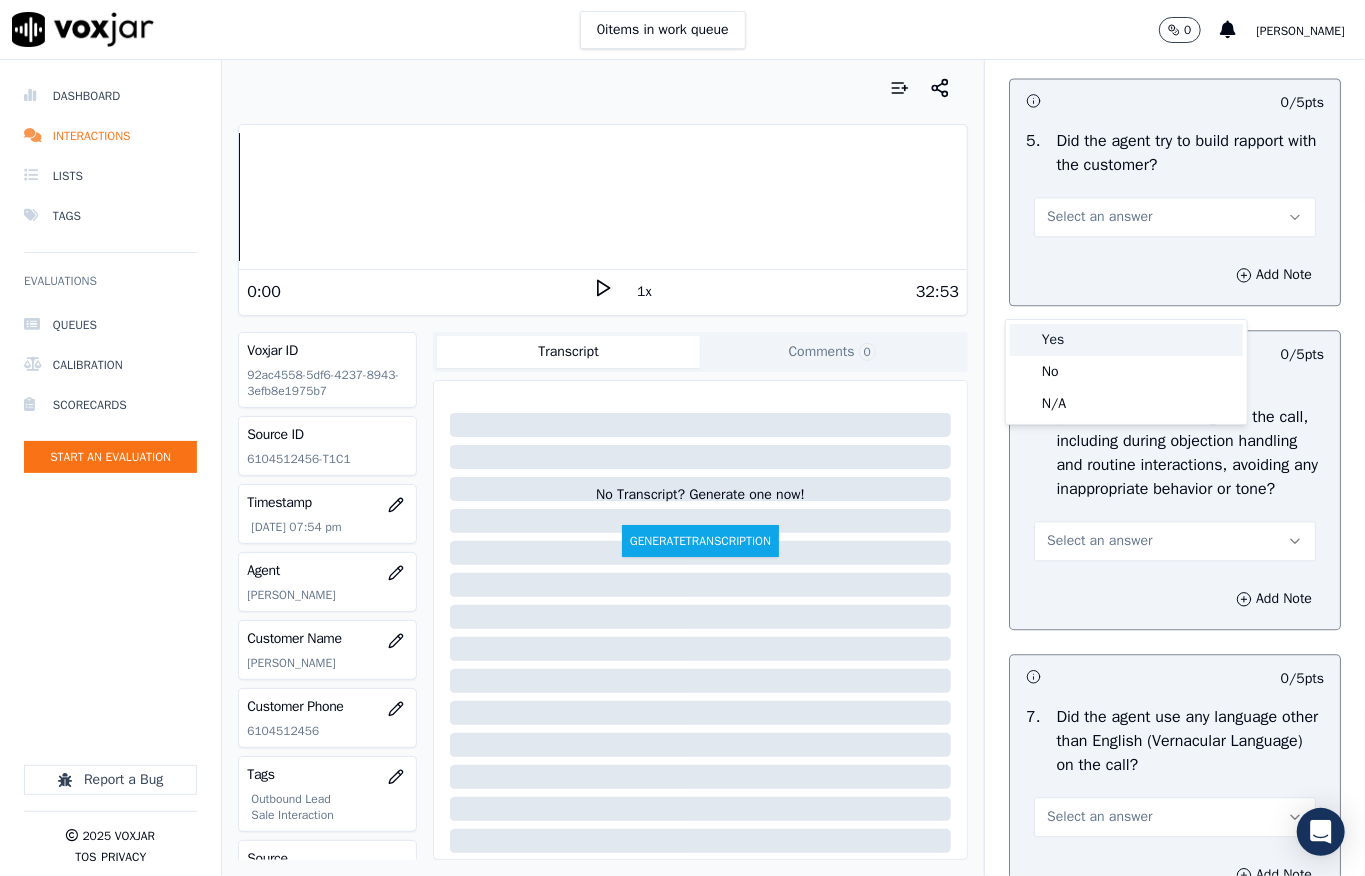 click on "Yes" at bounding box center [1126, 340] 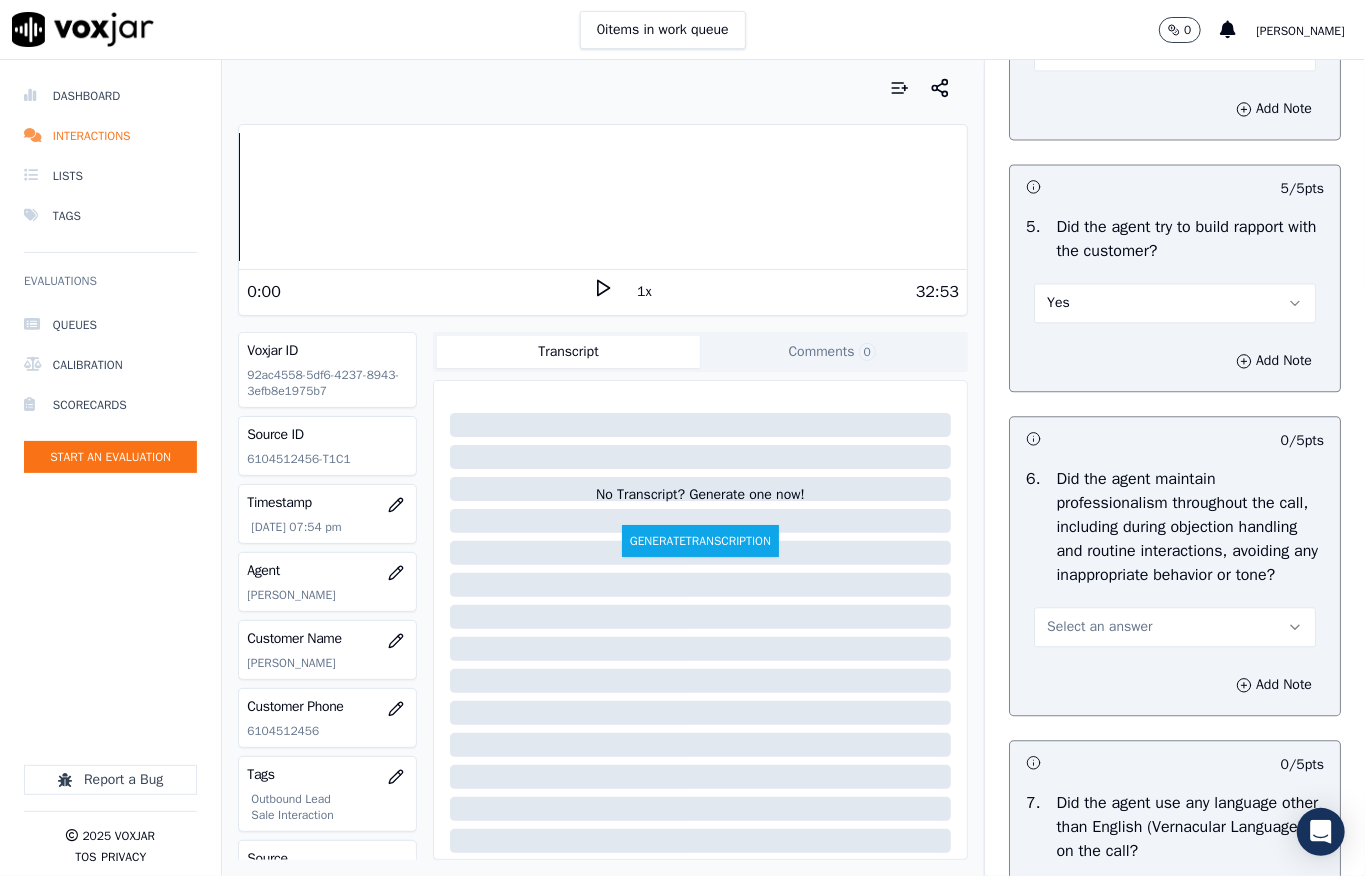 scroll, scrollTop: 2266, scrollLeft: 0, axis: vertical 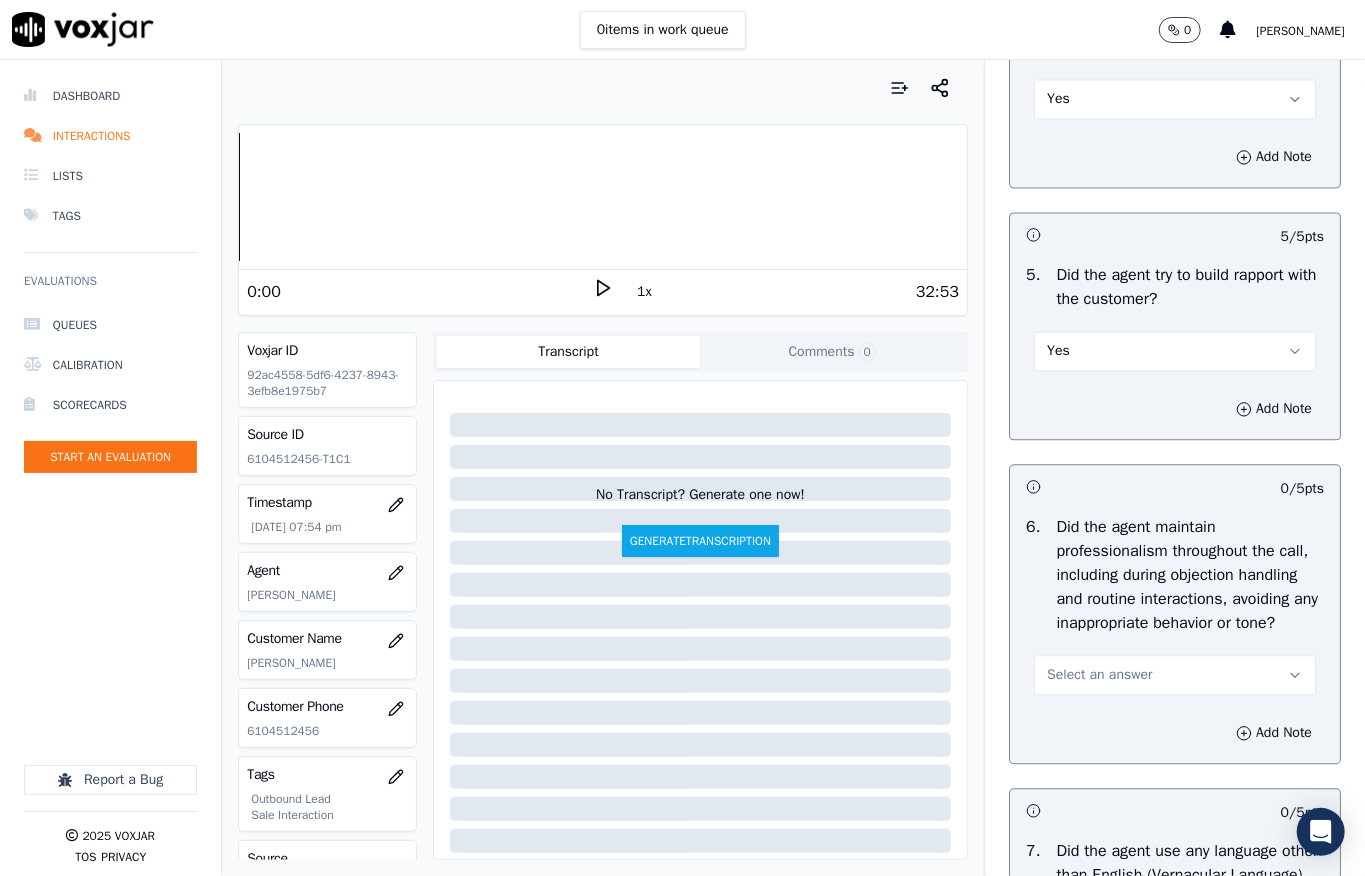 click on "Yes" at bounding box center [1175, 99] 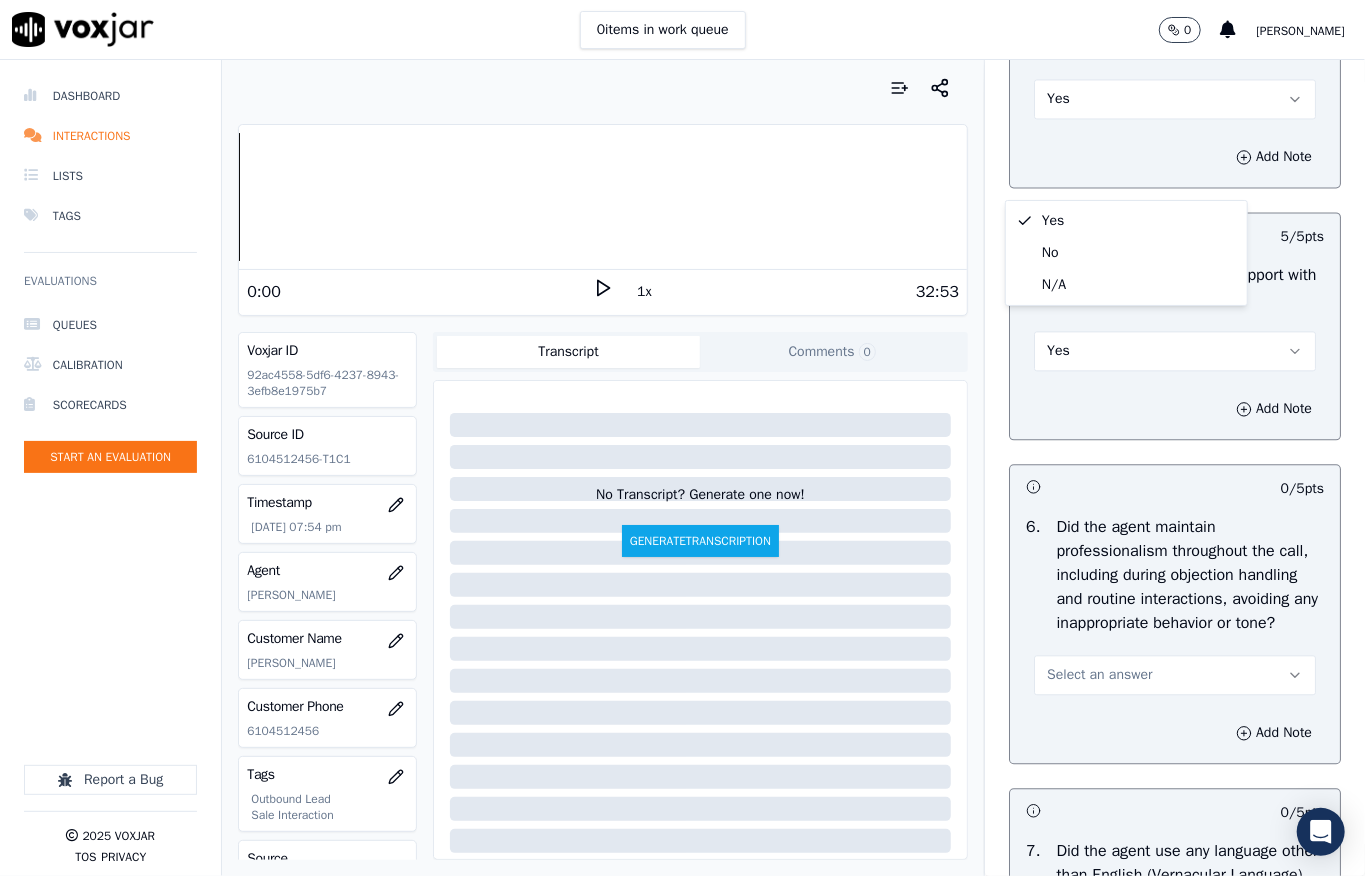 click on "Yes" at bounding box center [1175, 99] 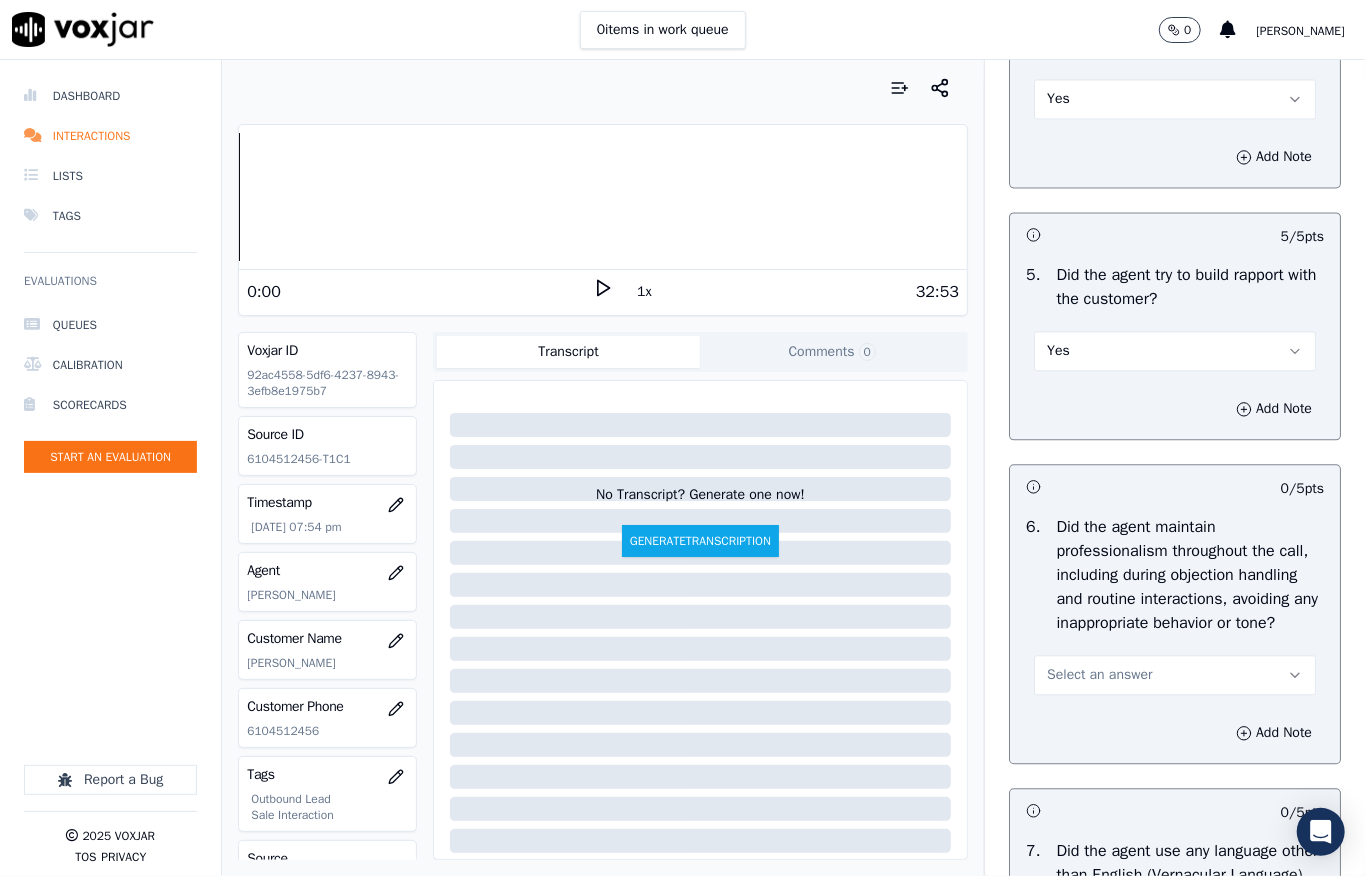 drag, startPoint x: 1041, startPoint y: 168, endPoint x: 1049, endPoint y: 192, distance: 25.298222 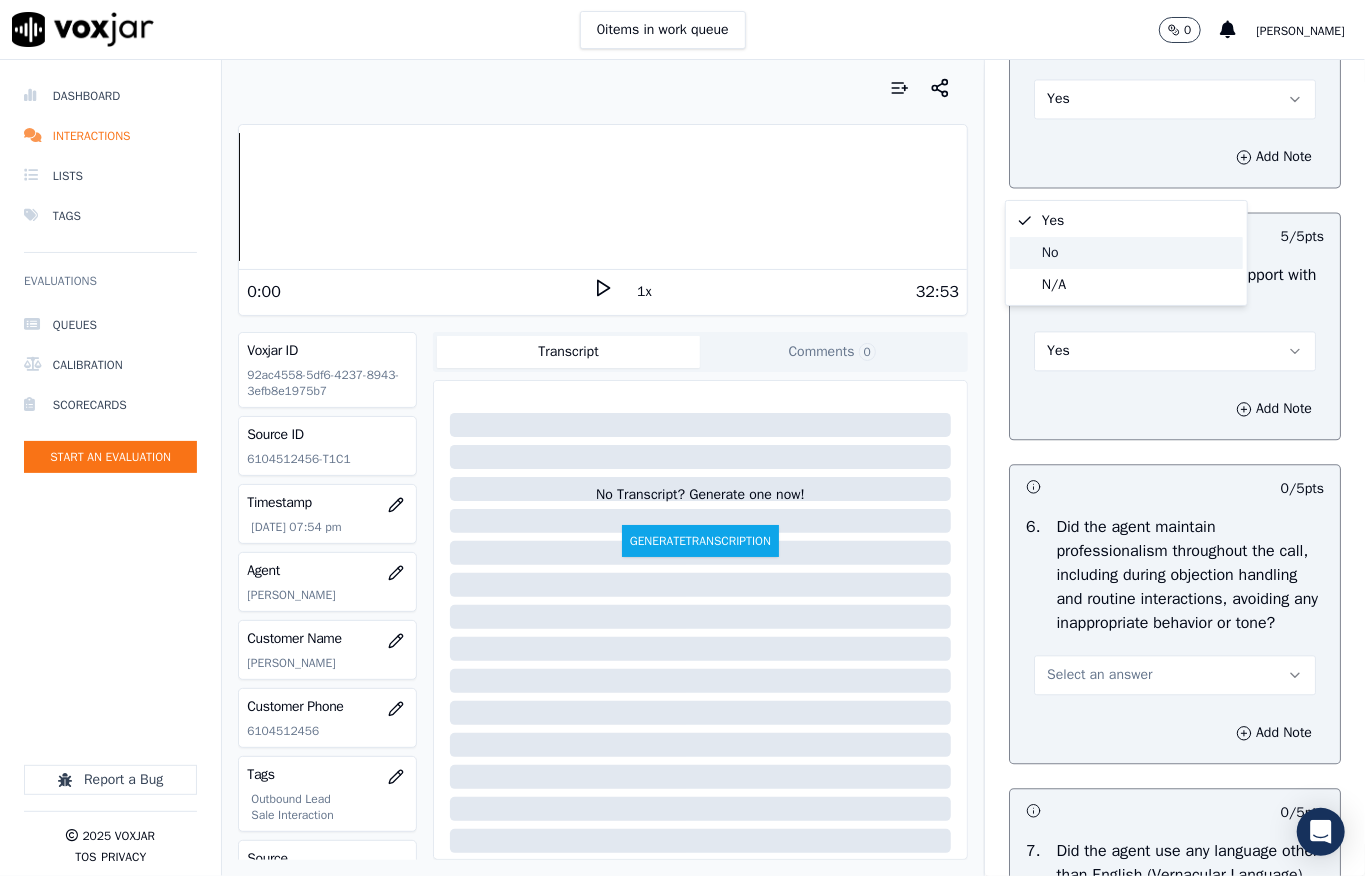 click on "N/A" 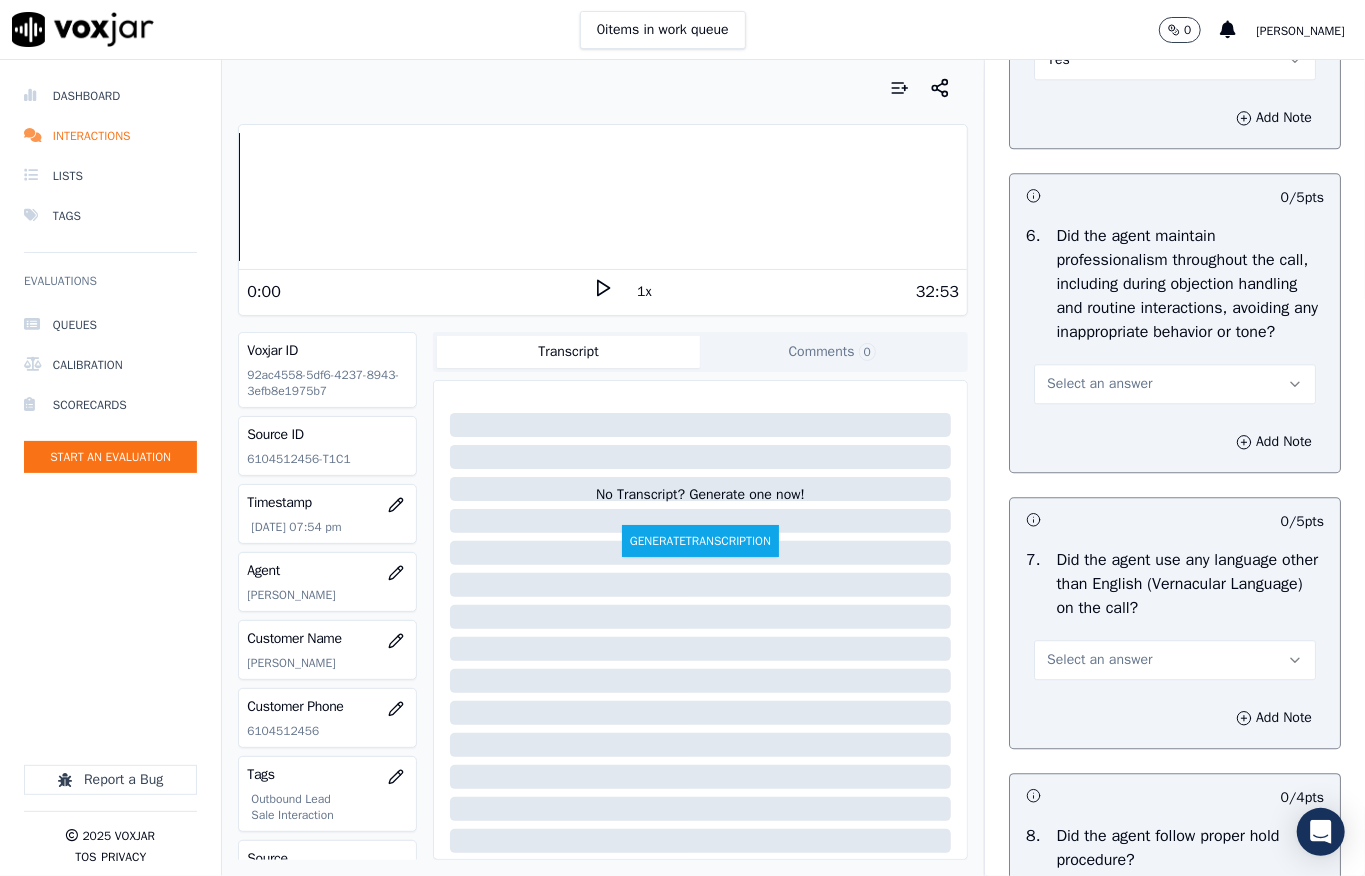 scroll, scrollTop: 2533, scrollLeft: 0, axis: vertical 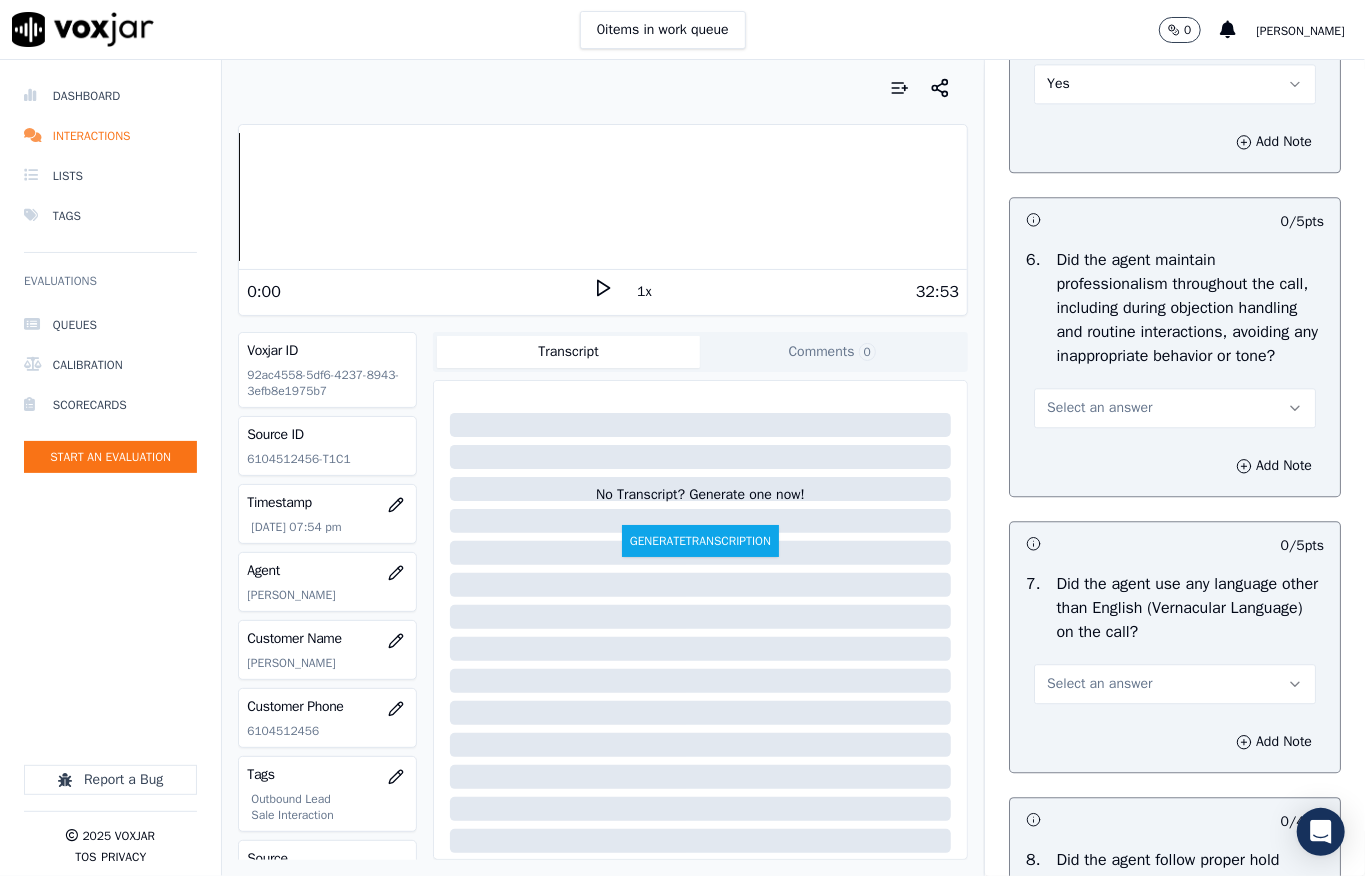 click on "Select an answer" at bounding box center [1099, 408] 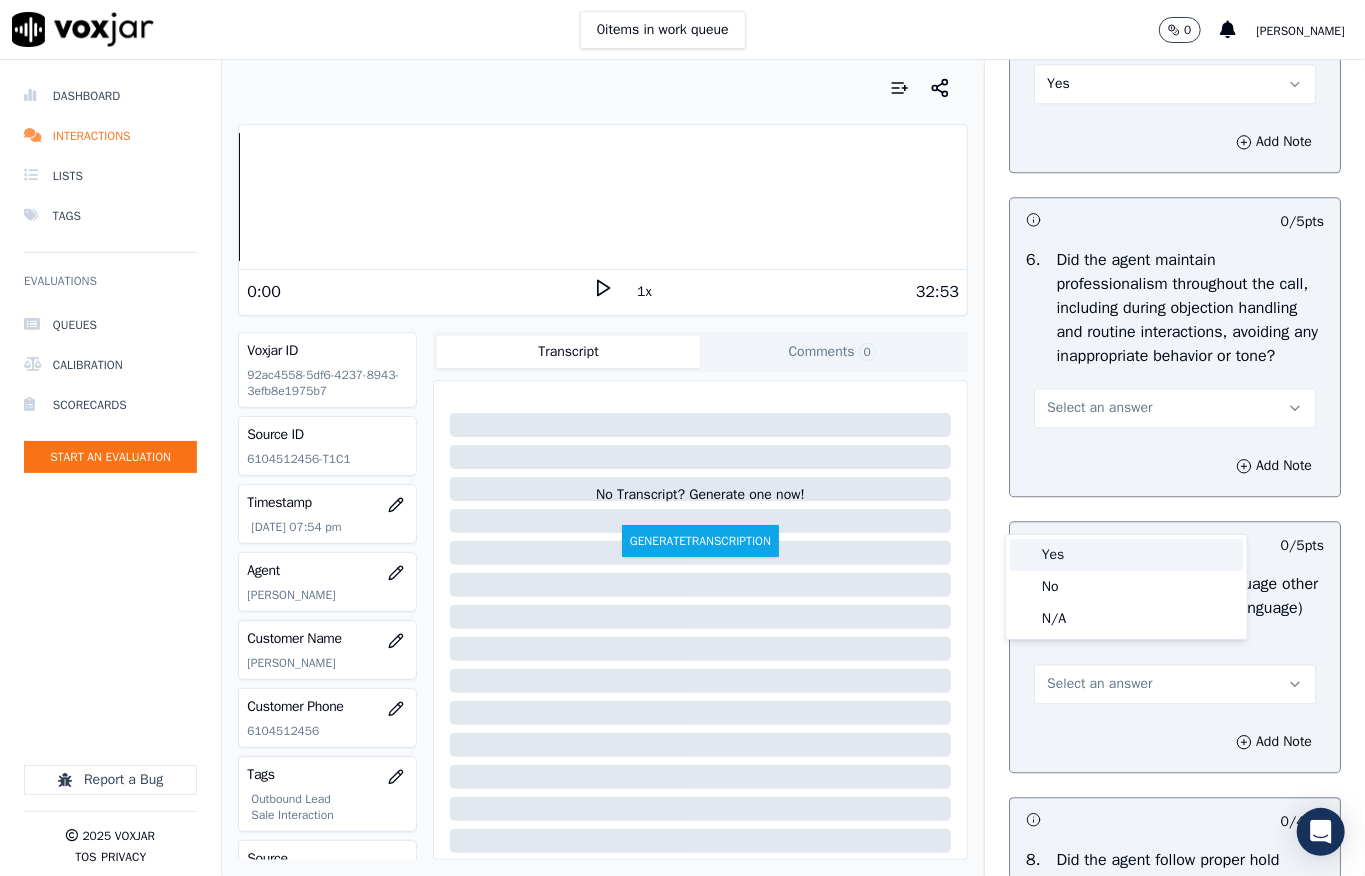 click on "Yes" at bounding box center (1126, 555) 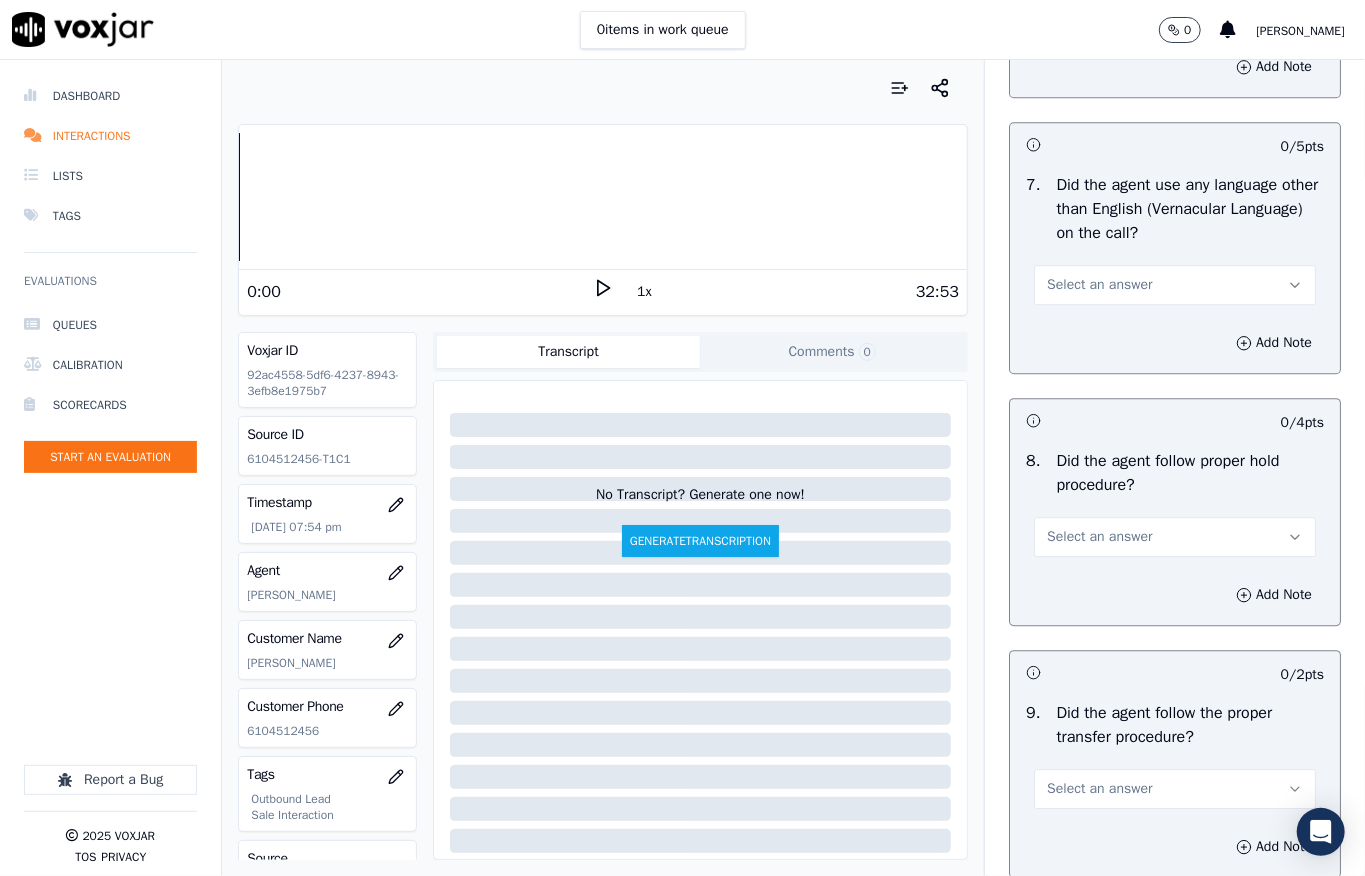 scroll, scrollTop: 2933, scrollLeft: 0, axis: vertical 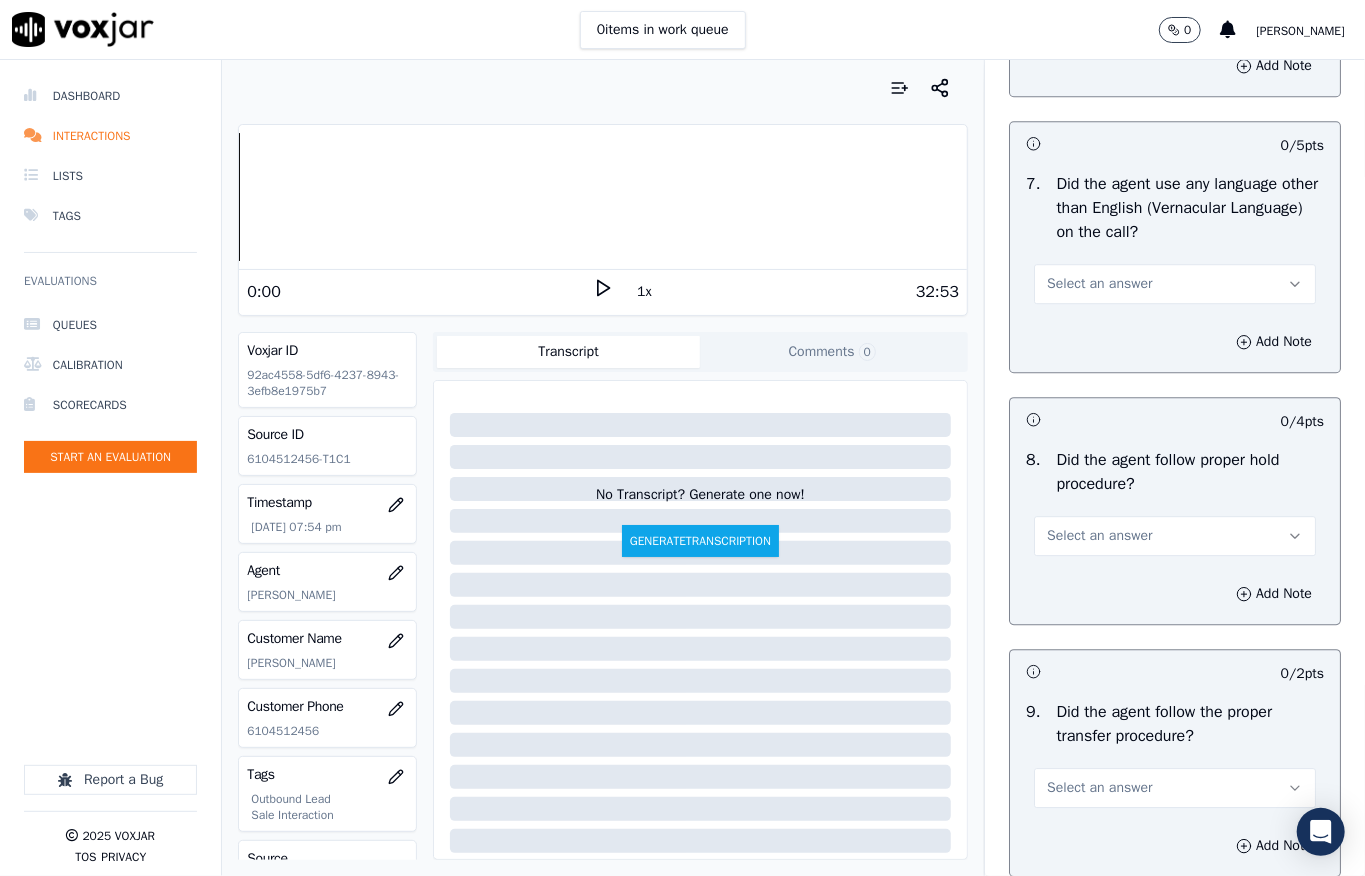 click on "Select an answer" at bounding box center [1175, 284] 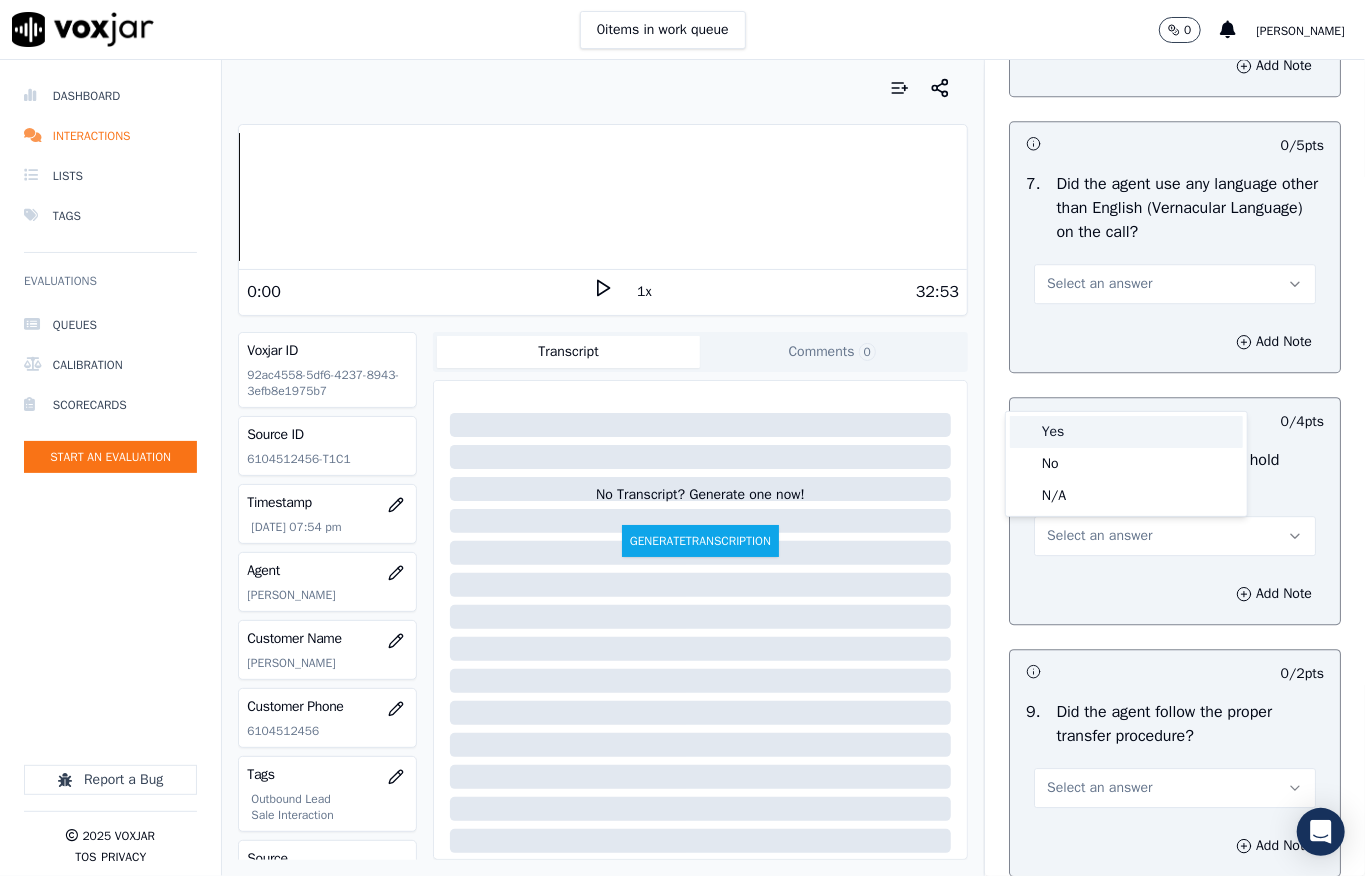 click on "Yes" at bounding box center [1126, 432] 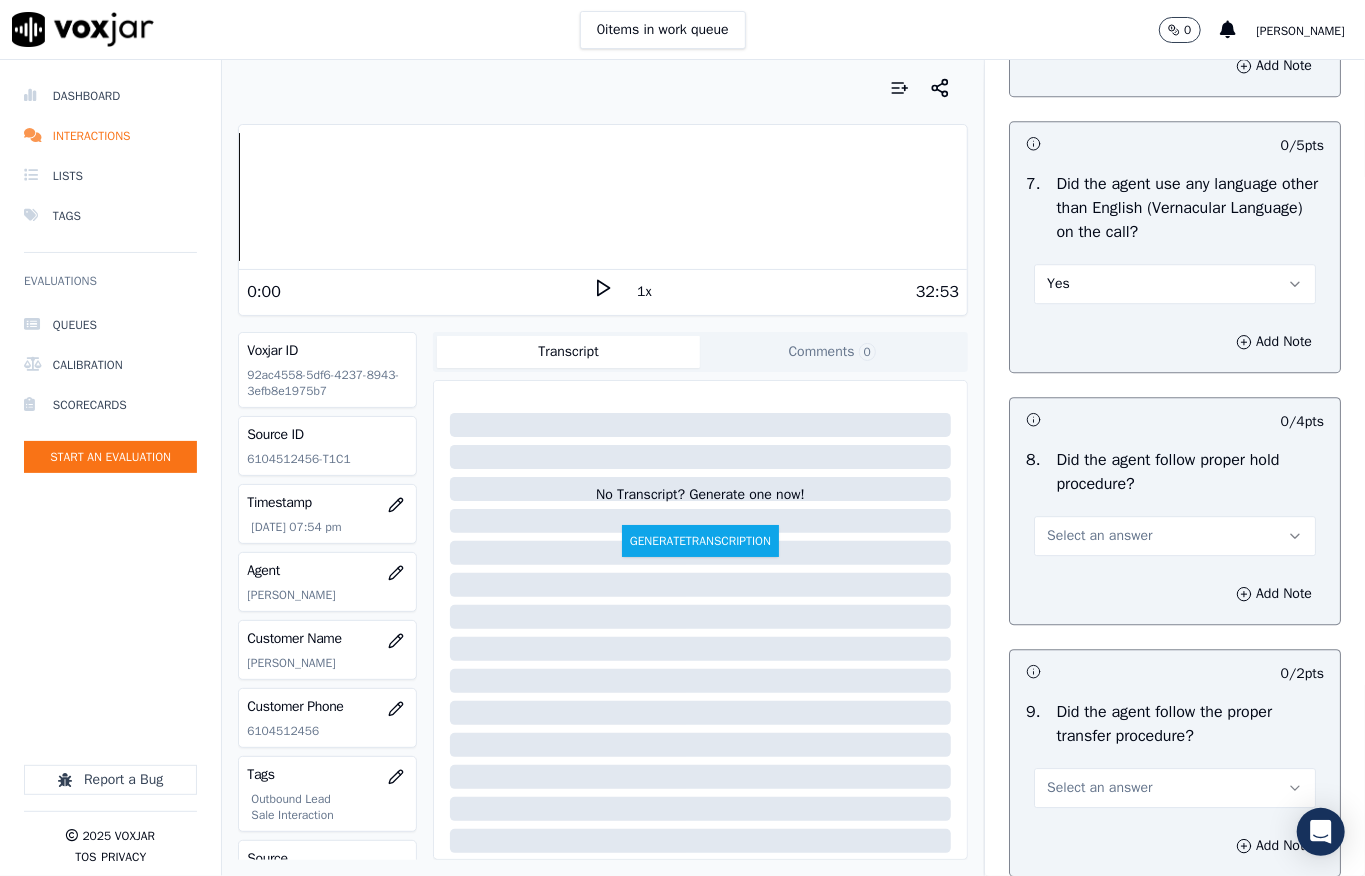 click on "Yes" at bounding box center (1175, 284) 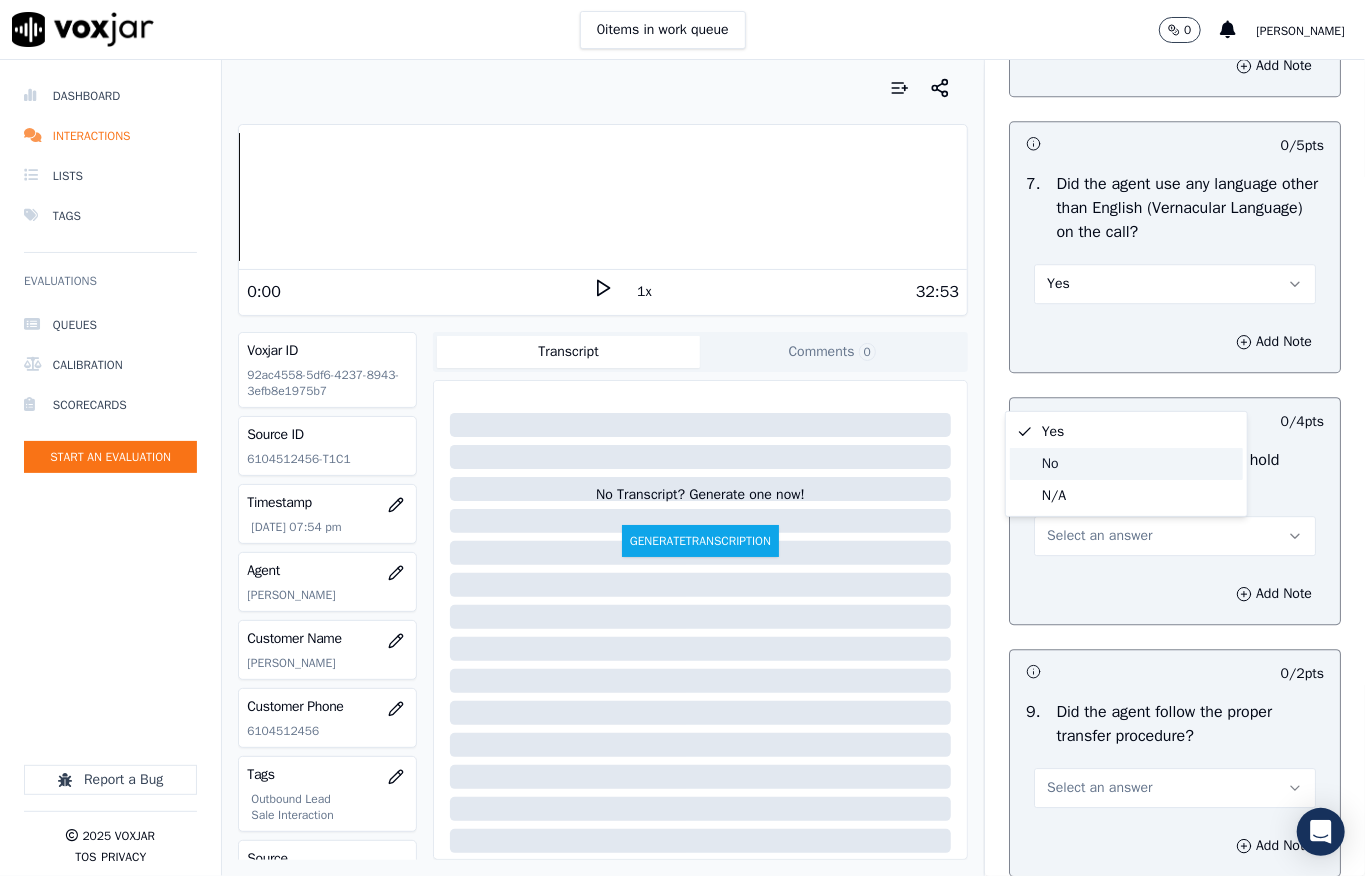 click on "No" 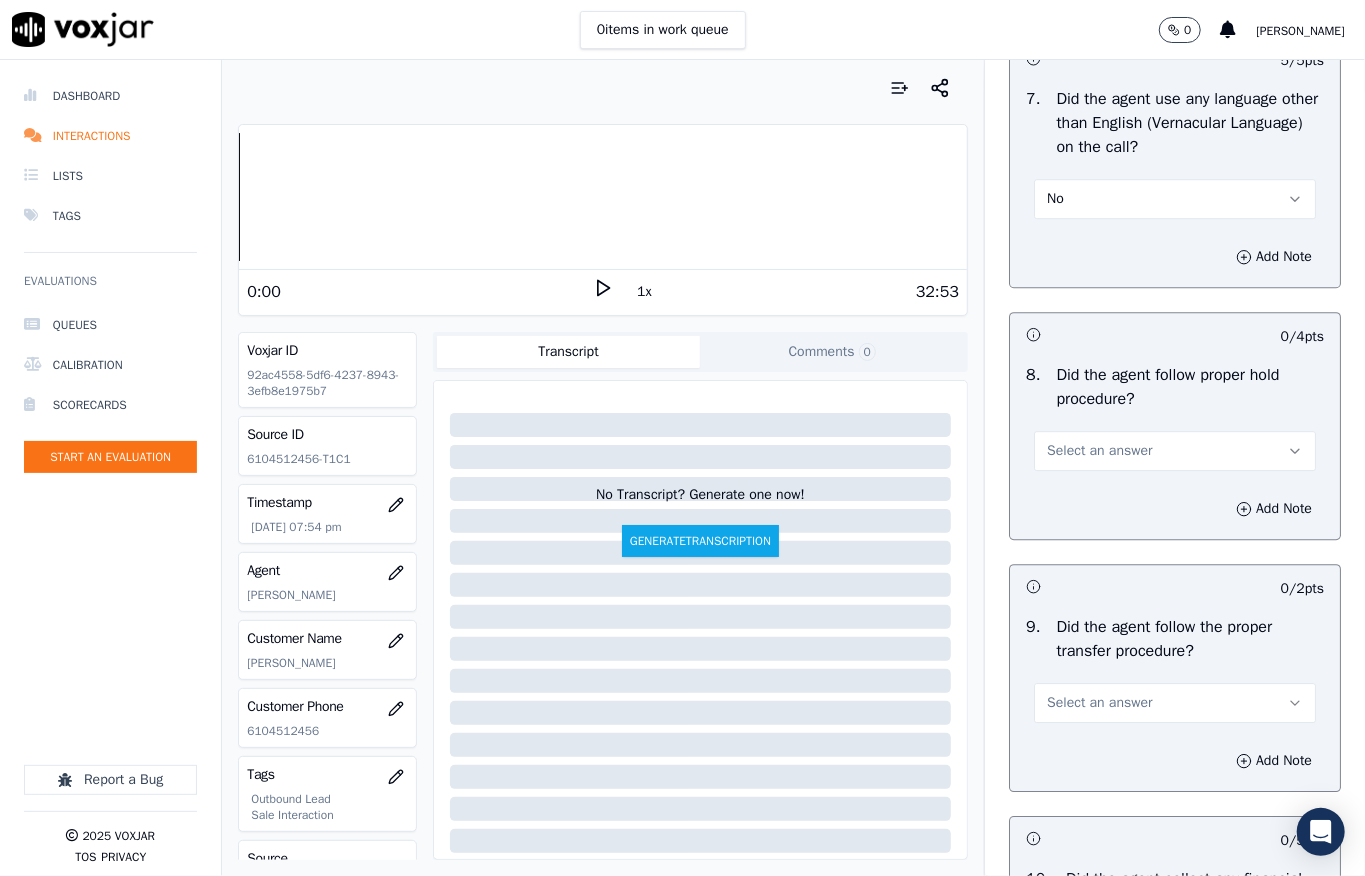 scroll, scrollTop: 3066, scrollLeft: 0, axis: vertical 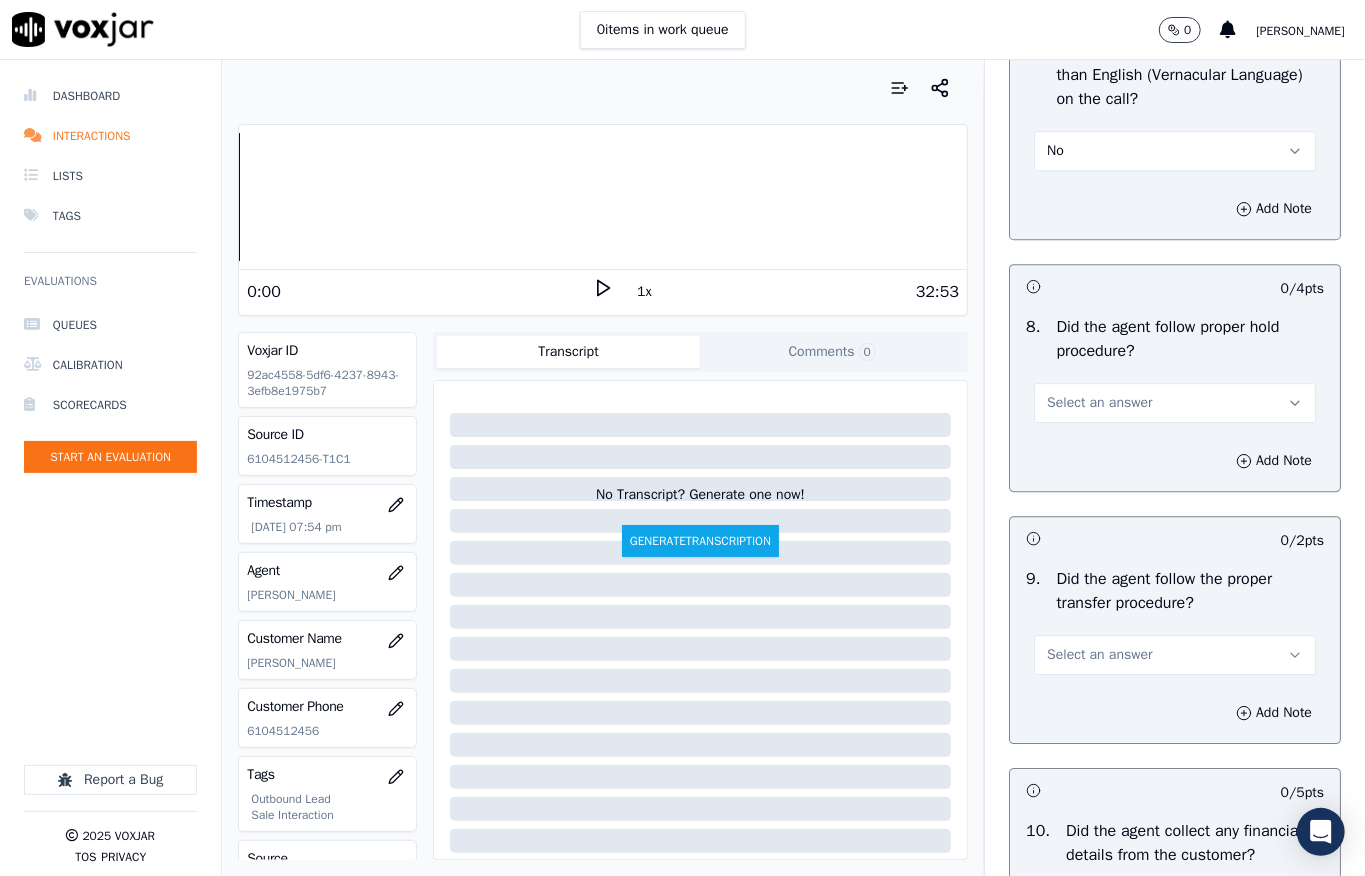 click on "Select an answer" at bounding box center [1099, 403] 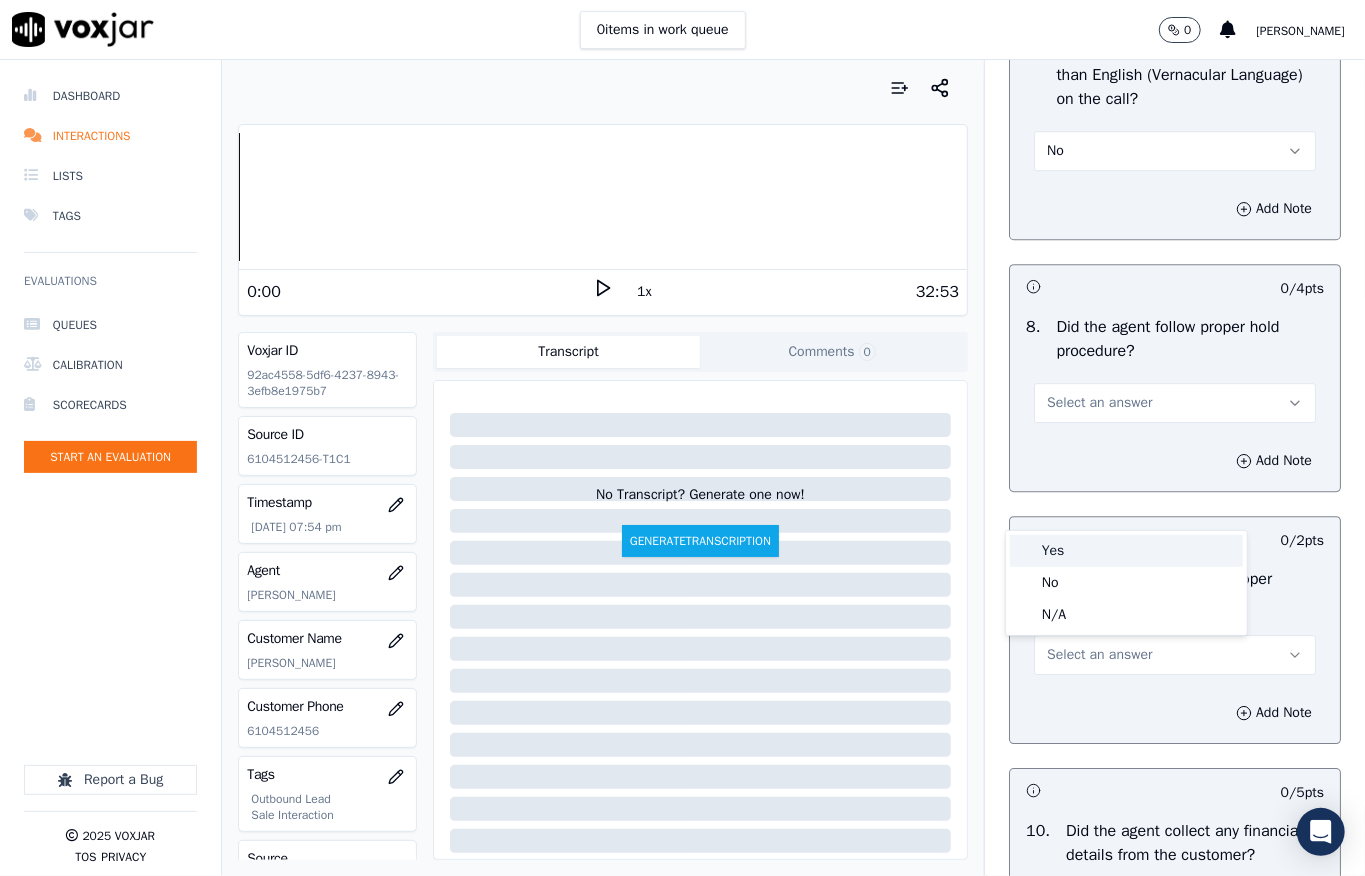 click on "Yes" at bounding box center (1126, 551) 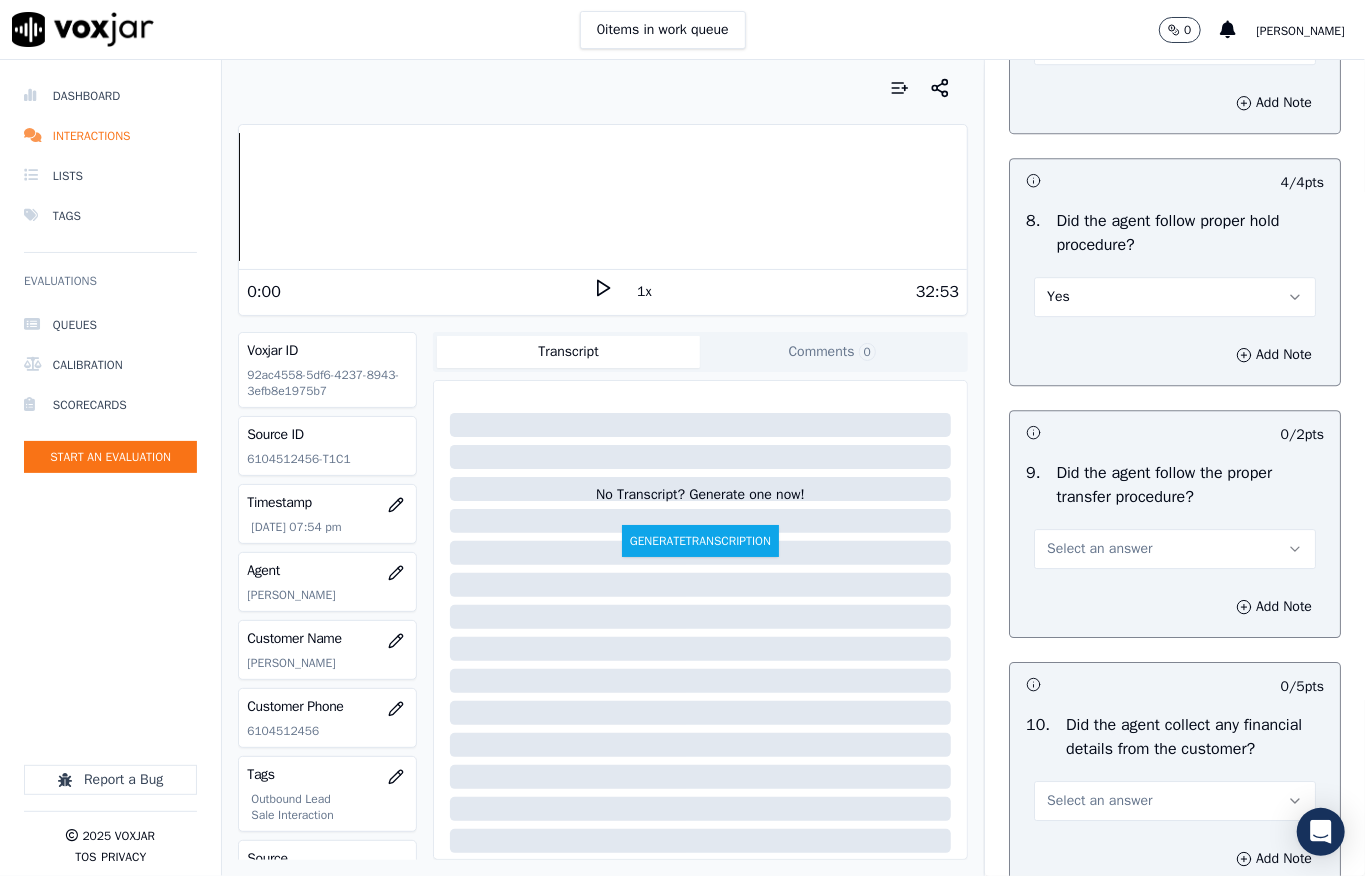 scroll, scrollTop: 3333, scrollLeft: 0, axis: vertical 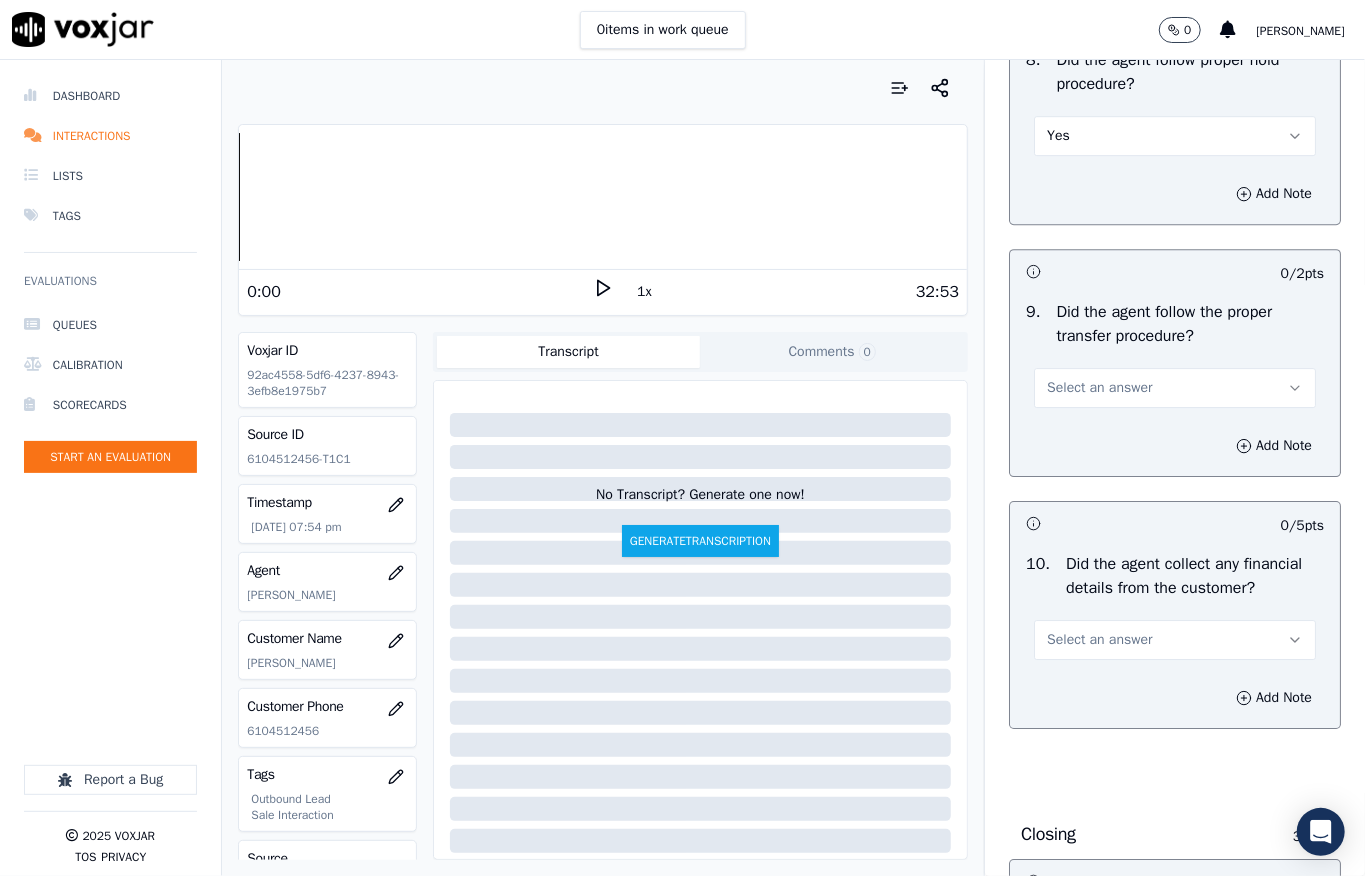 click on "Select an answer" at bounding box center [1099, 388] 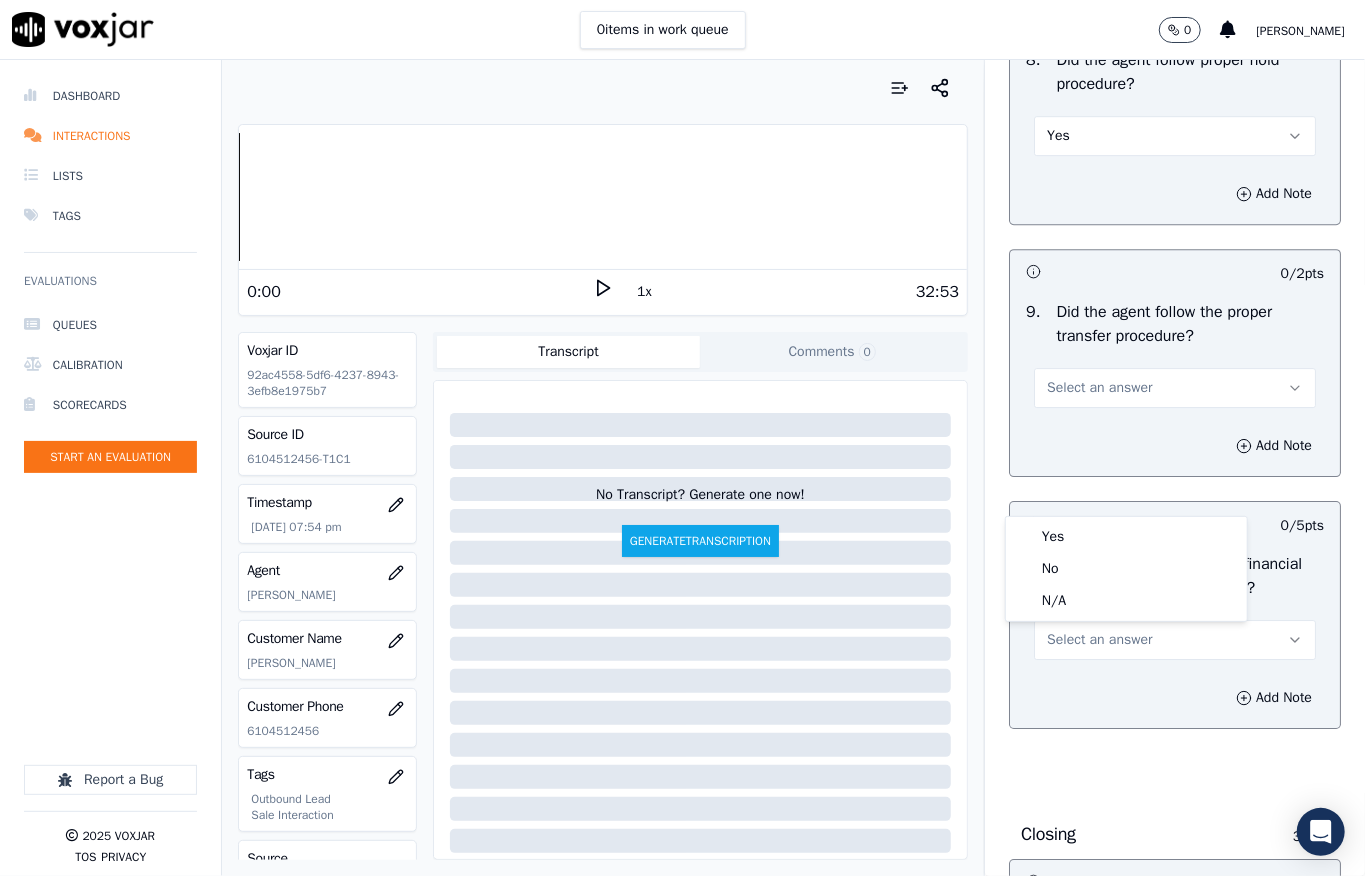 click on "Select an answer" at bounding box center (1099, 388) 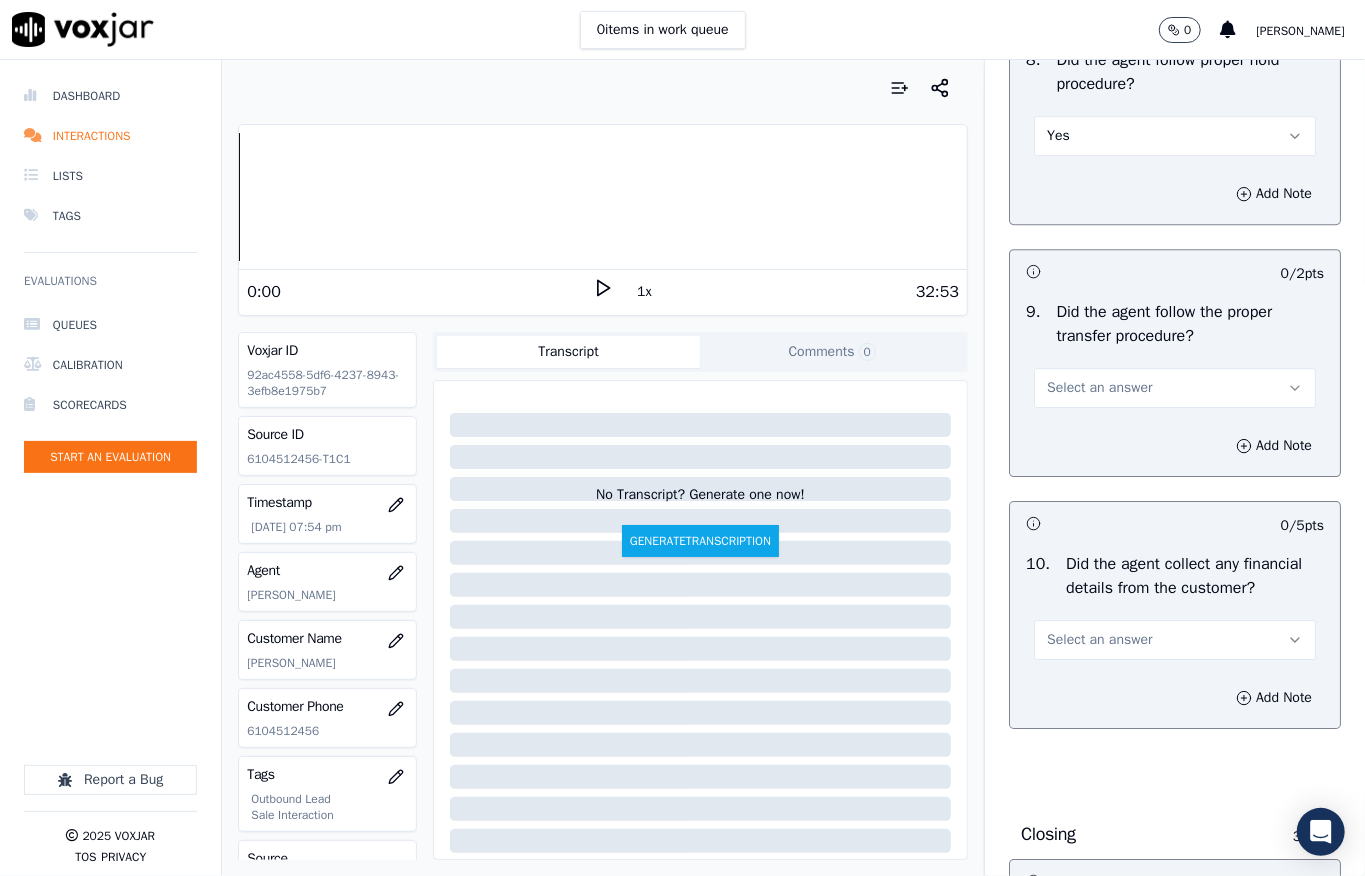 click on "Select an answer" at bounding box center (1099, 388) 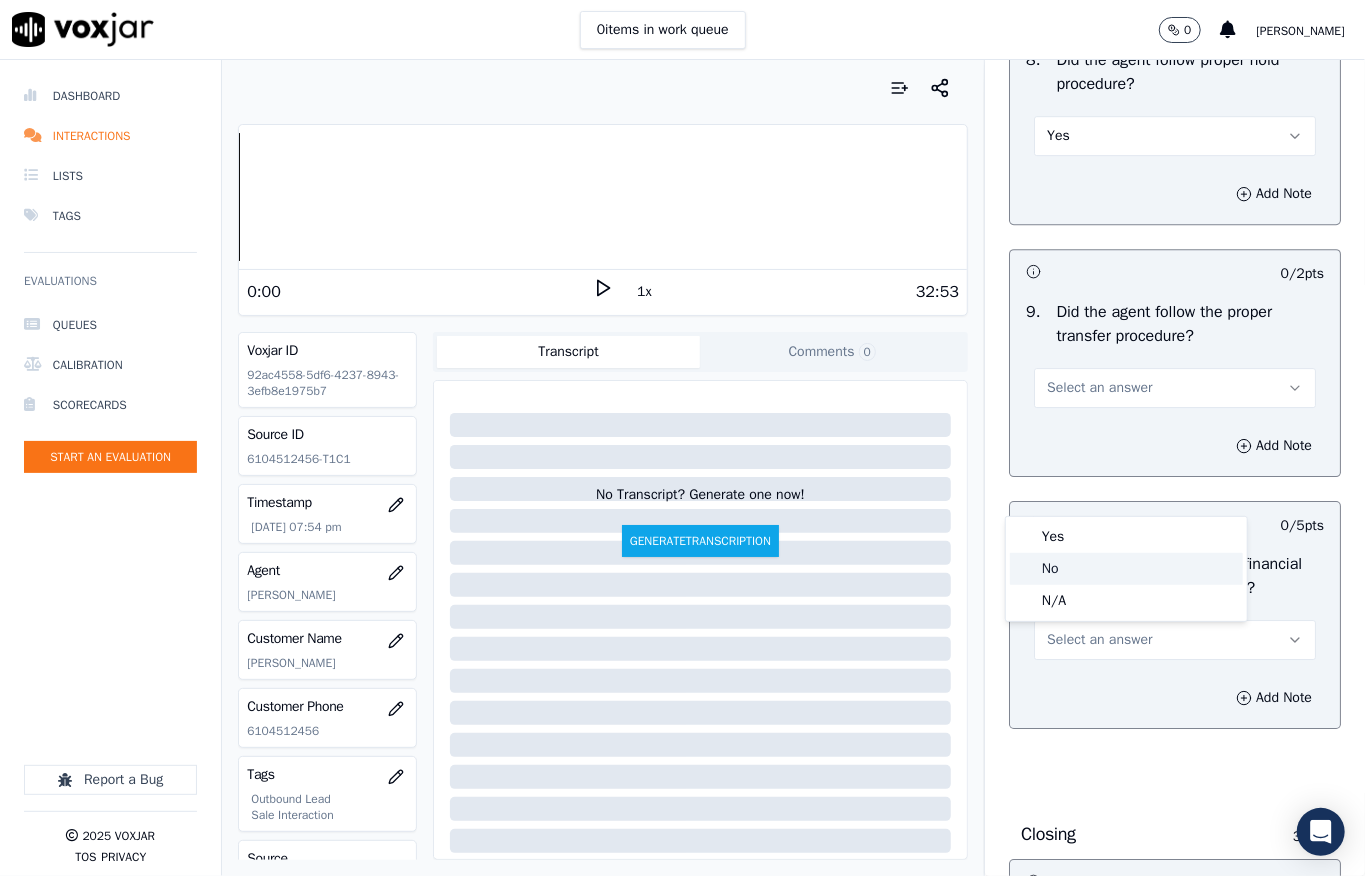 click on "No" 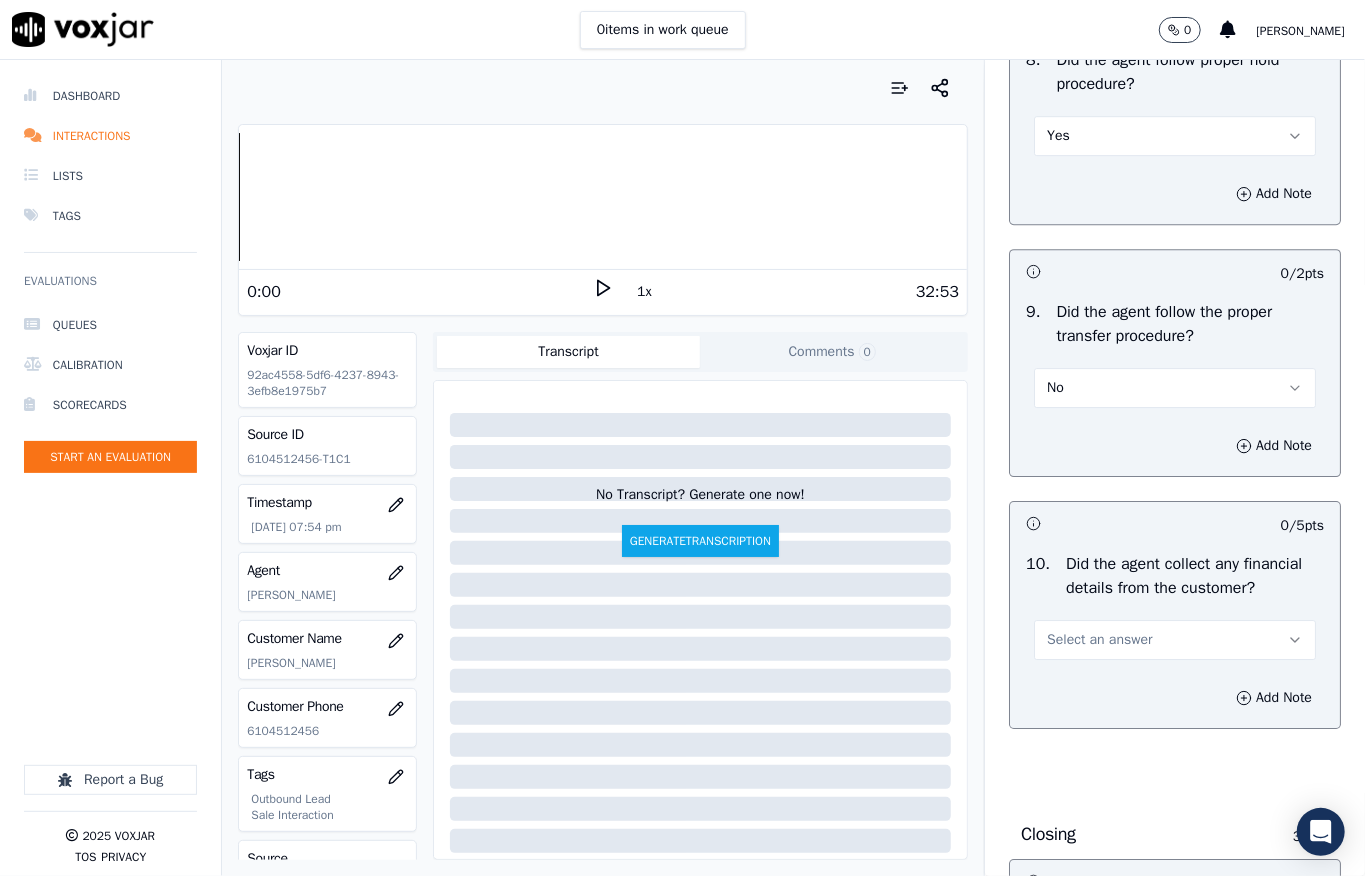 click on "No" at bounding box center [1175, 386] 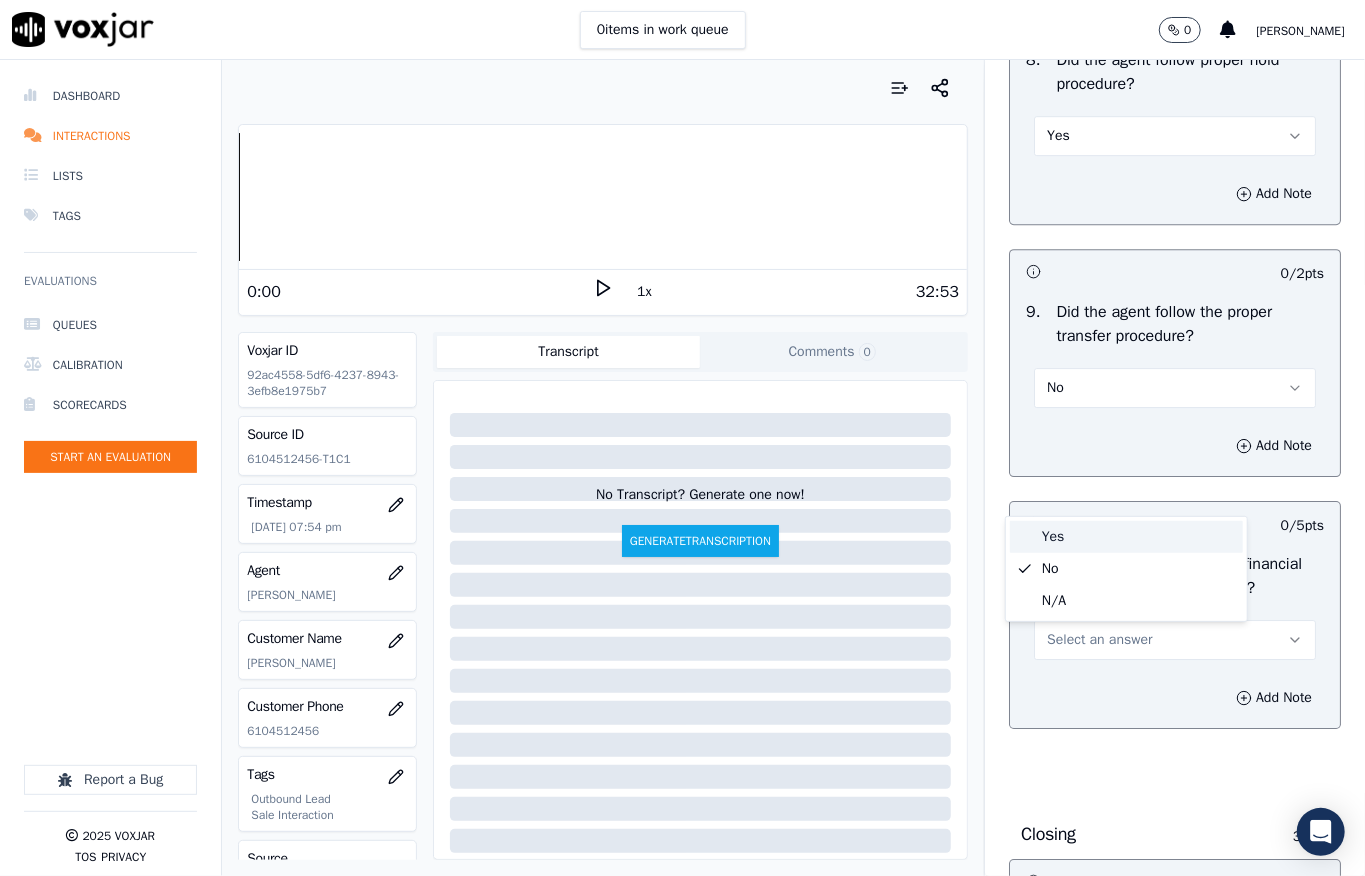 click on "Yes" at bounding box center [1126, 537] 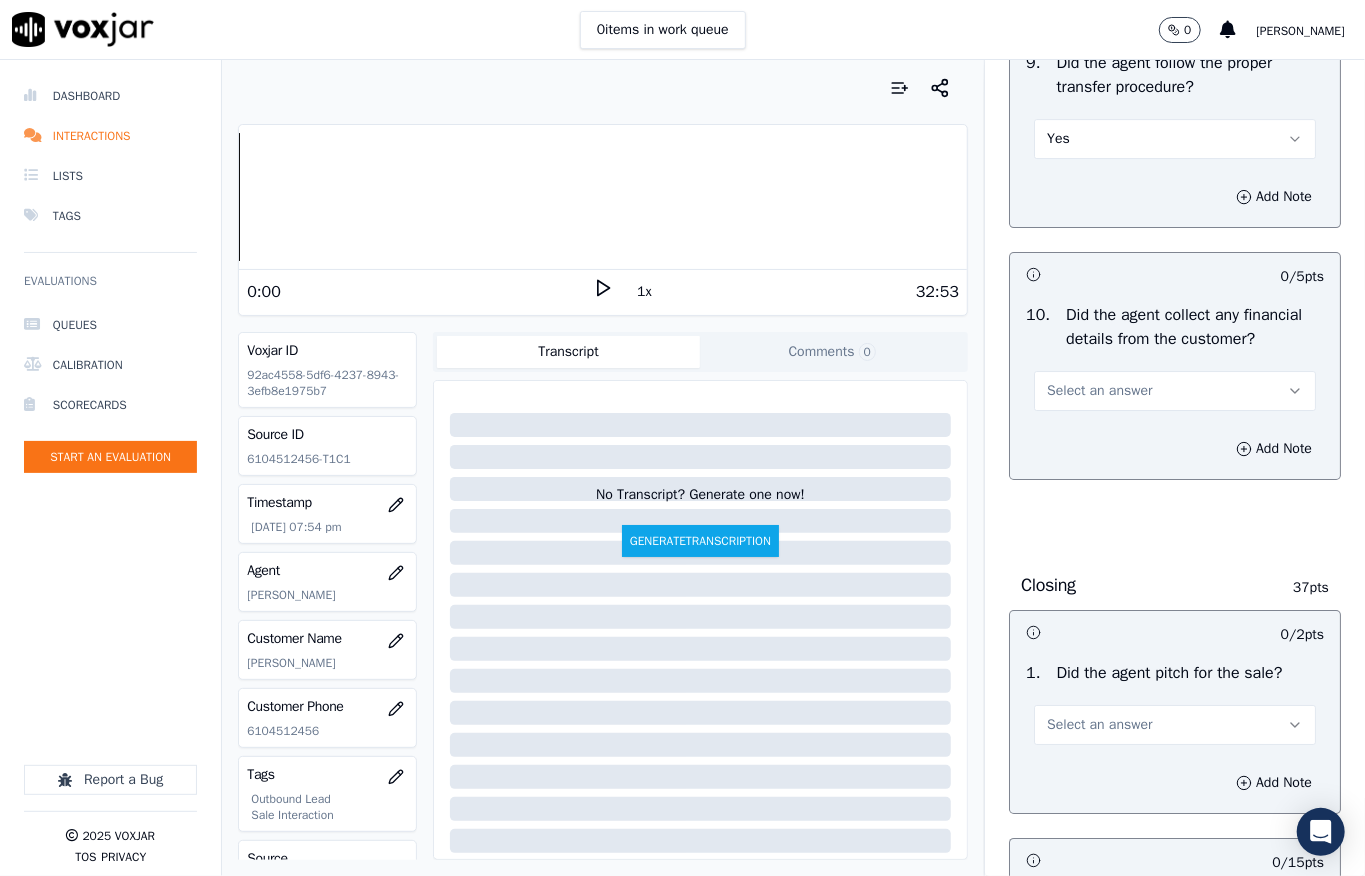 scroll, scrollTop: 3866, scrollLeft: 0, axis: vertical 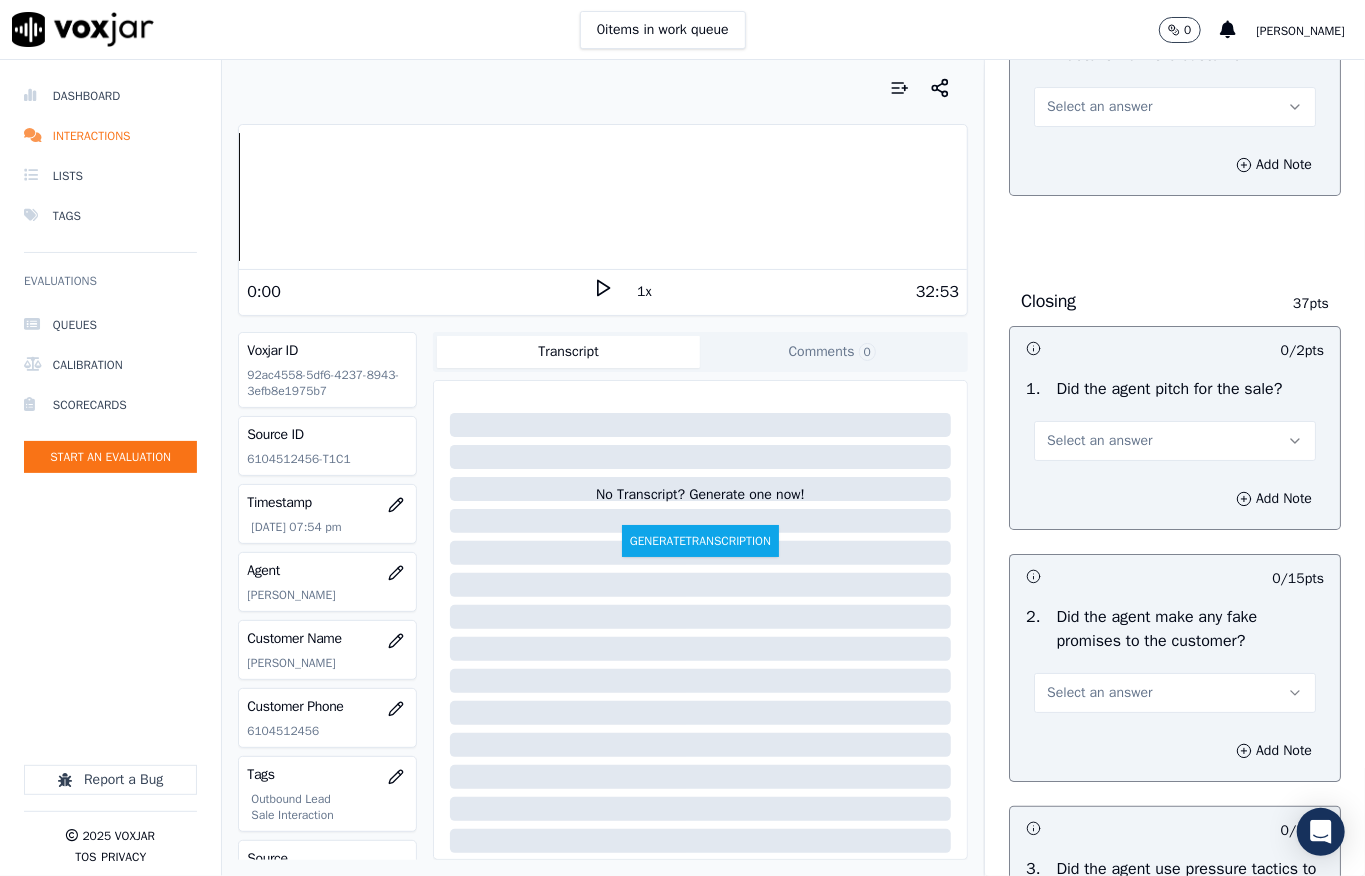 click on "Select an answer" at bounding box center (1099, 107) 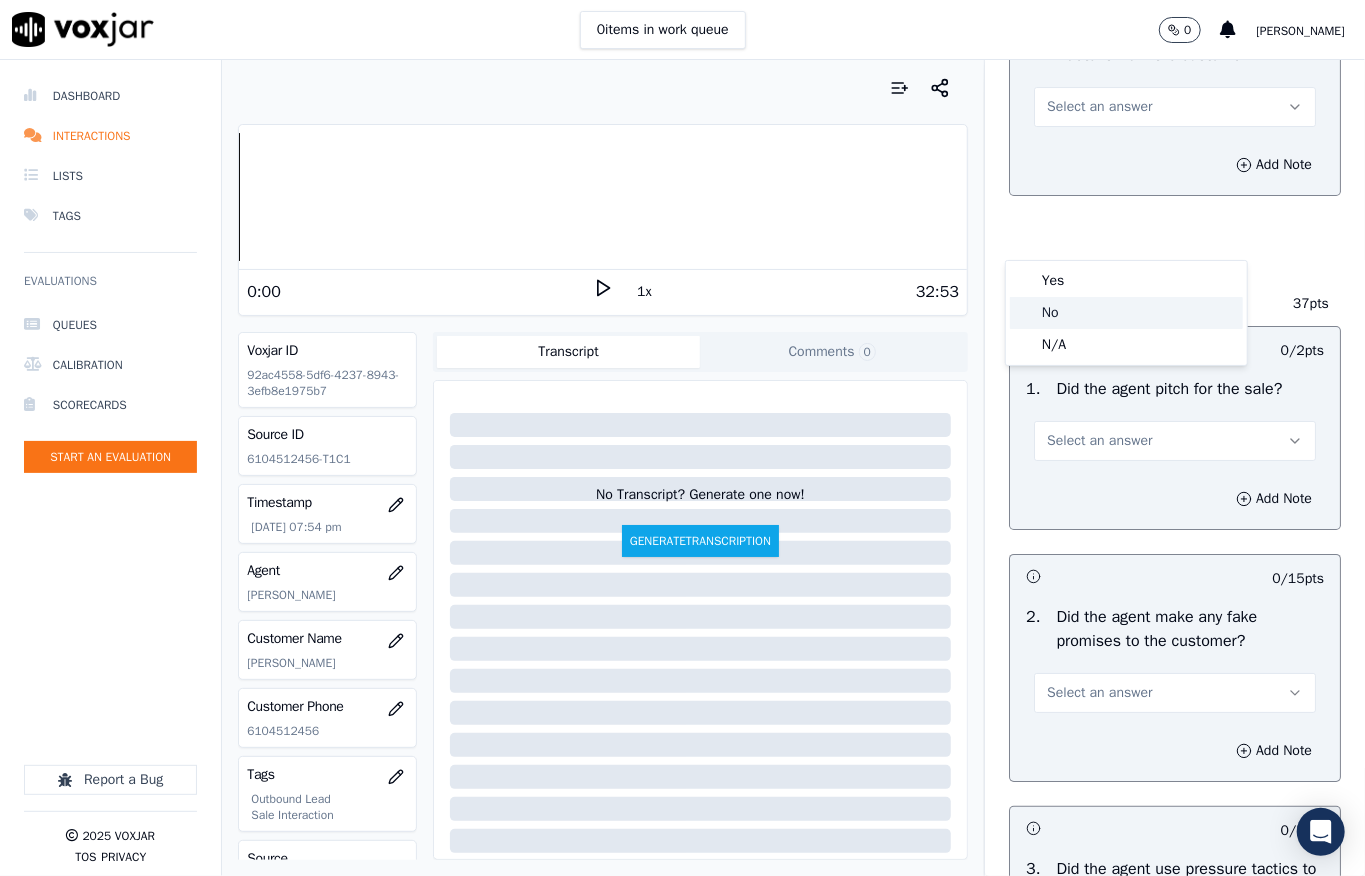 click on "No" 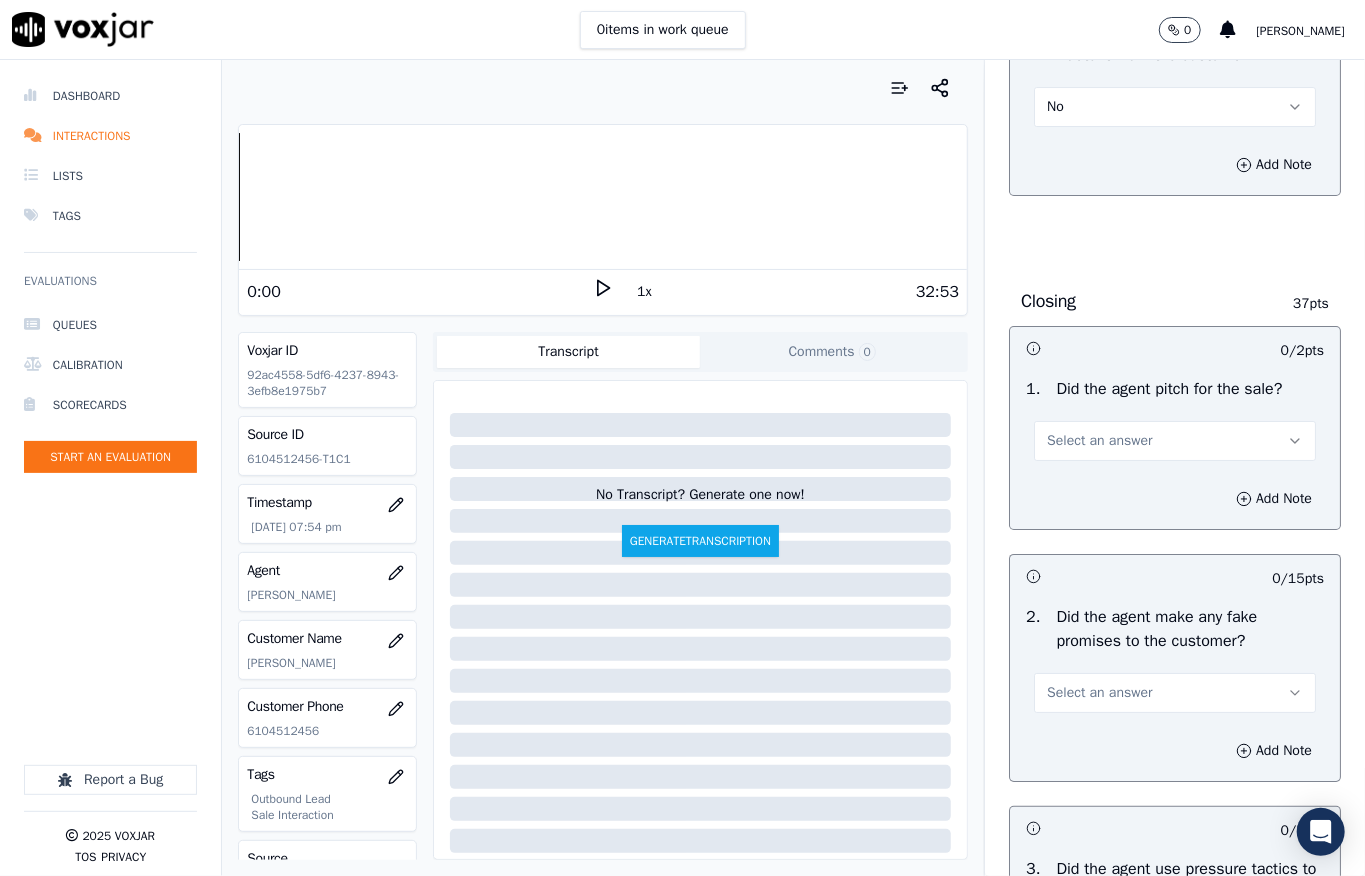click on "Select an answer" at bounding box center (1175, 441) 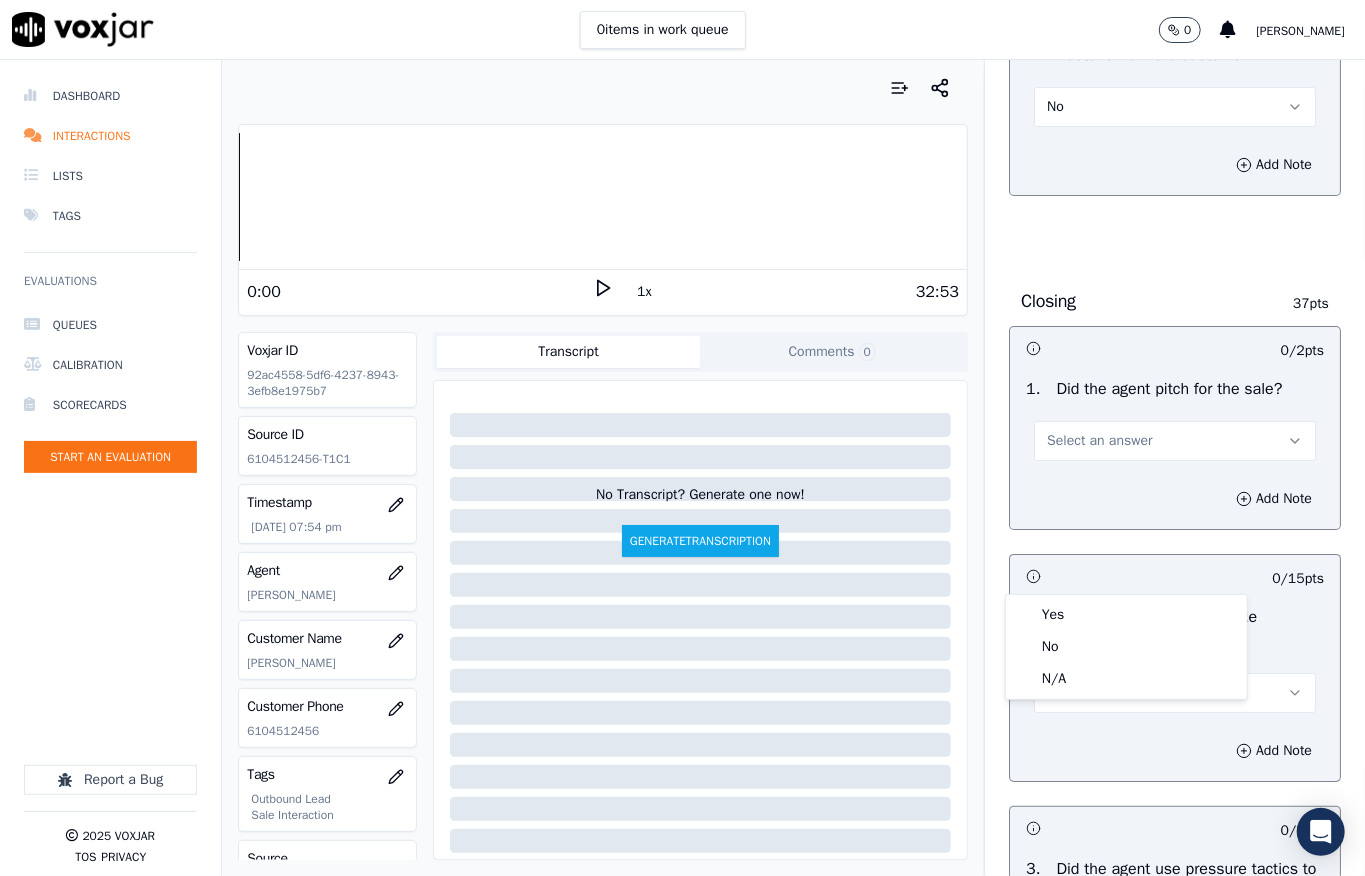 click on "Yes" at bounding box center (1126, 615) 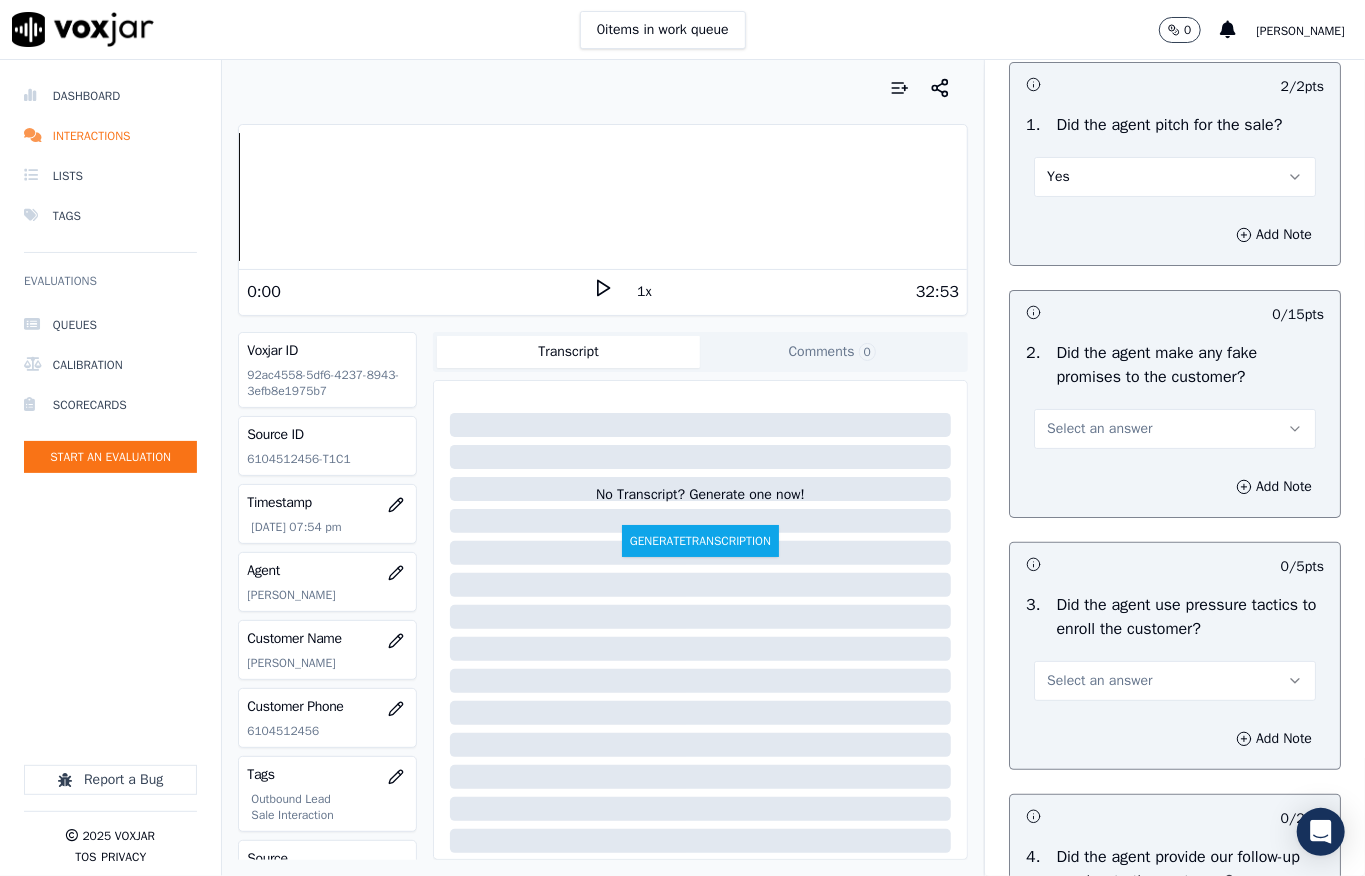 scroll, scrollTop: 4133, scrollLeft: 0, axis: vertical 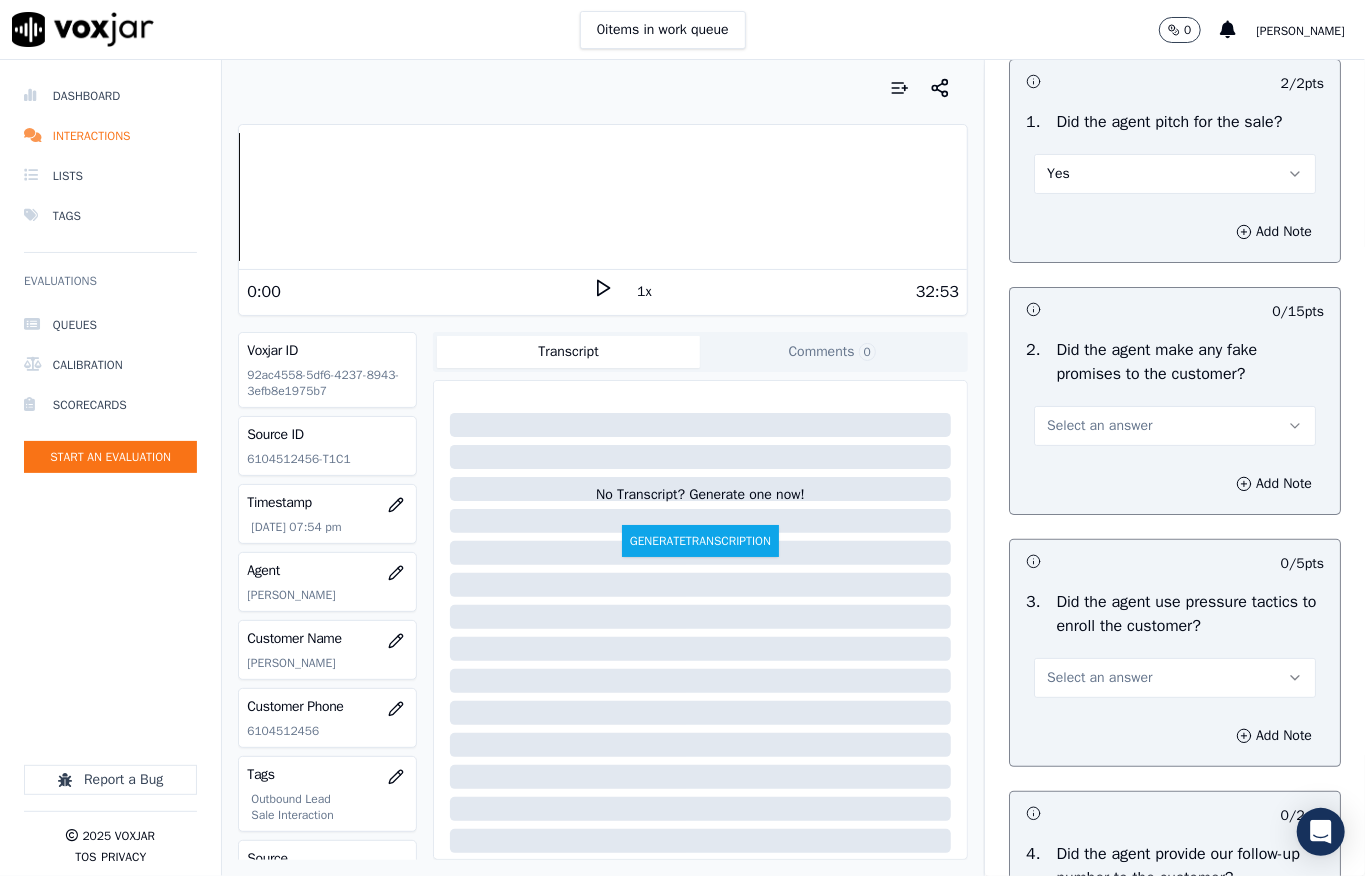 click on "Select an answer" at bounding box center (1099, 426) 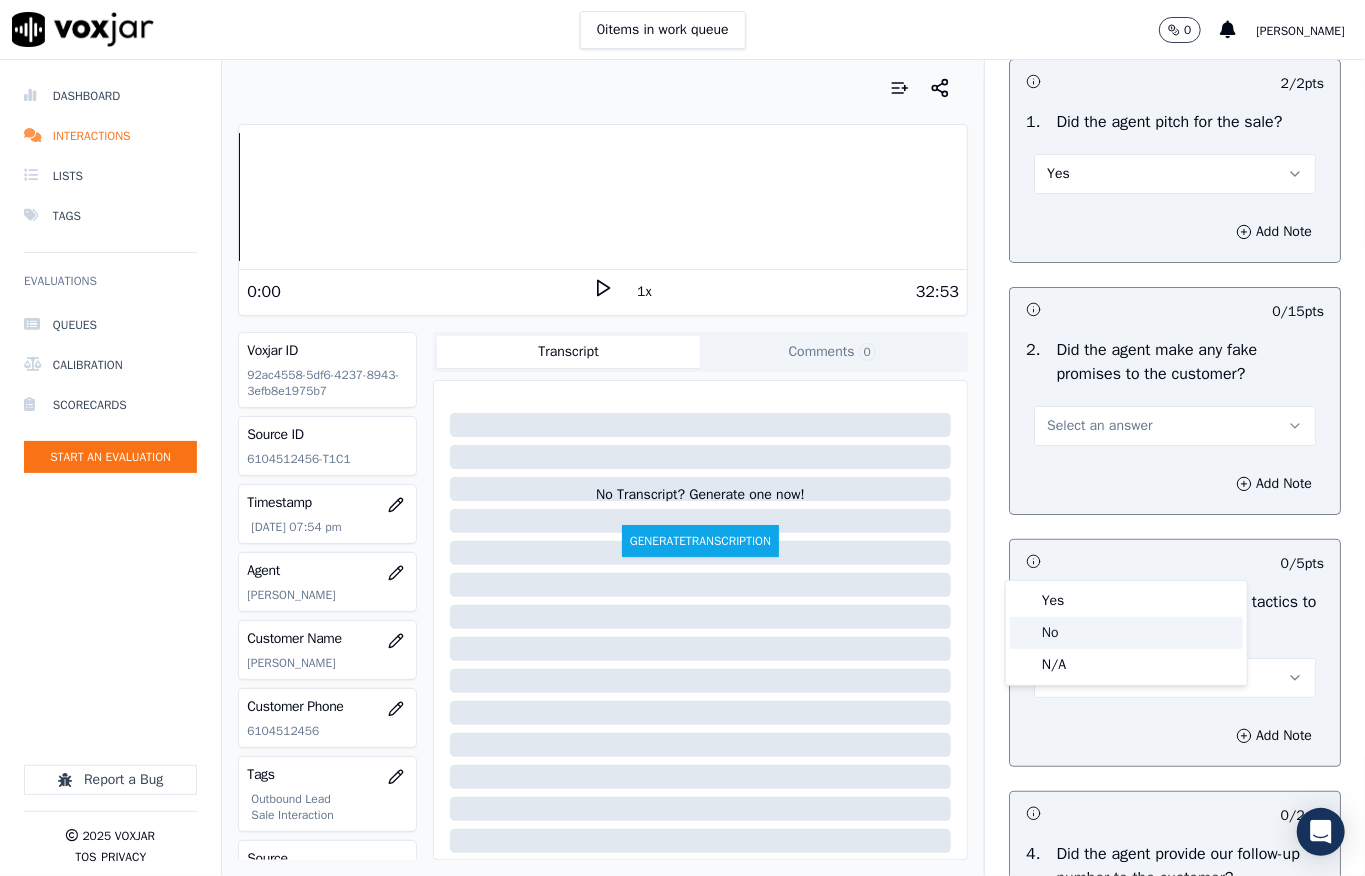 click on "No" 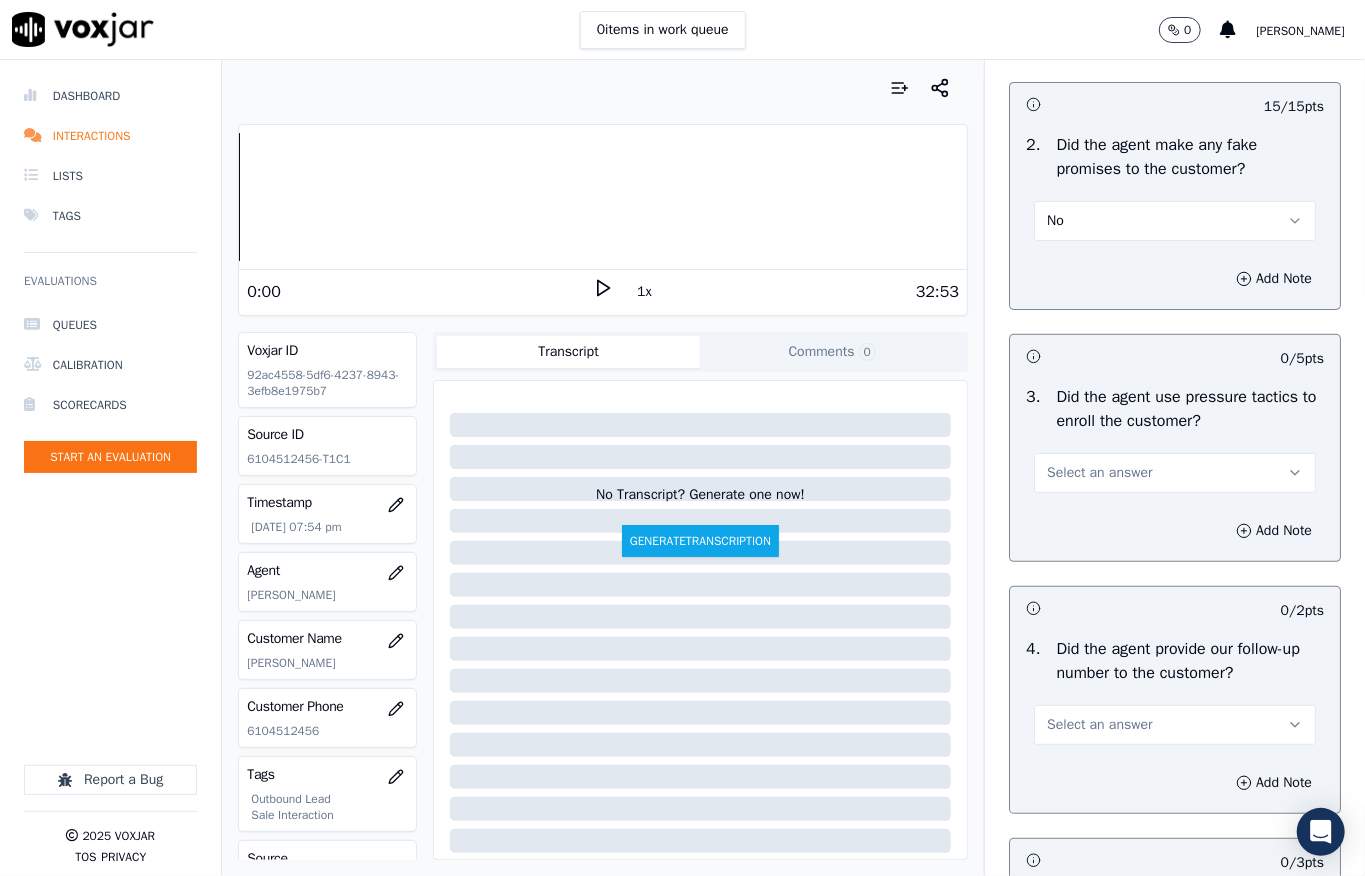 scroll, scrollTop: 4533, scrollLeft: 0, axis: vertical 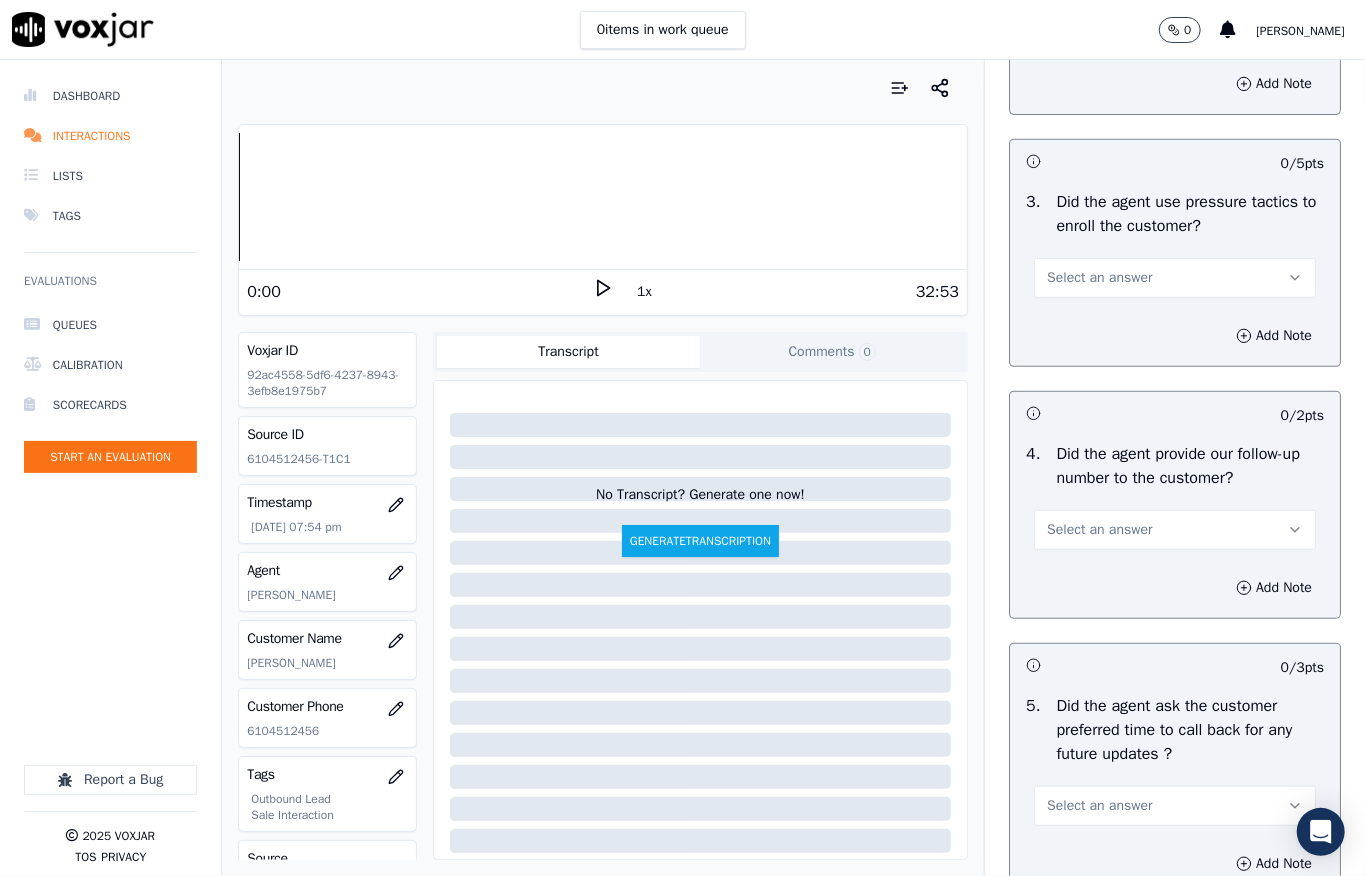 click on "Select an answer" at bounding box center [1099, 278] 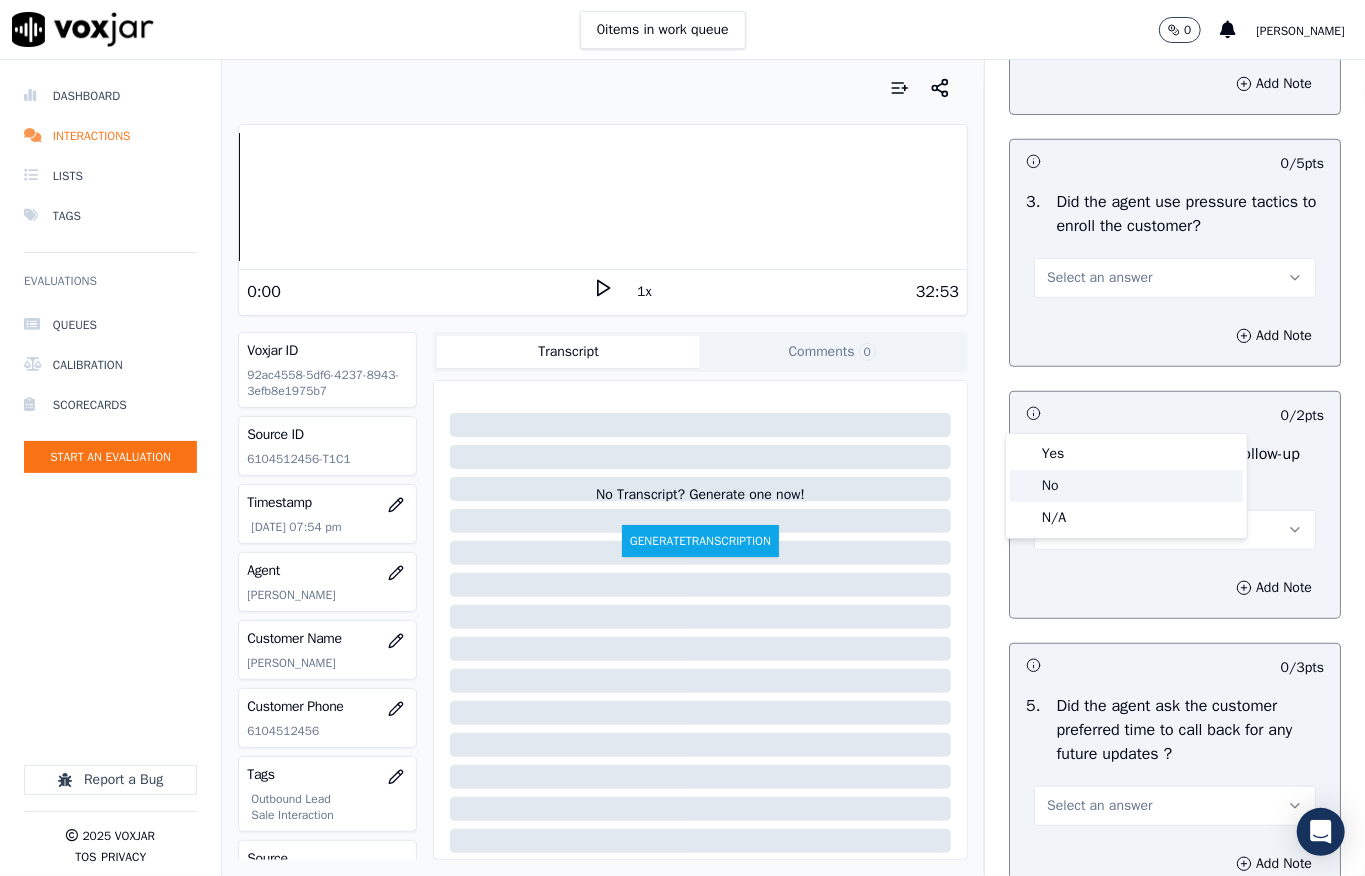 click on "No" 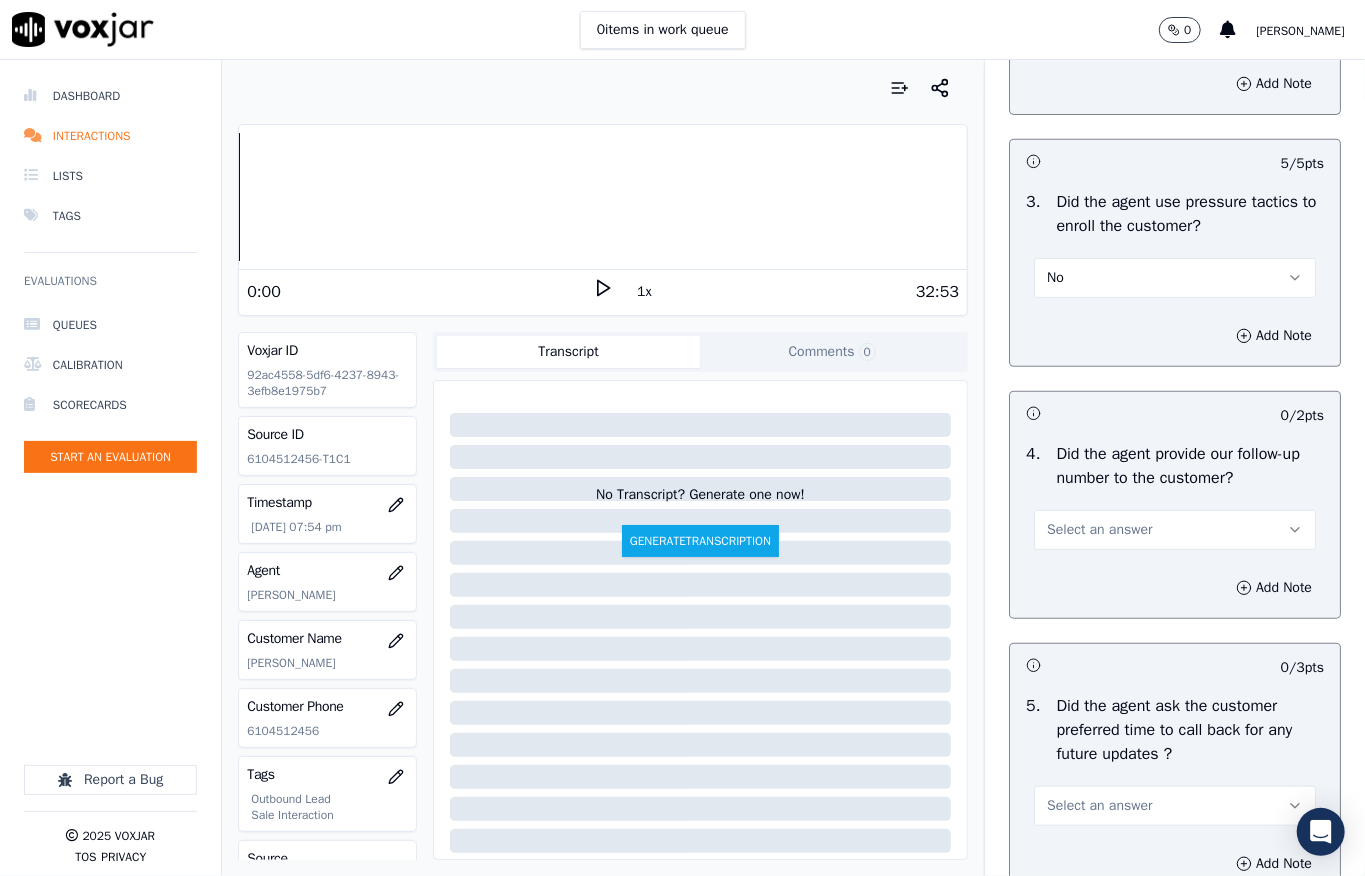 click on "No" at bounding box center (1175, 278) 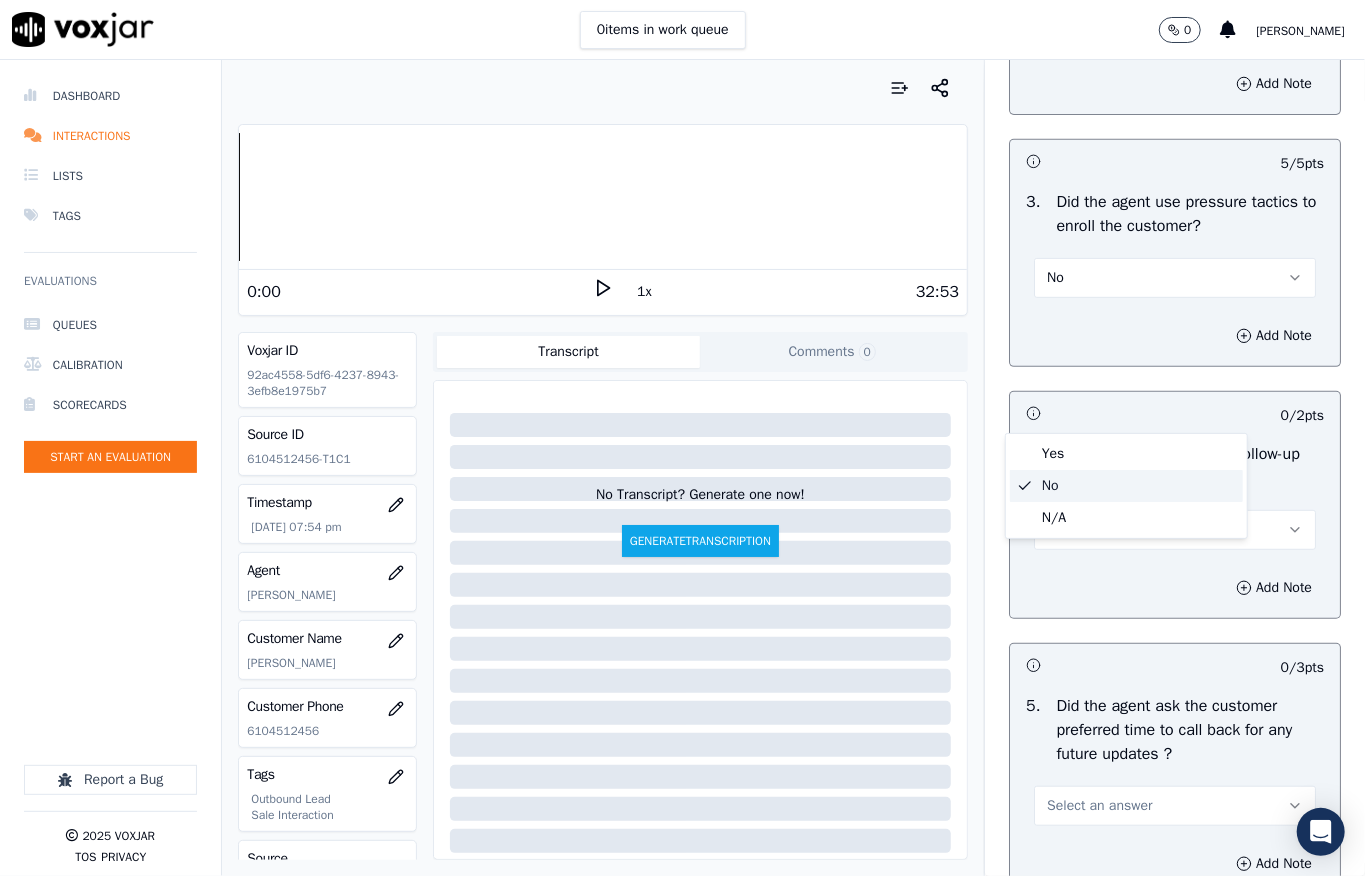 click on "No" 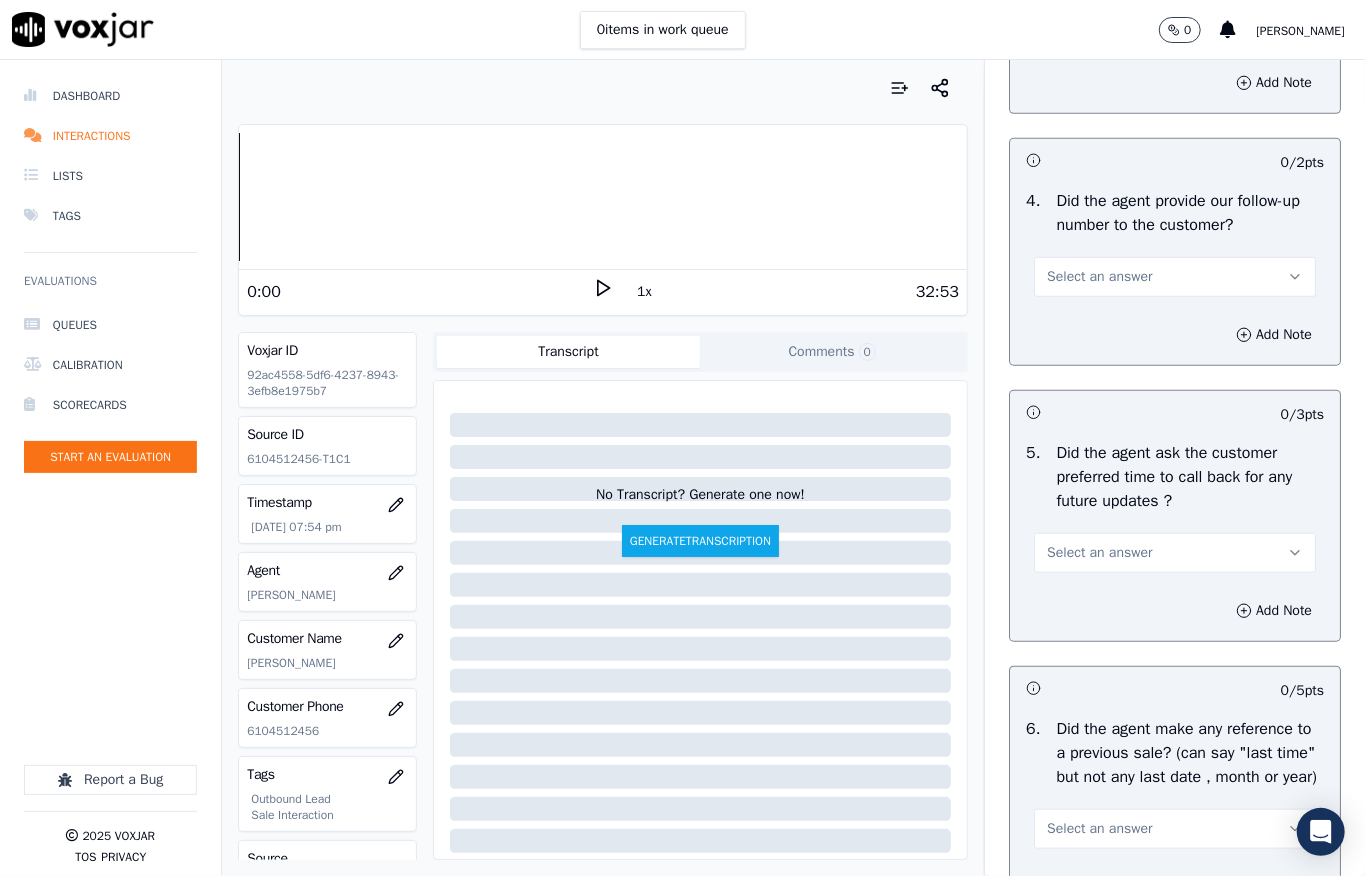 scroll, scrollTop: 4800, scrollLeft: 0, axis: vertical 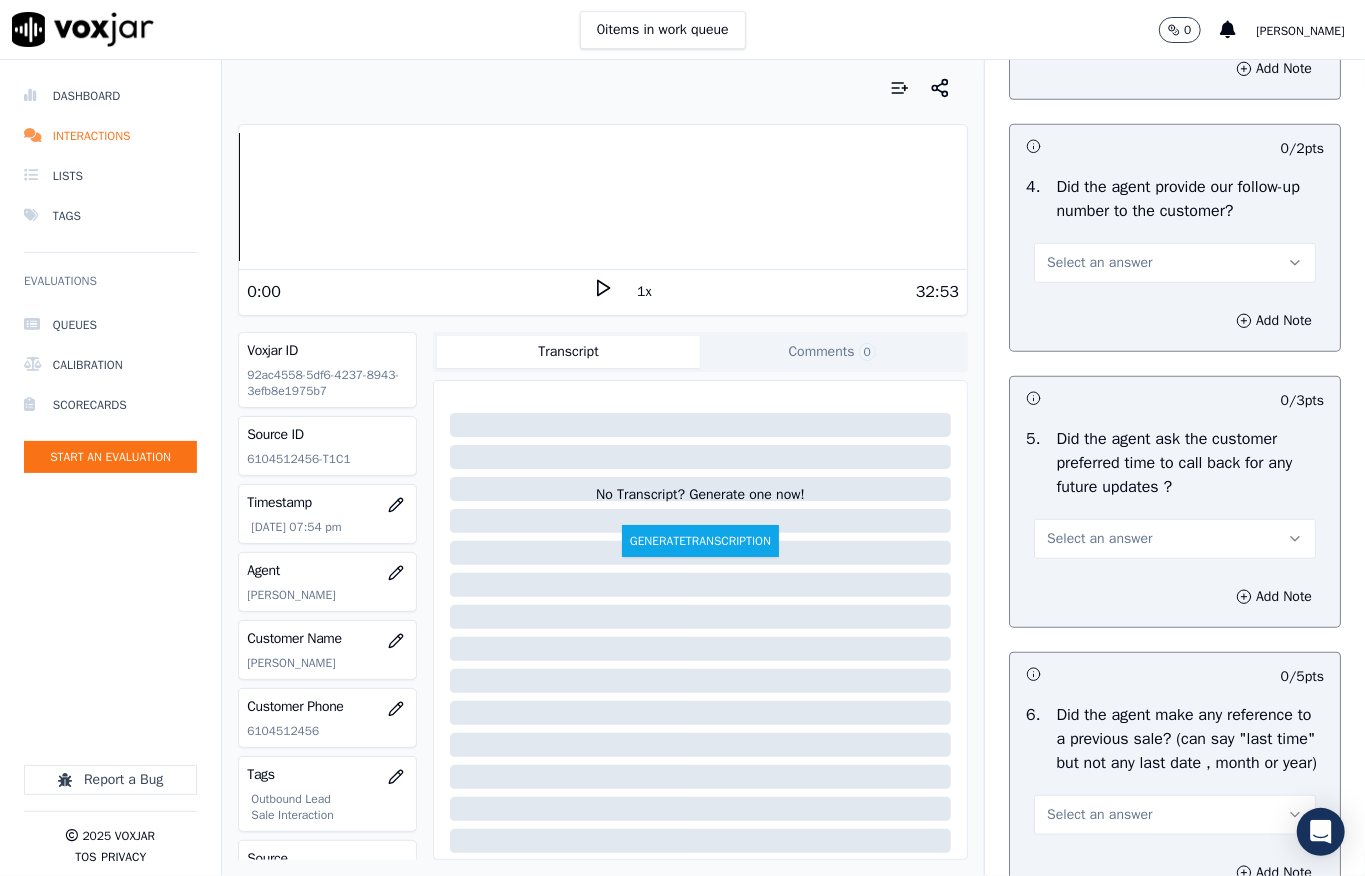 click on "Select an answer" at bounding box center (1099, 263) 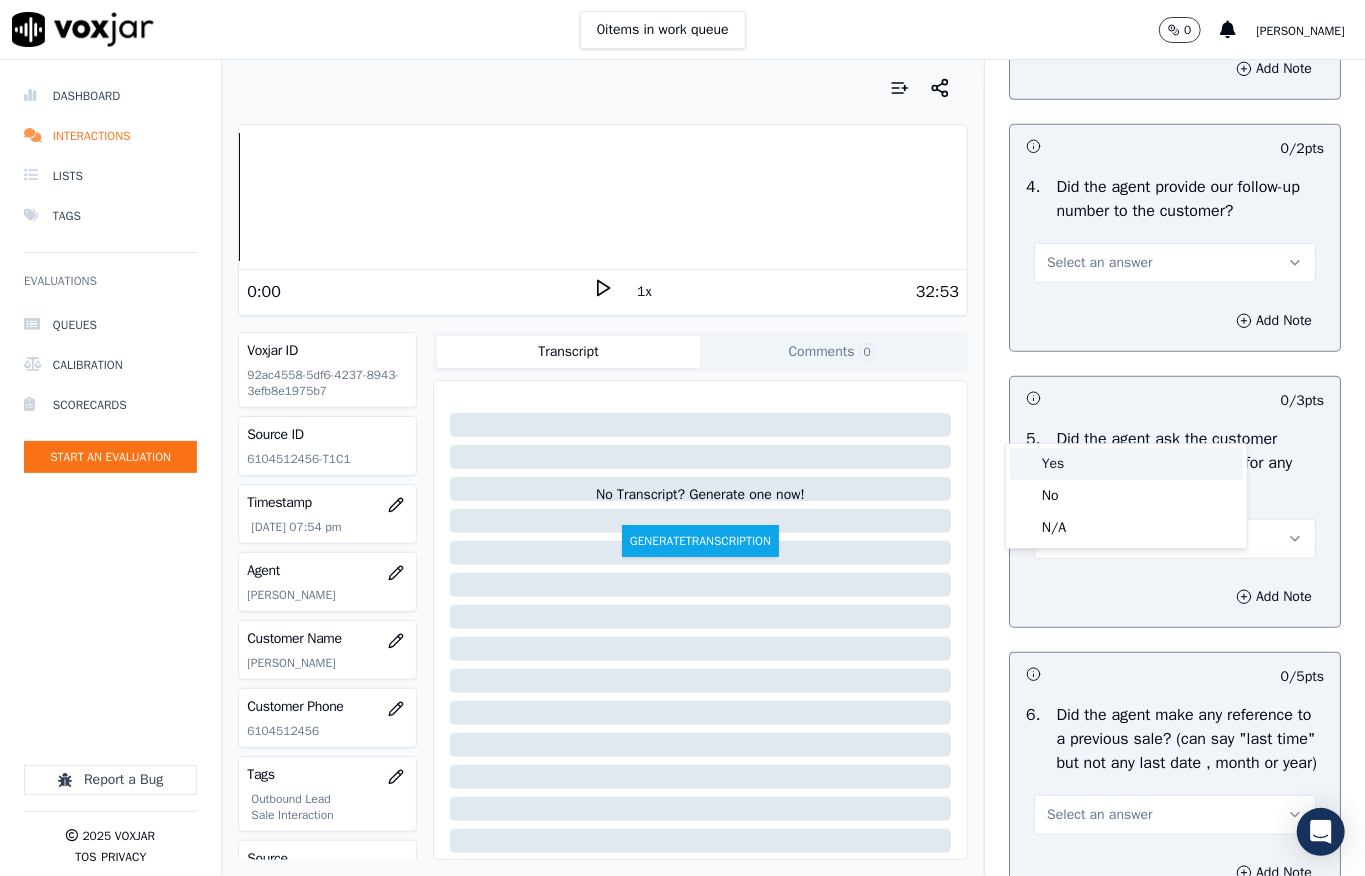 click on "Yes" at bounding box center [1126, 464] 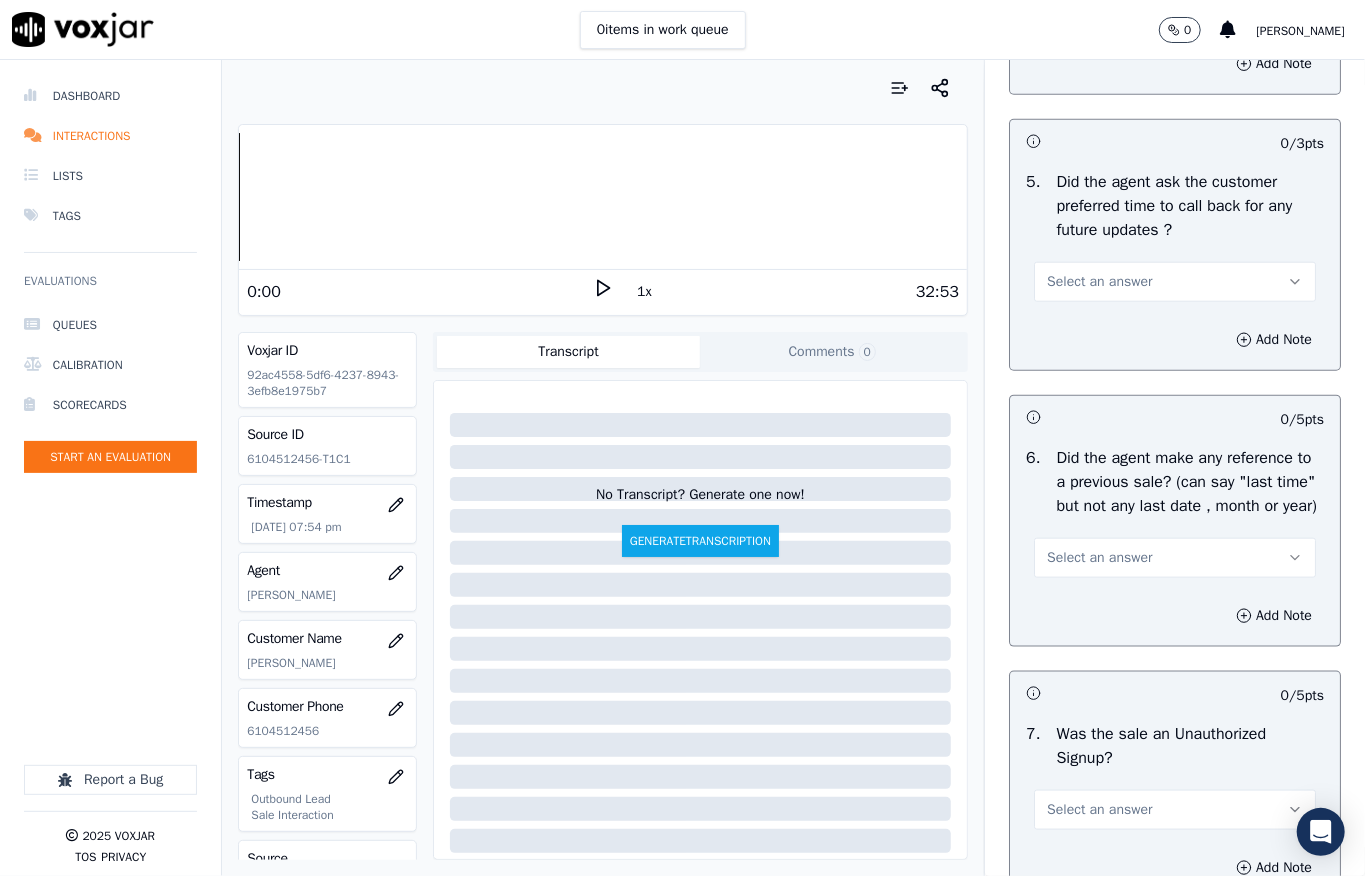scroll, scrollTop: 5066, scrollLeft: 0, axis: vertical 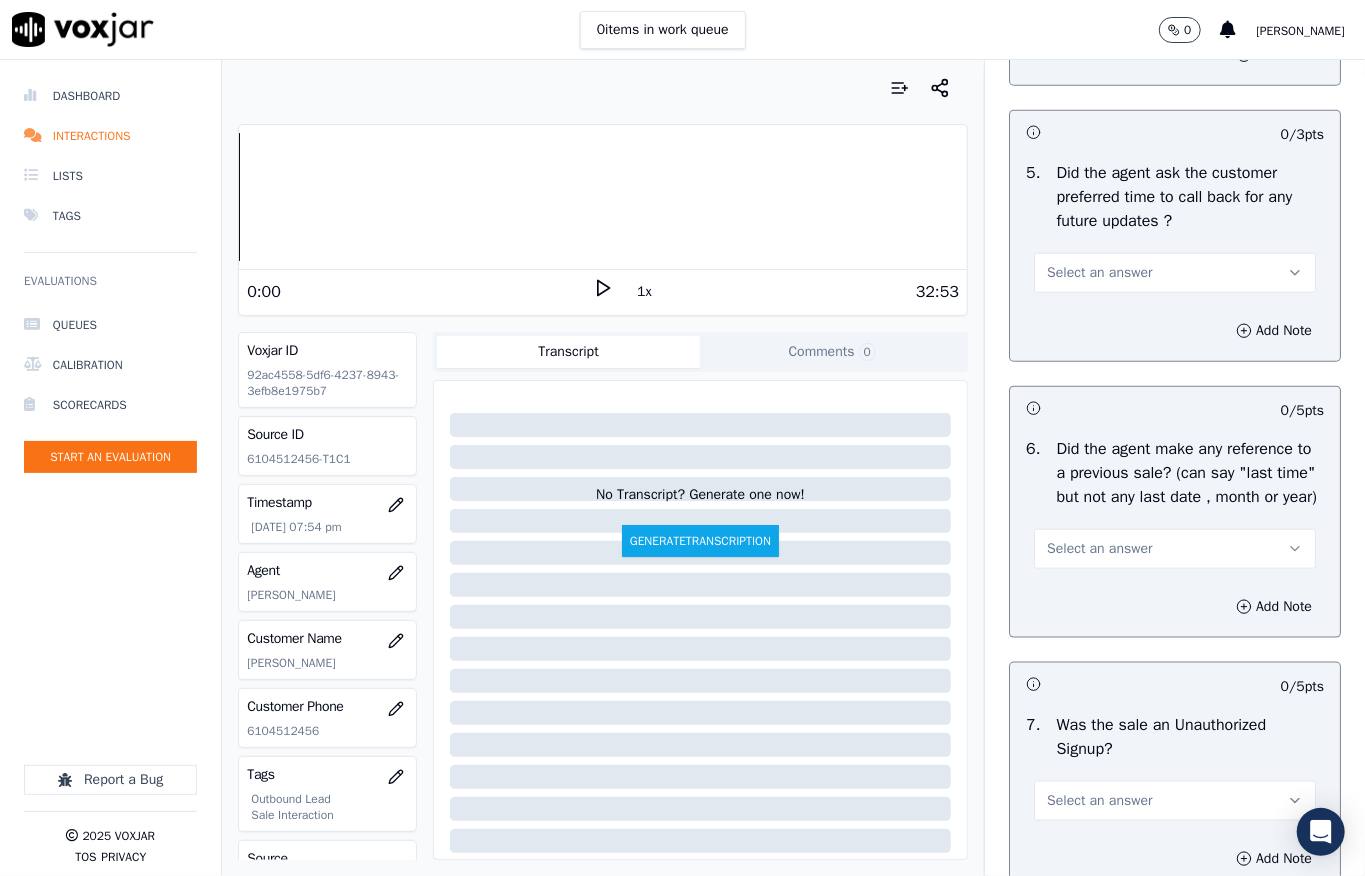 click on "Select an answer" at bounding box center (1175, 273) 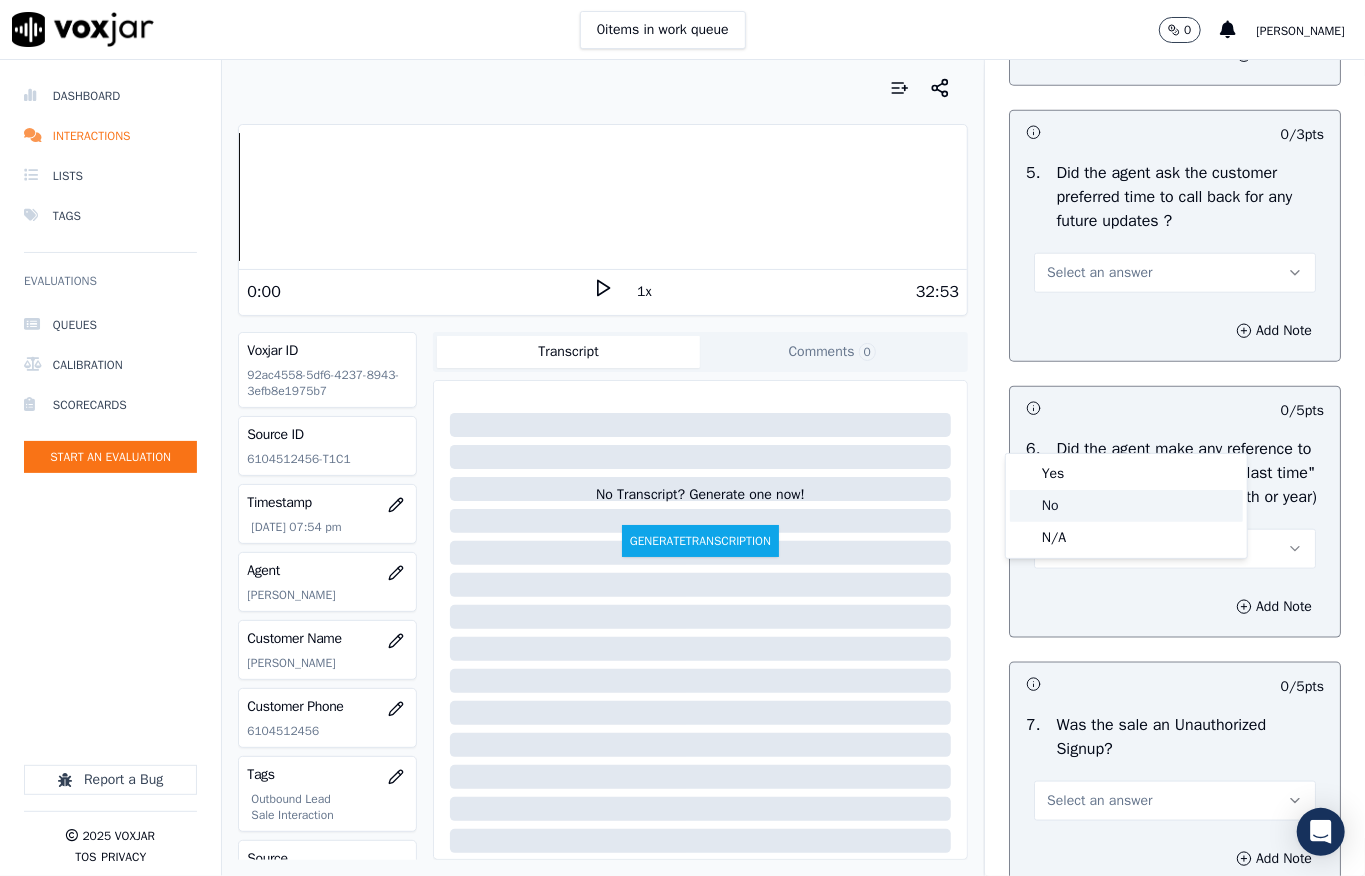 click on "No" 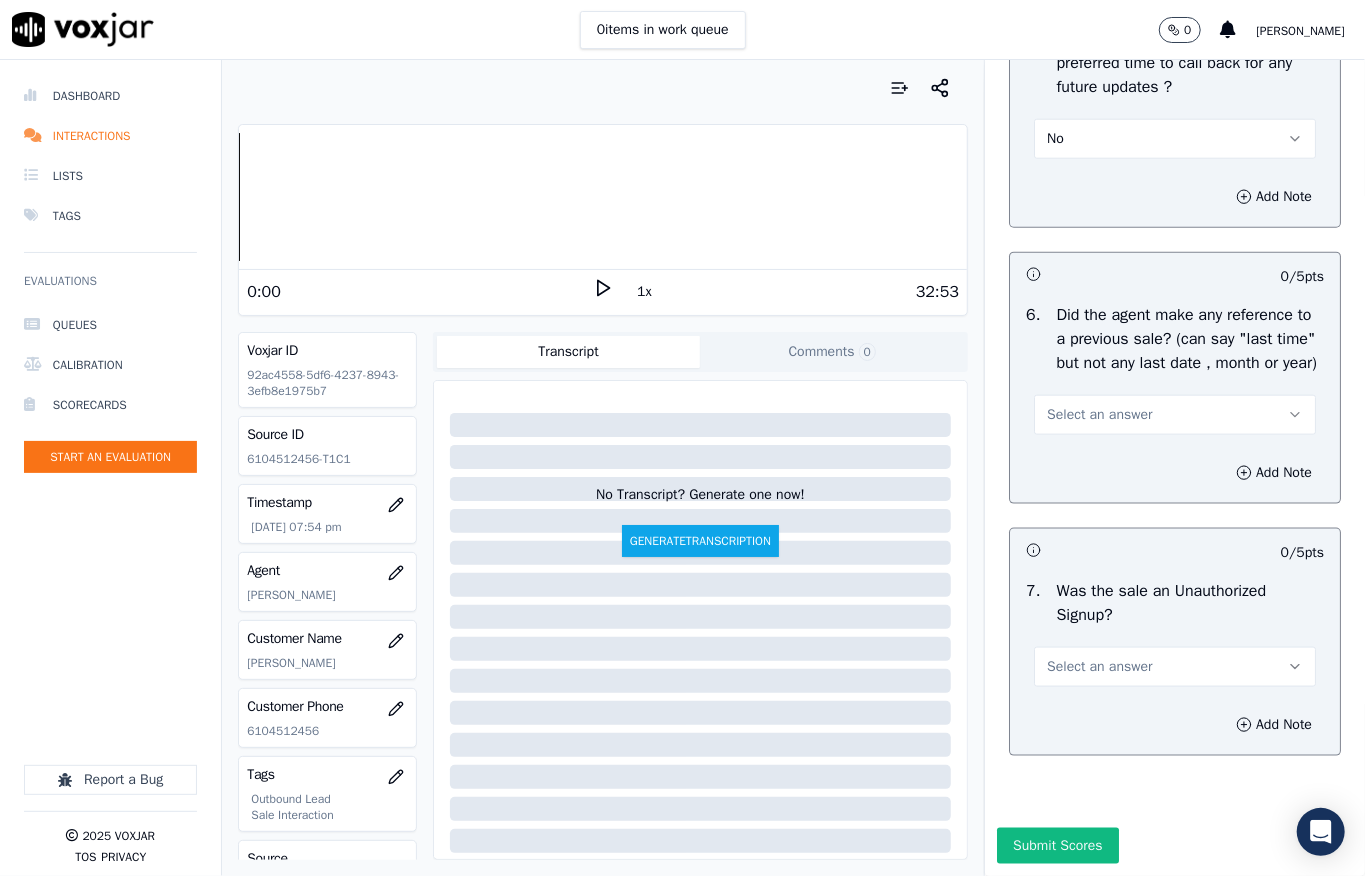 scroll, scrollTop: 5450, scrollLeft: 0, axis: vertical 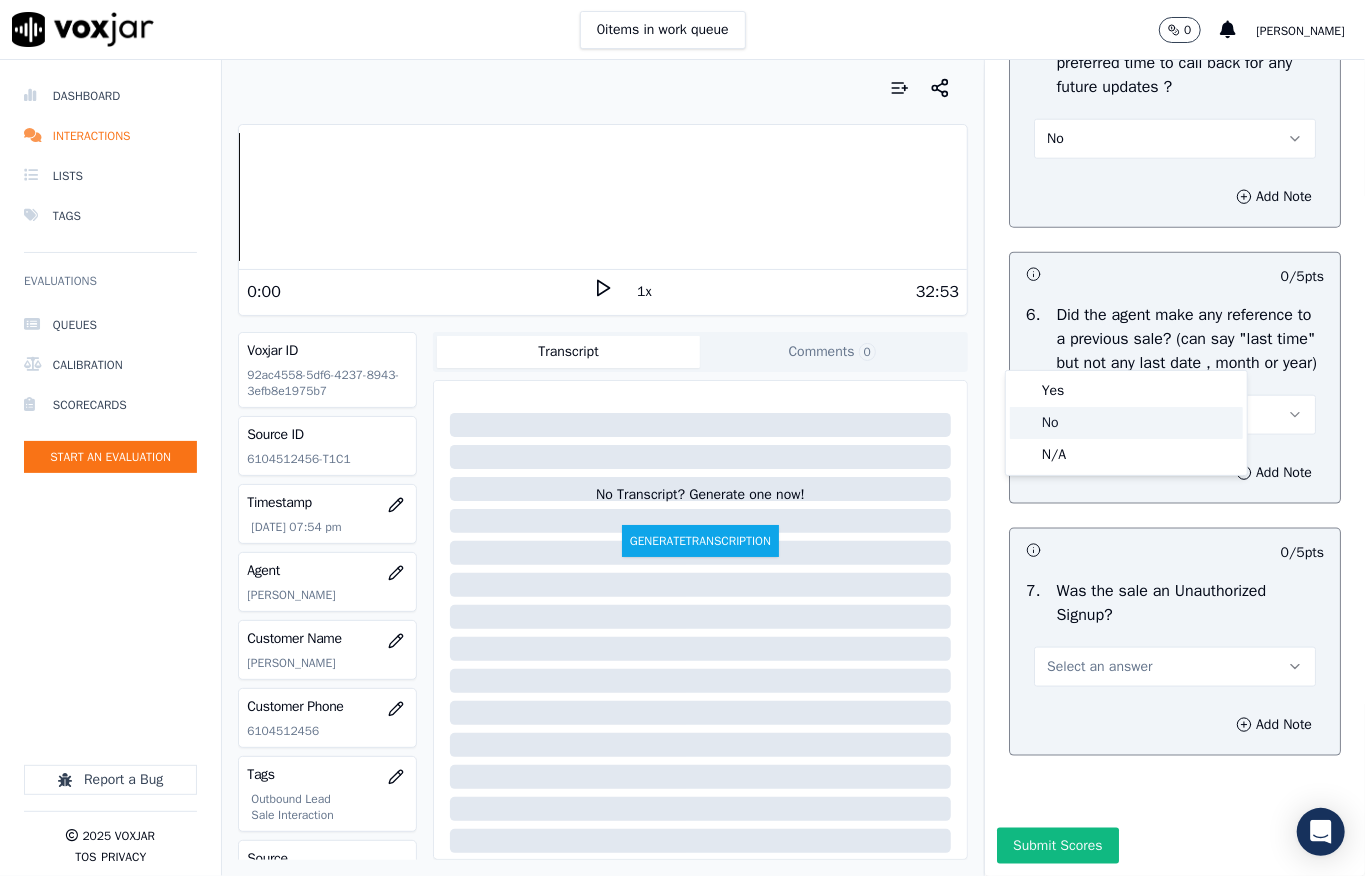click on "No" 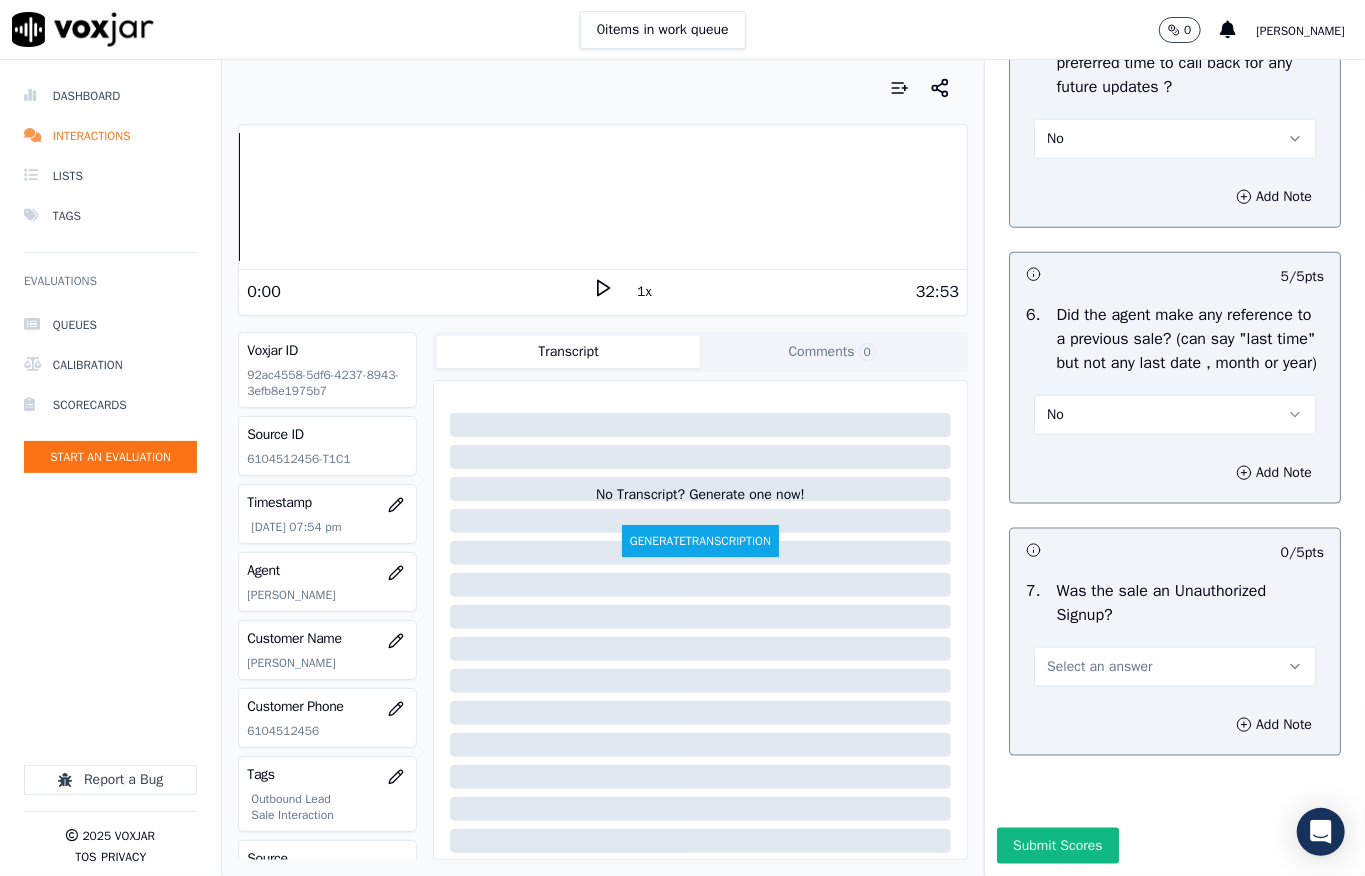 click on "Select an answer" at bounding box center (1099, 667) 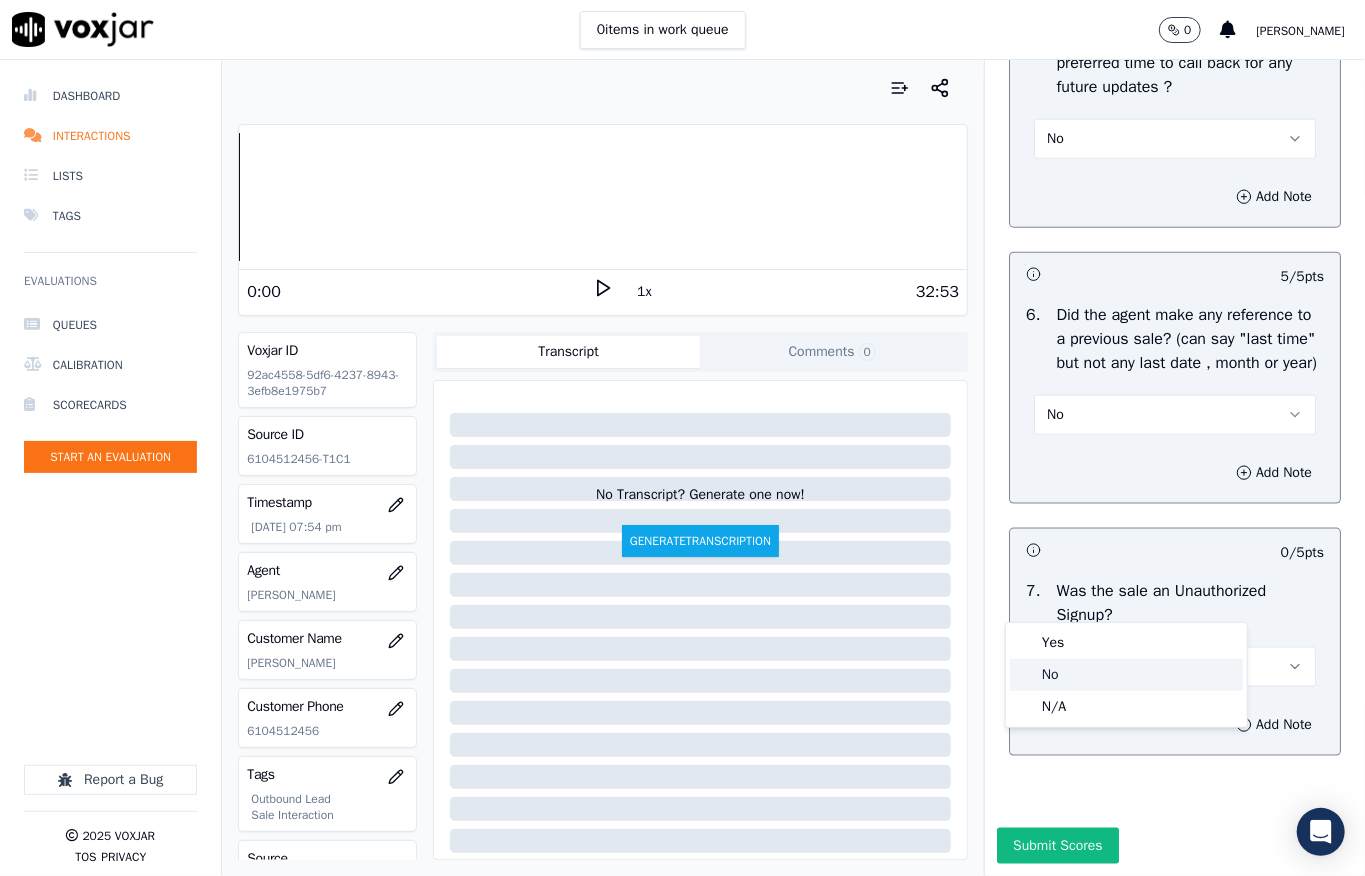 click on "No" 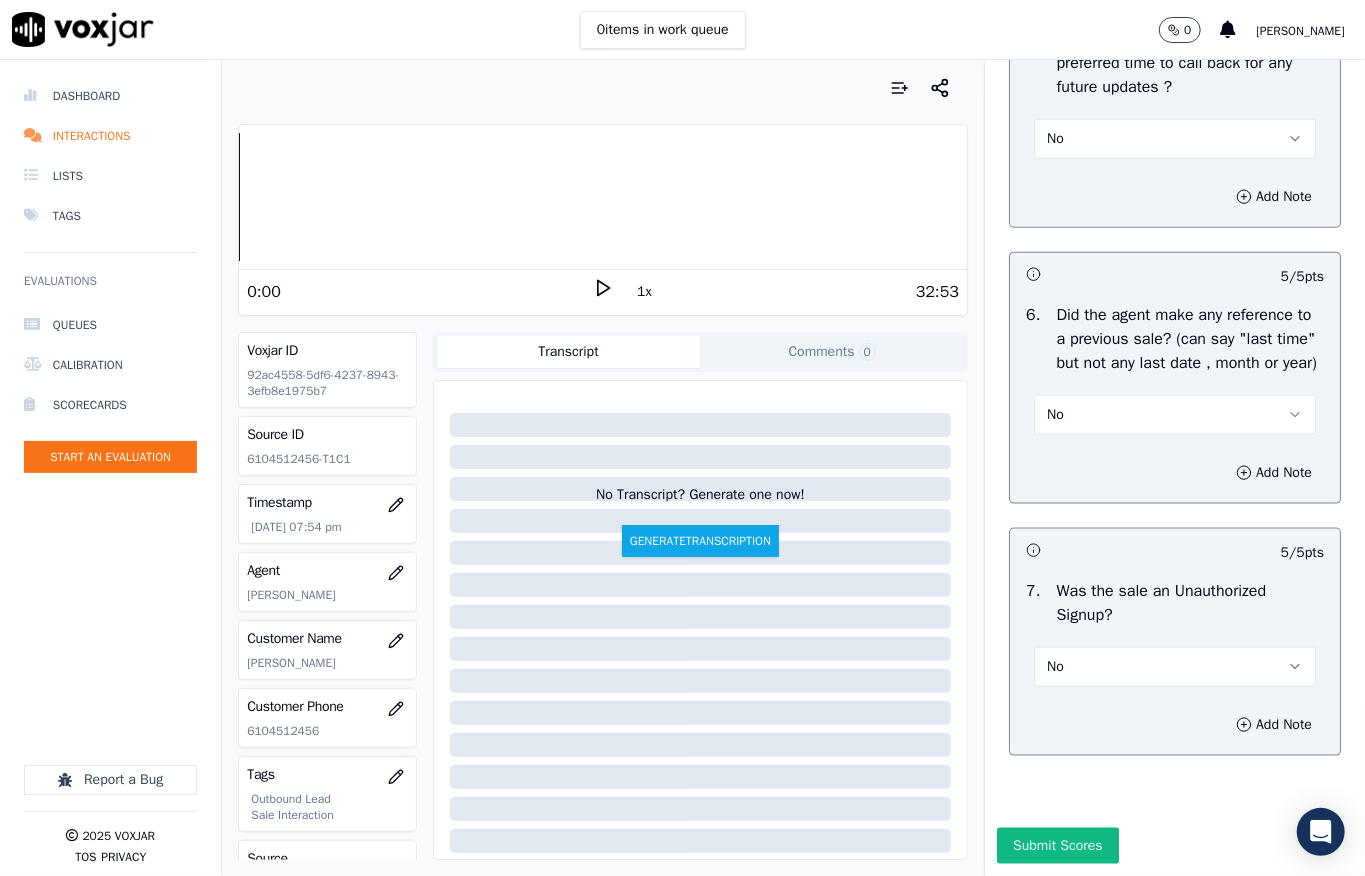 click on "Greeting     17  pts                 5 / 5  pts     1 .   Did the agent introduce himself?   Yes          Add Note                           5 / 5  pts     2 .   Did the agent clearly state why they were calling?   Yes          Add Note                           5 / 5  pts     3 .   Did the agent quickly build value in their reason for calling the customer?   Yes          Add Note                           2 / 2  pts     4 .   Did the agent explain how other customers are getting value from the new rates?   Yes          Add Note             Objection Handling     46  pts                 5 / 5  pts     1 .   Did the agent attempt to overcome the customer's objections?   Yes          Add Note                           5 / 5  pts     2 .   Did the agent misrepresent themselves as a utility / Supplier company or the customer?   No          Add Note                           5 / 5  pts     3 .   Did the agent seek customer's permission before accessing their account information?   Yes          Add Note" at bounding box center [1175, -2101] 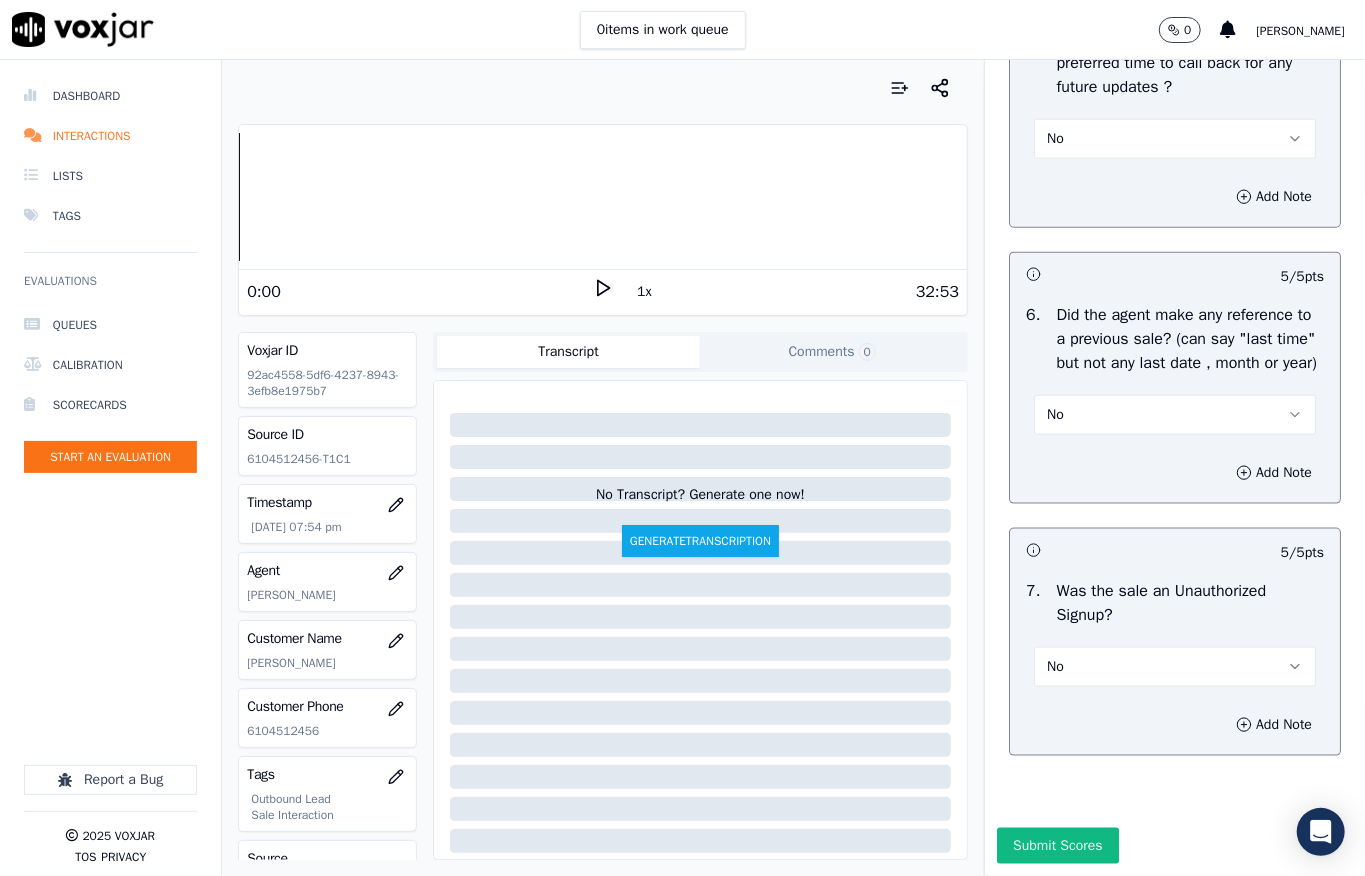 click on "Submit Scores" at bounding box center [1057, 846] 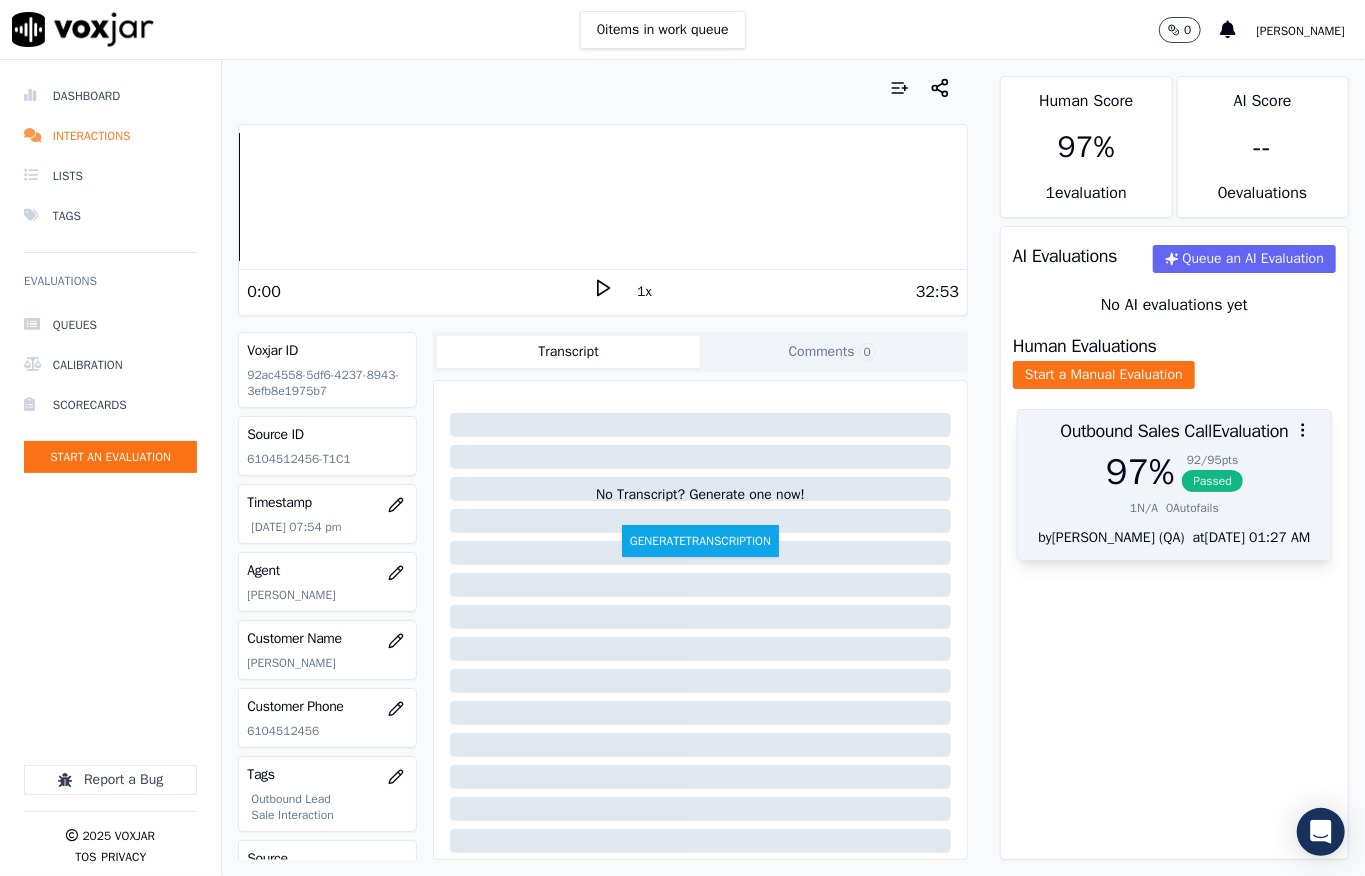 click on "Passed" at bounding box center [1212, 481] 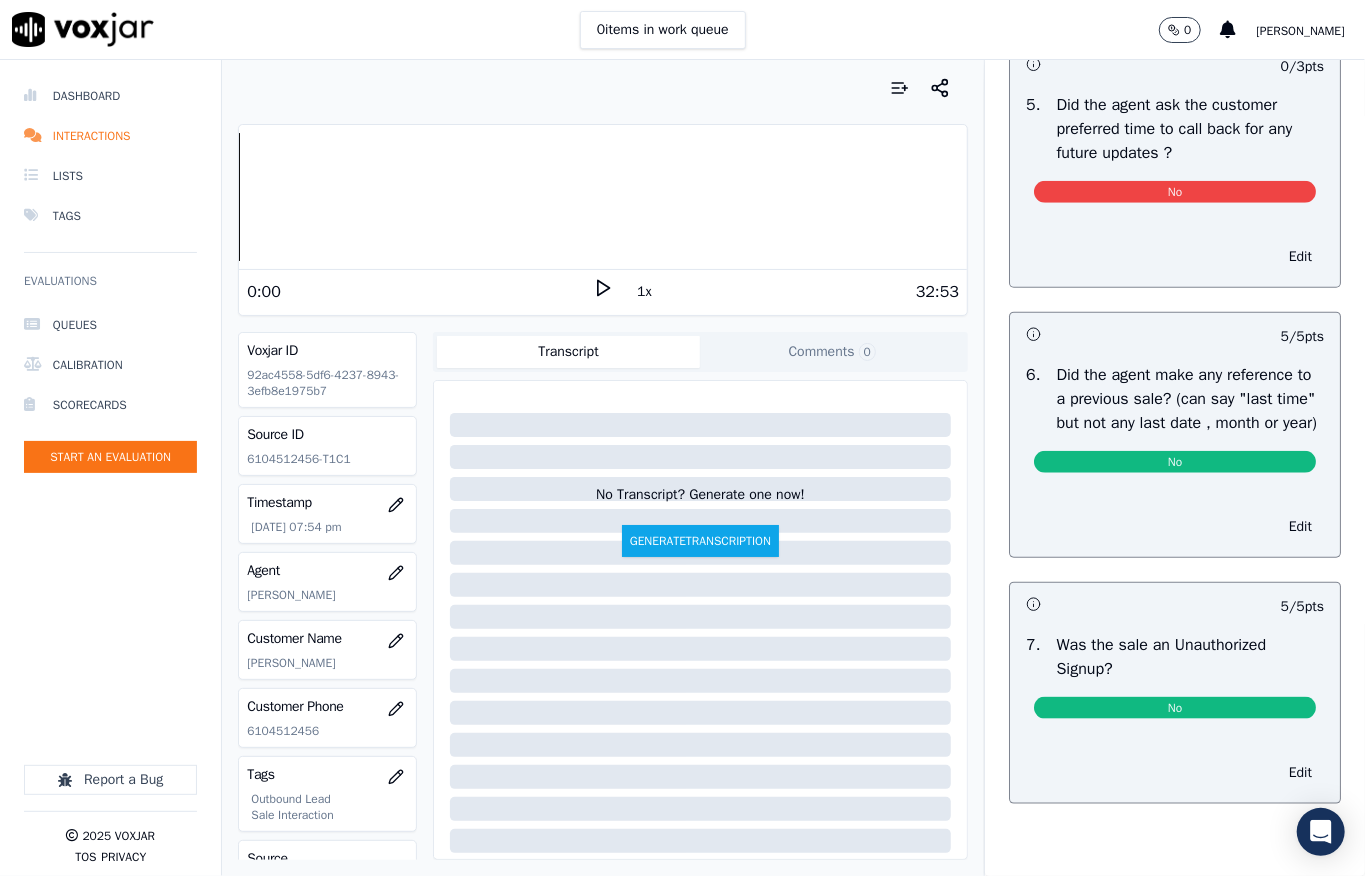 scroll, scrollTop: 5073, scrollLeft: 0, axis: vertical 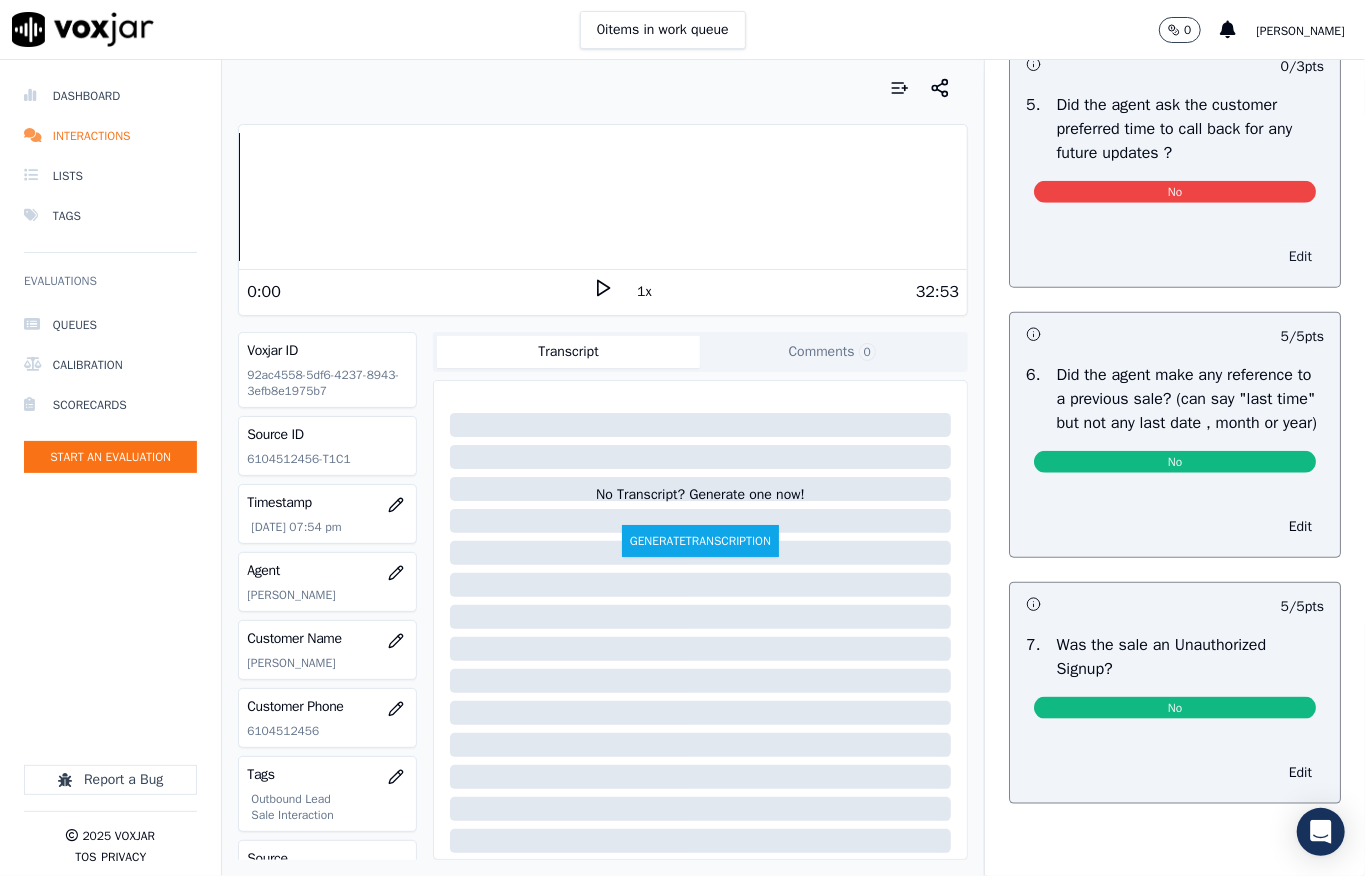 click on "Edit" at bounding box center (1300, 257) 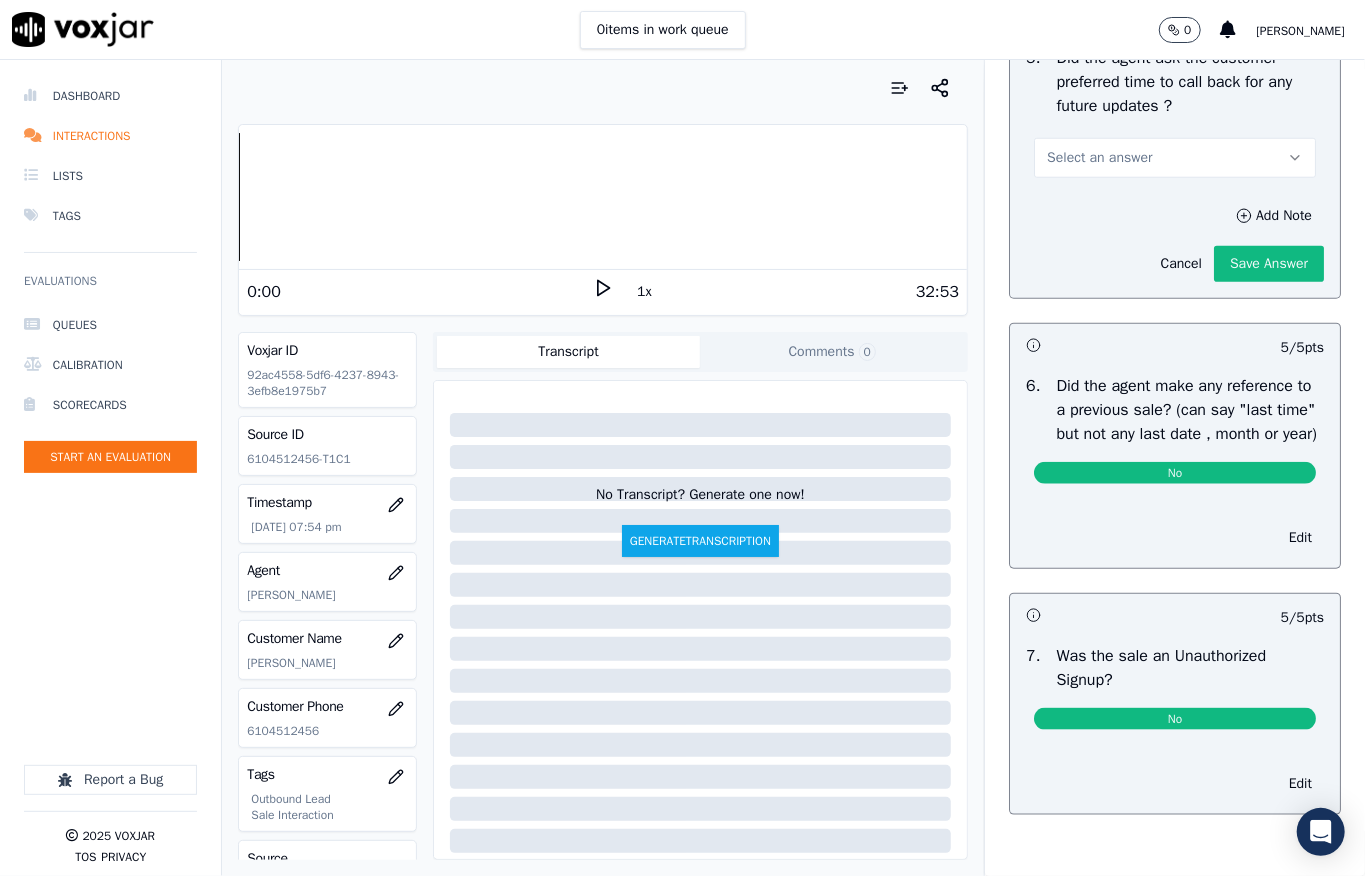 drag, startPoint x: 1153, startPoint y: 317, endPoint x: 1157, endPoint y: 330, distance: 13.601471 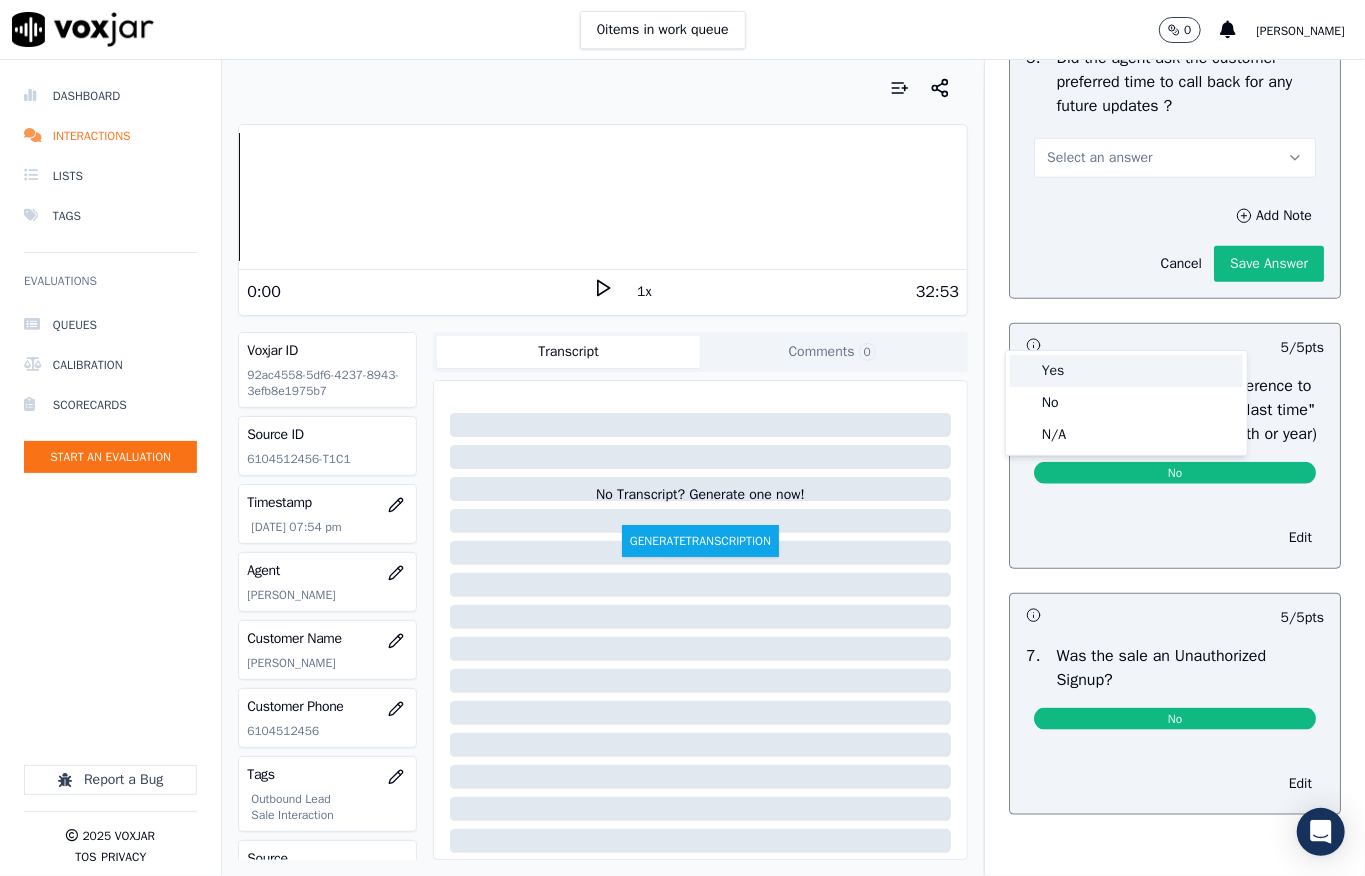 drag, startPoint x: 1114, startPoint y: 369, endPoint x: 1121, endPoint y: 384, distance: 16.552946 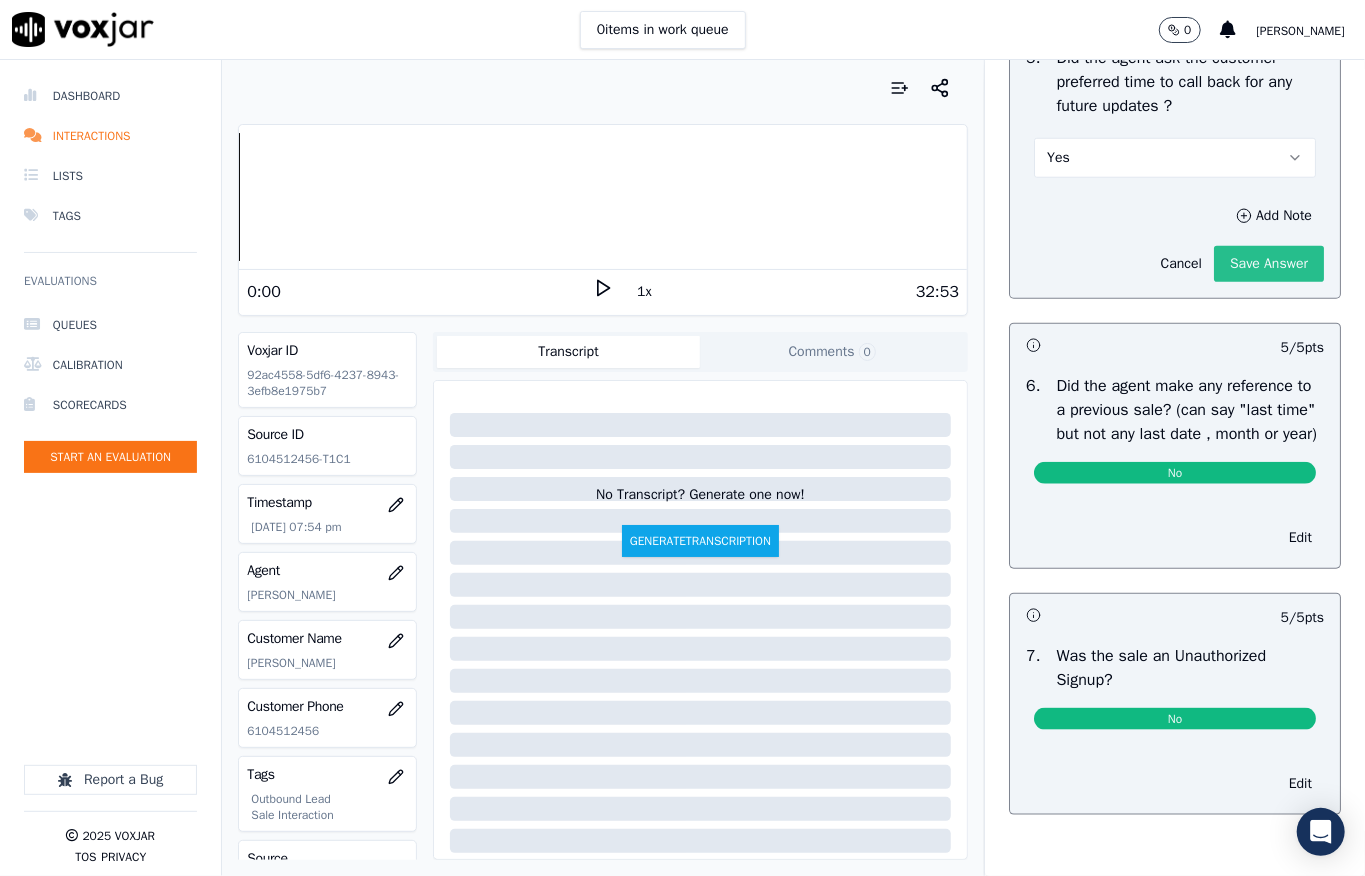 click on "Save Answer" 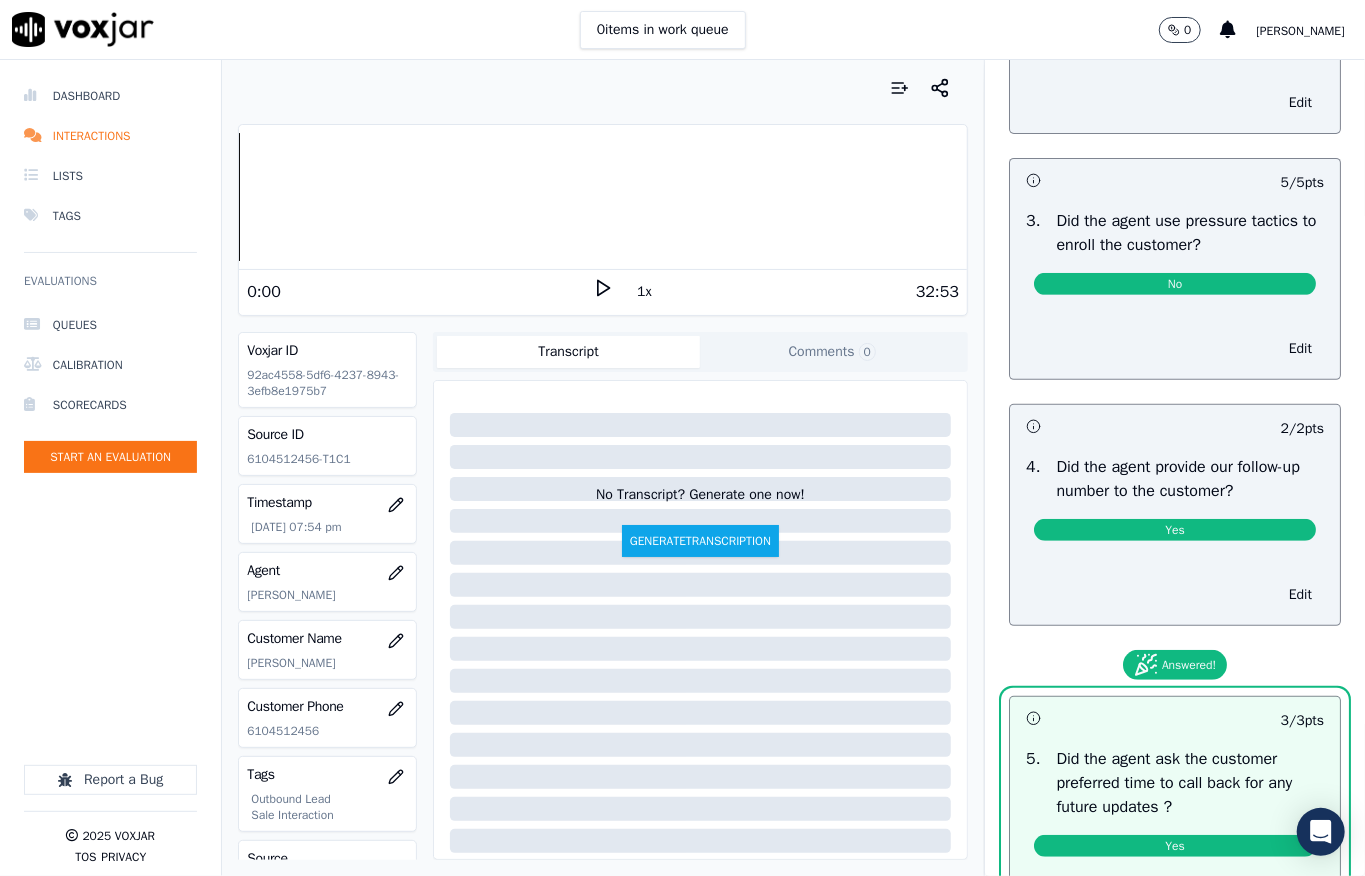scroll, scrollTop: 0, scrollLeft: 0, axis: both 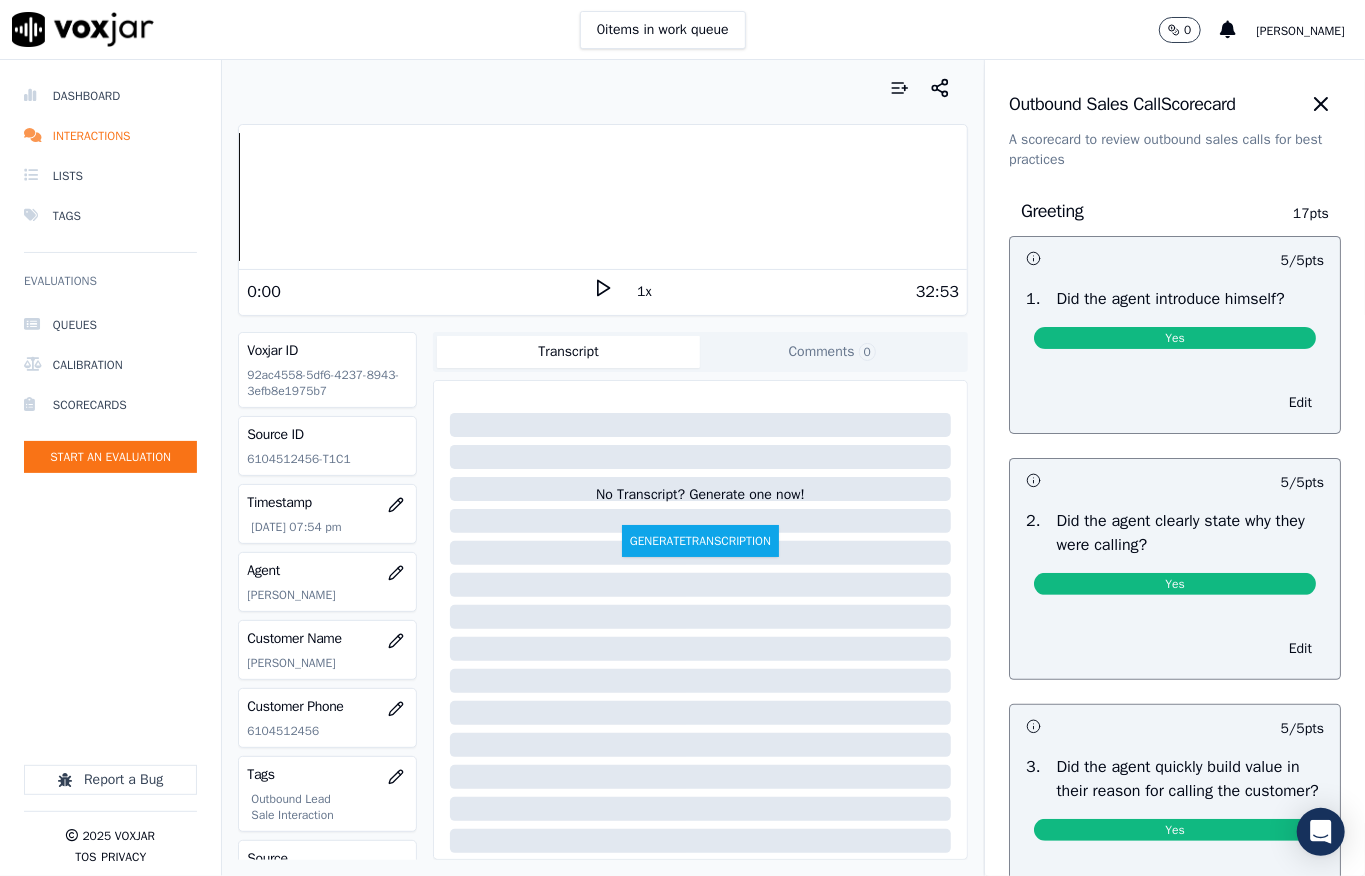 click 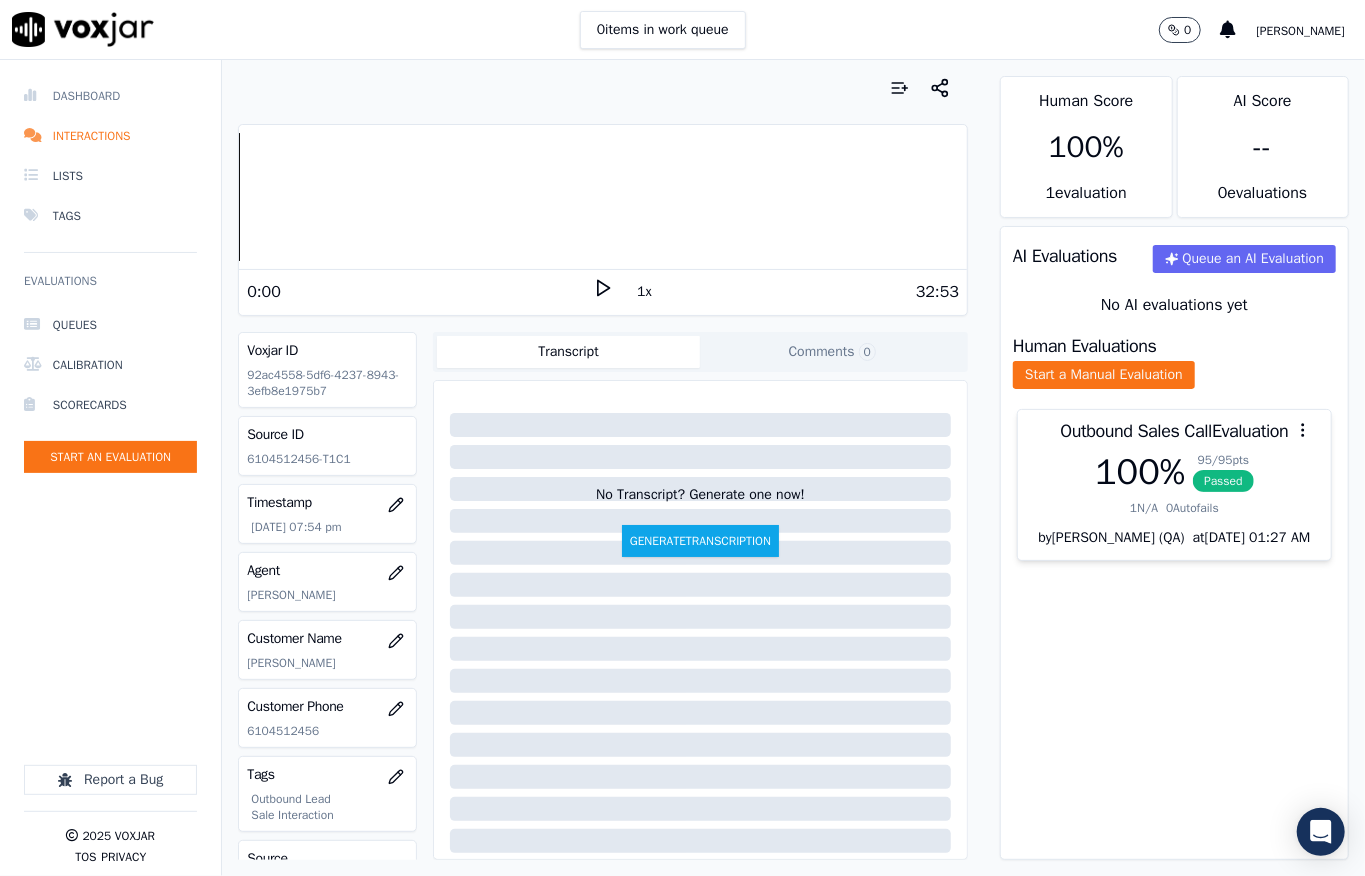 click on "Dashboard" at bounding box center (110, 96) 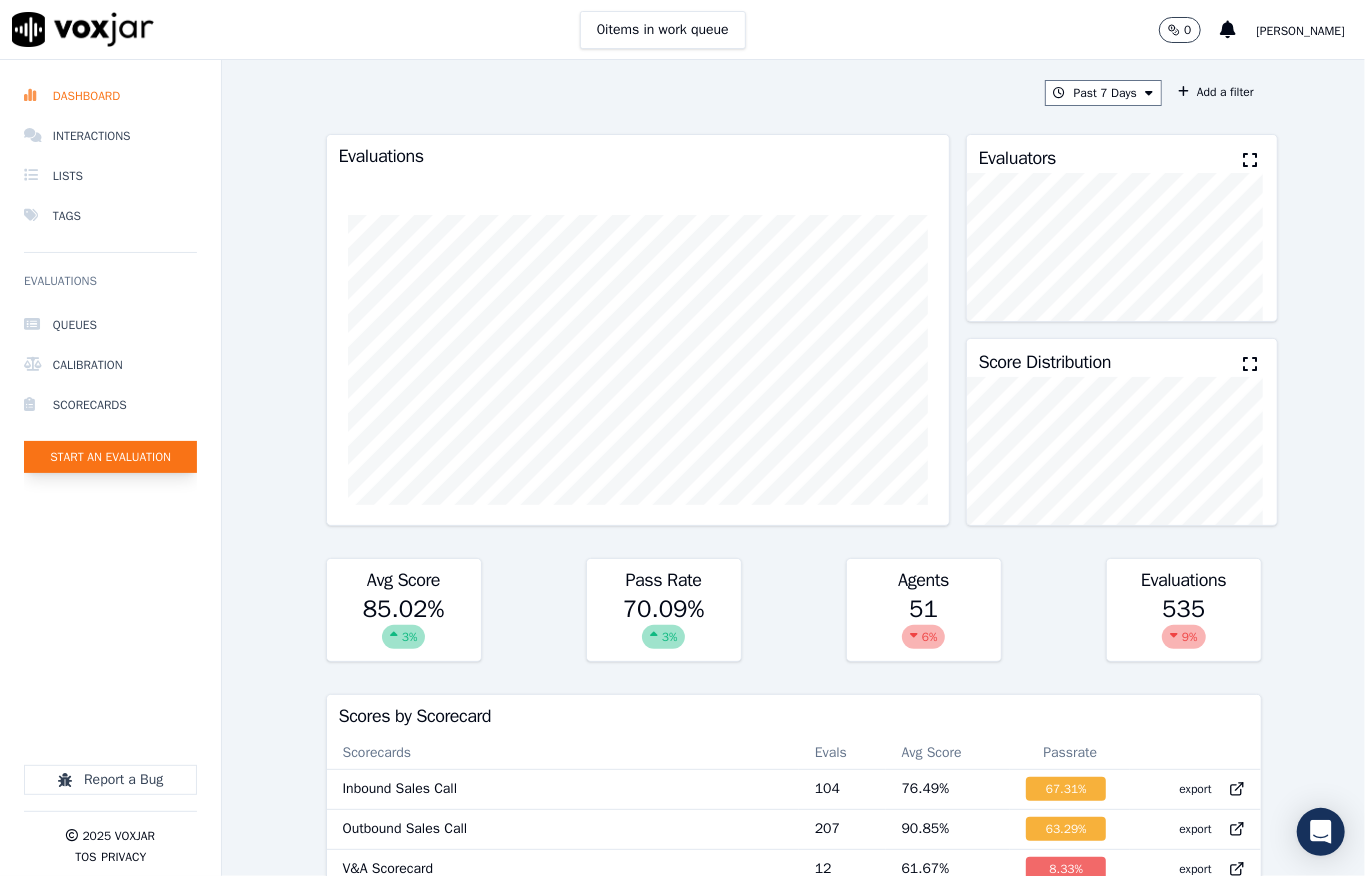 click on "Start an Evaluation" 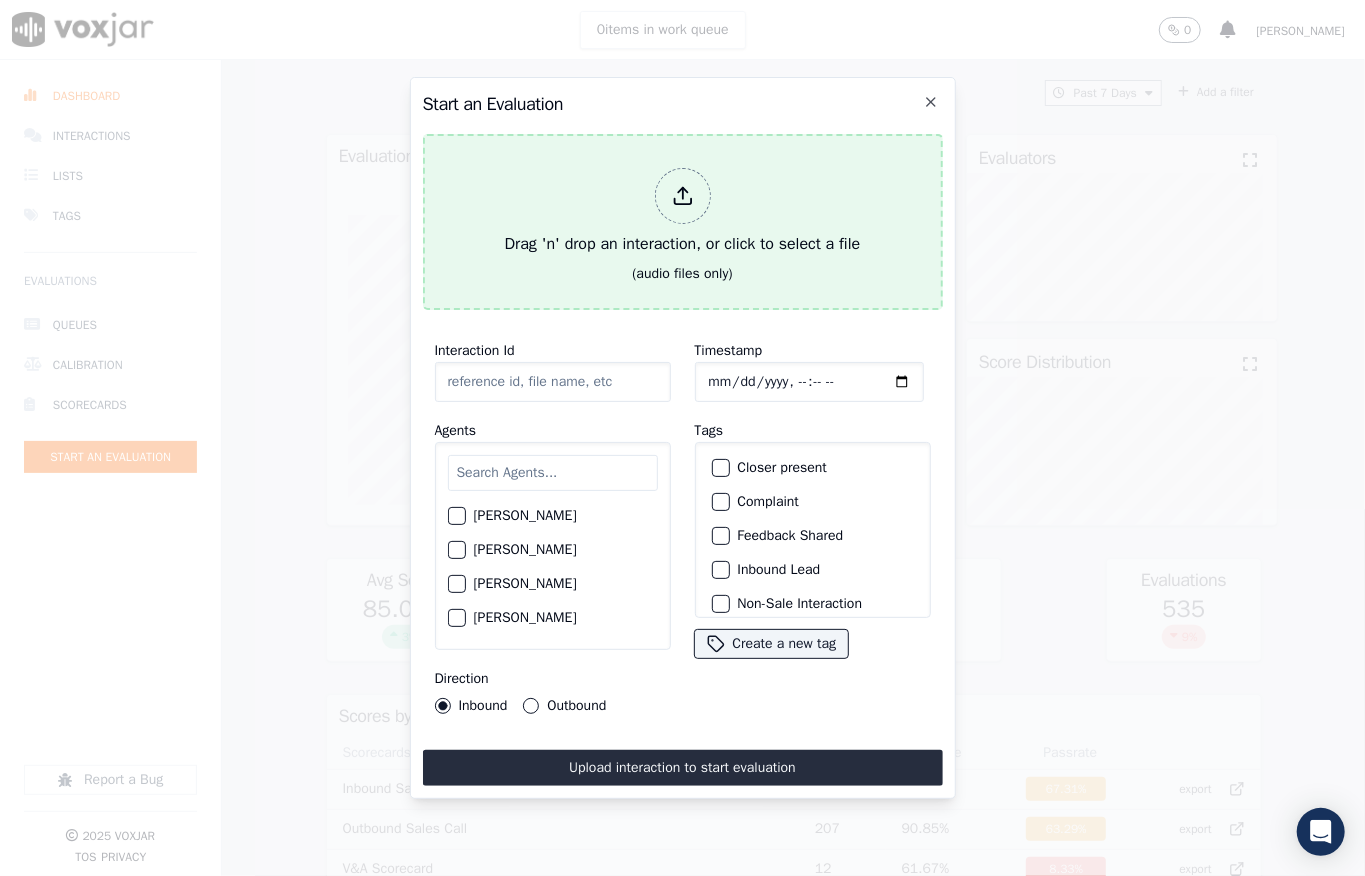 type 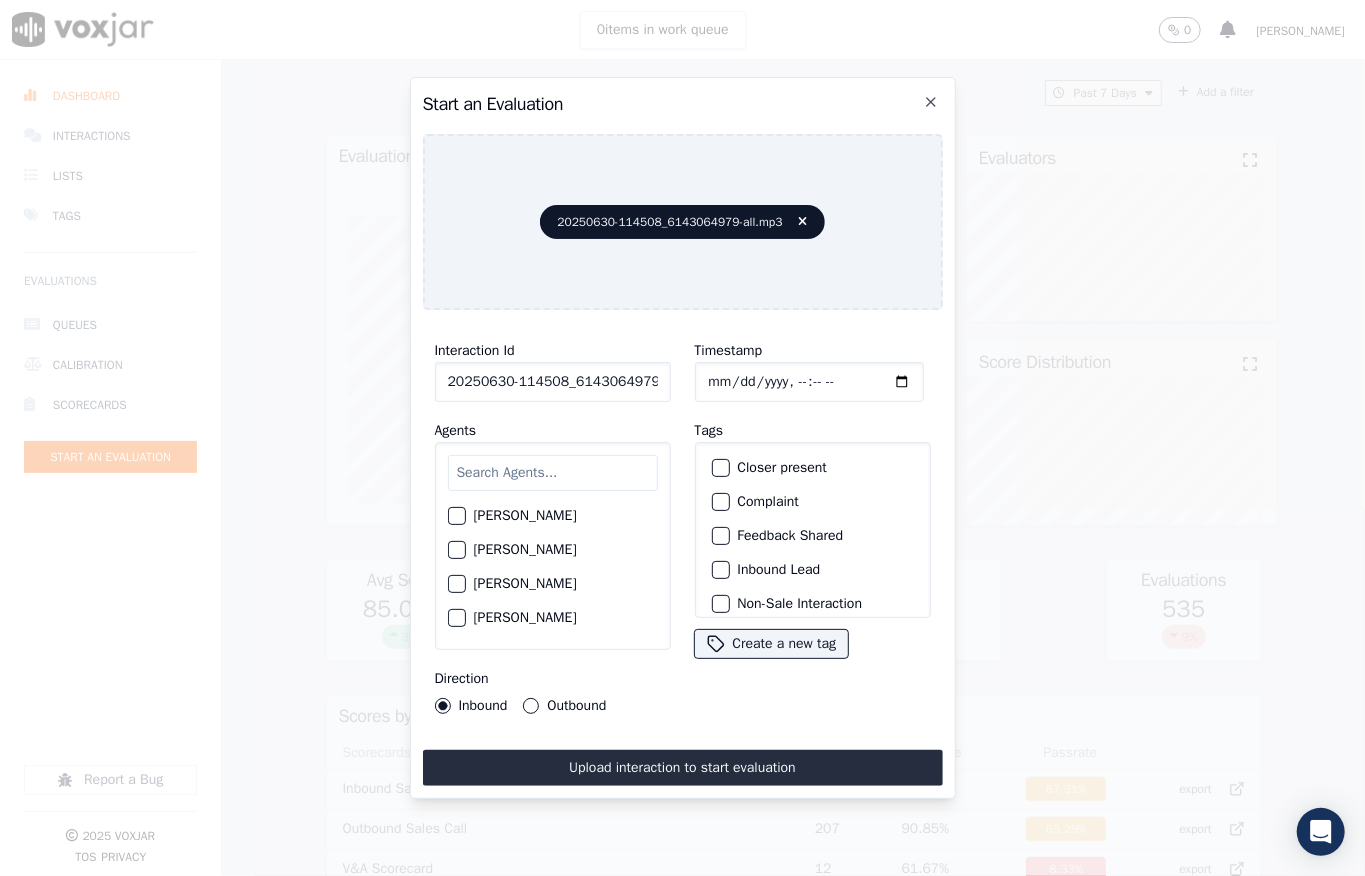 click on "Timestamp" 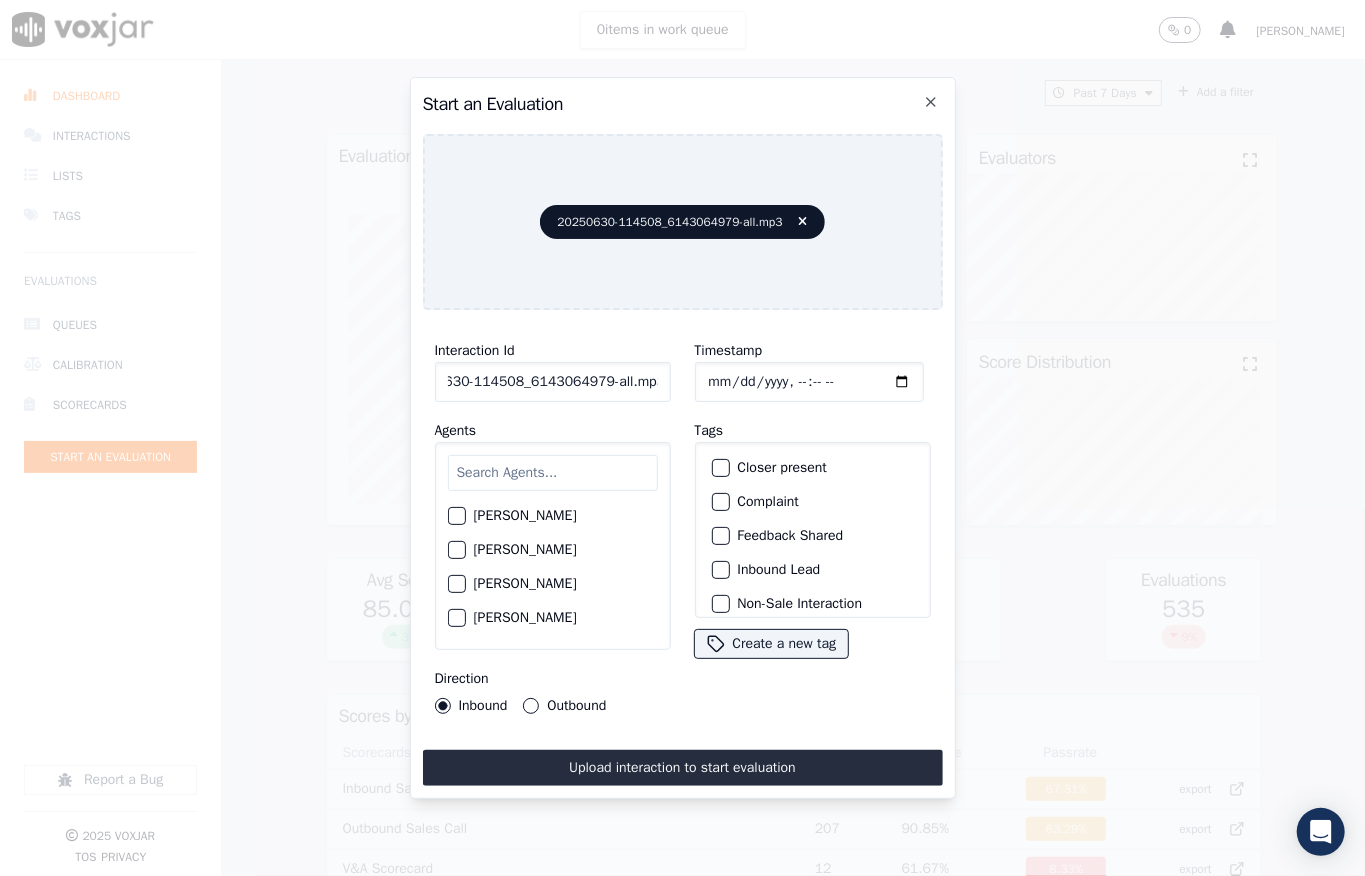 drag, startPoint x: 652, startPoint y: 370, endPoint x: 665, endPoint y: 369, distance: 13.038404 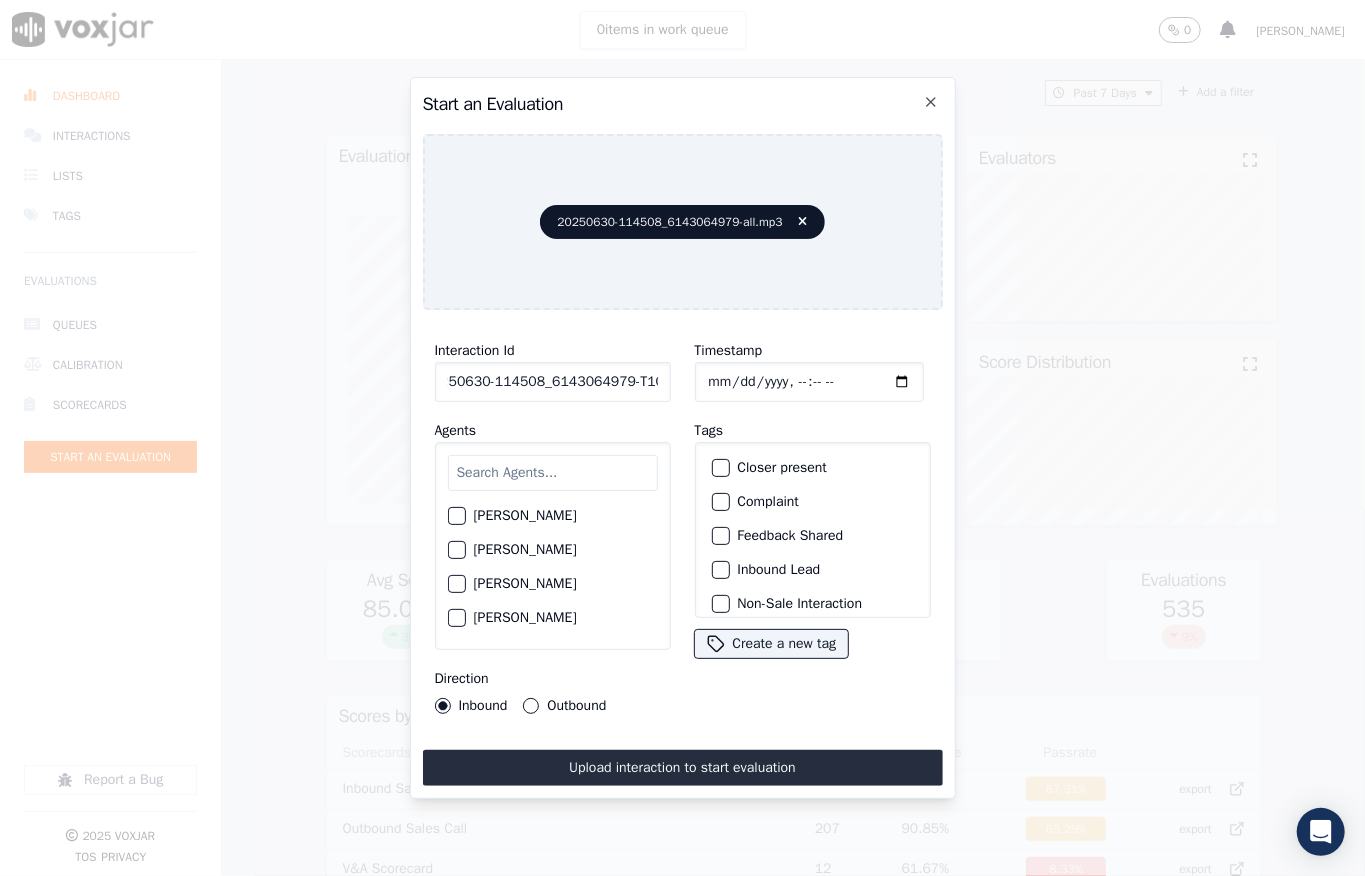 scroll, scrollTop: 0, scrollLeft: 32, axis: horizontal 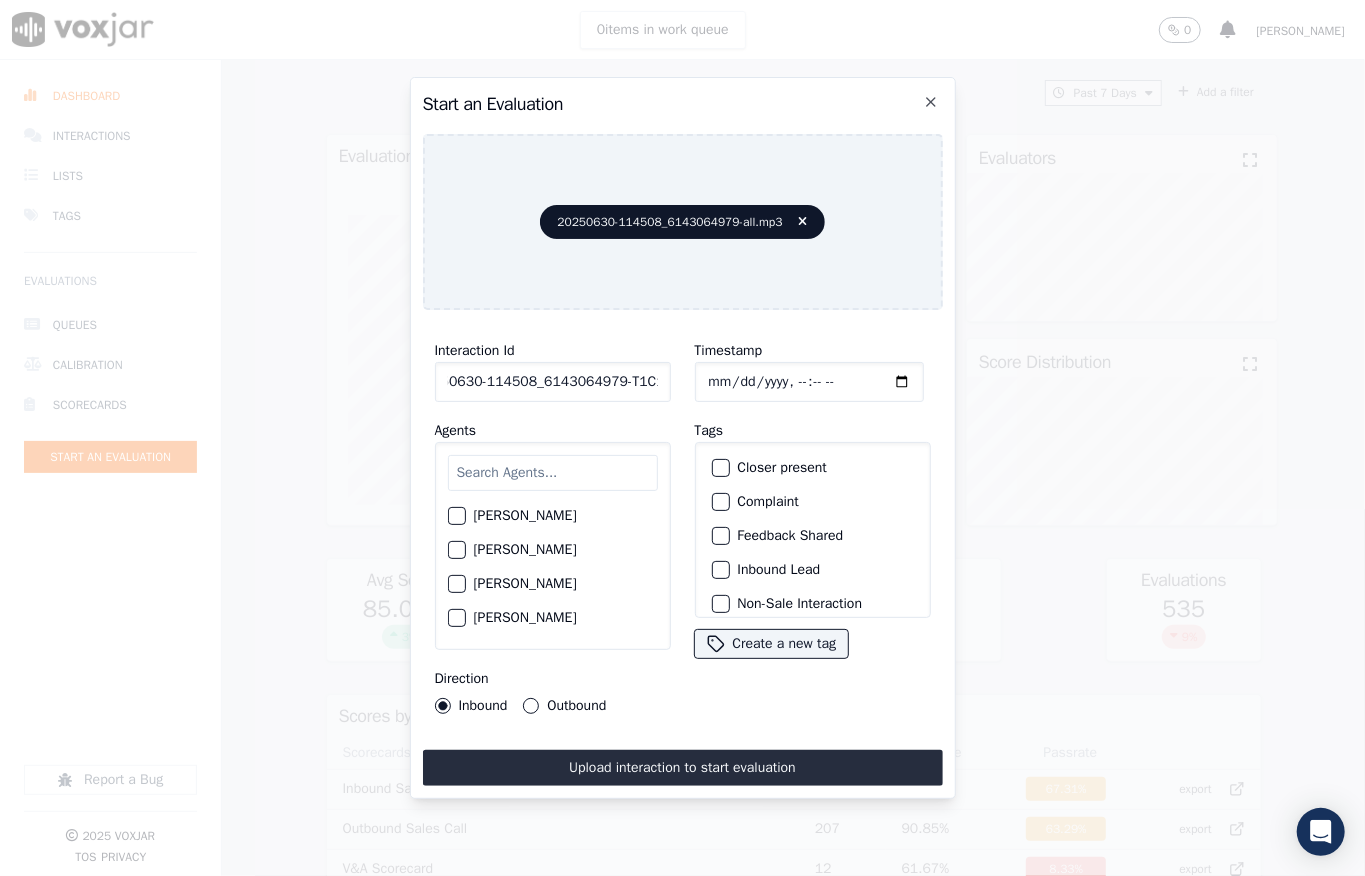 type on "20250630-114508_6143064979-T1C1" 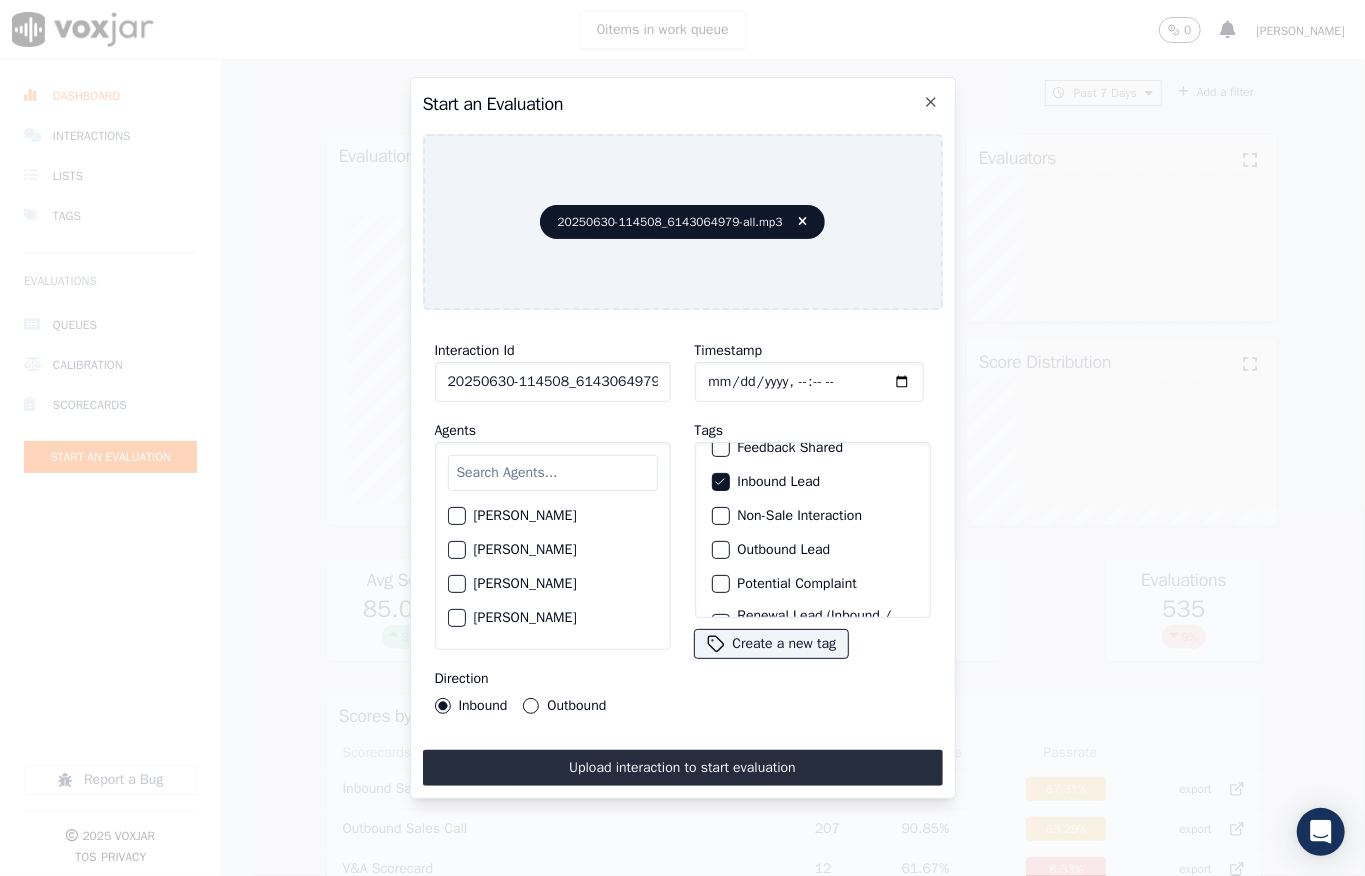 scroll, scrollTop: 133, scrollLeft: 0, axis: vertical 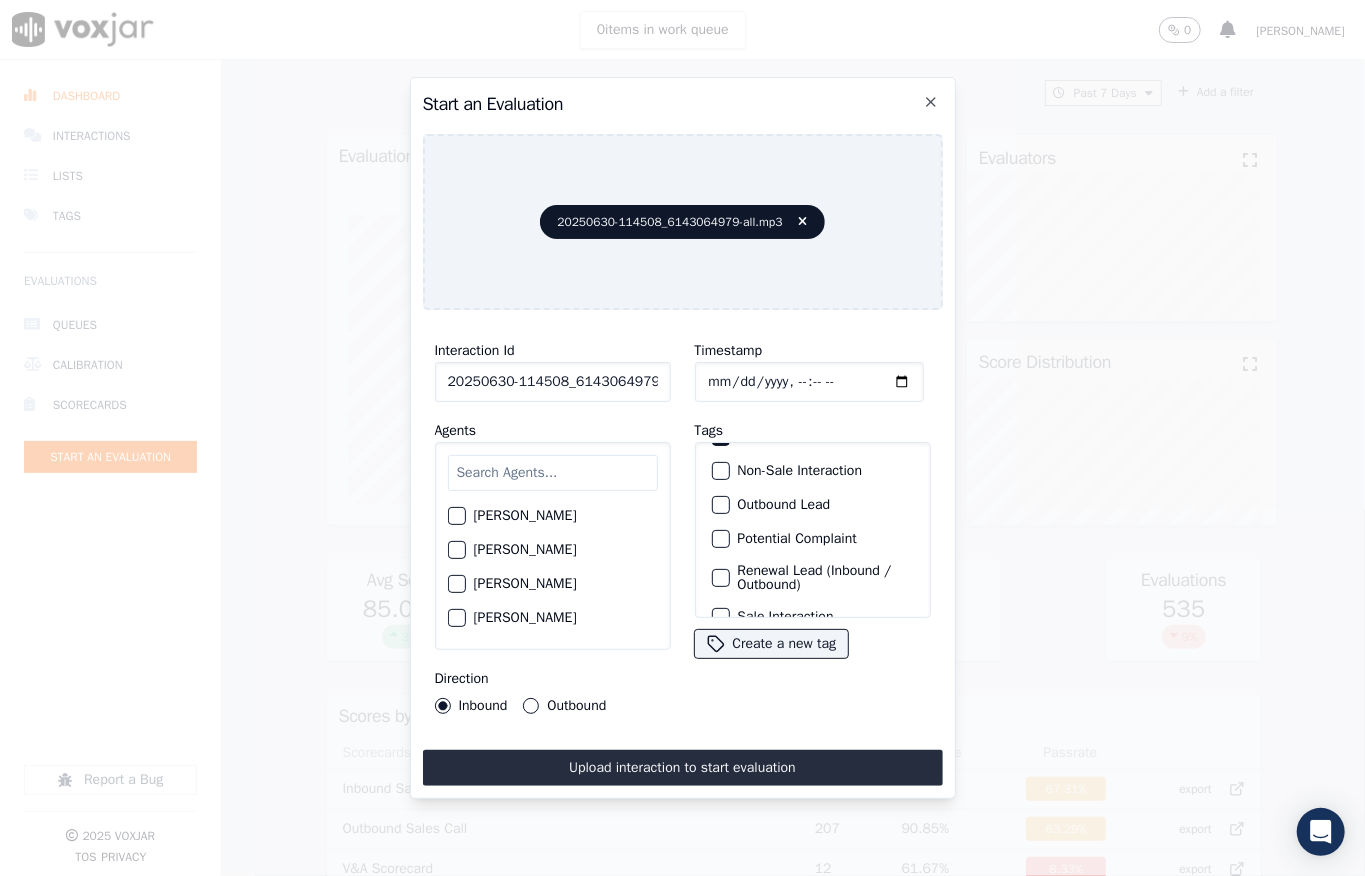click at bounding box center [720, 471] 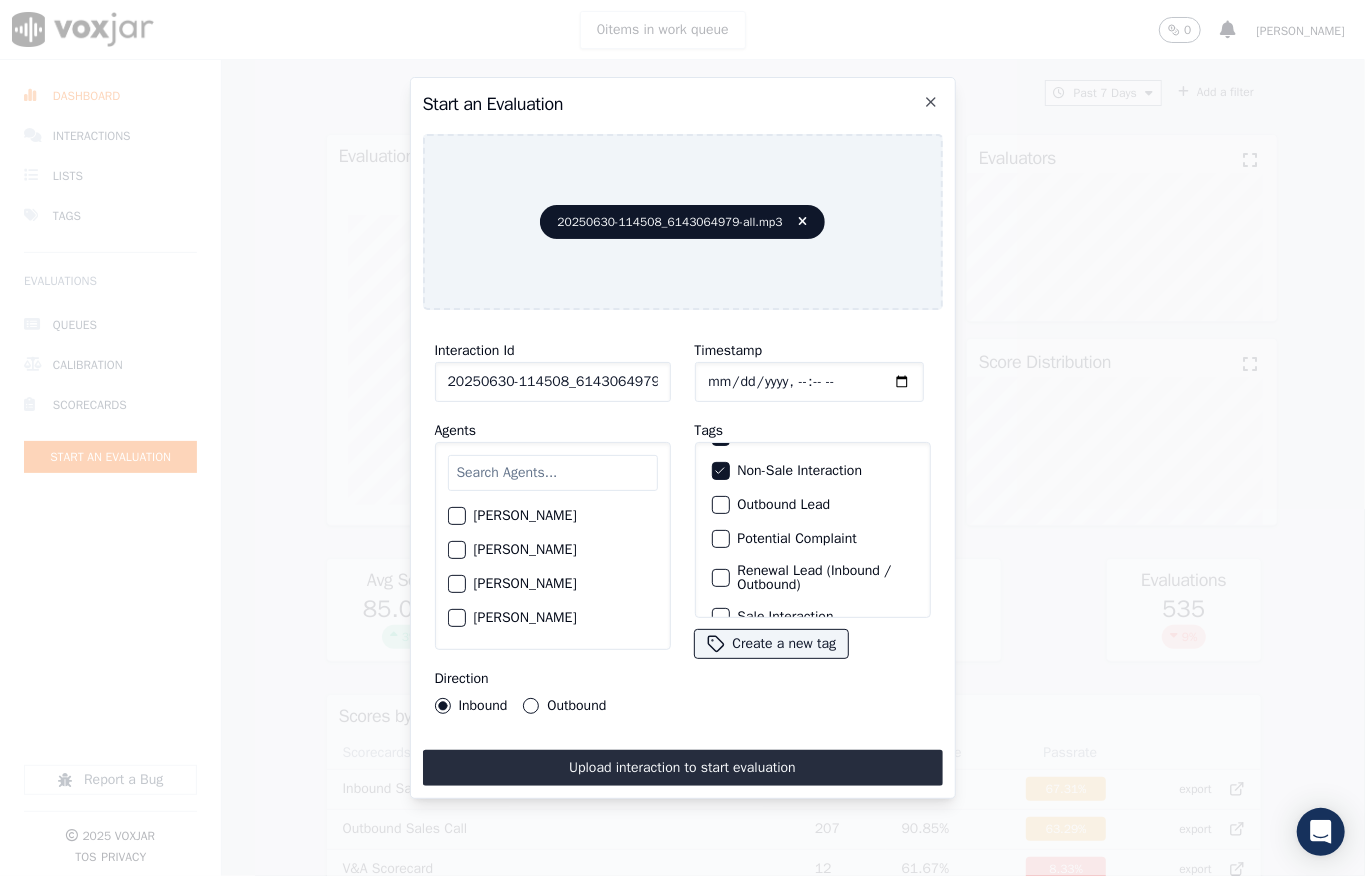 click at bounding box center (553, 473) 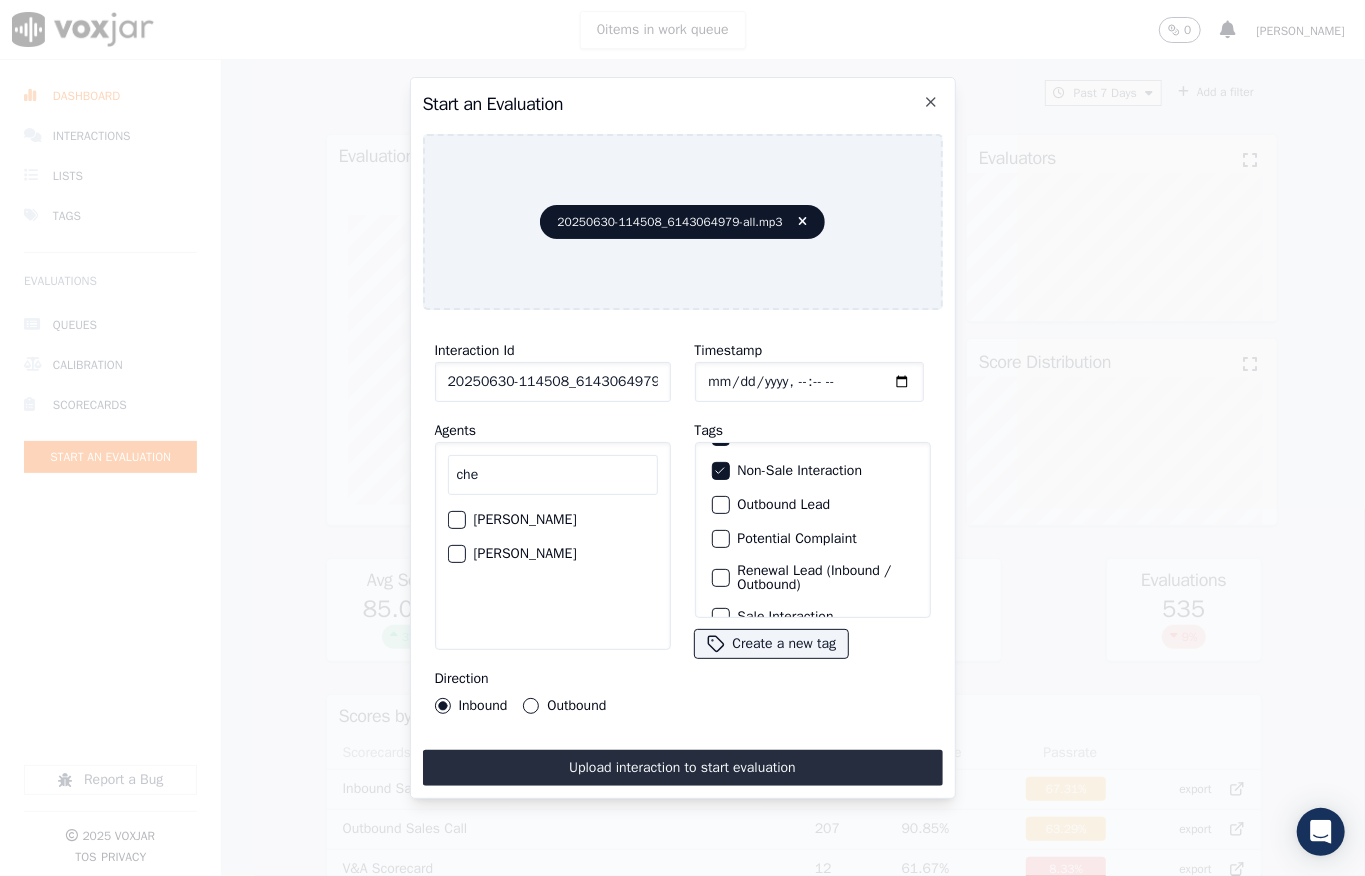 type on "che" 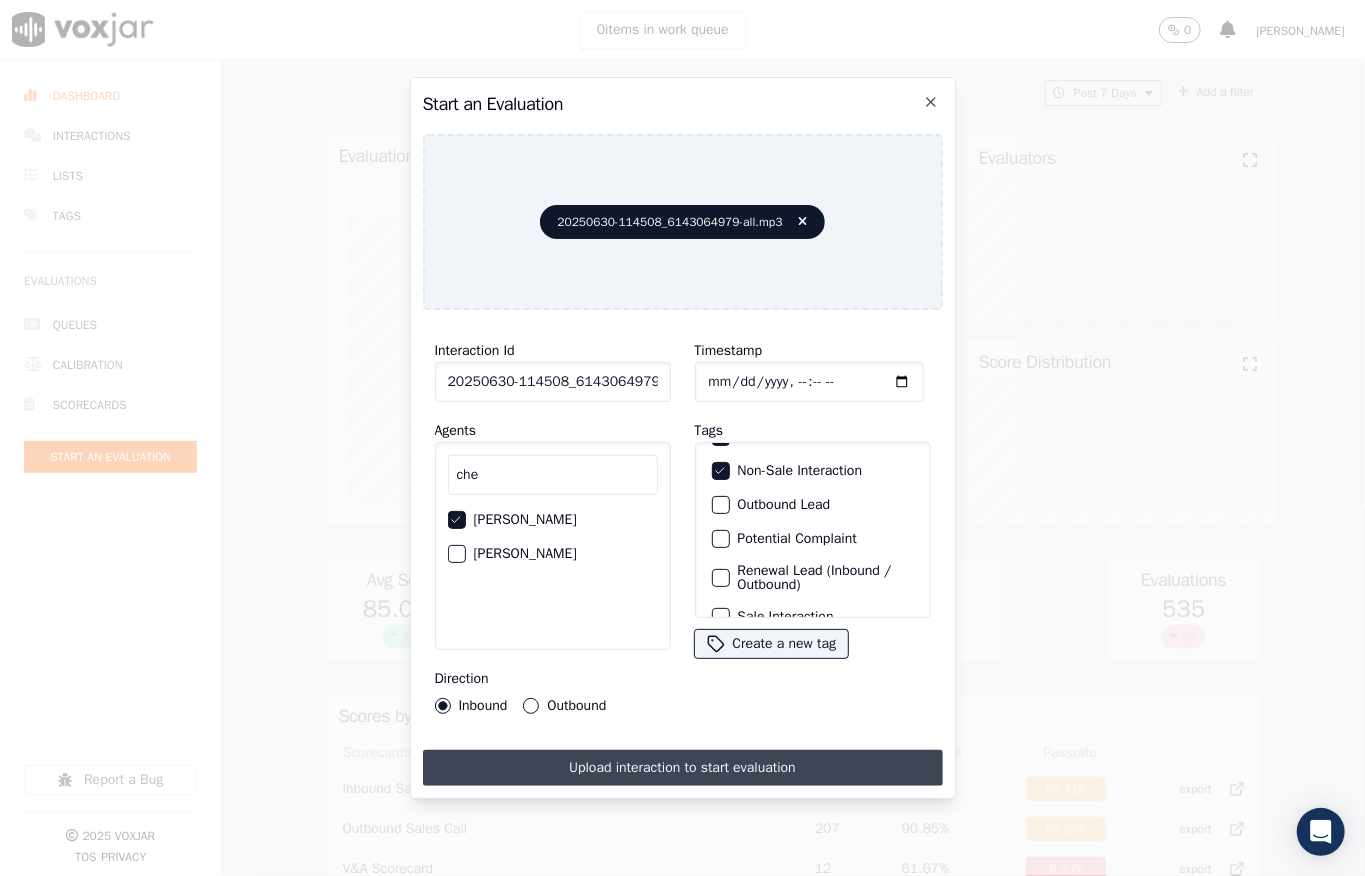 click on "Upload interaction to start evaluation" at bounding box center (683, 768) 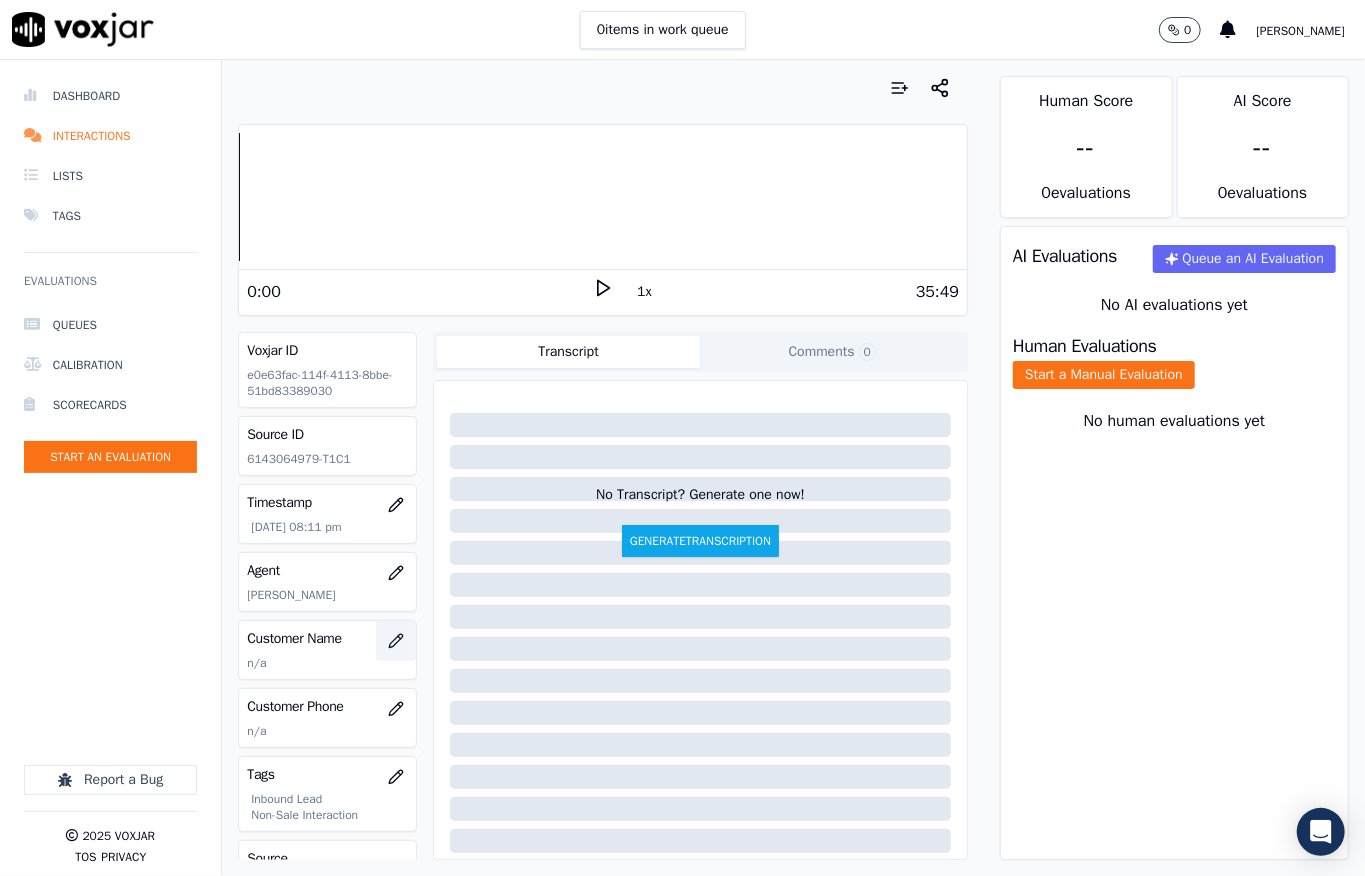 click at bounding box center (396, 641) 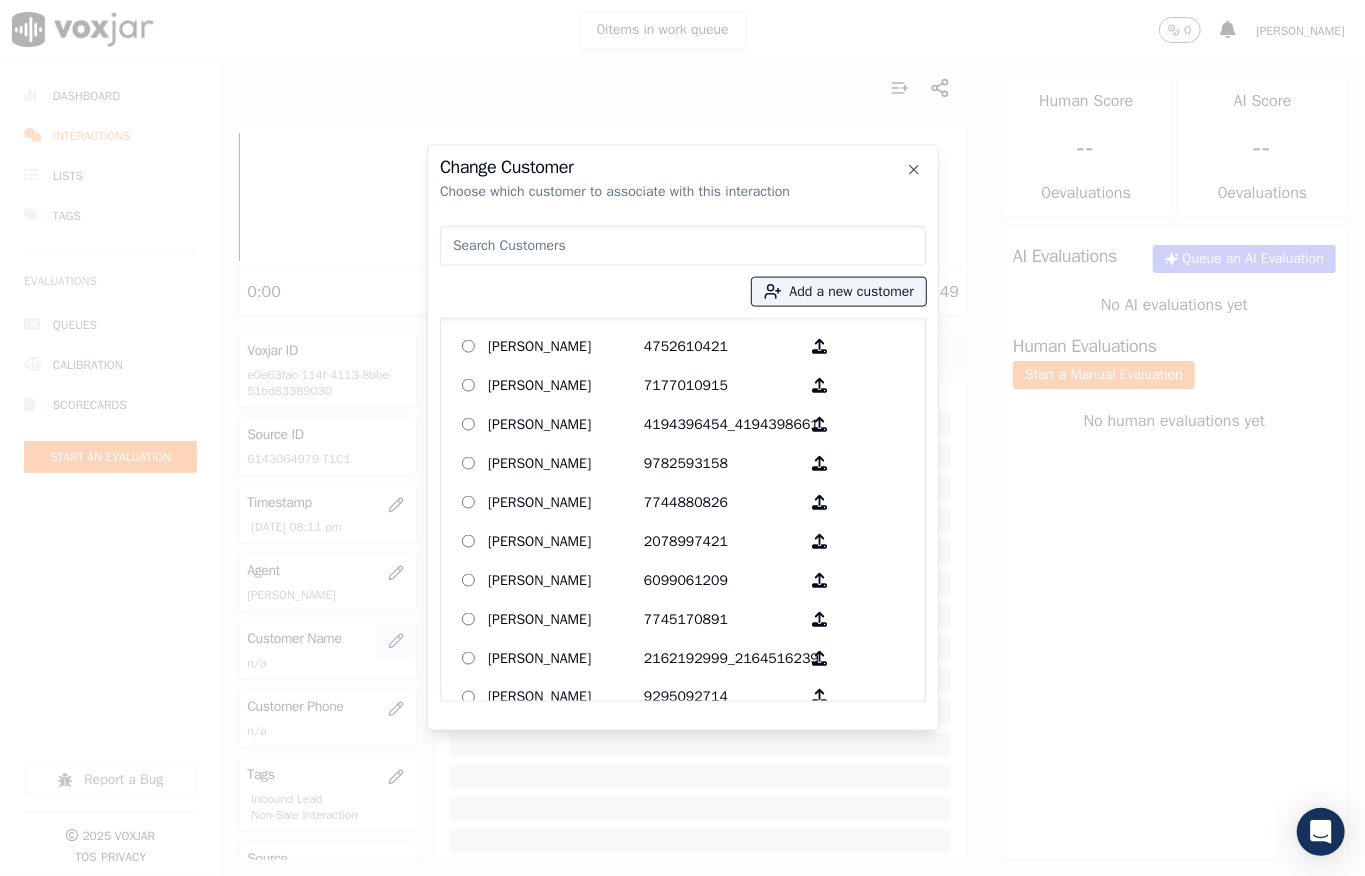 type on "[PERSON_NAME]" 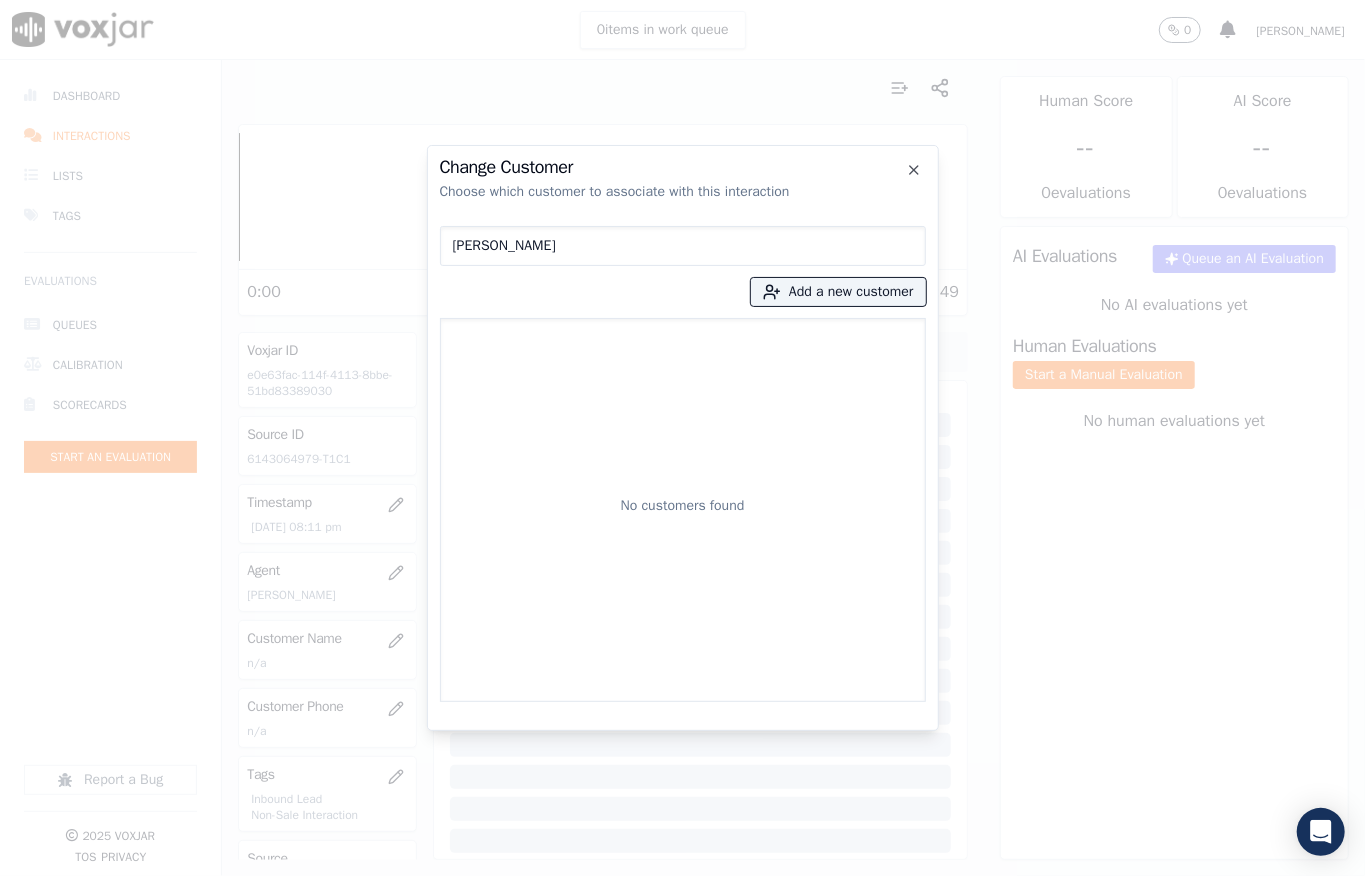drag, startPoint x: 554, startPoint y: 244, endPoint x: 208, endPoint y: 282, distance: 348.08044 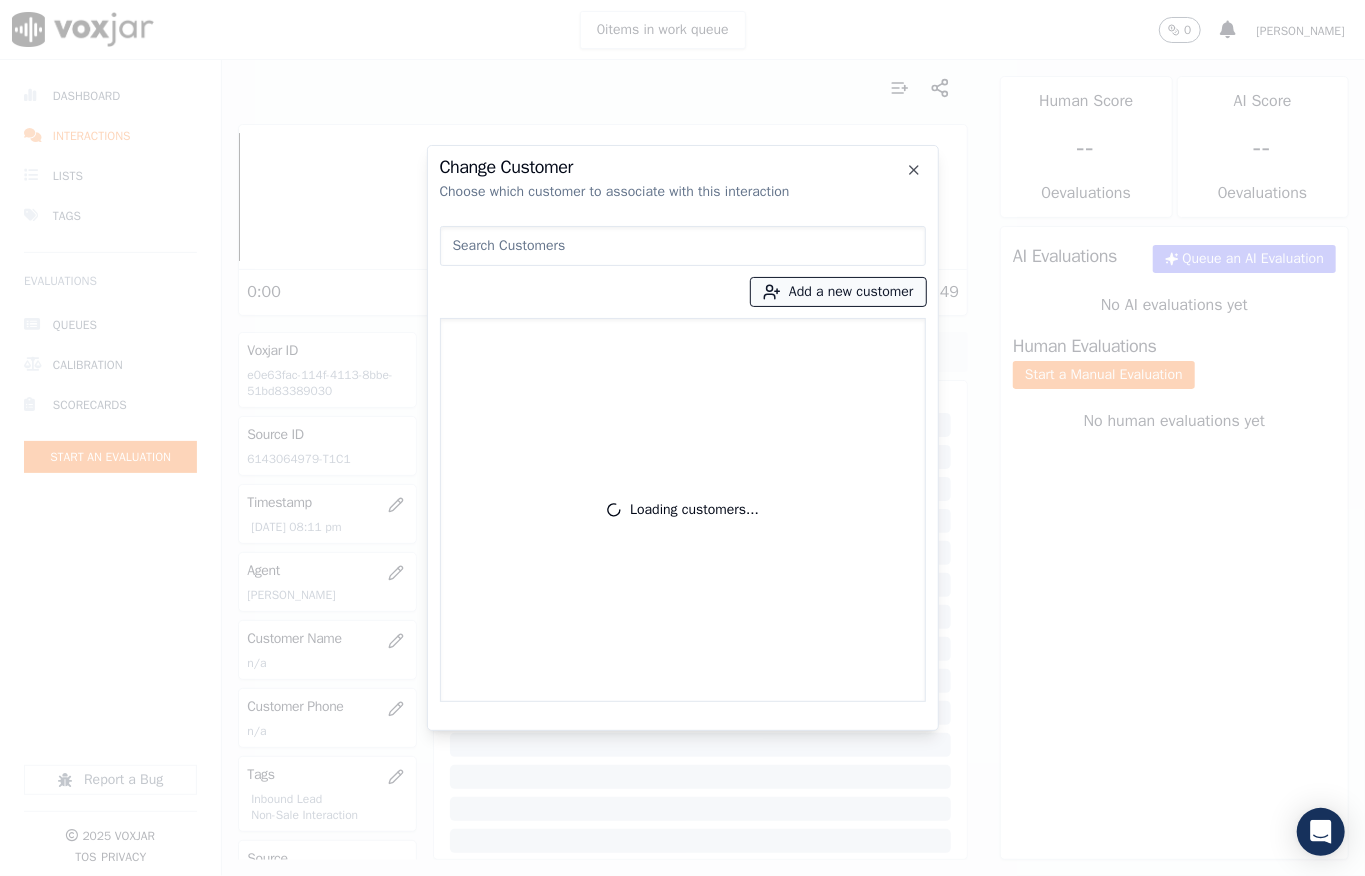 click on "Add a new customer" at bounding box center [838, 292] 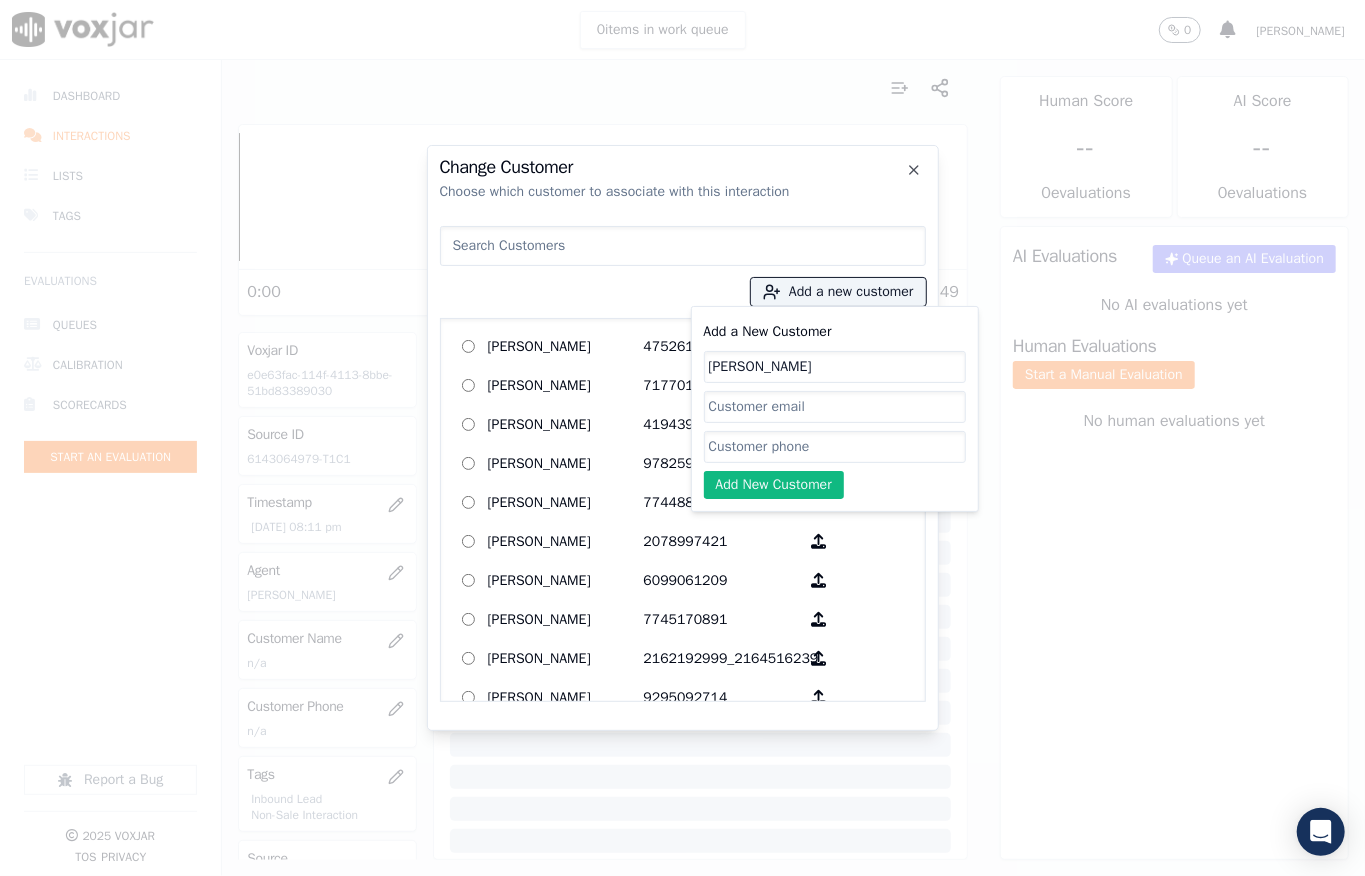 type on "[PERSON_NAME]" 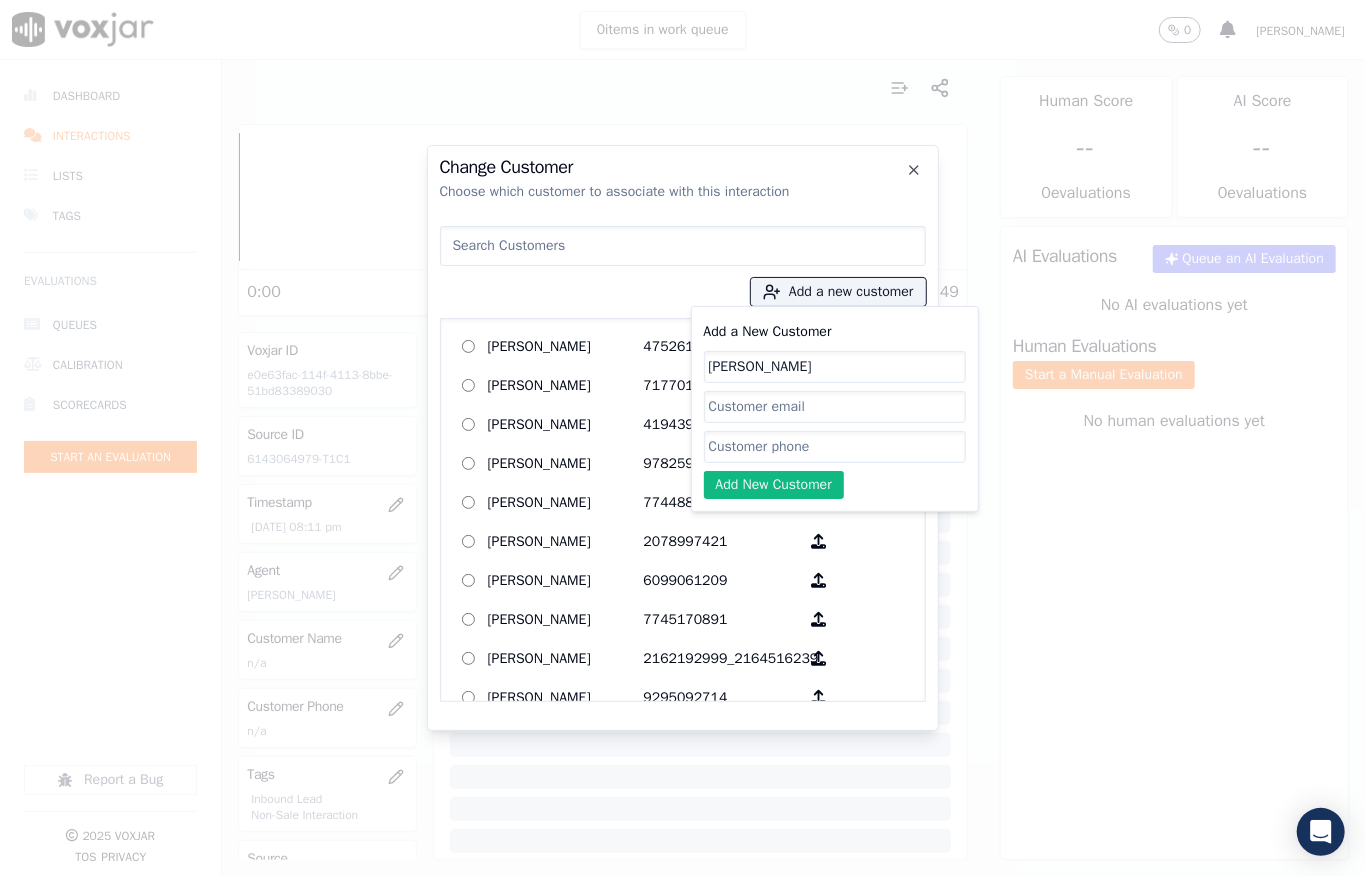 click on "Add a New Customer" 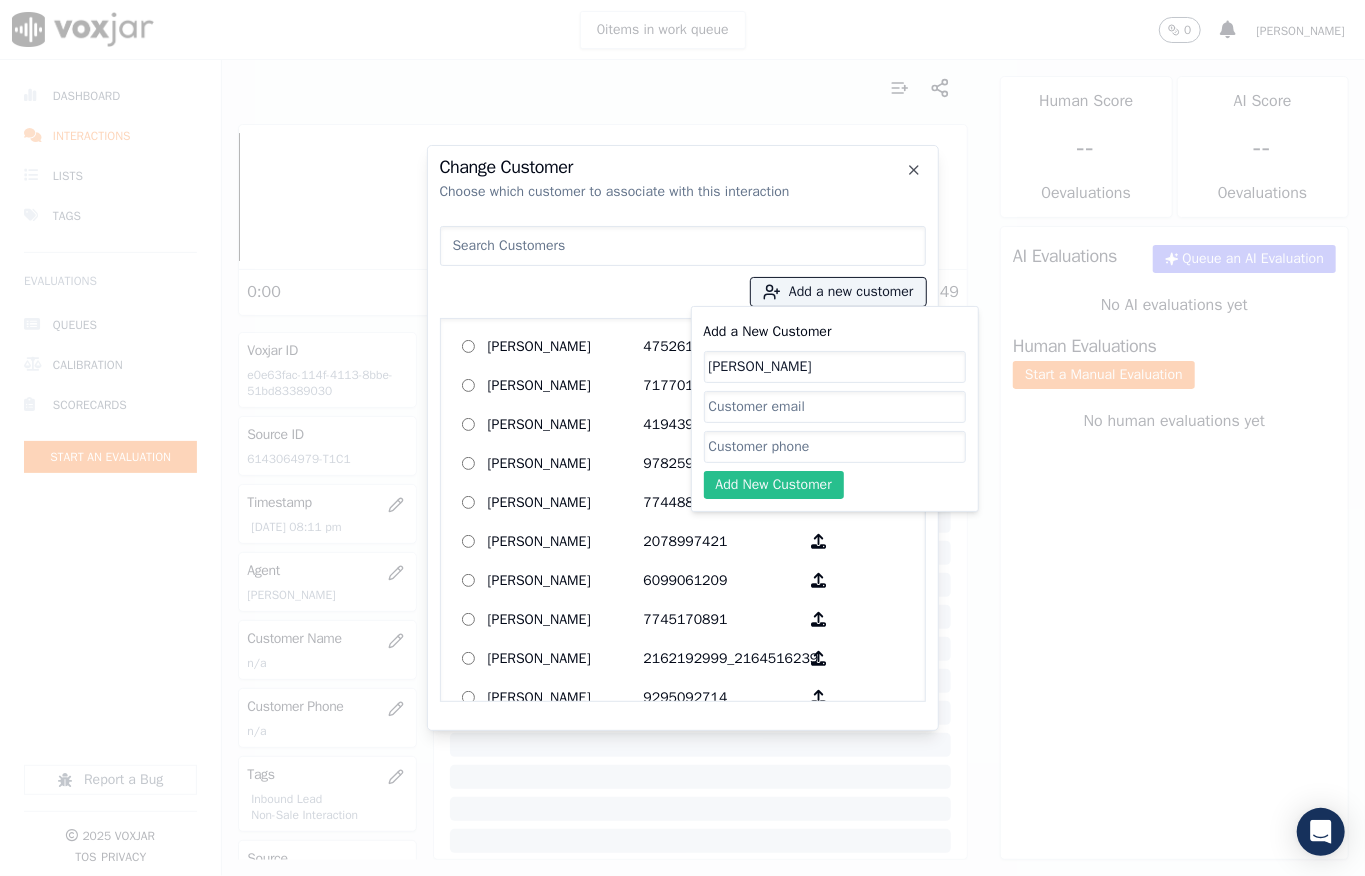 paste on "6143064979" 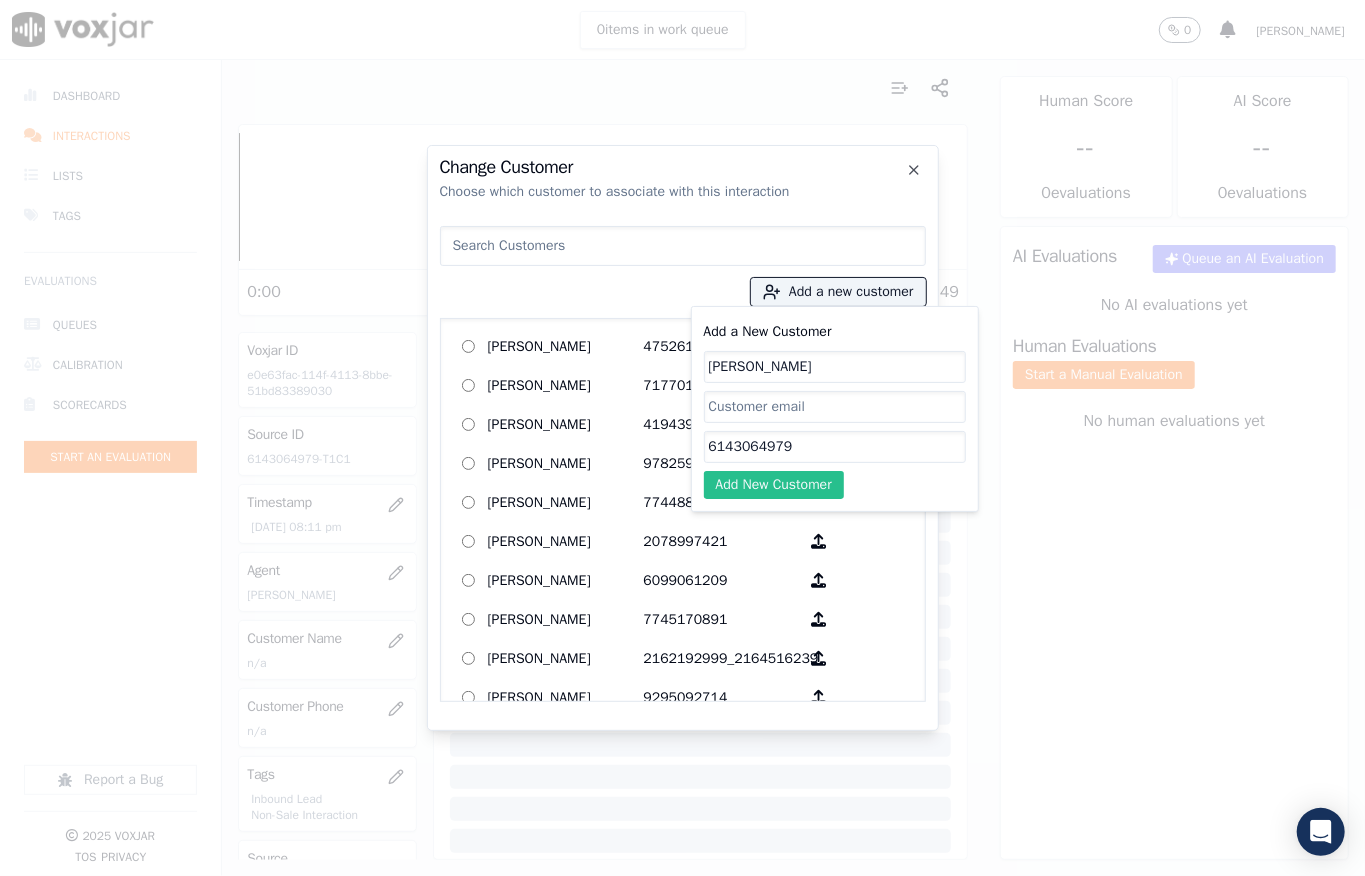 type on "6143064979" 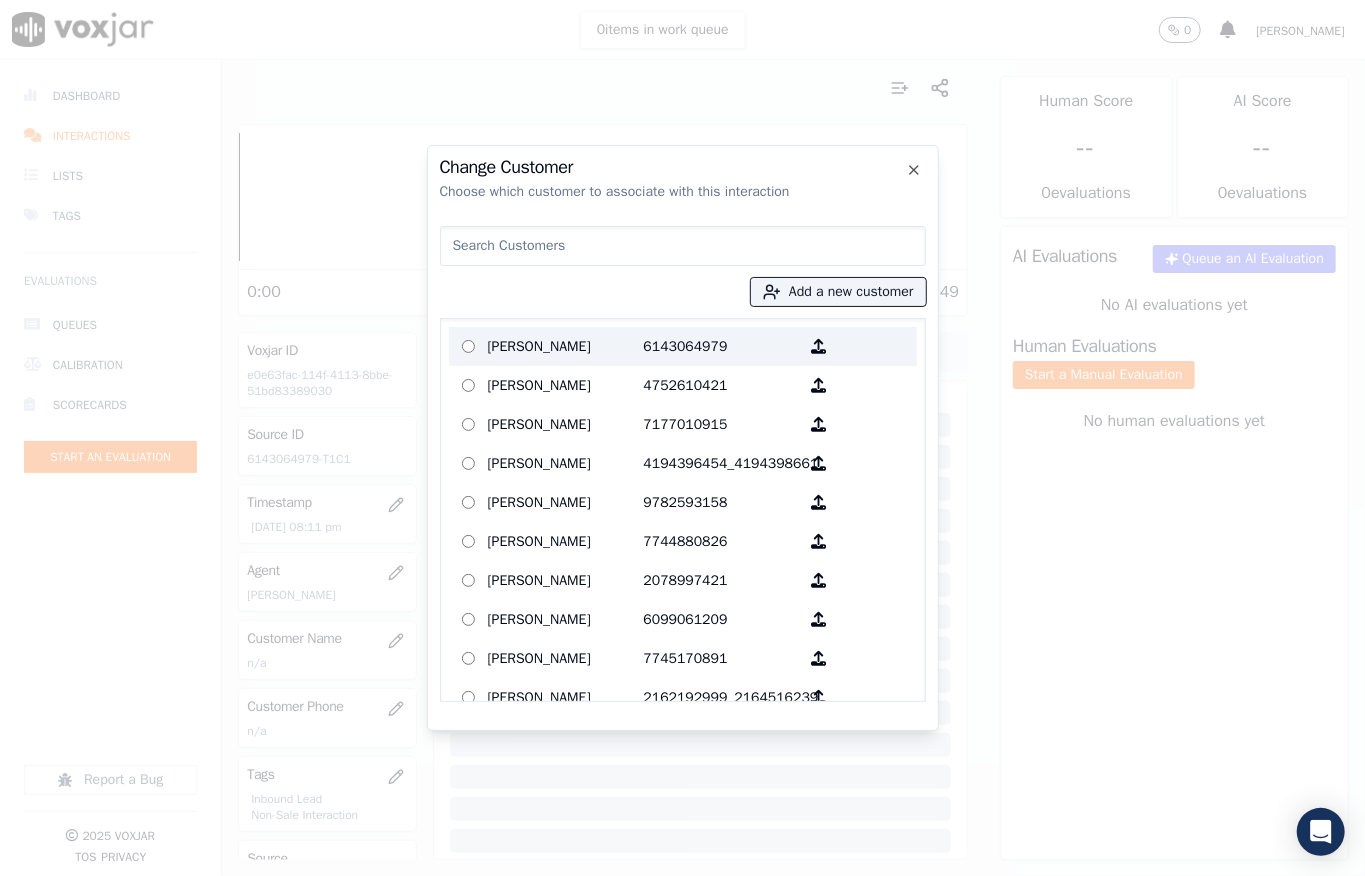 drag, startPoint x: 545, startPoint y: 341, endPoint x: 550, endPoint y: 368, distance: 27.45906 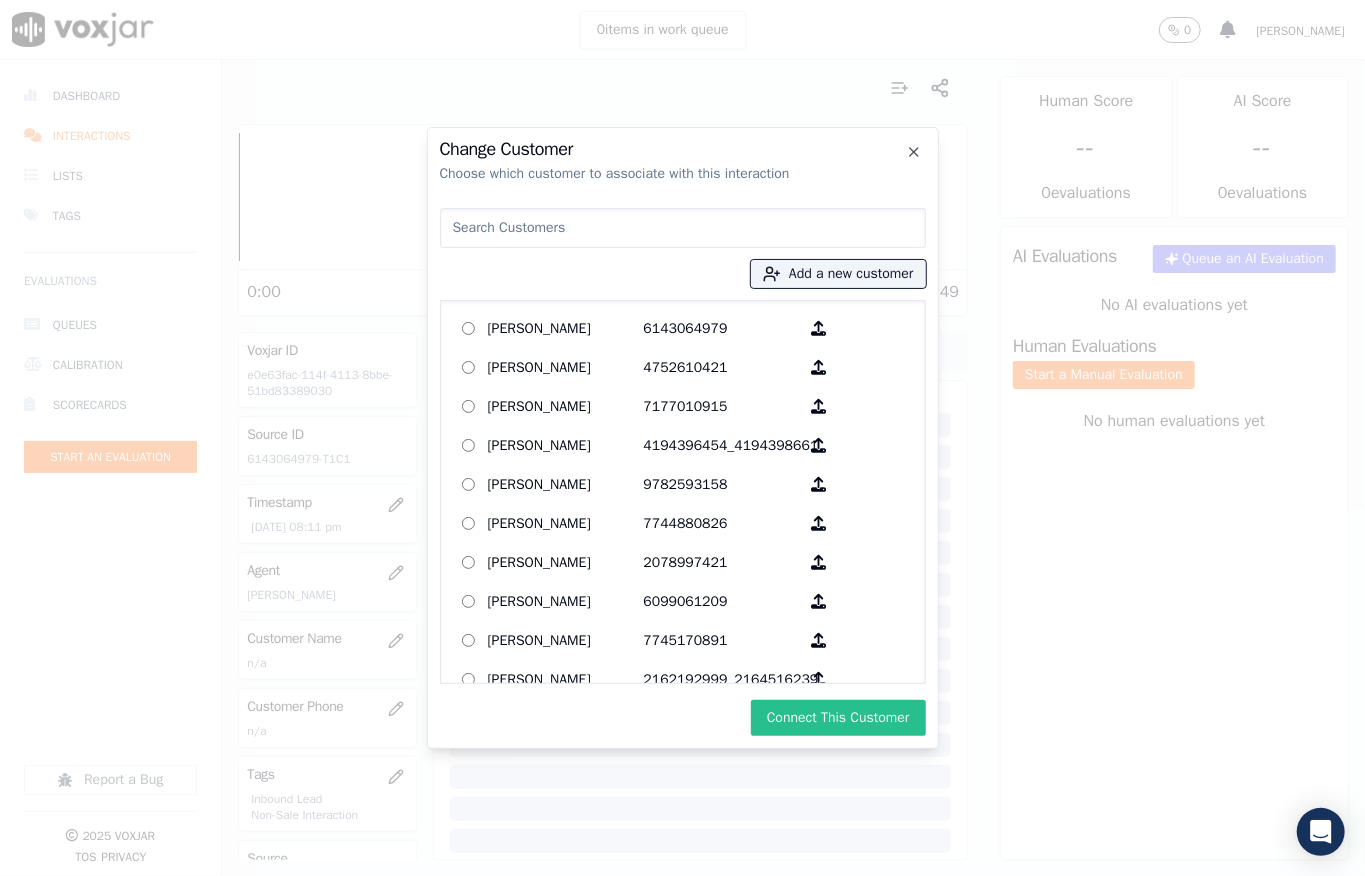click on "Connect This Customer" at bounding box center [838, 718] 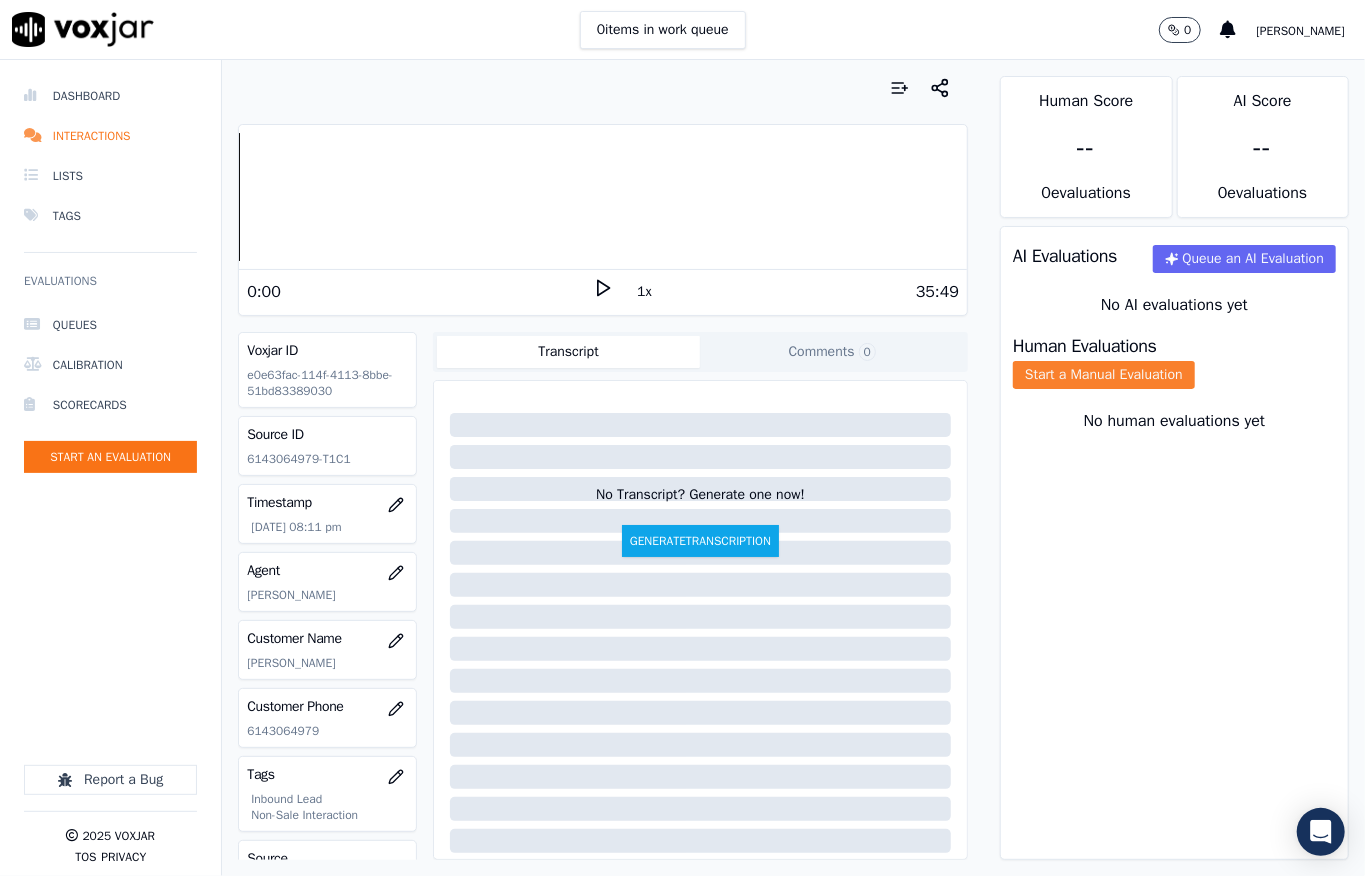 click on "Start a Manual Evaluation" 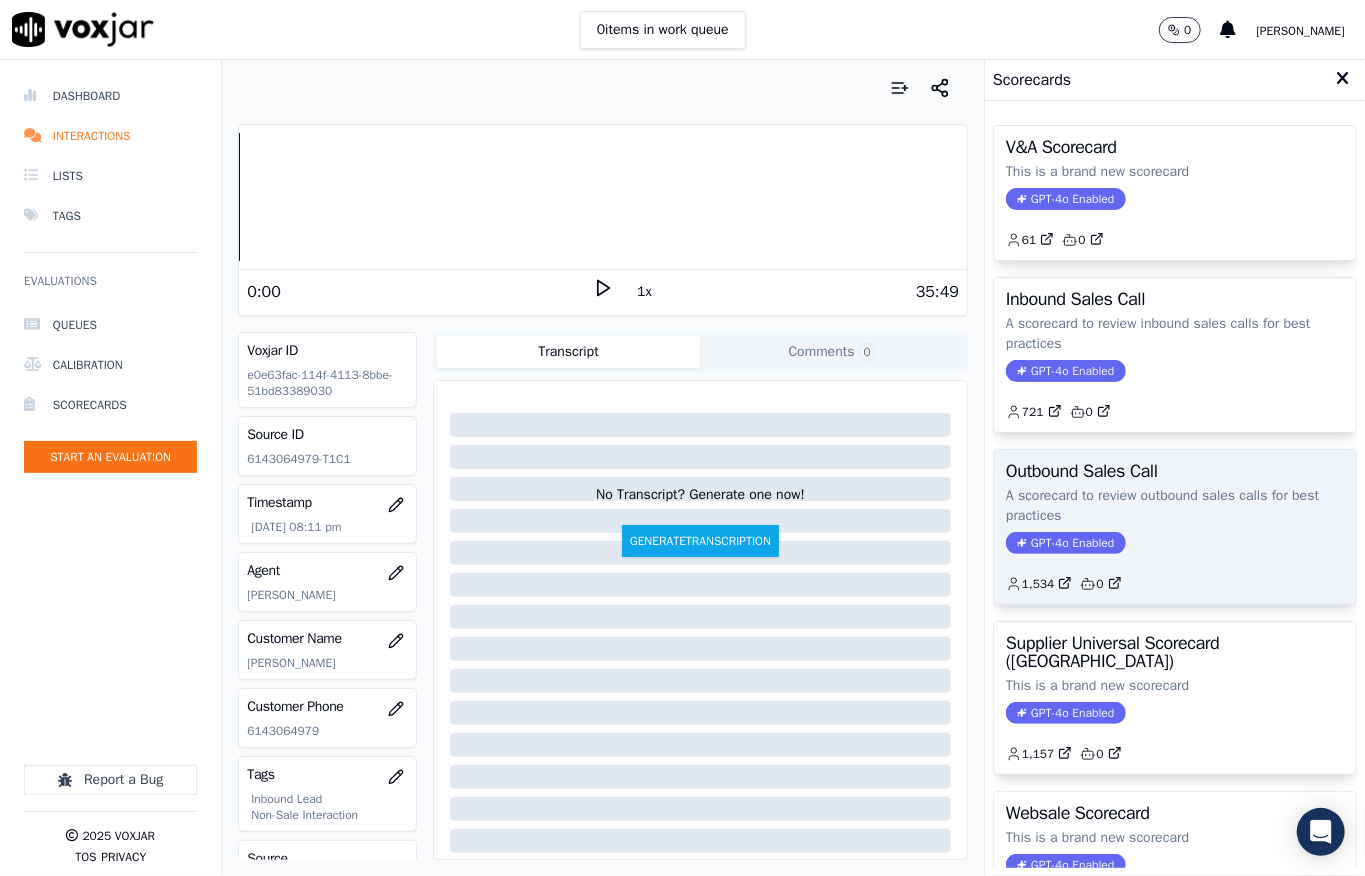 click on "GPT-4o Enabled" at bounding box center [1065, 543] 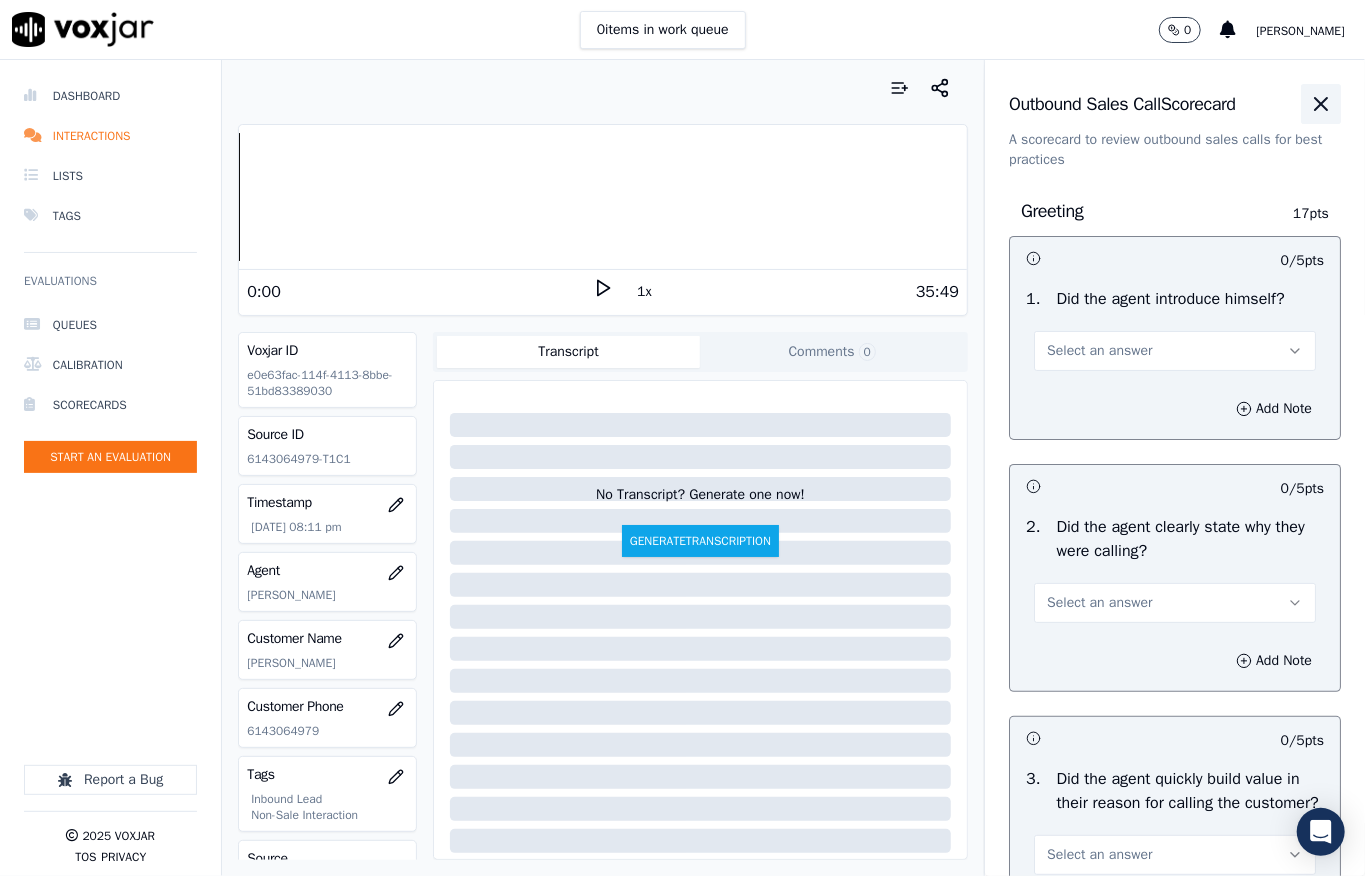 click 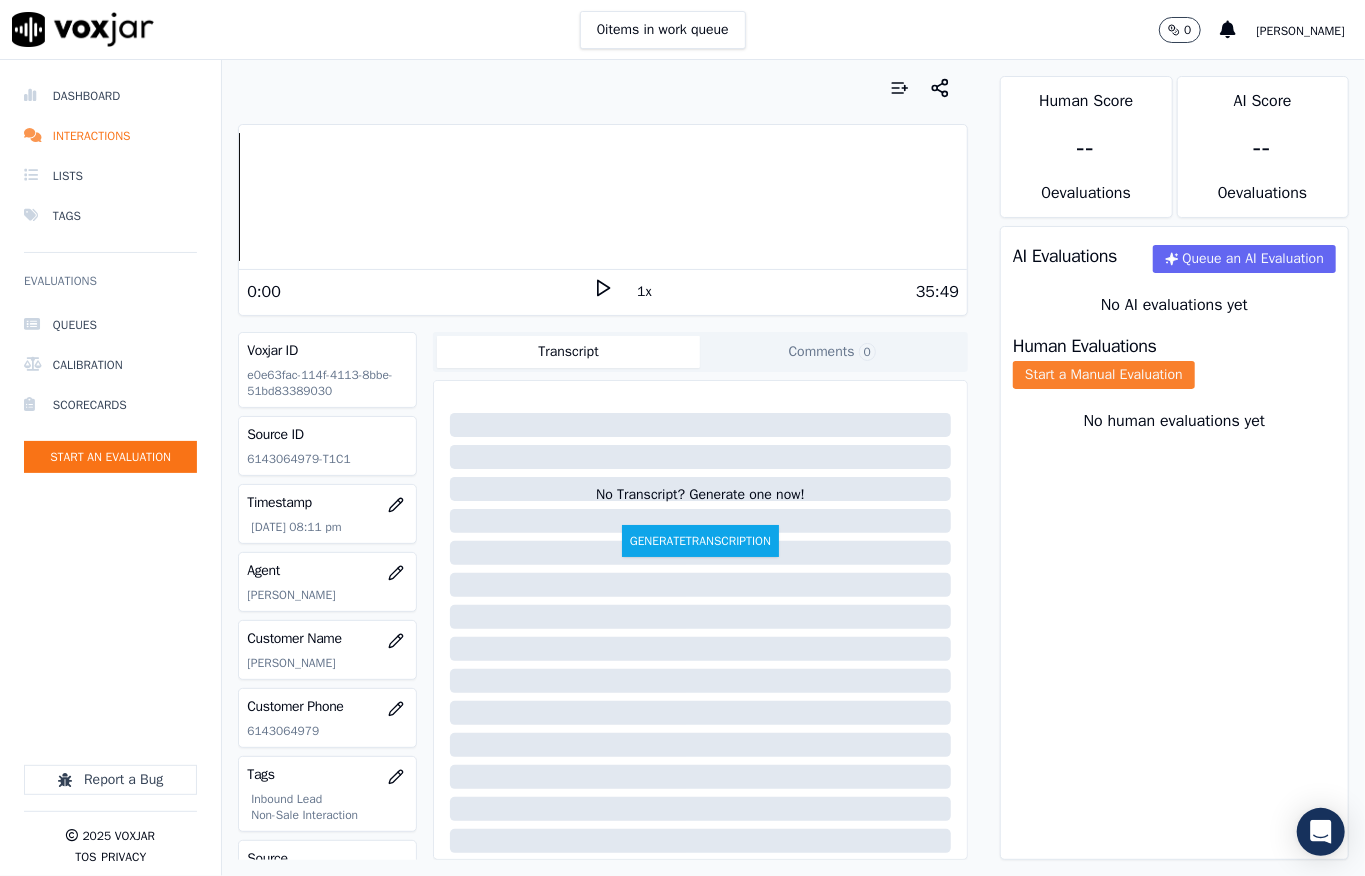 click on "Start a Manual Evaluation" 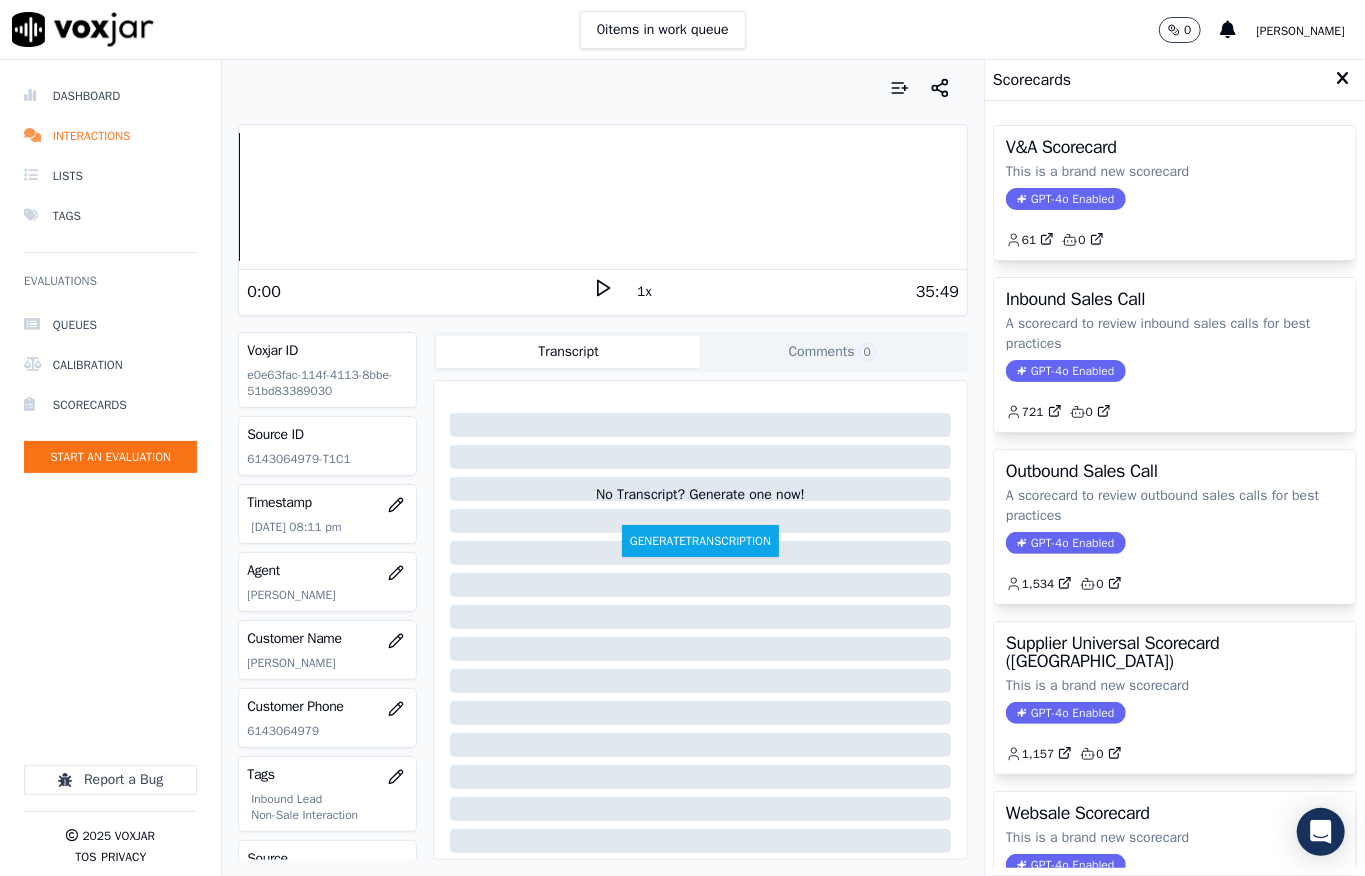 drag, startPoint x: 1038, startPoint y: 372, endPoint x: 1253, endPoint y: 292, distance: 229.4014 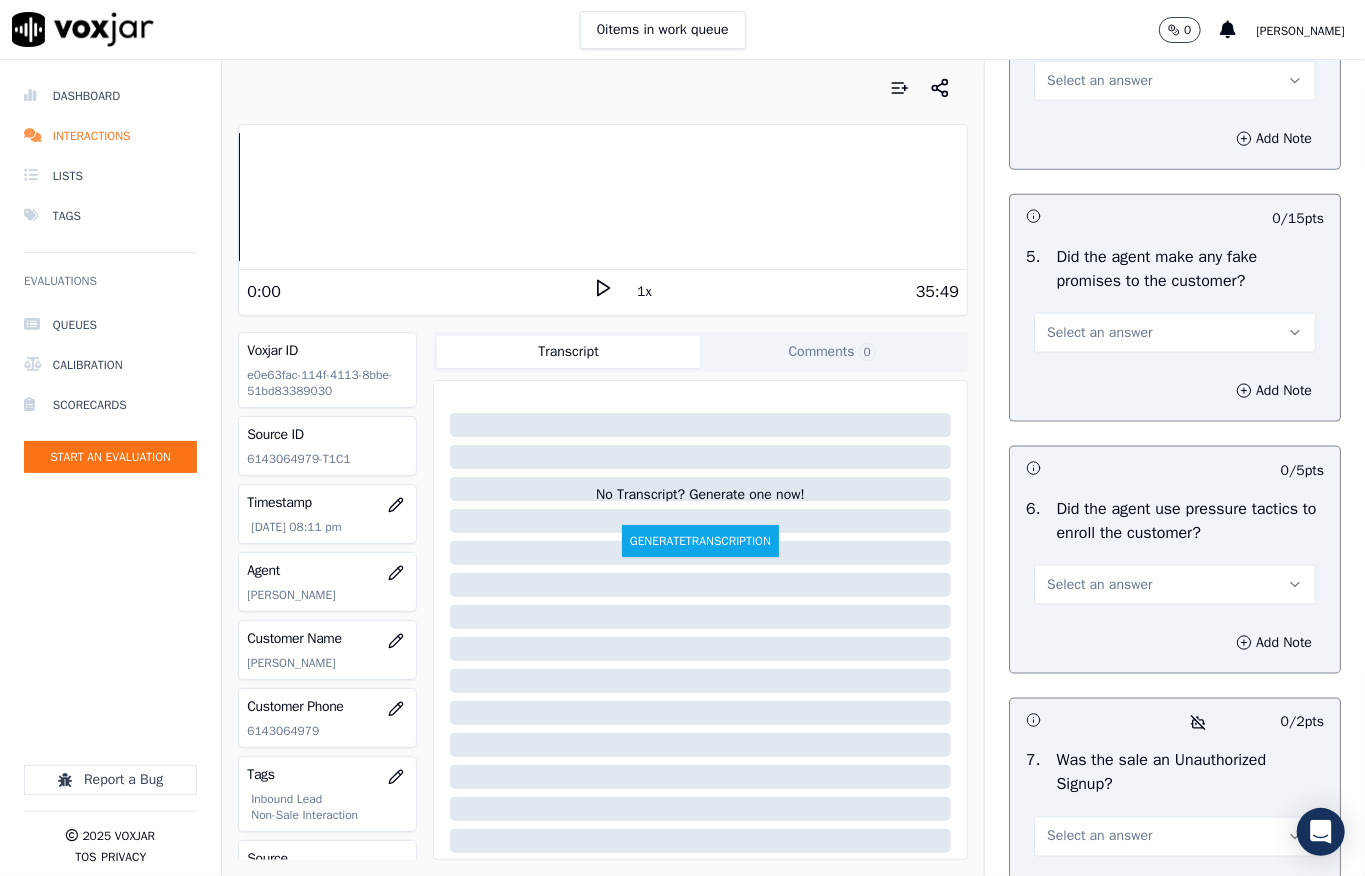 scroll, scrollTop: 6237, scrollLeft: 0, axis: vertical 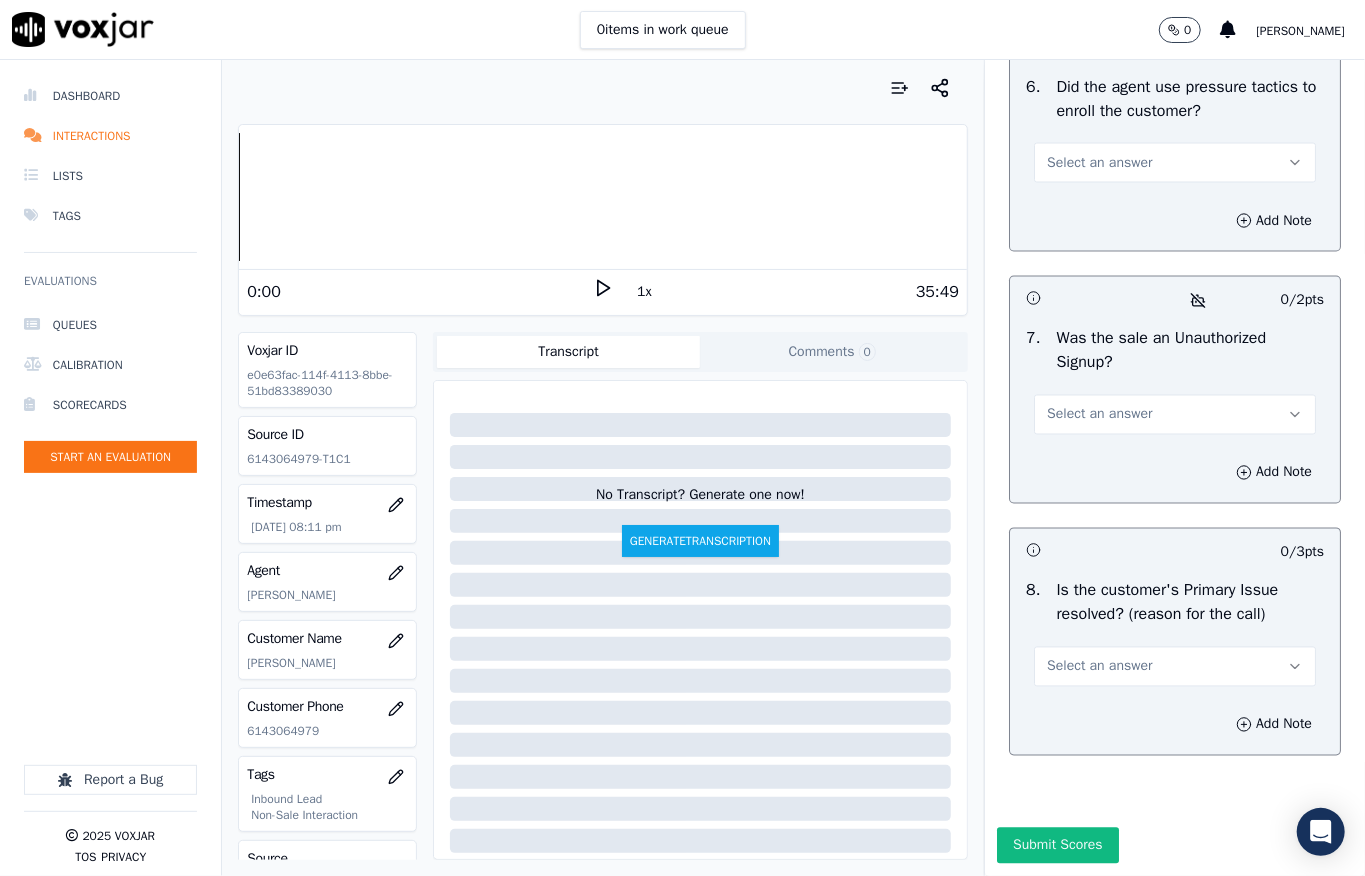 click on "Select an answer" at bounding box center (1099, 667) 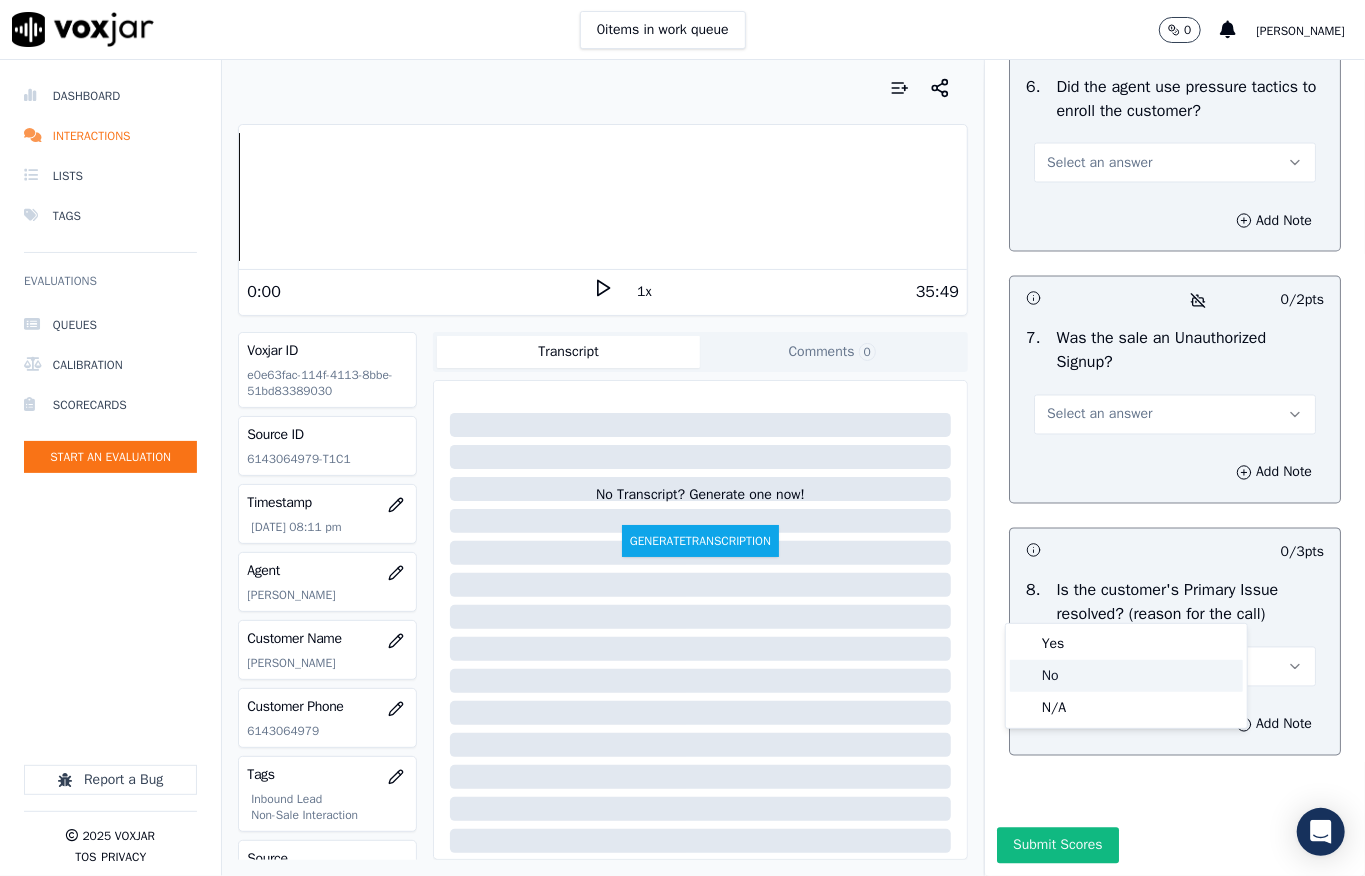 click on "No" 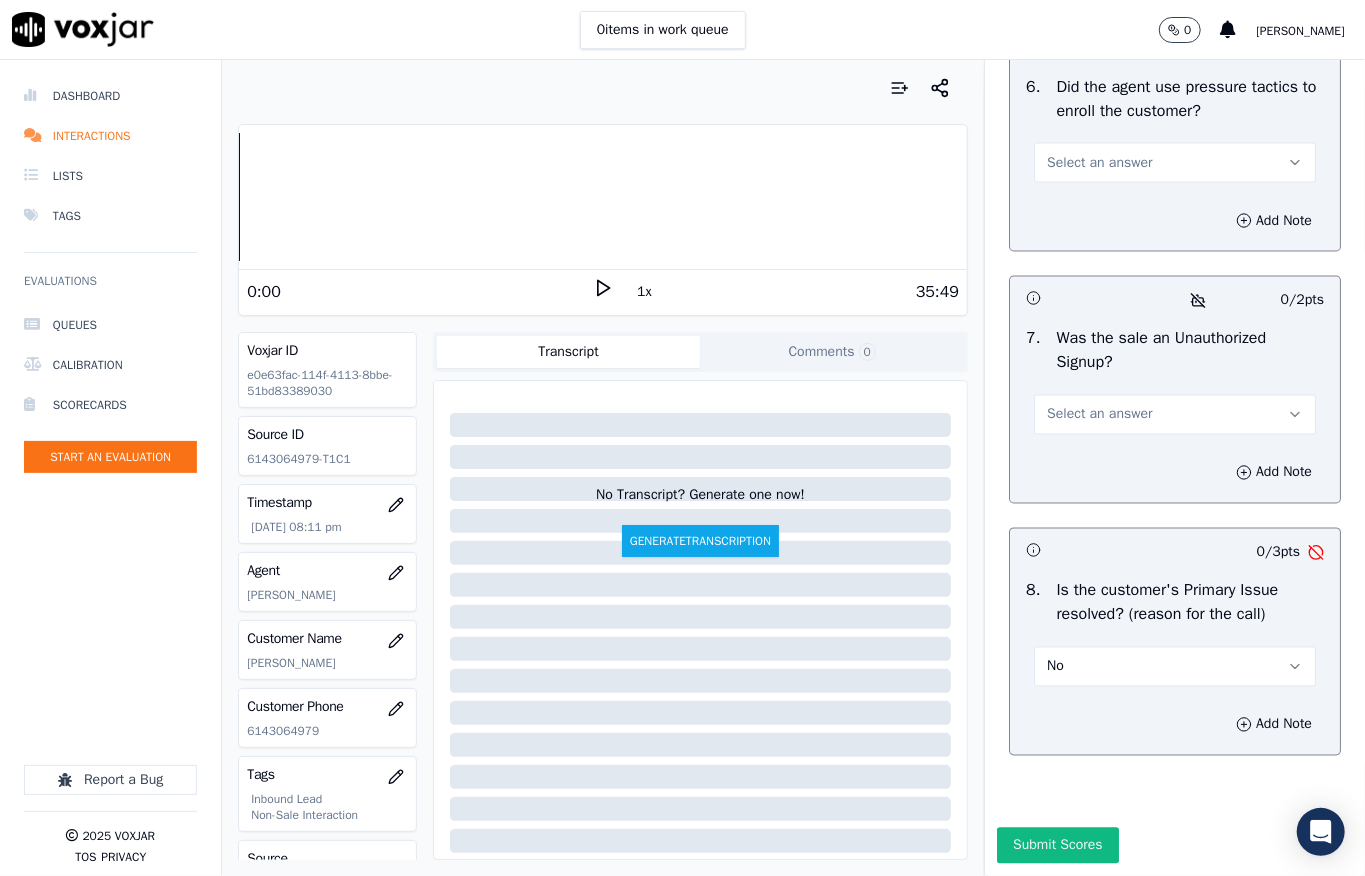 scroll, scrollTop: 5970, scrollLeft: 0, axis: vertical 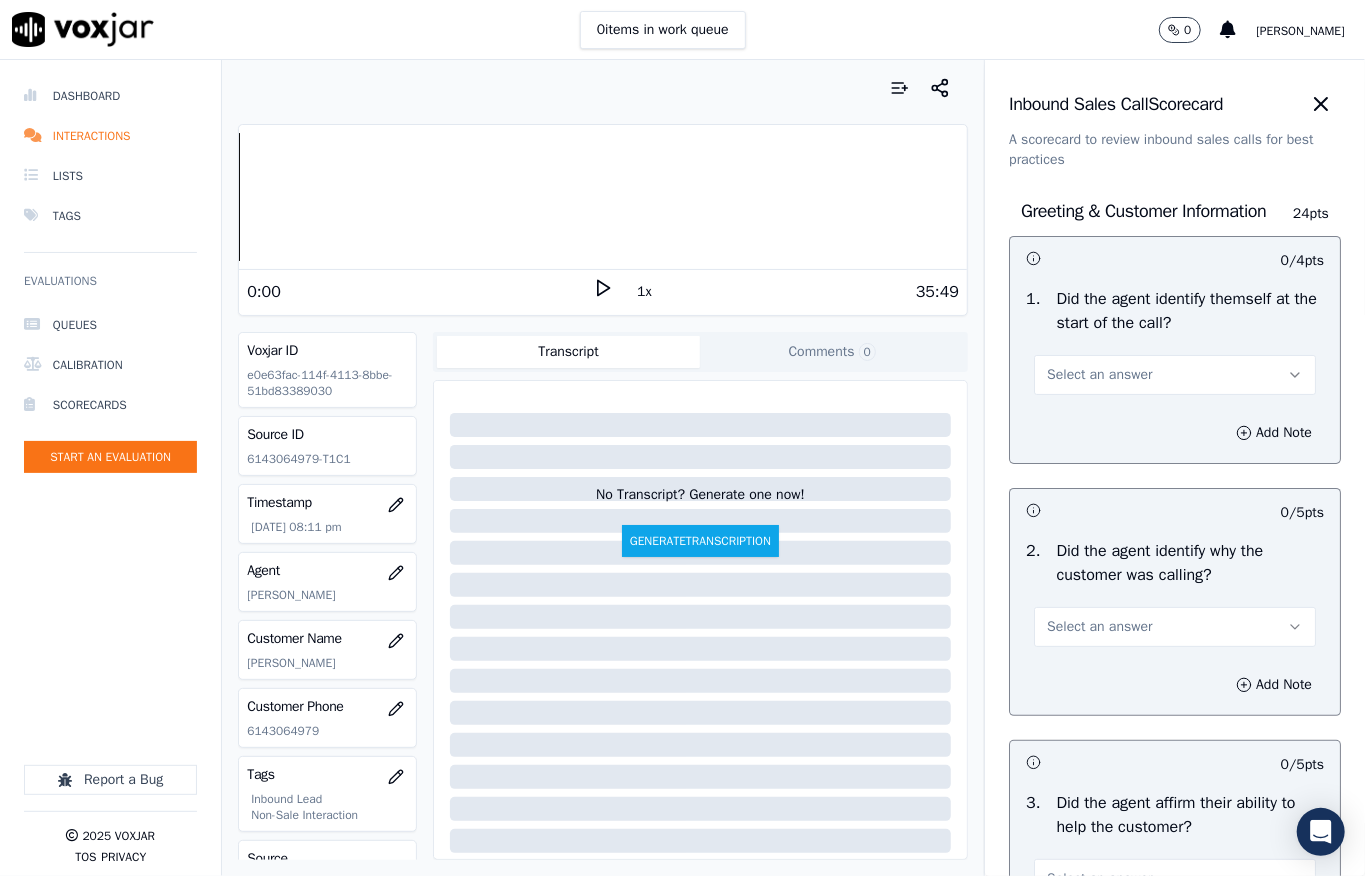 click on "Select an answer" at bounding box center [1175, 375] 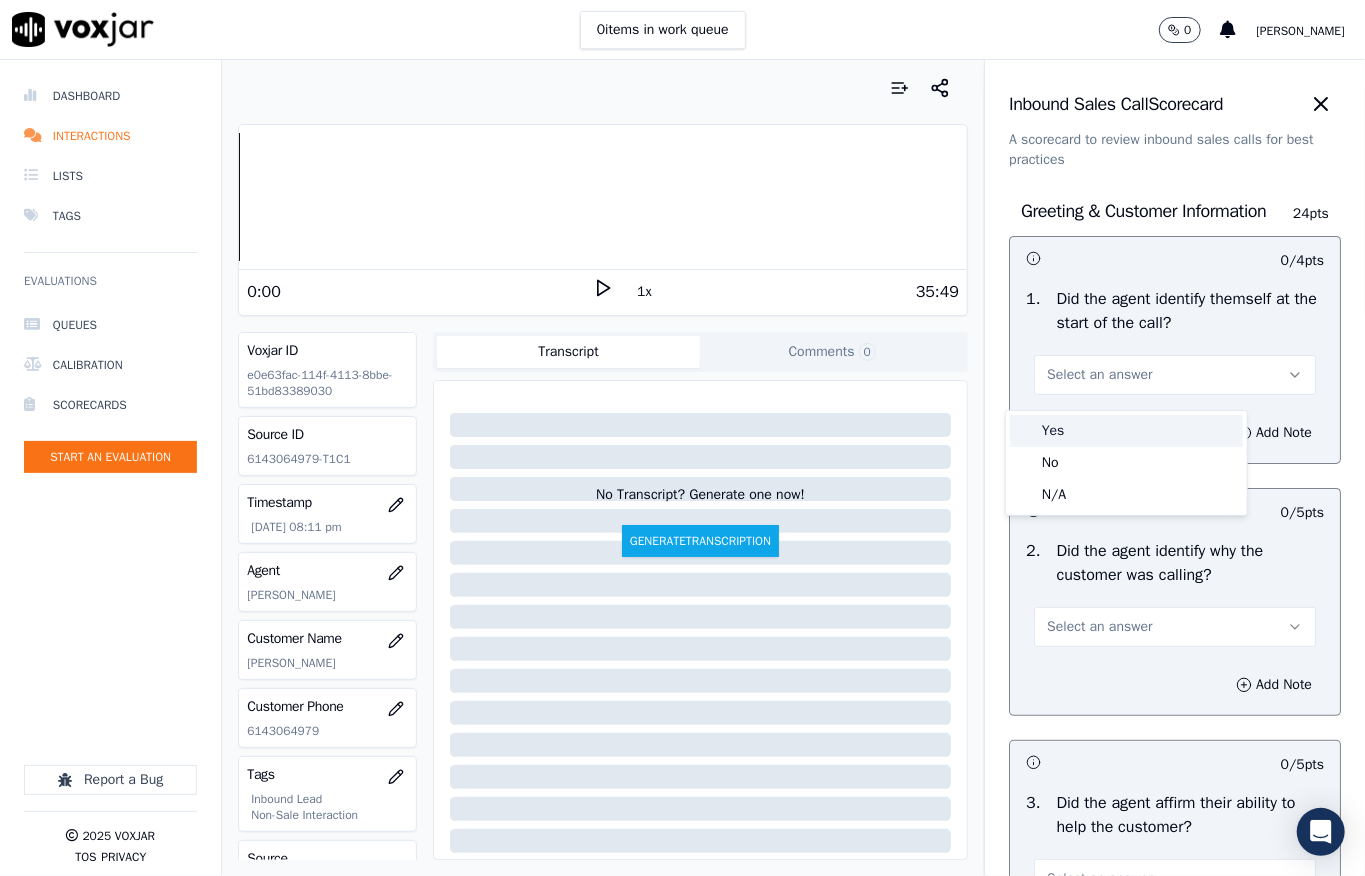 click on "Yes" at bounding box center [1126, 431] 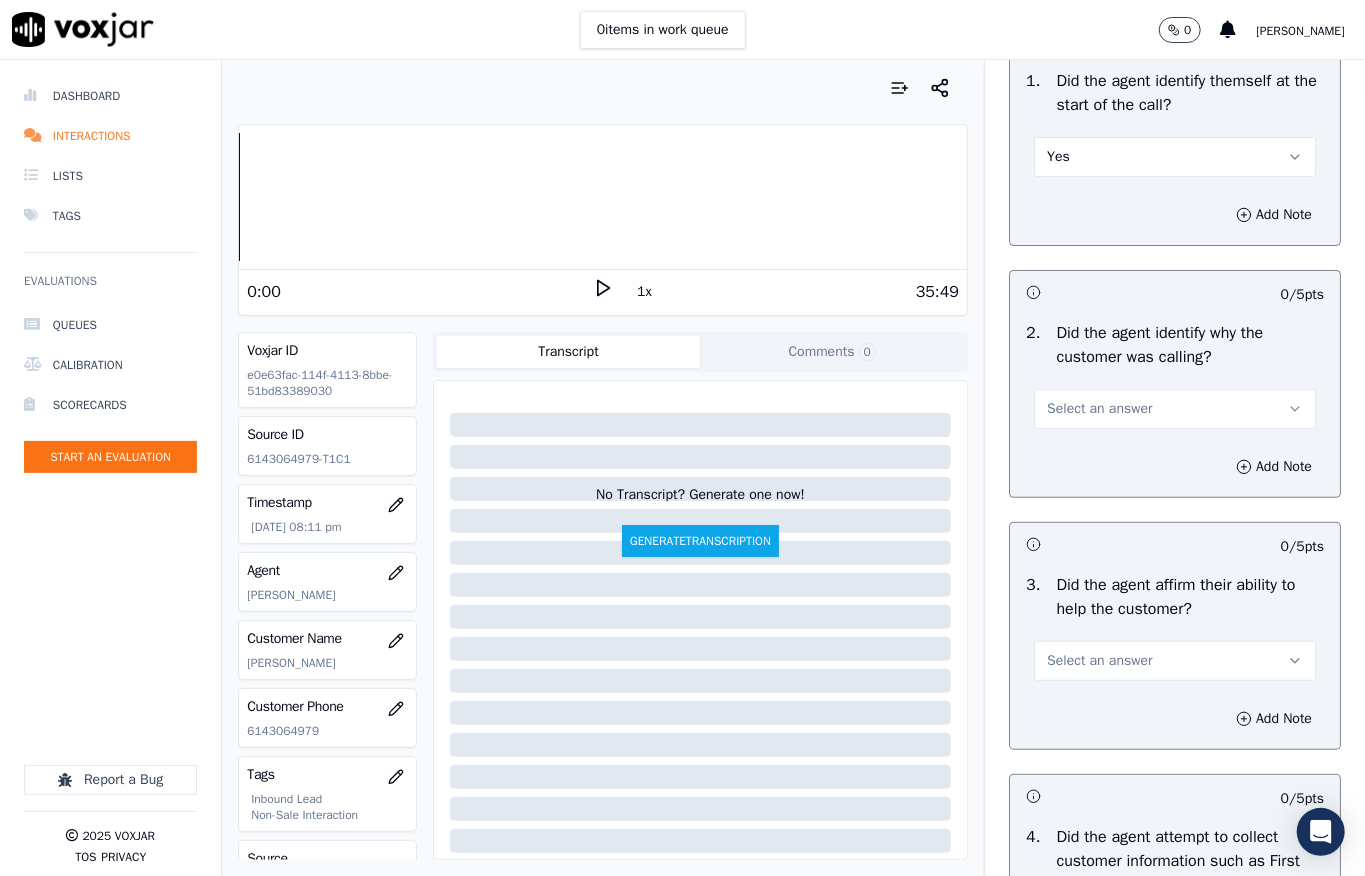 scroll, scrollTop: 266, scrollLeft: 0, axis: vertical 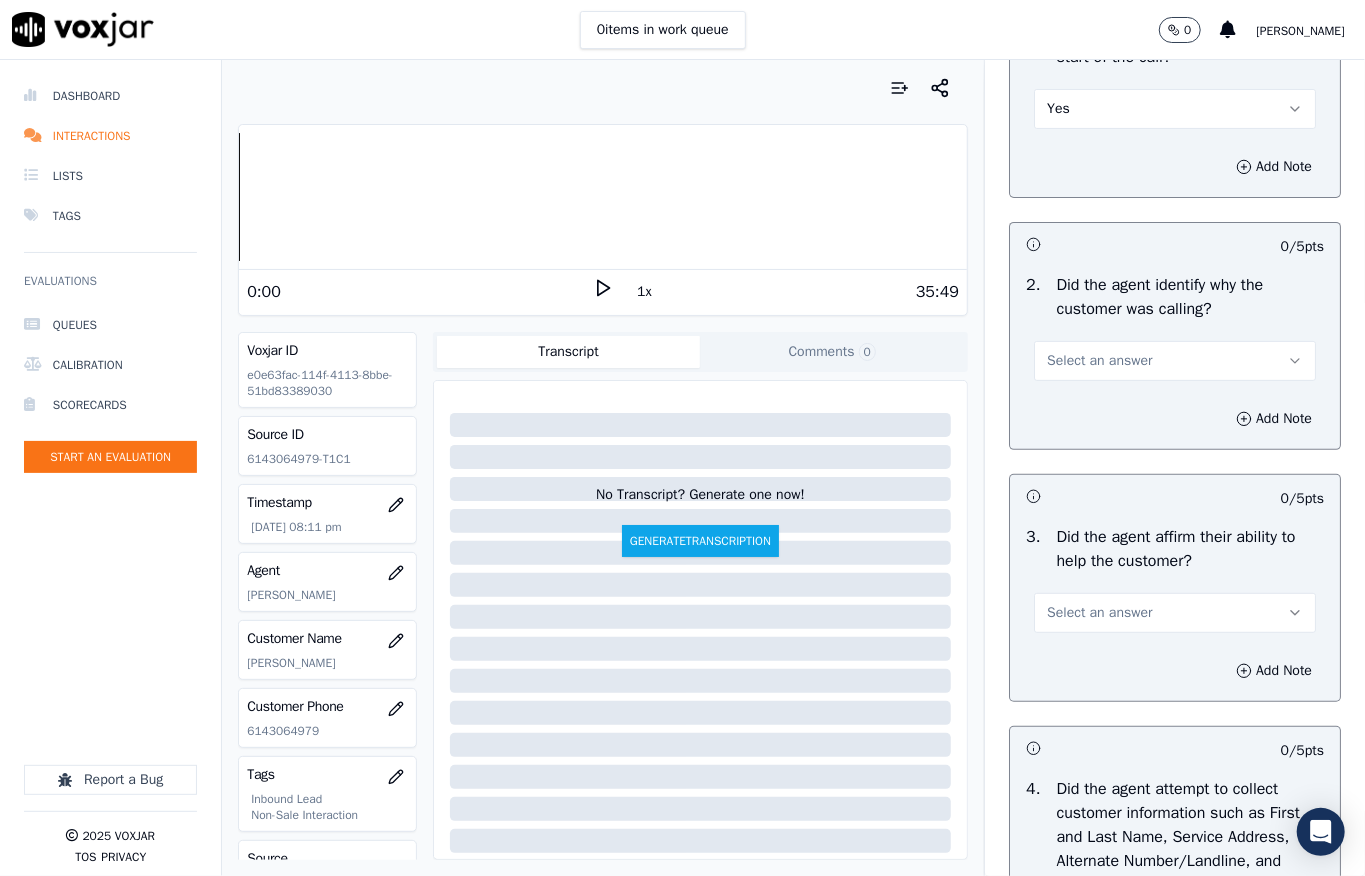 click on "Select an answer" at bounding box center [1175, 359] 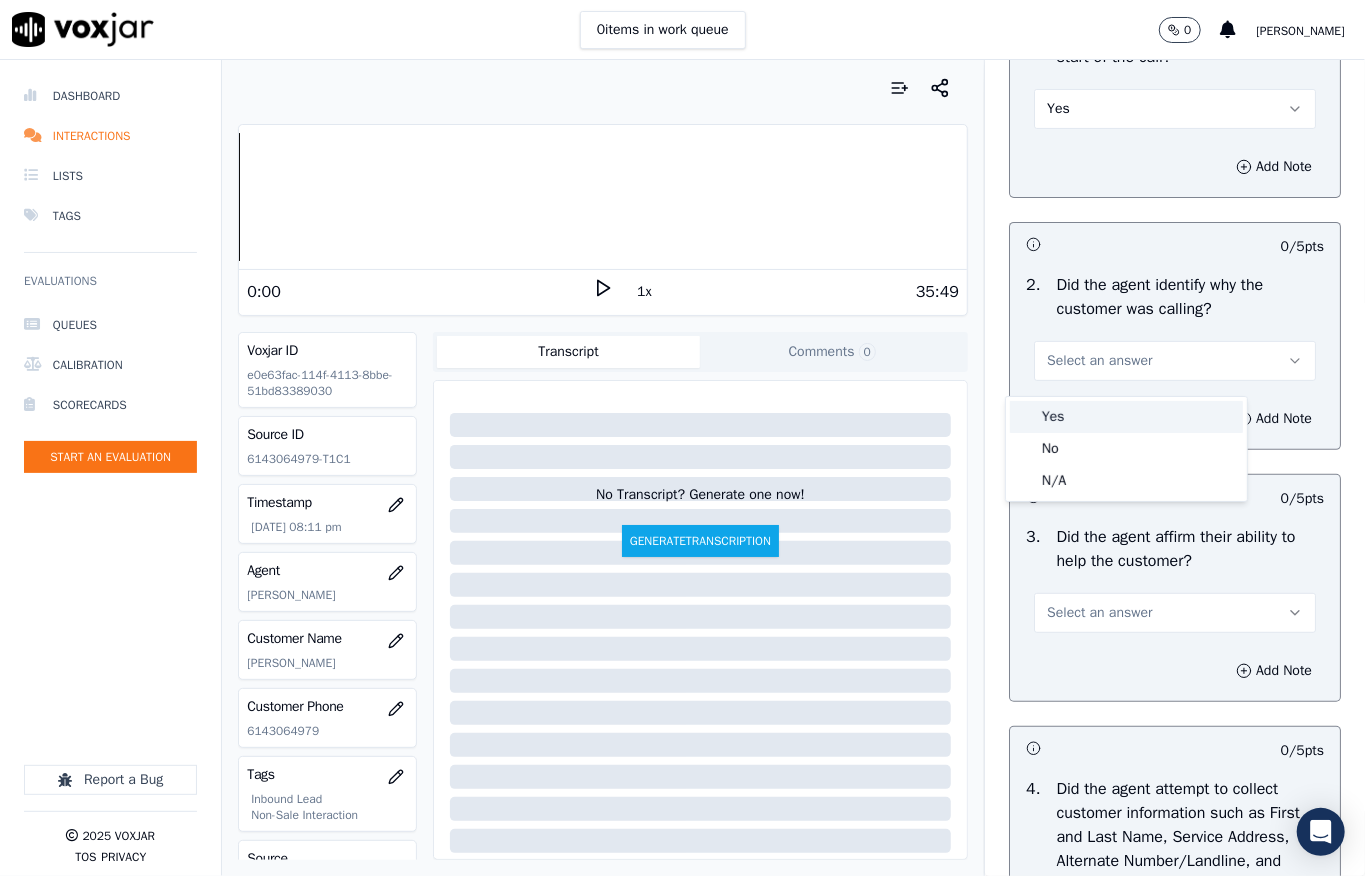 drag, startPoint x: 1052, startPoint y: 382, endPoint x: 1053, endPoint y: 400, distance: 18.027756 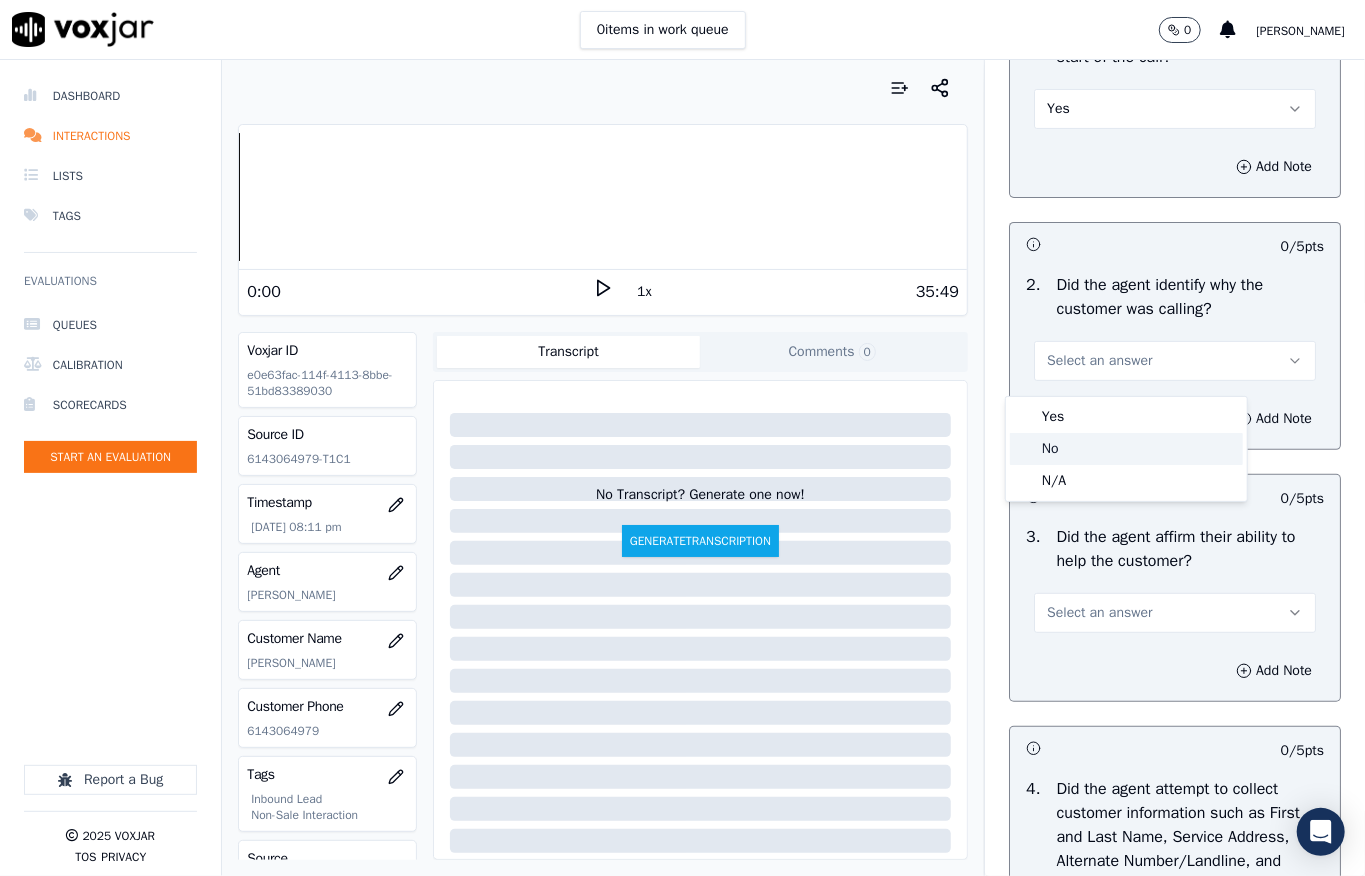 click on "Yes" at bounding box center (1126, 417) 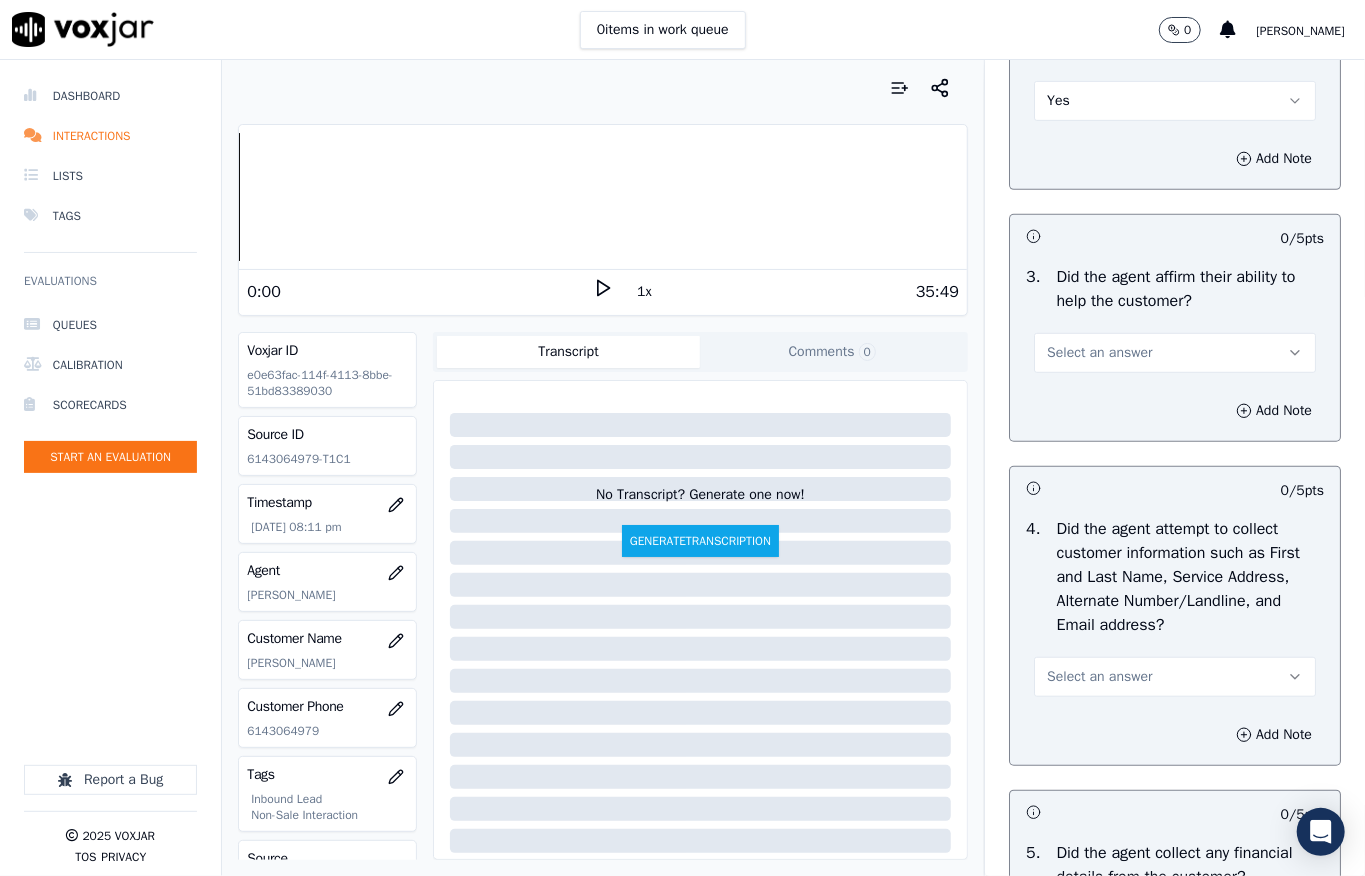 scroll, scrollTop: 533, scrollLeft: 0, axis: vertical 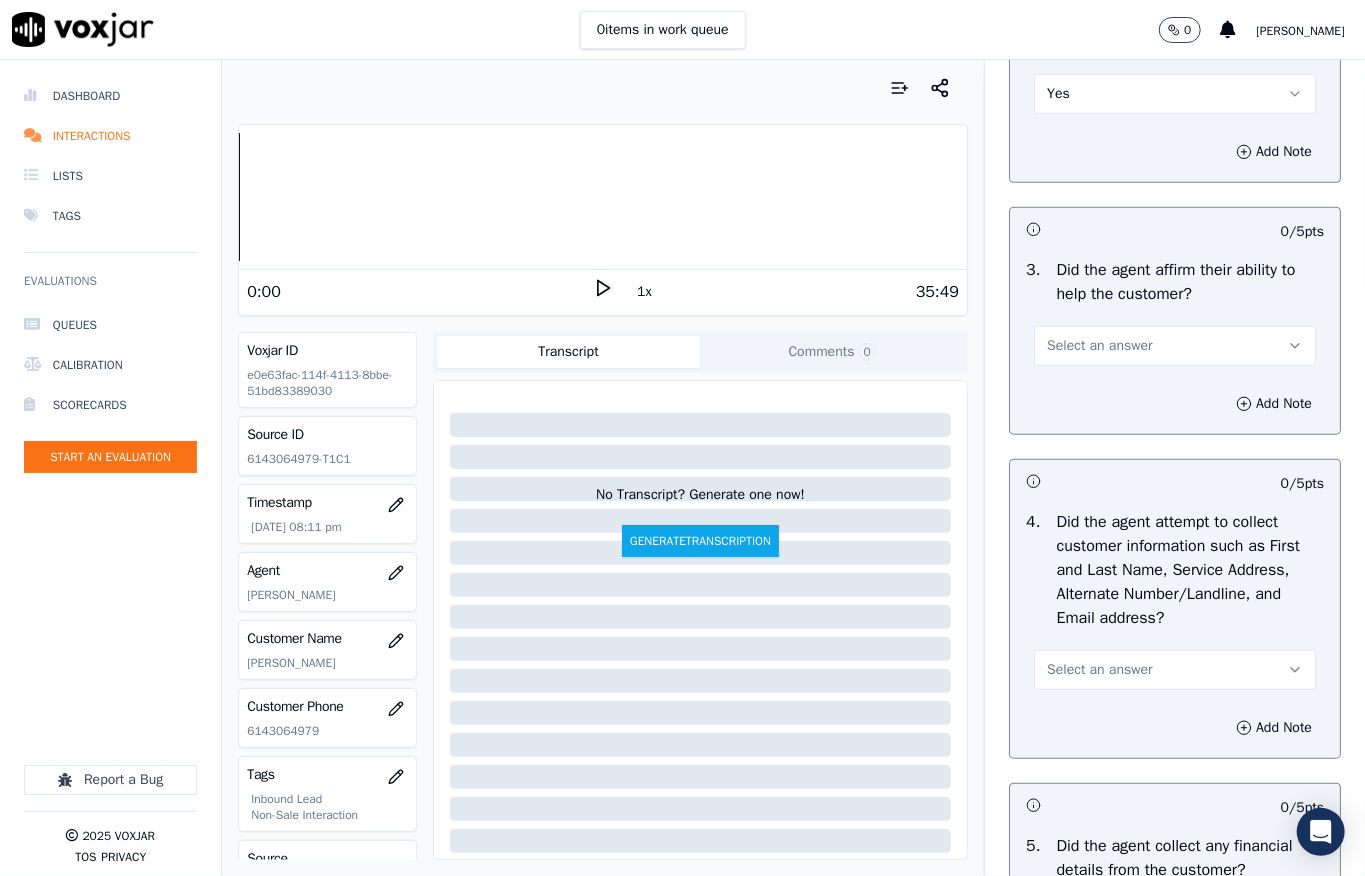 click on "Select an answer" at bounding box center [1175, 346] 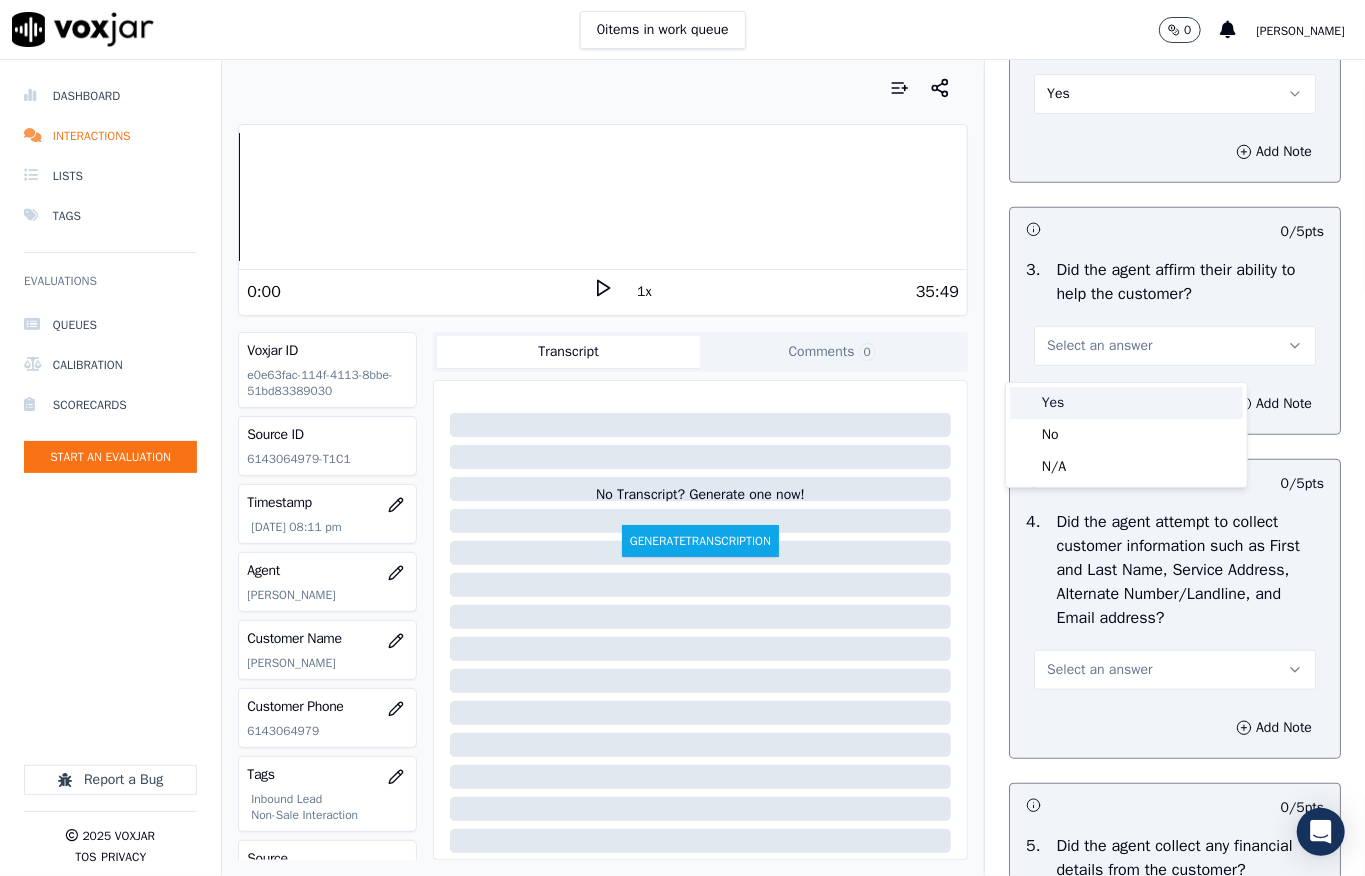 click on "Yes" at bounding box center (1126, 403) 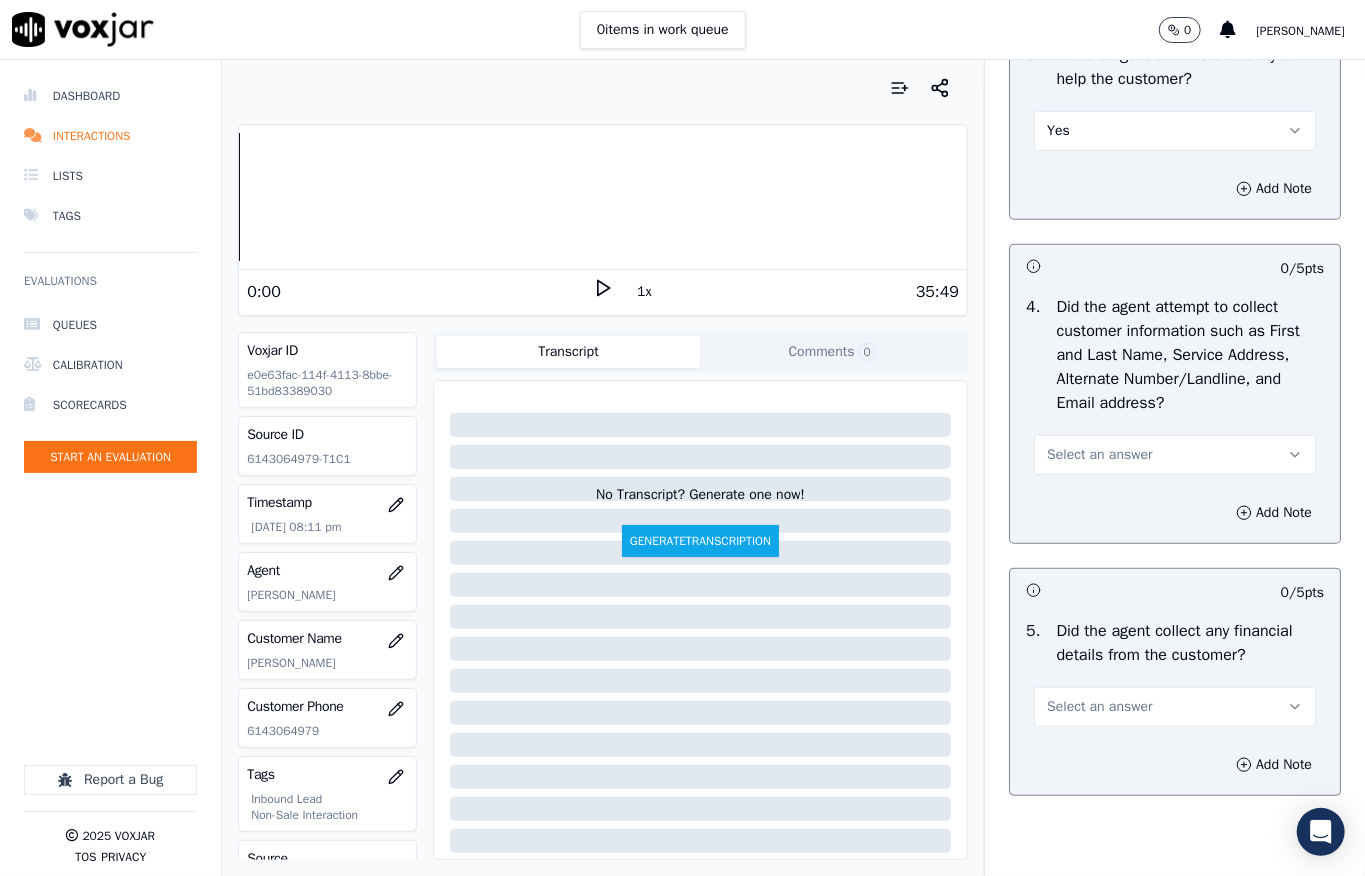 scroll, scrollTop: 800, scrollLeft: 0, axis: vertical 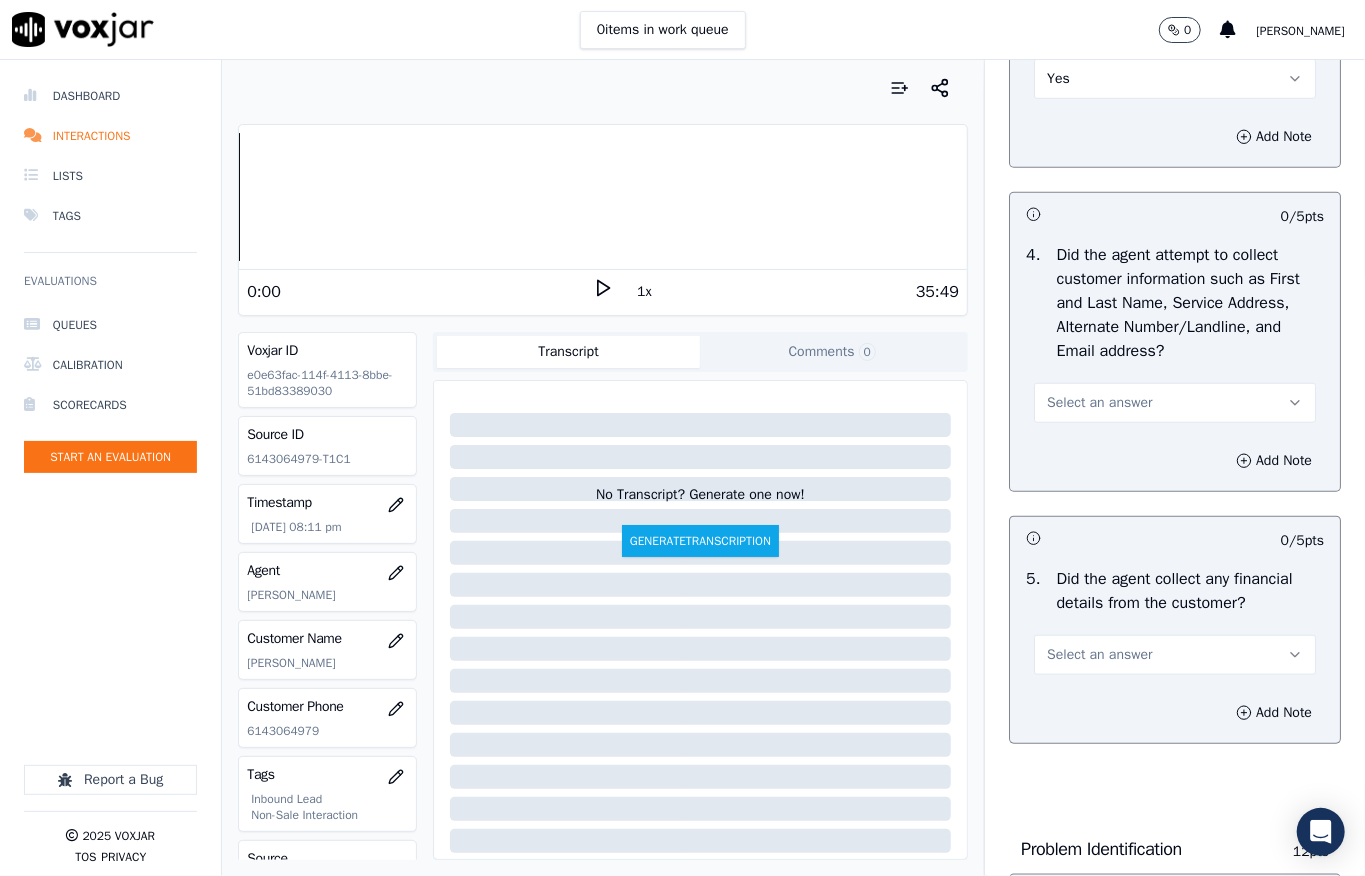 click on "Select an answer" at bounding box center [1175, 403] 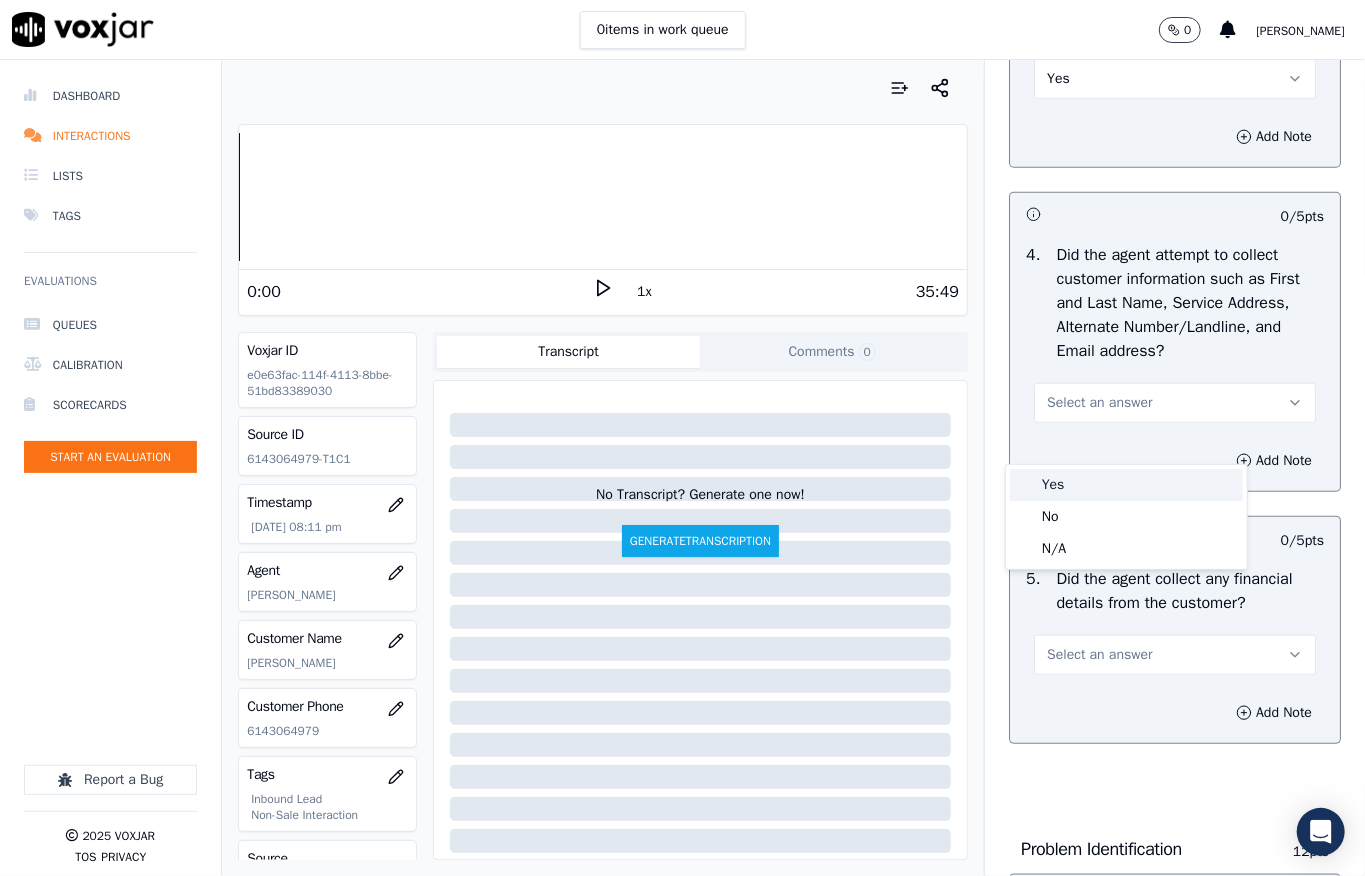 click on "Yes" at bounding box center [1126, 485] 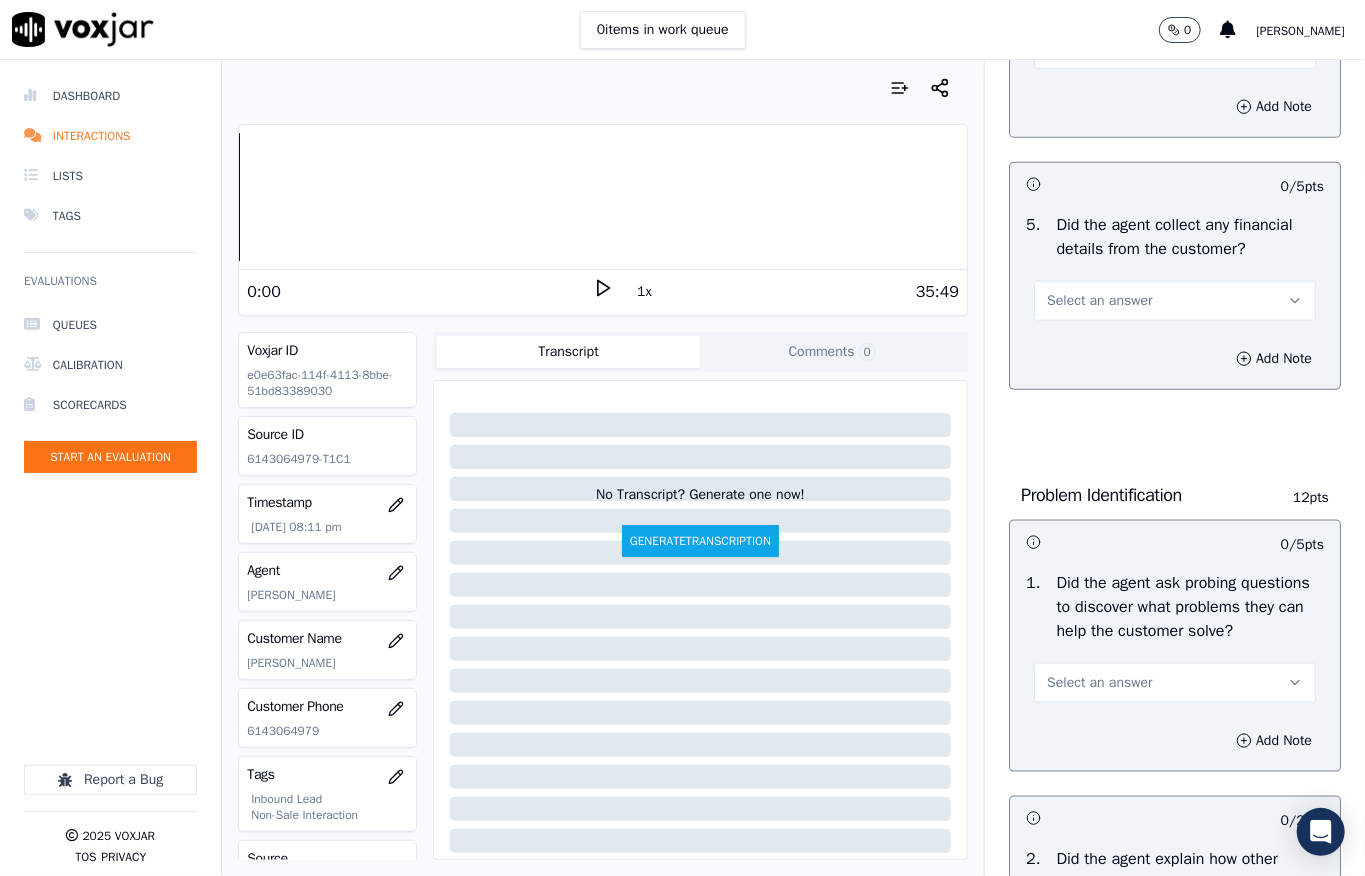 scroll, scrollTop: 1200, scrollLeft: 0, axis: vertical 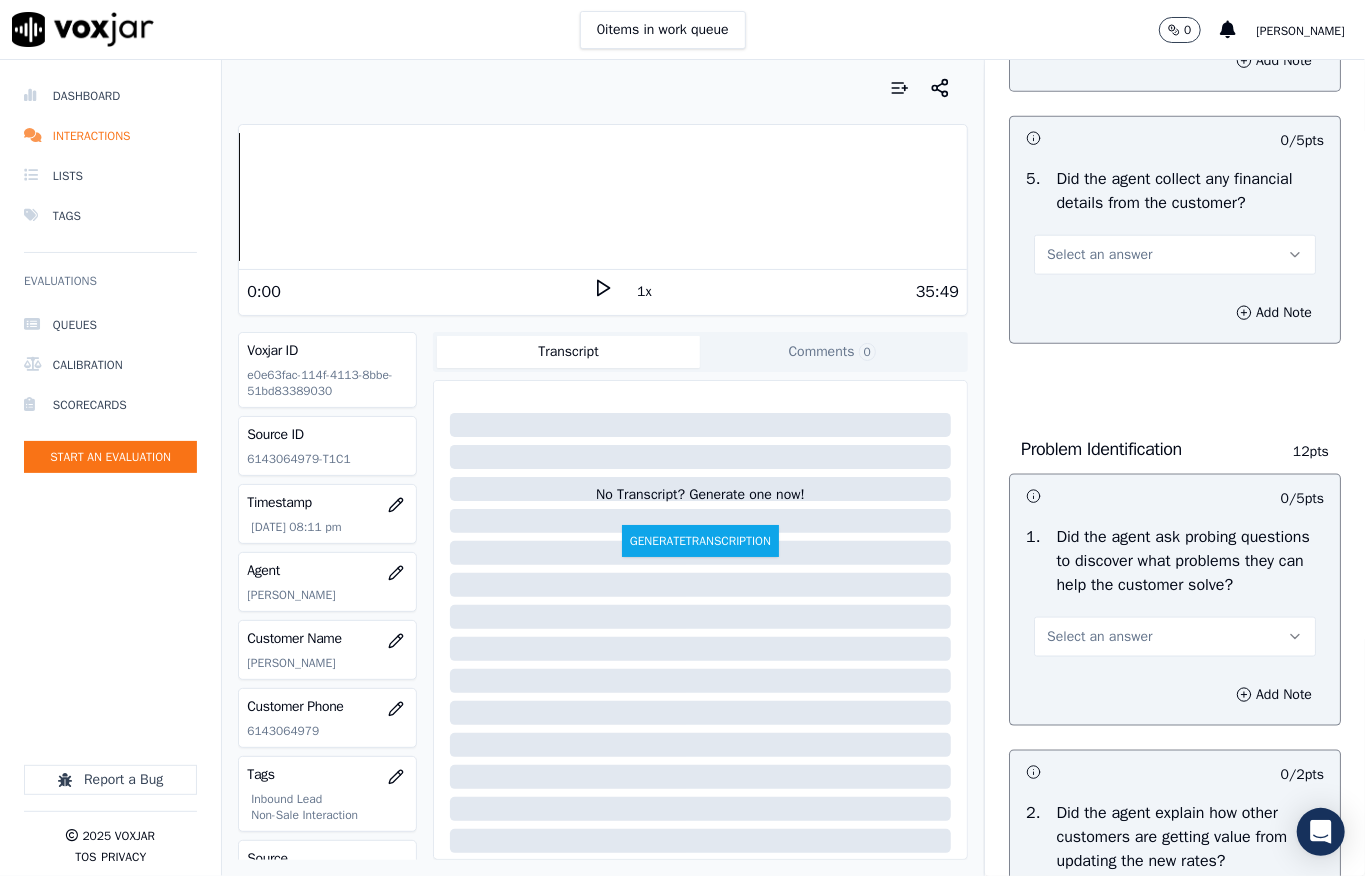 click on "Select an answer" at bounding box center (1175, 255) 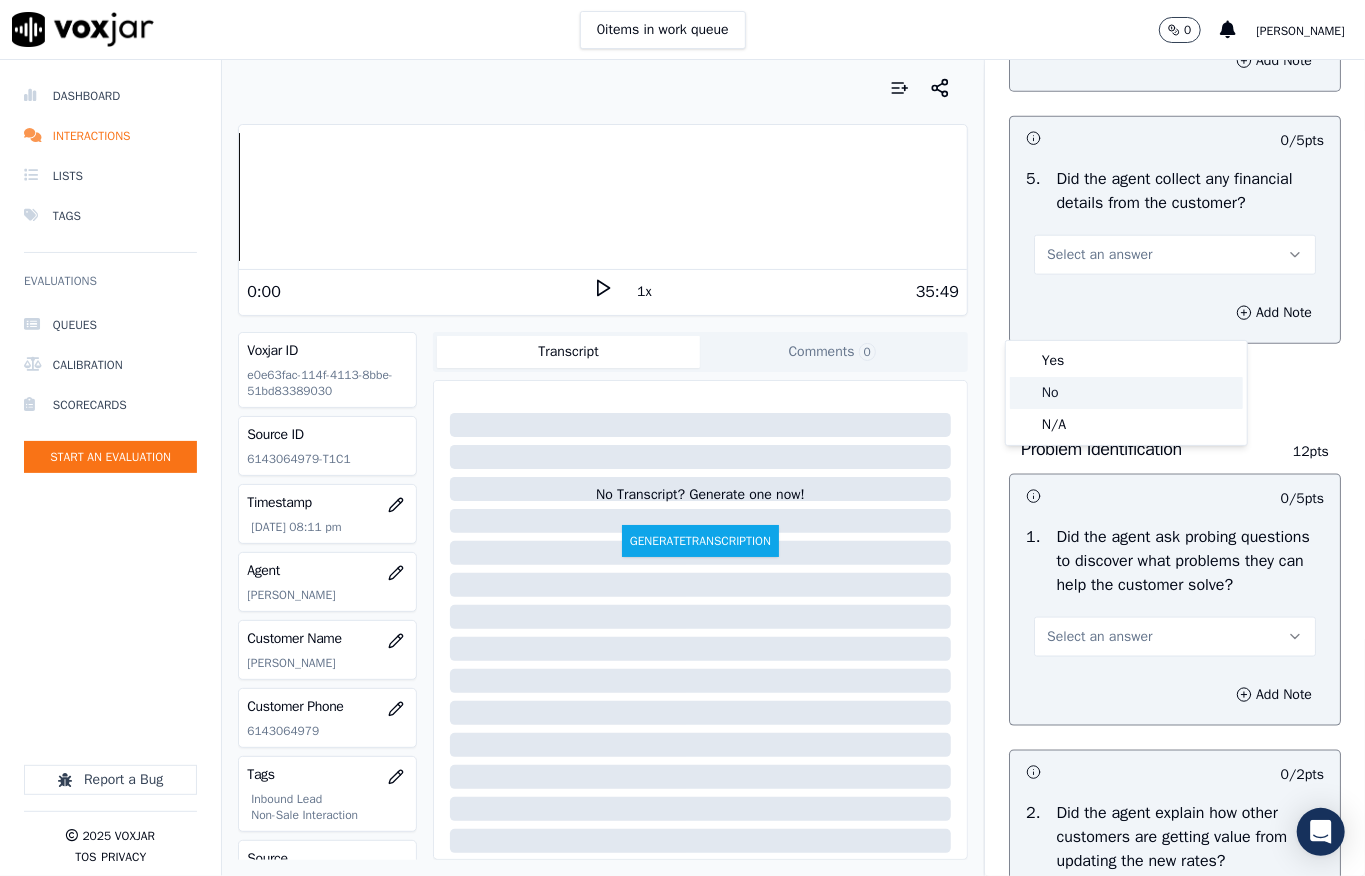 click on "No" 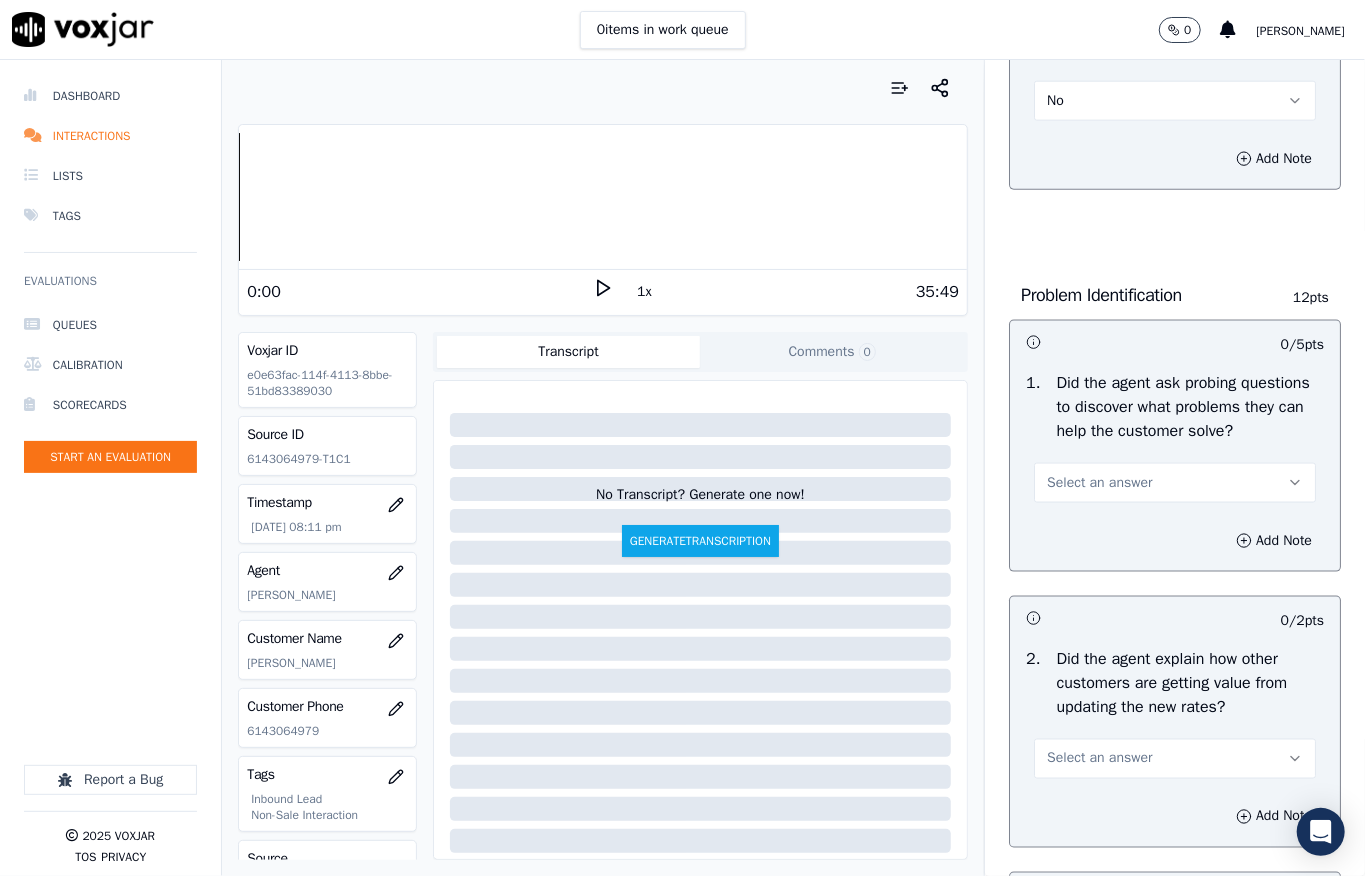 scroll, scrollTop: 1600, scrollLeft: 0, axis: vertical 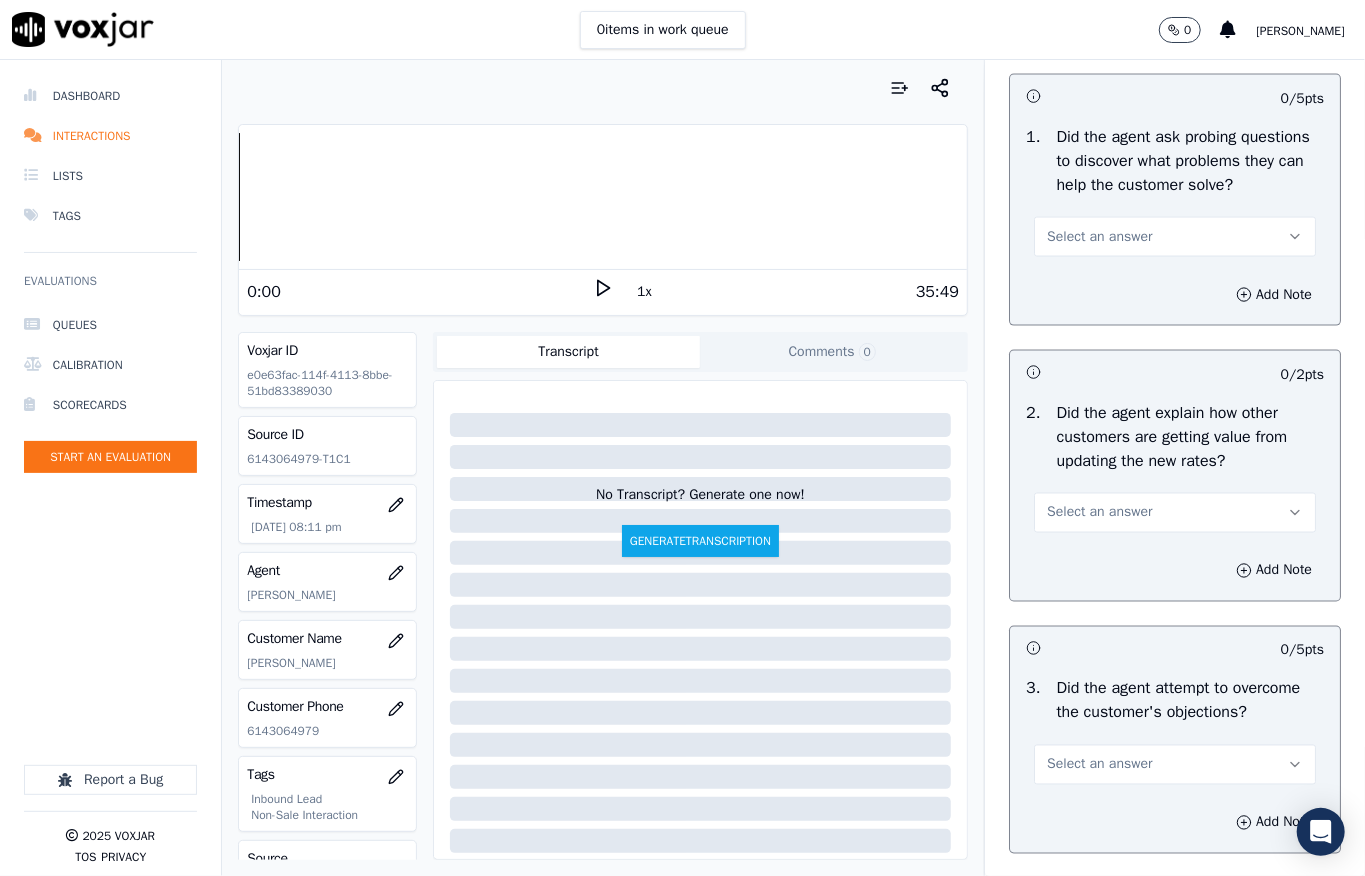 click on "Select an answer" at bounding box center (1099, 237) 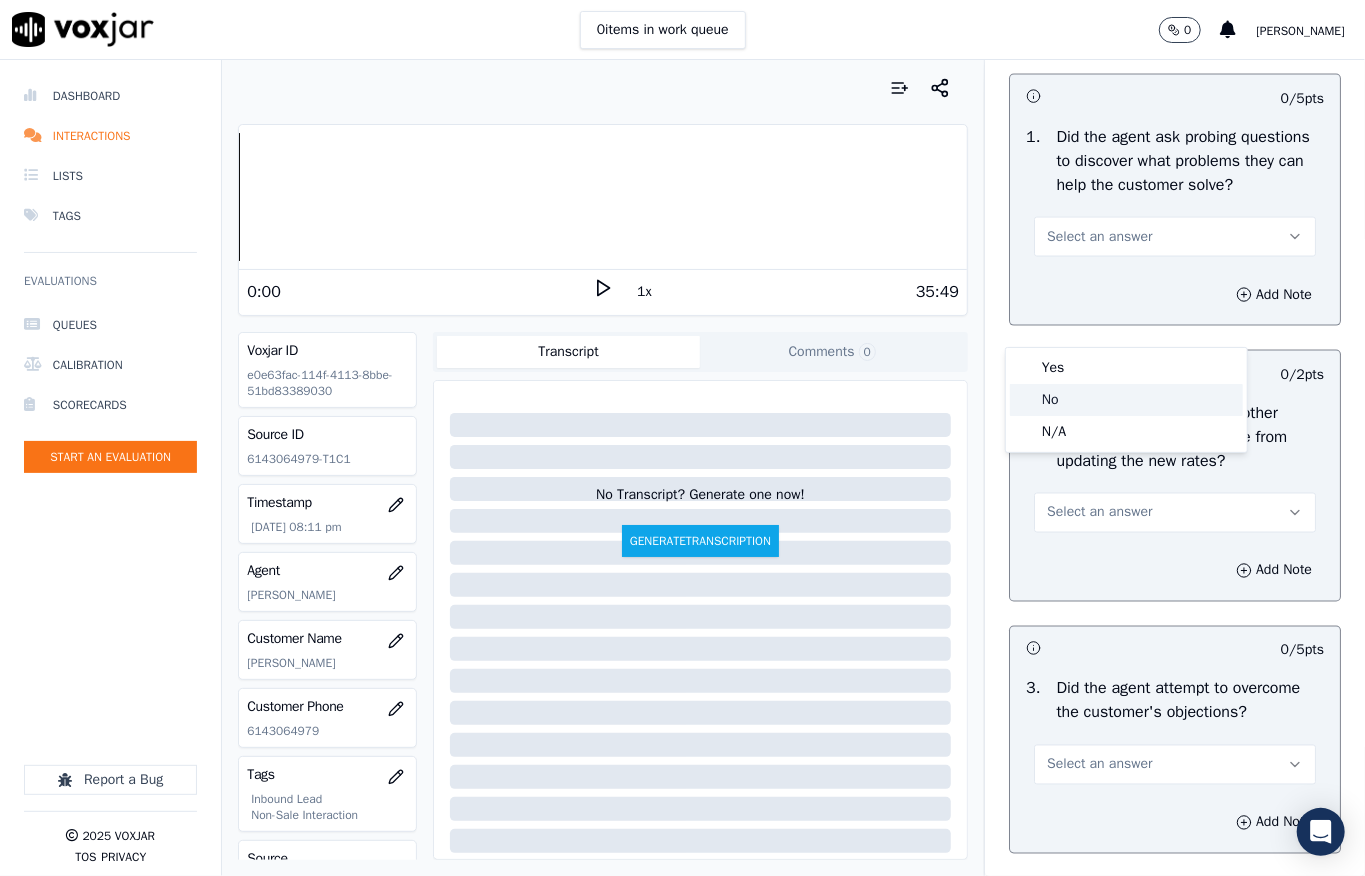 click on "Yes" at bounding box center (1126, 368) 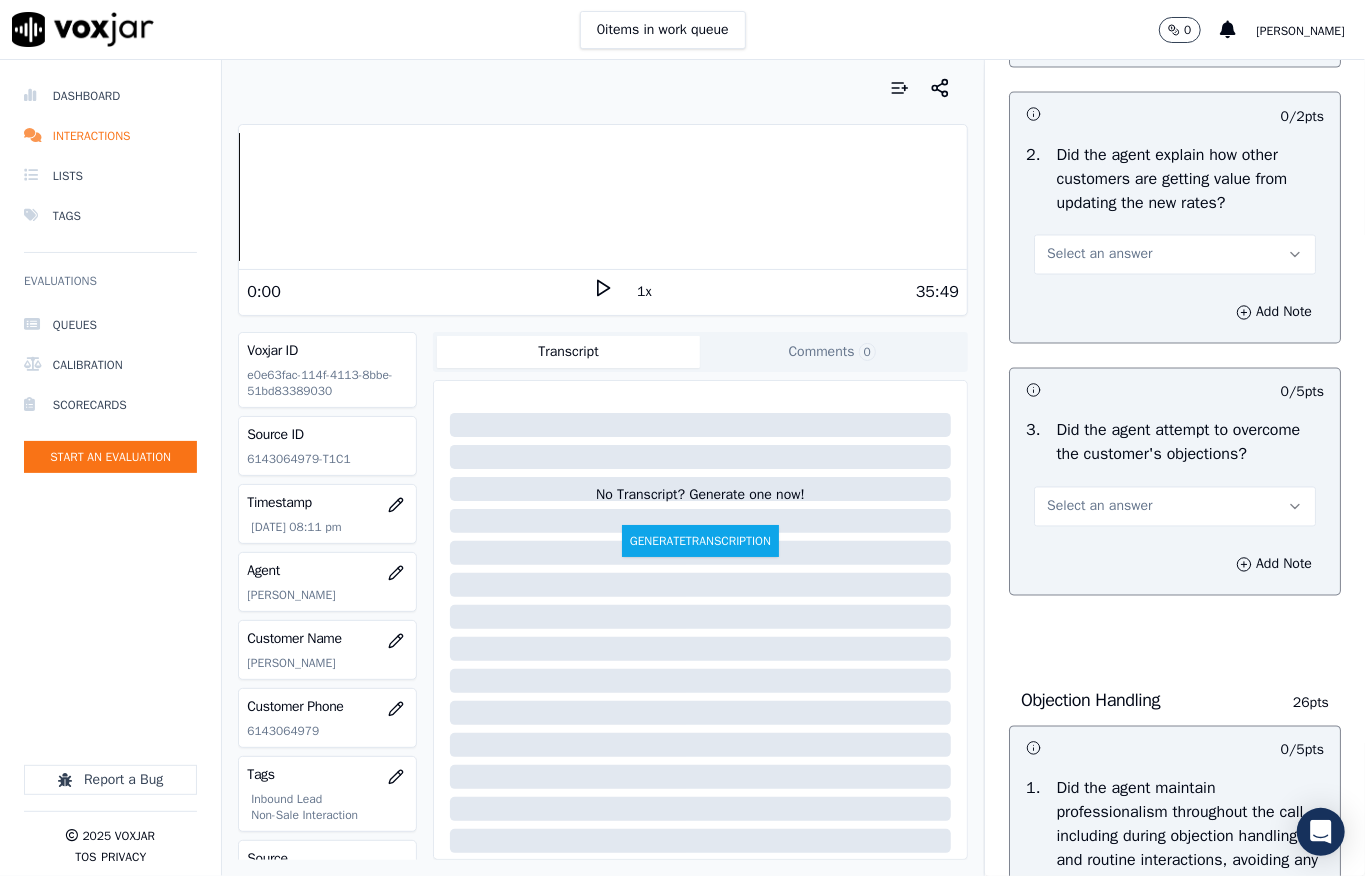 scroll, scrollTop: 1866, scrollLeft: 0, axis: vertical 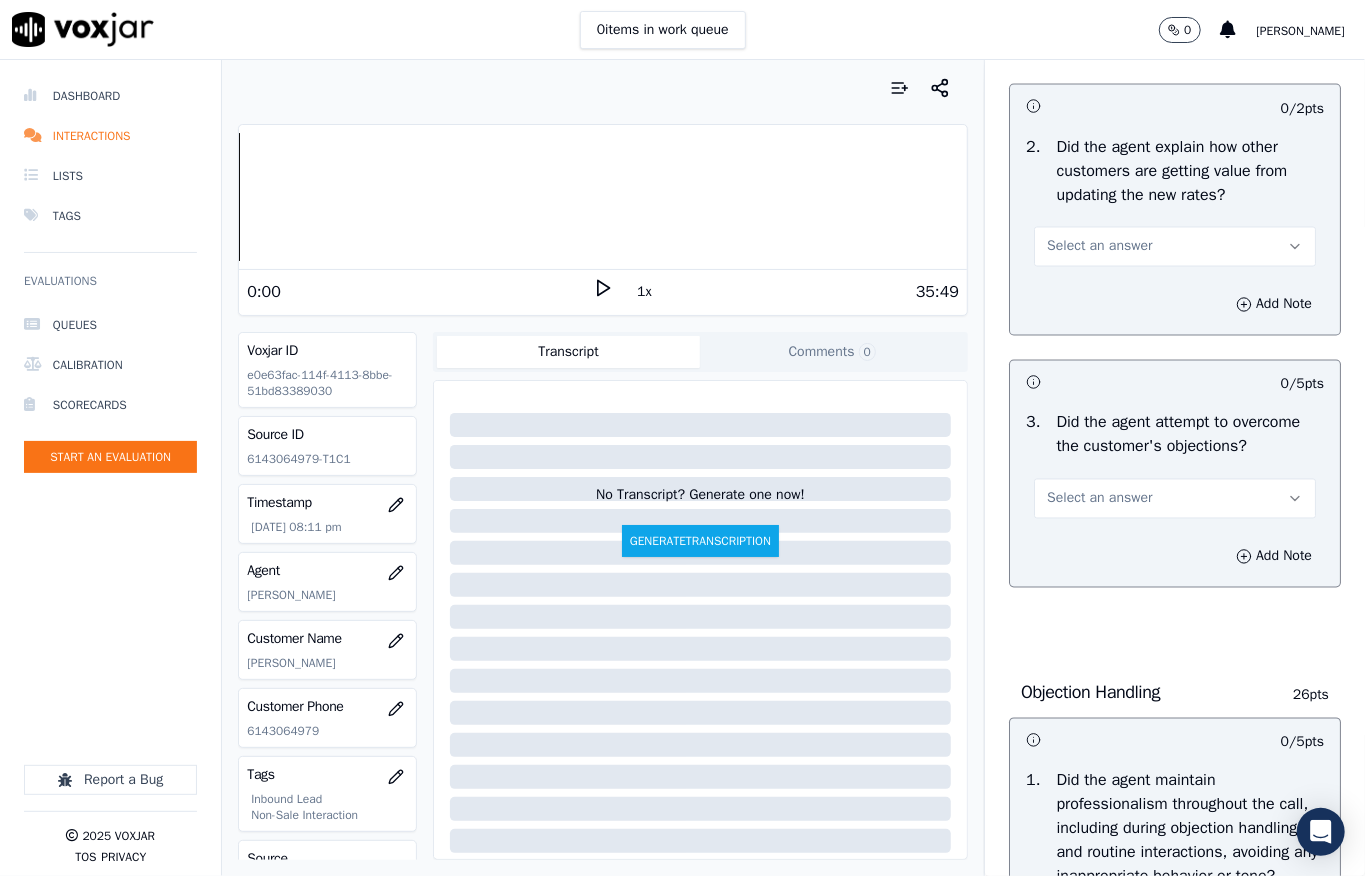 click on "Select an answer" at bounding box center (1099, 247) 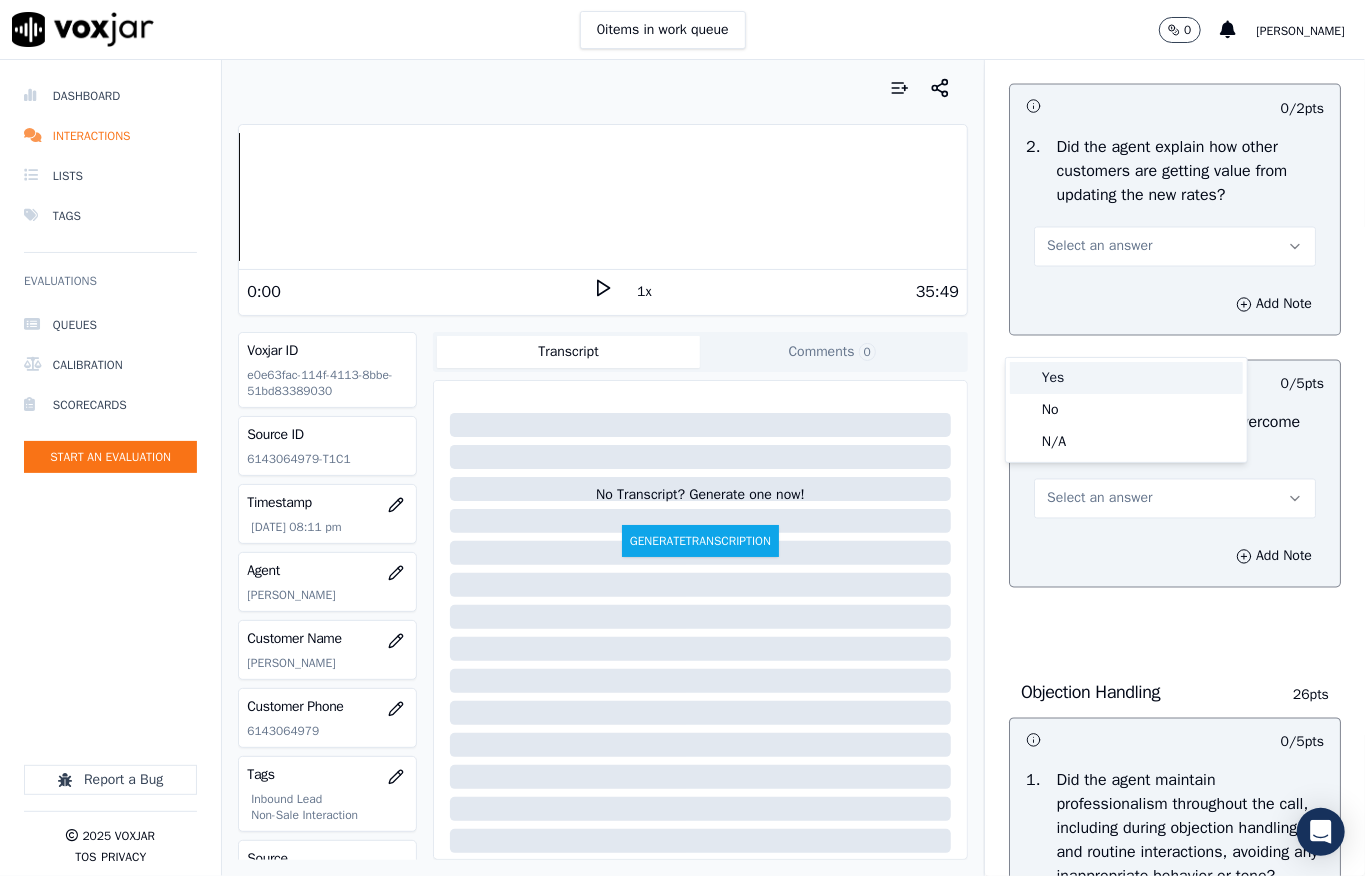 click on "Yes" at bounding box center (1126, 378) 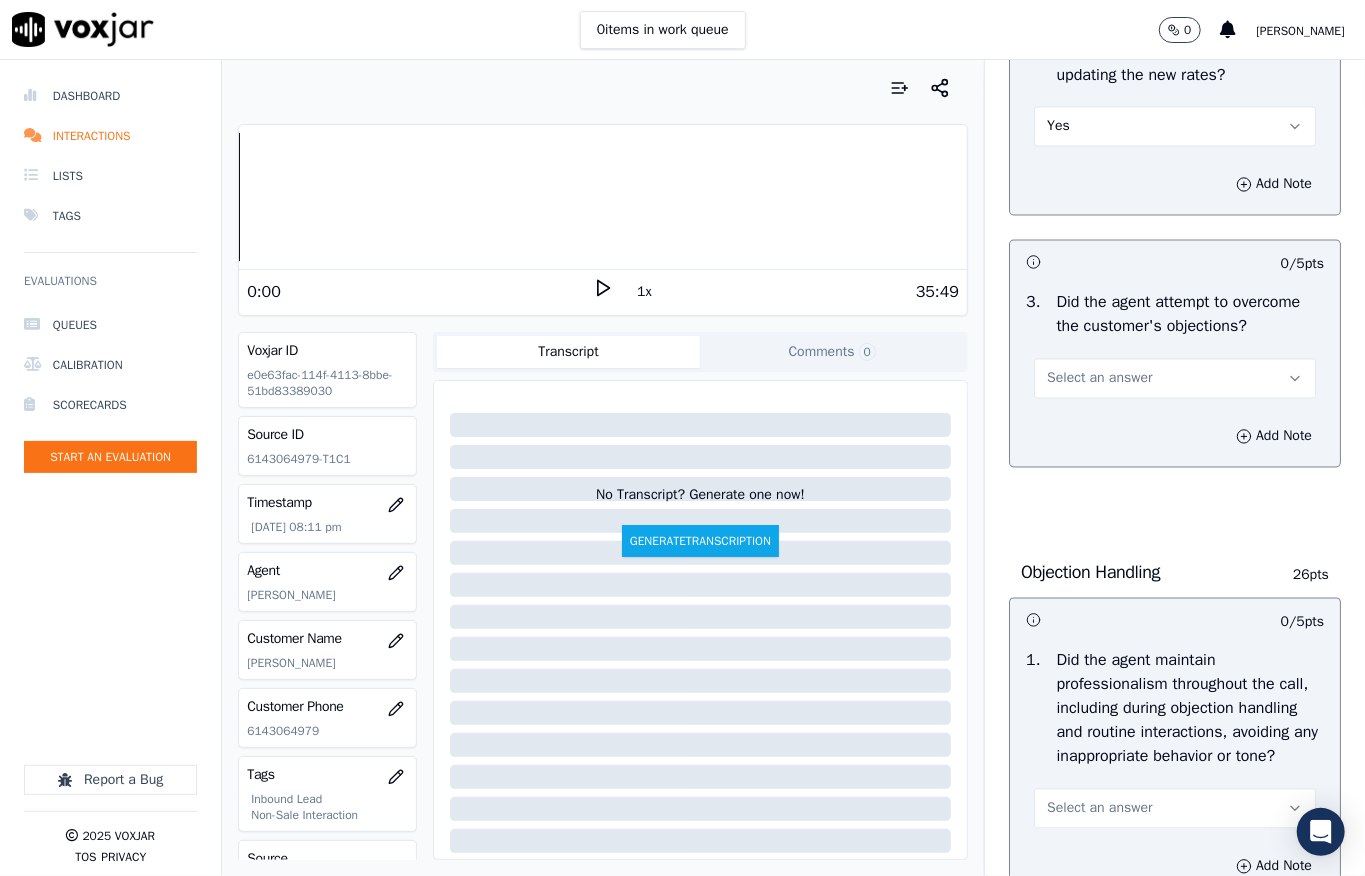 scroll, scrollTop: 2133, scrollLeft: 0, axis: vertical 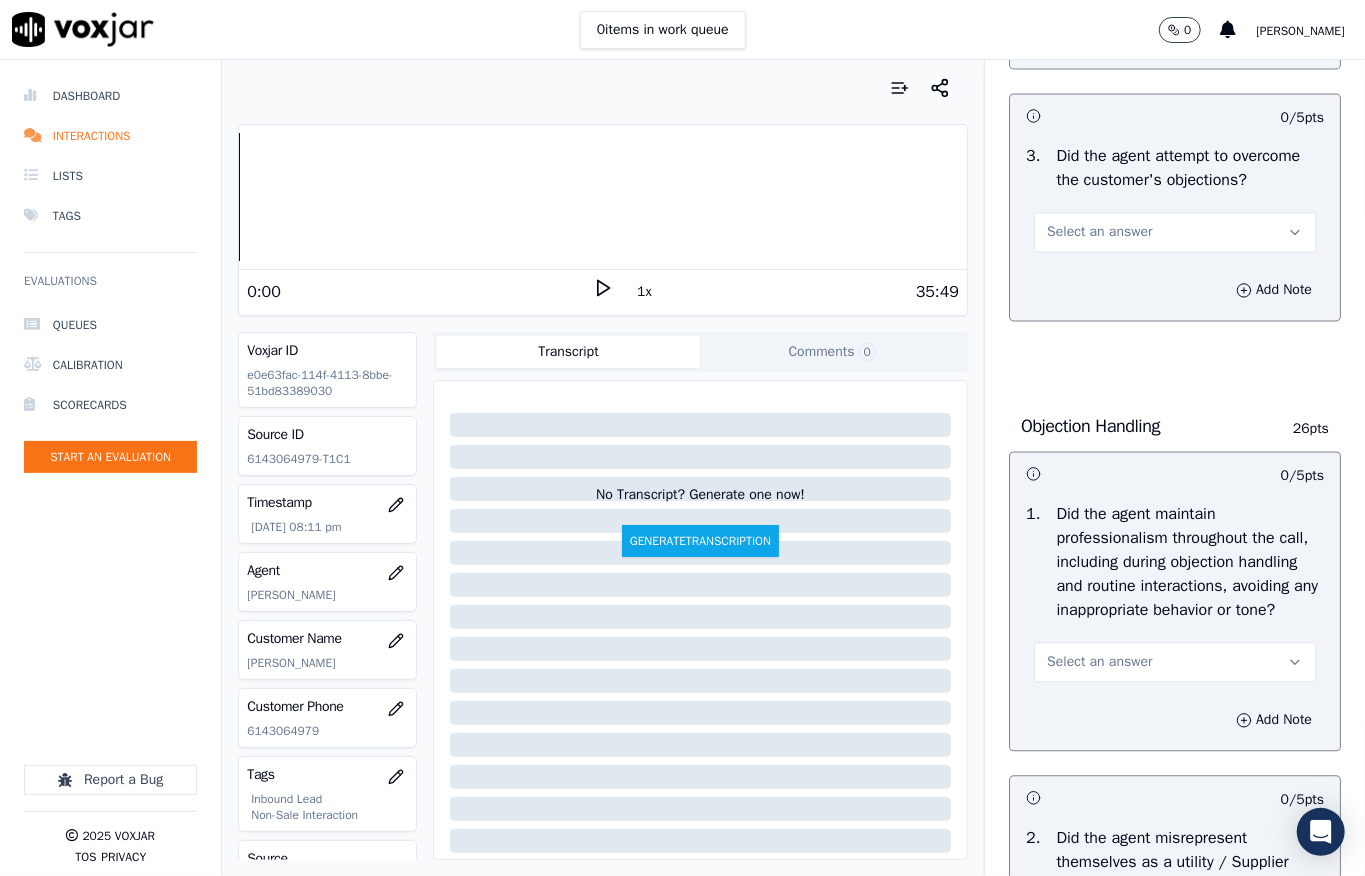 click on "Select an answer" at bounding box center [1099, 232] 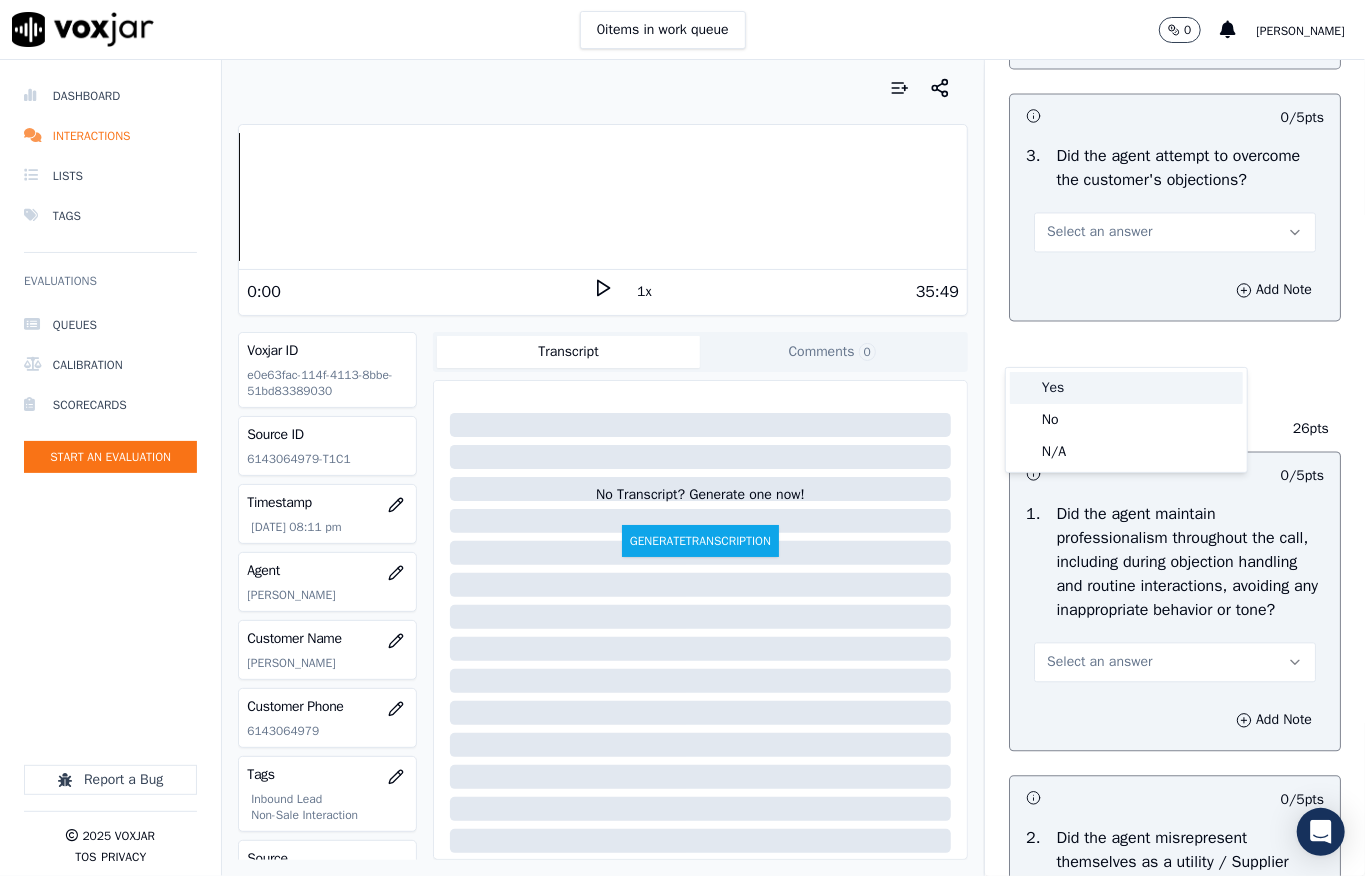 click on "Yes" at bounding box center (1126, 388) 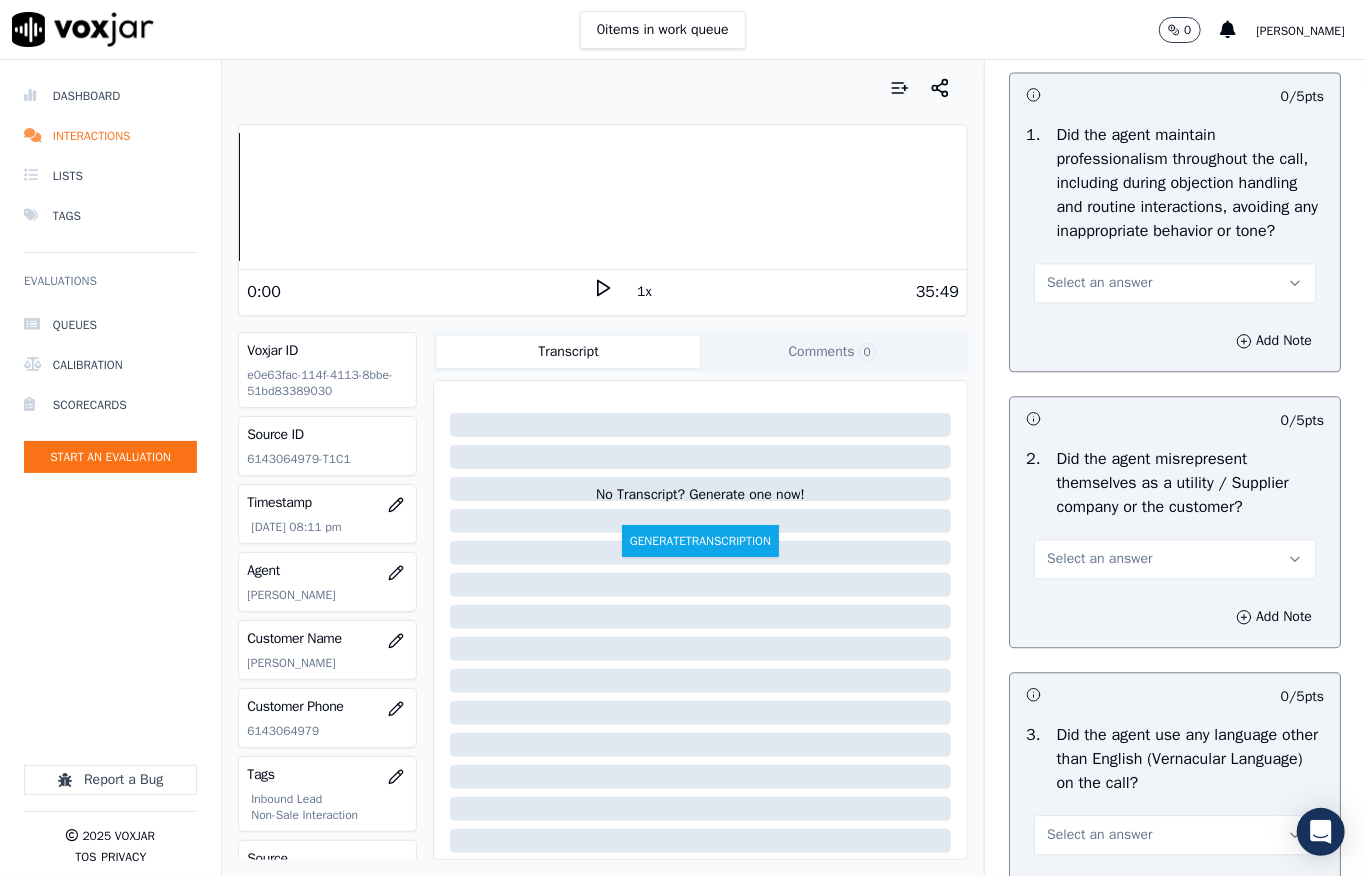 scroll, scrollTop: 2666, scrollLeft: 0, axis: vertical 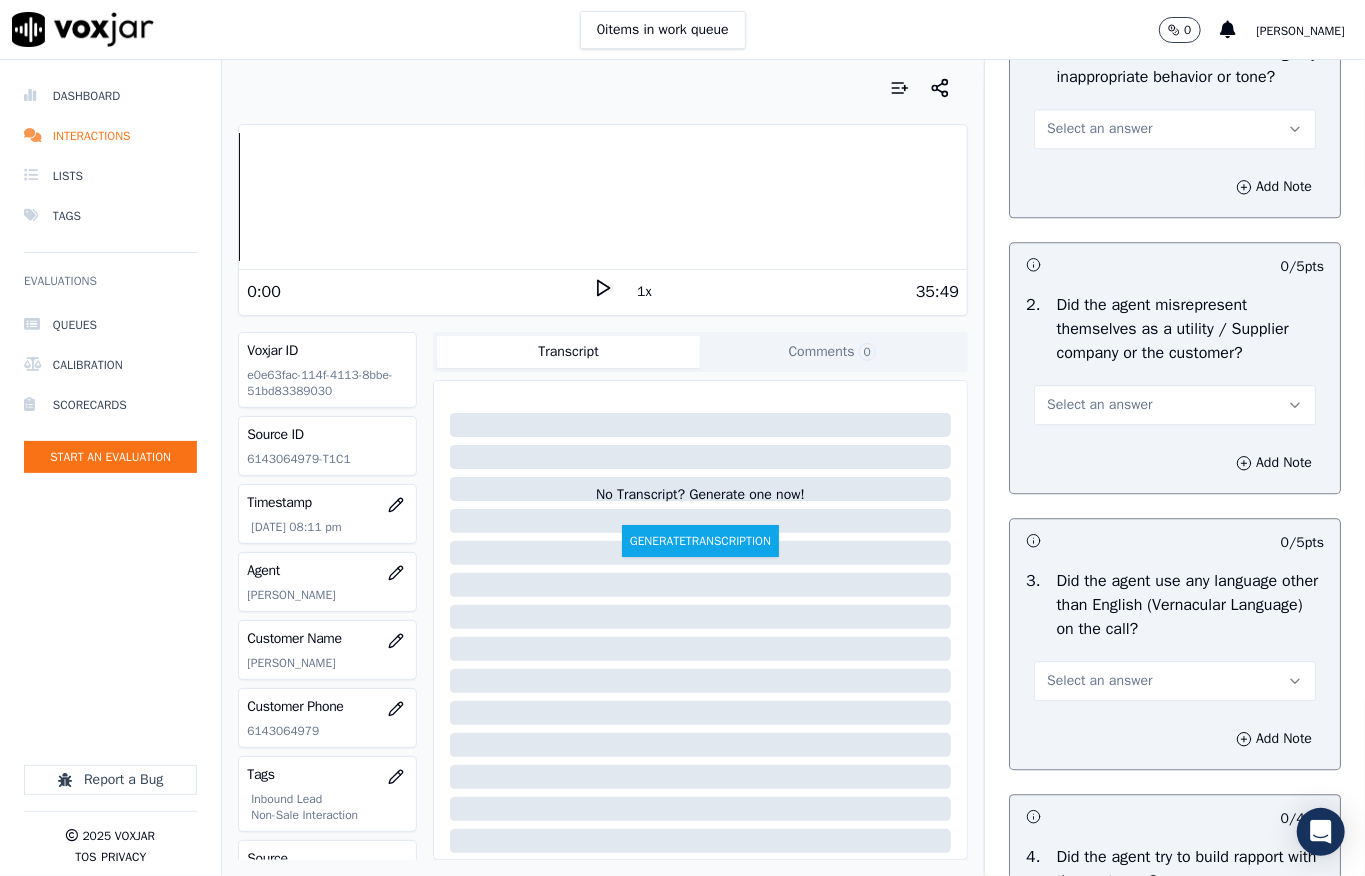 click on "Select an answer" at bounding box center (1175, 129) 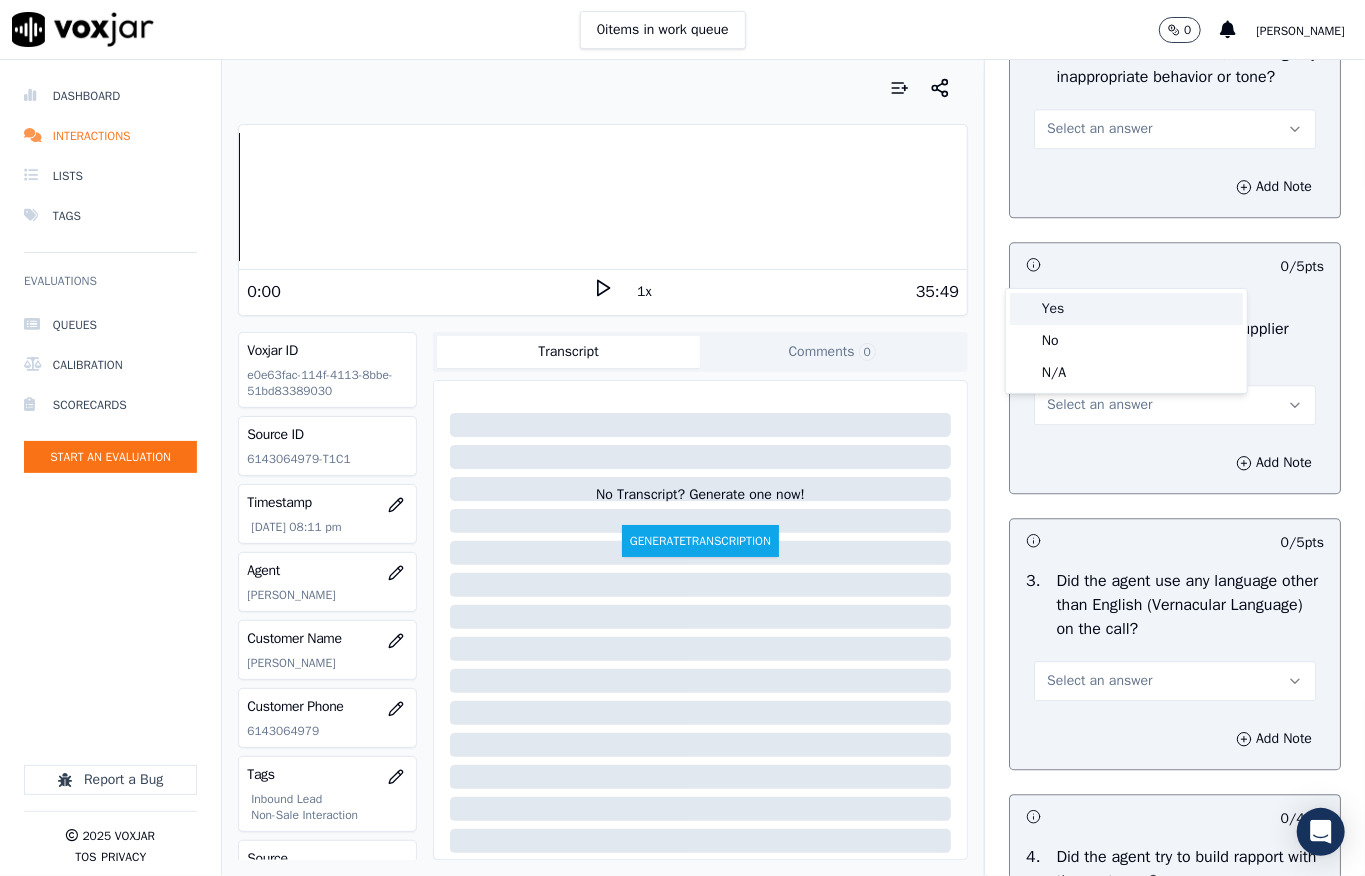 click on "Yes" at bounding box center (1126, 309) 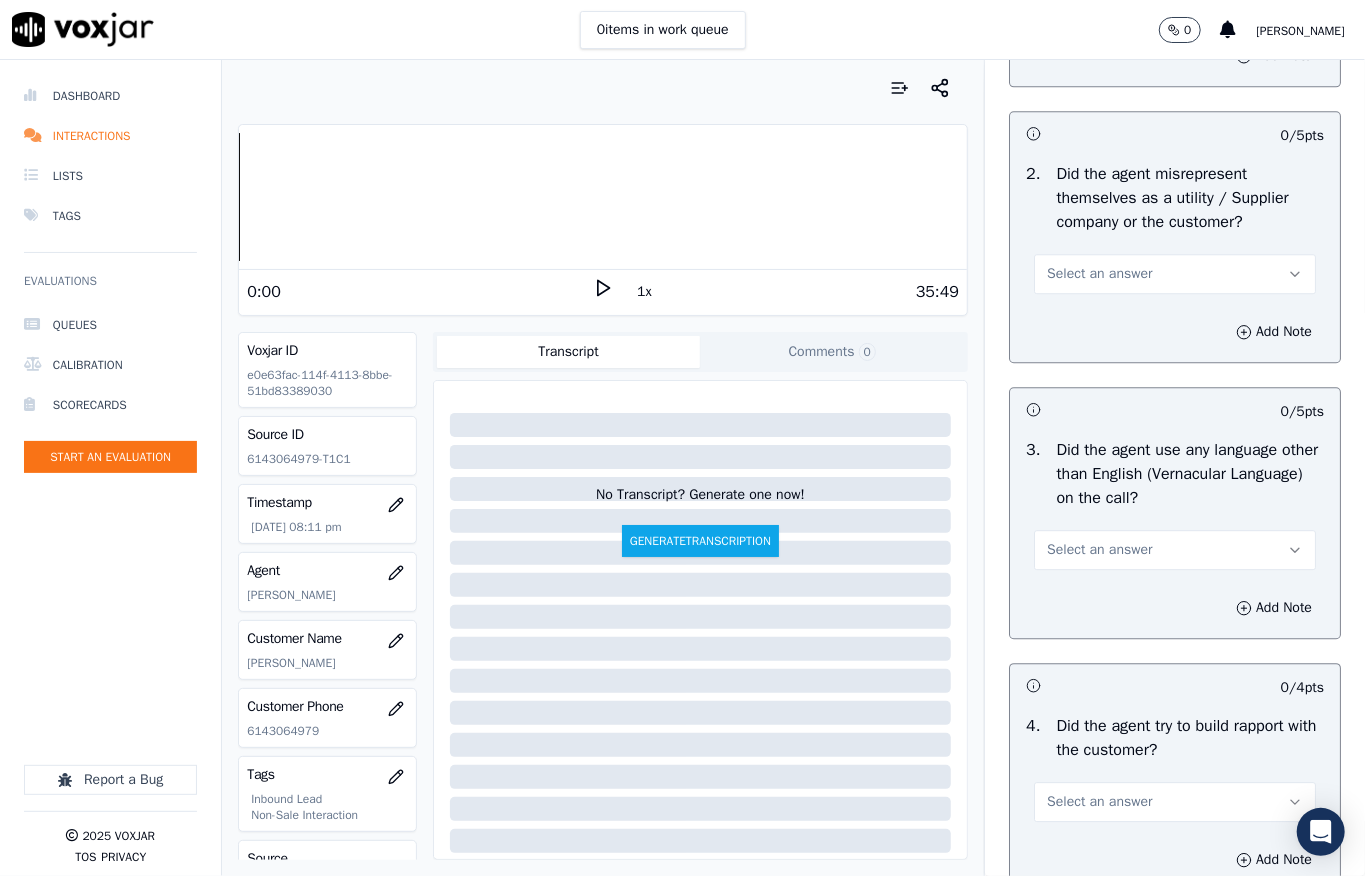 scroll, scrollTop: 2800, scrollLeft: 0, axis: vertical 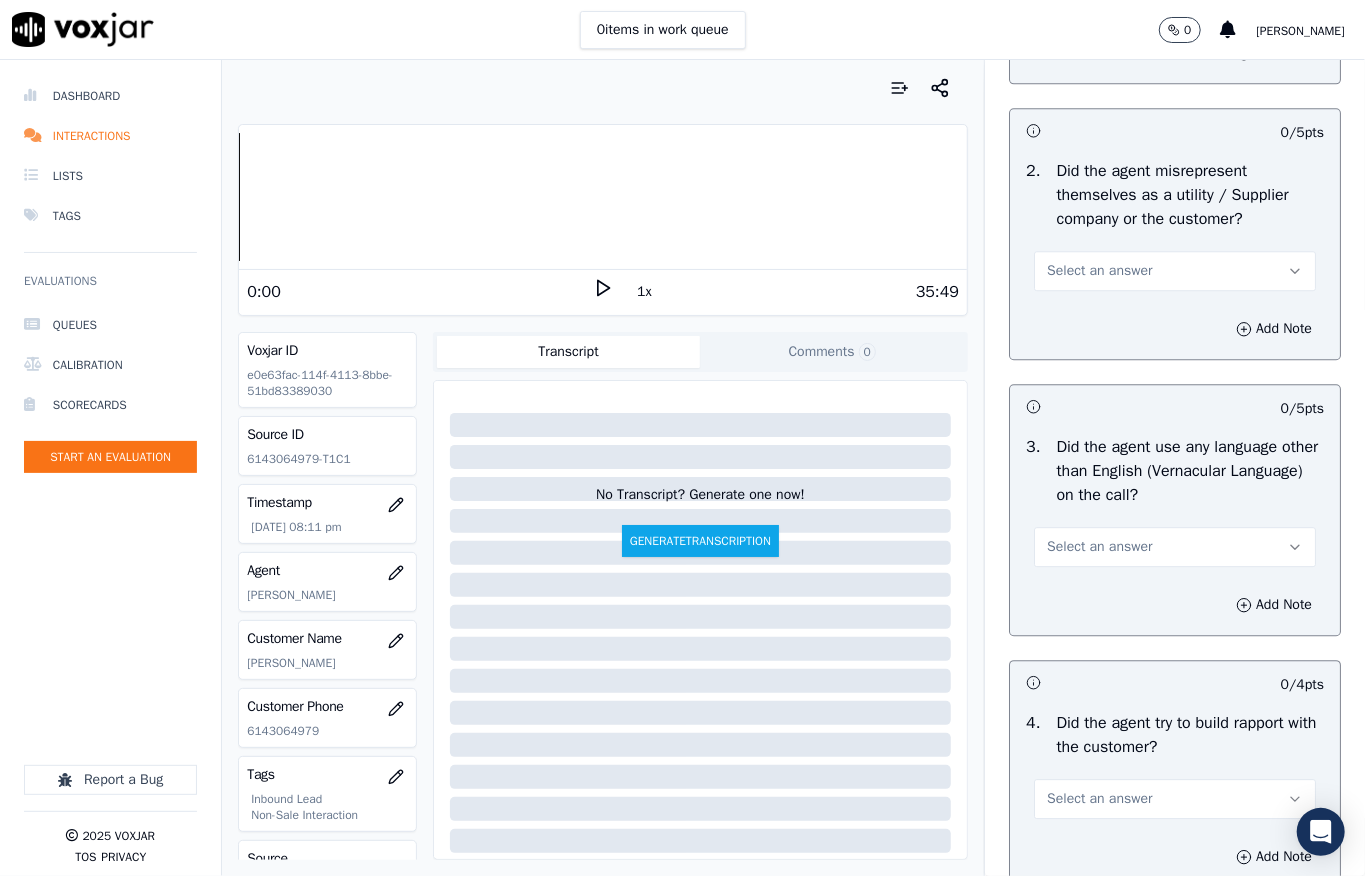 click on "Select an answer" at bounding box center (1099, 271) 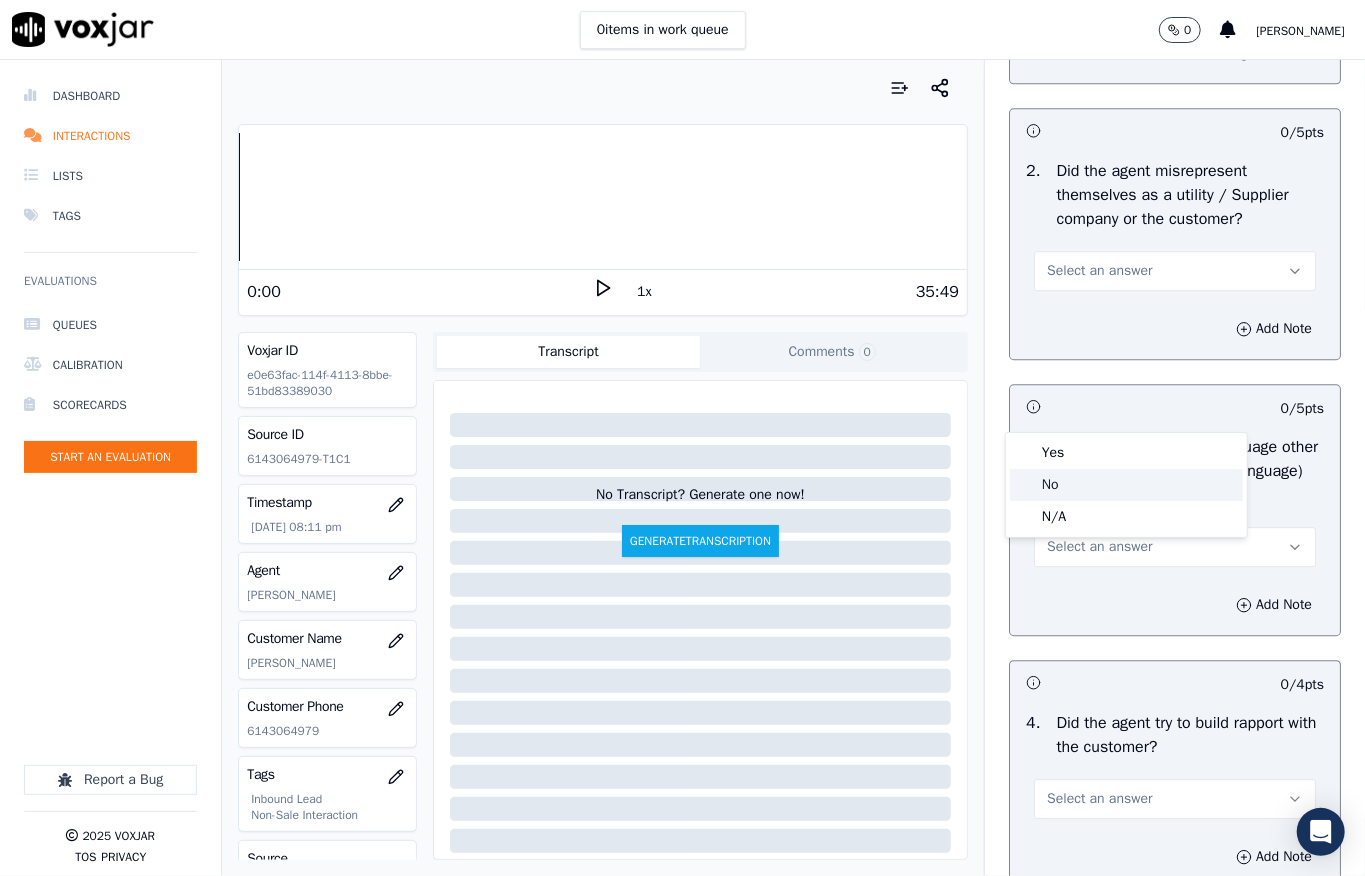 click on "No" 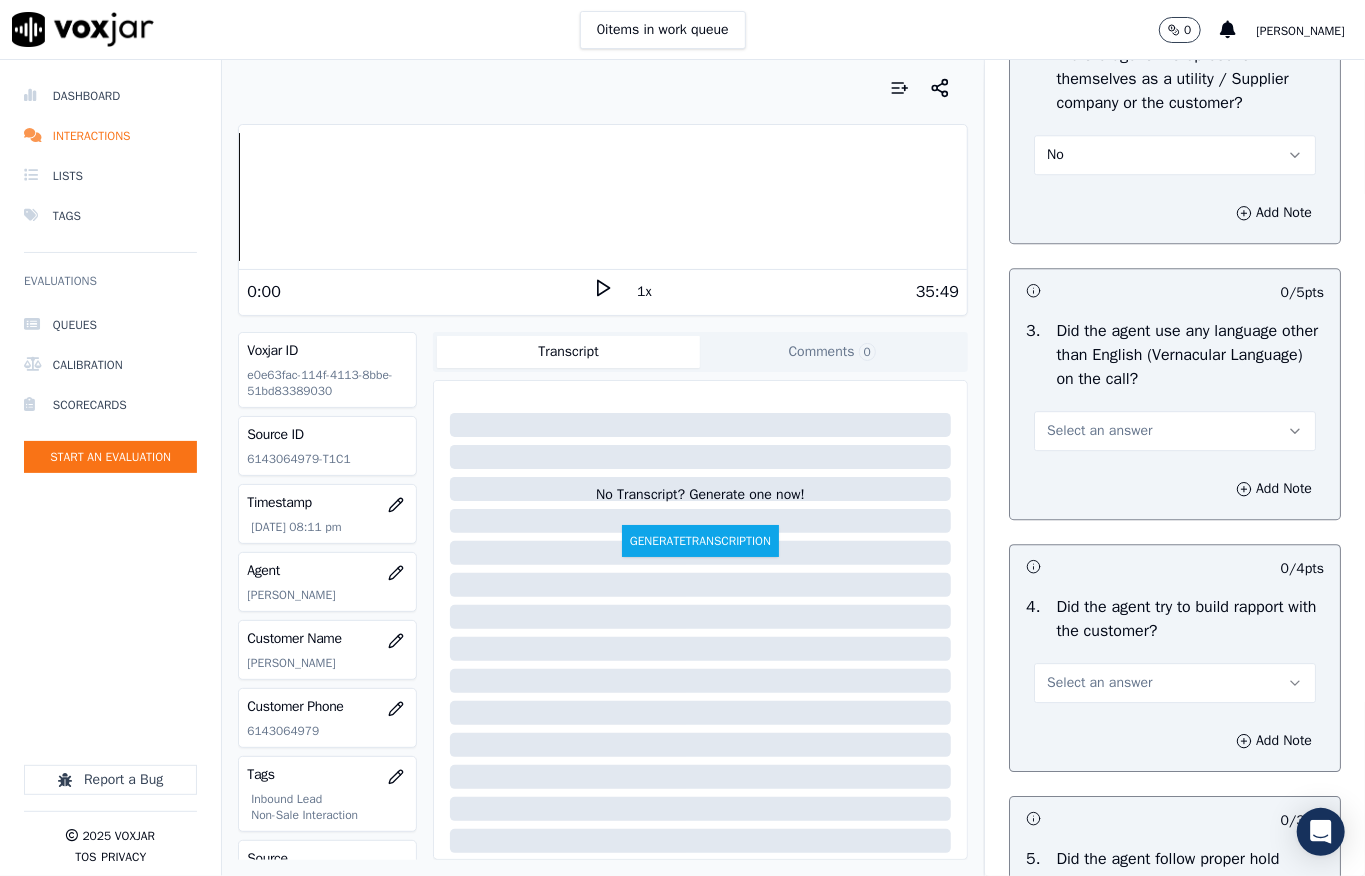 scroll, scrollTop: 3066, scrollLeft: 0, axis: vertical 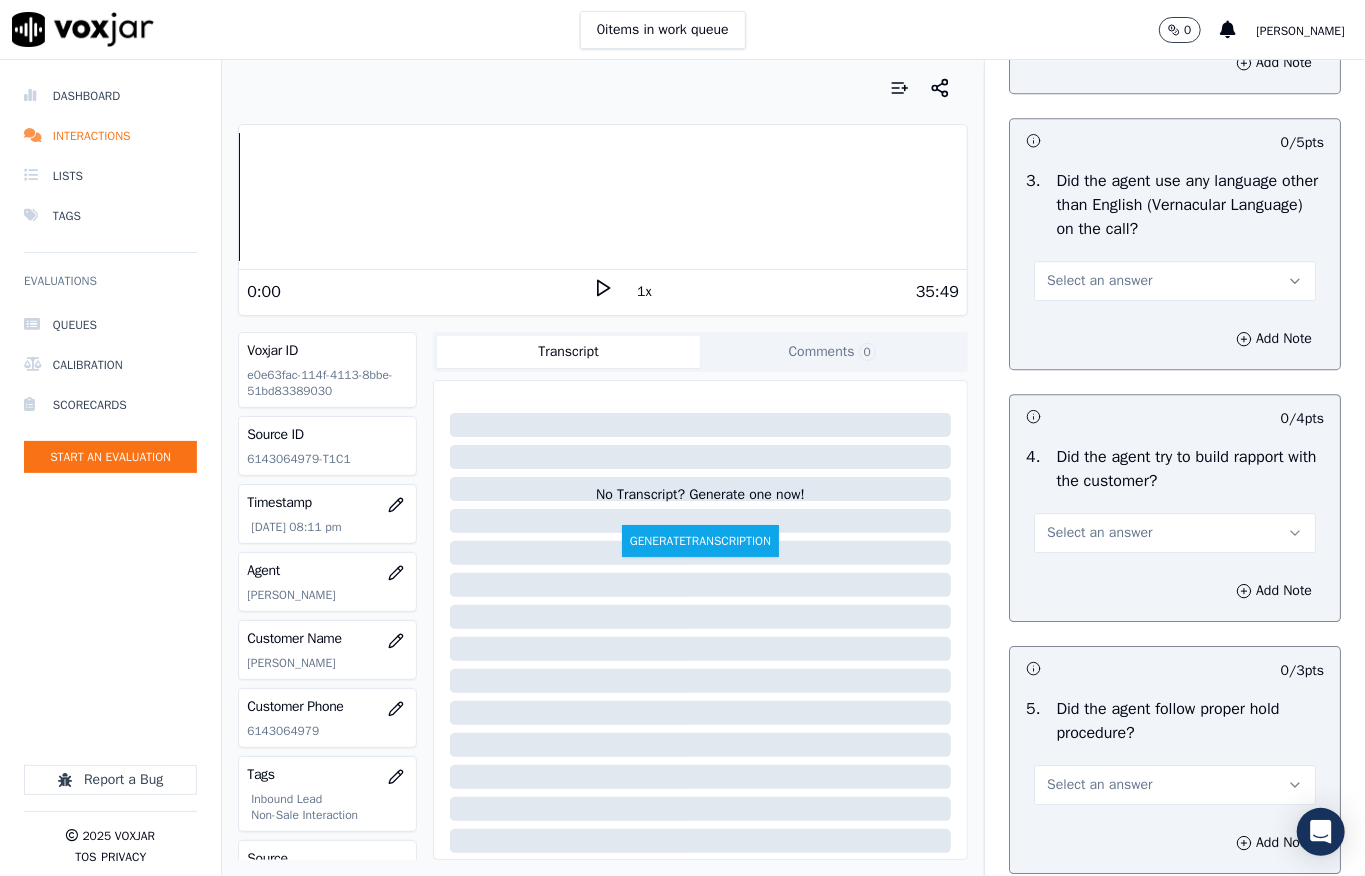 click on "Select an answer" at bounding box center (1099, 281) 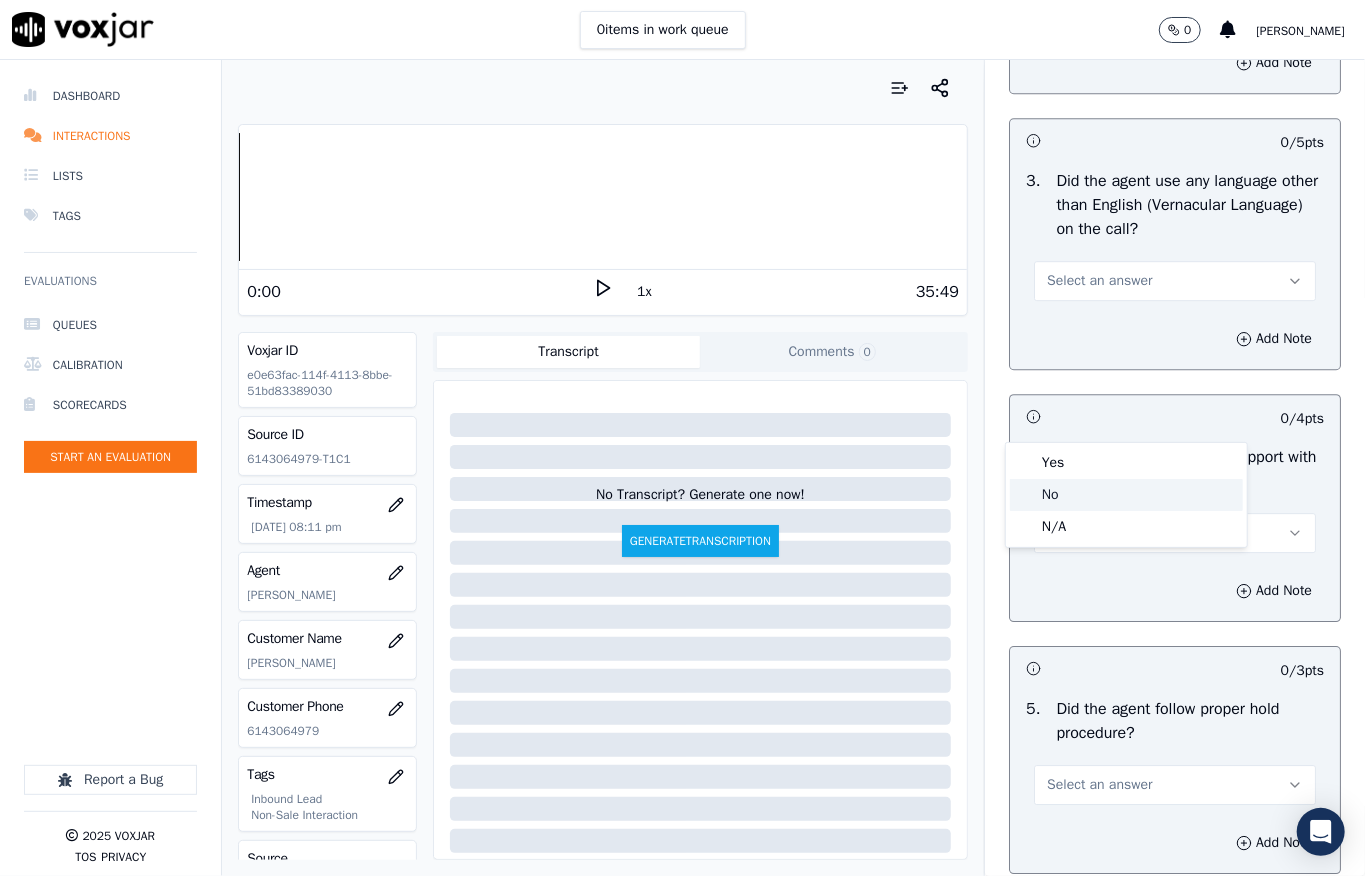 click on "No" 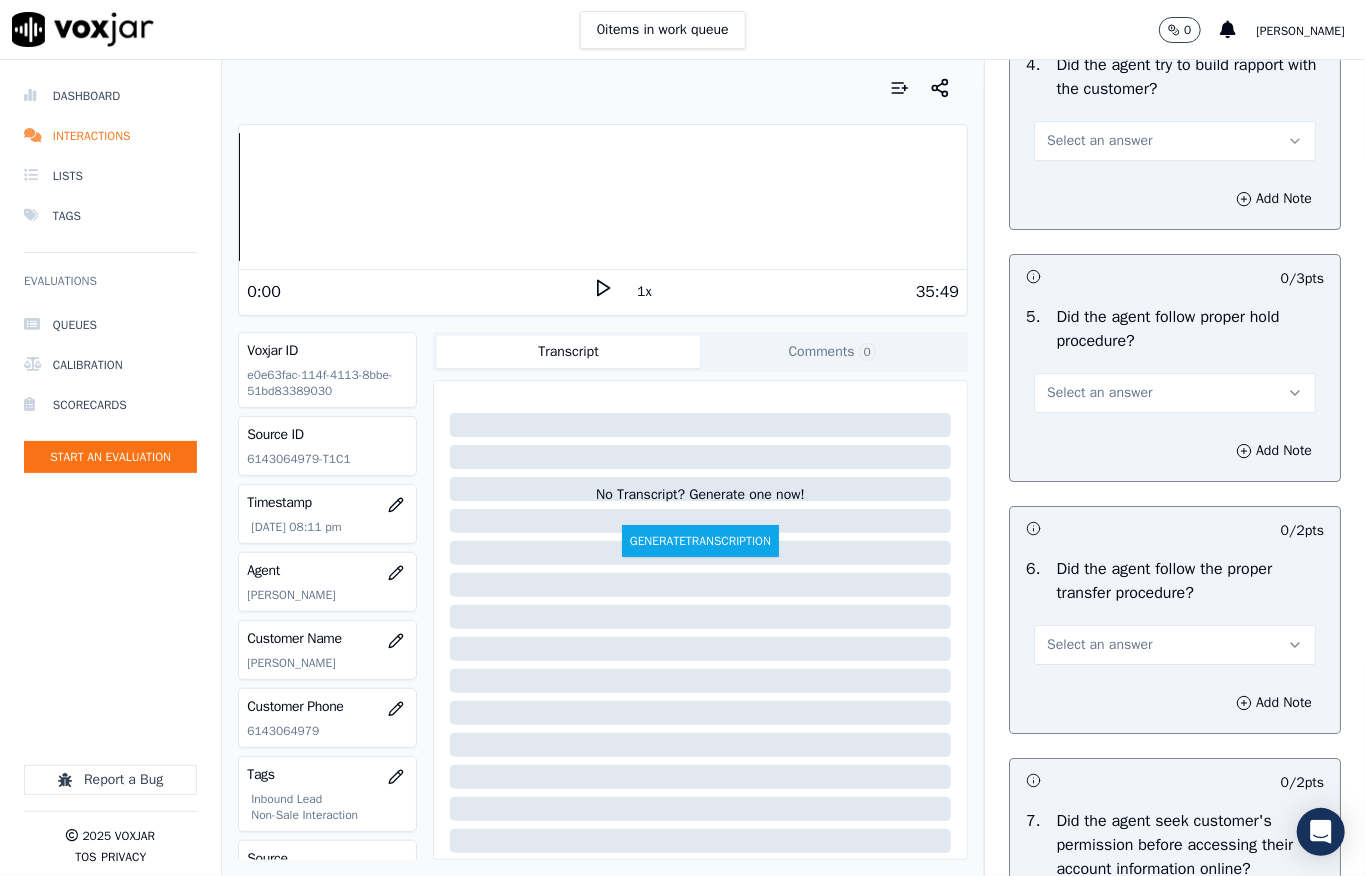 scroll, scrollTop: 3466, scrollLeft: 0, axis: vertical 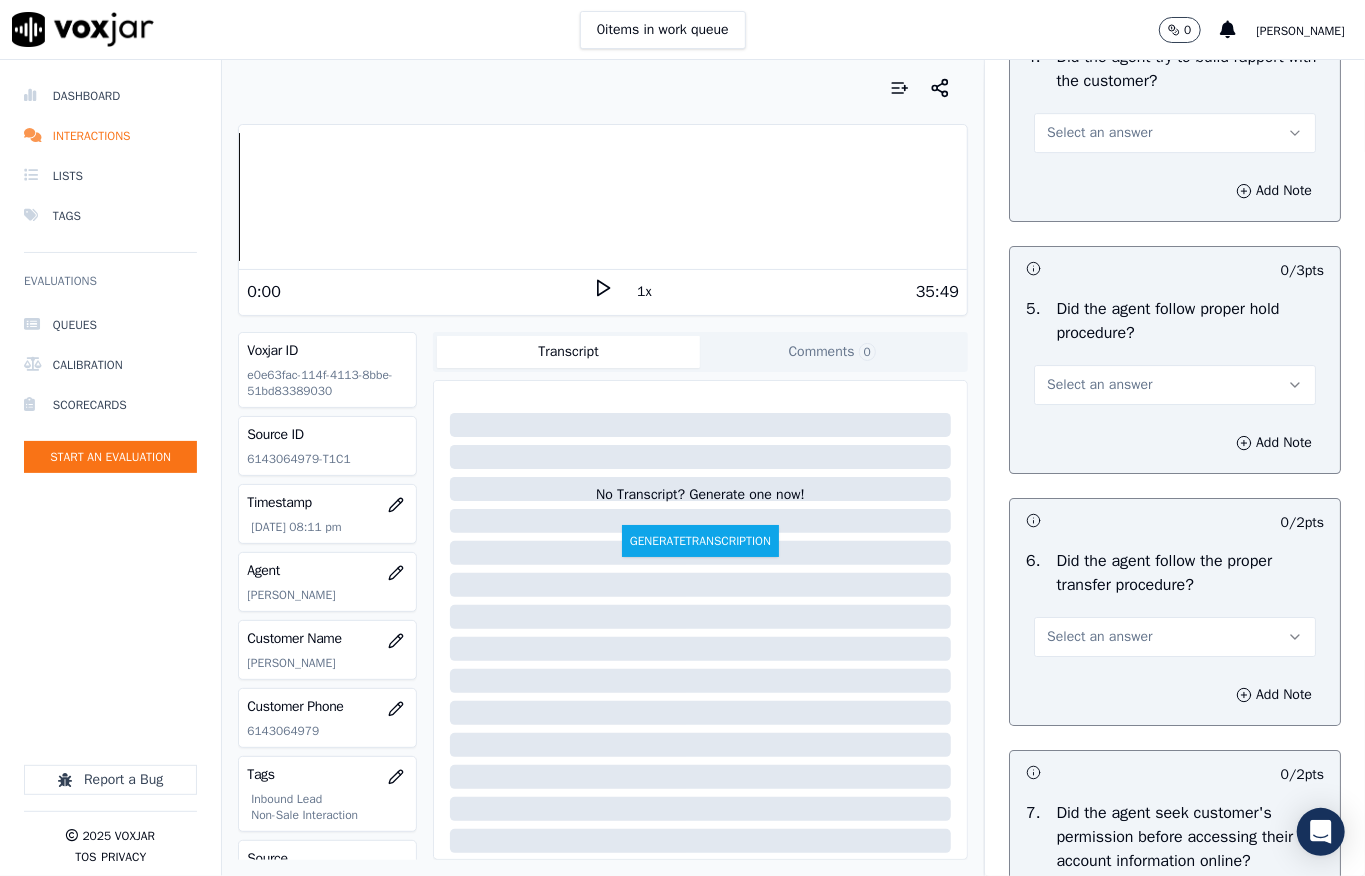click on "Select an answer" at bounding box center (1099, 133) 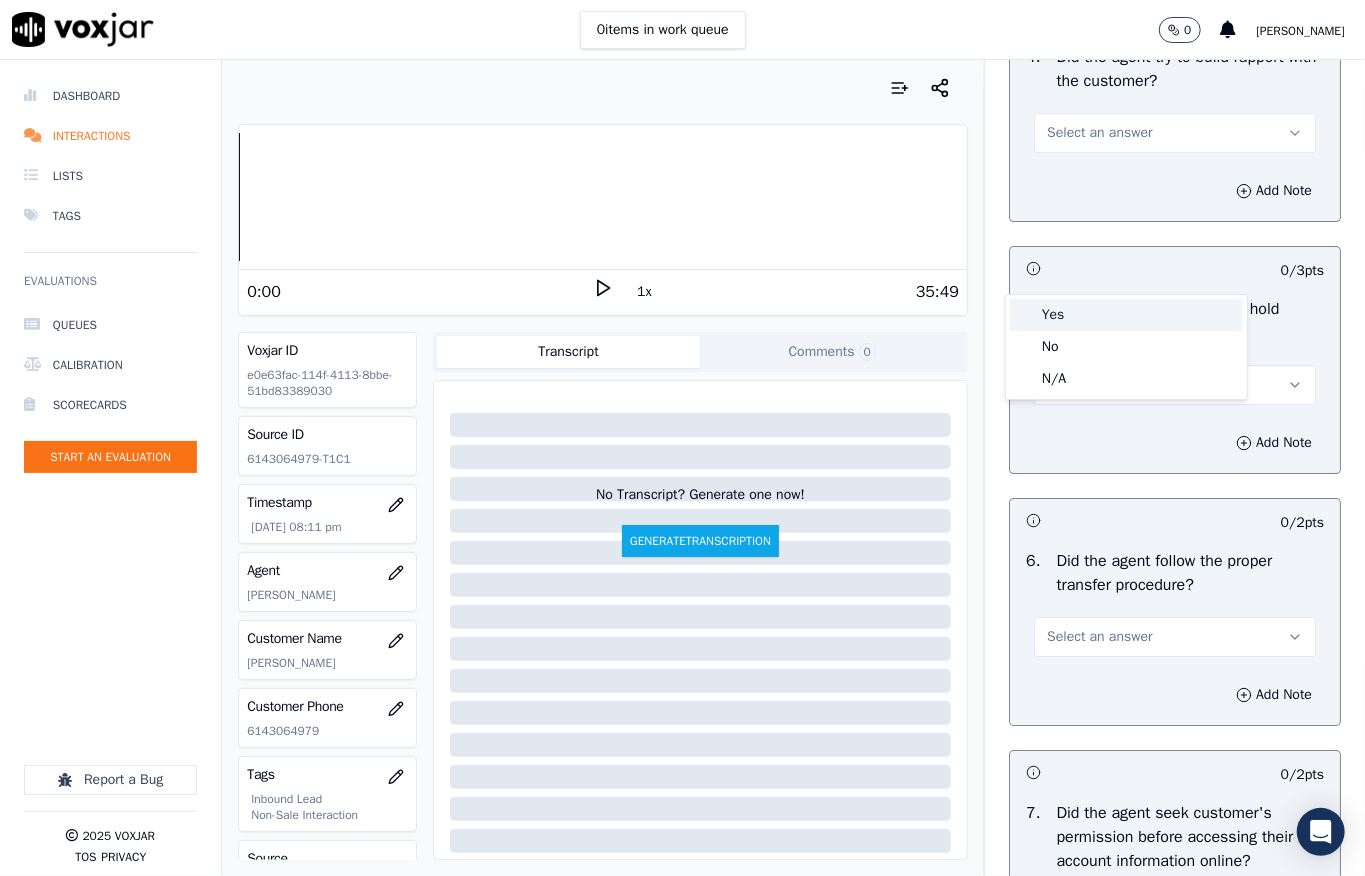 click on "Yes" at bounding box center [1126, 315] 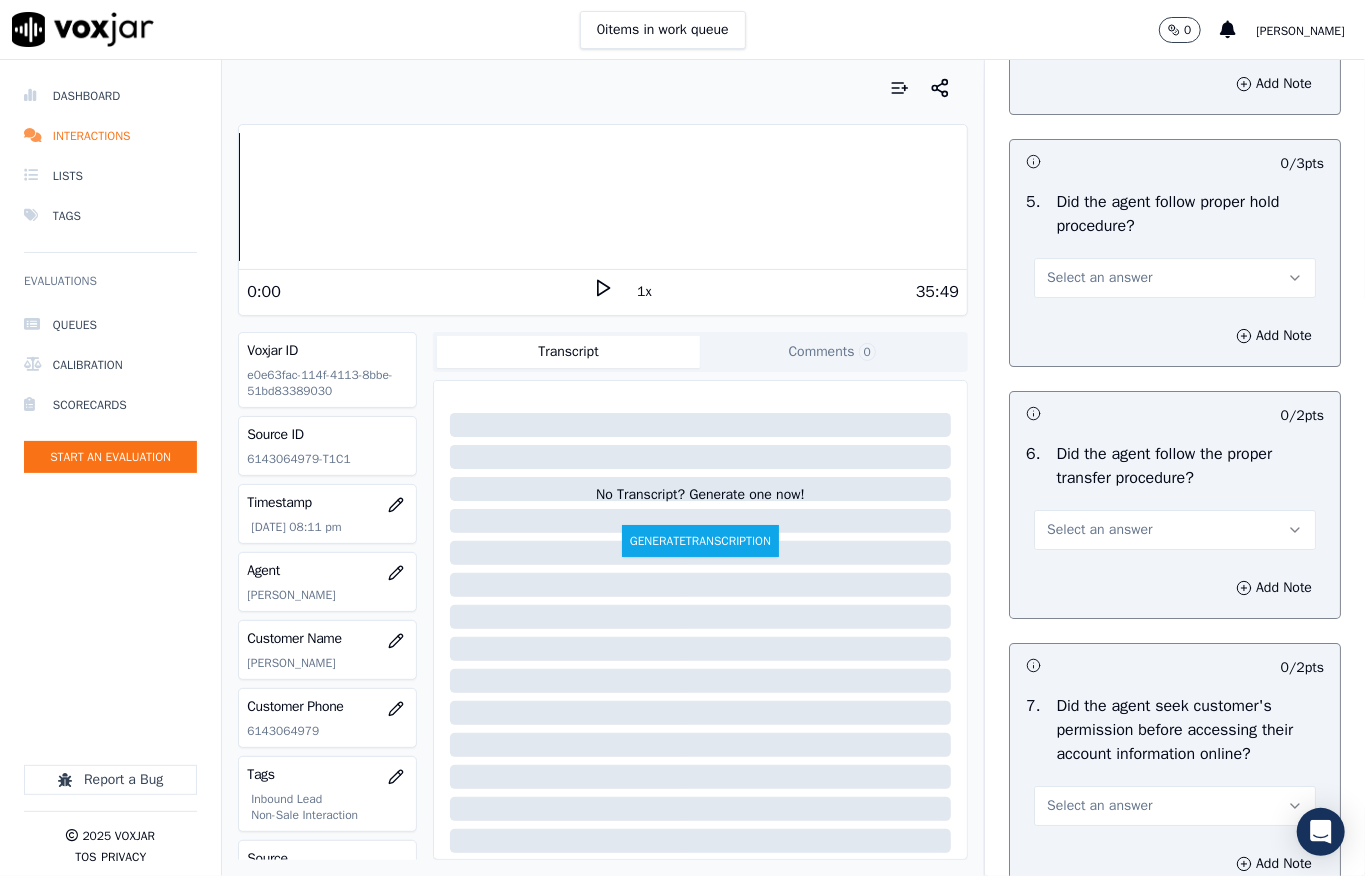 scroll, scrollTop: 3733, scrollLeft: 0, axis: vertical 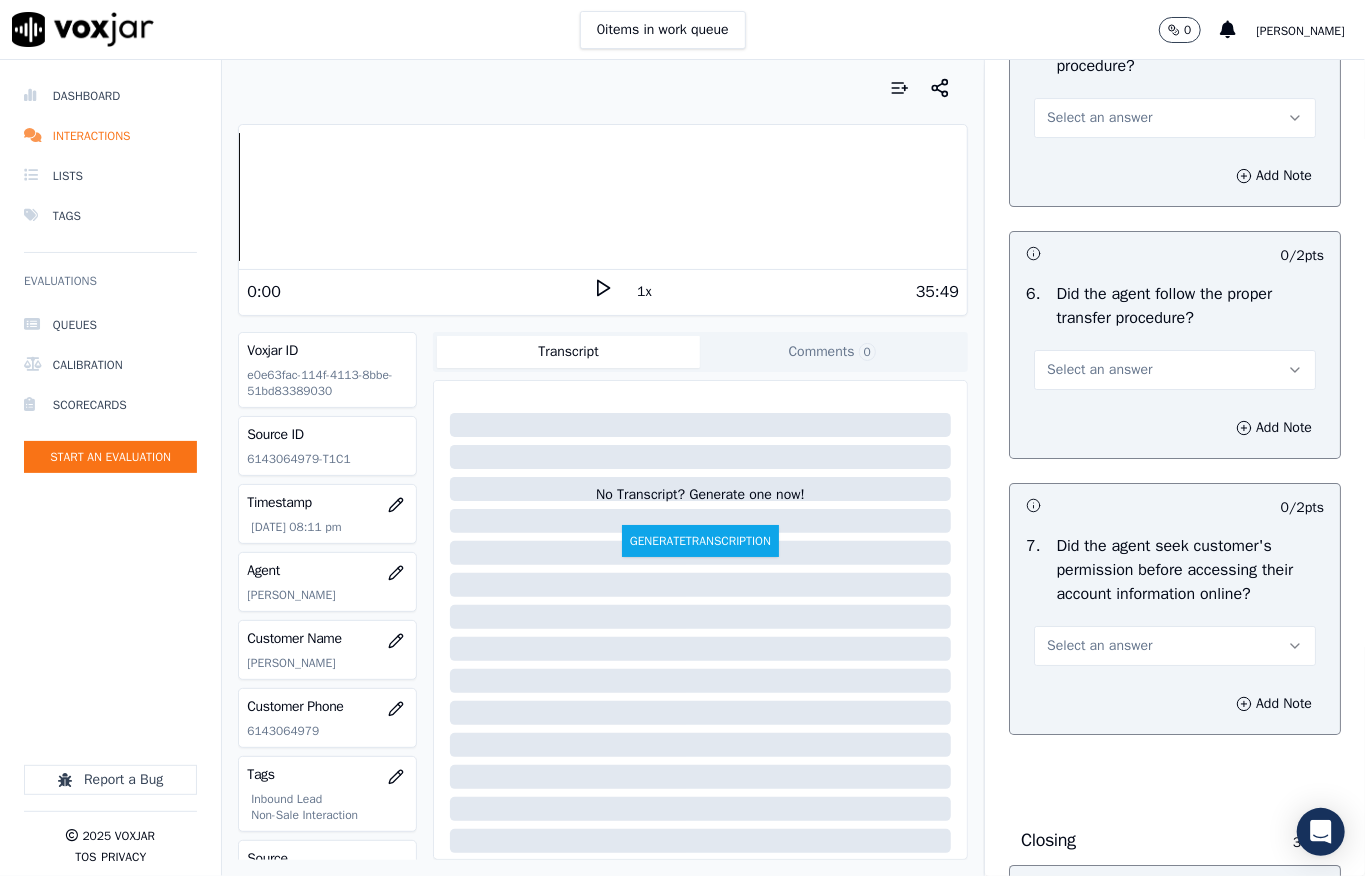 click on "Select an answer" at bounding box center [1099, 118] 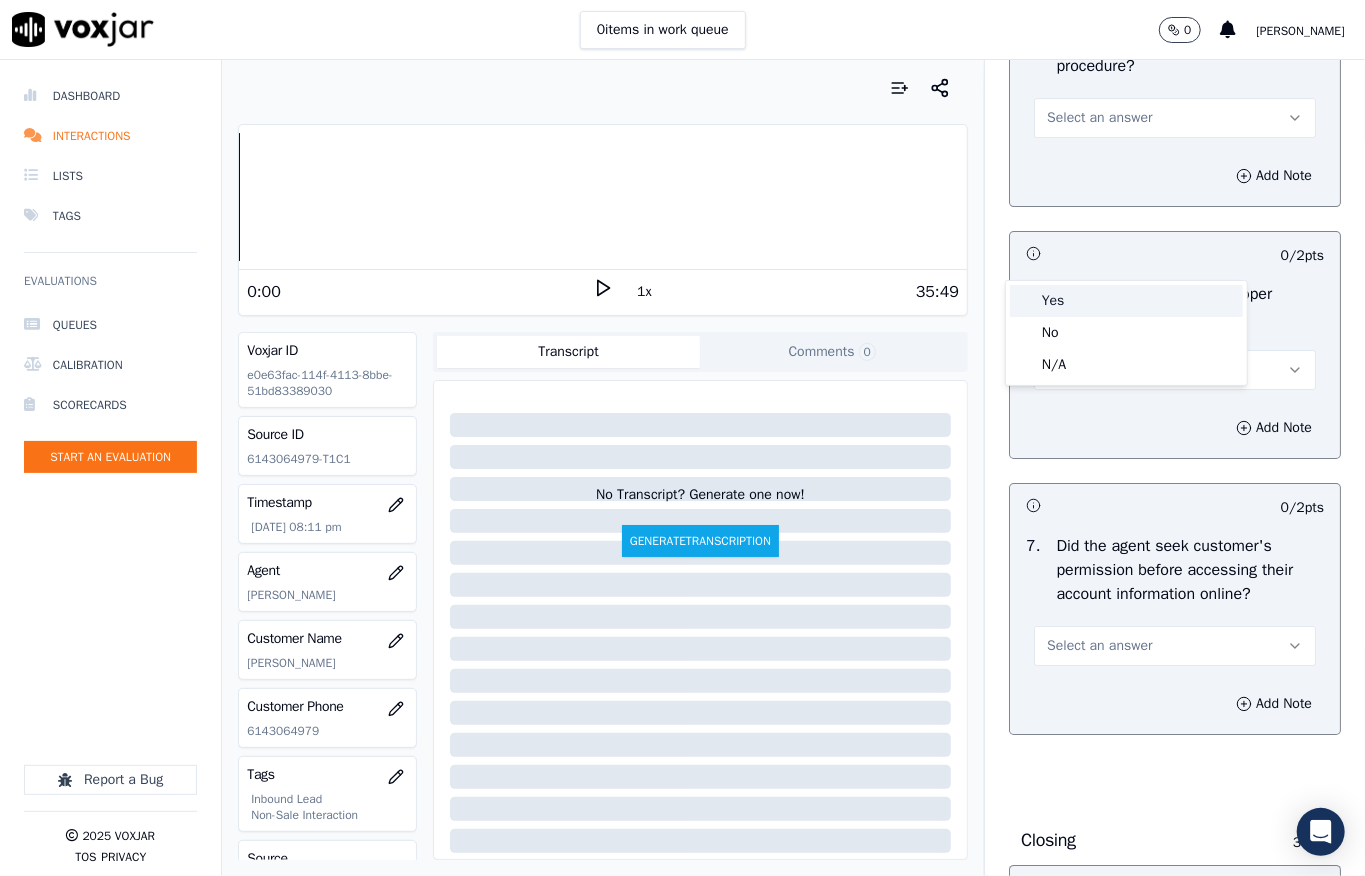 click on "Yes" at bounding box center (1126, 301) 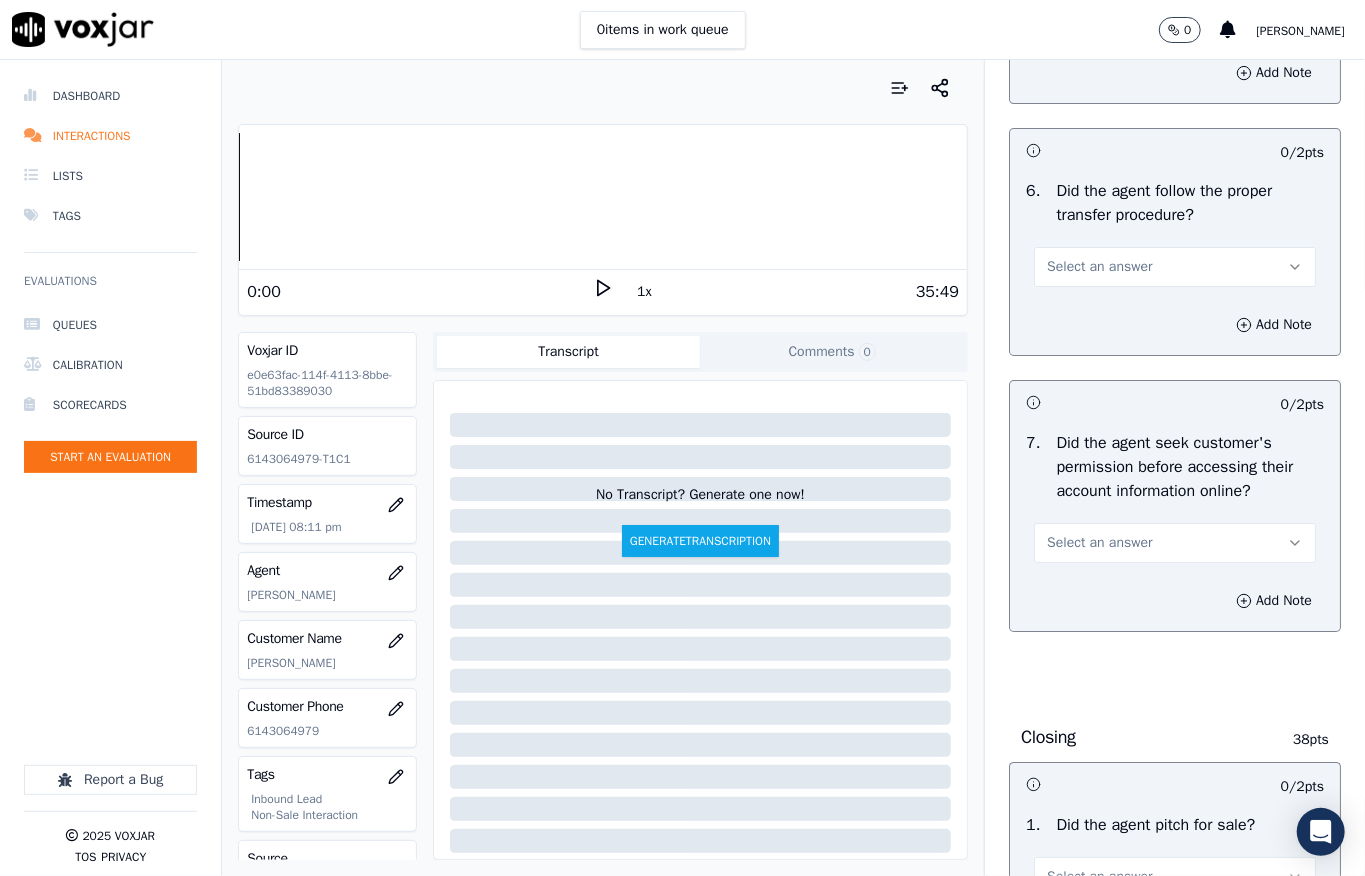 scroll, scrollTop: 4000, scrollLeft: 0, axis: vertical 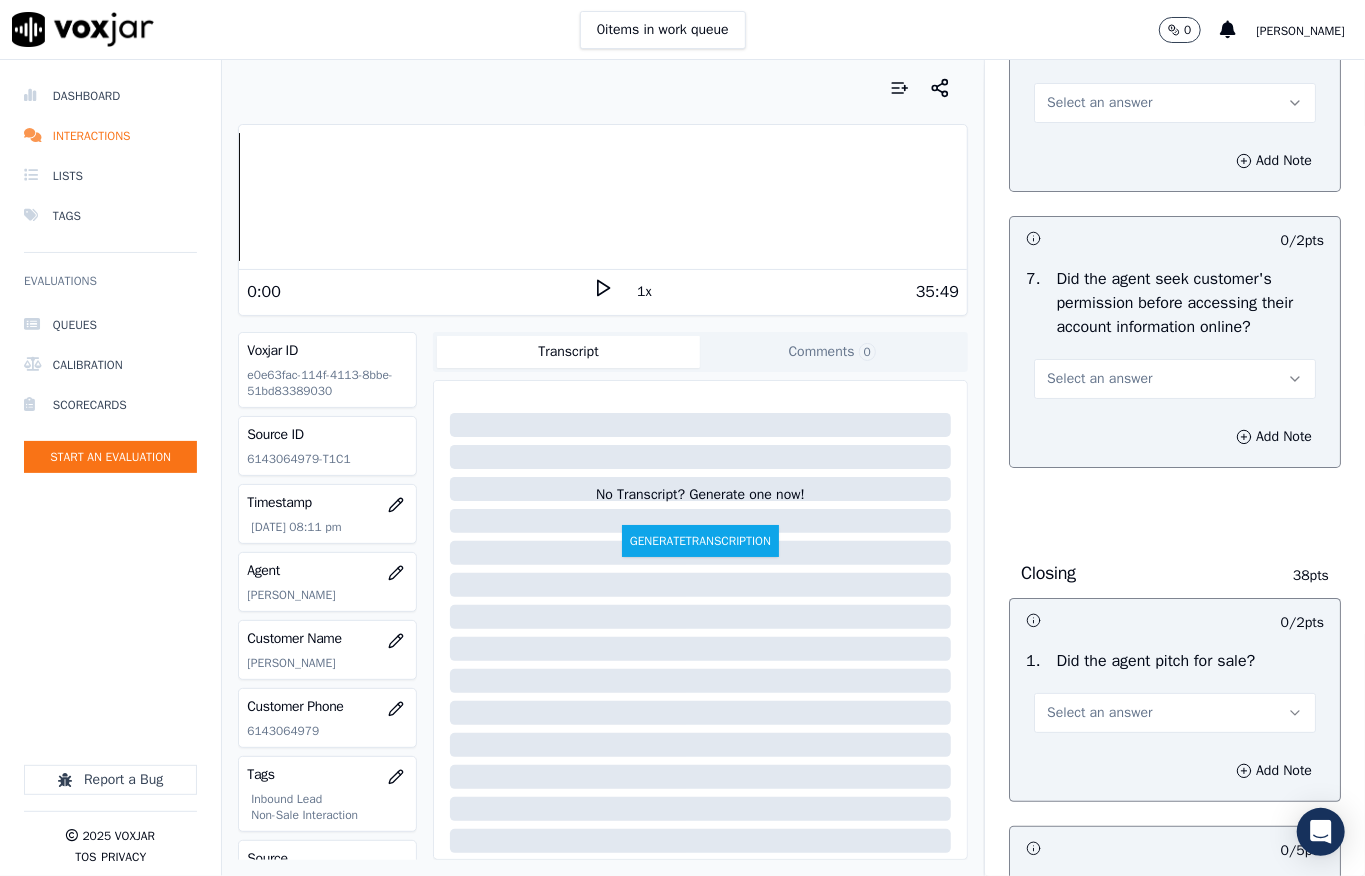 click on "Select an answer" at bounding box center (1175, 103) 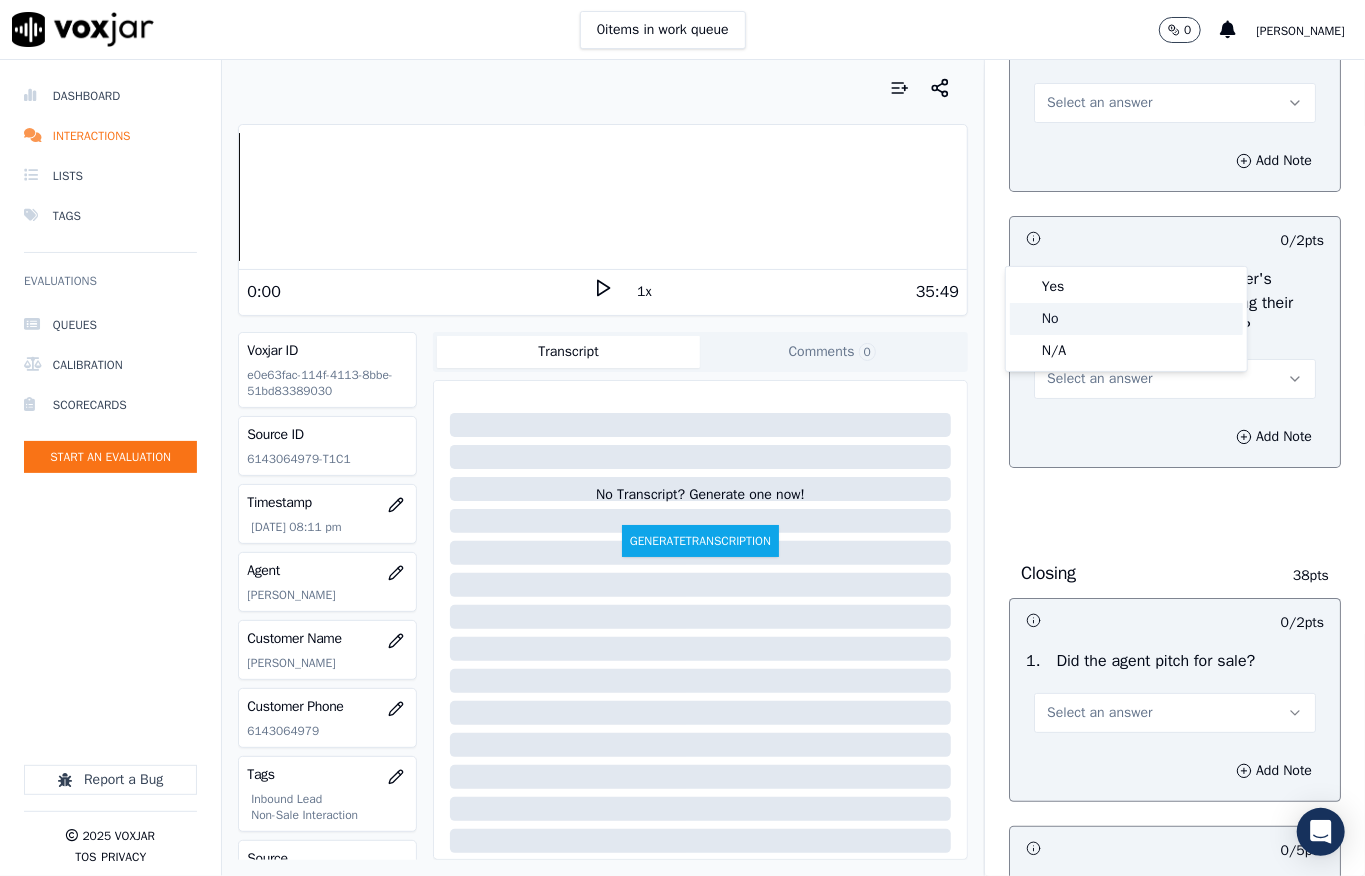 drag, startPoint x: 1086, startPoint y: 257, endPoint x: 1072, endPoint y: 313, distance: 57.72348 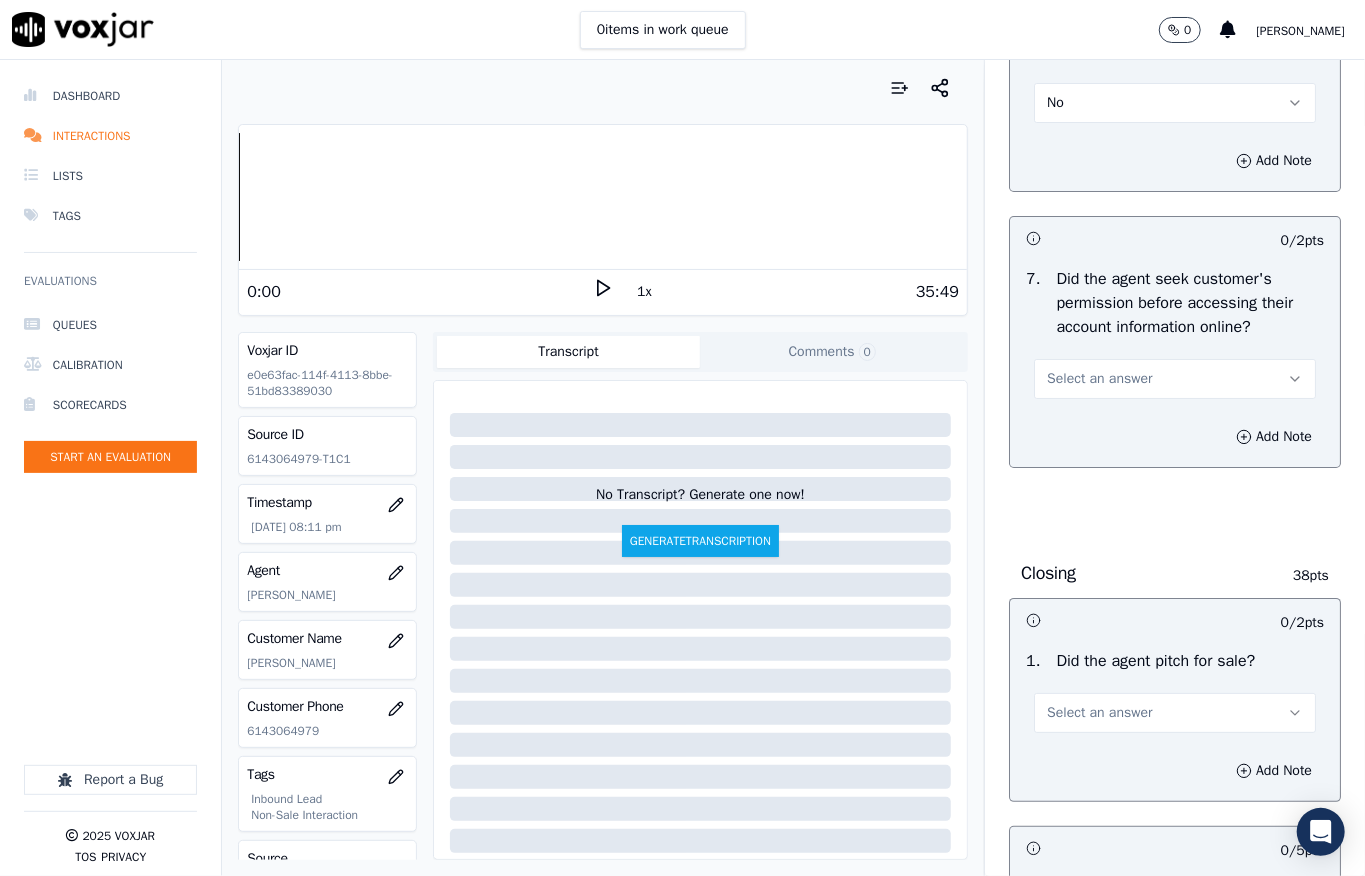 click on "No" at bounding box center [1175, 103] 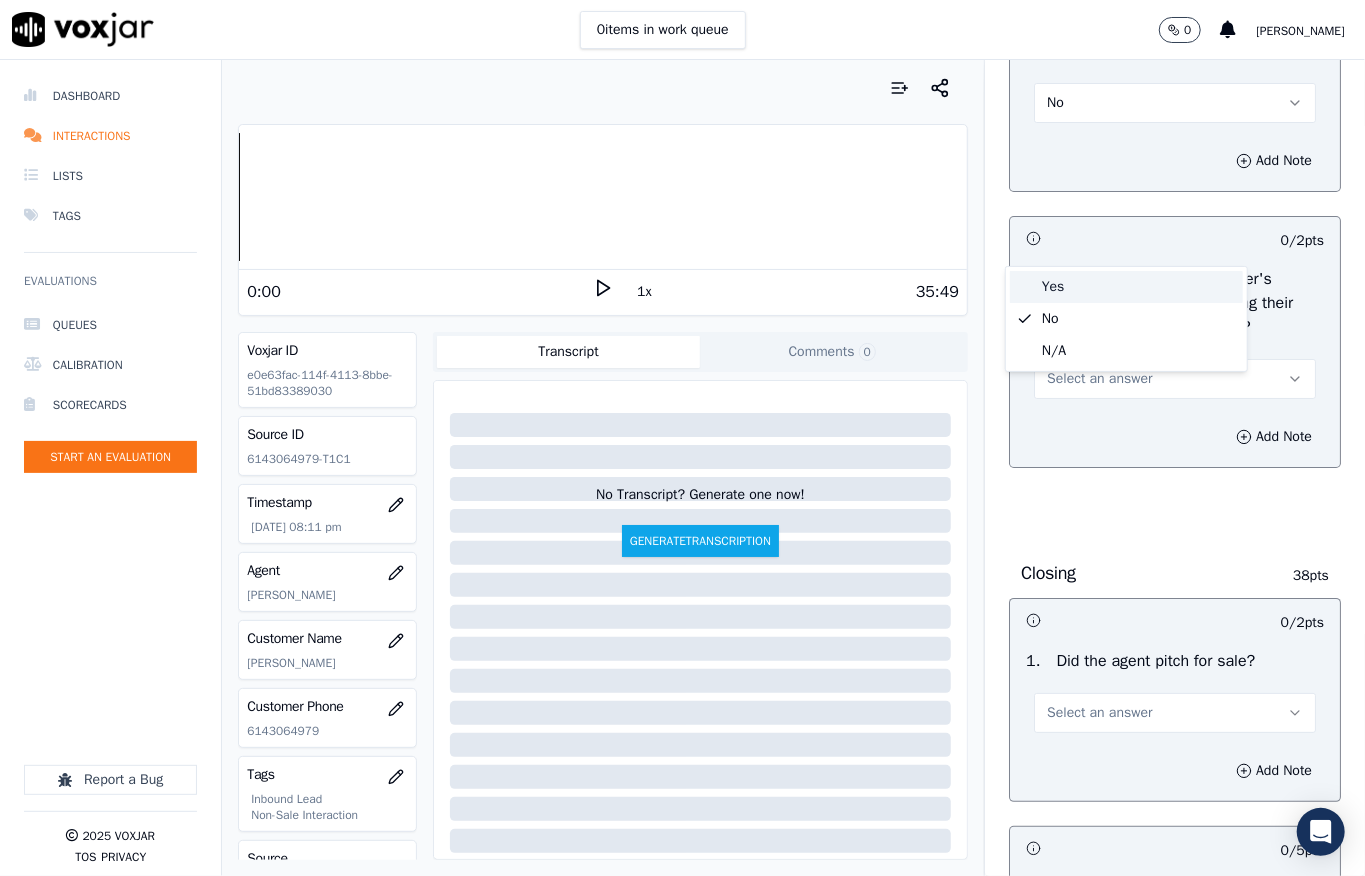 click on "Yes" at bounding box center [1126, 287] 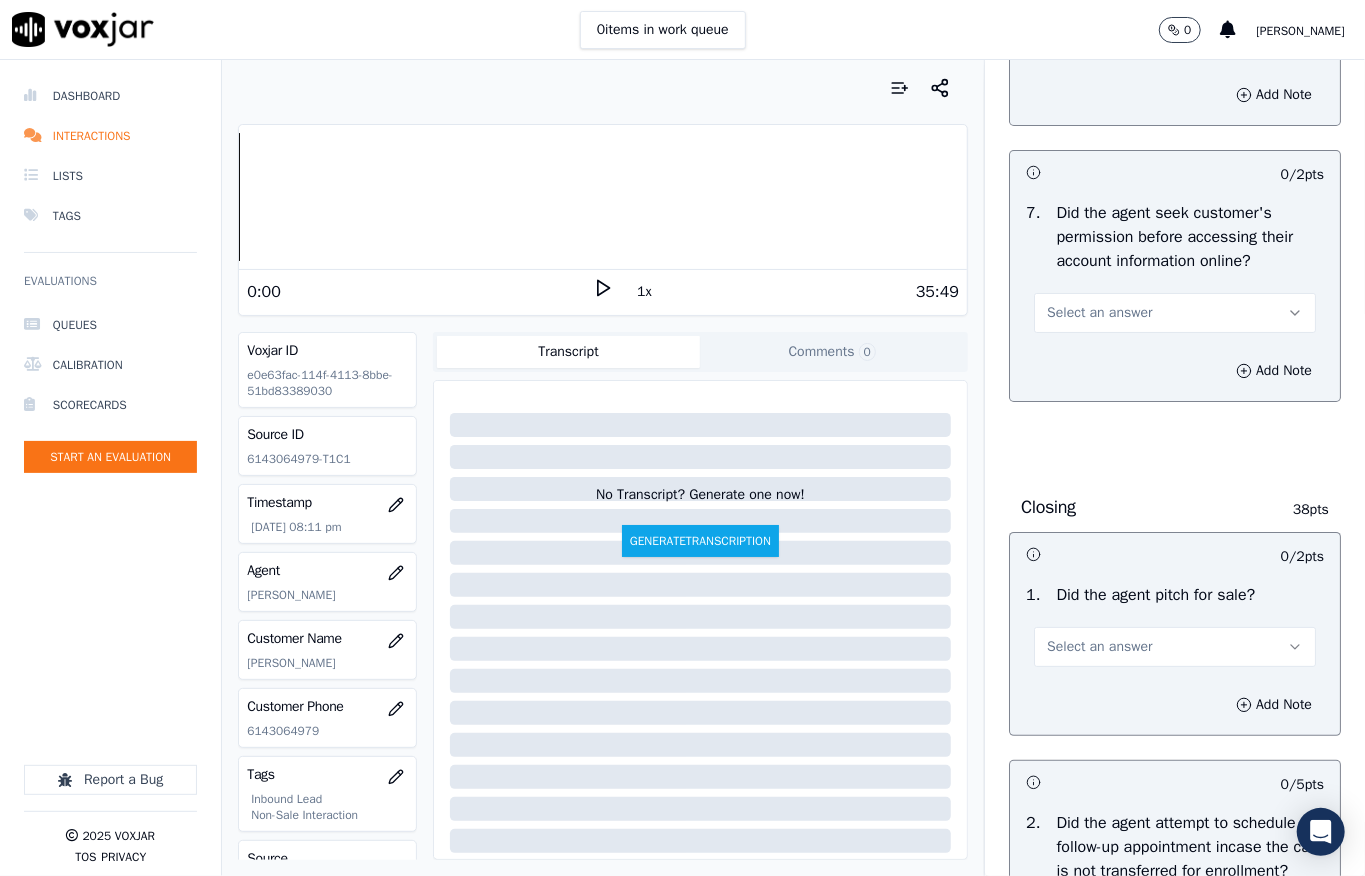 scroll, scrollTop: 4133, scrollLeft: 0, axis: vertical 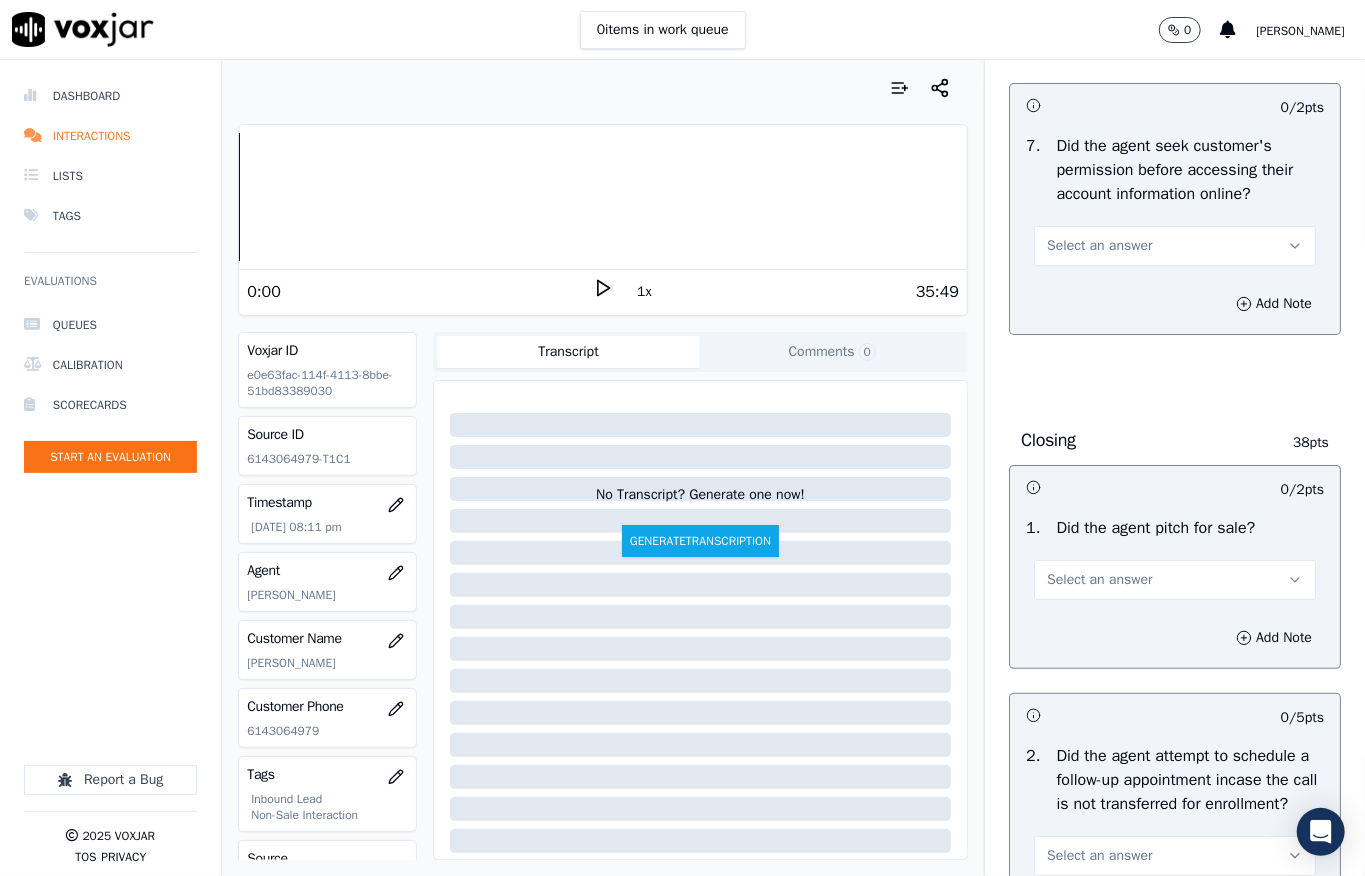 click on "Select an answer" at bounding box center (1099, 246) 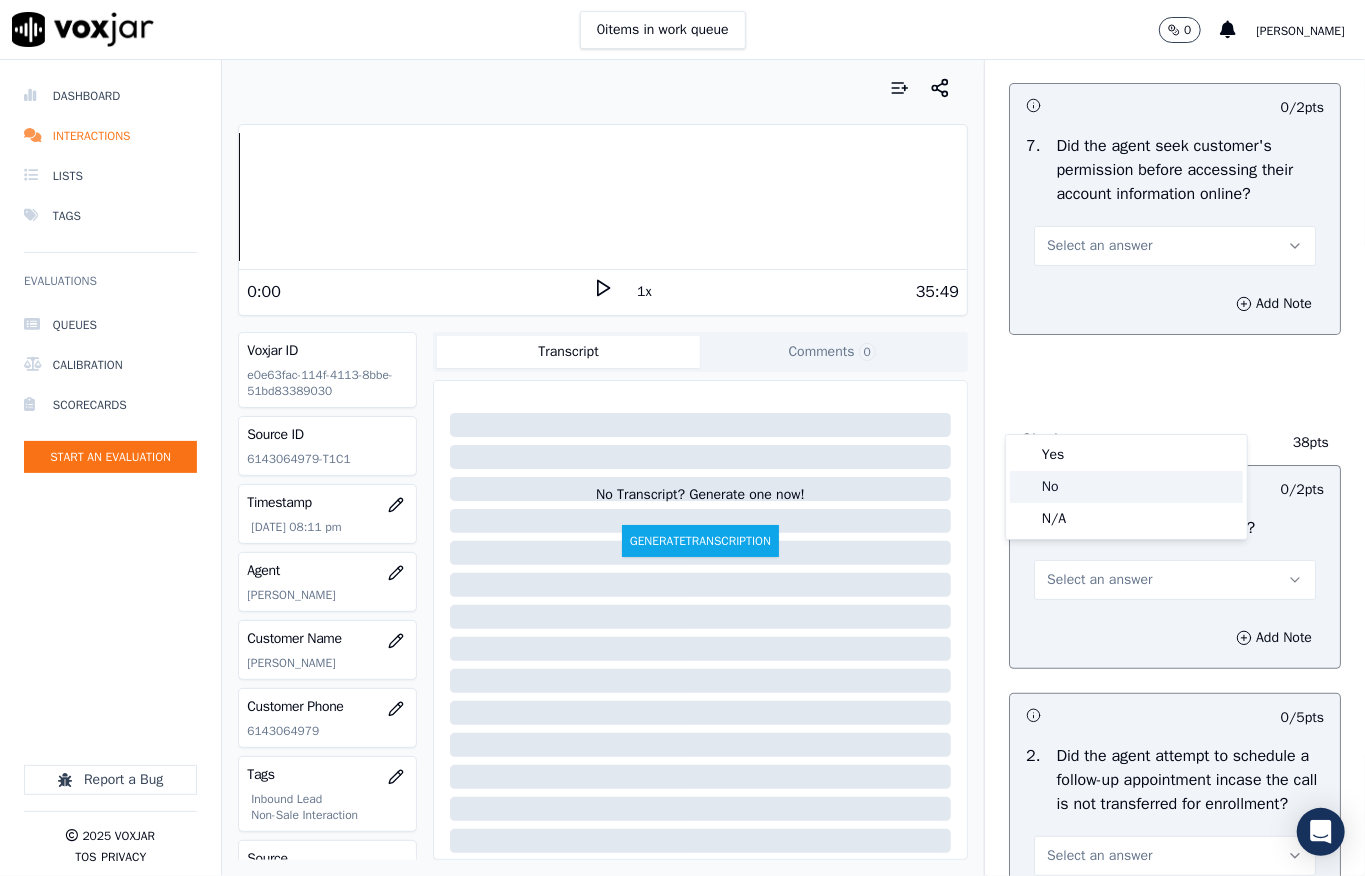 drag, startPoint x: 1077, startPoint y: 481, endPoint x: 1122, endPoint y: 480, distance: 45.01111 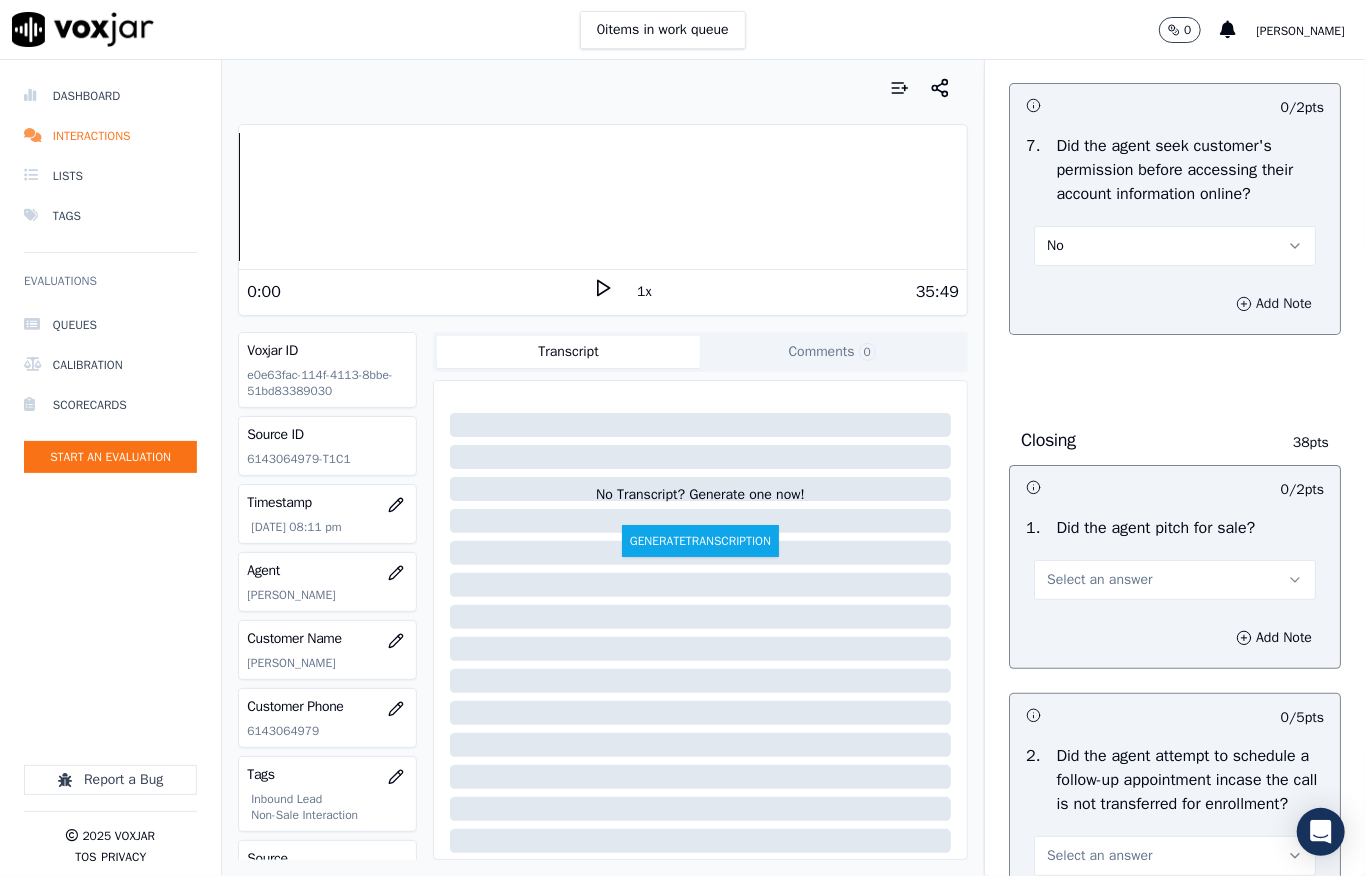 click on "Add Note" at bounding box center [1274, 304] 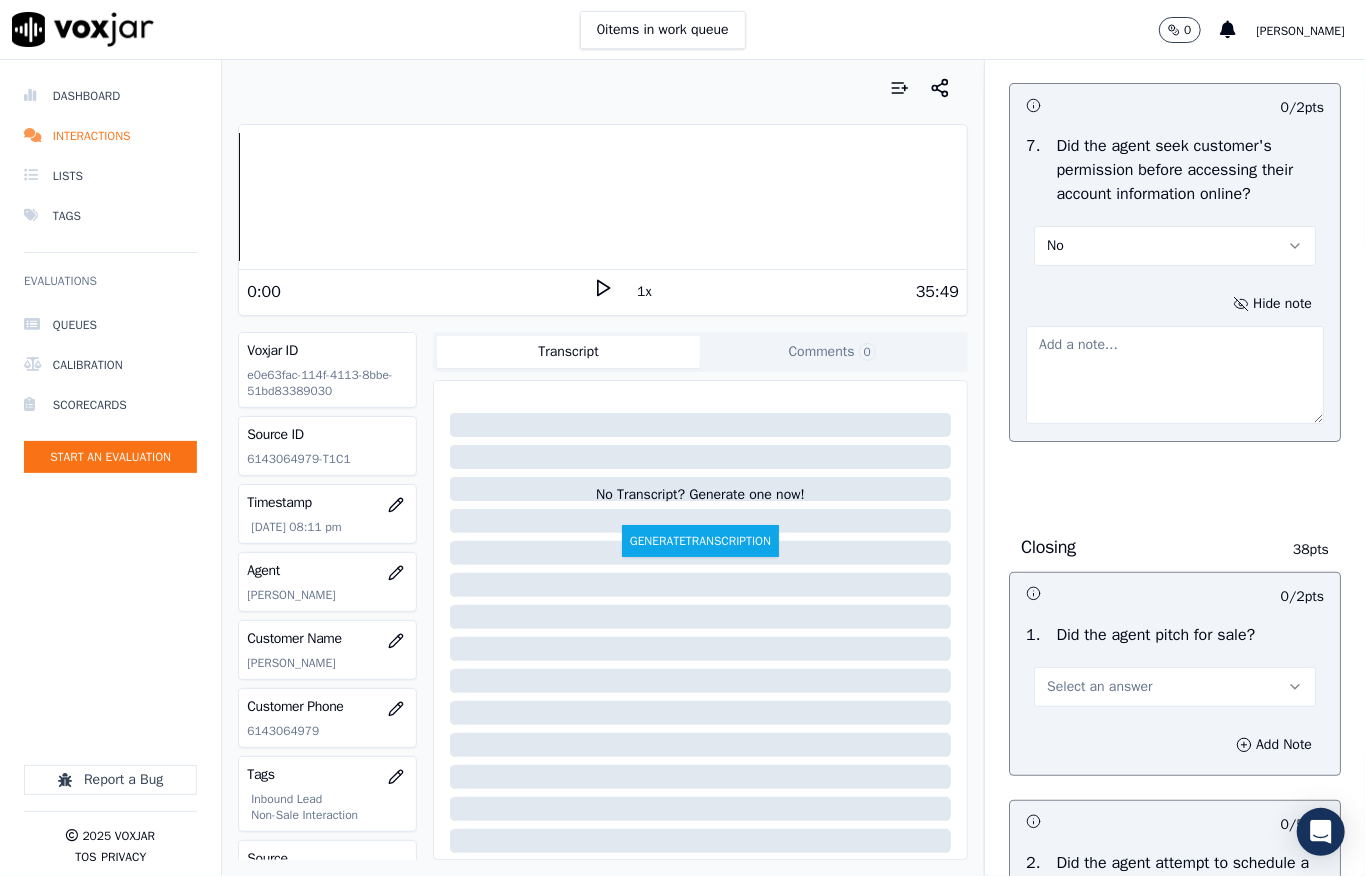 click at bounding box center [1175, 375] 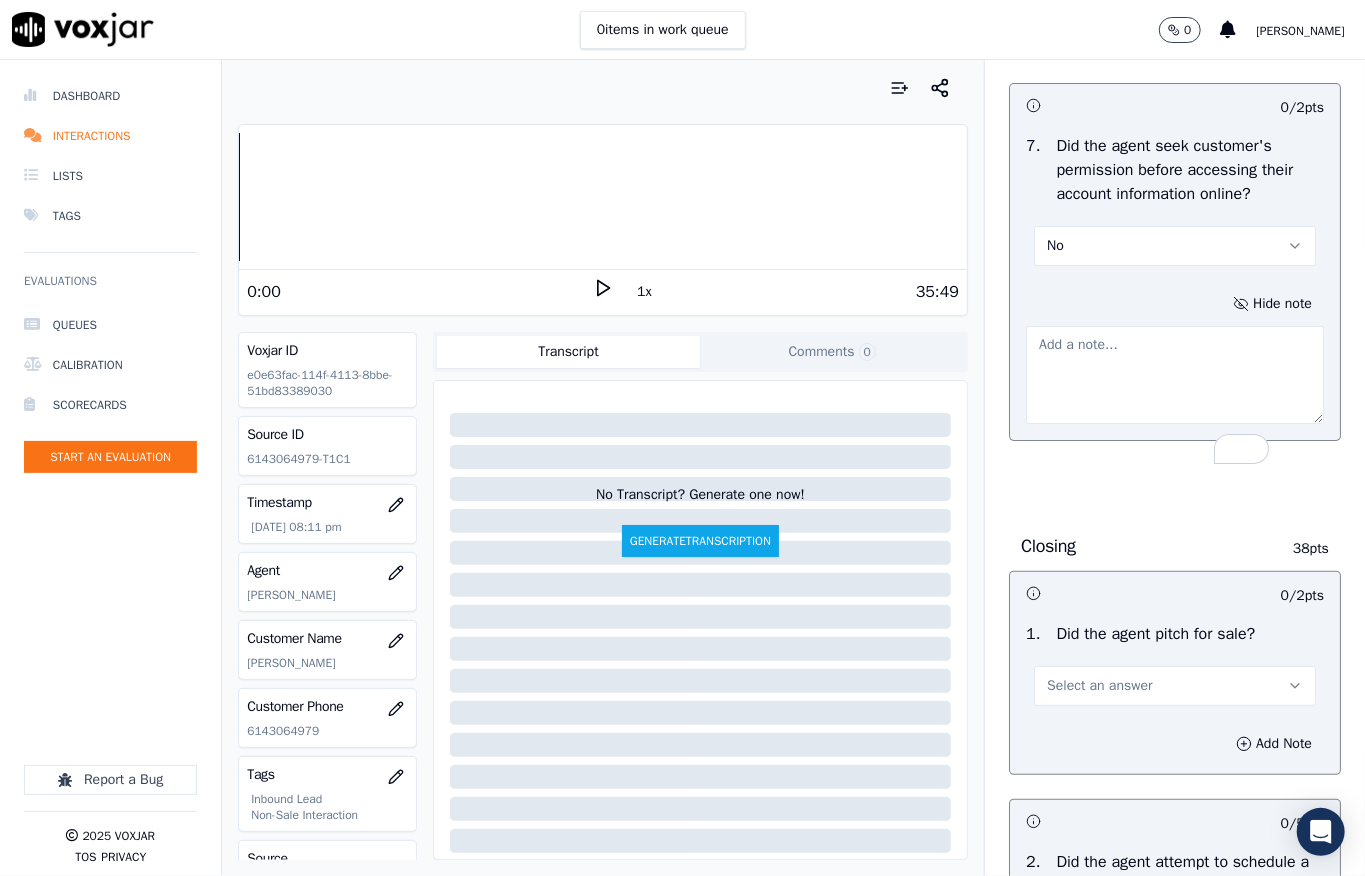 paste on "Call id - 20250630-114508_@14:17 - The call was transferred to another account without informing the customer //" 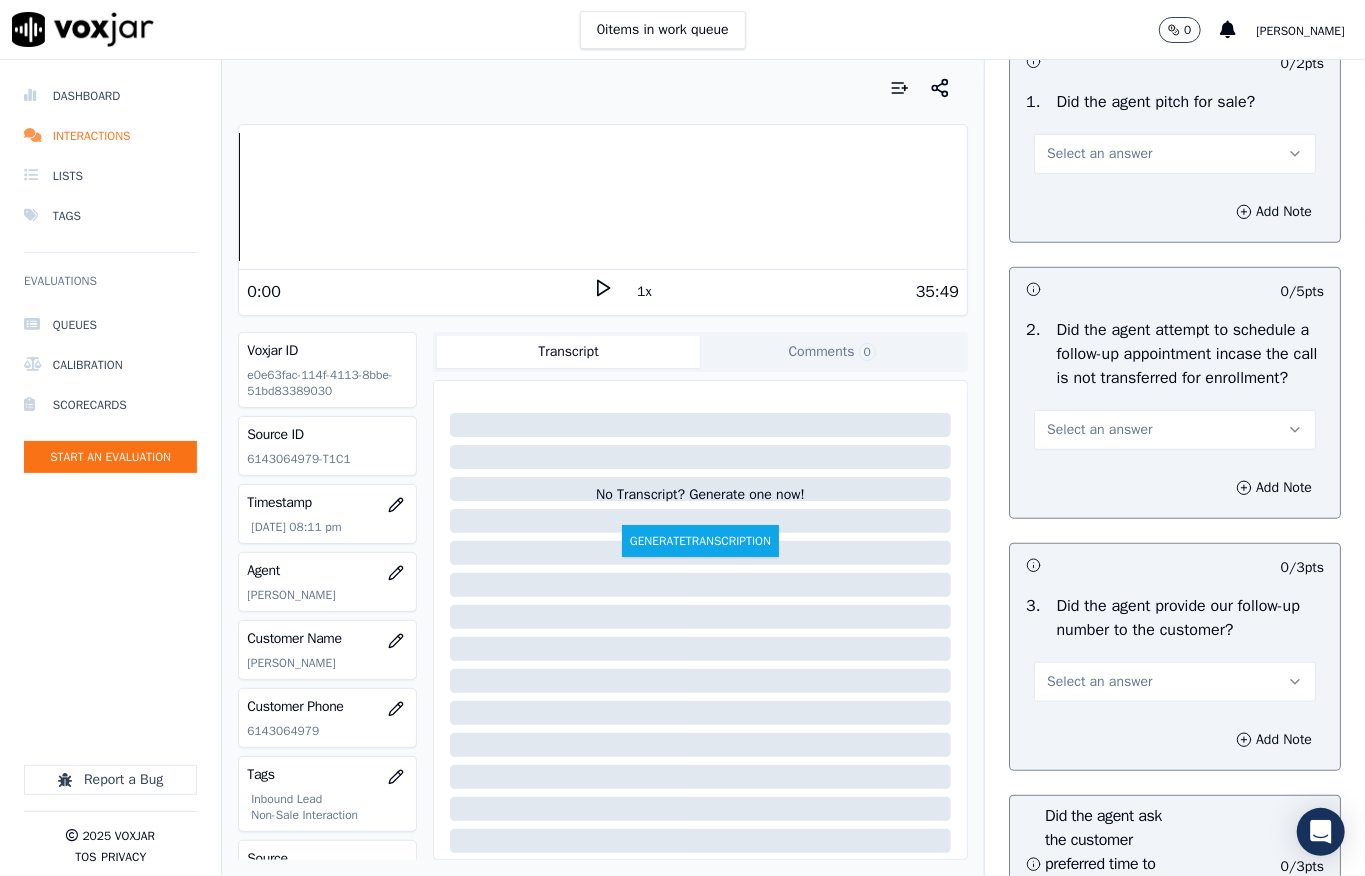scroll, scrollTop: 4666, scrollLeft: 0, axis: vertical 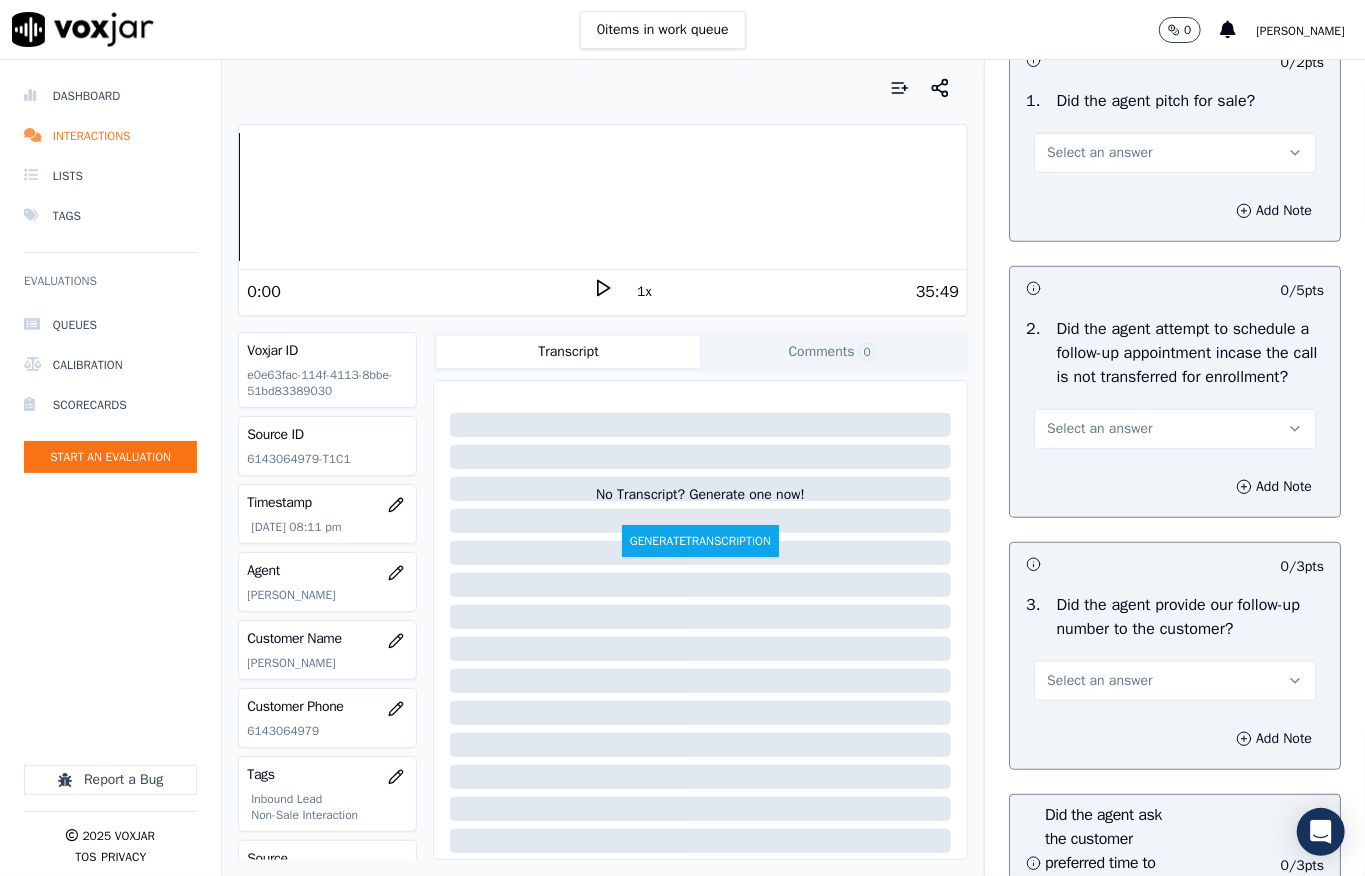 type on "Call id - 20250630-114508_@14:17 - The call was transferred to another account without informing the customer //" 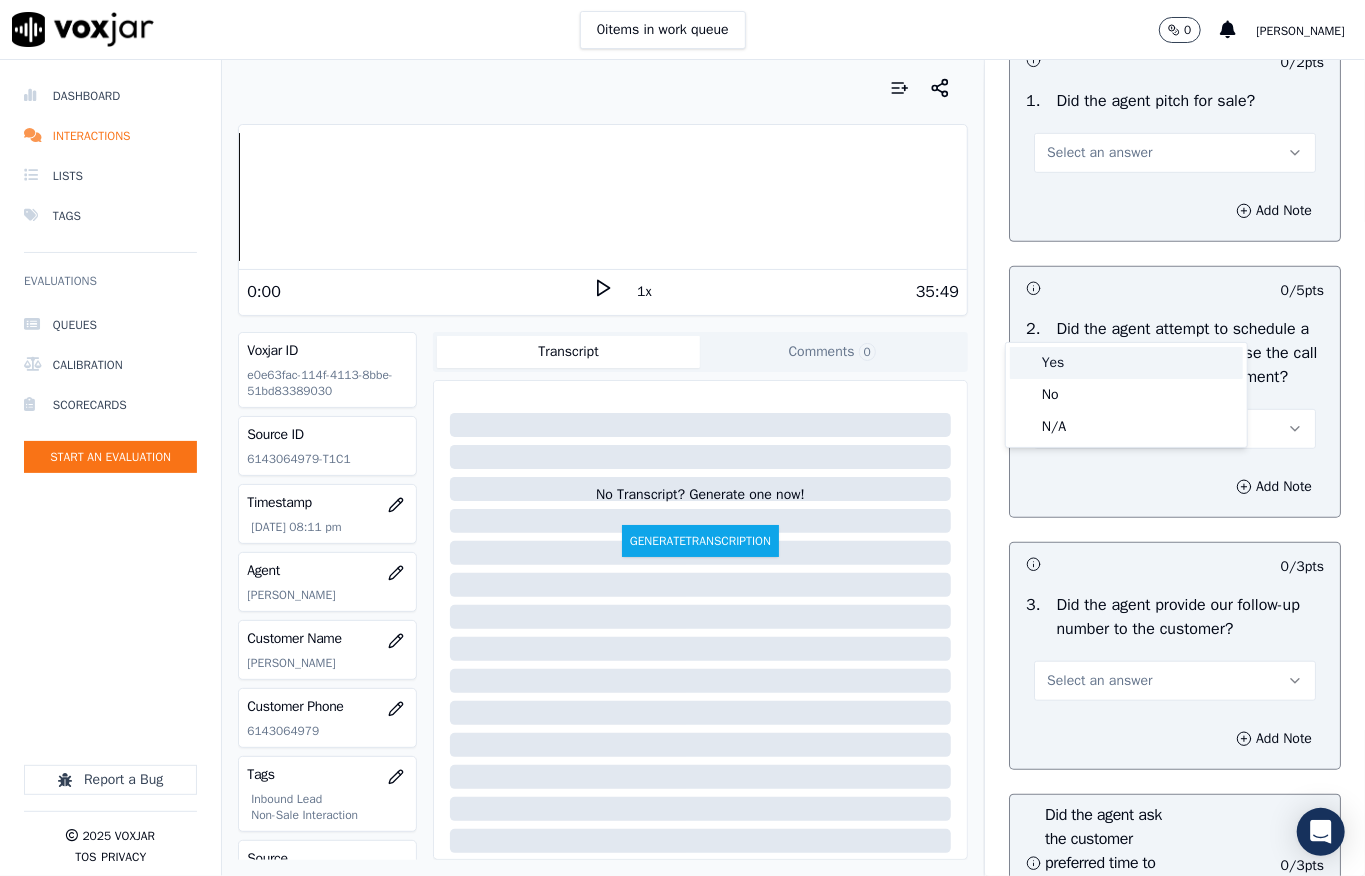 click on "Yes" at bounding box center [1126, 363] 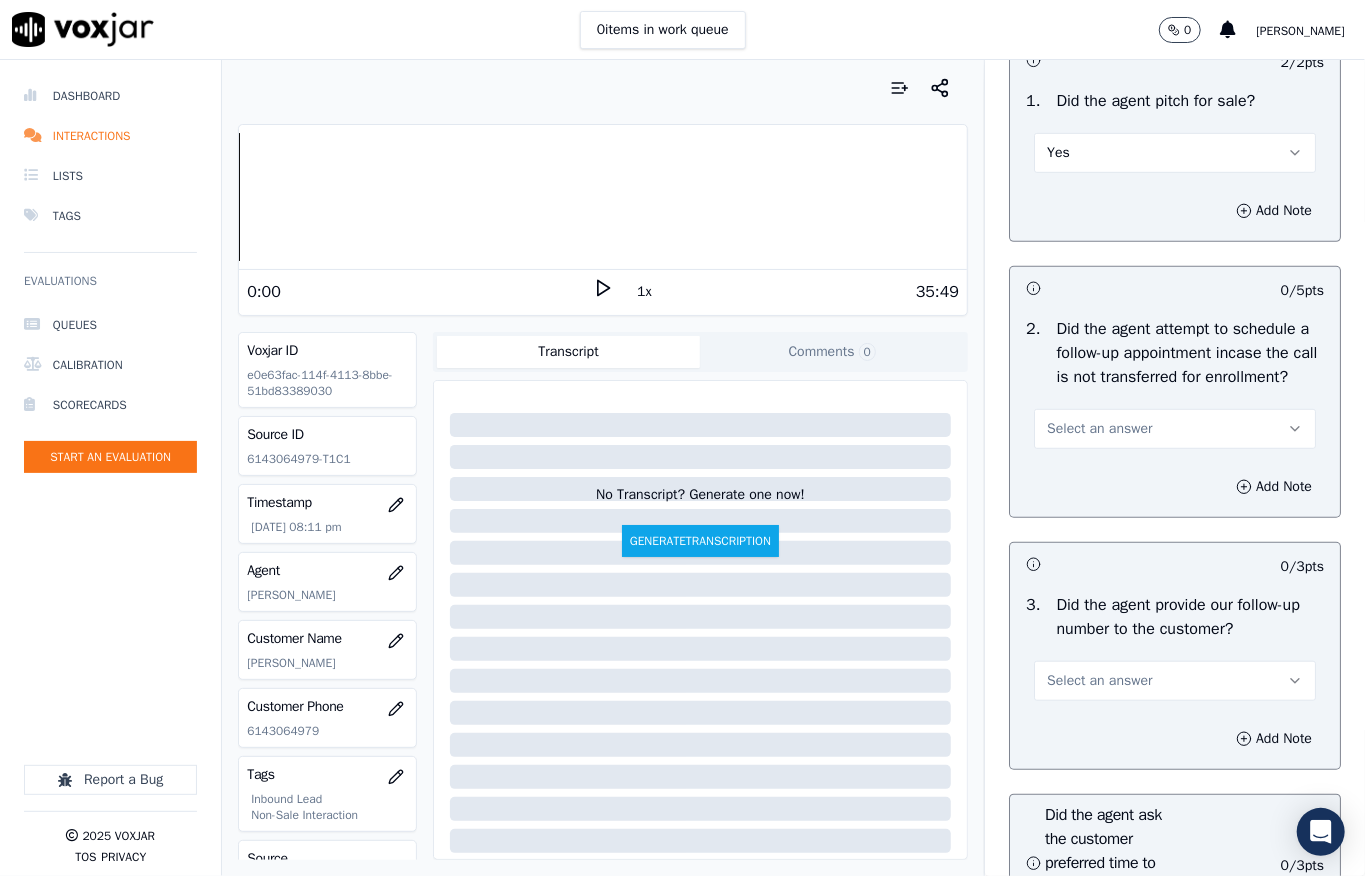 scroll, scrollTop: 4800, scrollLeft: 0, axis: vertical 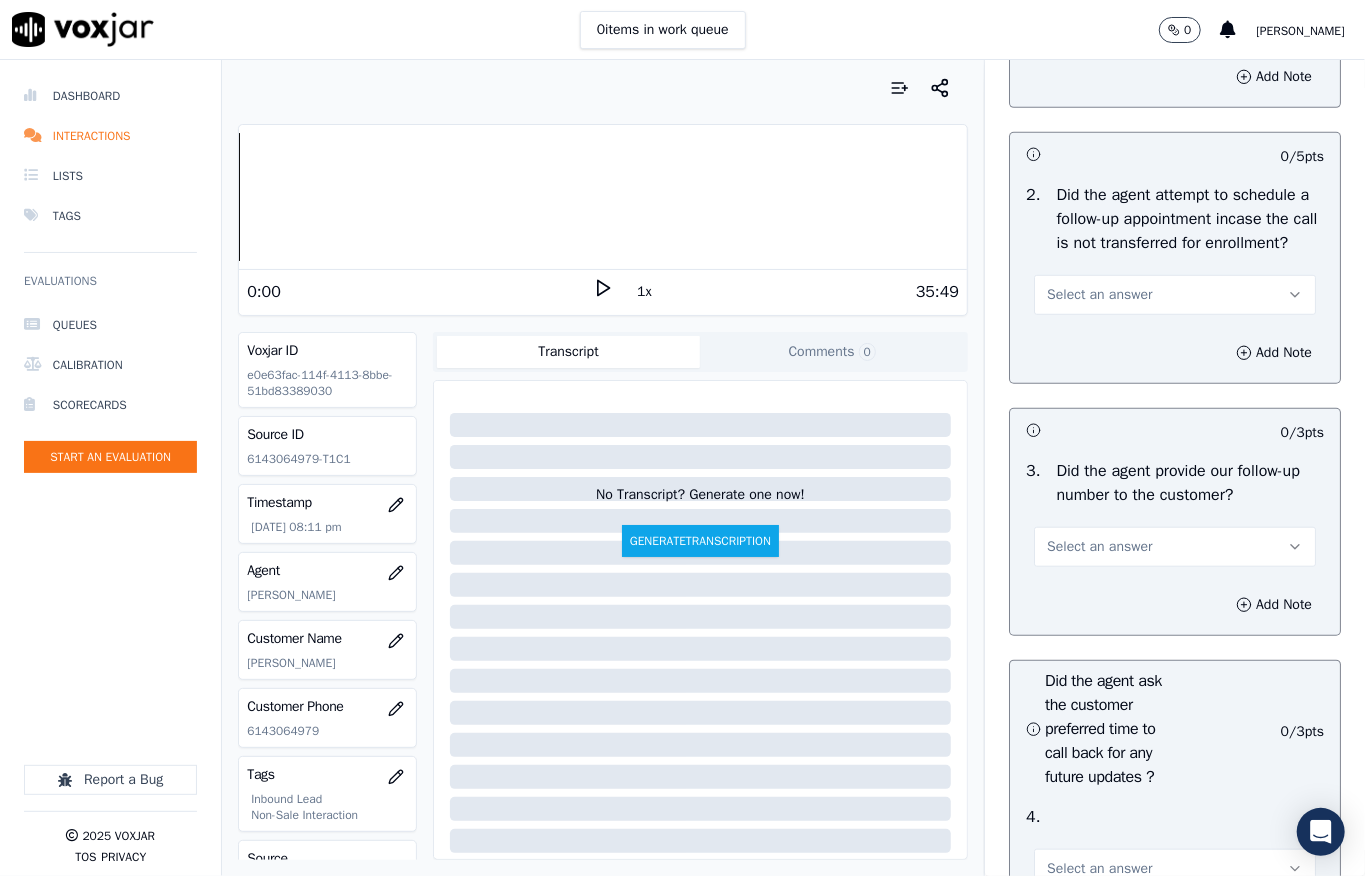 click on "Select an answer" at bounding box center [1099, 295] 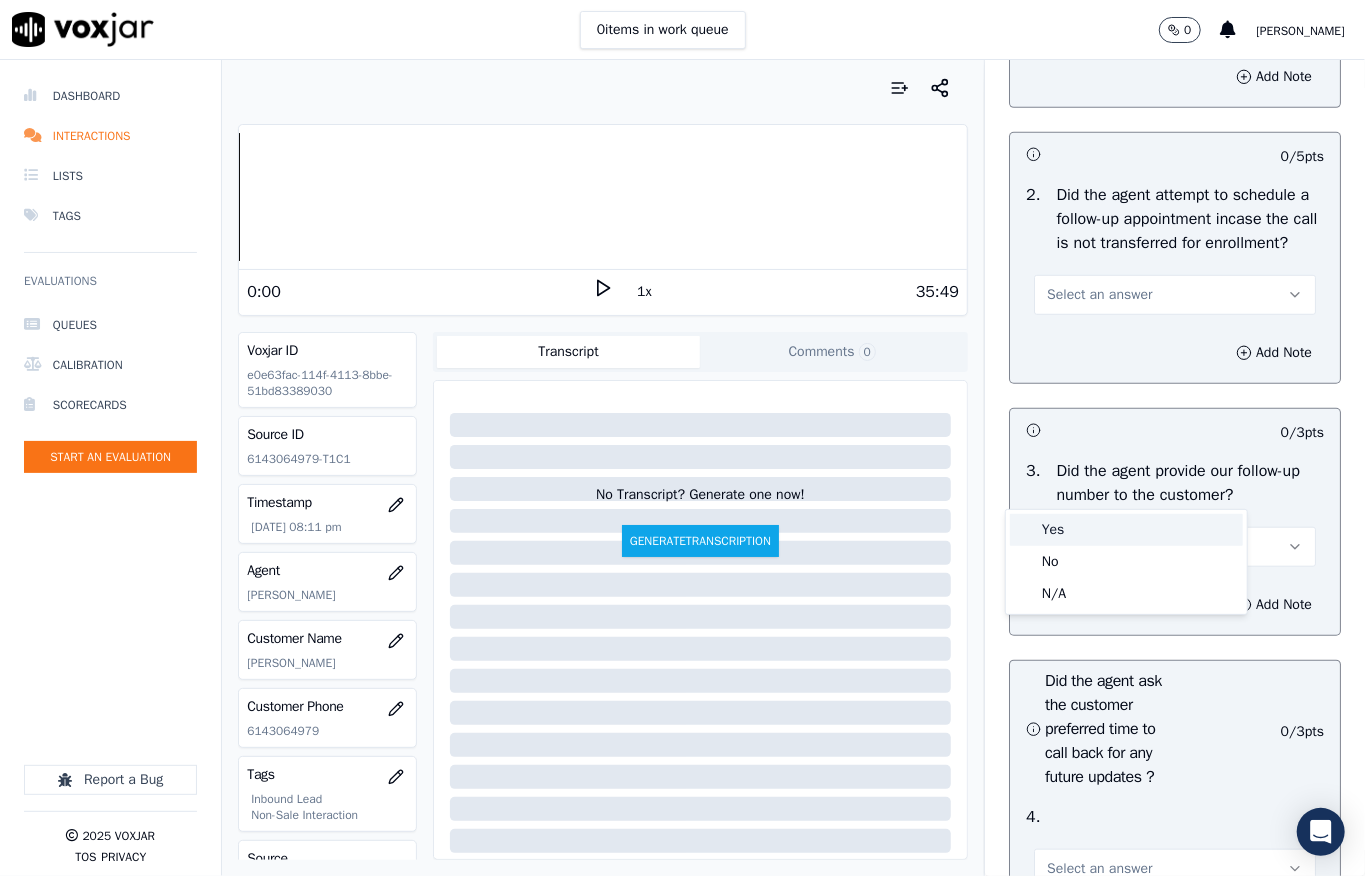 click on "Yes" at bounding box center (1126, 530) 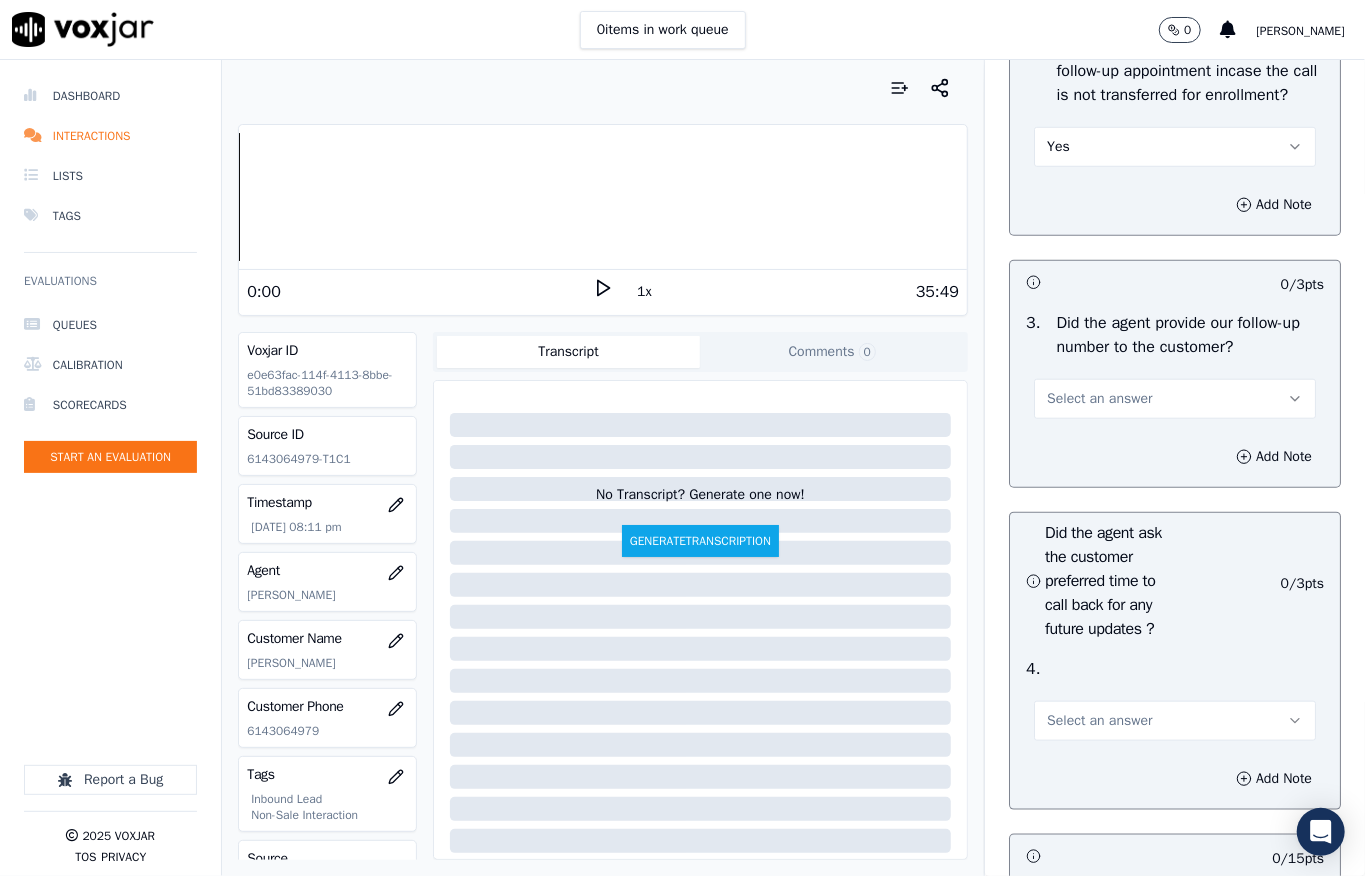 scroll, scrollTop: 5200, scrollLeft: 0, axis: vertical 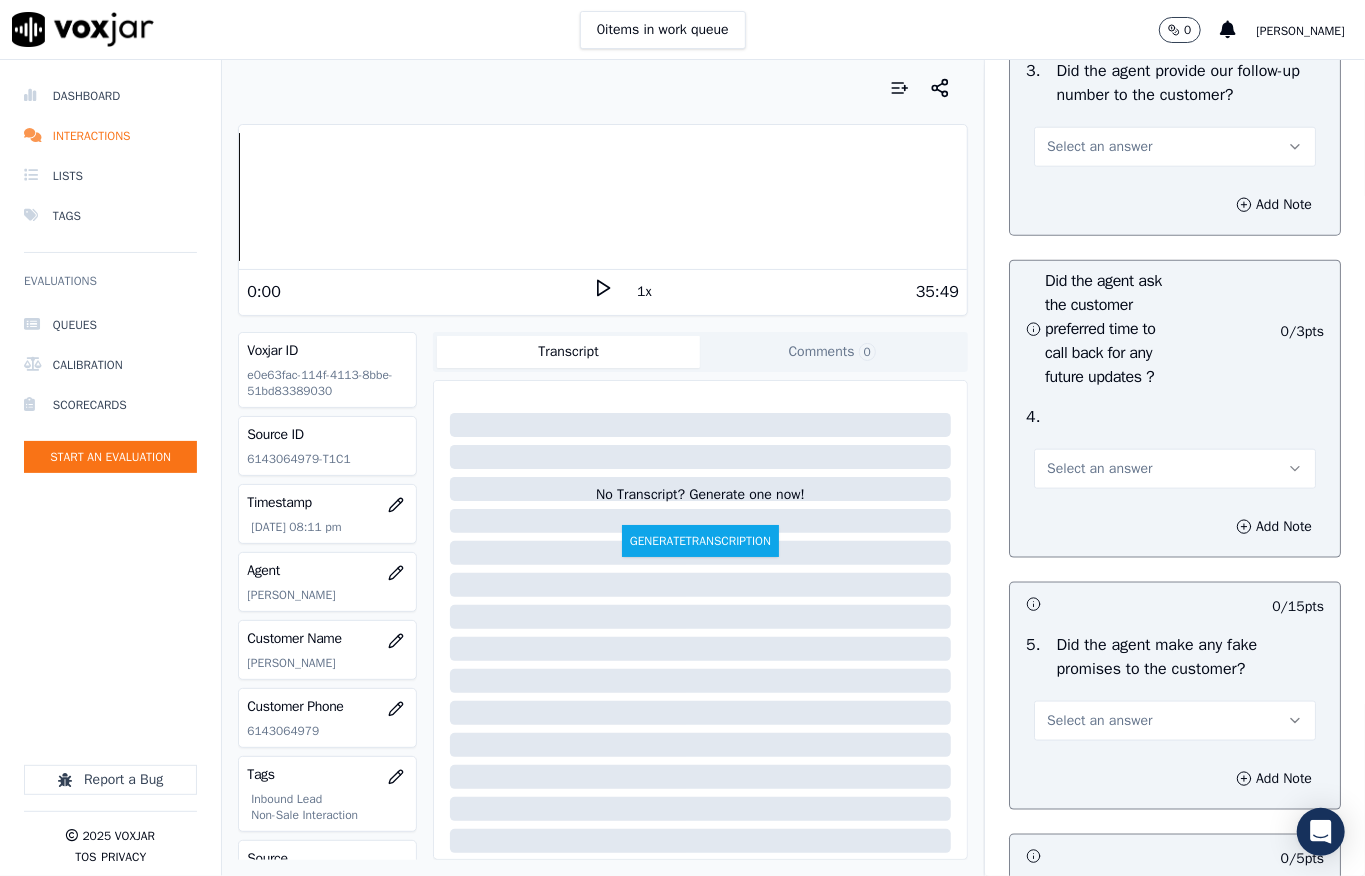 click on "Select an answer" at bounding box center (1099, 147) 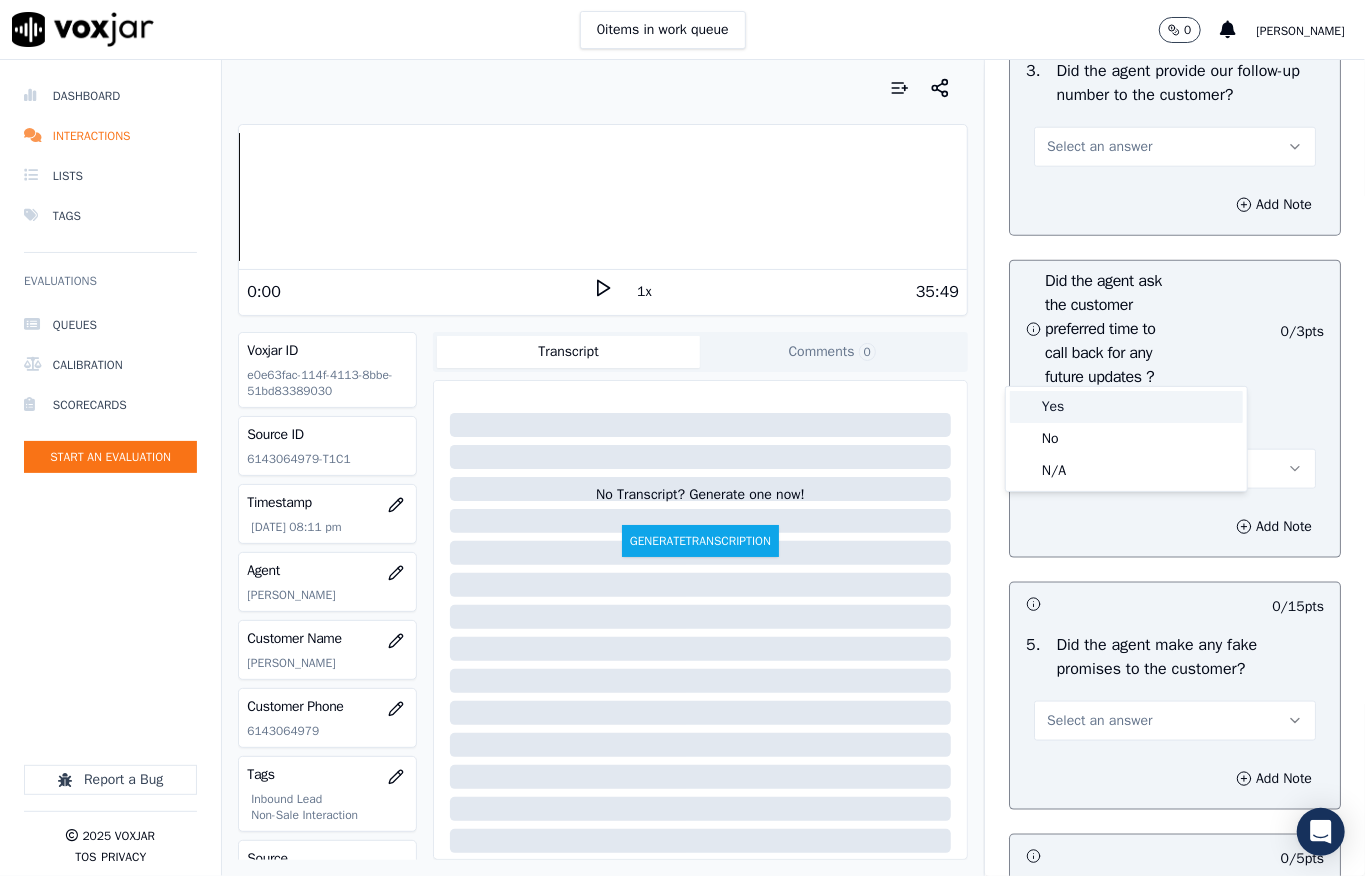 drag, startPoint x: 1086, startPoint y: 398, endPoint x: 1108, endPoint y: 394, distance: 22.36068 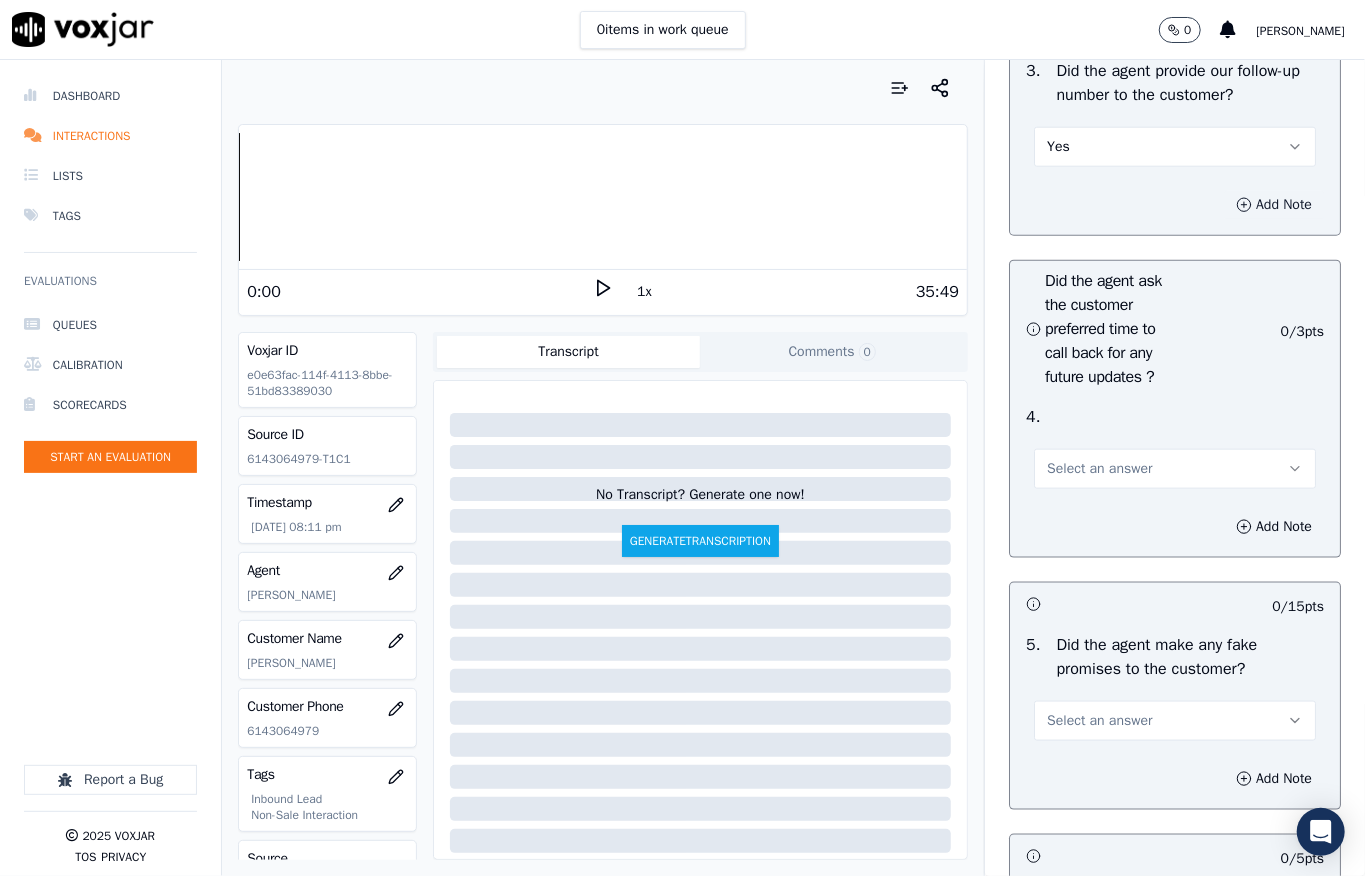 click on "Add Note" at bounding box center (1274, 205) 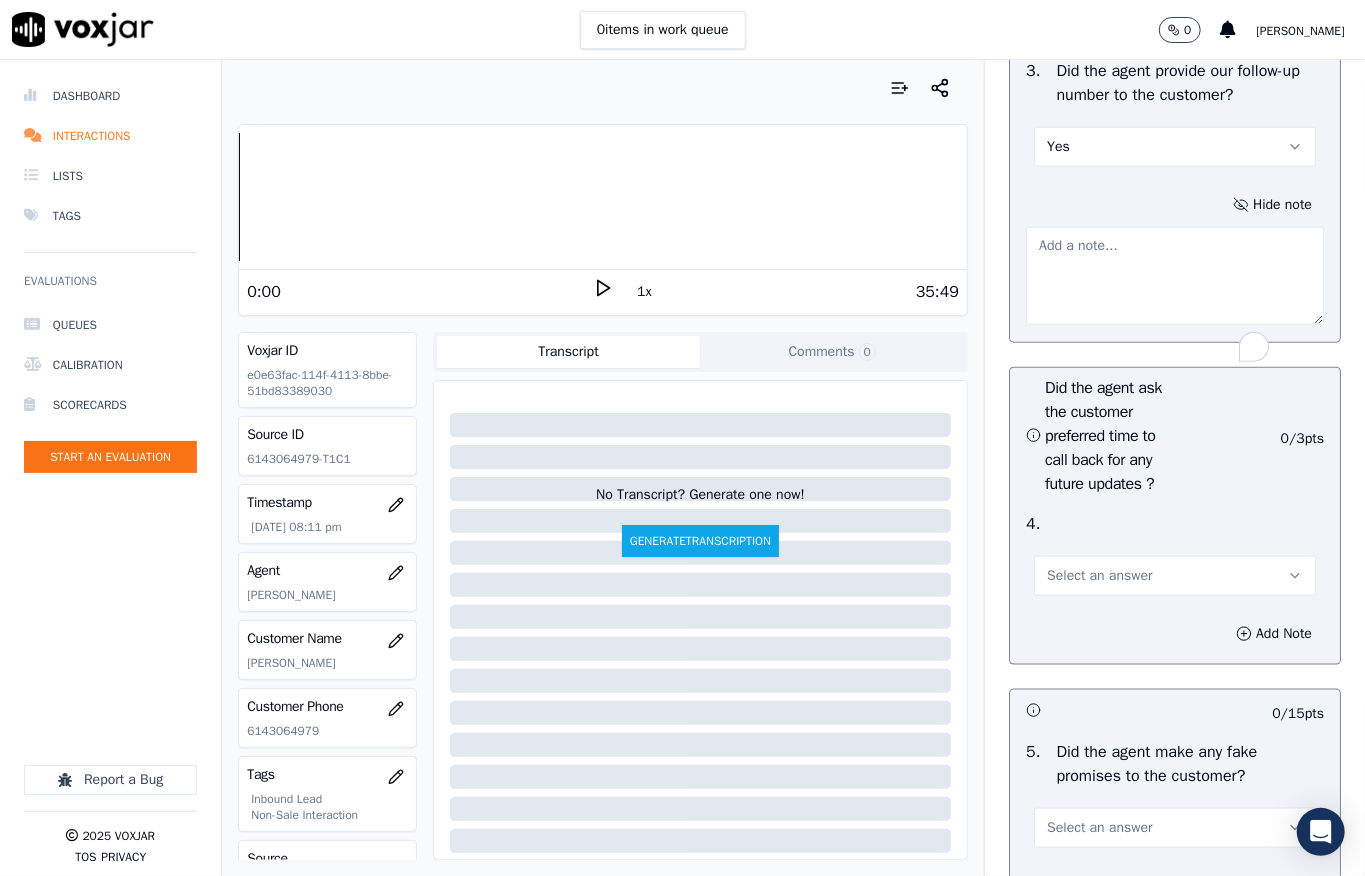 click at bounding box center [1175, 276] 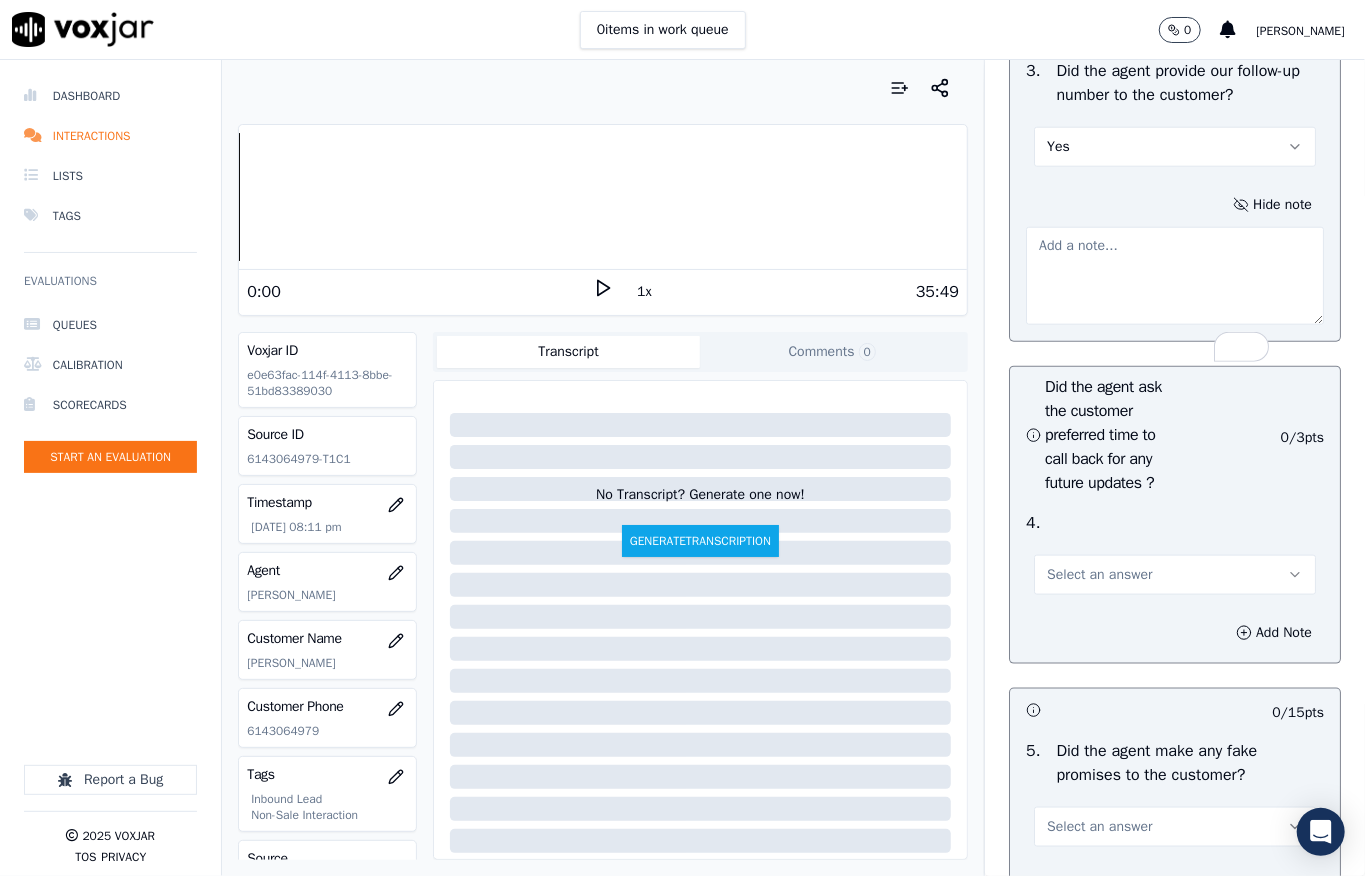 paste on "Call id - 20250630-114508_@14:17 - The call was transferred to another account without informing the customer /" 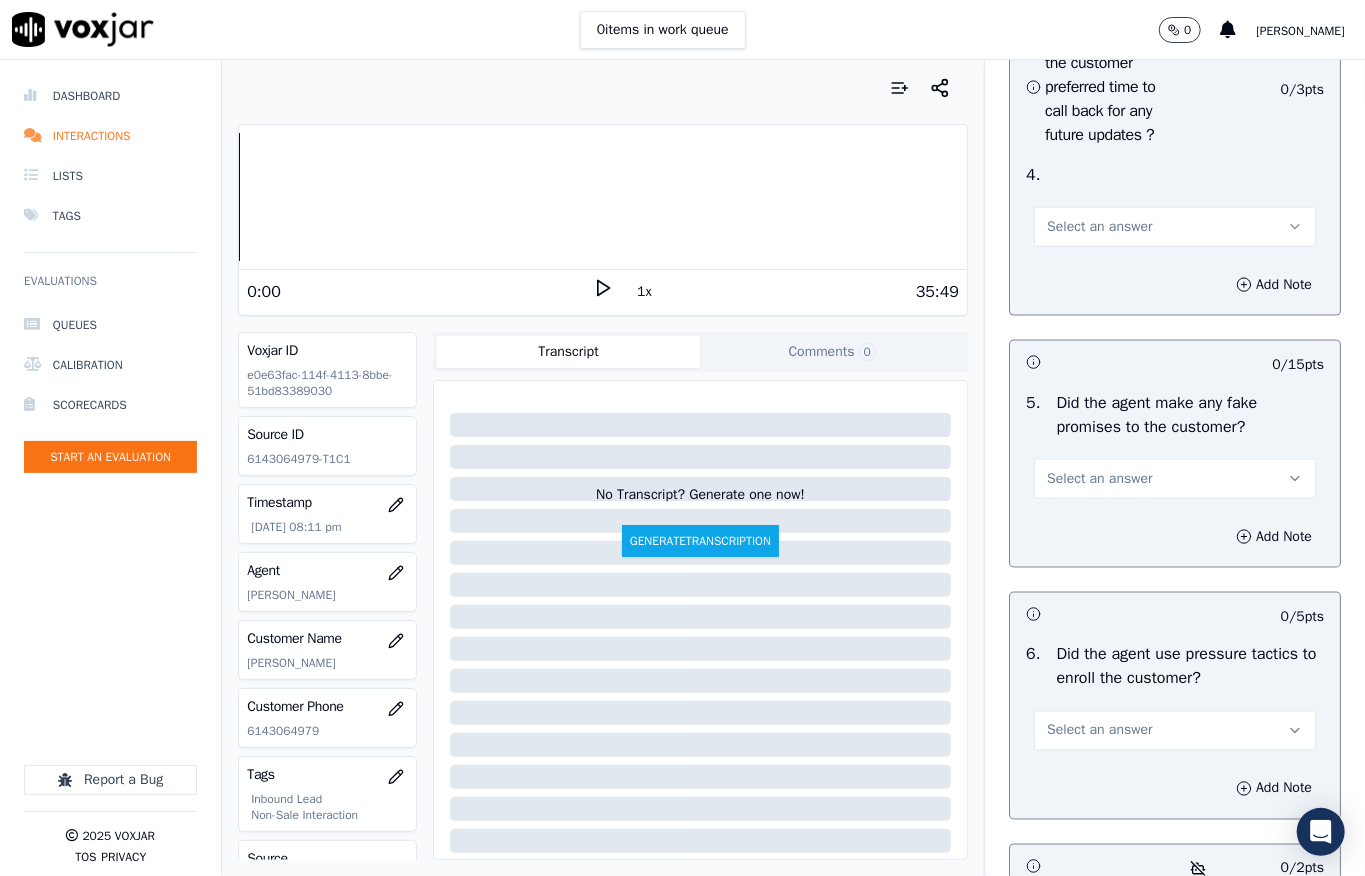 scroll, scrollTop: 5600, scrollLeft: 0, axis: vertical 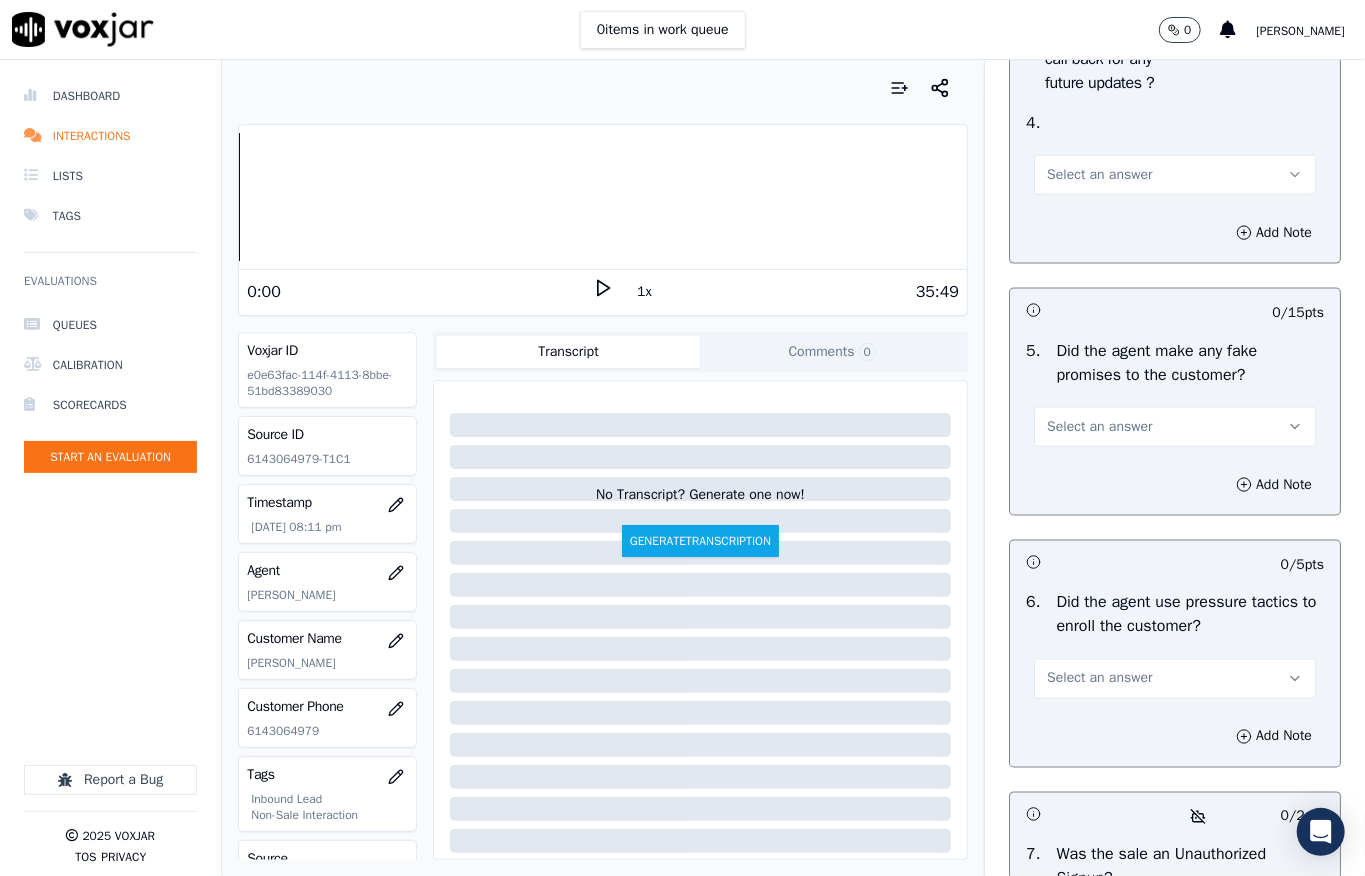 type on "Call id - 20250630-114508_@14:17 - The call was transferred to another account without informing the customer /" 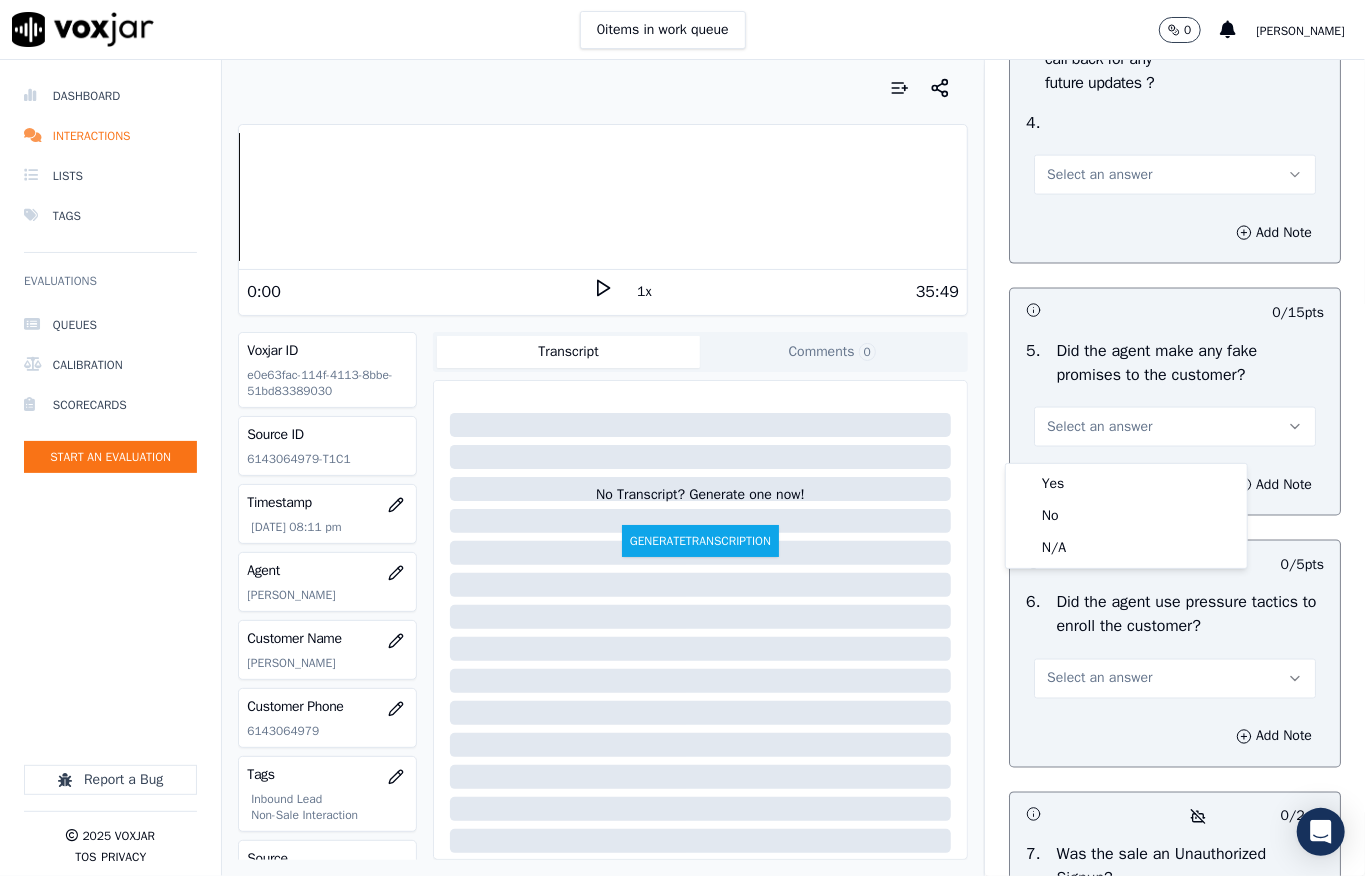 click on "Select an answer" at bounding box center (1099, 175) 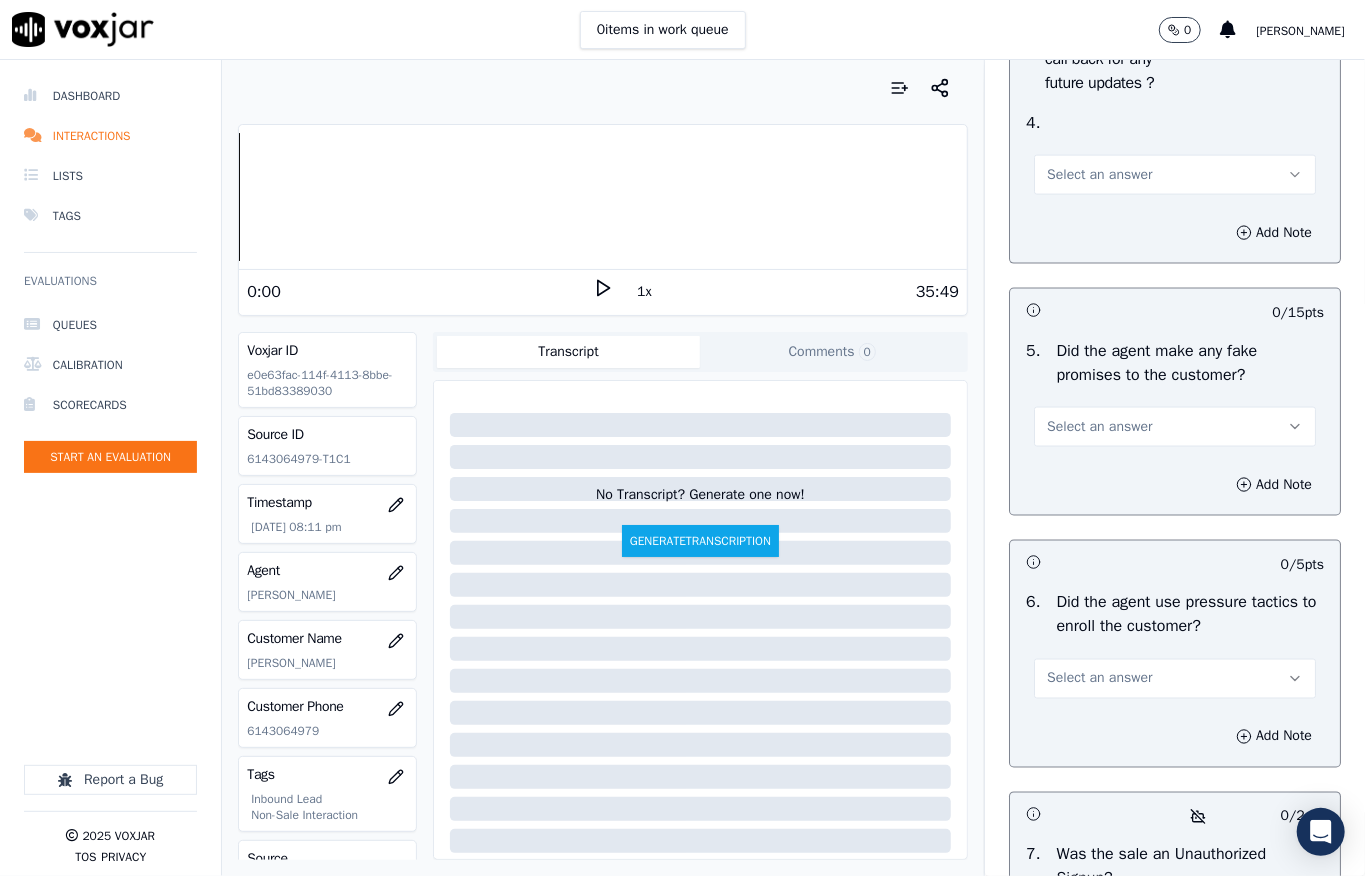 click on "Select an answer" at bounding box center [1099, 175] 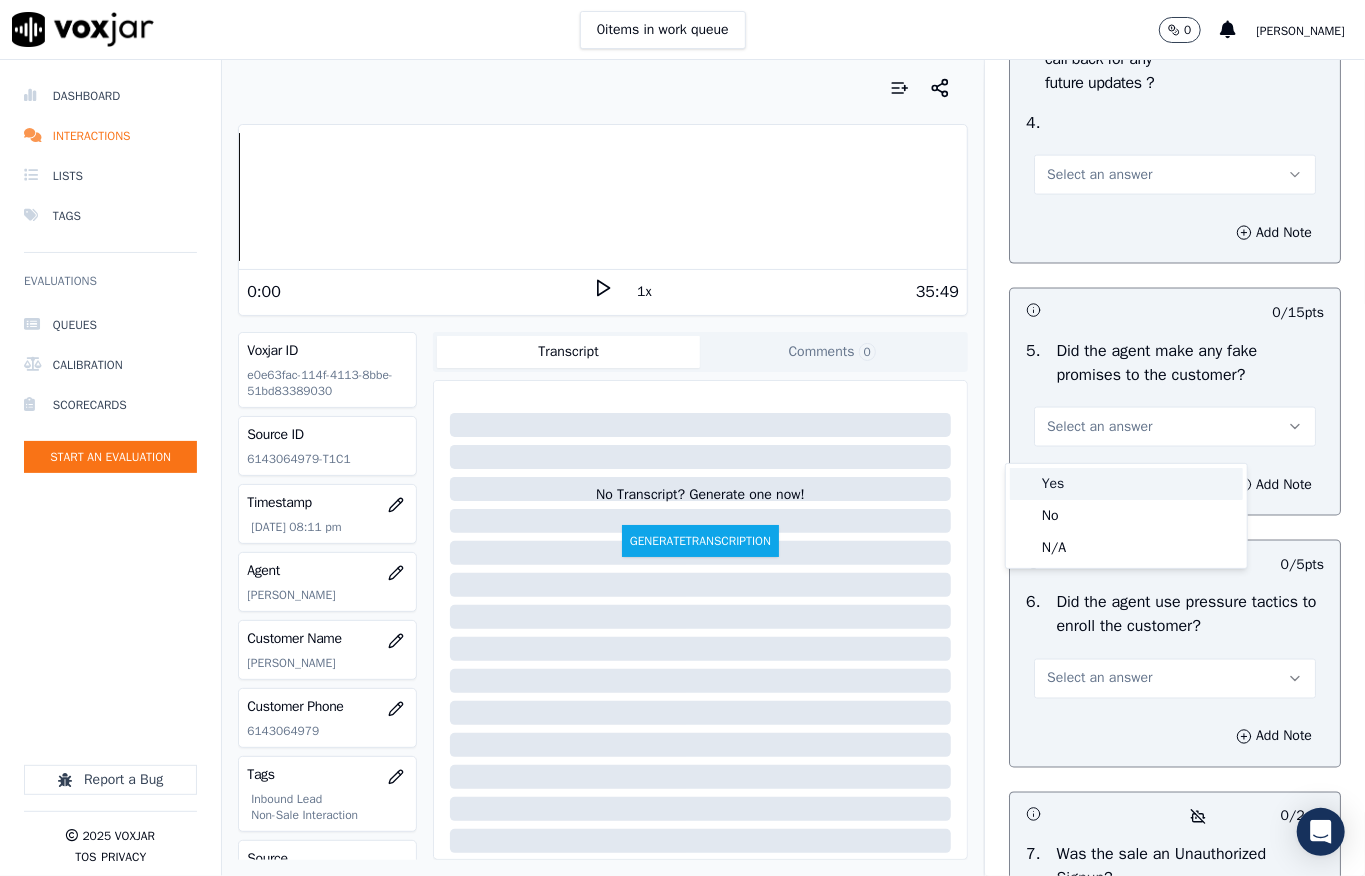 click on "Yes" at bounding box center (1126, 484) 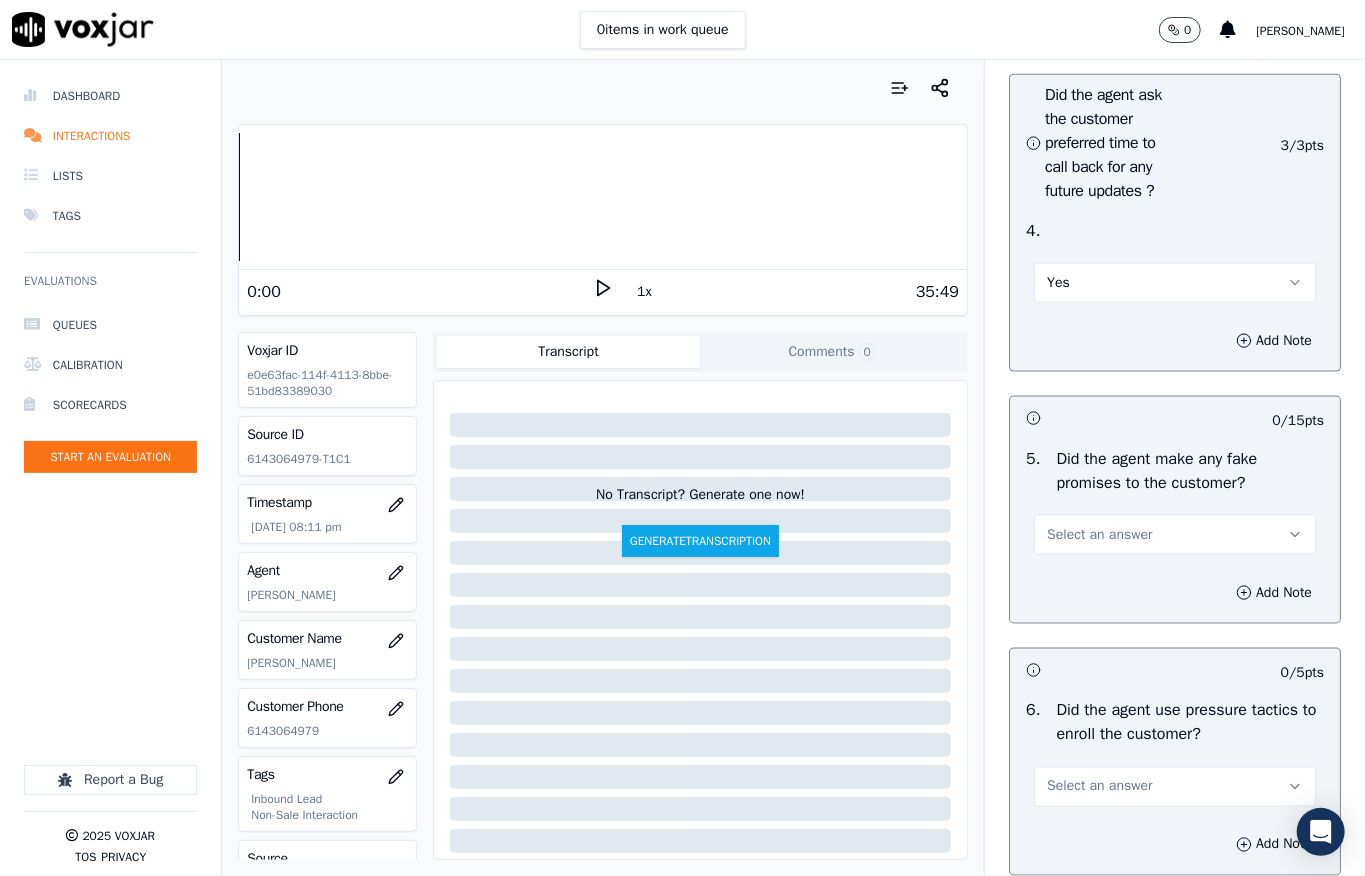 scroll, scrollTop: 5333, scrollLeft: 0, axis: vertical 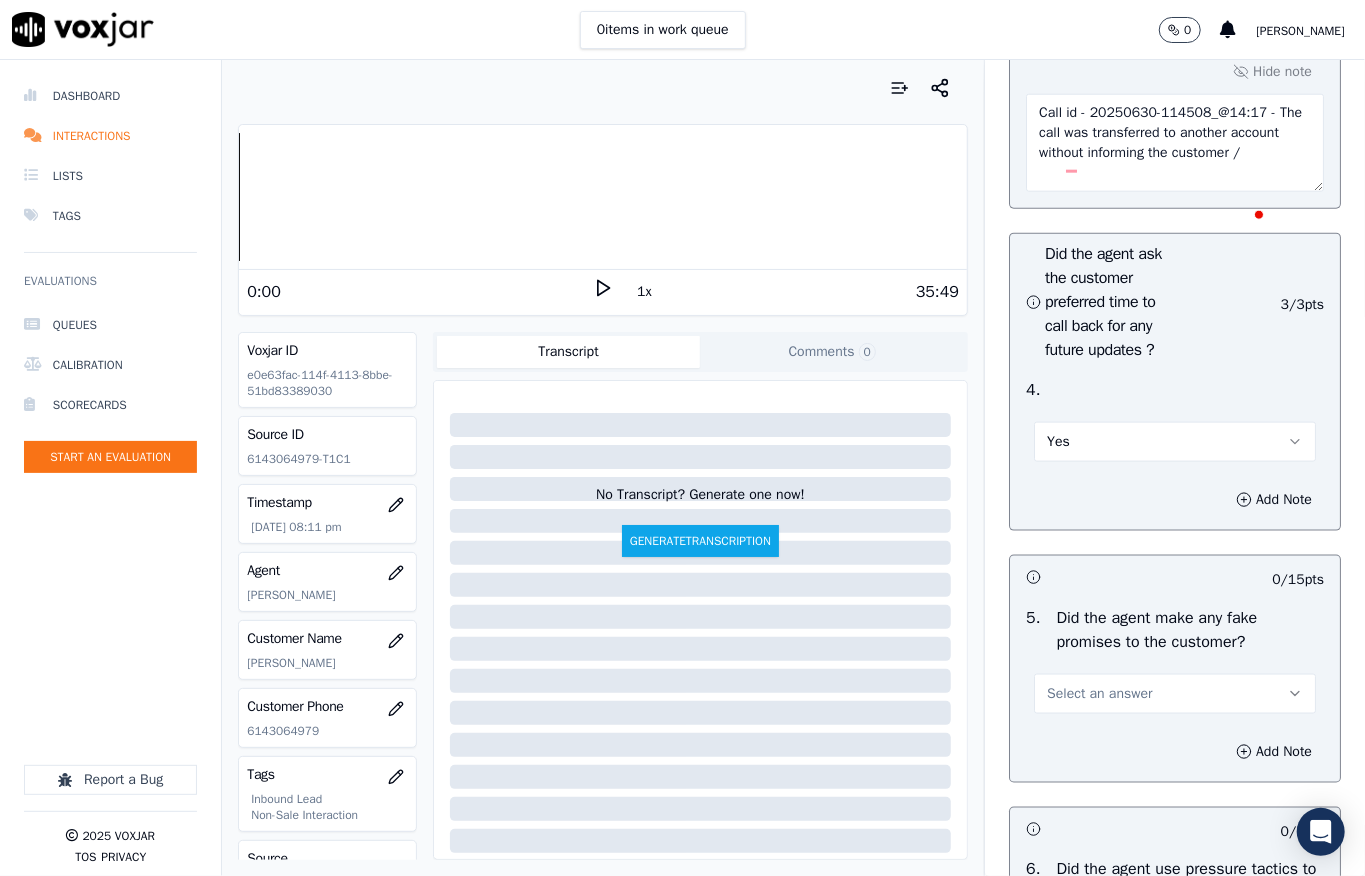 click on "Call id - 20250630-114508_@14:17 - The call was transferred to another account without informing the customer /" at bounding box center [1175, 143] 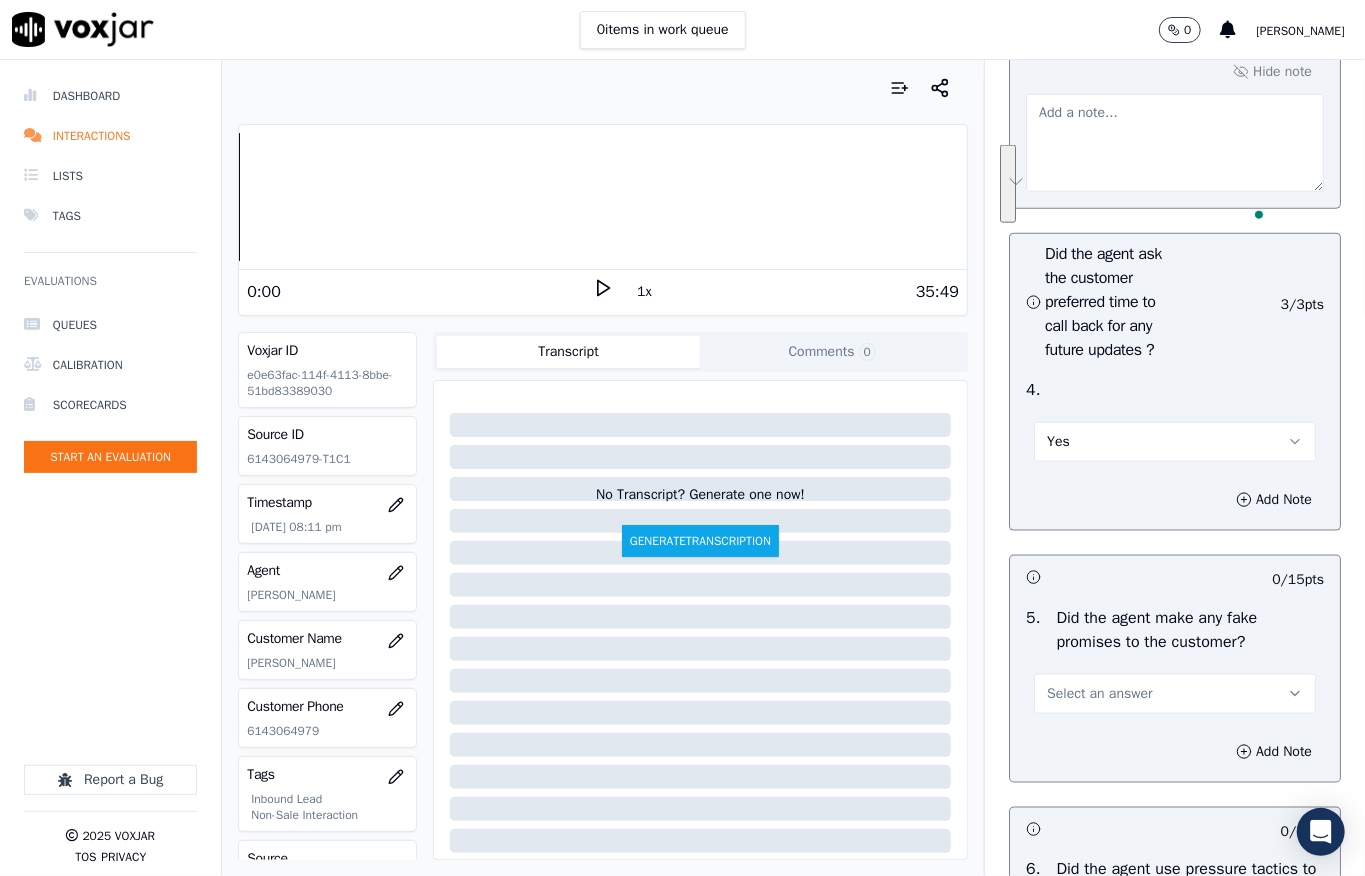 type 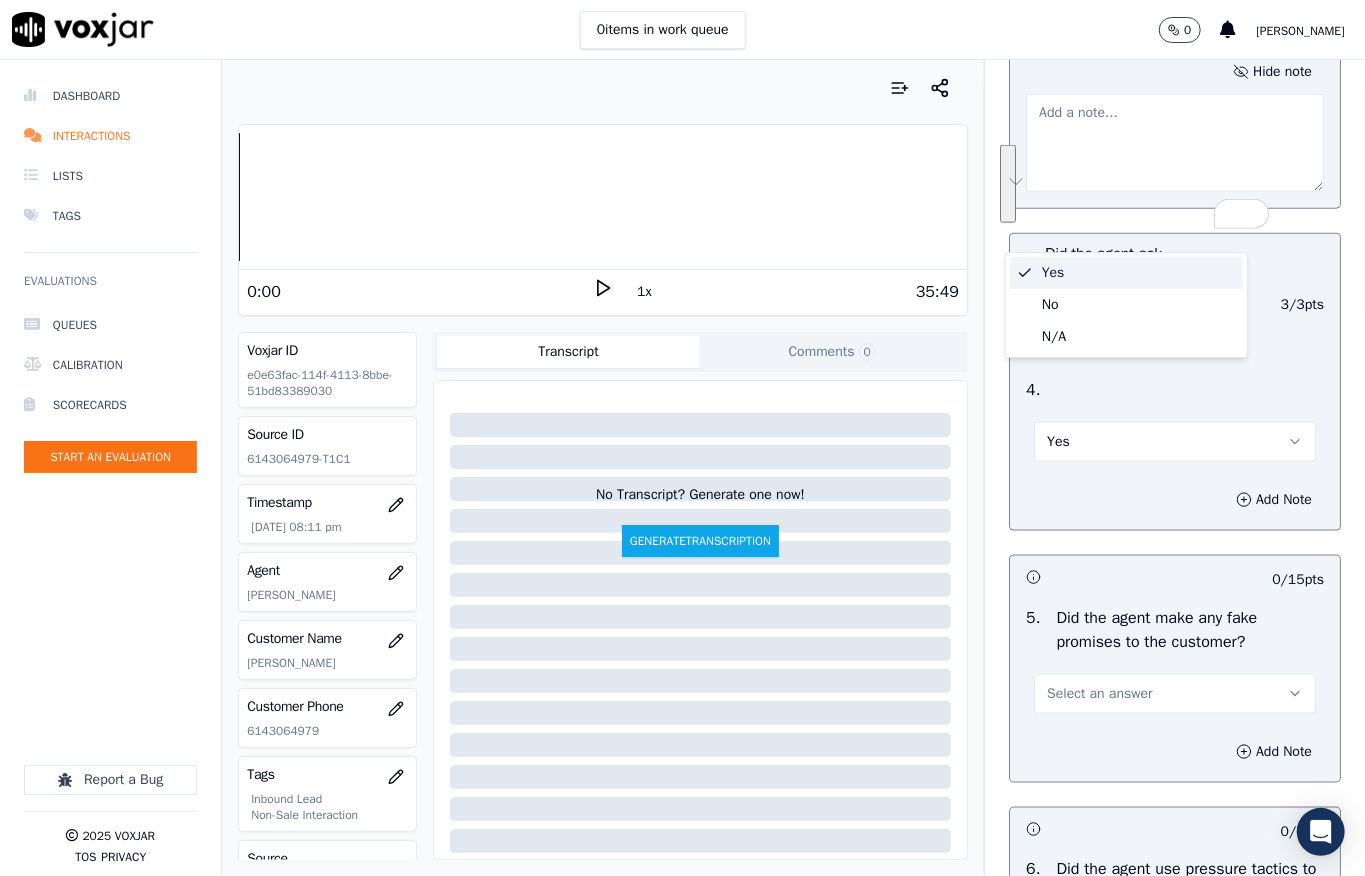 click on "Yes" at bounding box center (1126, 273) 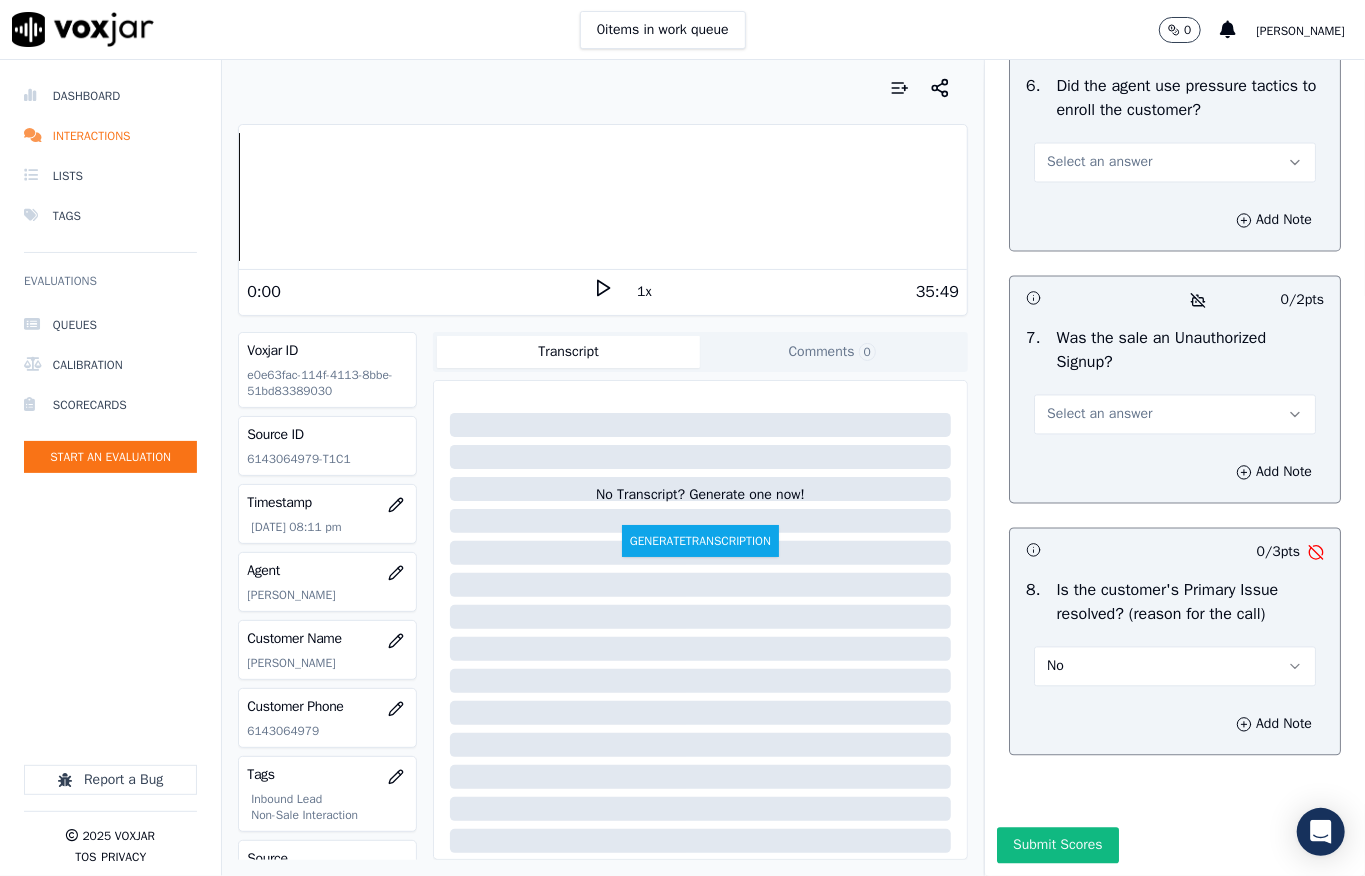 scroll, scrollTop: 6184, scrollLeft: 0, axis: vertical 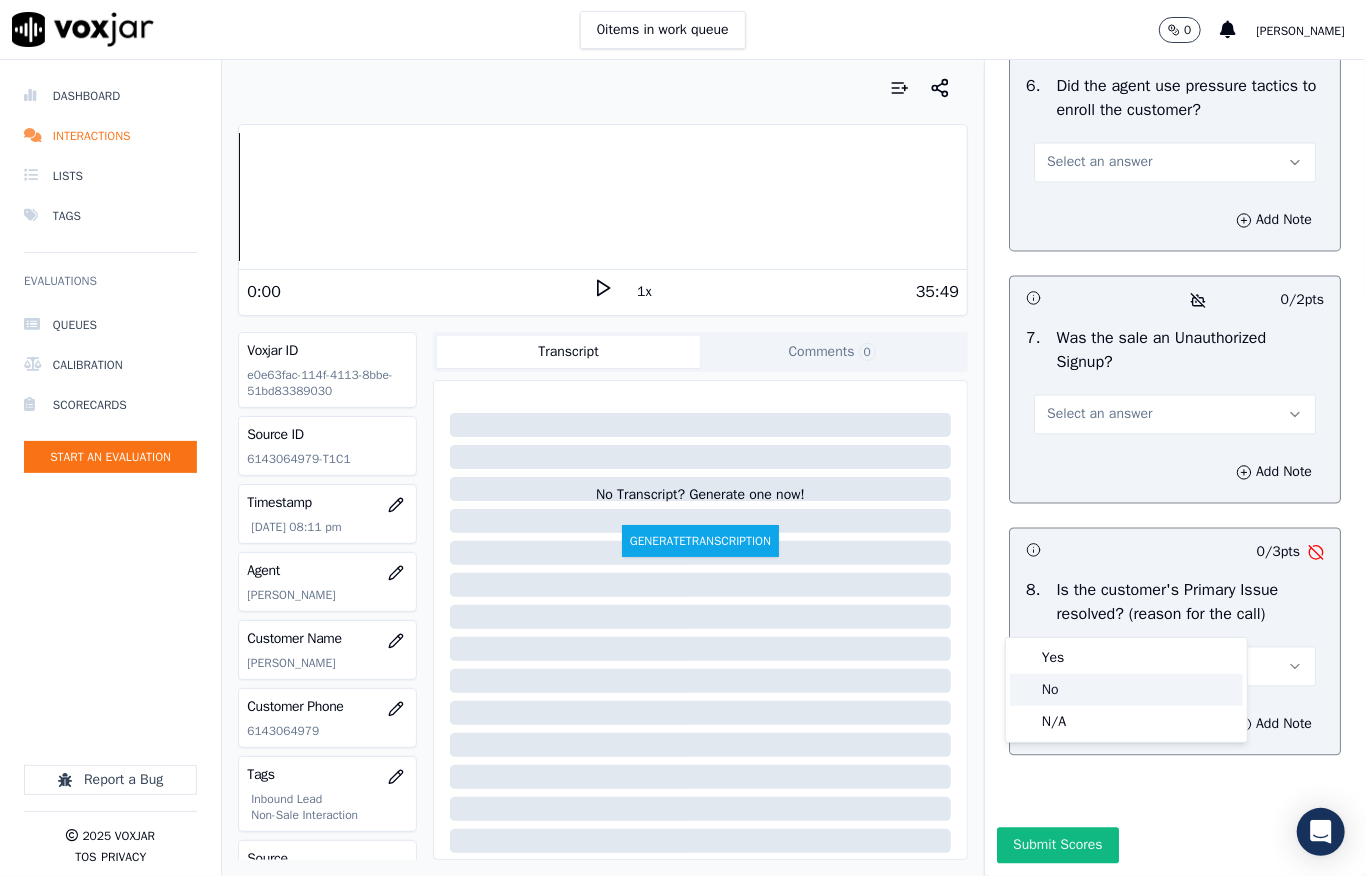 click on "No" 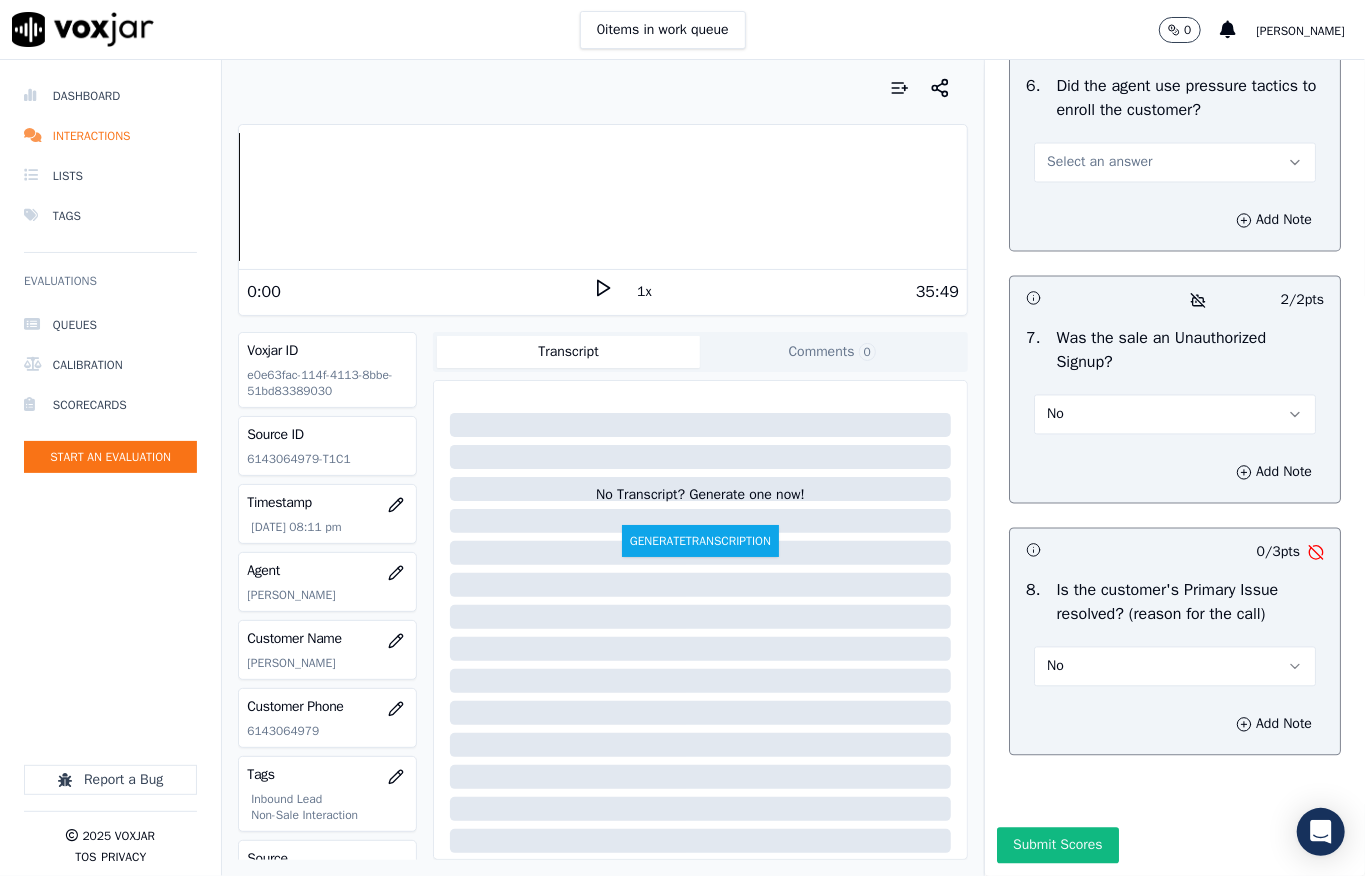 click on "Select an answer" at bounding box center (1175, 163) 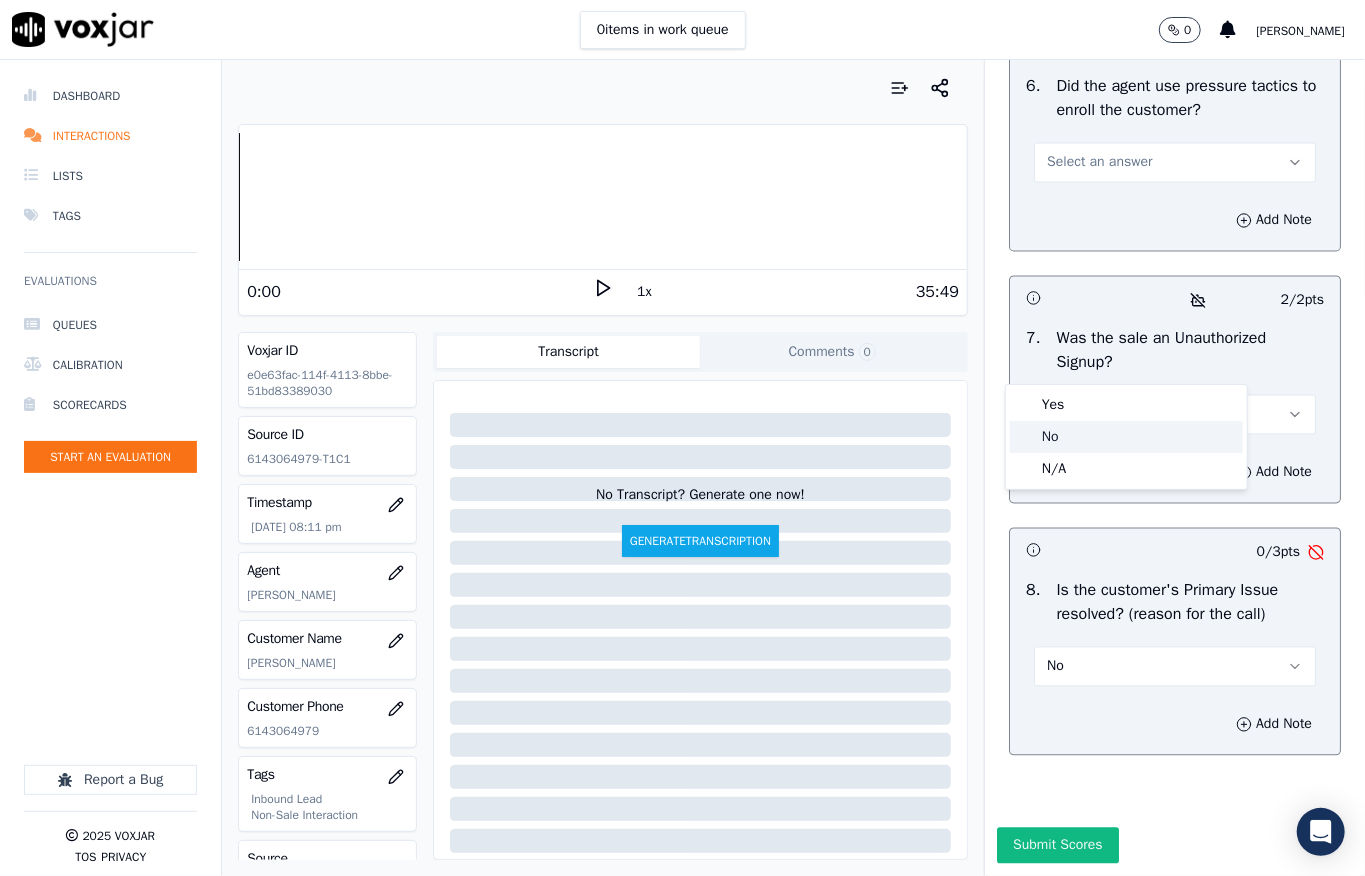click on "No" 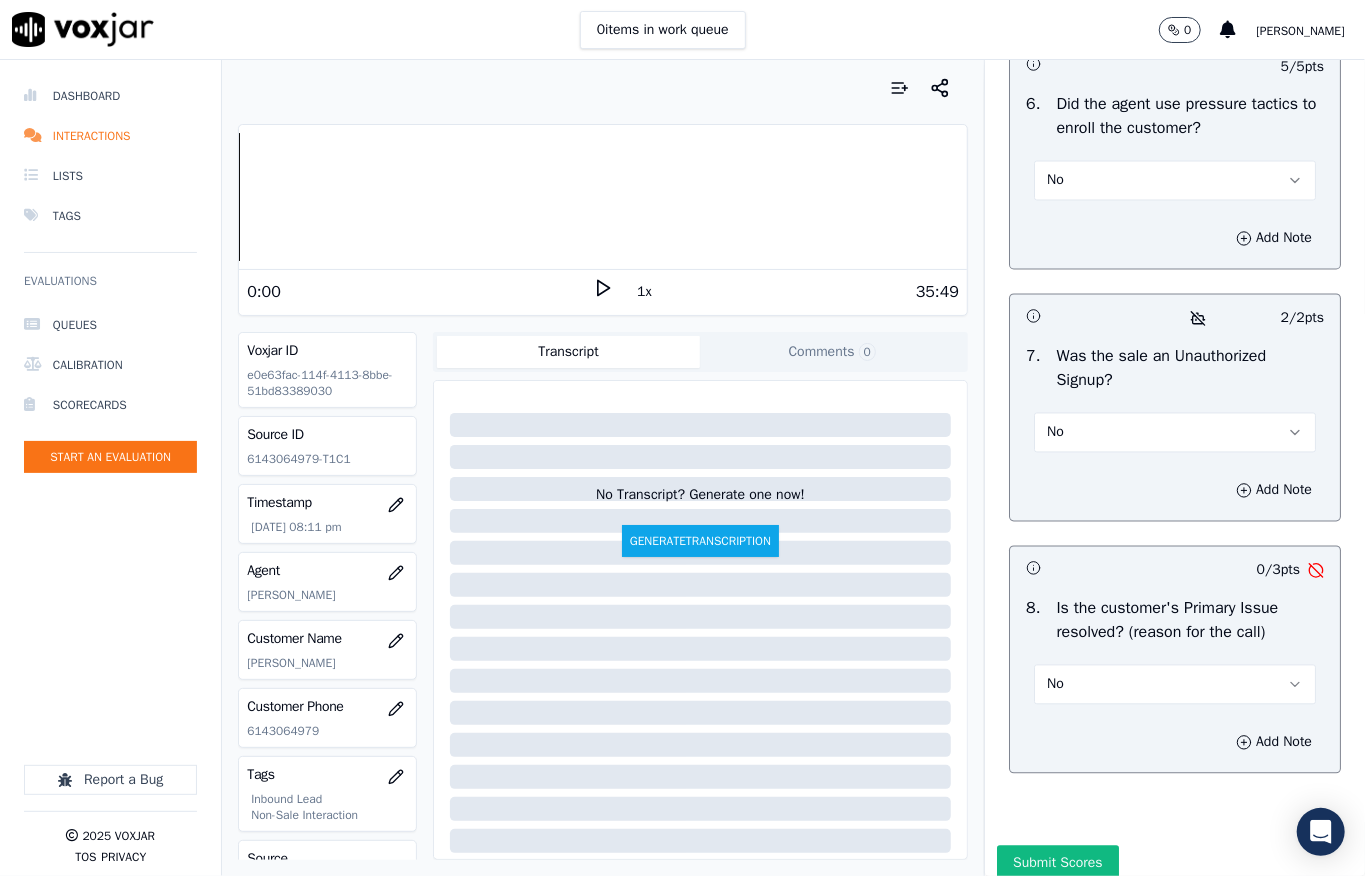 scroll, scrollTop: 6050, scrollLeft: 0, axis: vertical 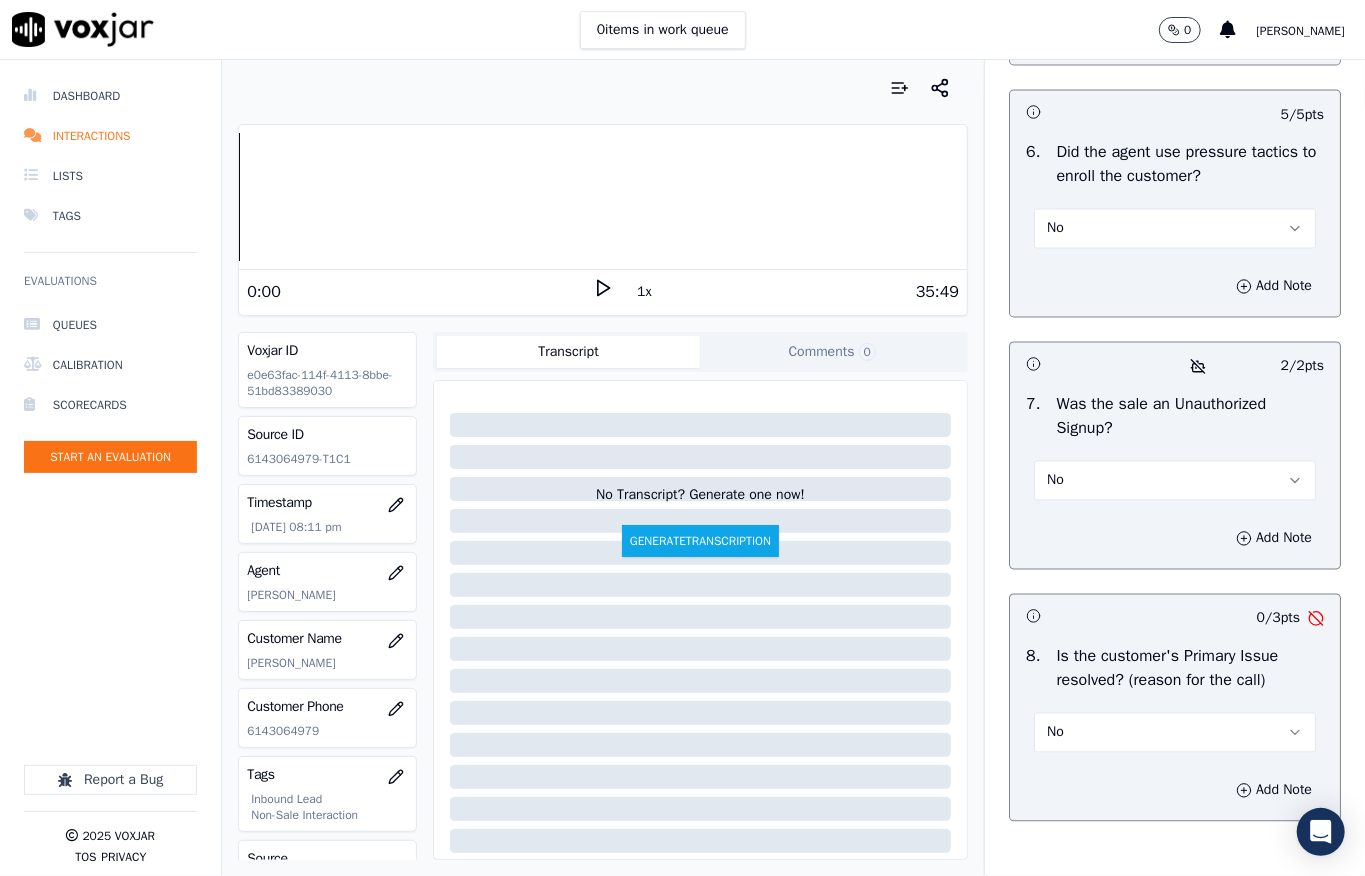 click on "Select an answer" at bounding box center [1175, -23] 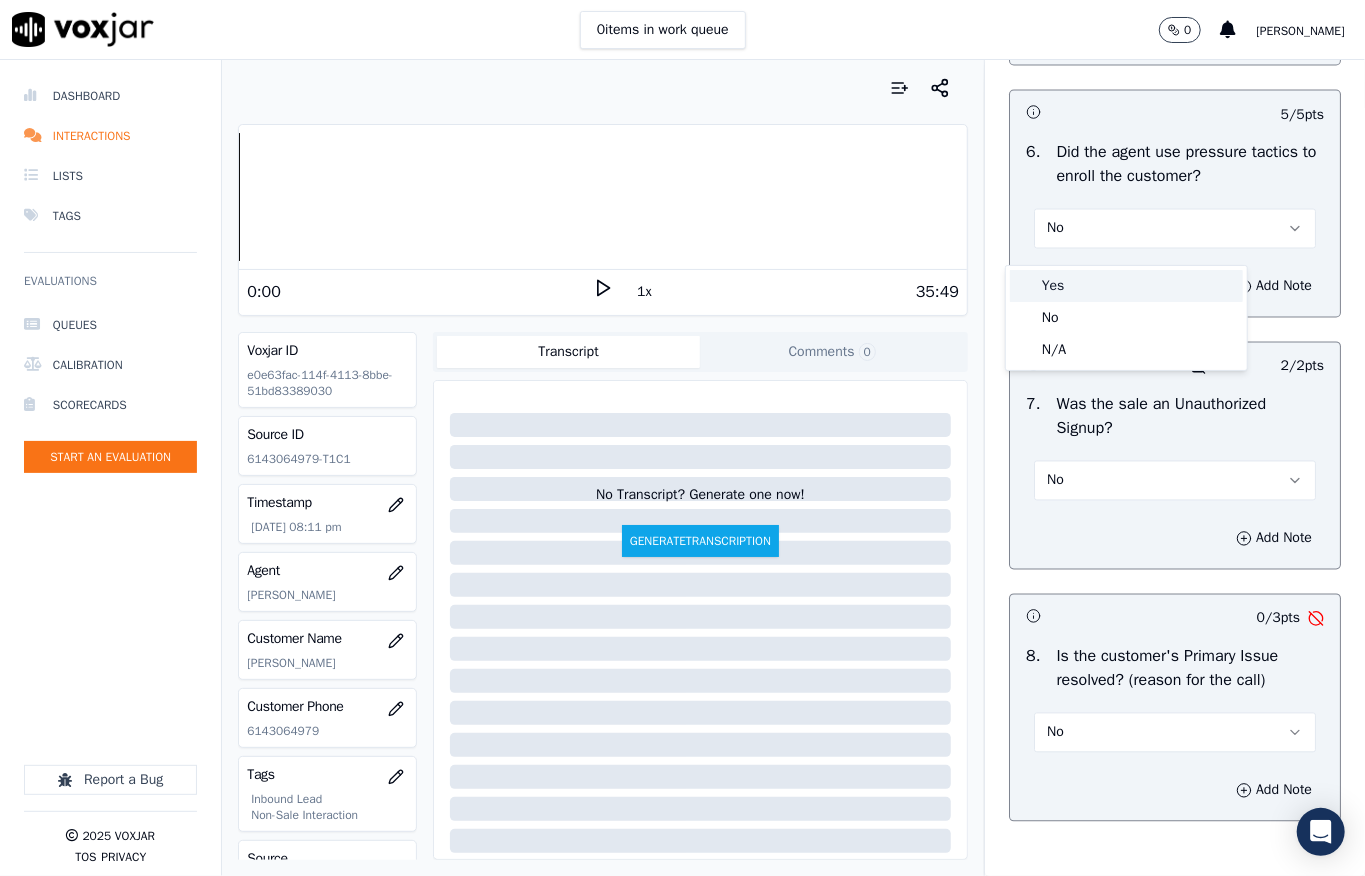 click on "Yes" at bounding box center [1126, 286] 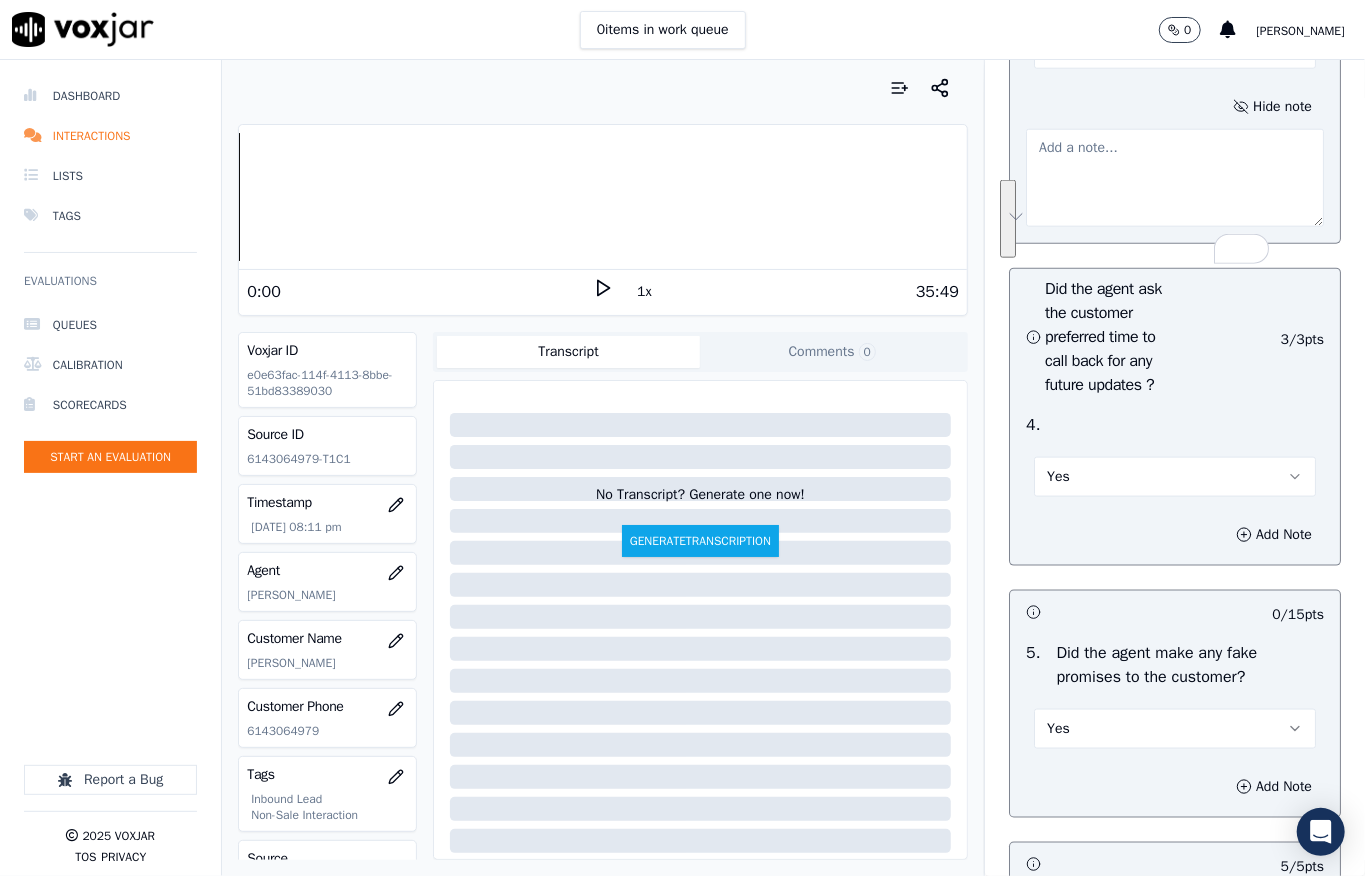 scroll, scrollTop: 5250, scrollLeft: 0, axis: vertical 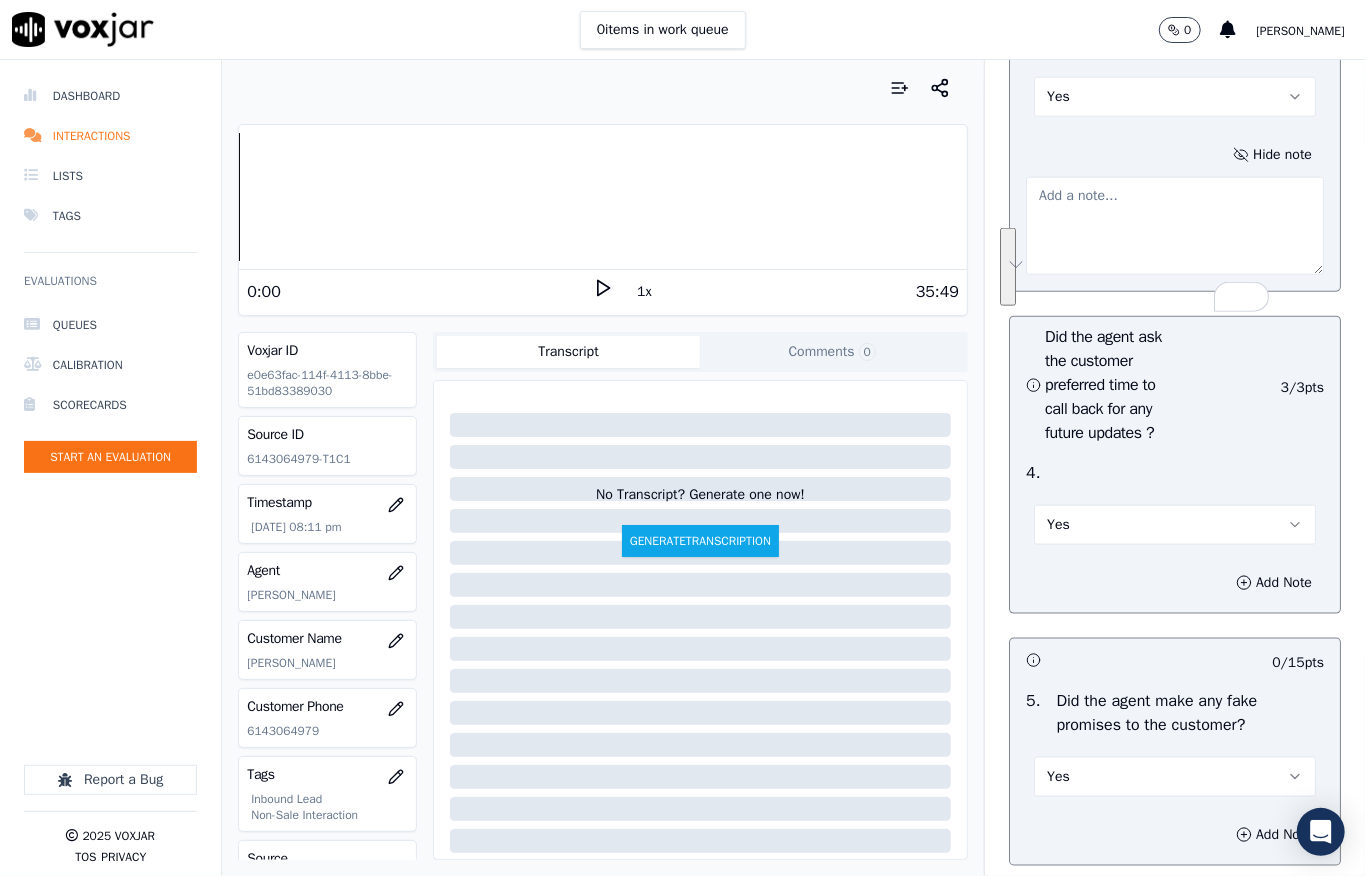 click on "Yes" at bounding box center (1175, 97) 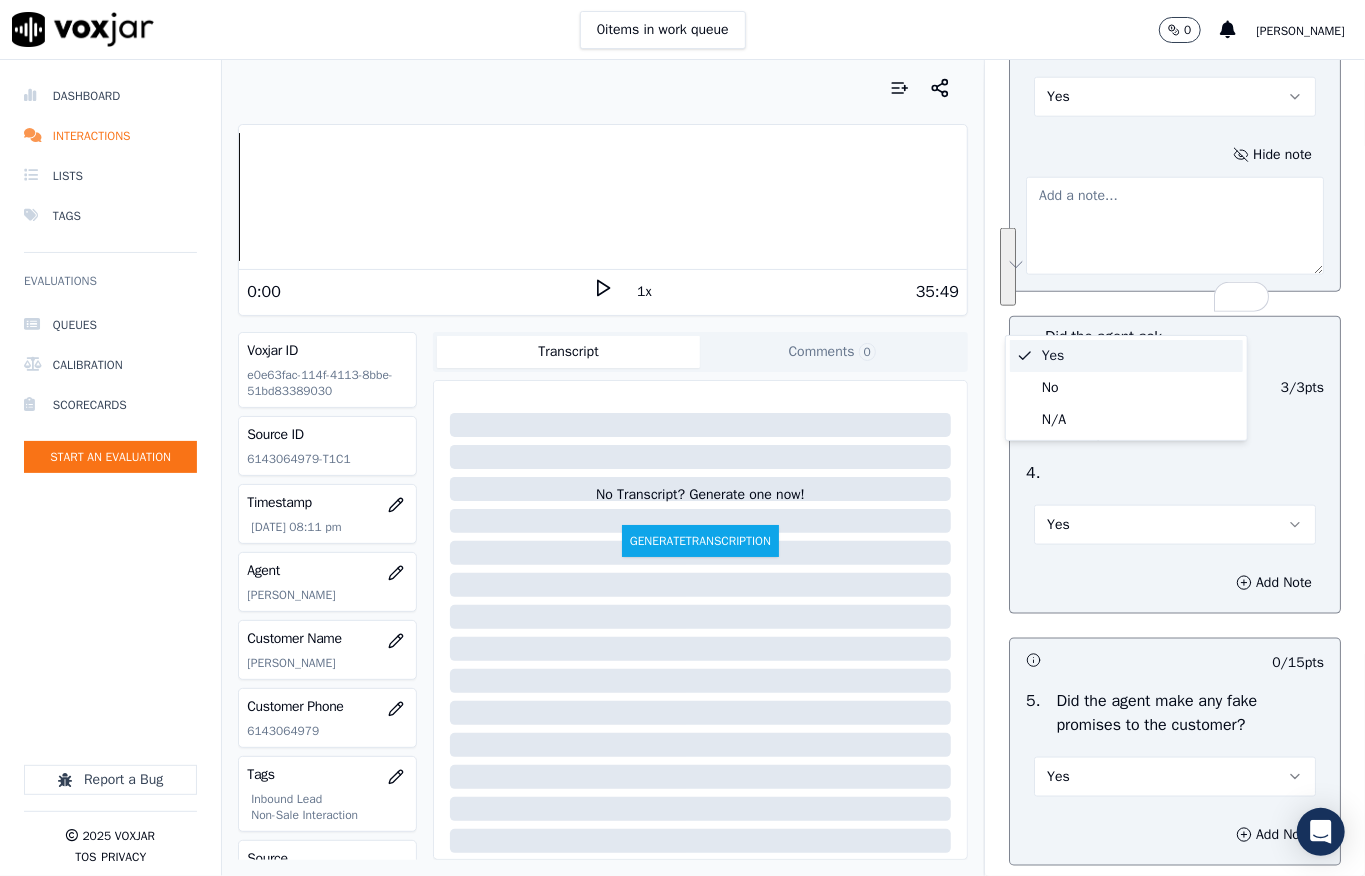 click on "Yes" at bounding box center [1126, 356] 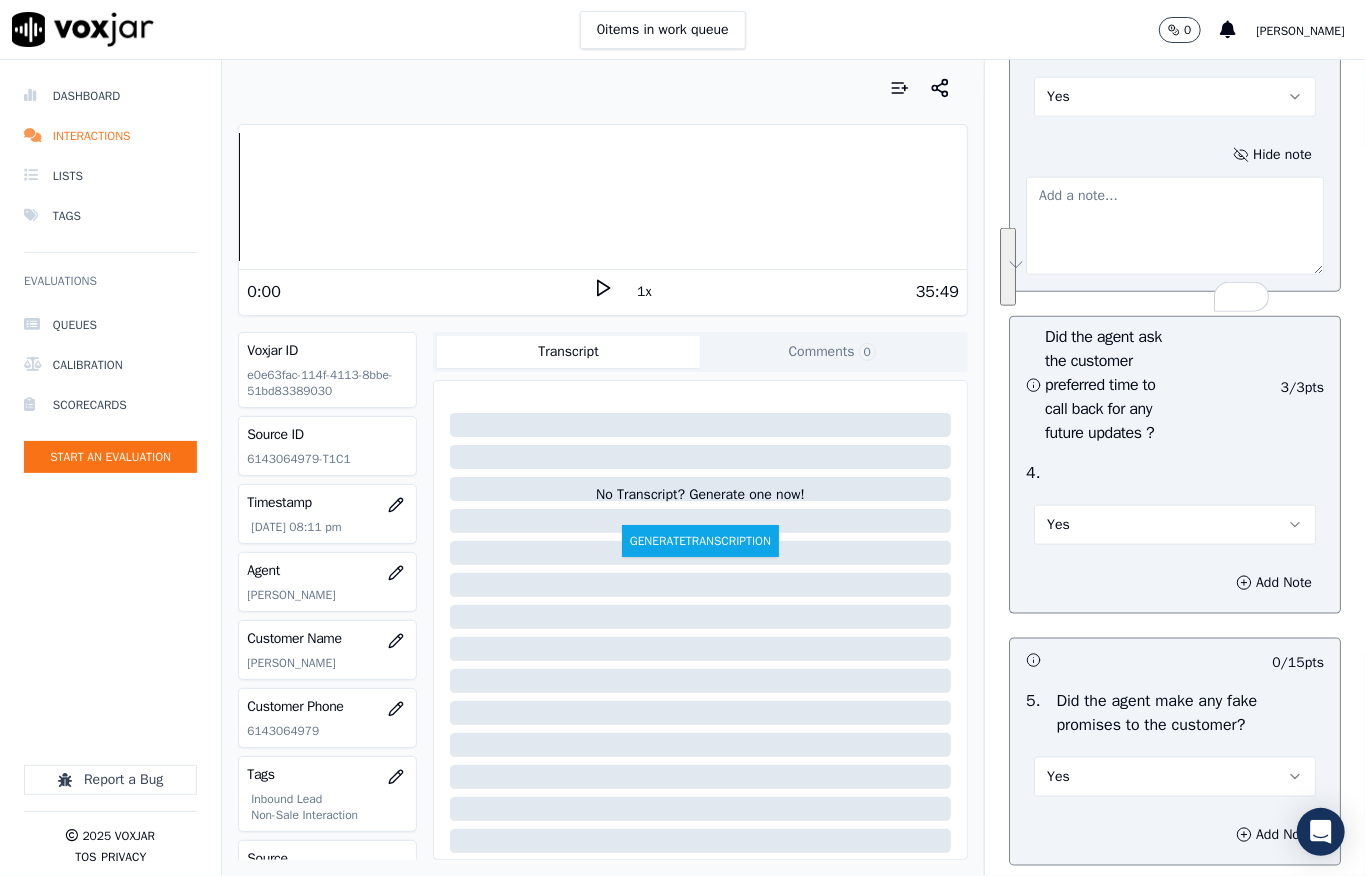 scroll, scrollTop: 6450, scrollLeft: 0, axis: vertical 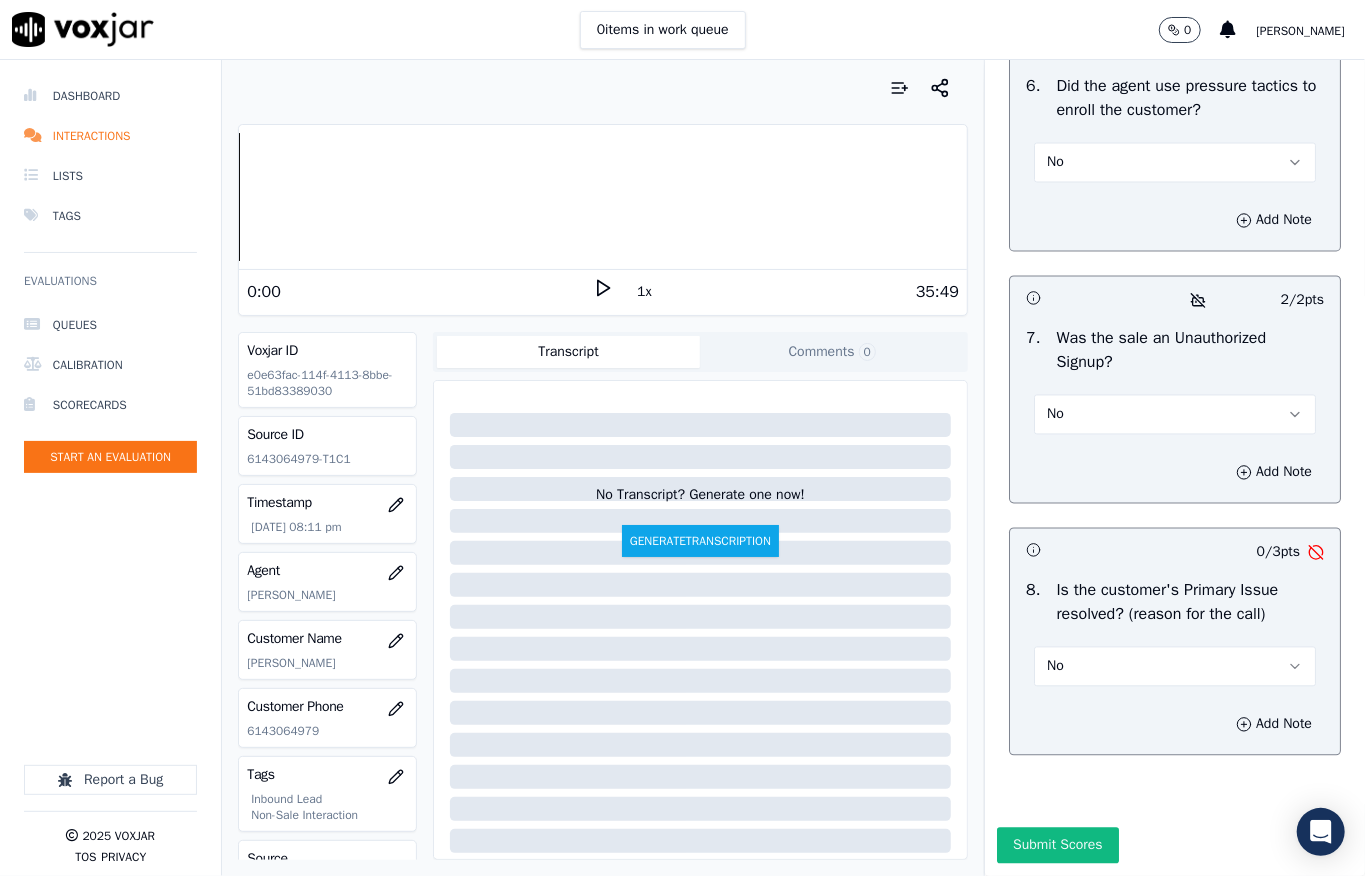 click on "Submit Scores" at bounding box center [1057, 846] 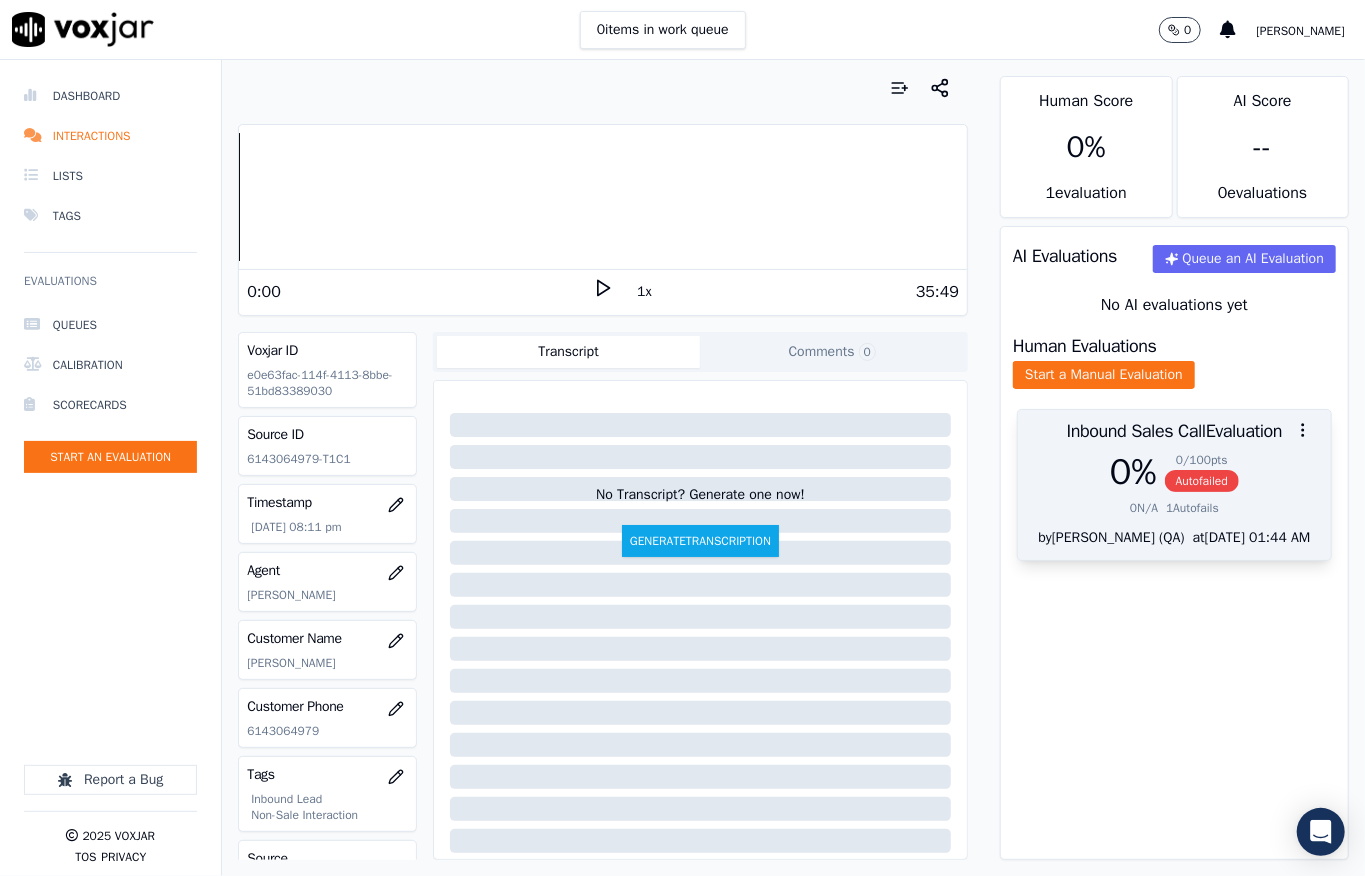 click on "Autofailed" at bounding box center (1202, 481) 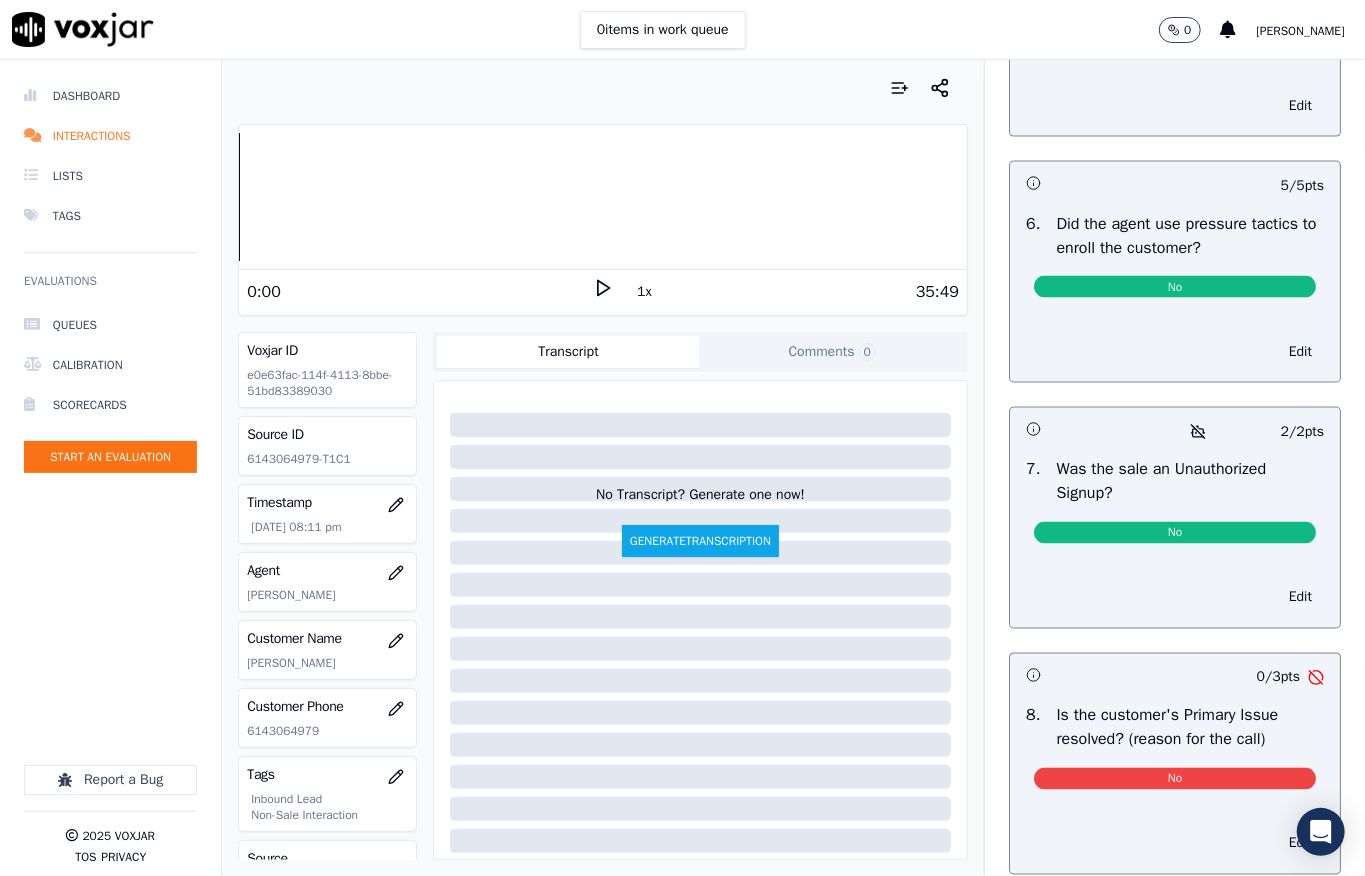 scroll, scrollTop: 5713, scrollLeft: 0, axis: vertical 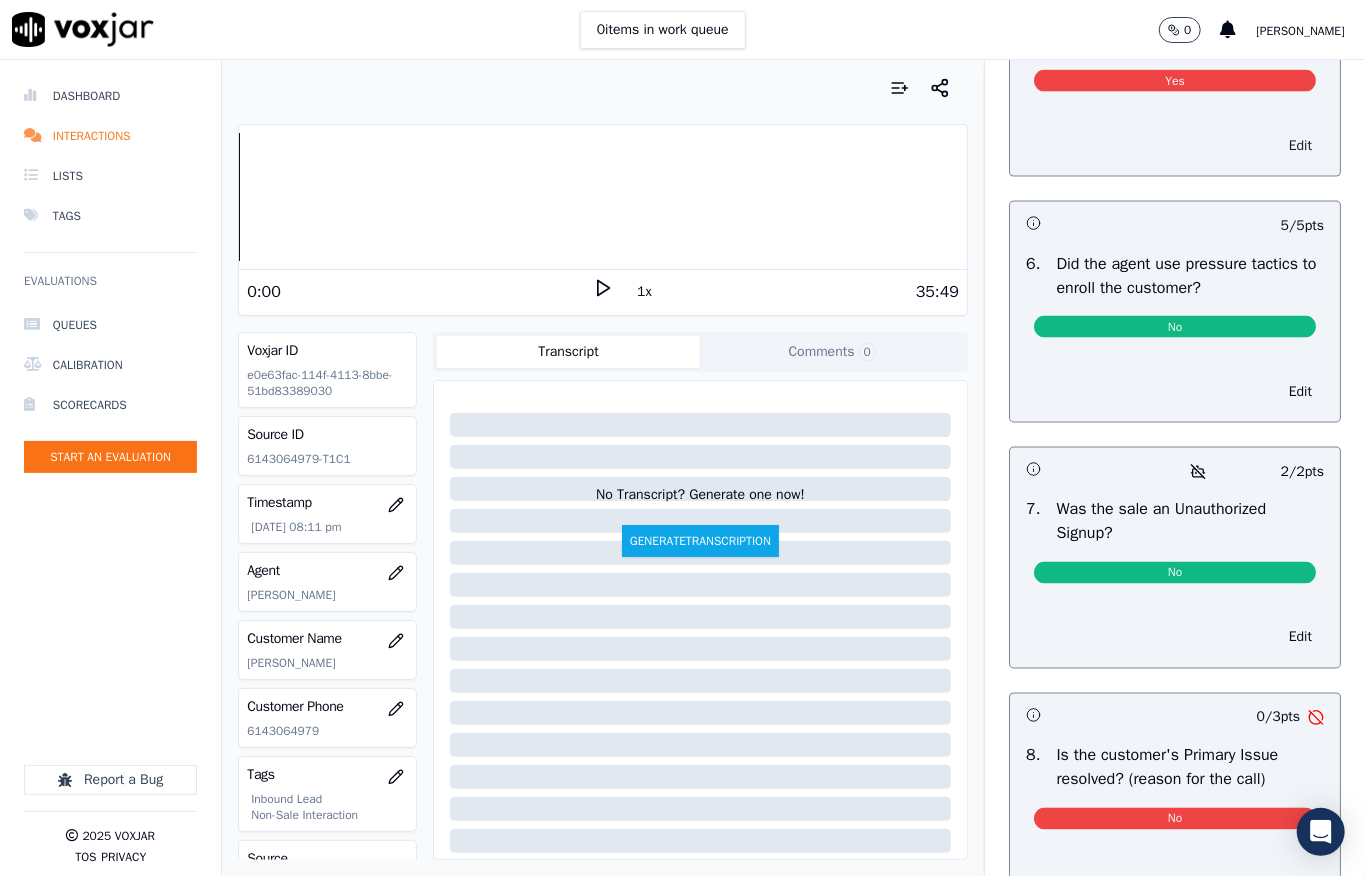 click on "Edit" at bounding box center (1300, 146) 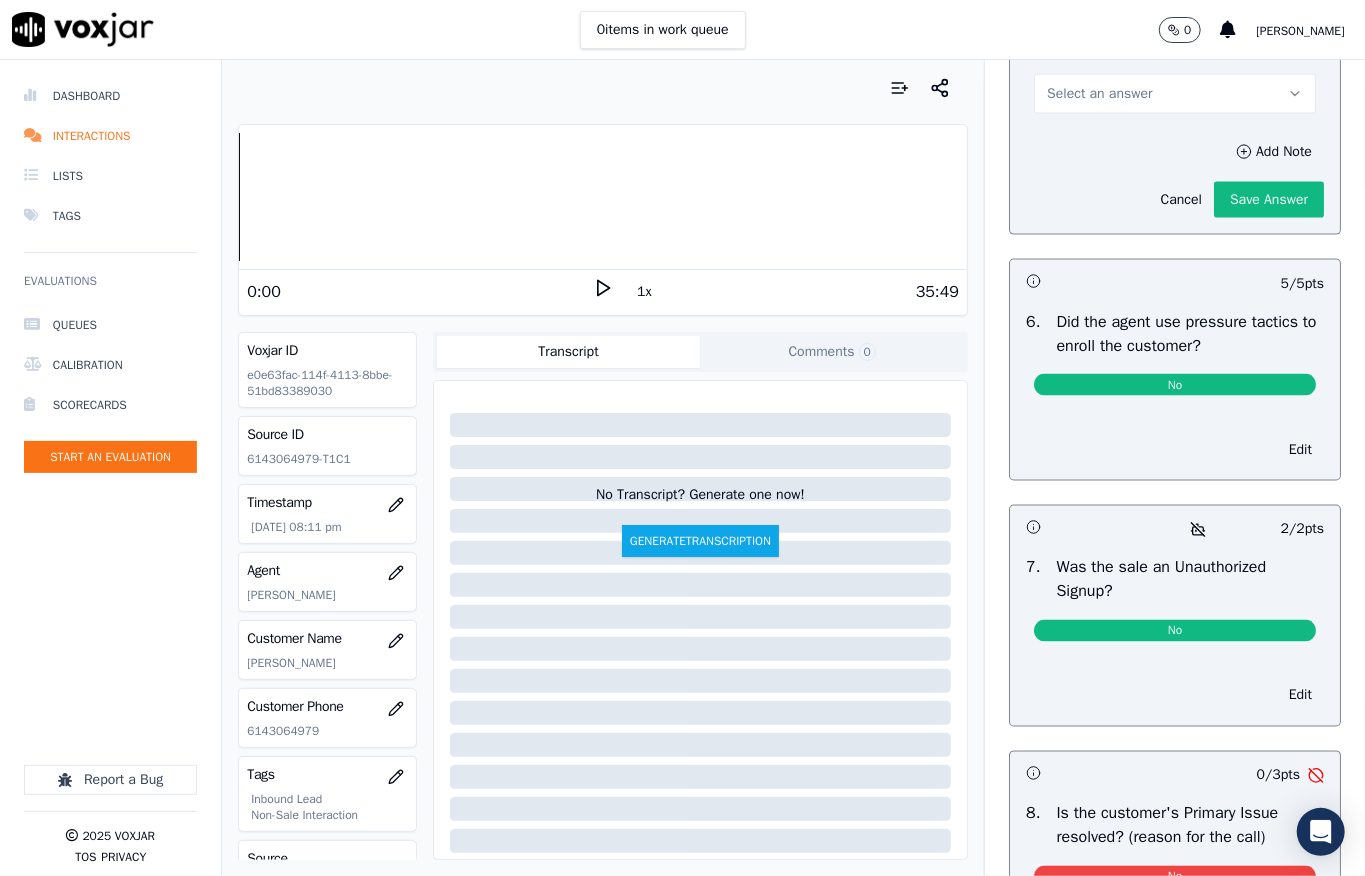 click on "Select an answer" at bounding box center [1175, 94] 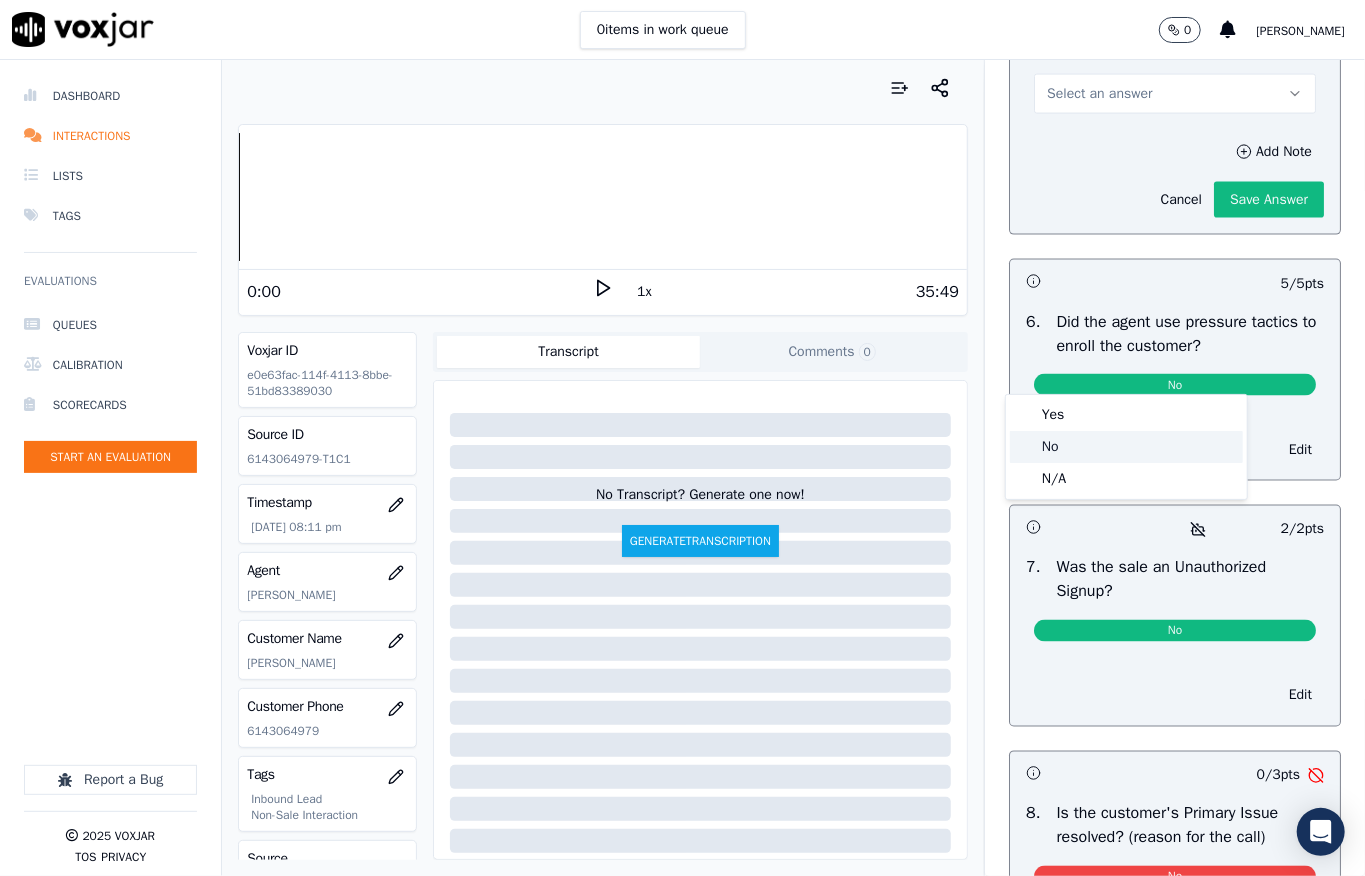 click on "No" 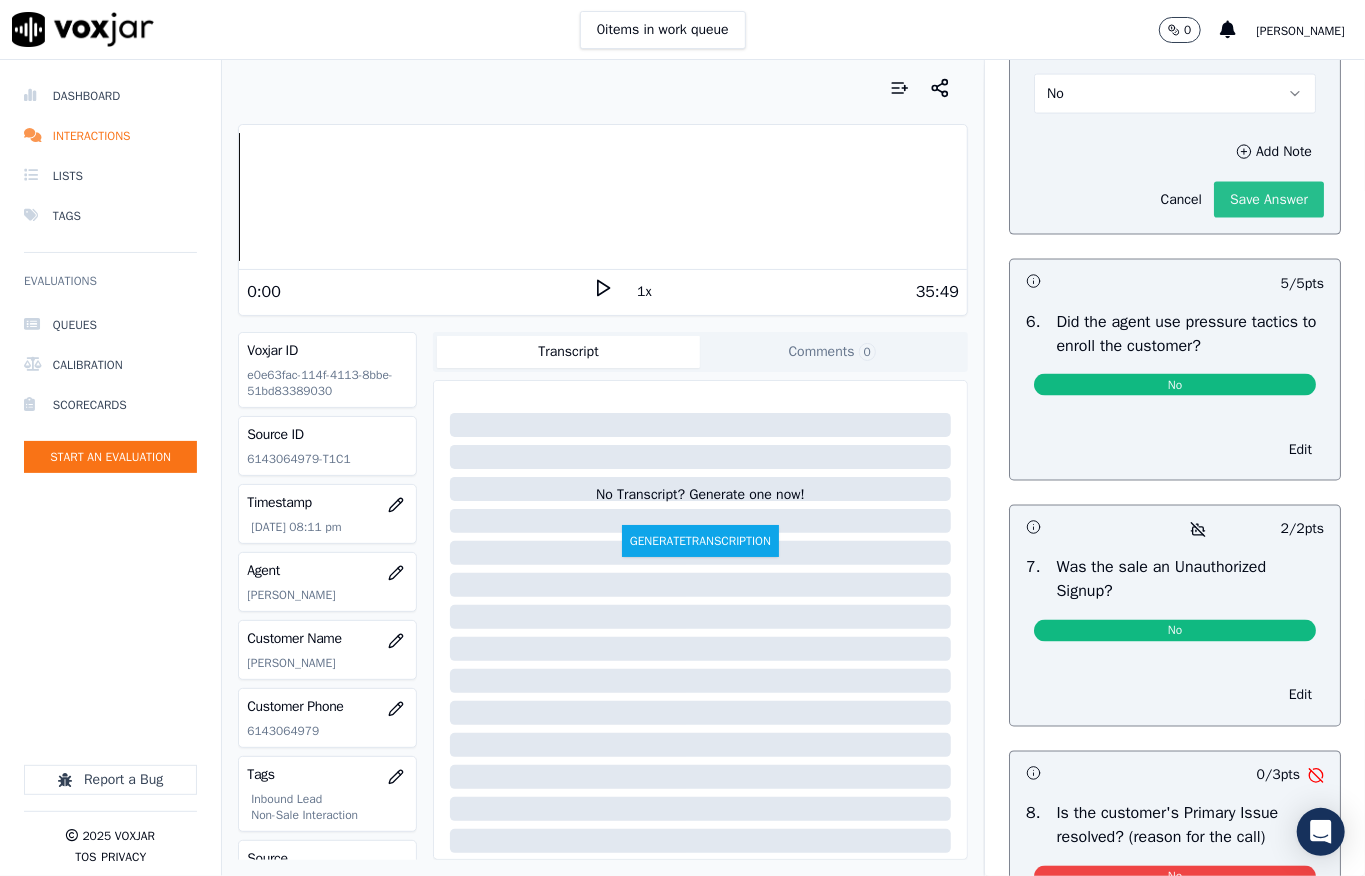 click on "Save Answer" 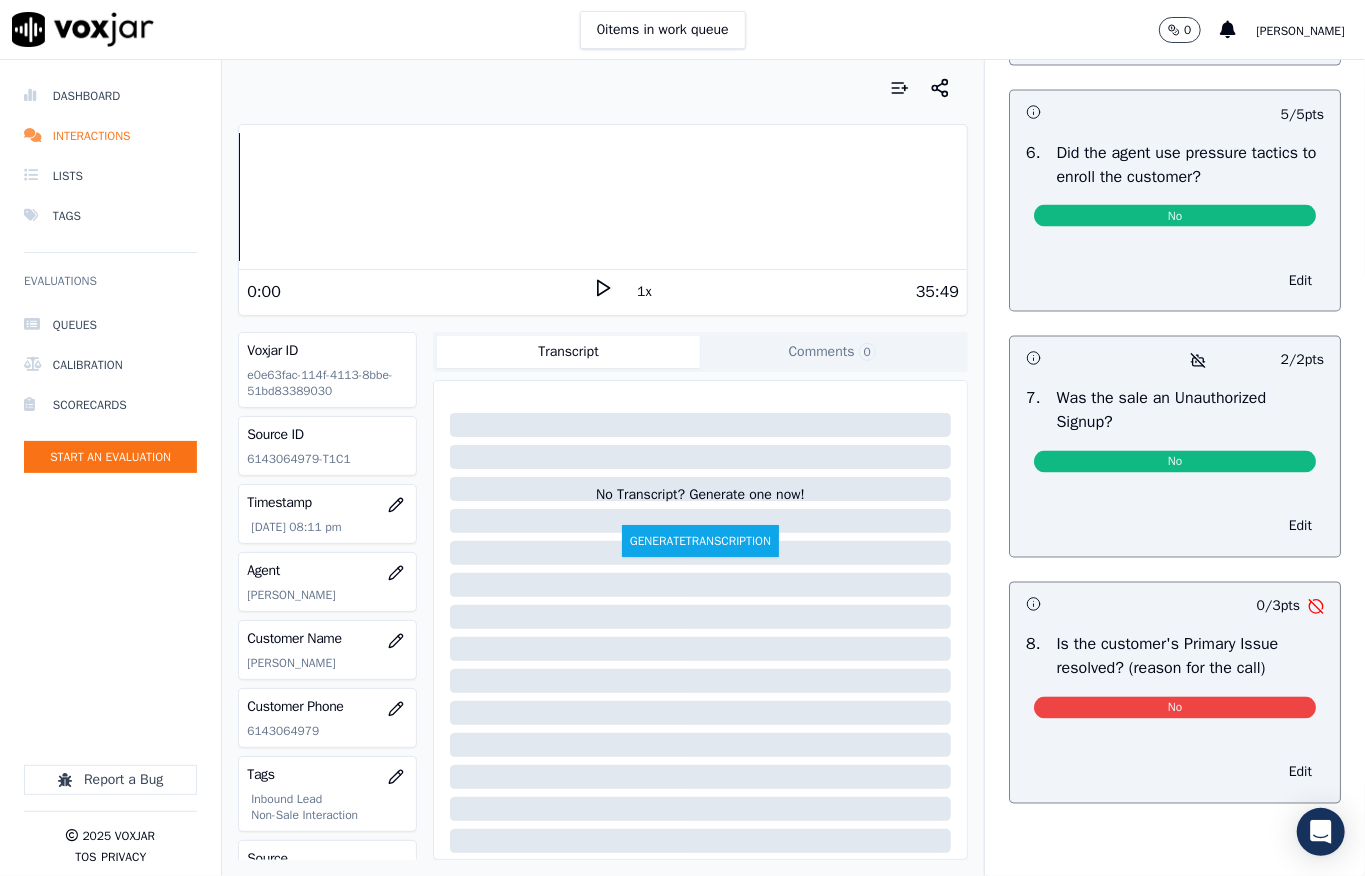 scroll, scrollTop: 6240, scrollLeft: 0, axis: vertical 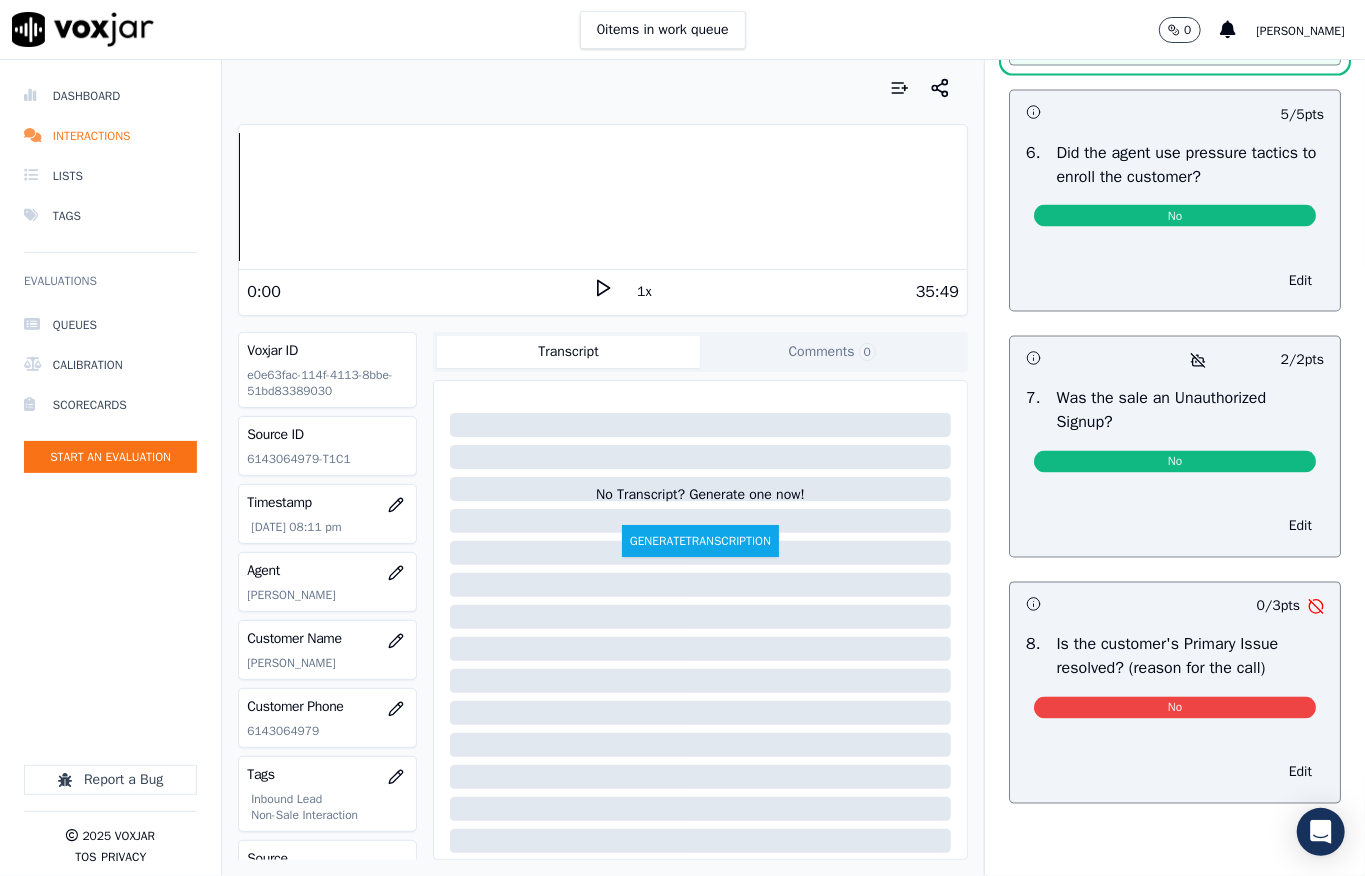 click on "No" at bounding box center [1175, 708] 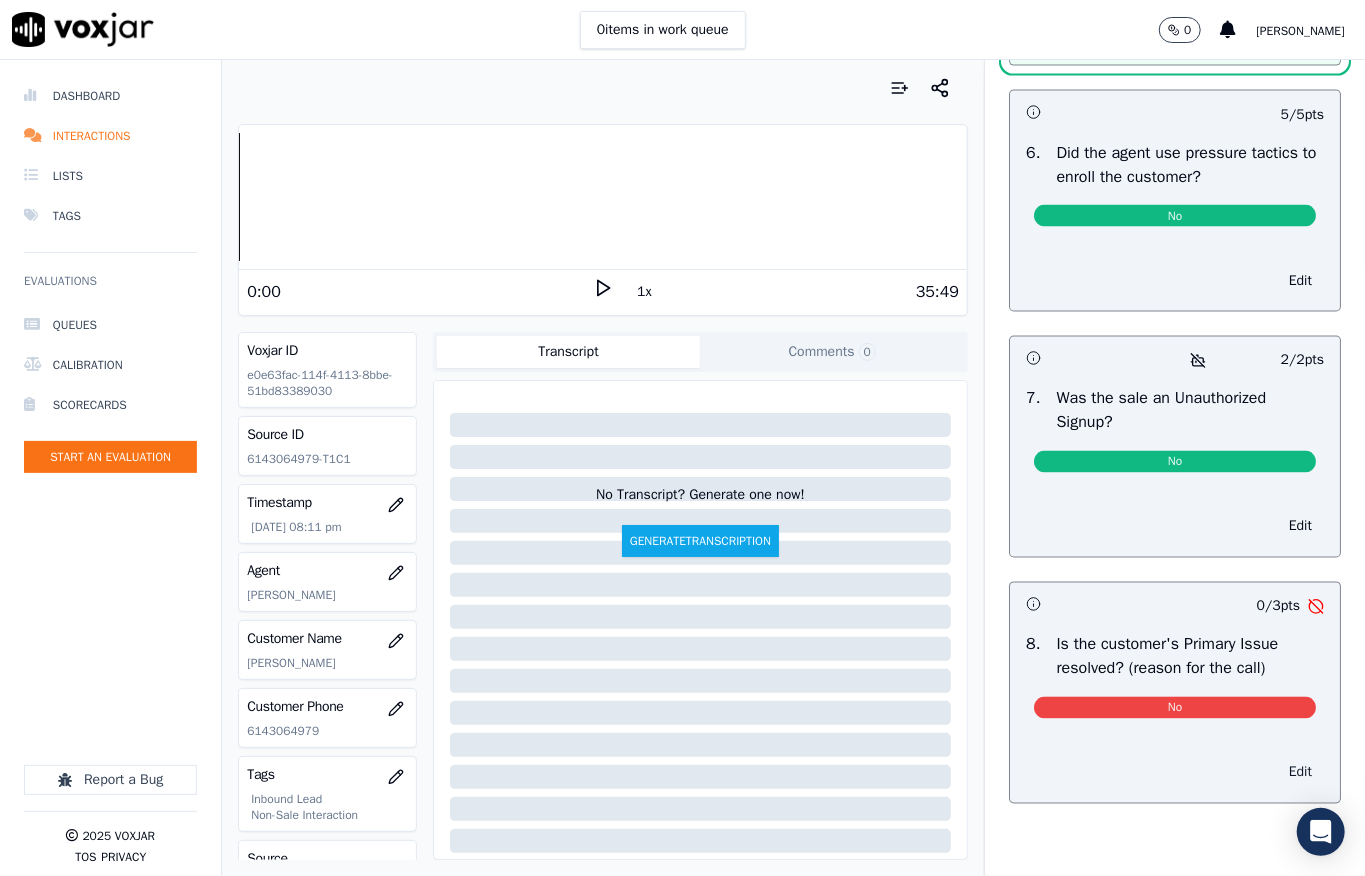 click on "Edit" at bounding box center (1300, 773) 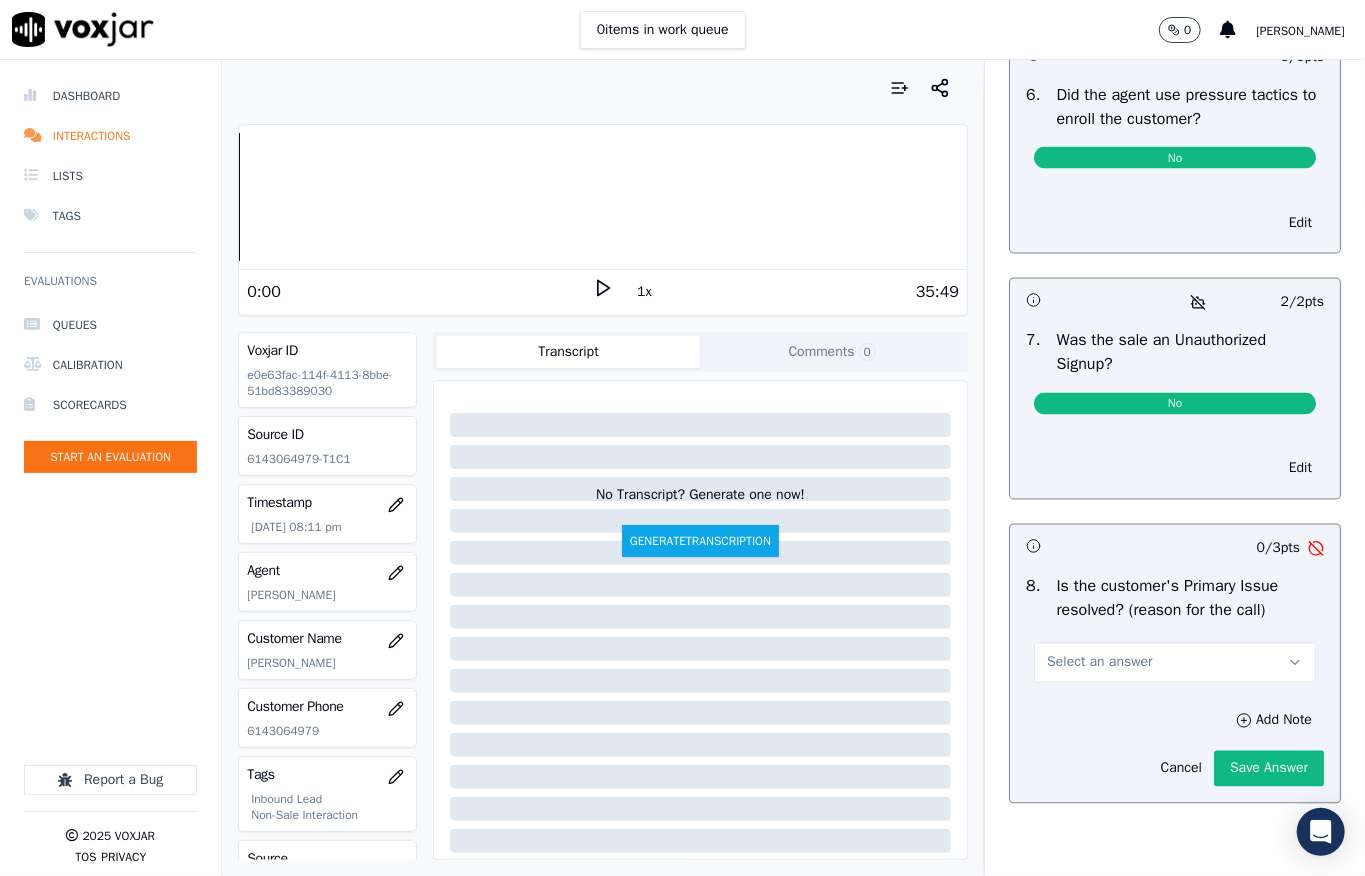 click on "Select an answer" at bounding box center [1175, 663] 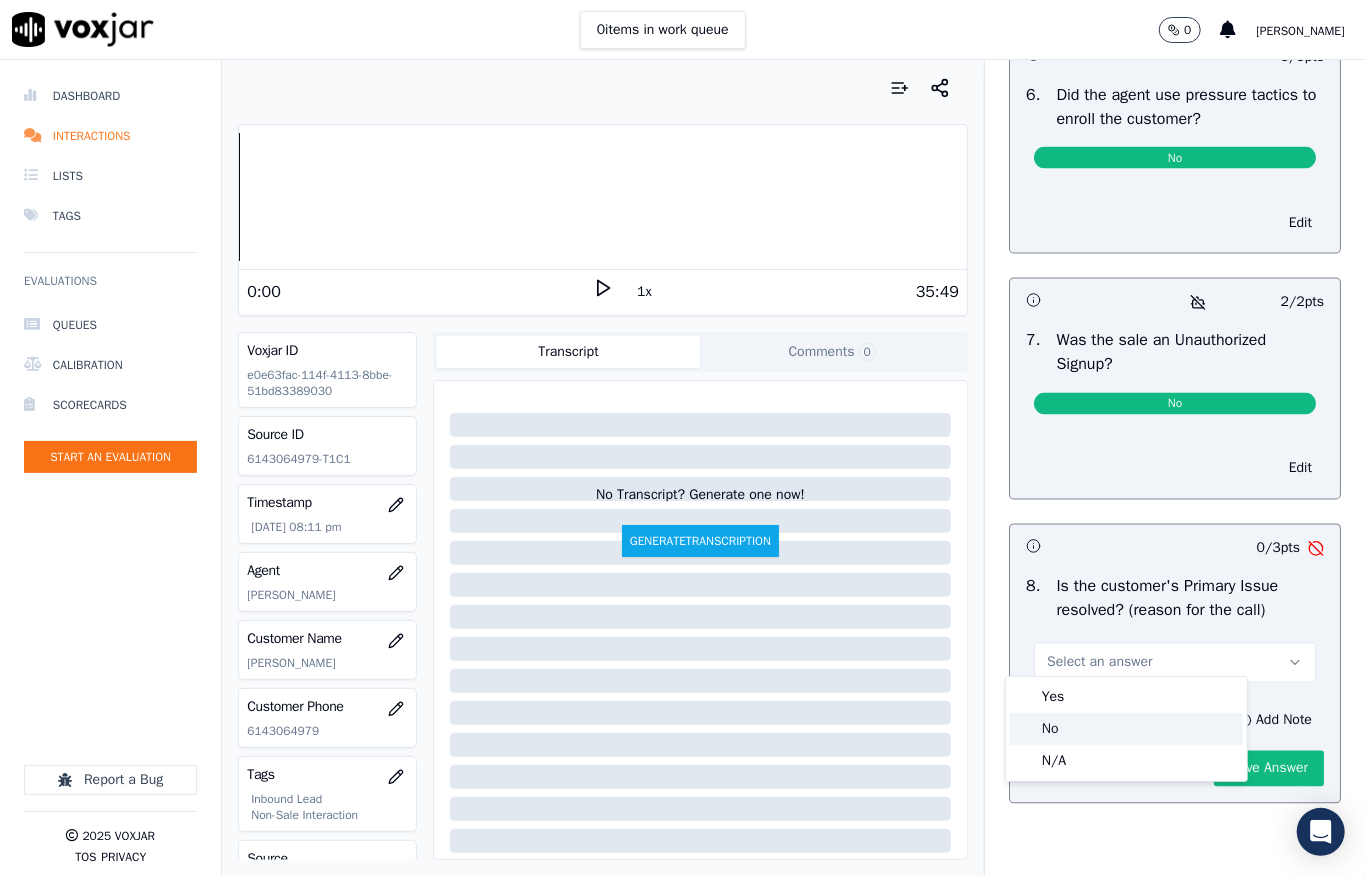 click on "No" 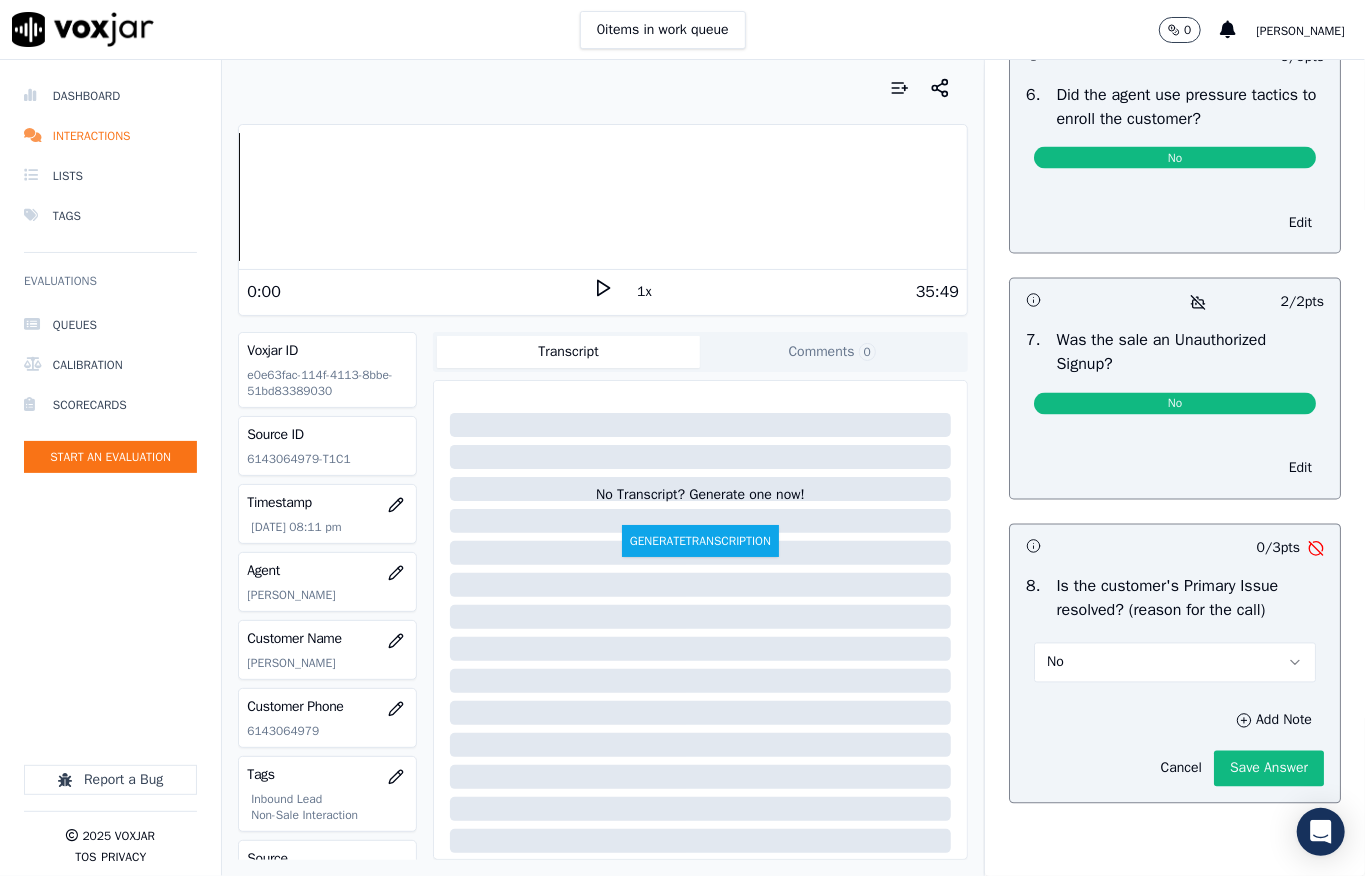 scroll, scrollTop: 6193, scrollLeft: 0, axis: vertical 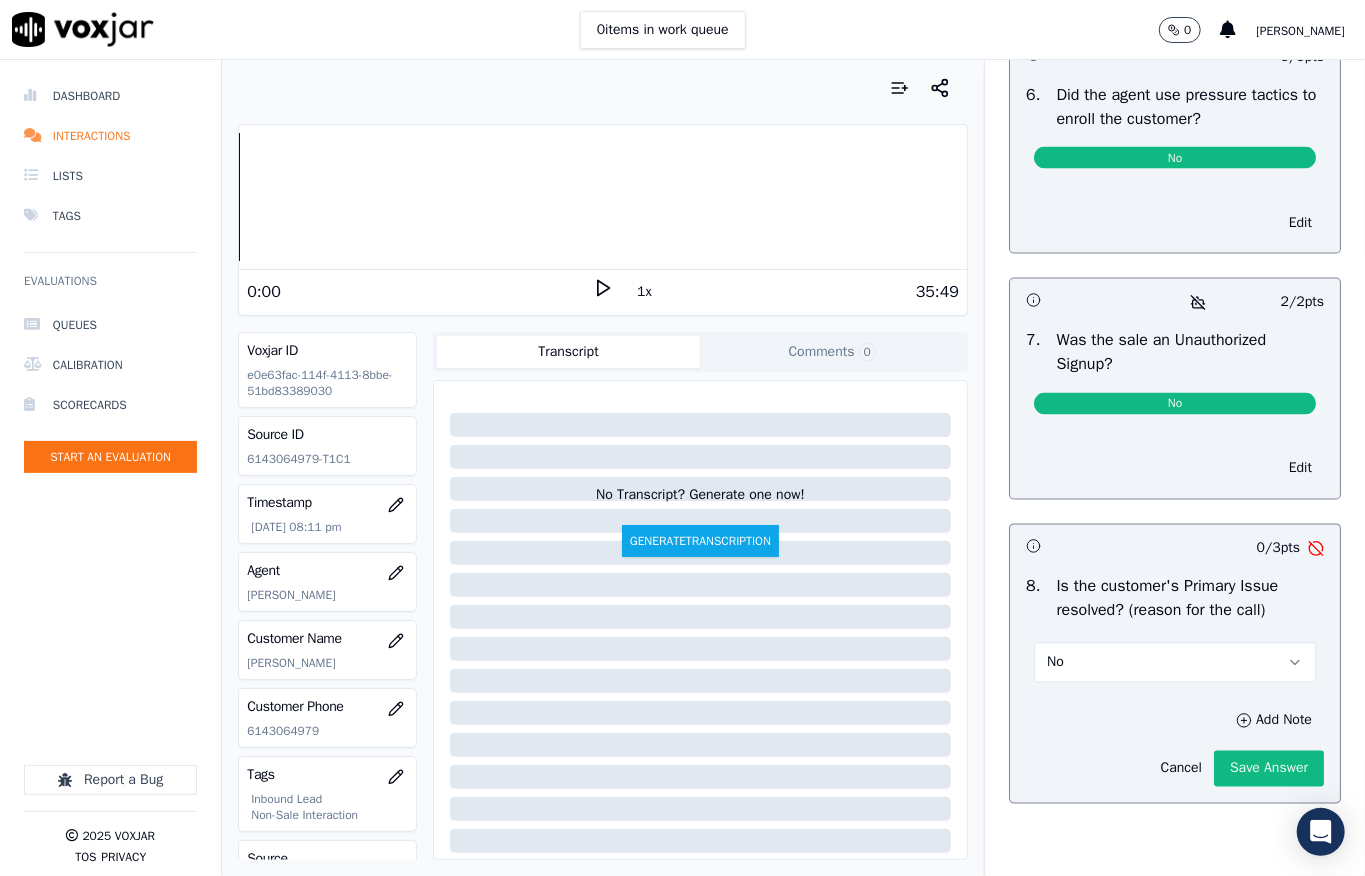 click on "Is the customer's Primary Issue resolved? (reason for the call)" at bounding box center (1190, 599) 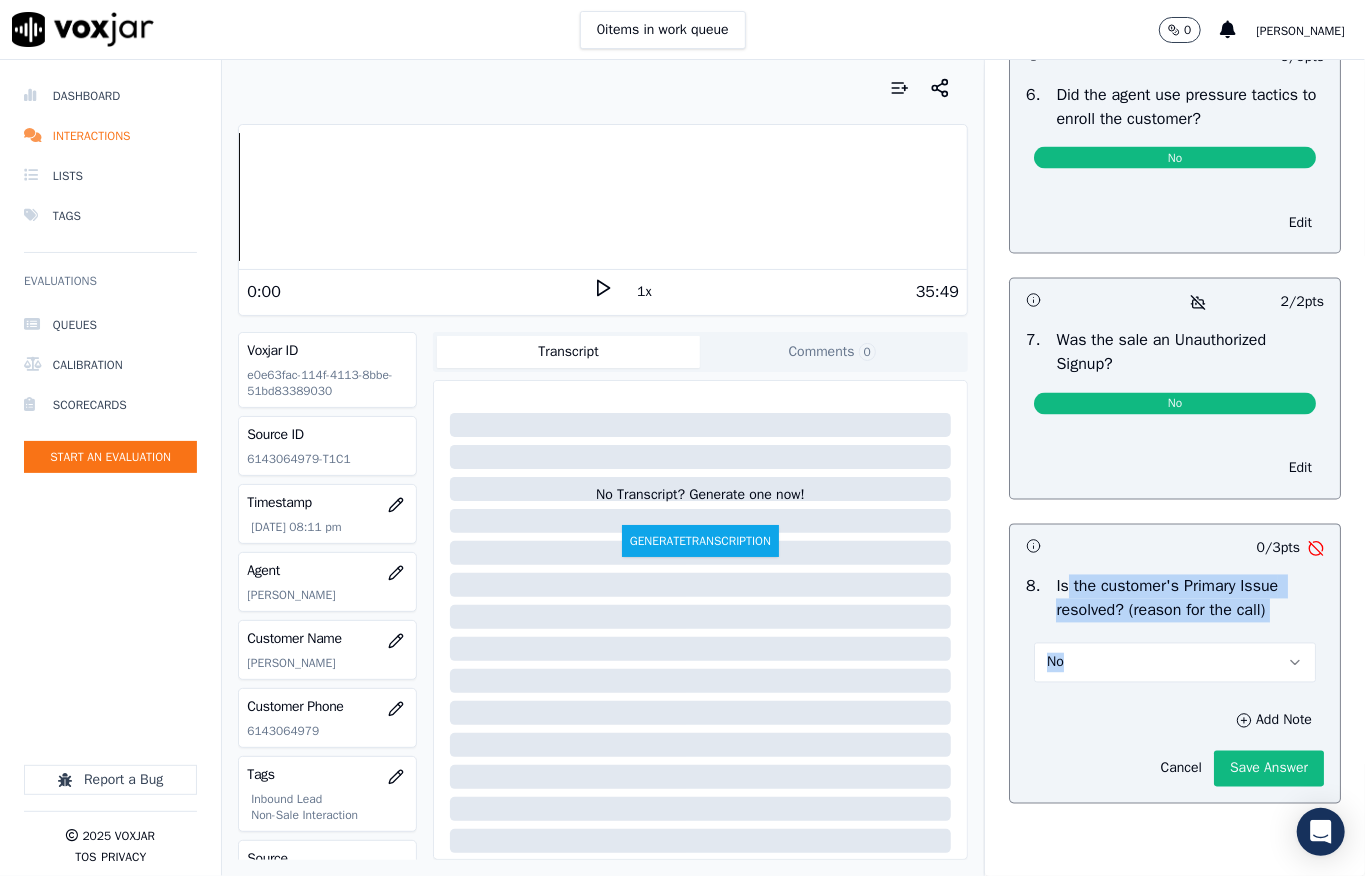 drag, startPoint x: 1037, startPoint y: 581, endPoint x: 1078, endPoint y: 616, distance: 53.90733 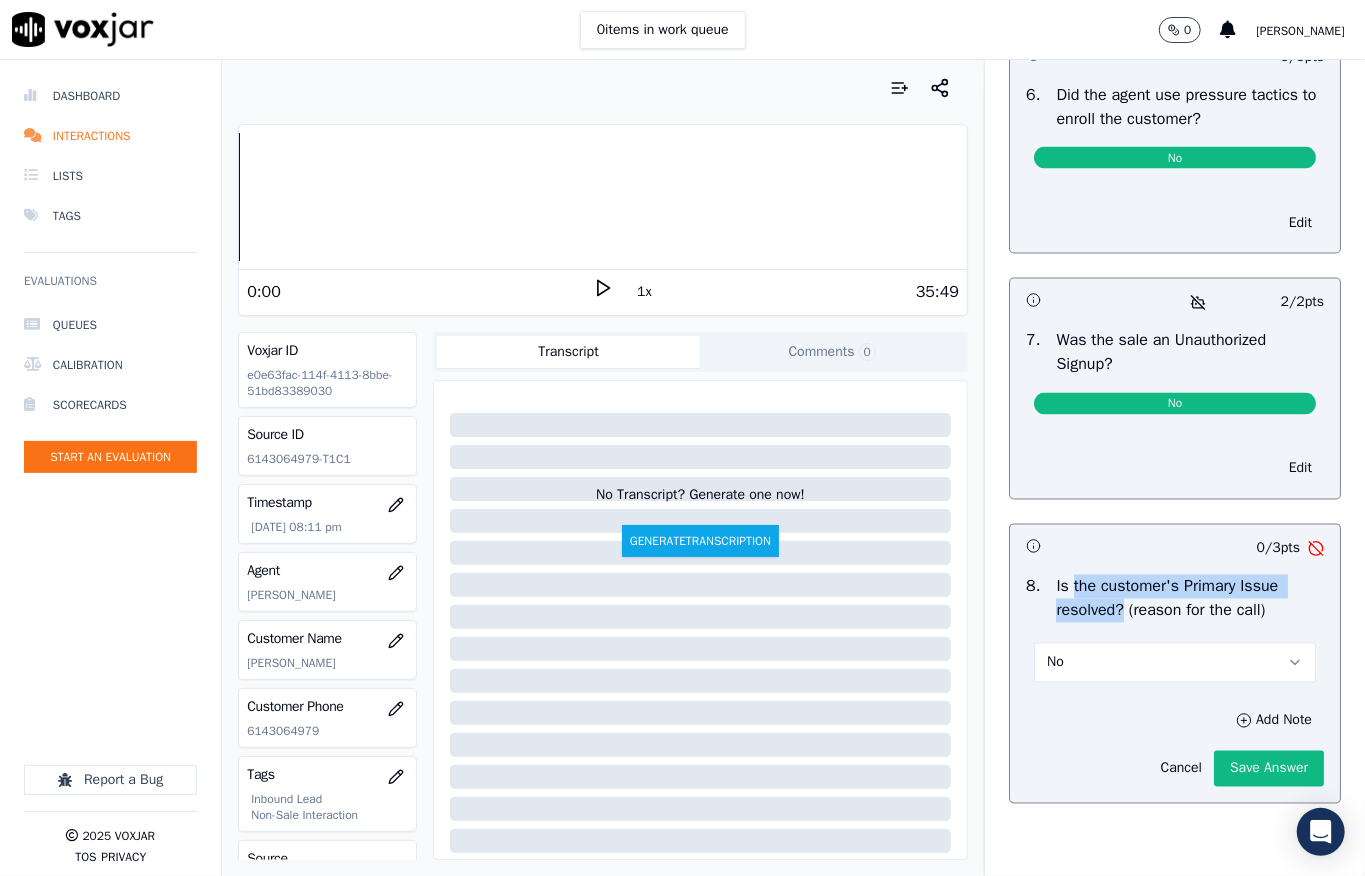 drag, startPoint x: 1041, startPoint y: 572, endPoint x: 1090, endPoint y: 596, distance: 54.56189 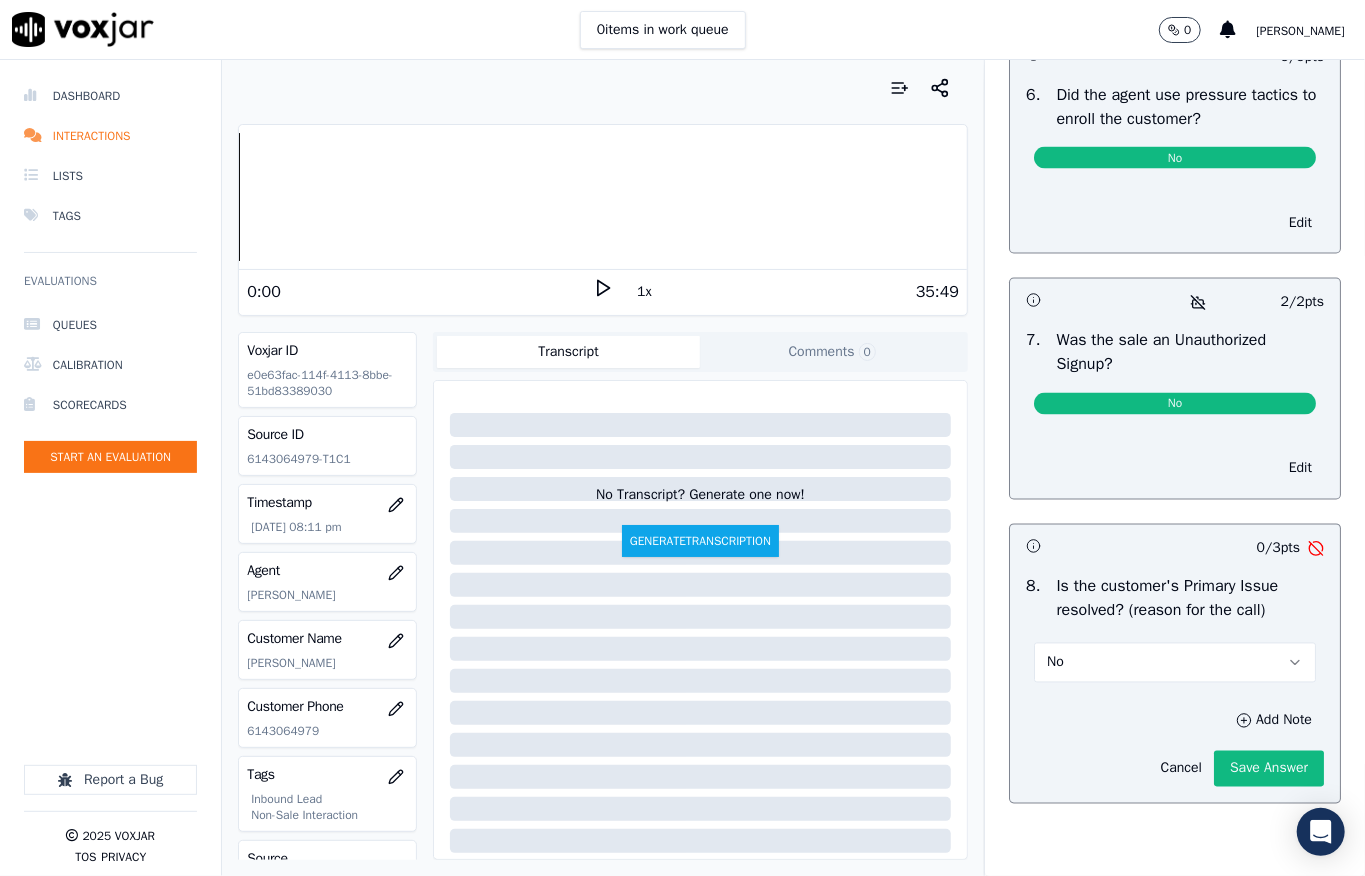 click on "Add Note       Cancel   Save Answer" at bounding box center (1175, 747) 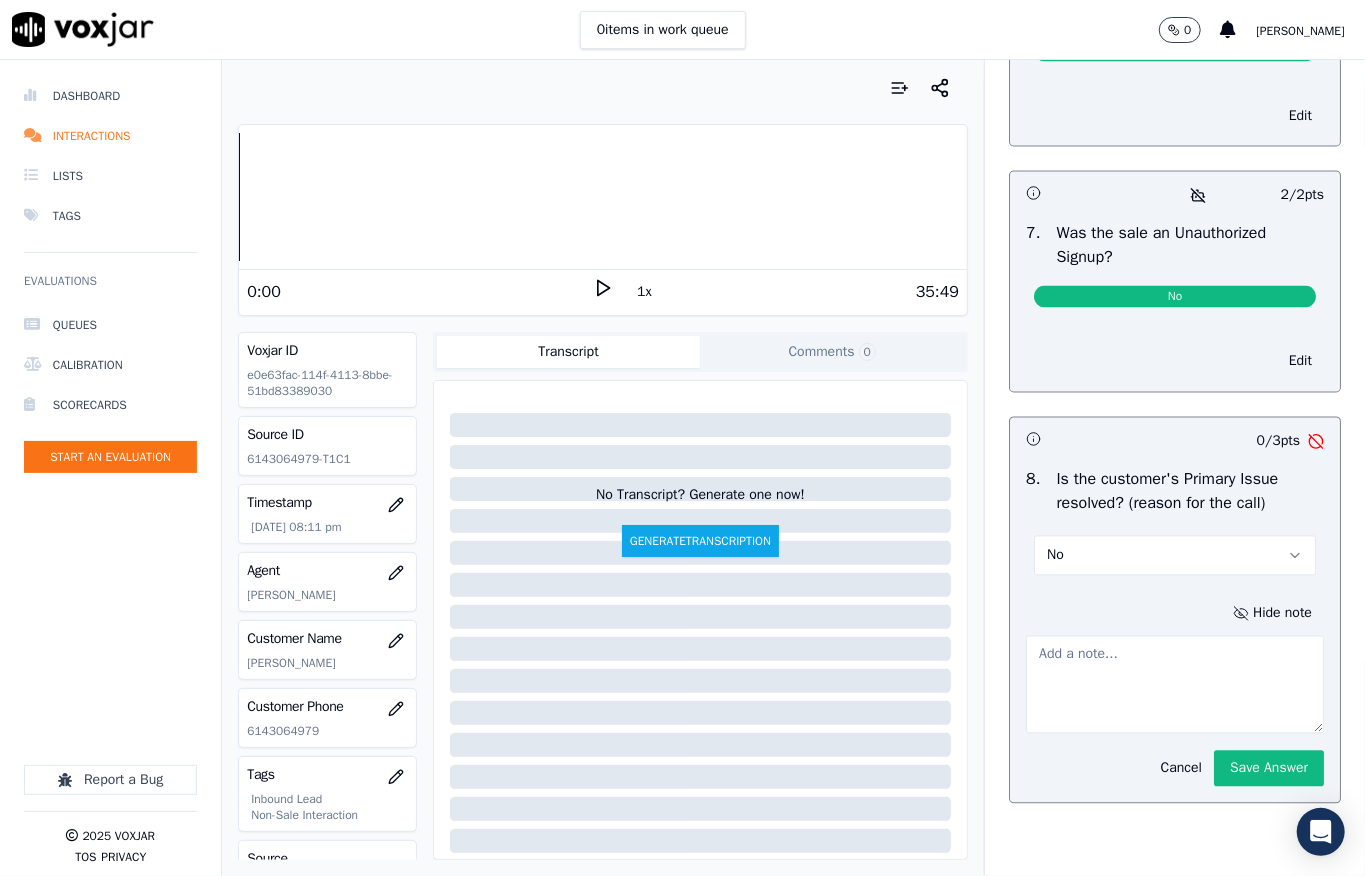 click 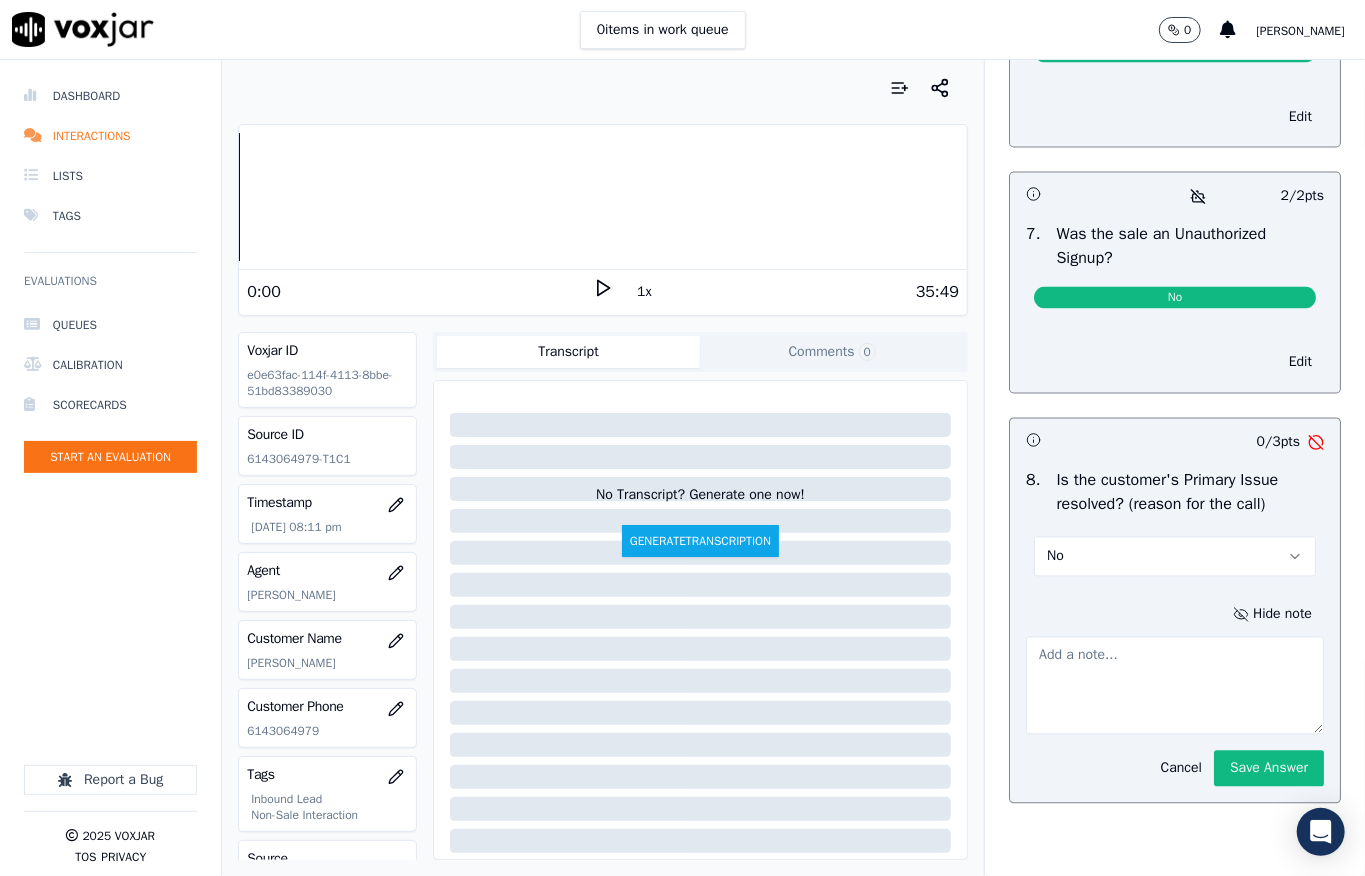 click at bounding box center (1175, 686) 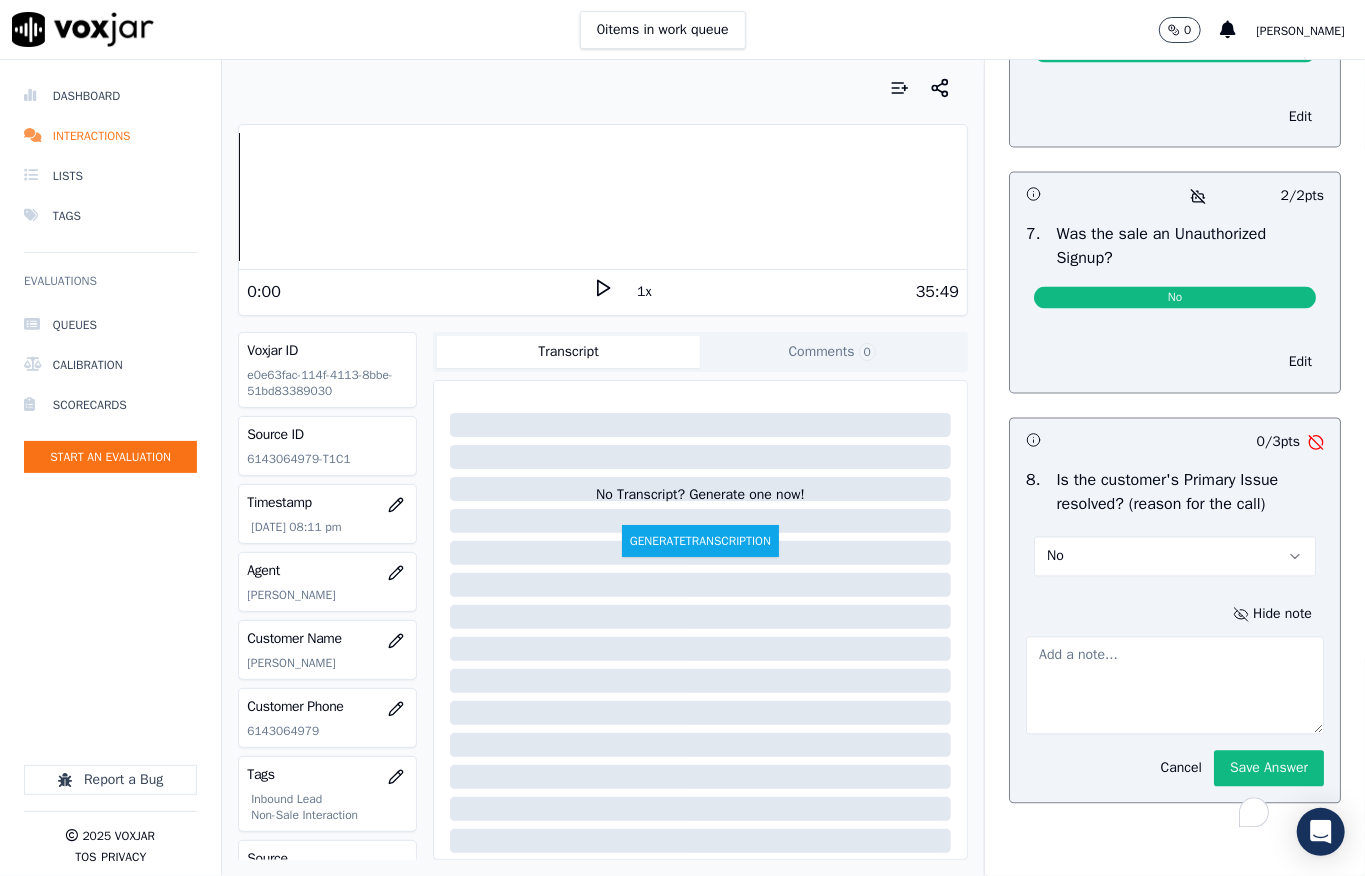 paste on "the customer's Primary Issue resolved?" 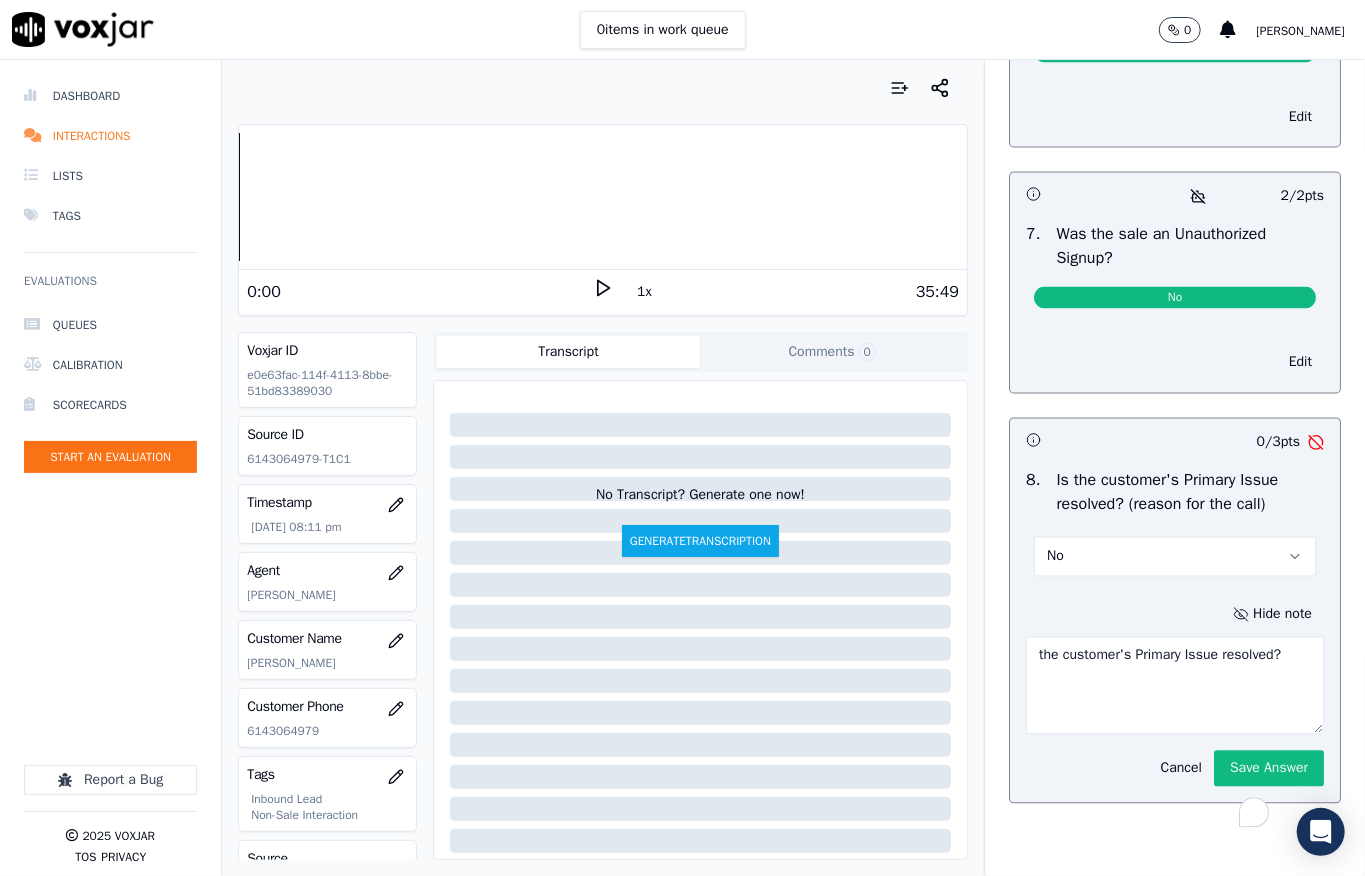 scroll, scrollTop: 6357, scrollLeft: 0, axis: vertical 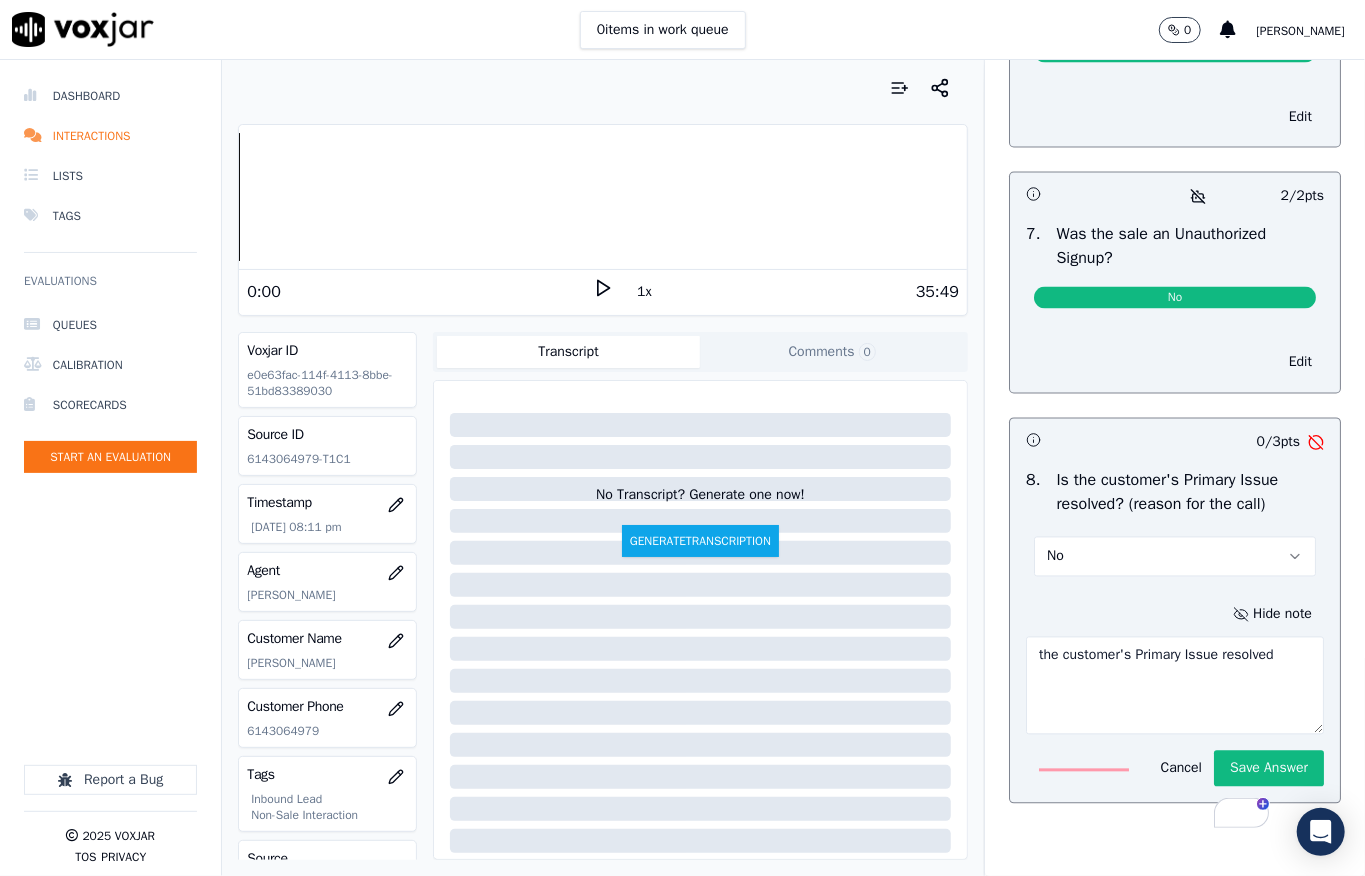 click on "the customer's Primary Issue resolved" at bounding box center [1175, 686] 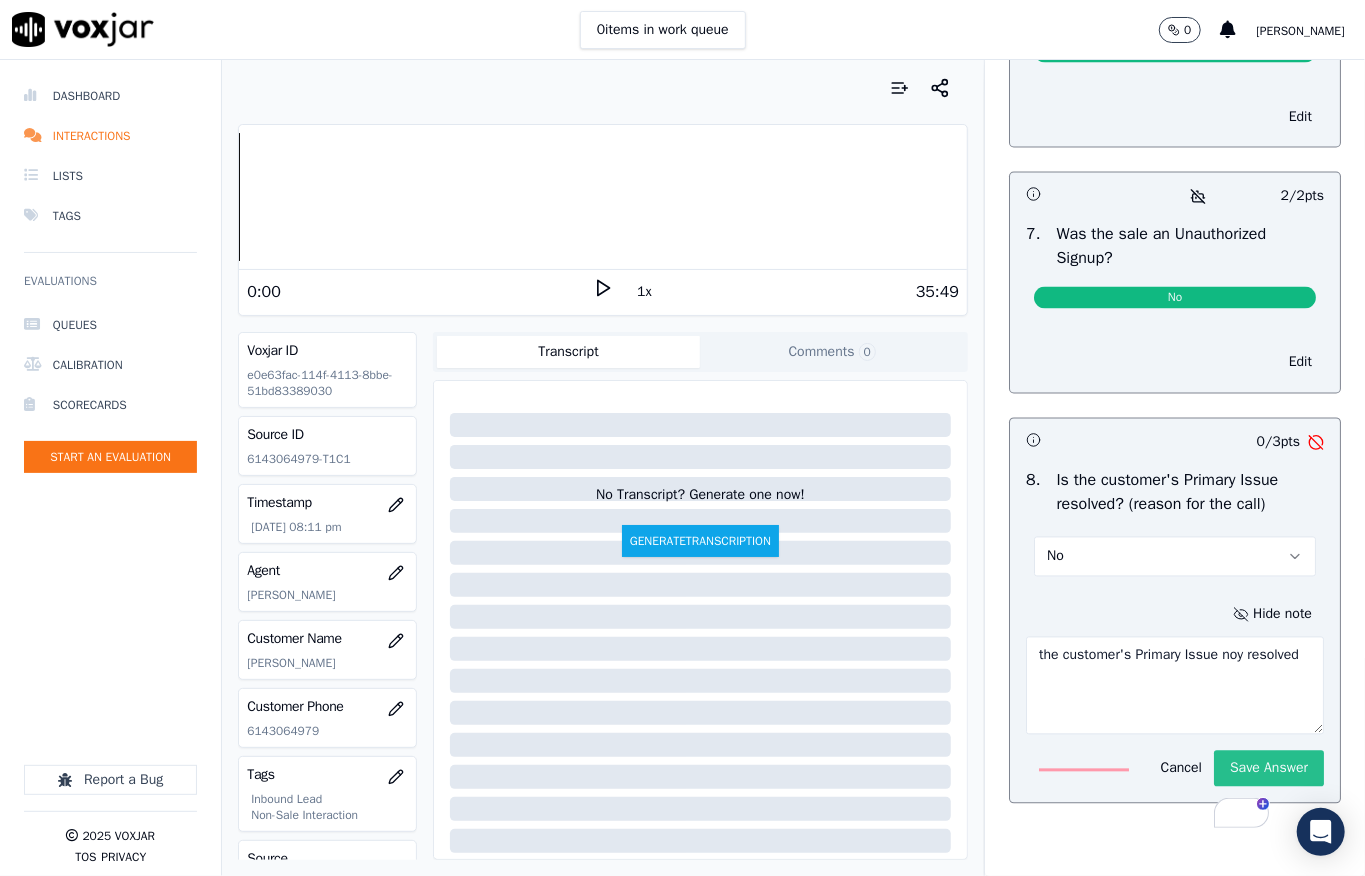 type on "the customer's Primary Issue noy resolved" 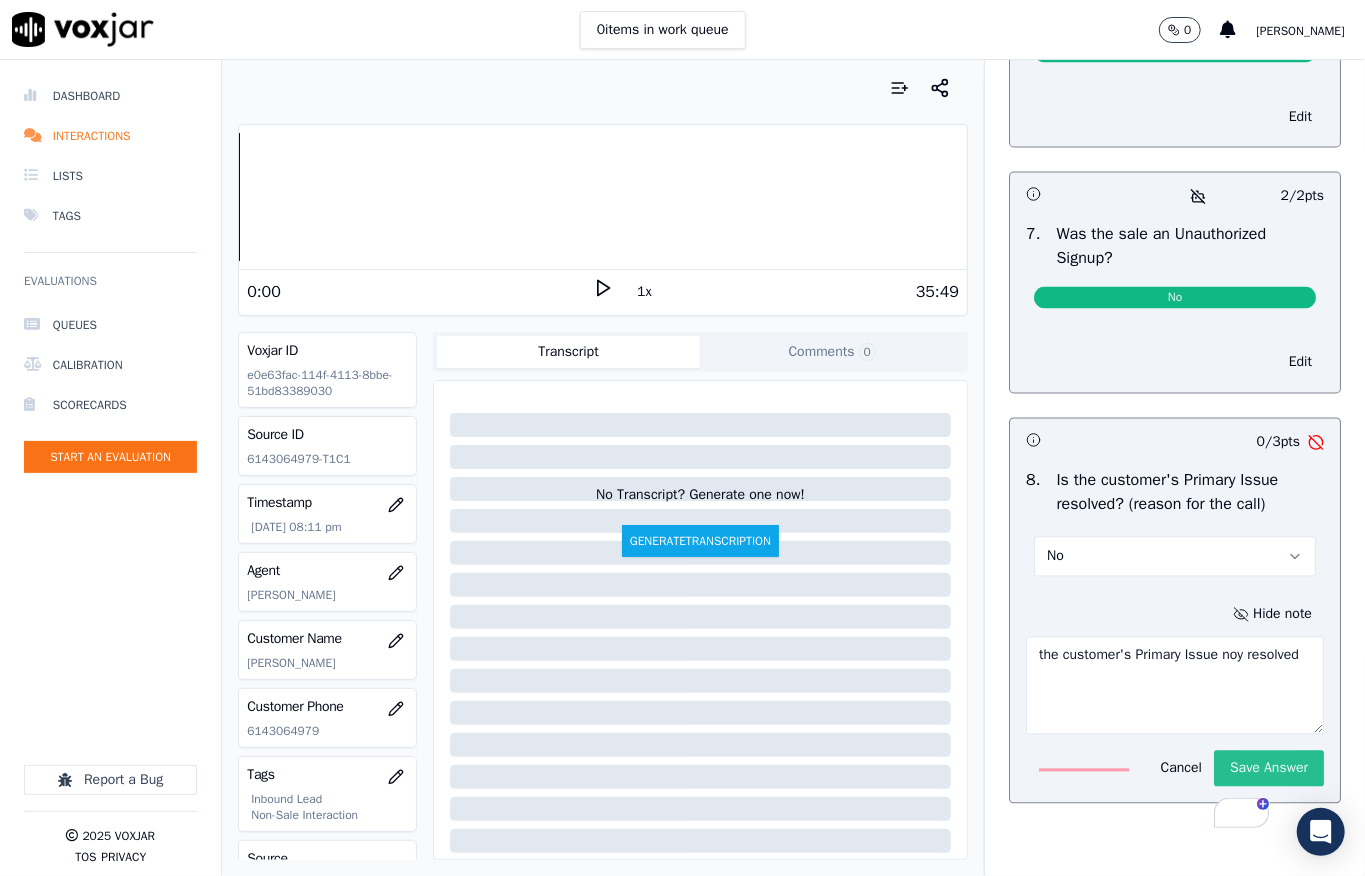 click on "Save Answer" 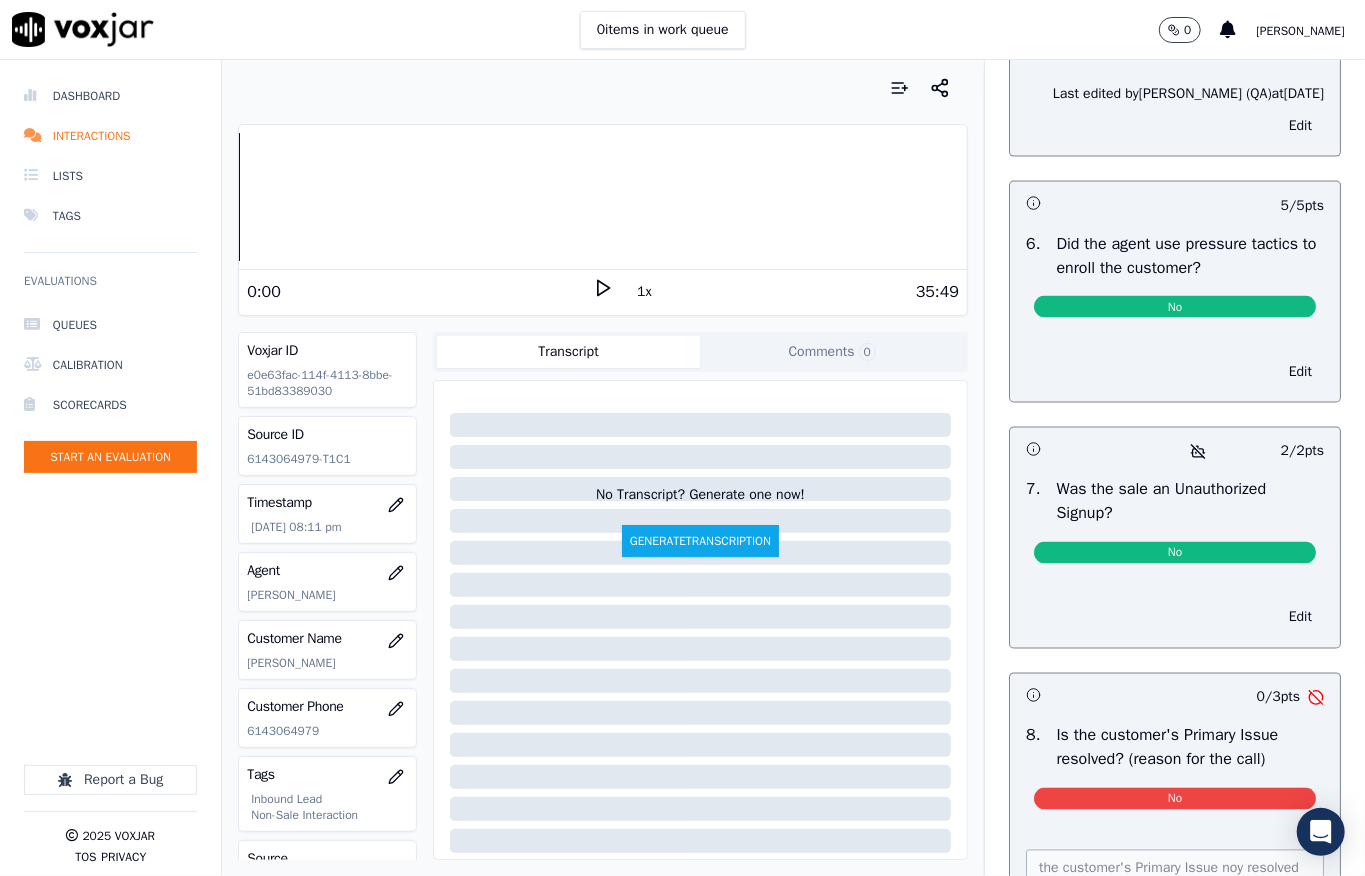 scroll, scrollTop: 5745, scrollLeft: 0, axis: vertical 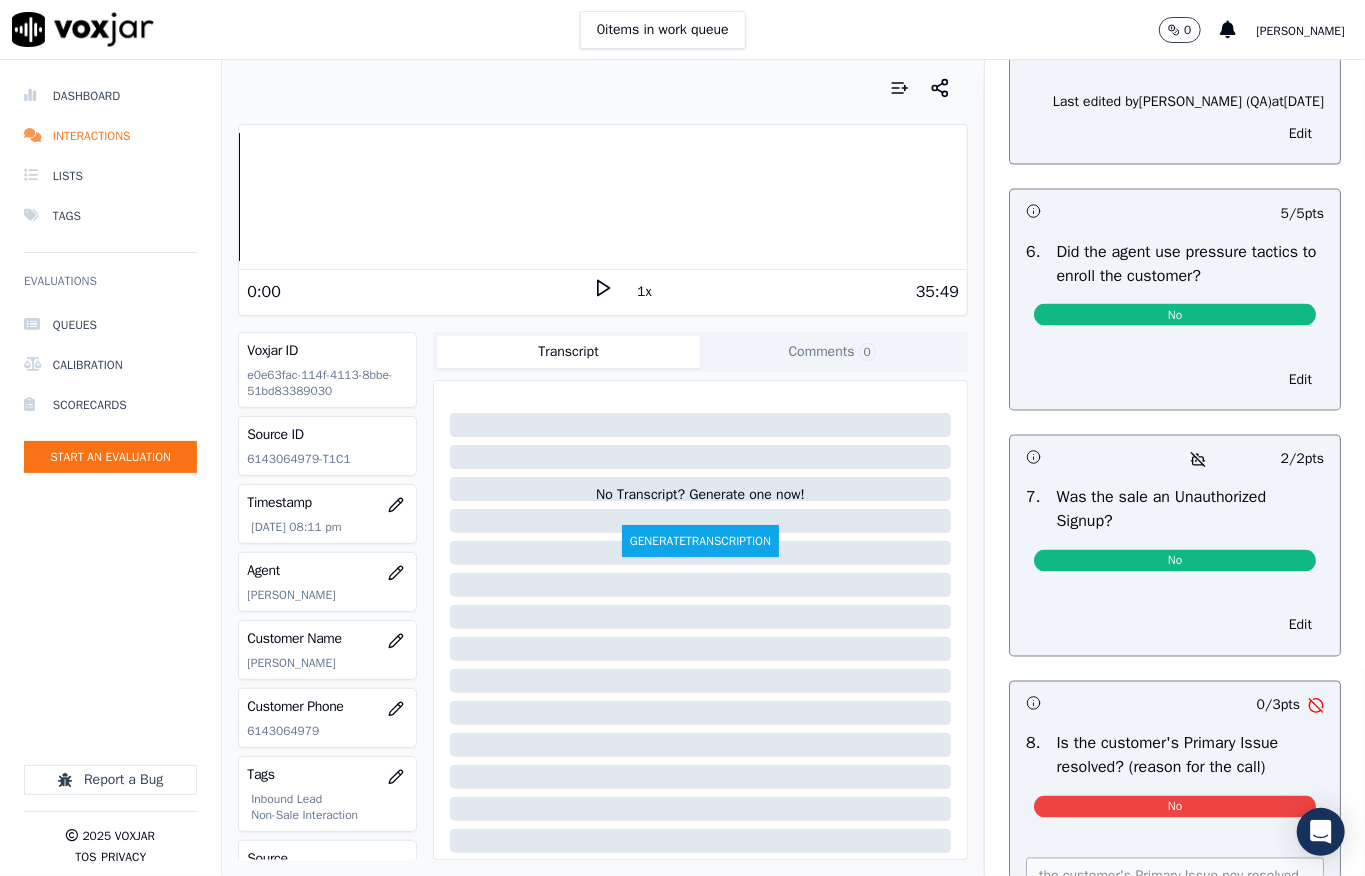 drag, startPoint x: 1288, startPoint y: 681, endPoint x: 1298, endPoint y: 686, distance: 11.18034 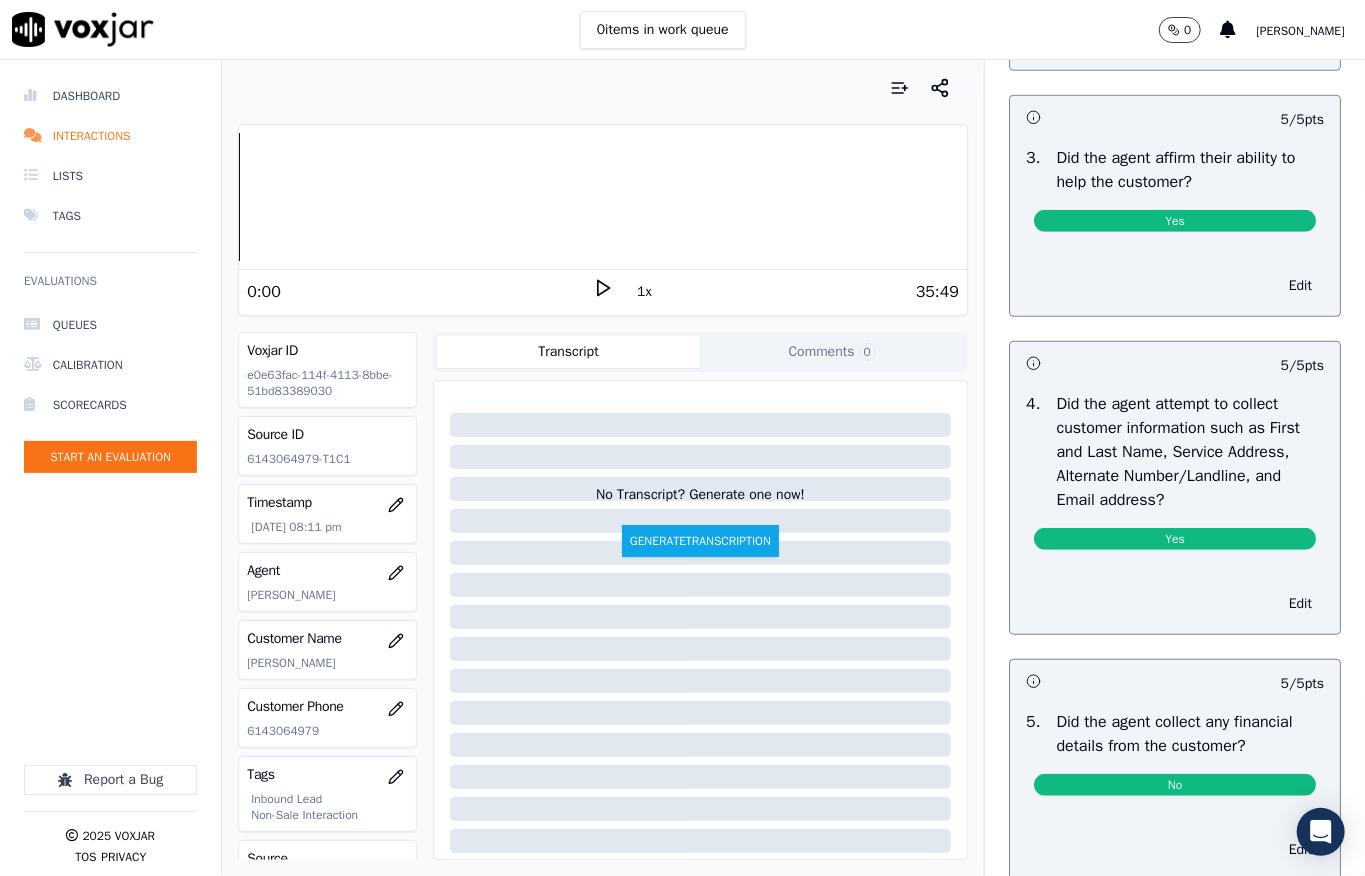 scroll, scrollTop: 0, scrollLeft: 0, axis: both 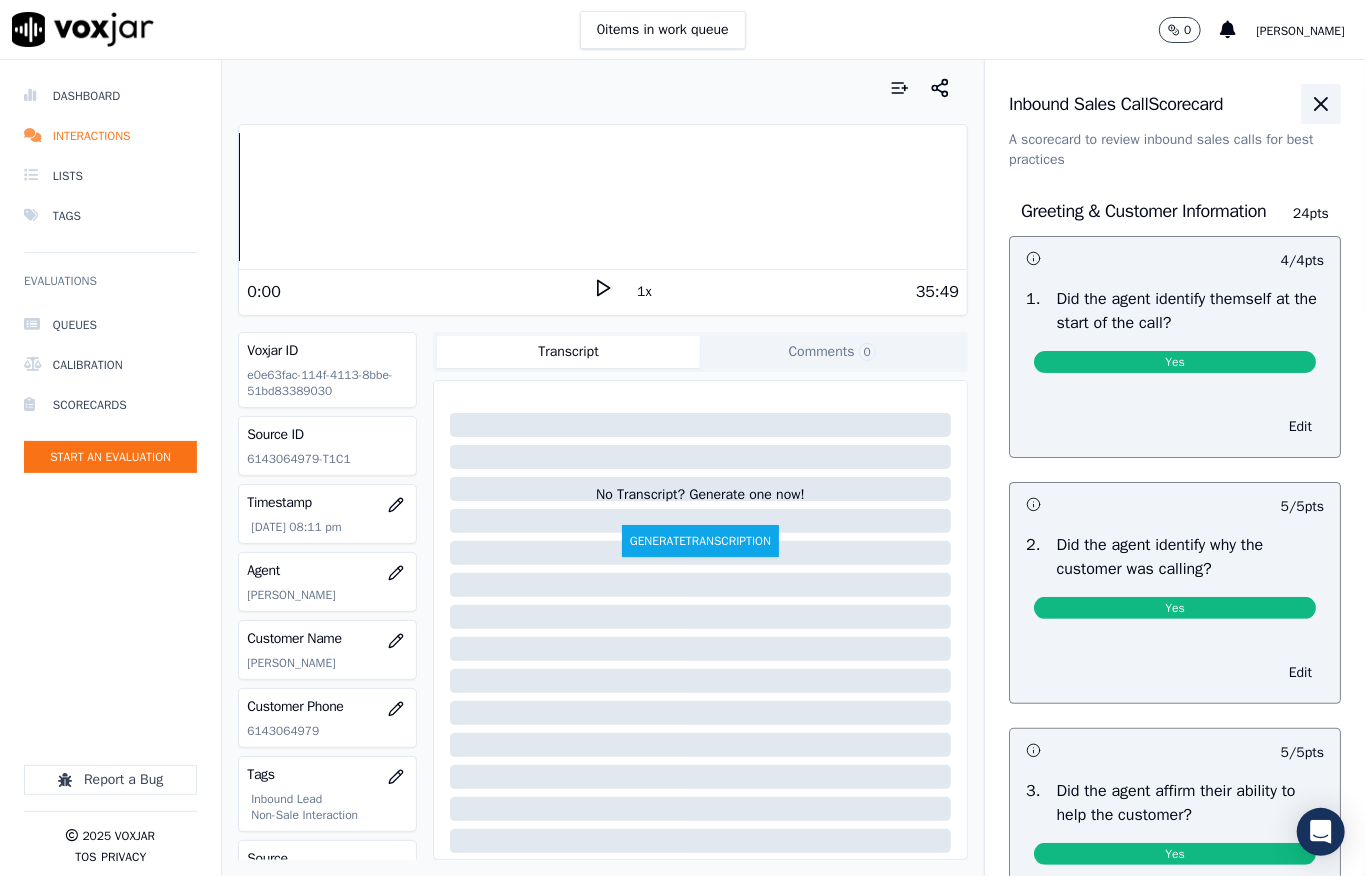 click 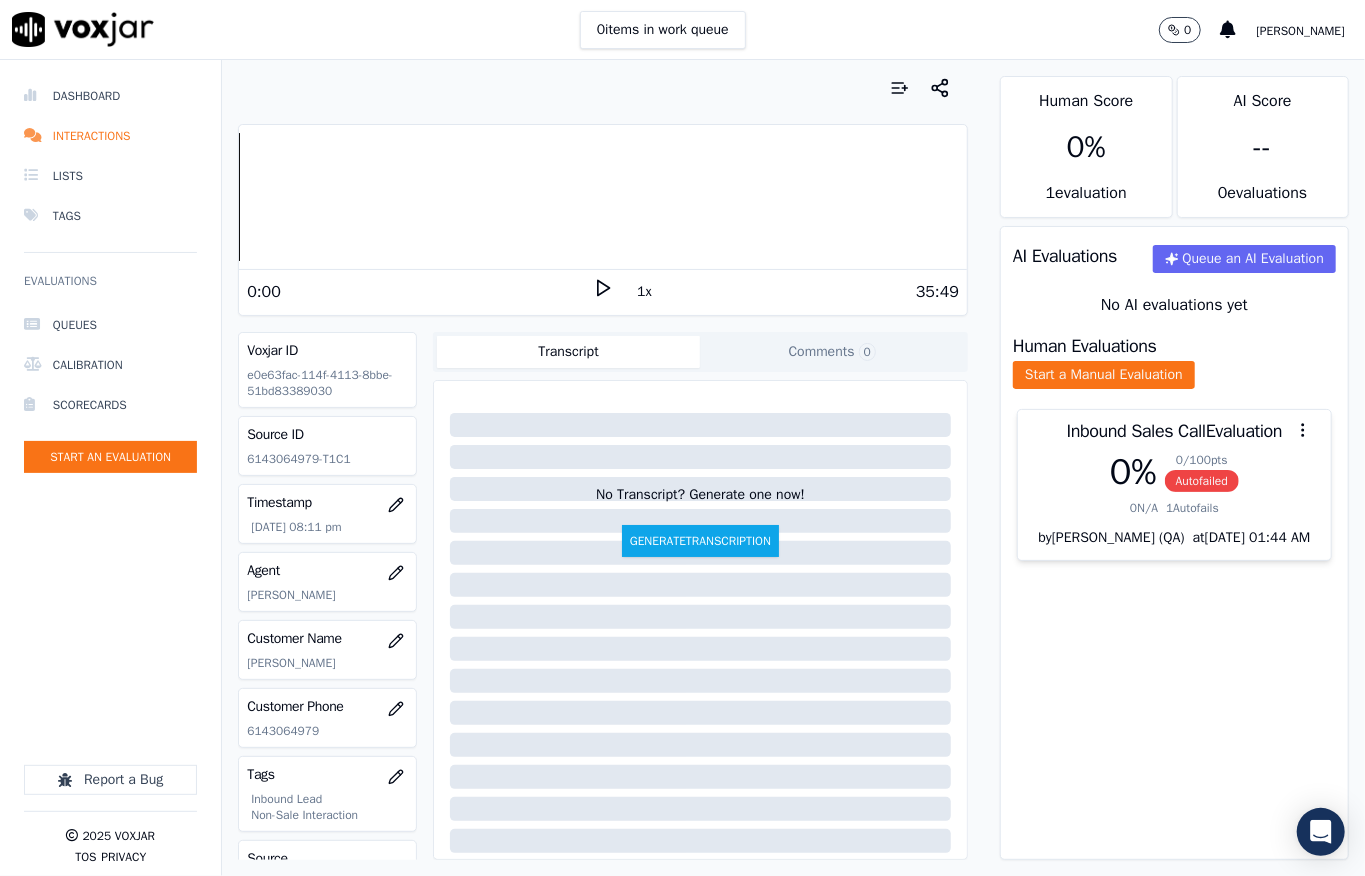 click on "Source ID" at bounding box center (327, 435) 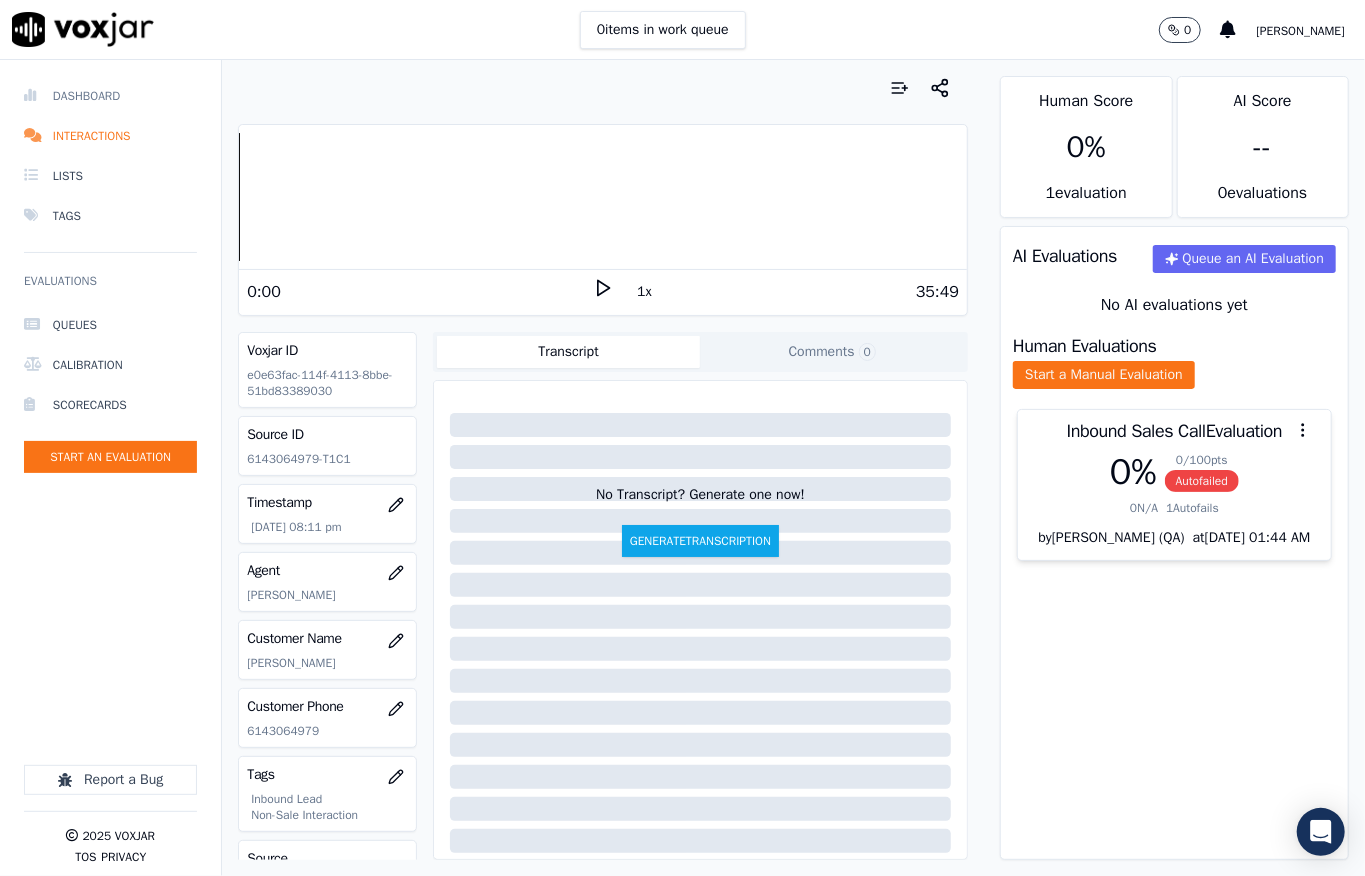 click on "Dashboard" at bounding box center (110, 96) 